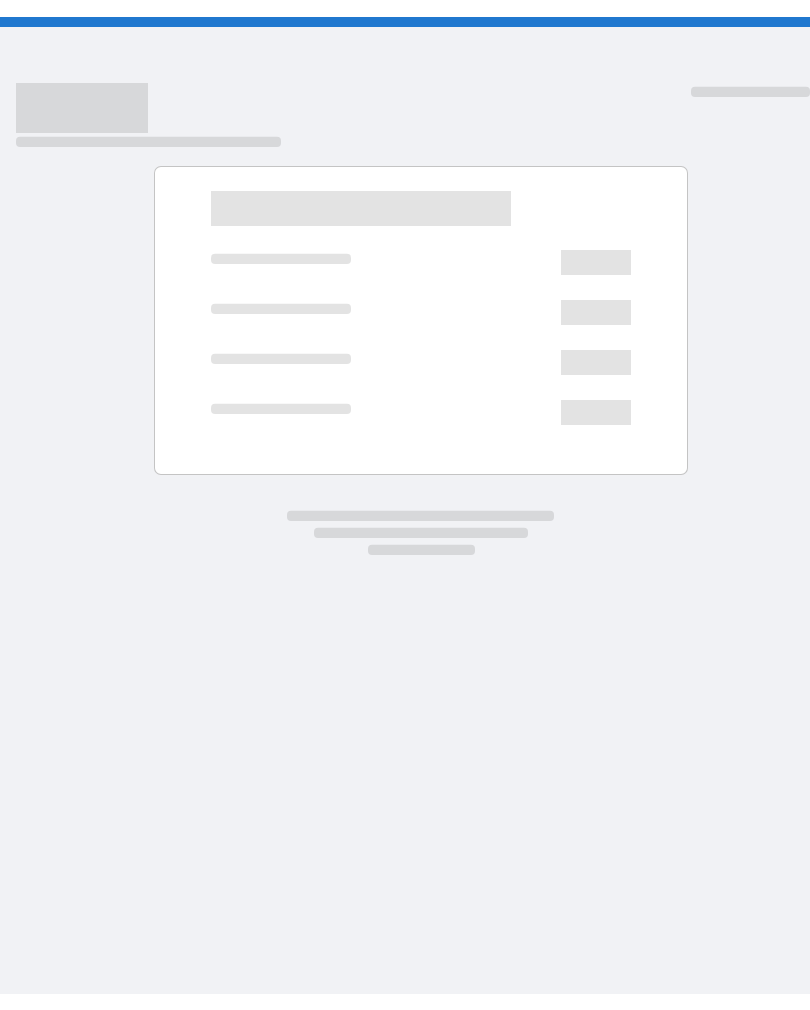 scroll, scrollTop: 0, scrollLeft: 0, axis: both 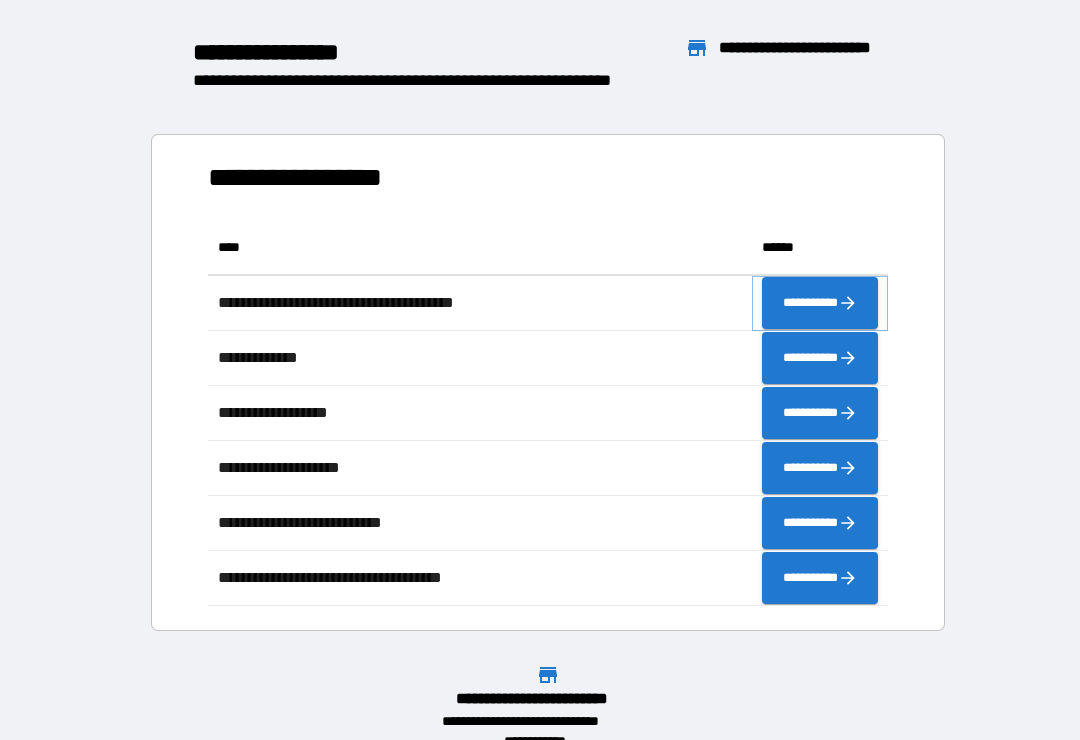 click on "**********" at bounding box center (820, 303) 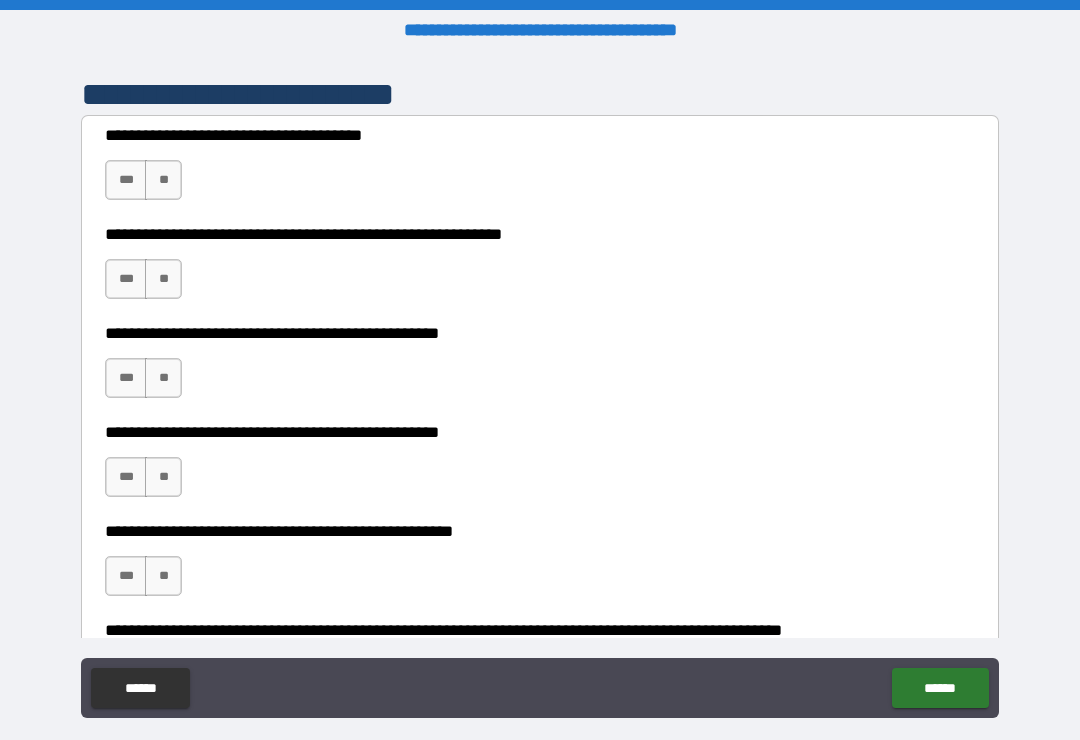 scroll, scrollTop: 406, scrollLeft: 0, axis: vertical 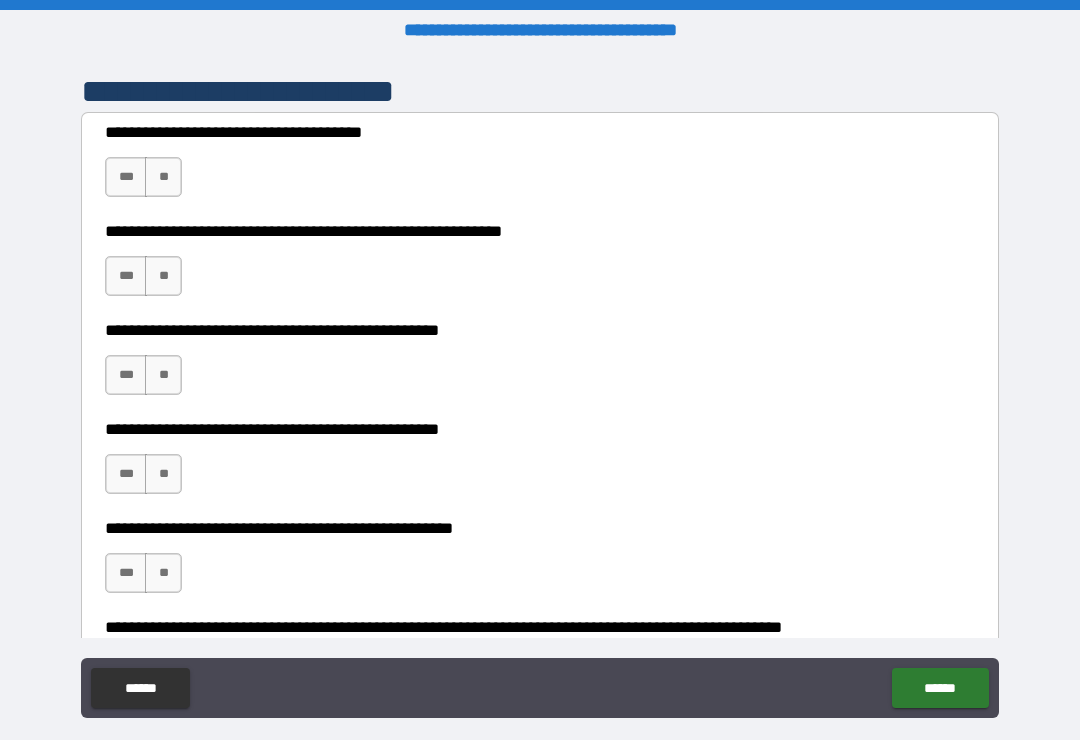 click on "***" at bounding box center (126, 177) 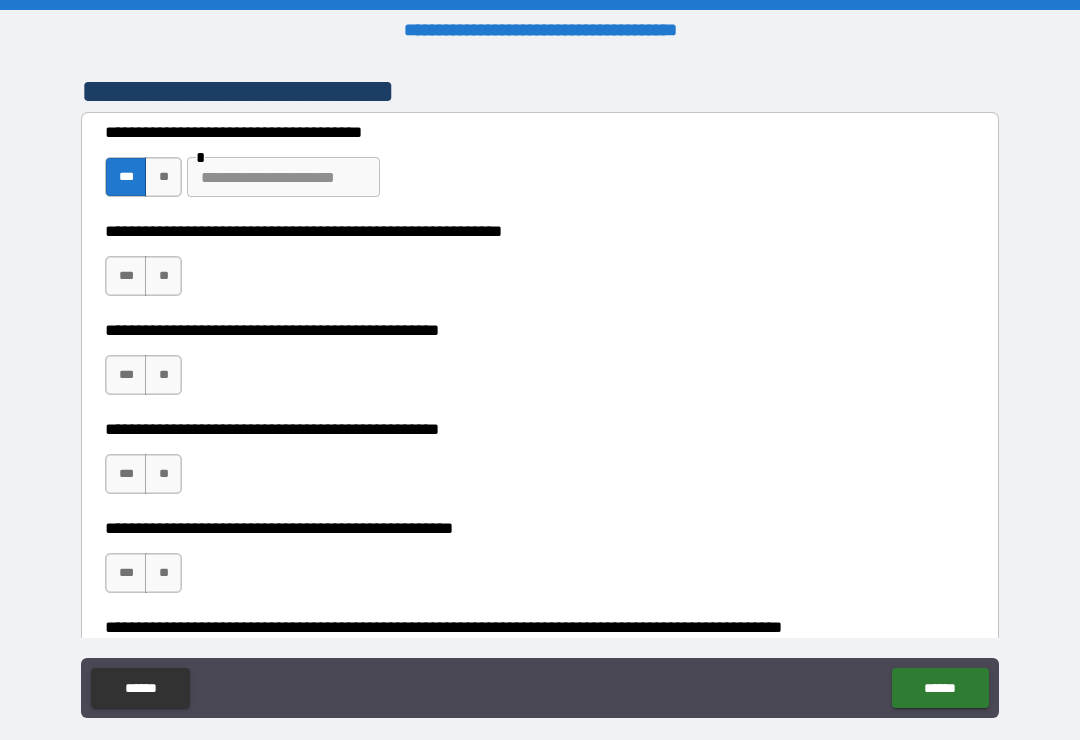click on "**" at bounding box center [163, 177] 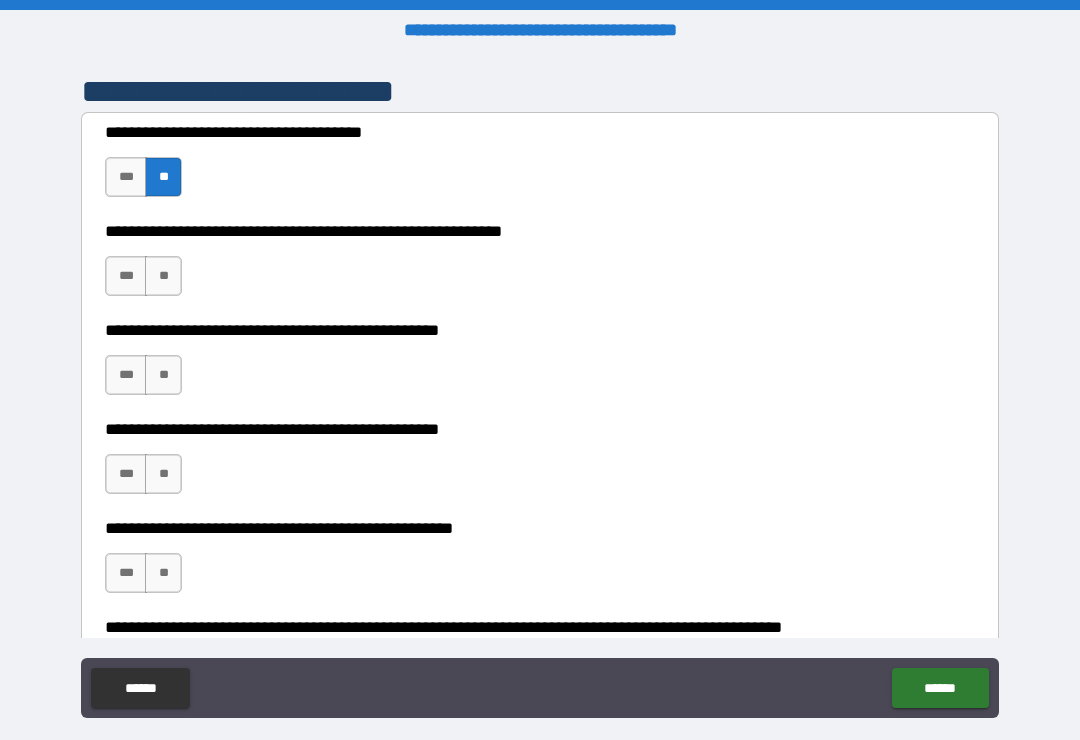 click on "**" at bounding box center [163, 276] 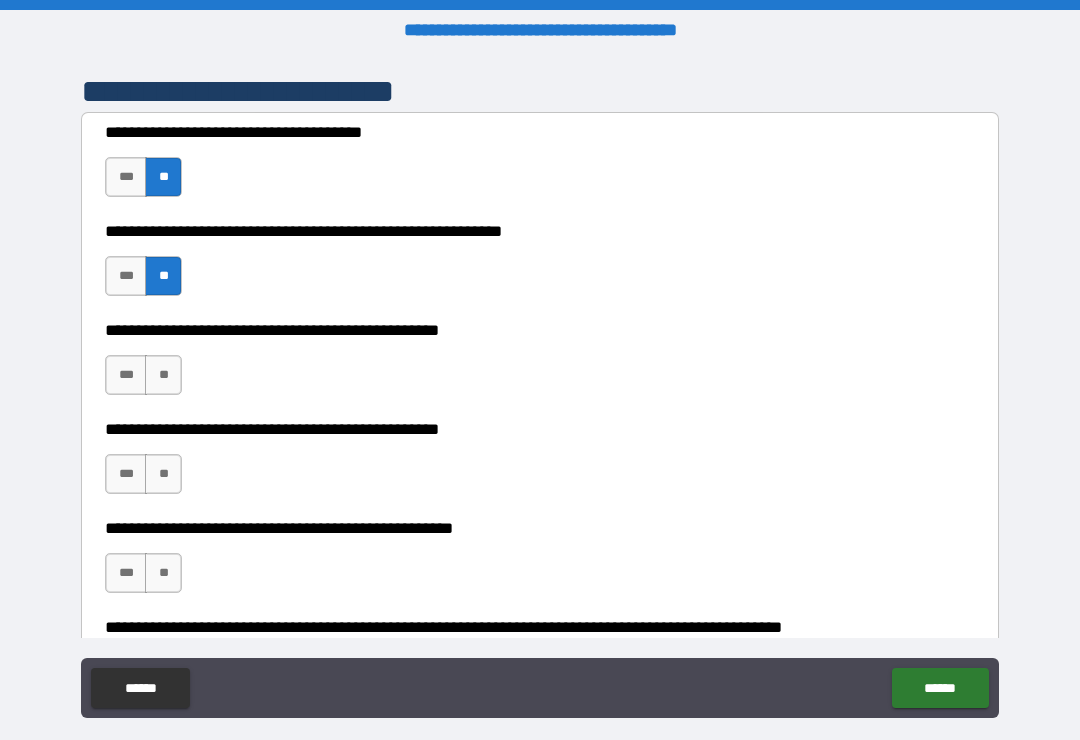 click on "**" at bounding box center [163, 375] 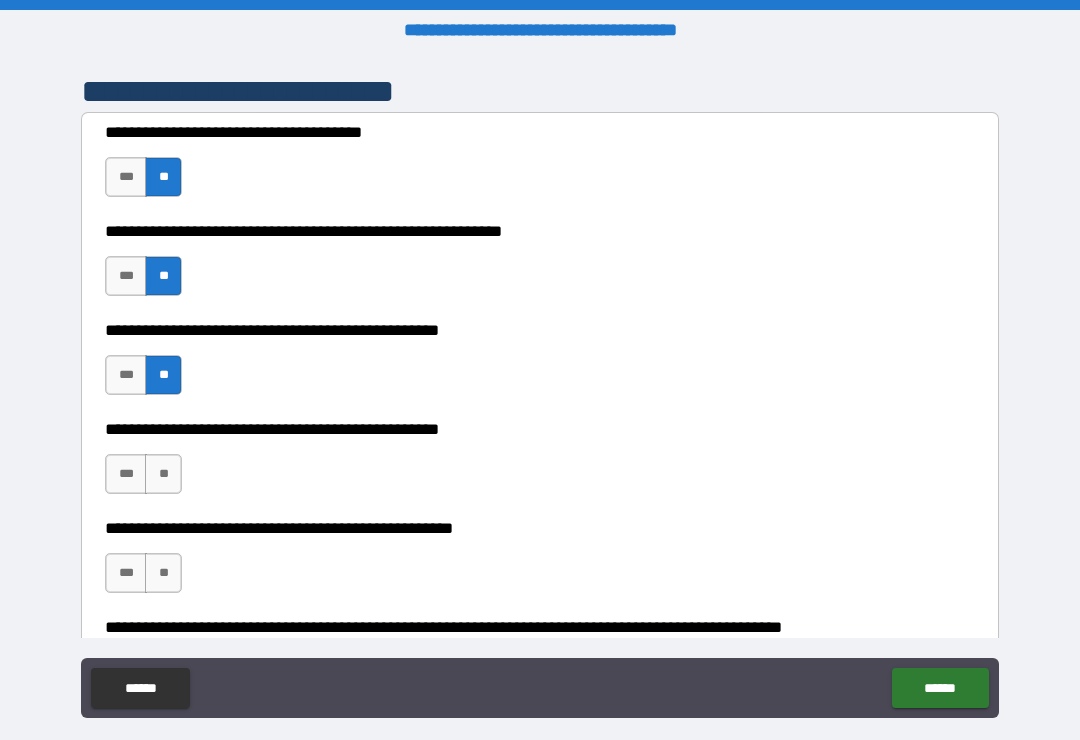 click on "**" at bounding box center (163, 474) 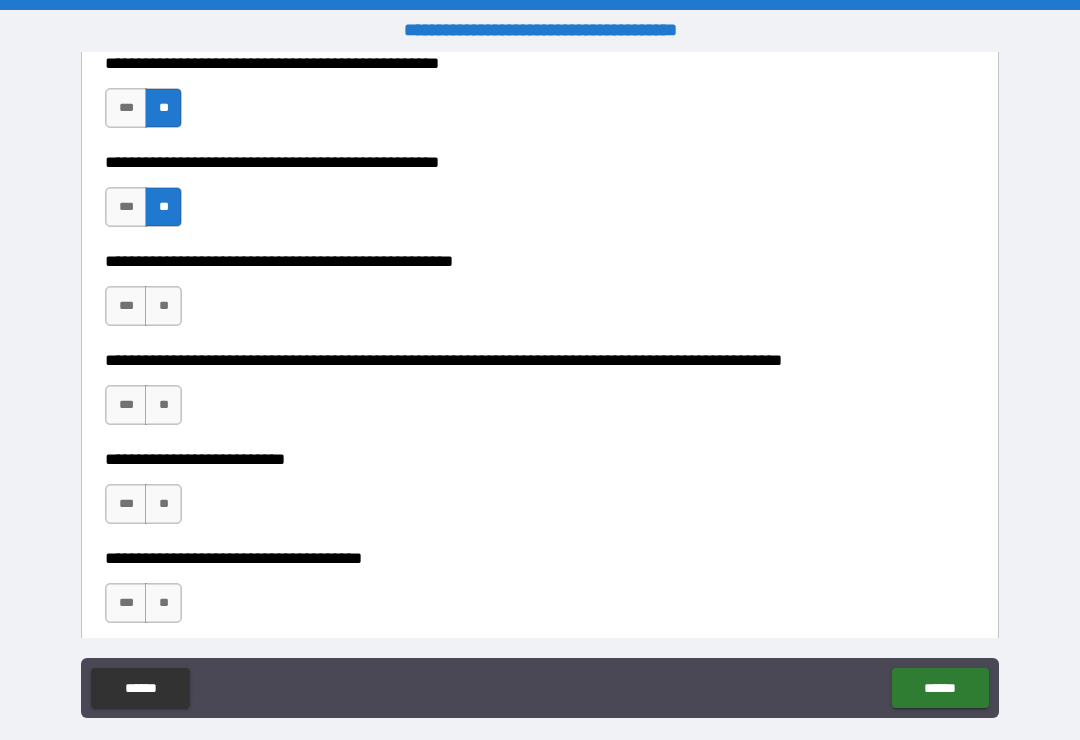 scroll, scrollTop: 675, scrollLeft: 0, axis: vertical 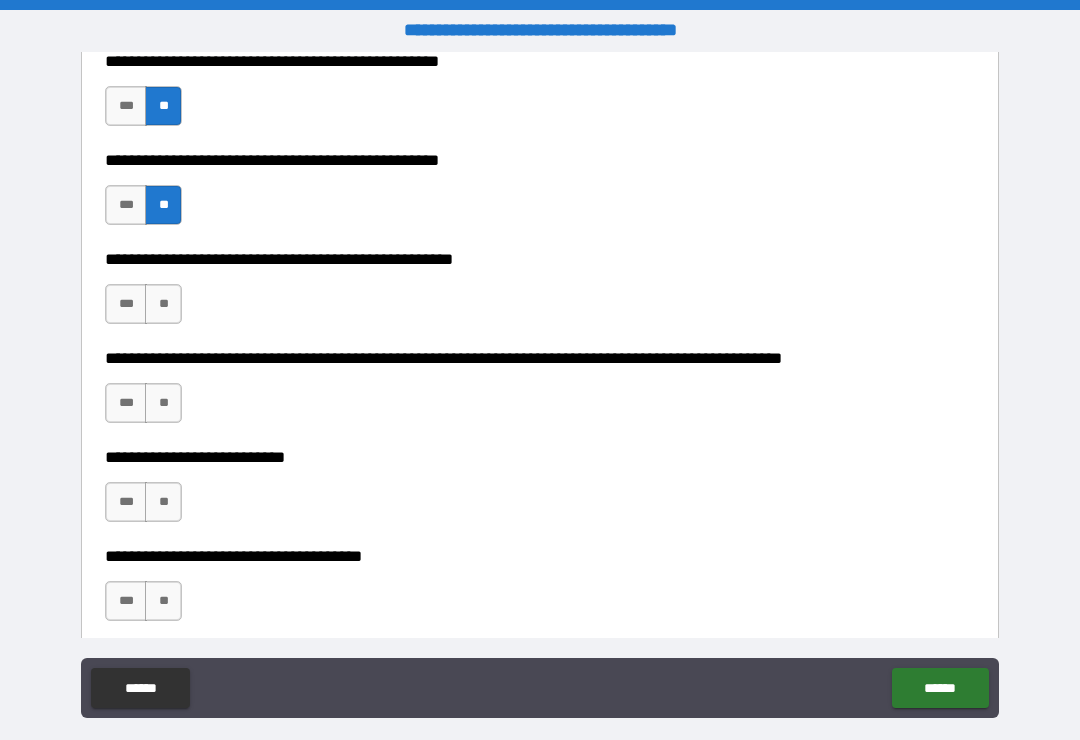 click on "**" at bounding box center (163, 304) 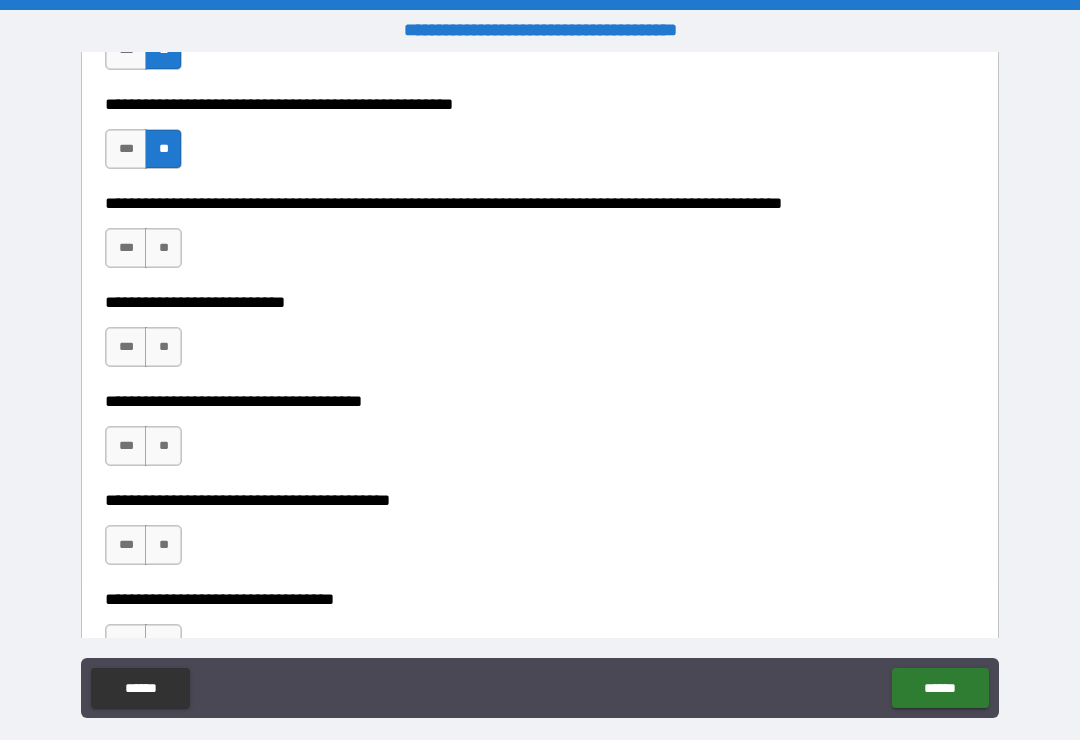 scroll, scrollTop: 831, scrollLeft: 0, axis: vertical 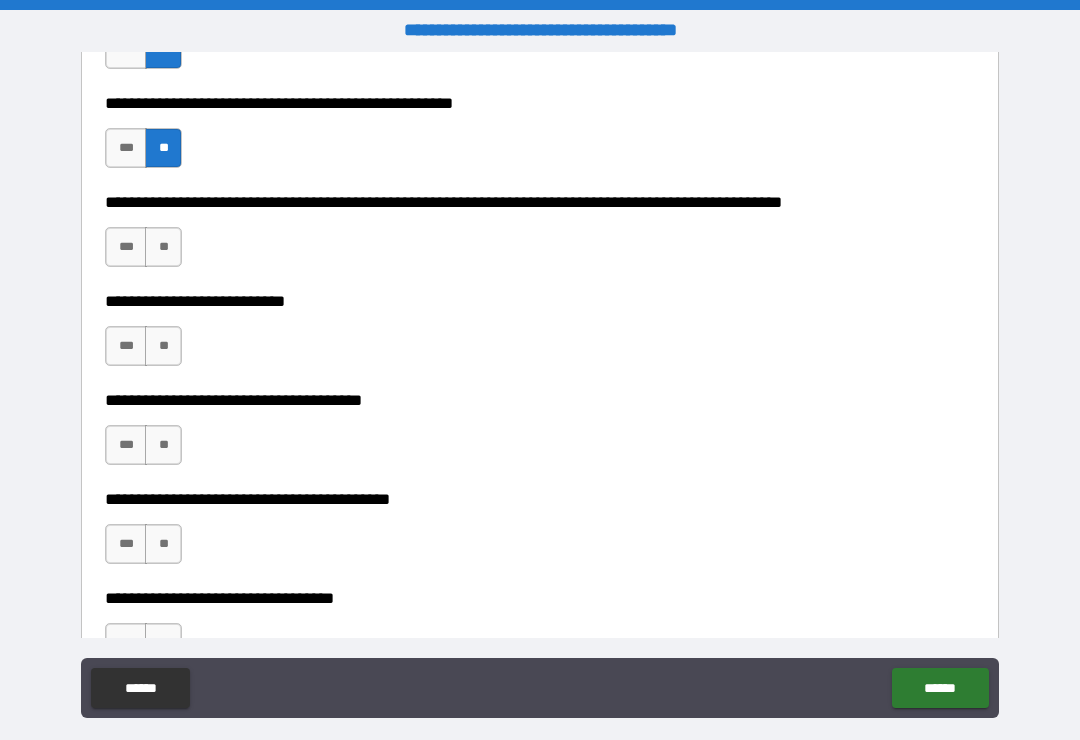 click on "**" at bounding box center [163, 247] 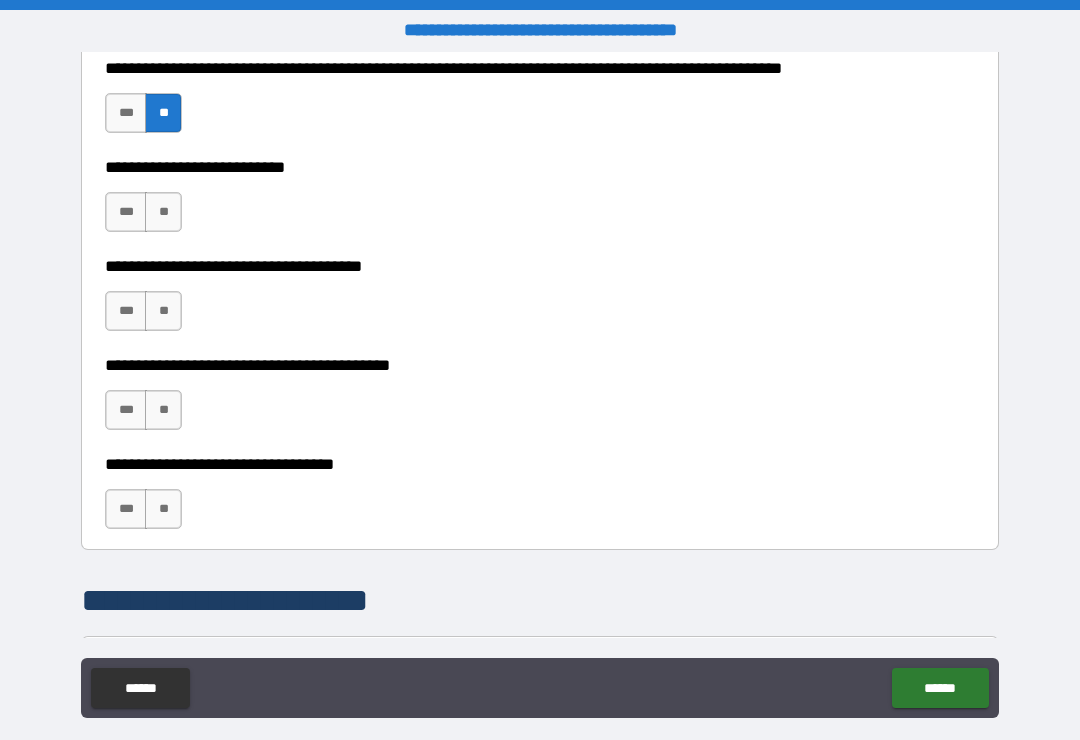 scroll, scrollTop: 955, scrollLeft: 0, axis: vertical 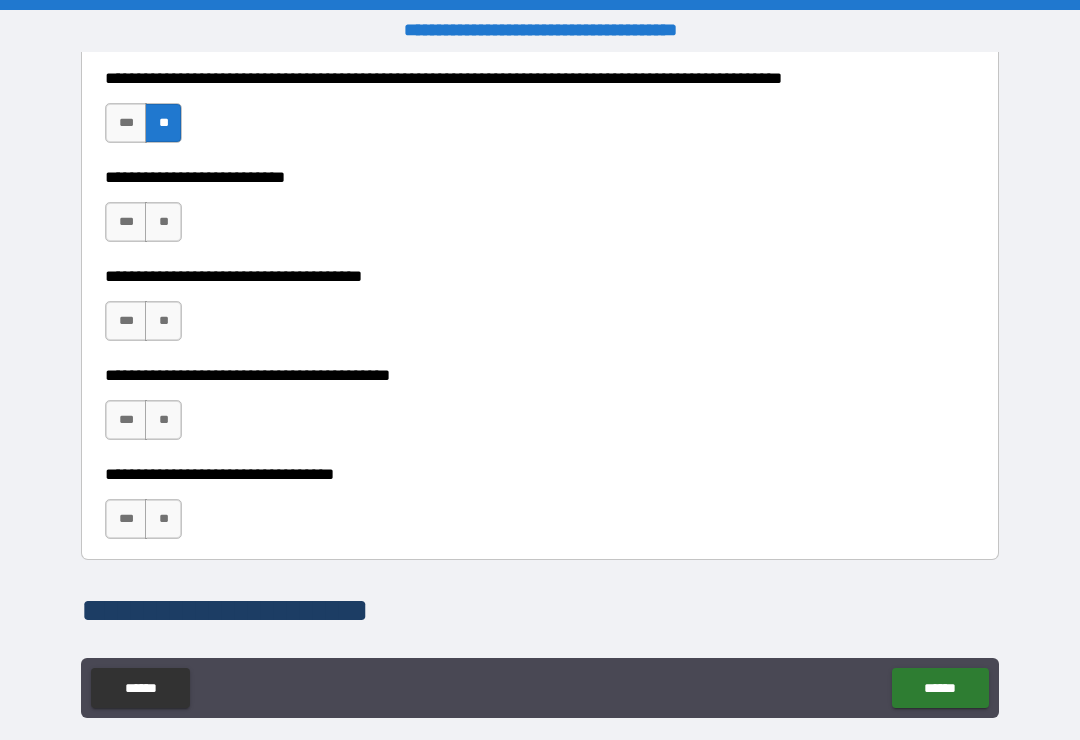 click on "**" at bounding box center (163, 222) 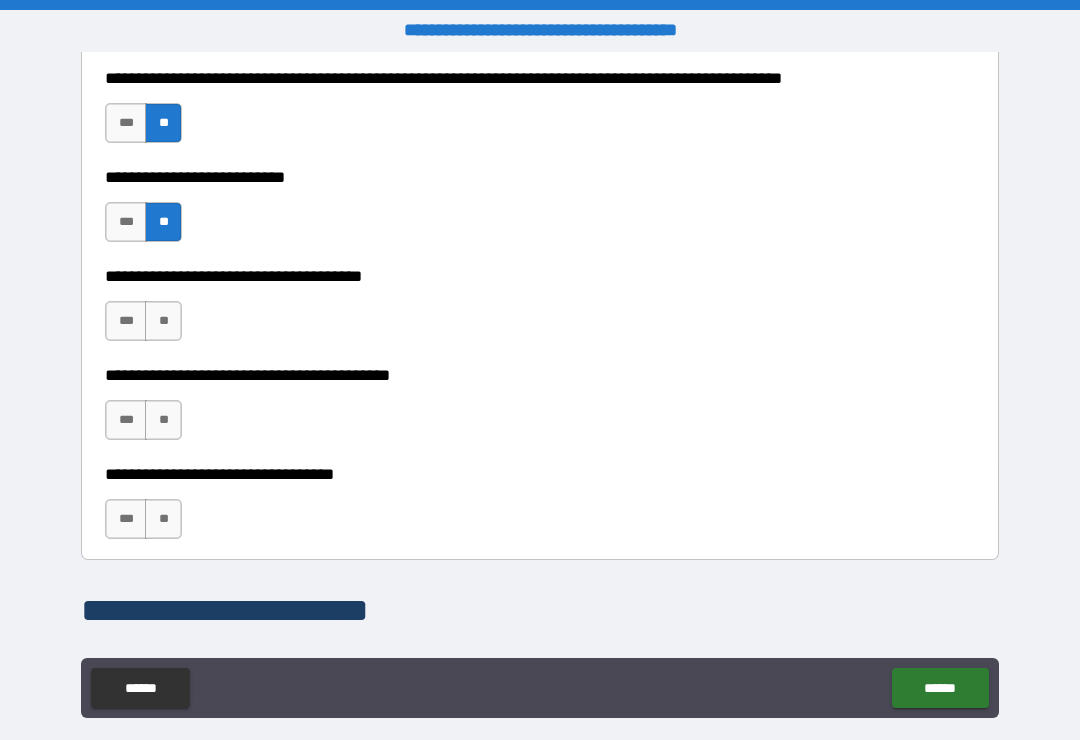 click on "**" at bounding box center (163, 321) 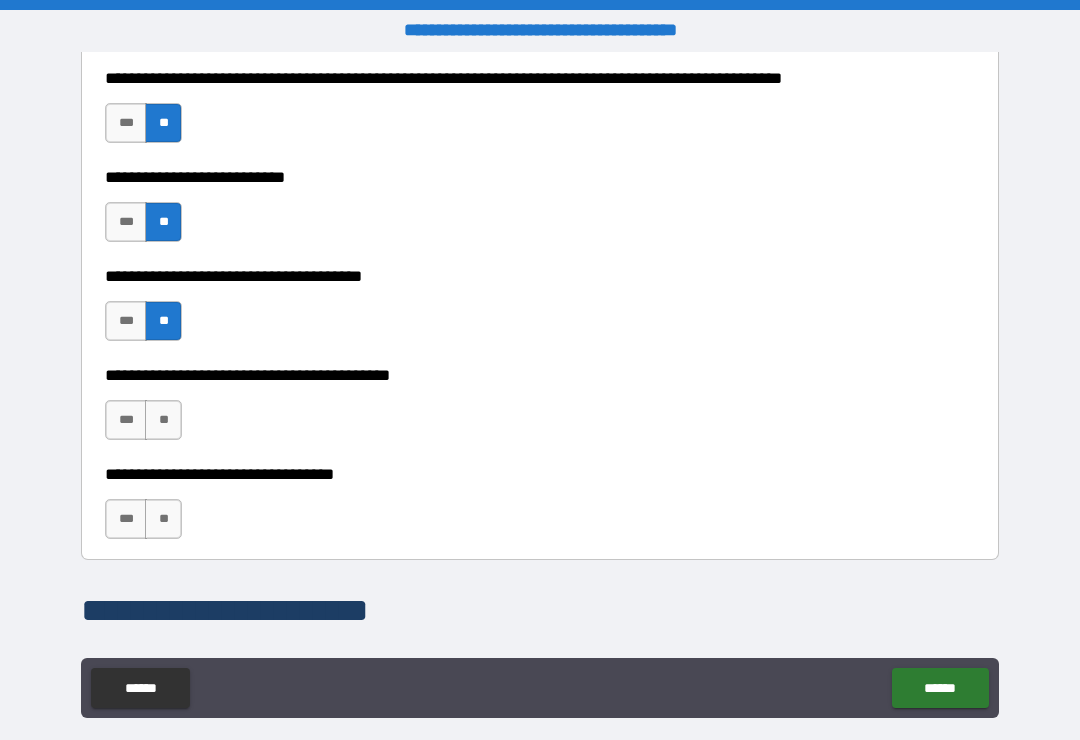 click on "**" at bounding box center [163, 420] 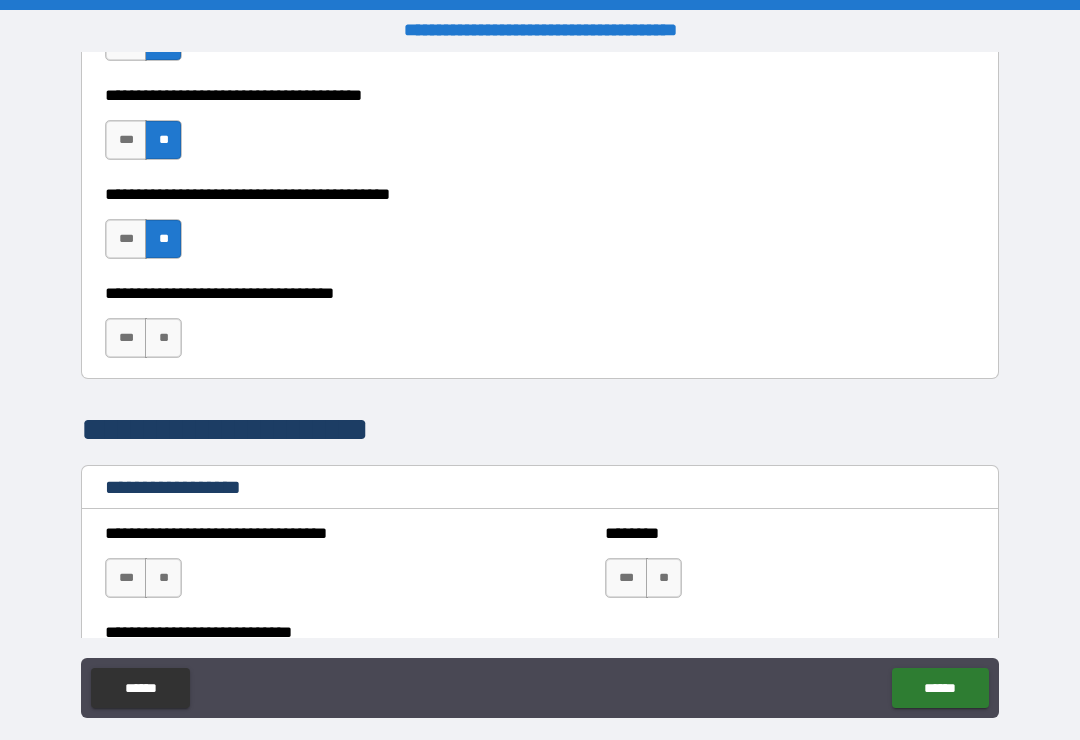 scroll, scrollTop: 1135, scrollLeft: 0, axis: vertical 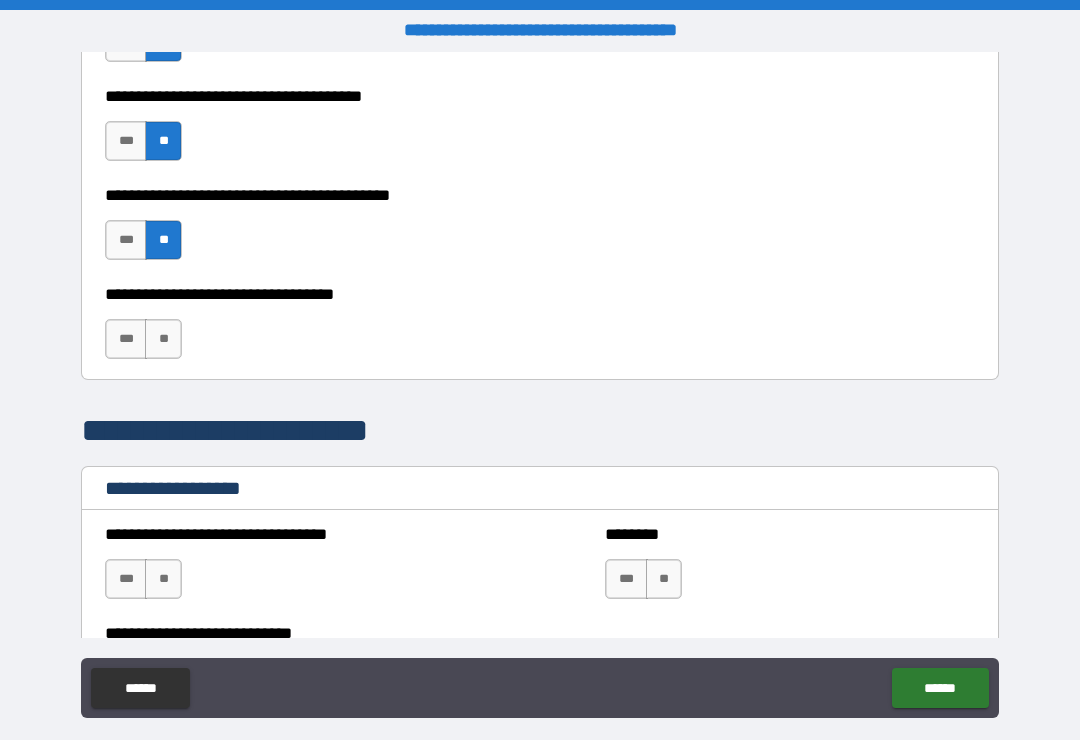 click on "**" at bounding box center [163, 339] 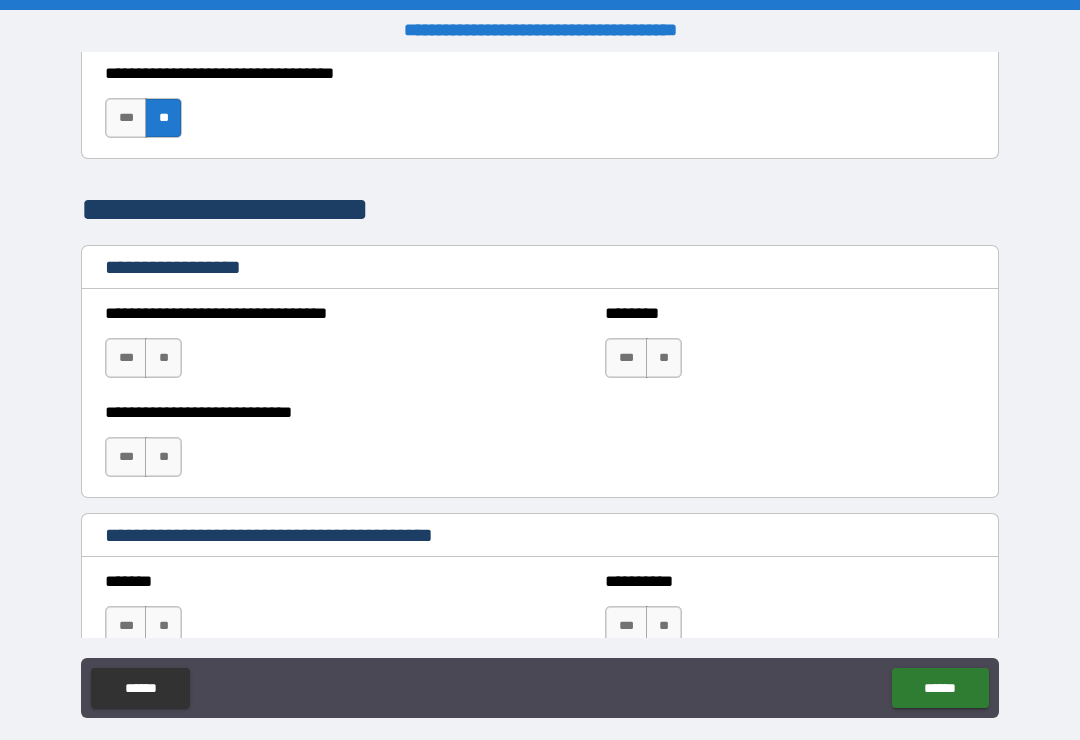 scroll, scrollTop: 1372, scrollLeft: 0, axis: vertical 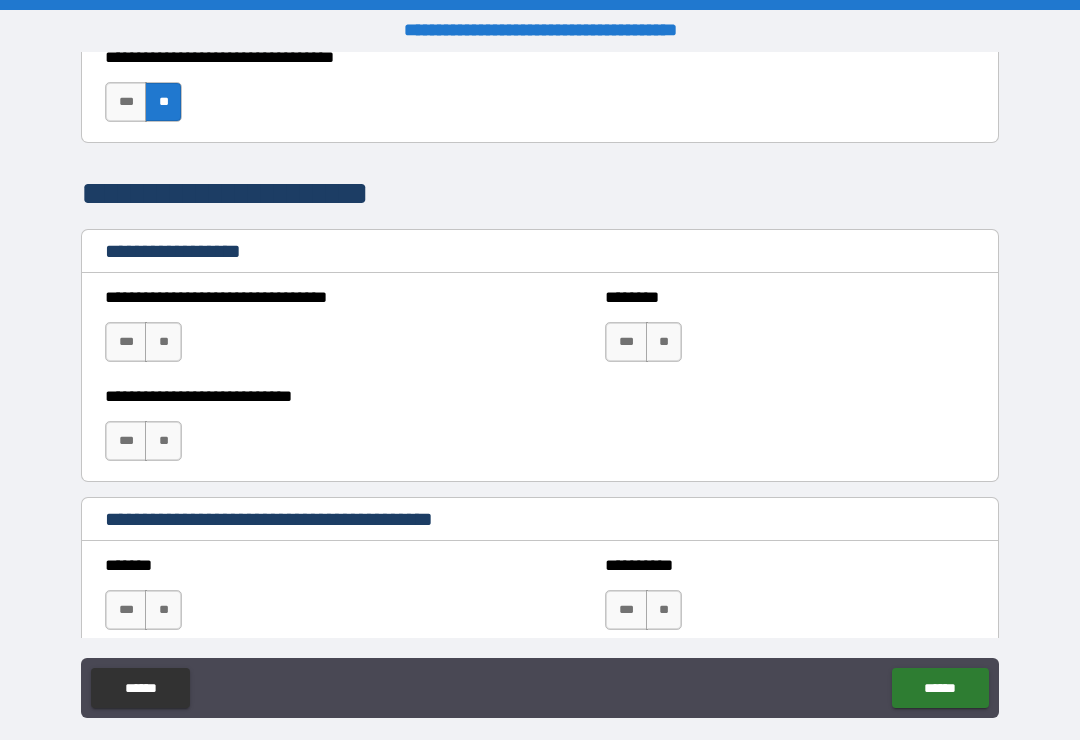 click on "**" at bounding box center (163, 342) 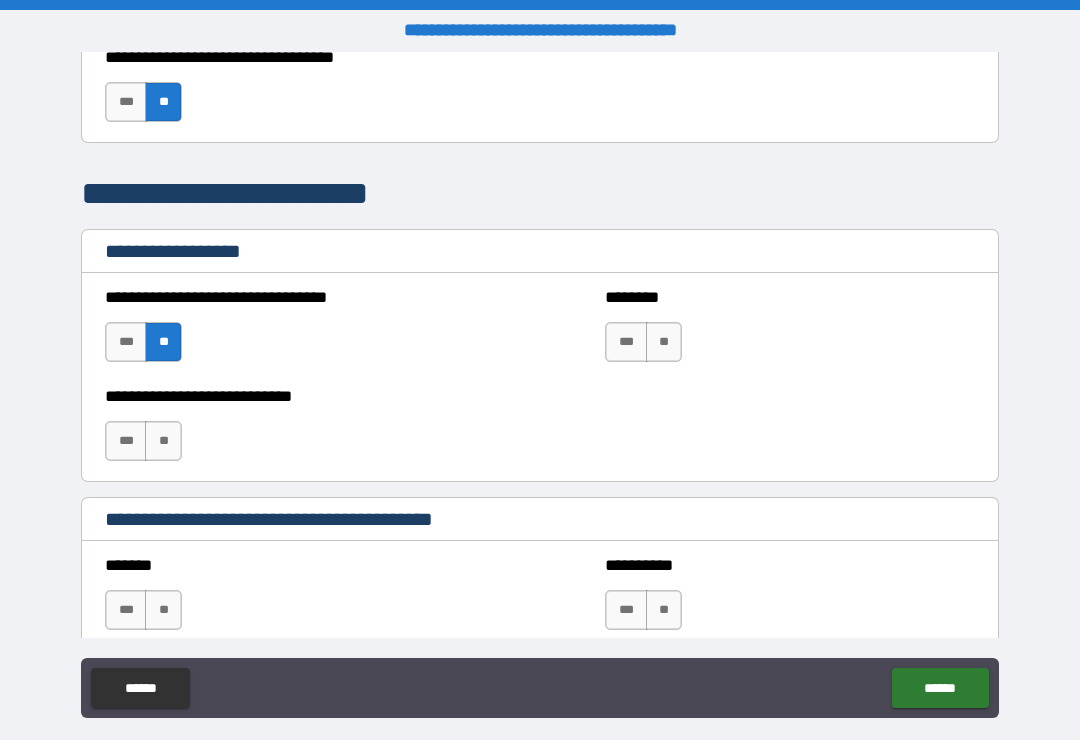 click on "**" at bounding box center (664, 342) 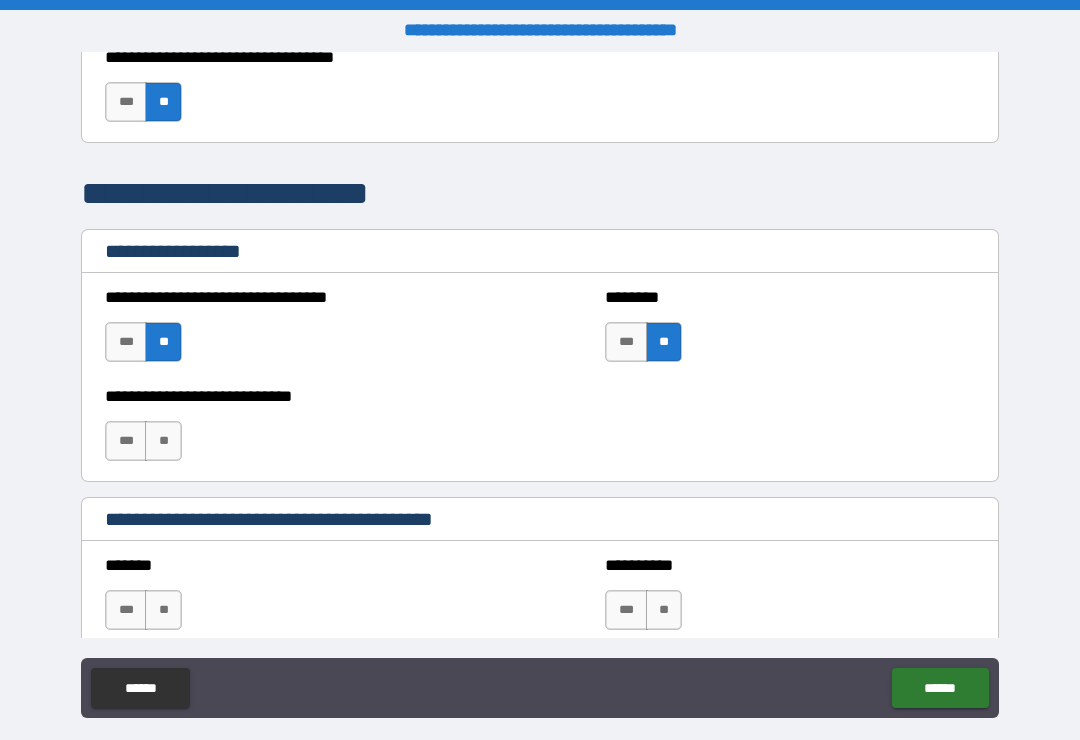 click on "**" at bounding box center (163, 441) 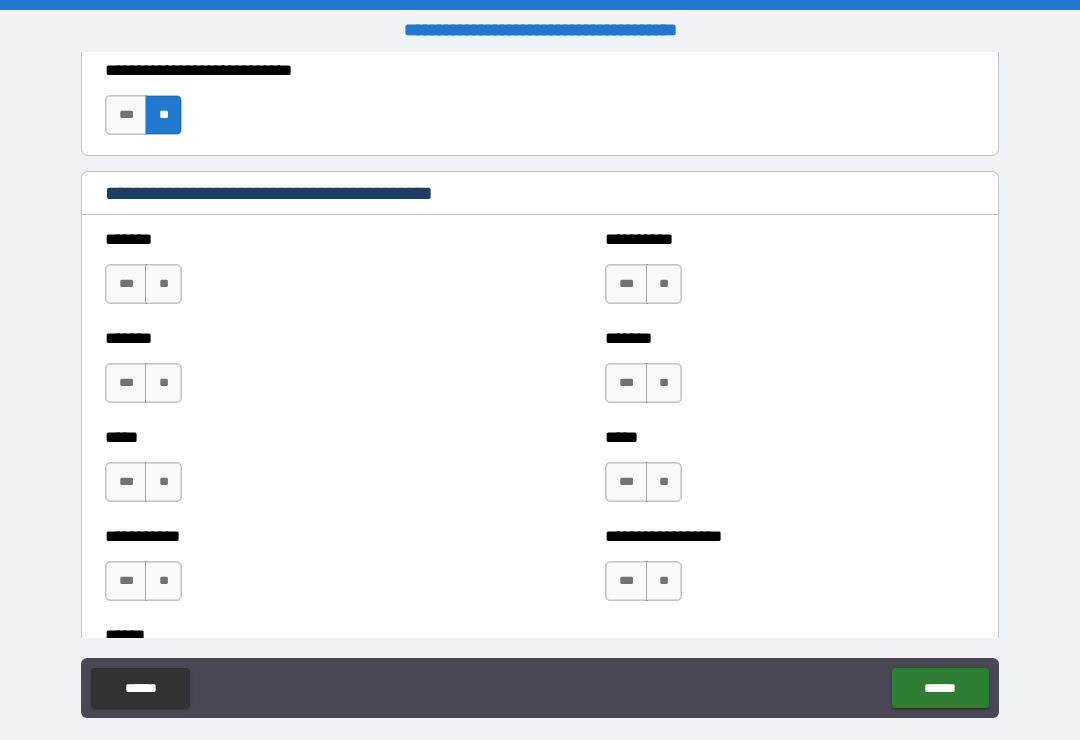 scroll, scrollTop: 1715, scrollLeft: 0, axis: vertical 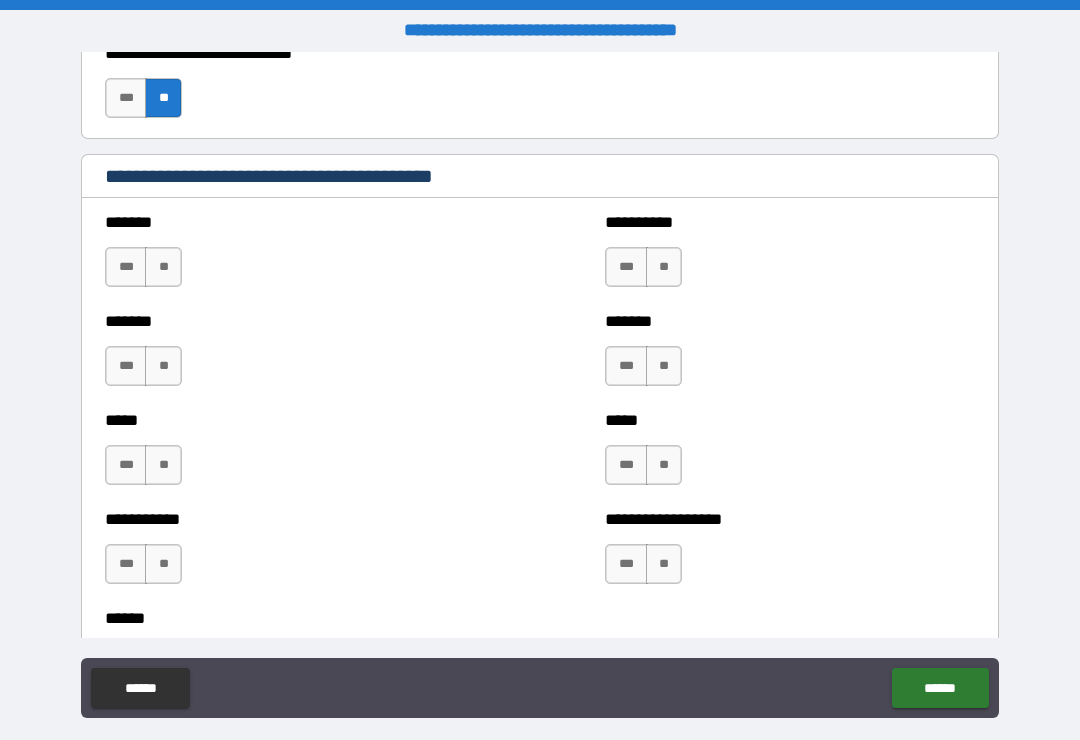 click on "**" at bounding box center [163, 267] 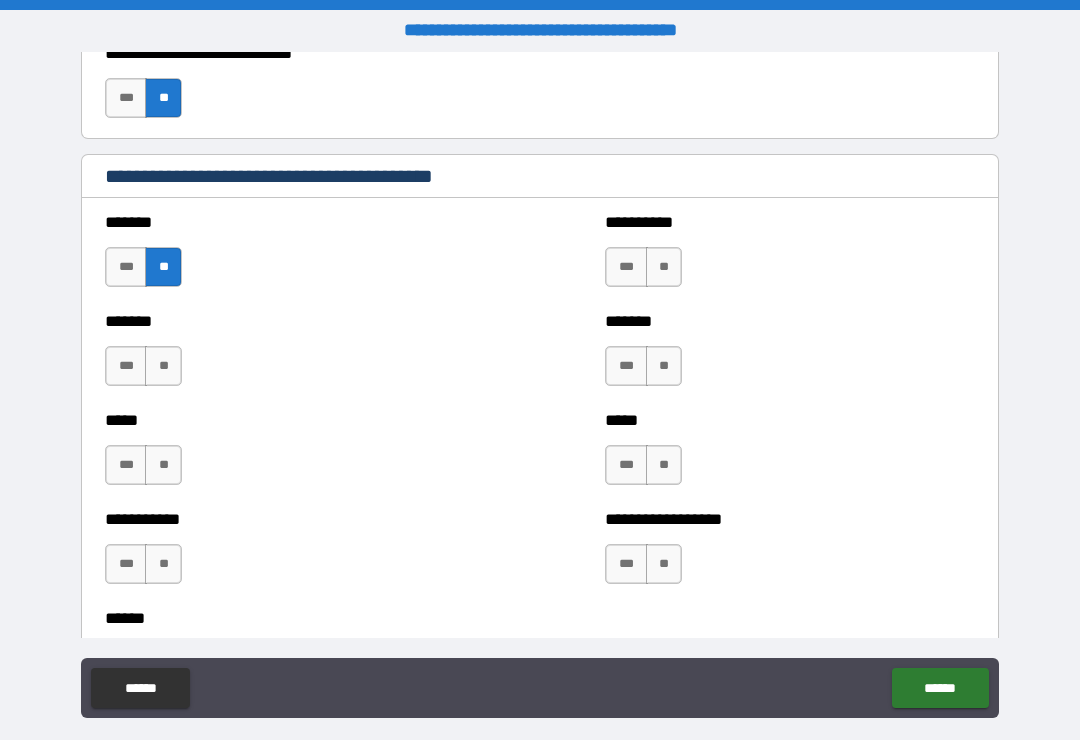 click on "**" at bounding box center (163, 366) 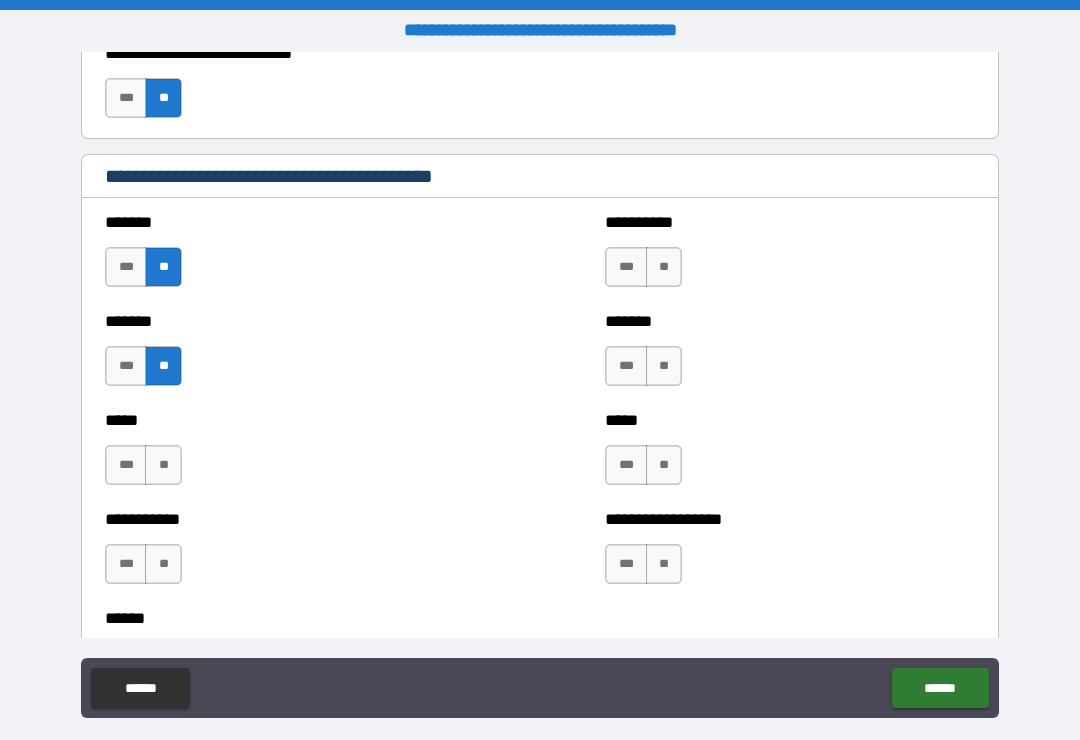 click on "**" at bounding box center (163, 465) 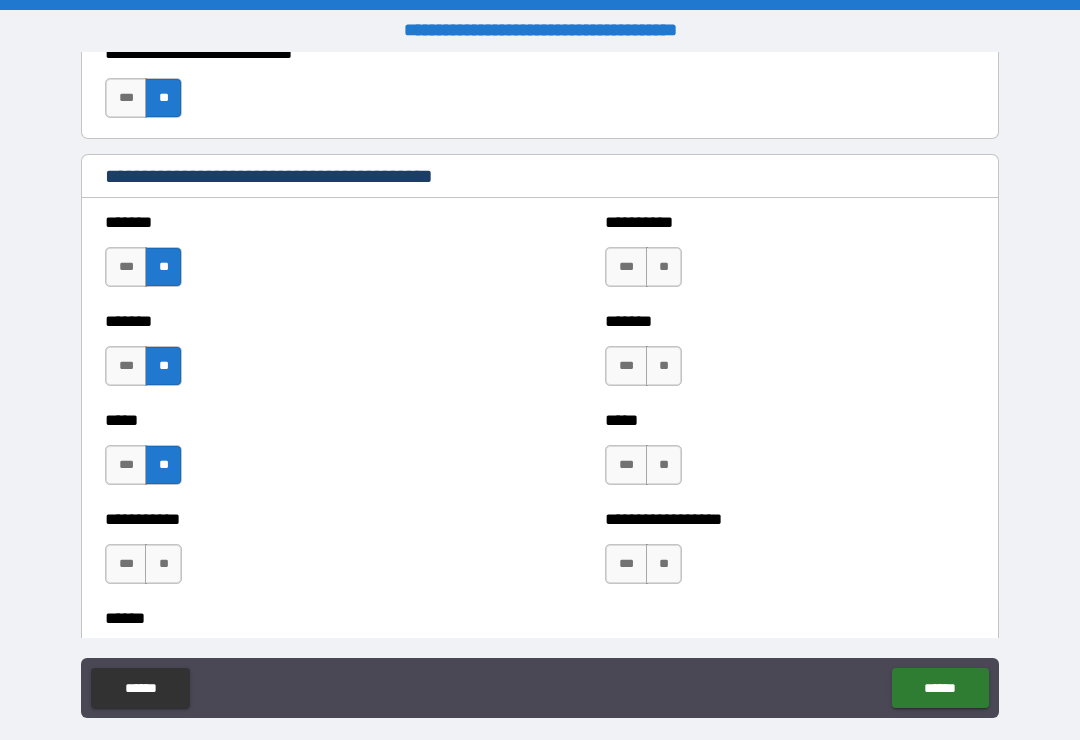 click on "**" at bounding box center [163, 564] 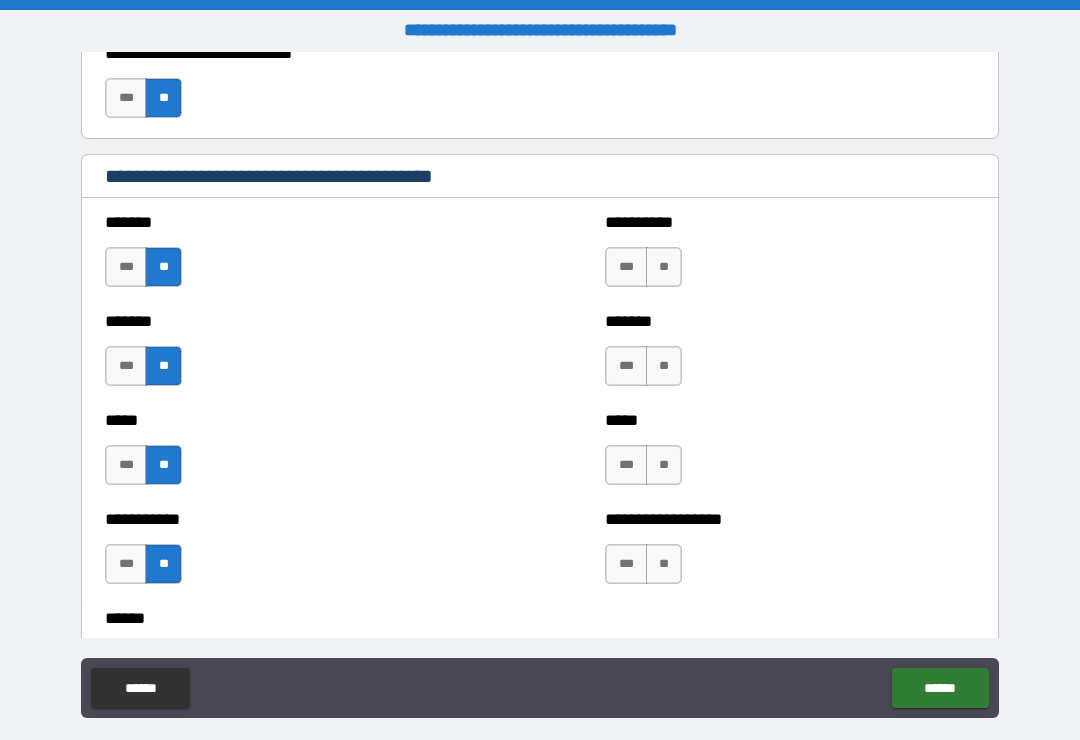 click on "**" at bounding box center [664, 267] 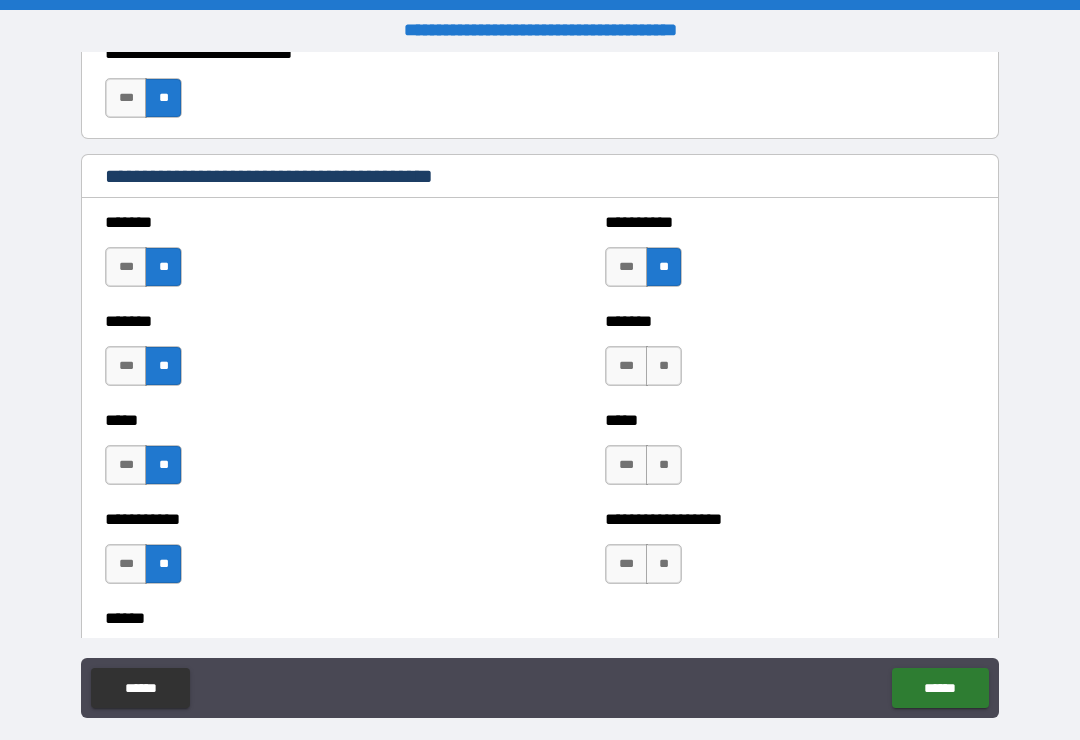 click on "**" at bounding box center [664, 366] 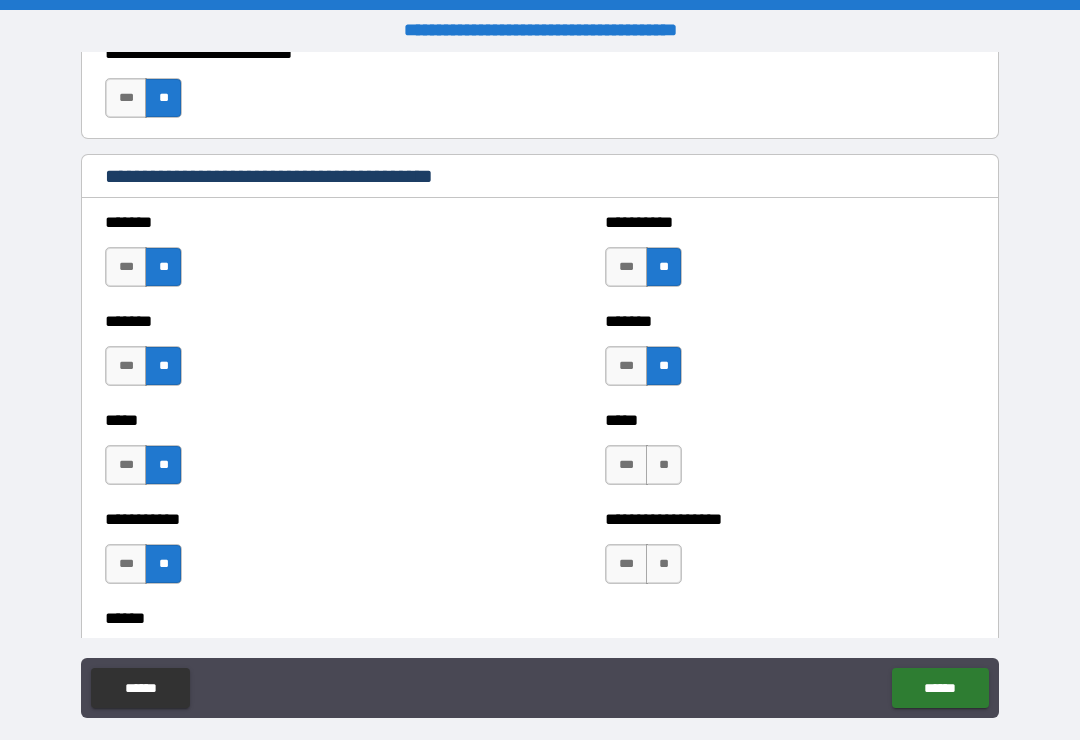 click on "**" at bounding box center [664, 465] 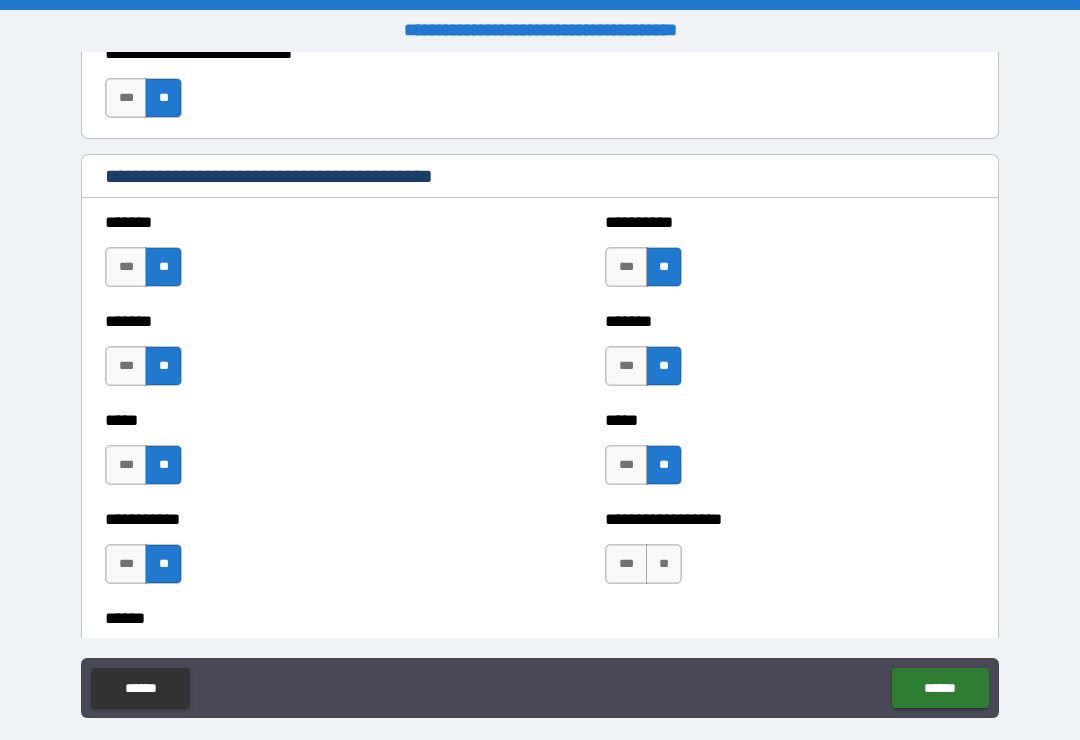 click on "**" at bounding box center [664, 564] 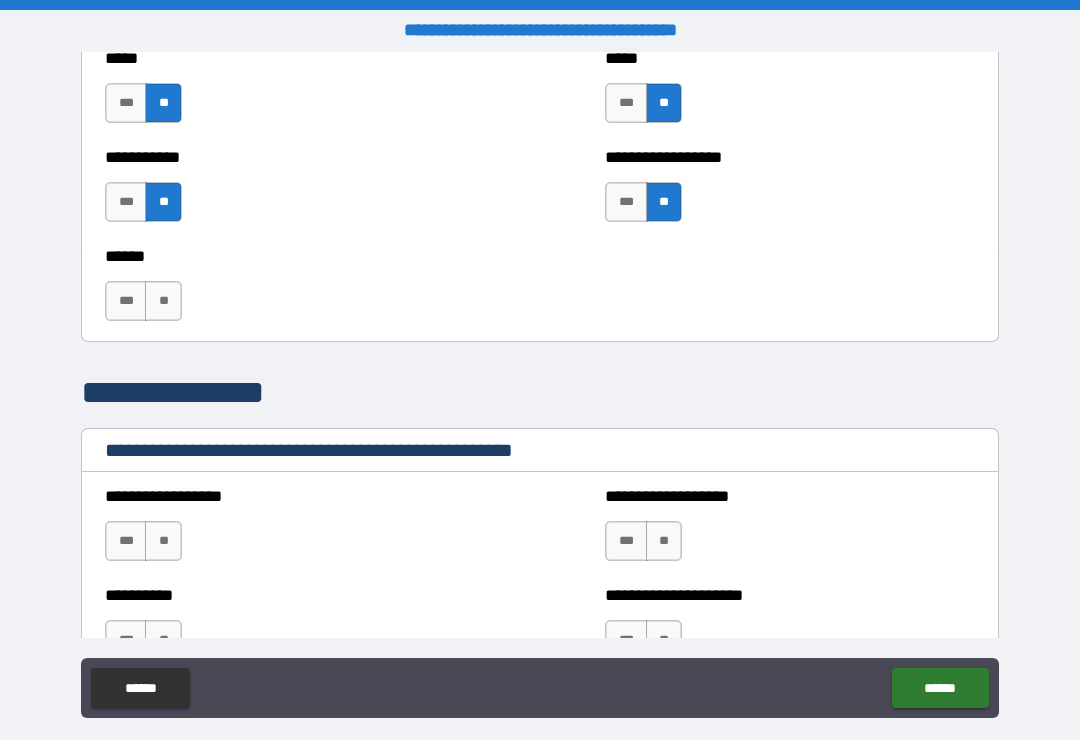 scroll, scrollTop: 2129, scrollLeft: 0, axis: vertical 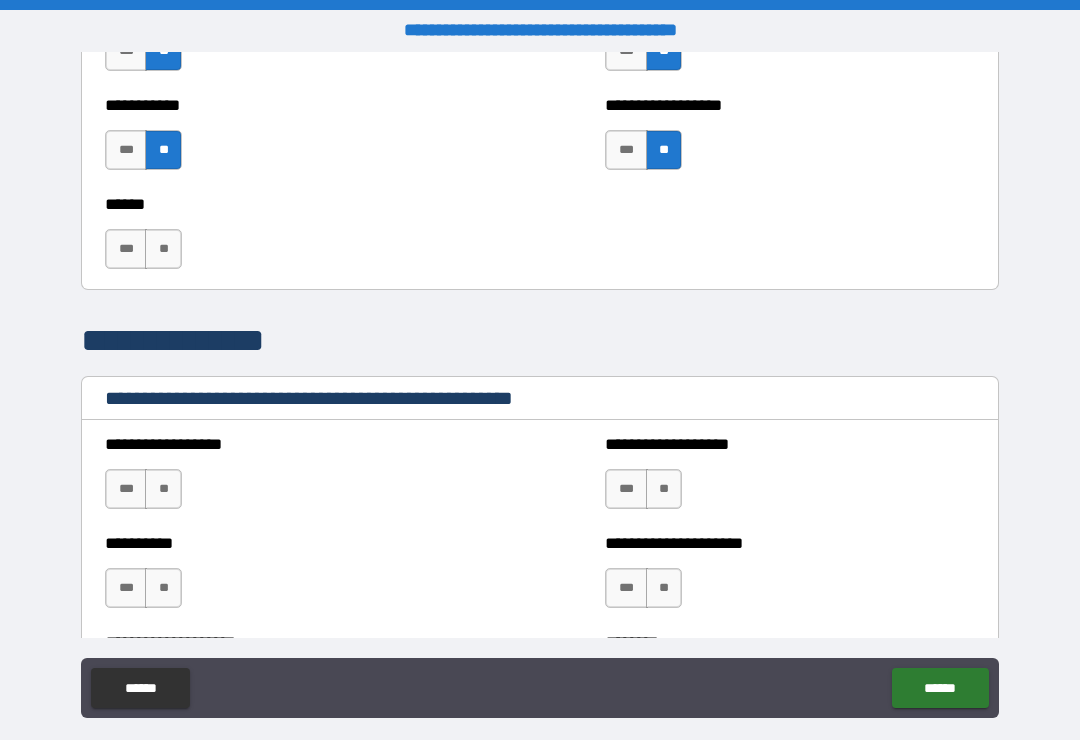 click on "**" at bounding box center (163, 249) 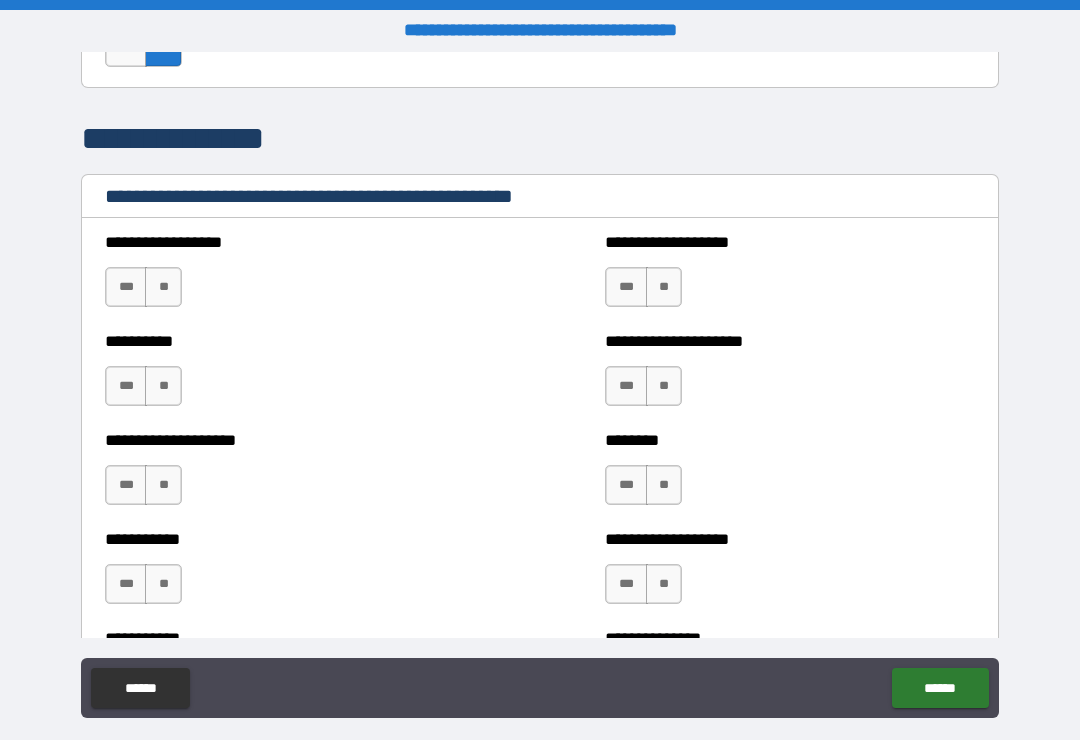 scroll, scrollTop: 2333, scrollLeft: 0, axis: vertical 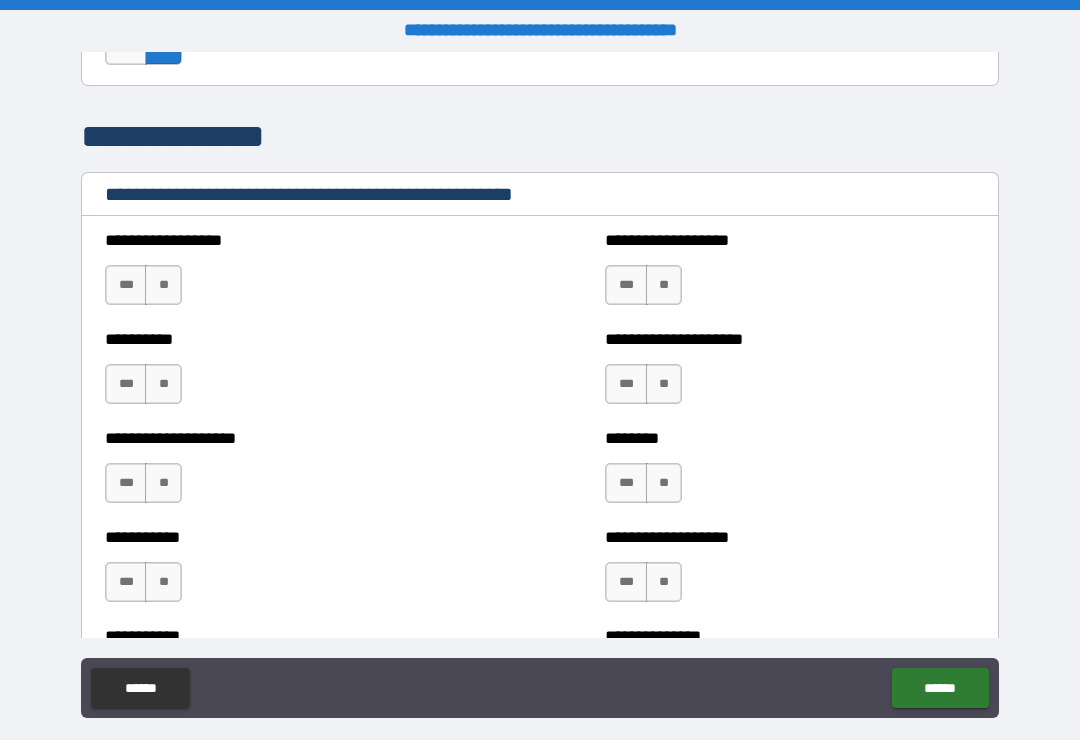 click on "**" at bounding box center (163, 285) 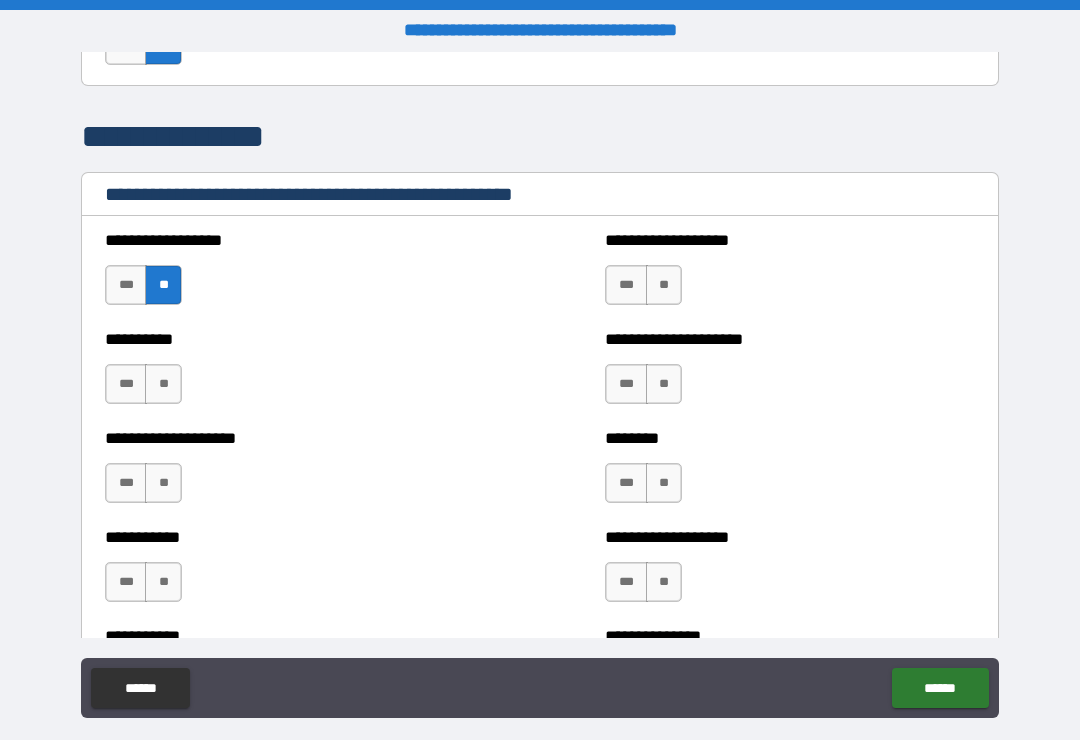 click on "**" at bounding box center (163, 384) 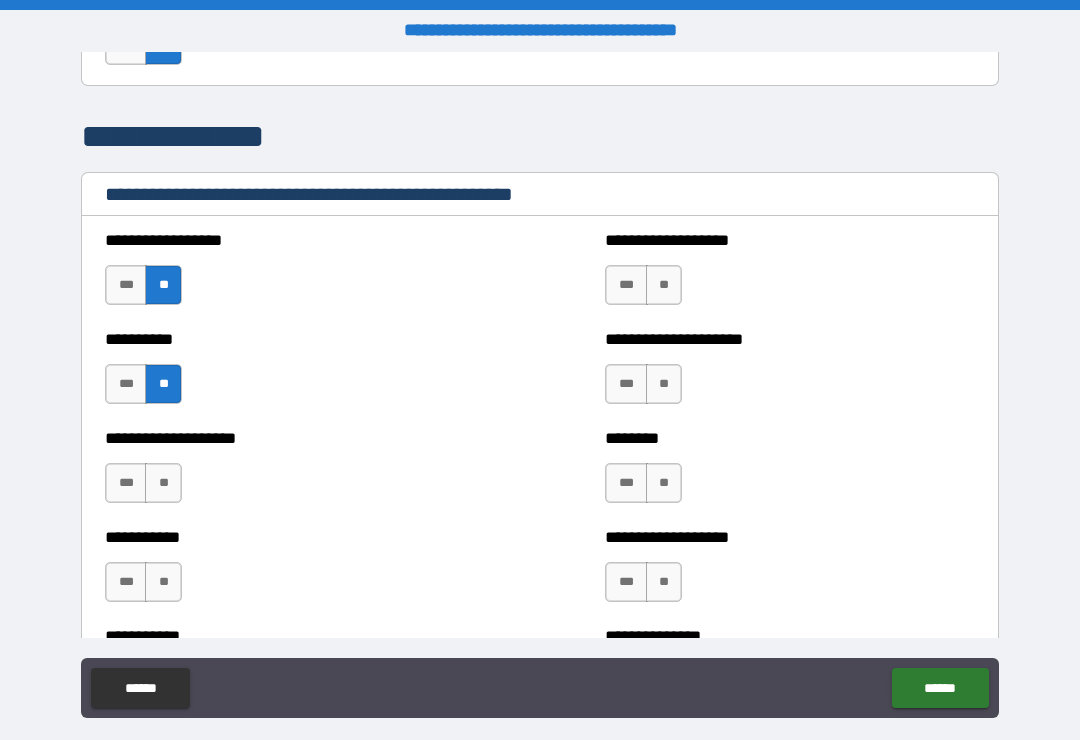 click on "**" at bounding box center [163, 483] 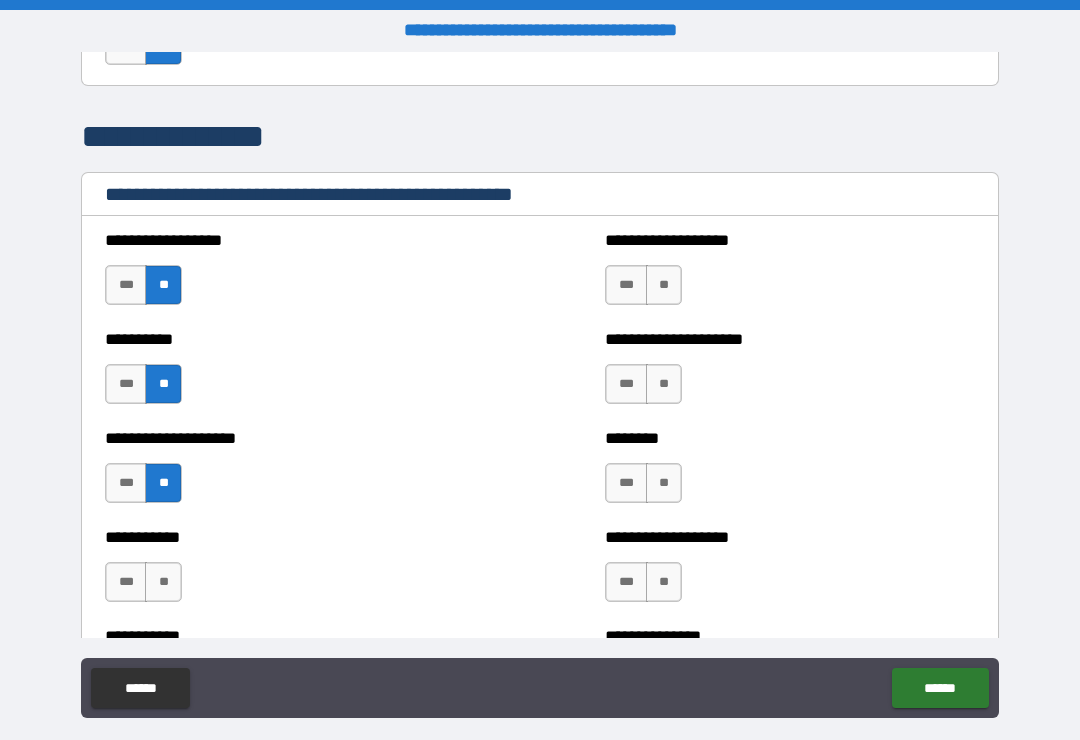 click on "**" at bounding box center [163, 582] 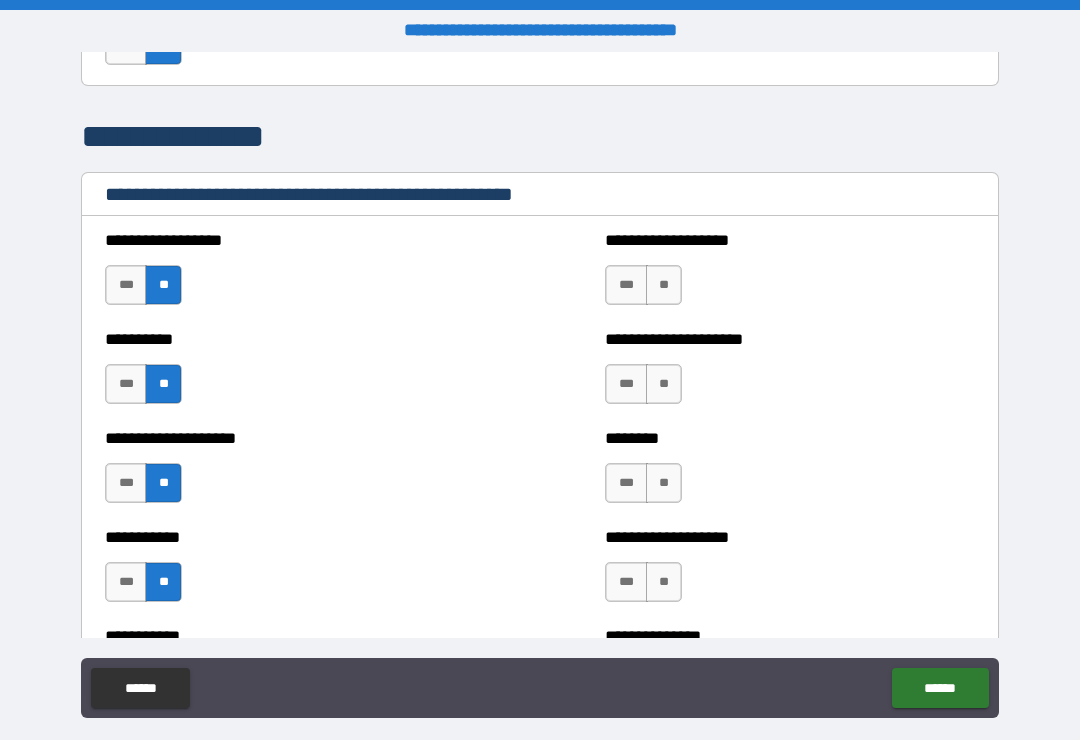 click on "**" at bounding box center (664, 285) 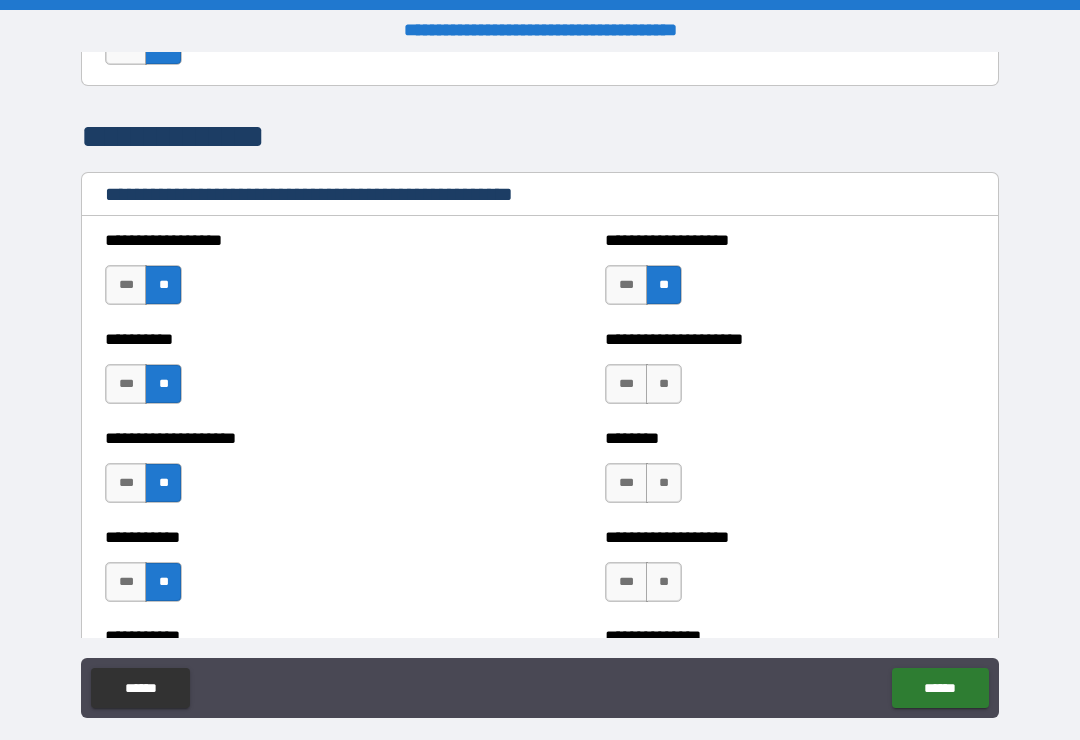 click on "***" at bounding box center (626, 384) 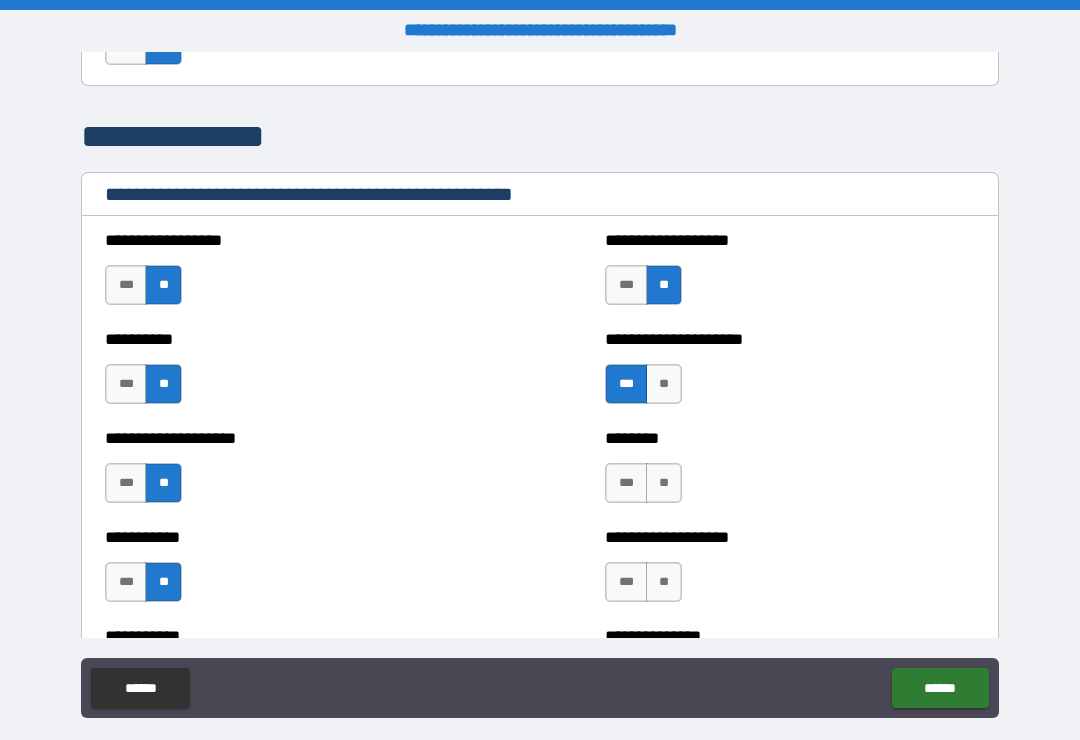 click on "**" at bounding box center [664, 483] 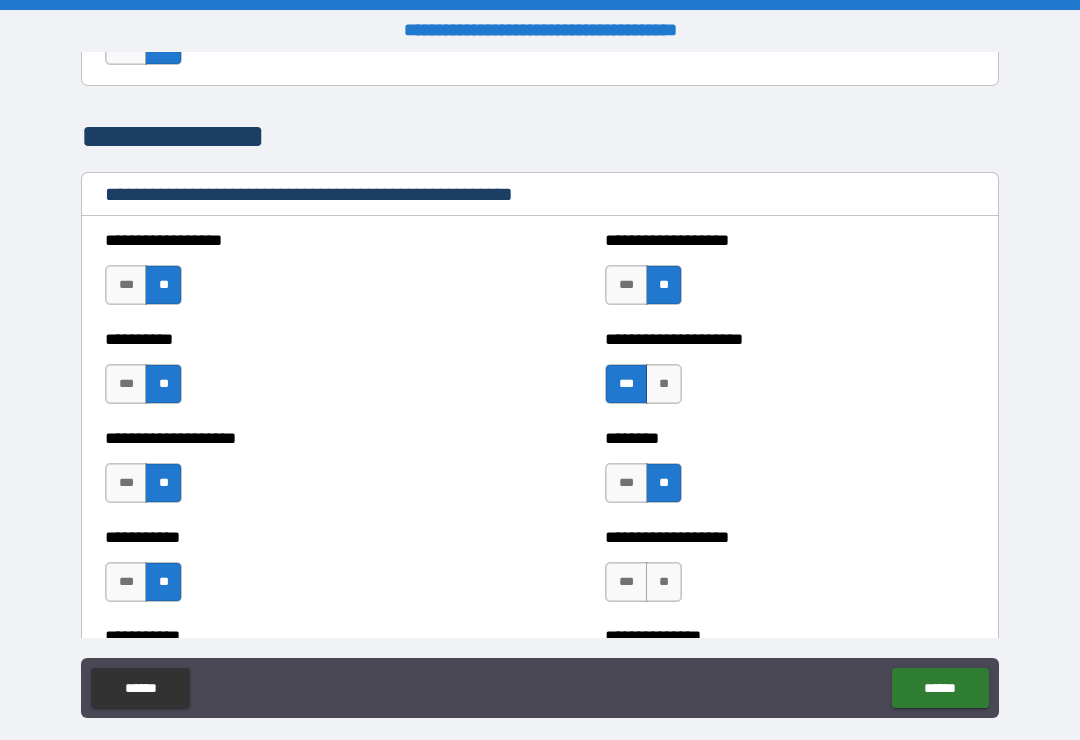 click on "**" at bounding box center [664, 582] 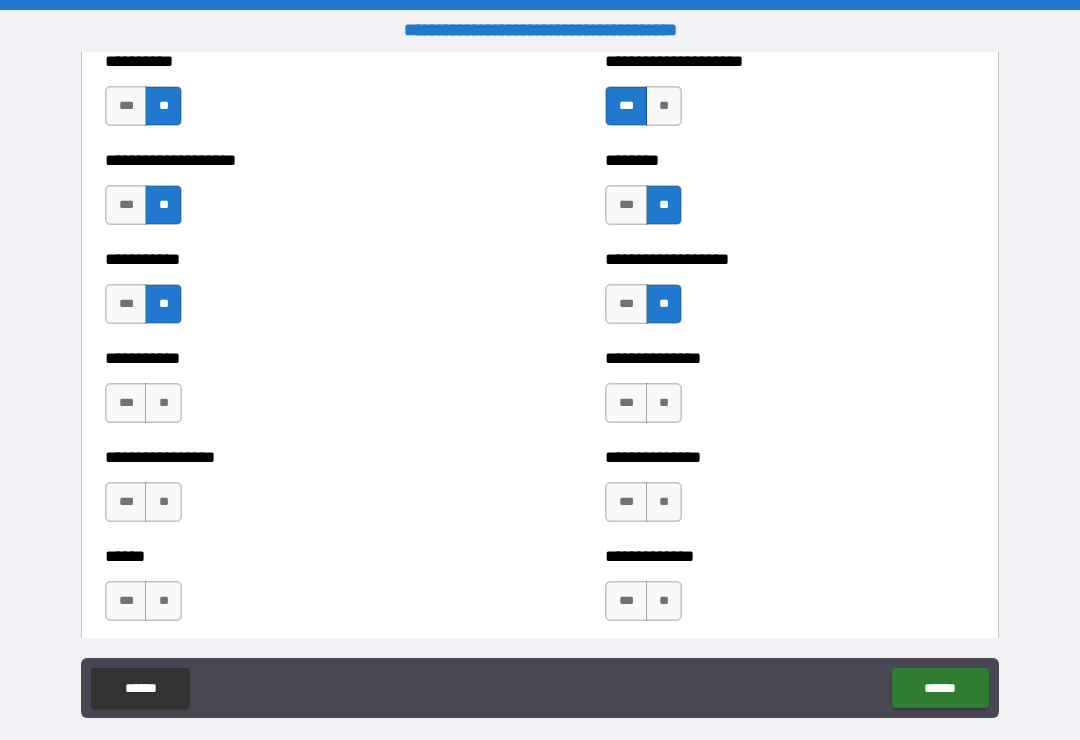 scroll, scrollTop: 2627, scrollLeft: 0, axis: vertical 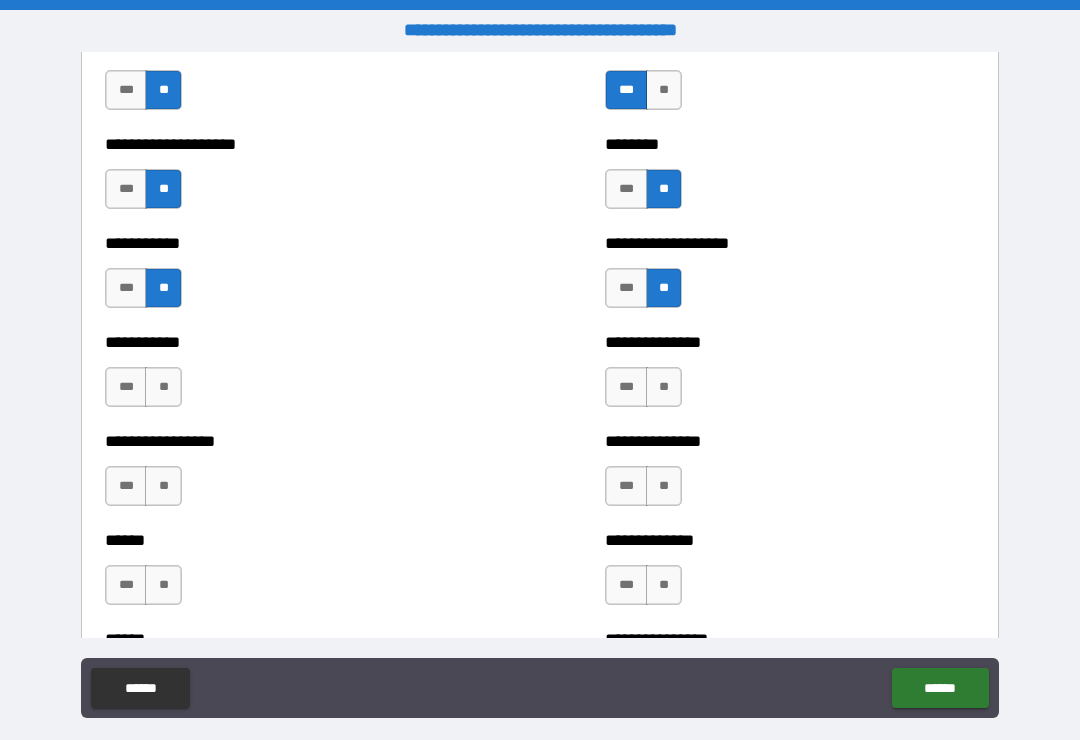 click on "**" at bounding box center [163, 387] 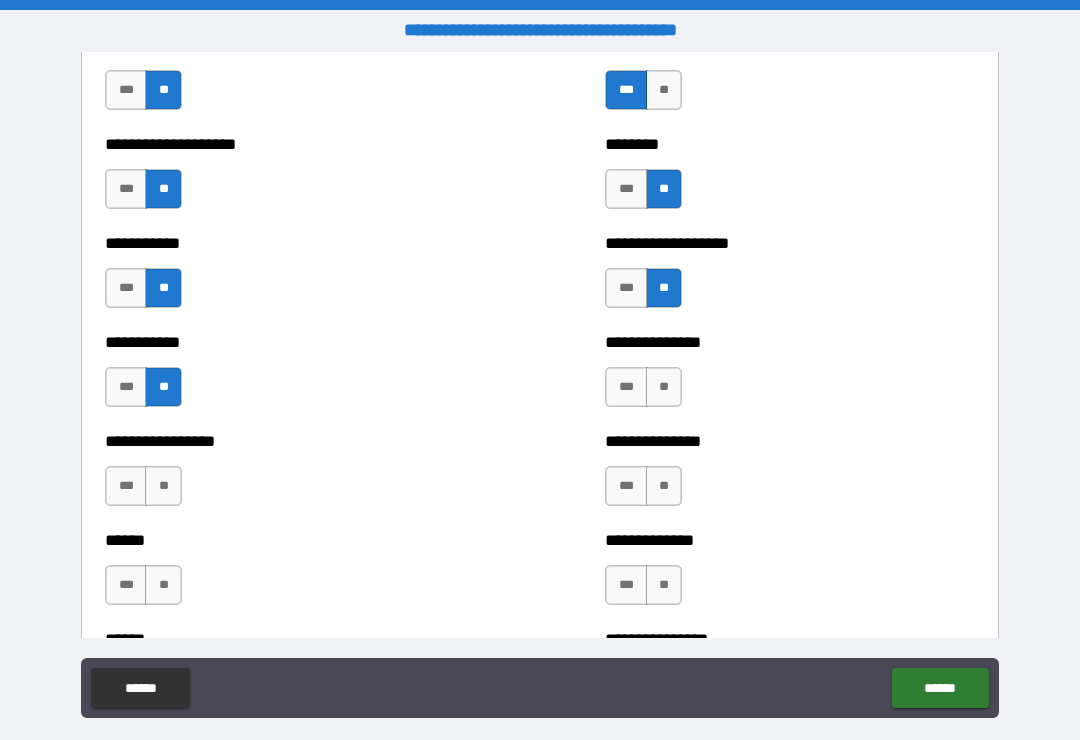 click on "**" at bounding box center (163, 486) 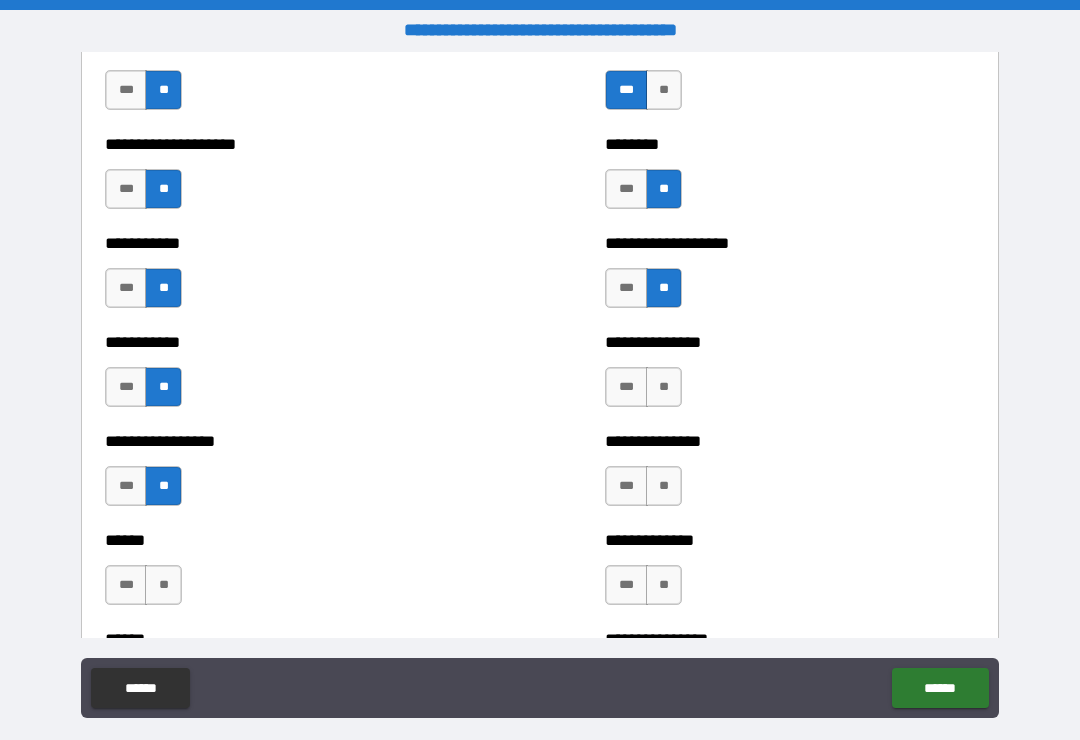 click on "**" at bounding box center [163, 585] 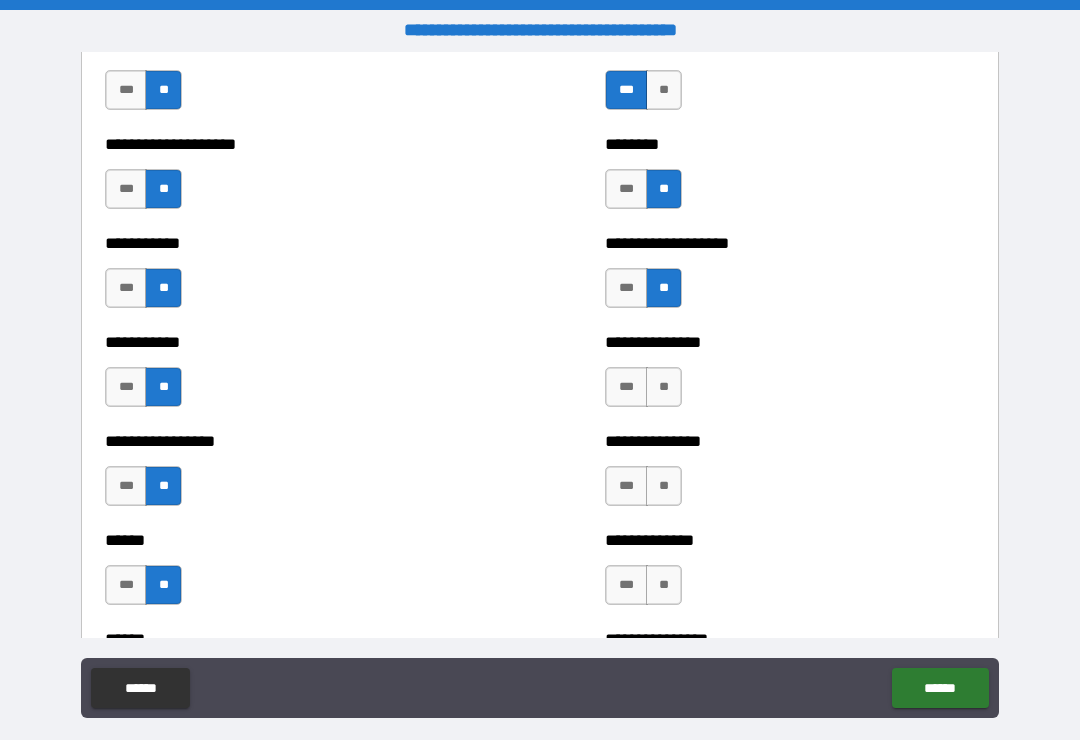 click on "**" at bounding box center (664, 387) 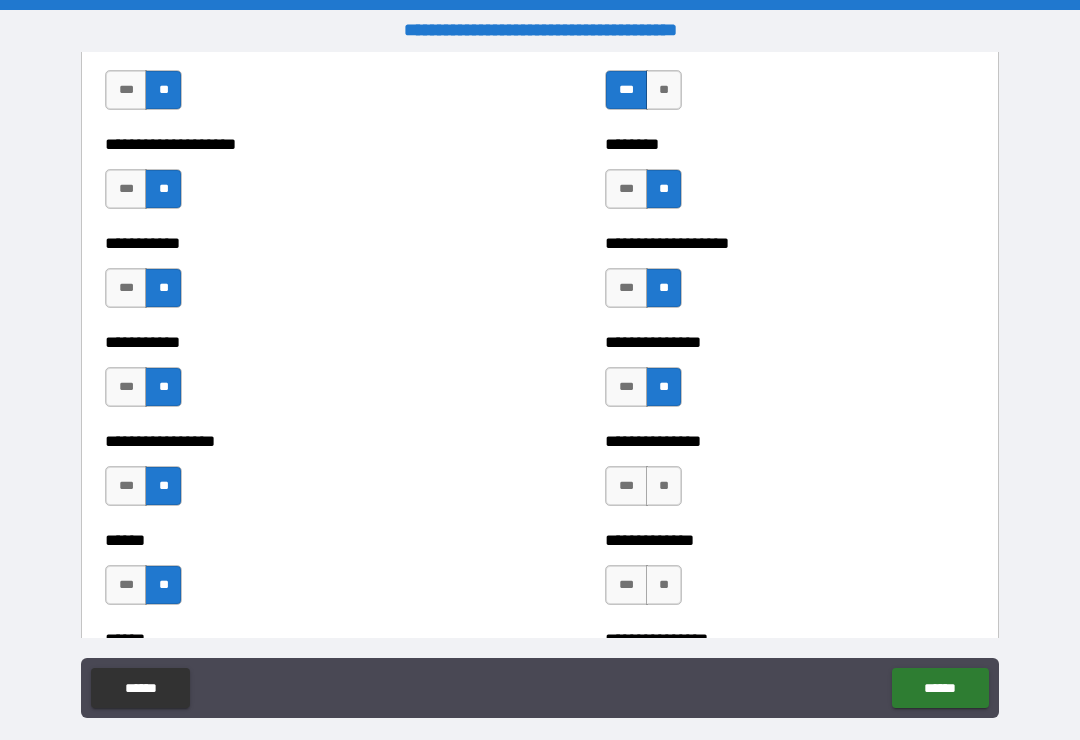 click on "**" at bounding box center [664, 486] 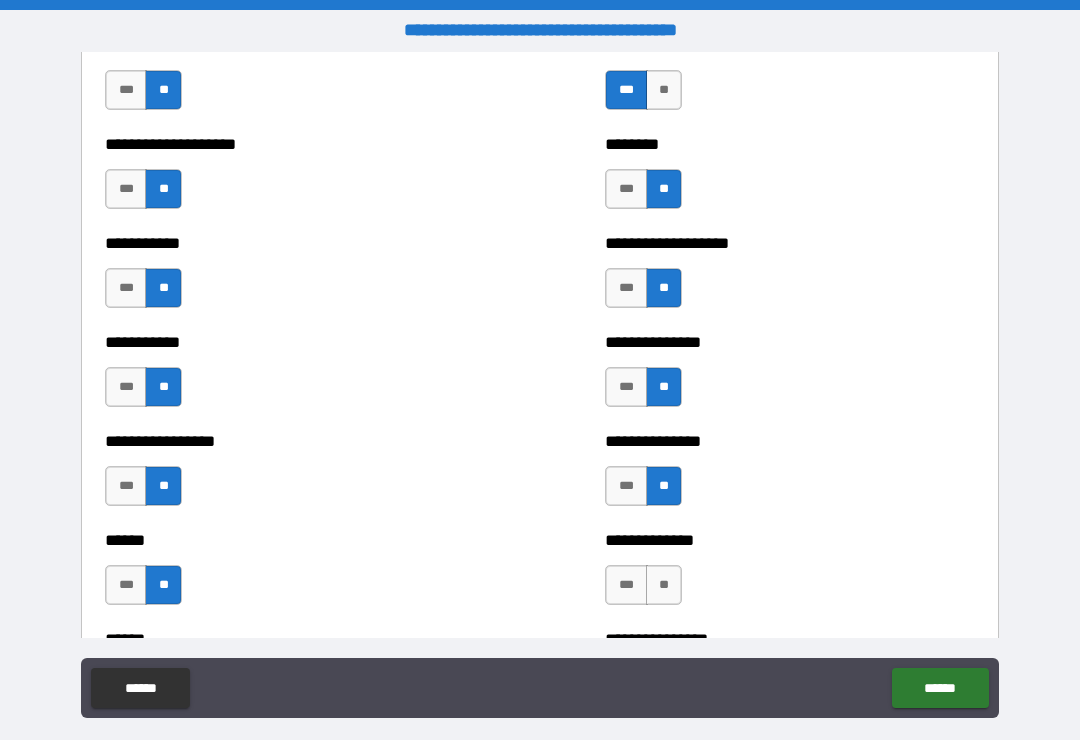 click on "**" at bounding box center (664, 585) 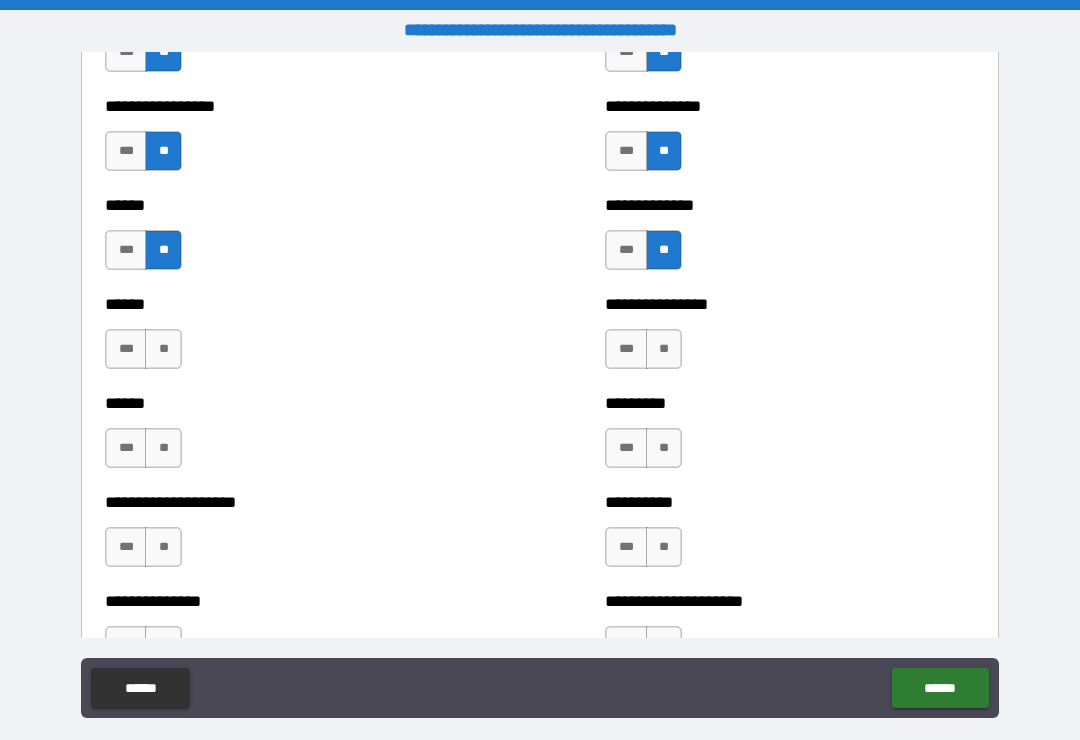scroll, scrollTop: 2962, scrollLeft: 0, axis: vertical 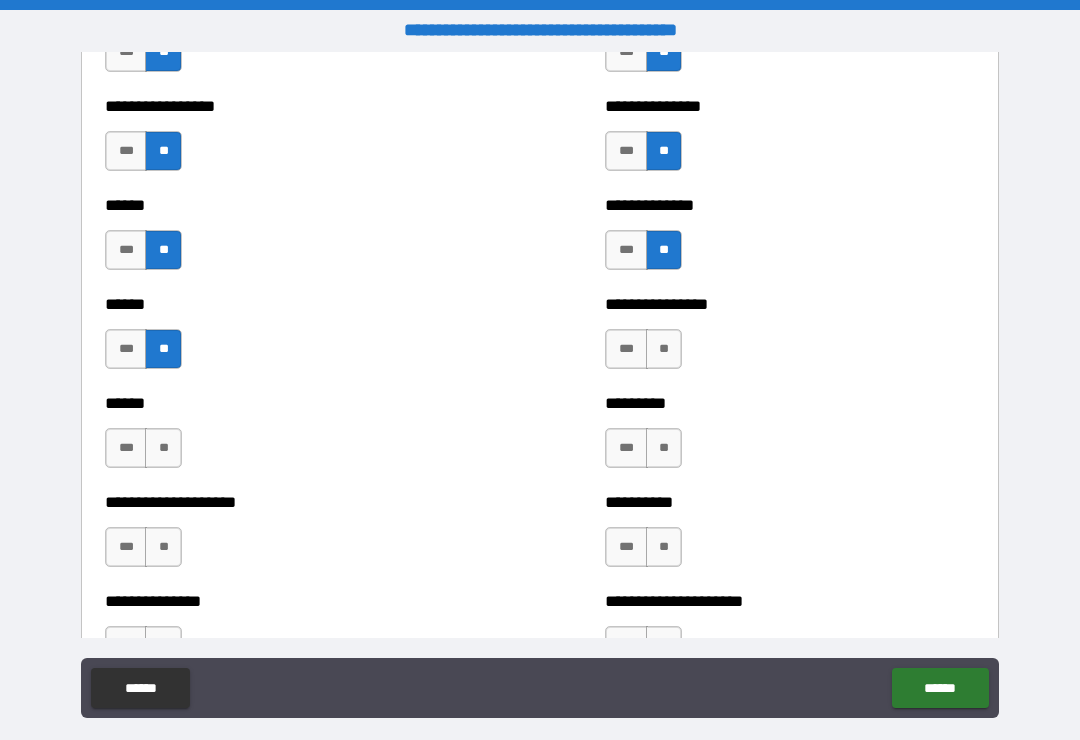 click on "**" at bounding box center [163, 448] 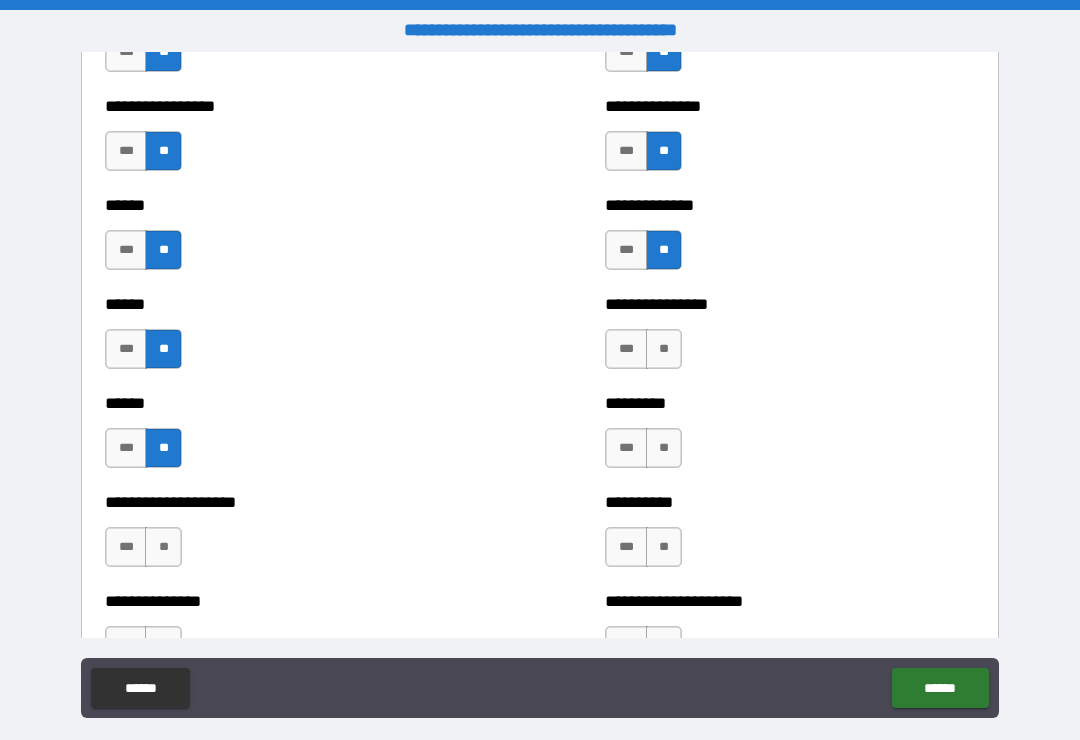 click on "**" at bounding box center [163, 547] 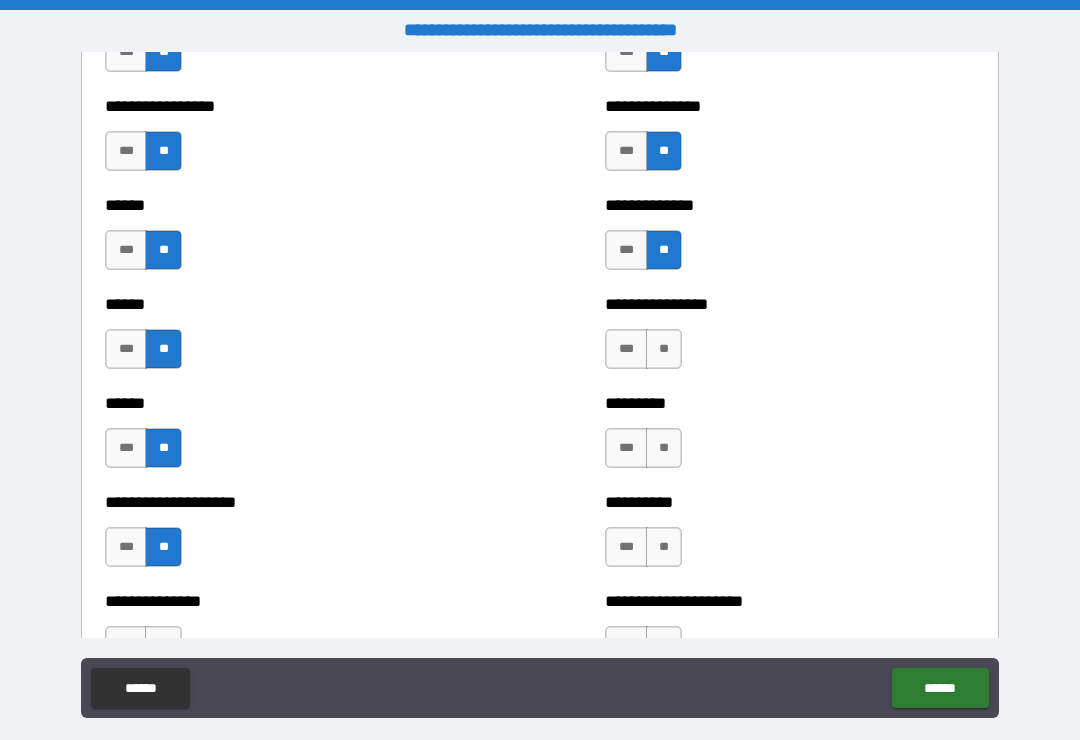 click on "**" at bounding box center (664, 349) 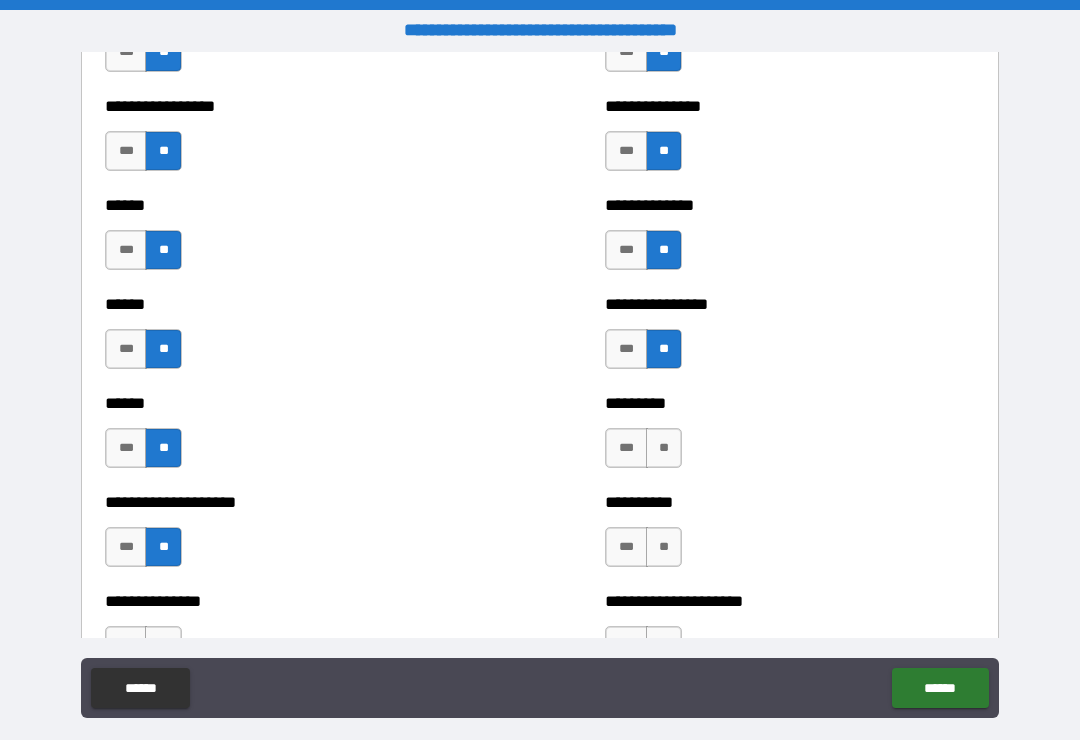 click on "**" at bounding box center (664, 448) 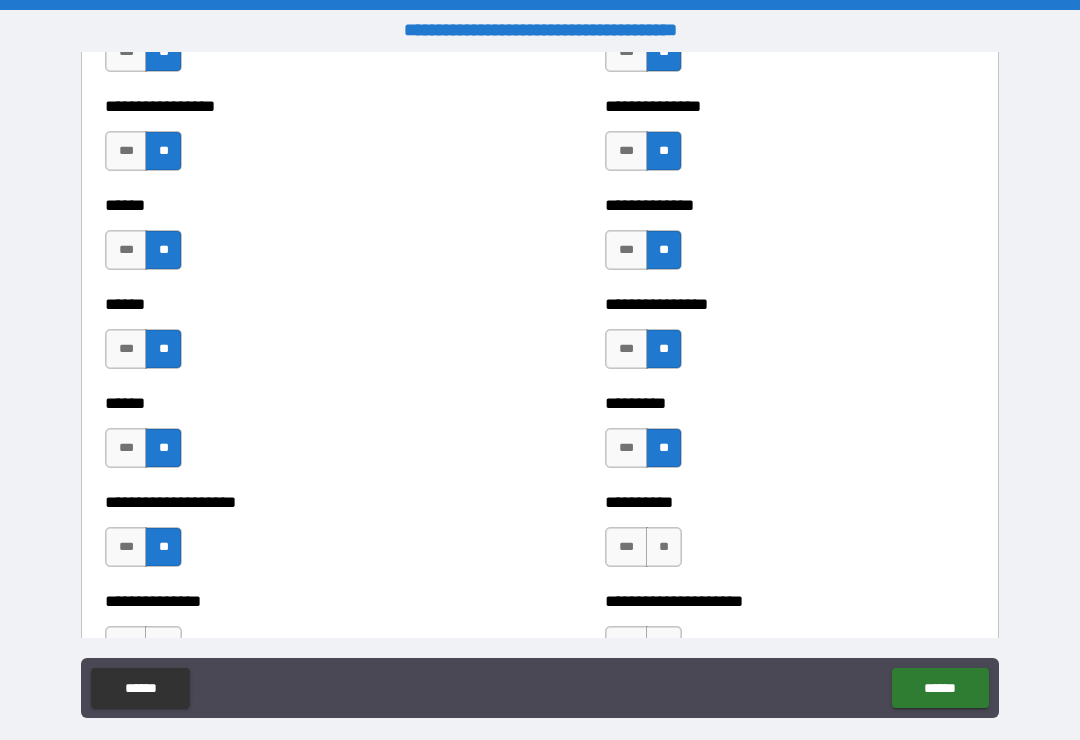 click on "**" at bounding box center (664, 547) 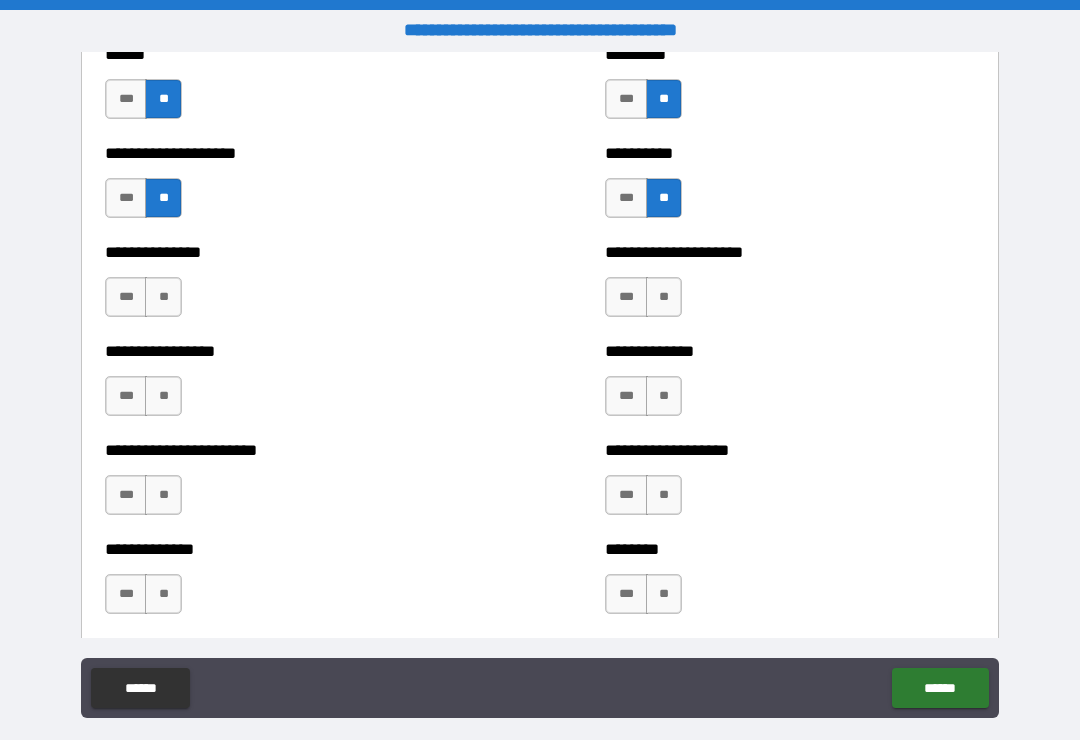 scroll, scrollTop: 3310, scrollLeft: 0, axis: vertical 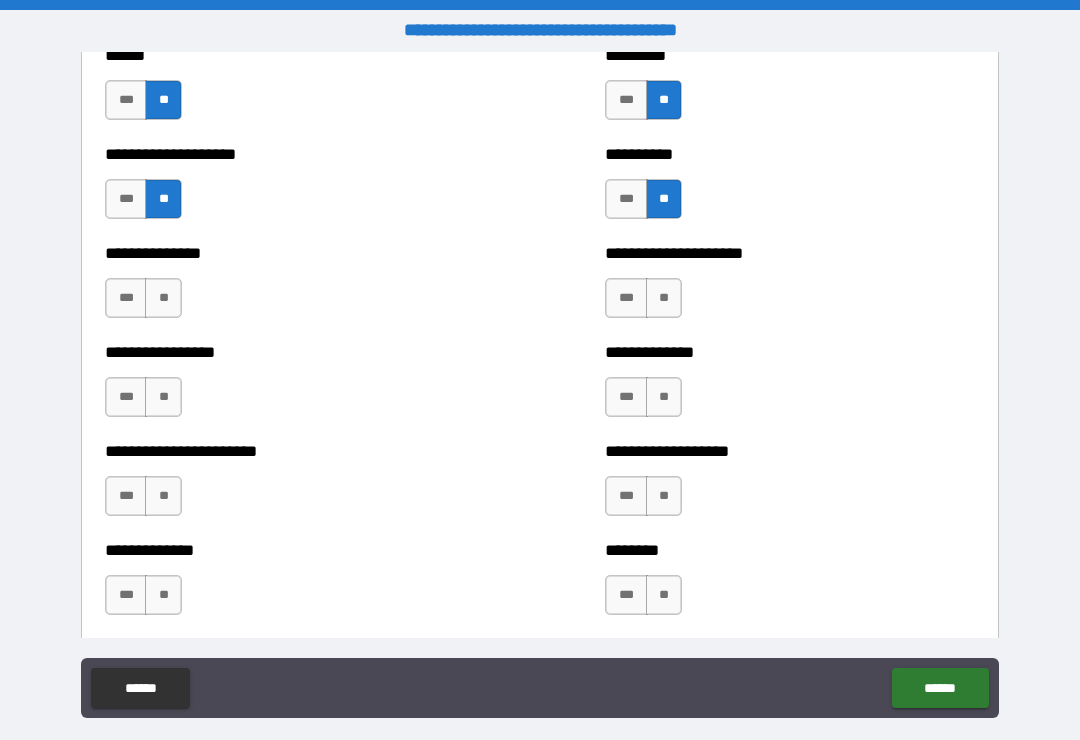 click on "**" at bounding box center (163, 298) 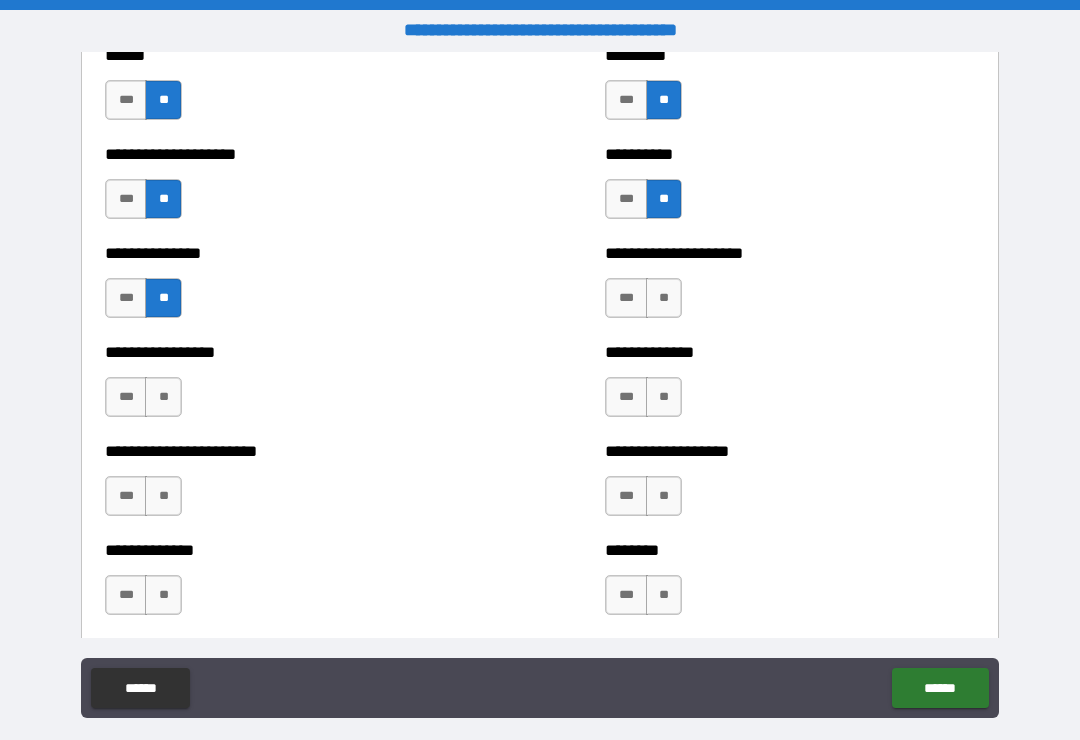 click on "**" at bounding box center [163, 397] 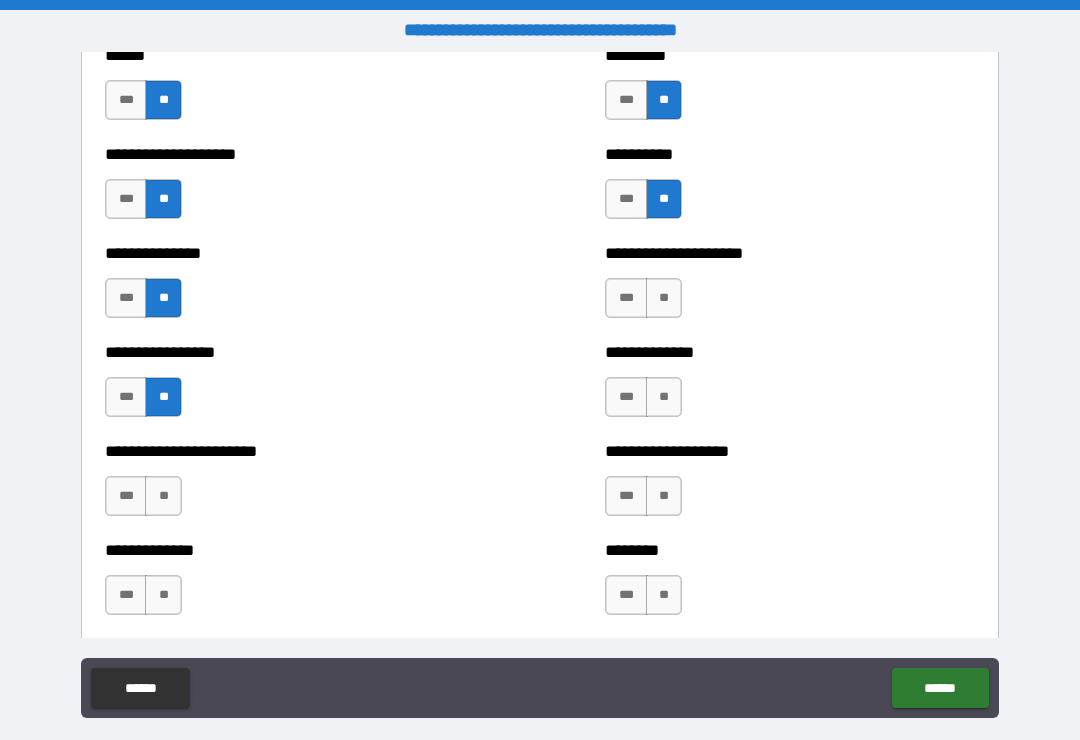 click on "**" at bounding box center [163, 496] 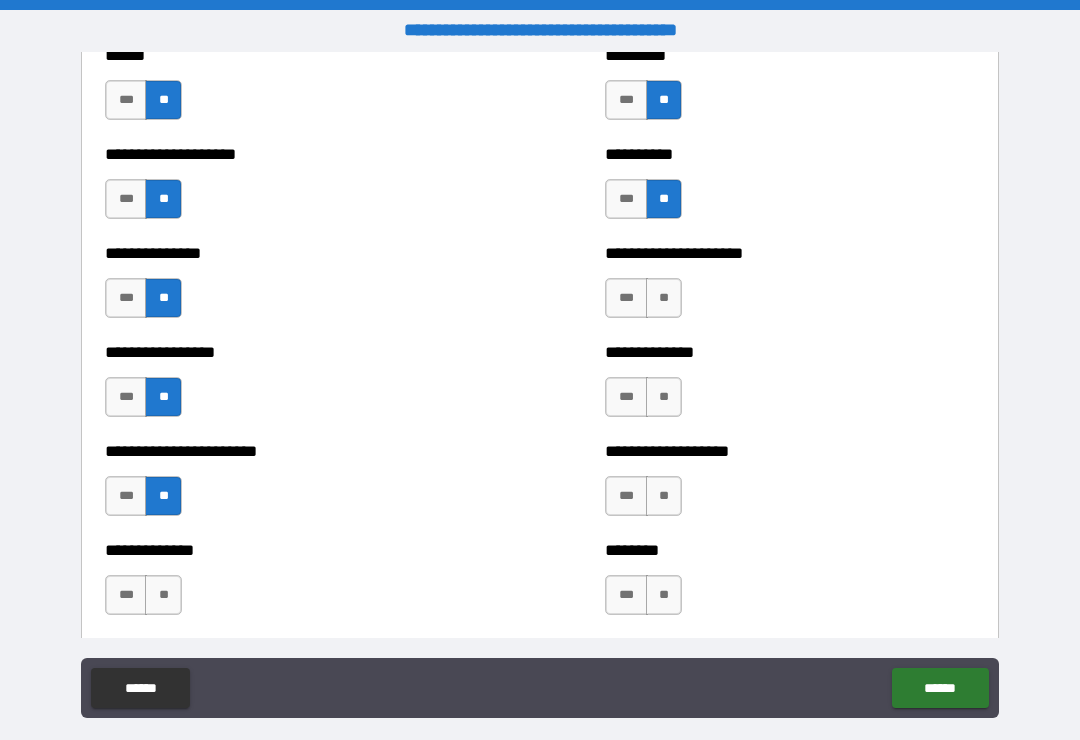 click on "**" at bounding box center (163, 595) 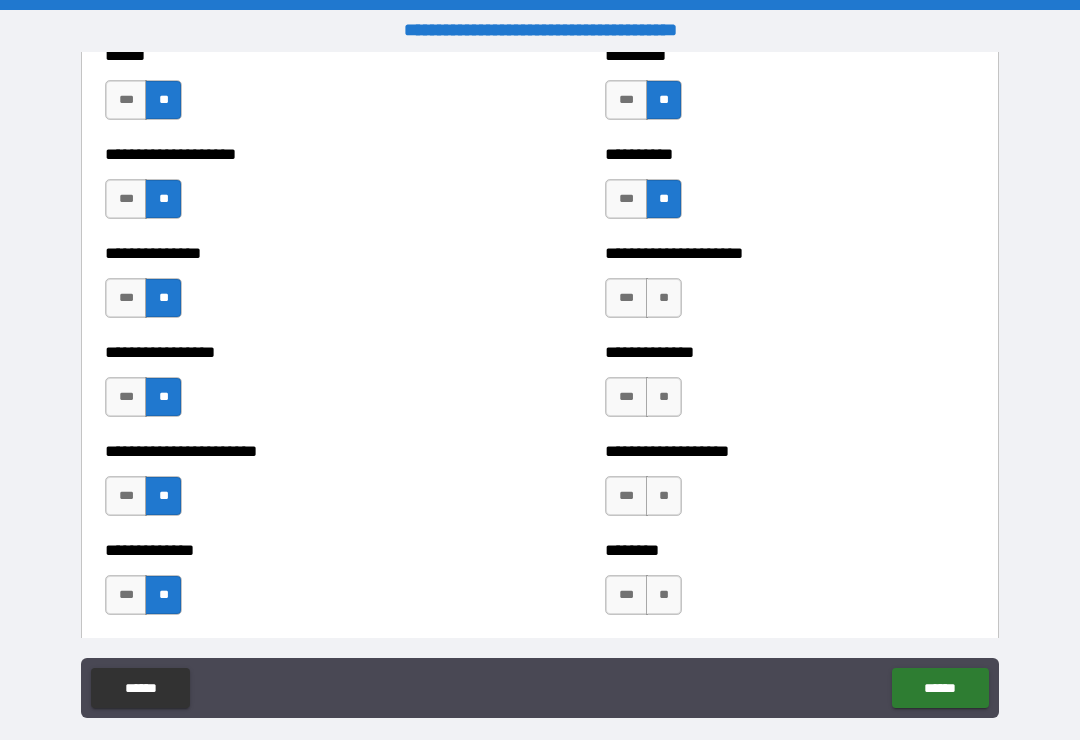 click on "**" at bounding box center [664, 298] 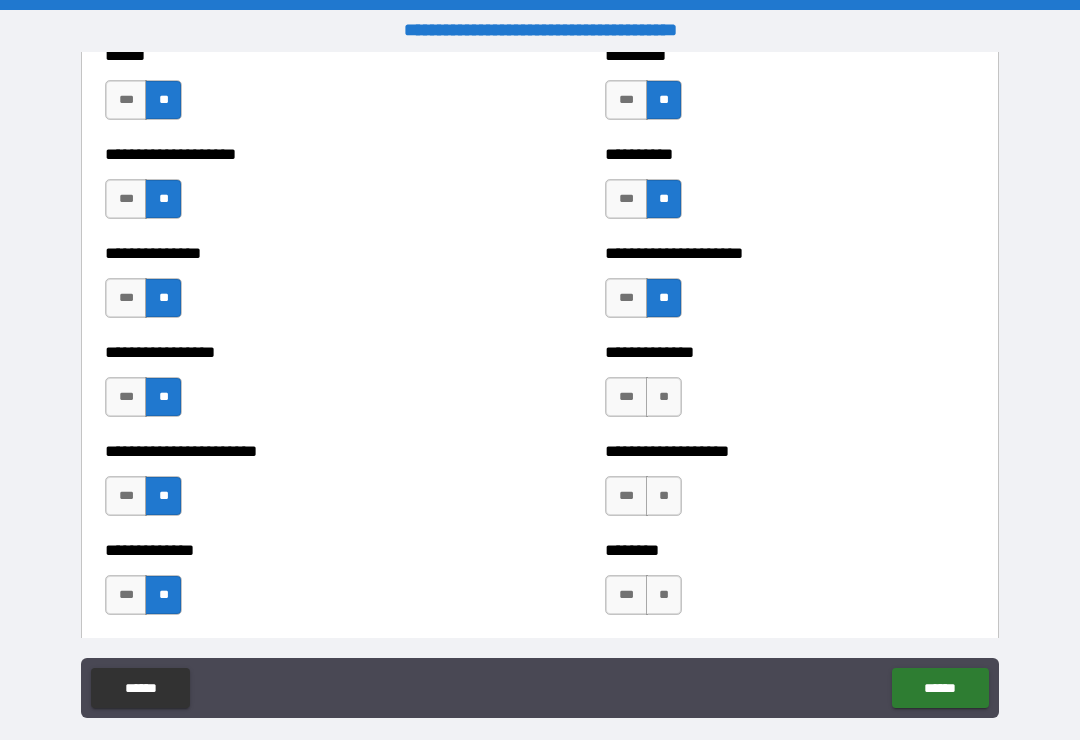 click on "**" at bounding box center [664, 397] 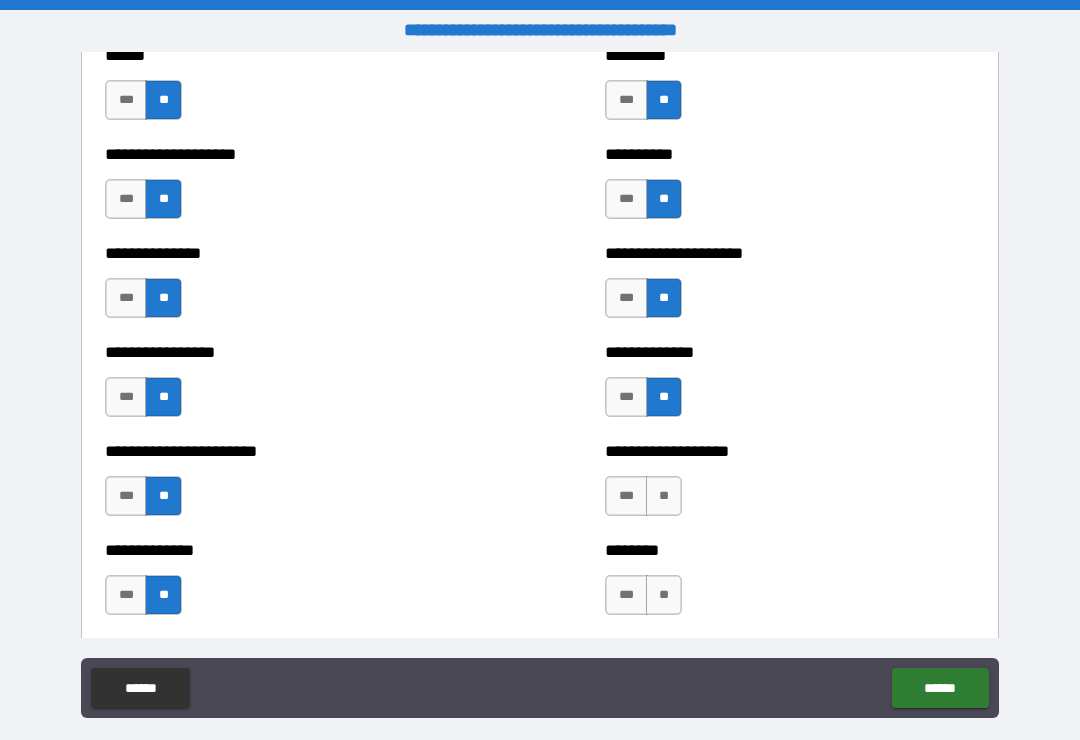 click on "**" at bounding box center [664, 496] 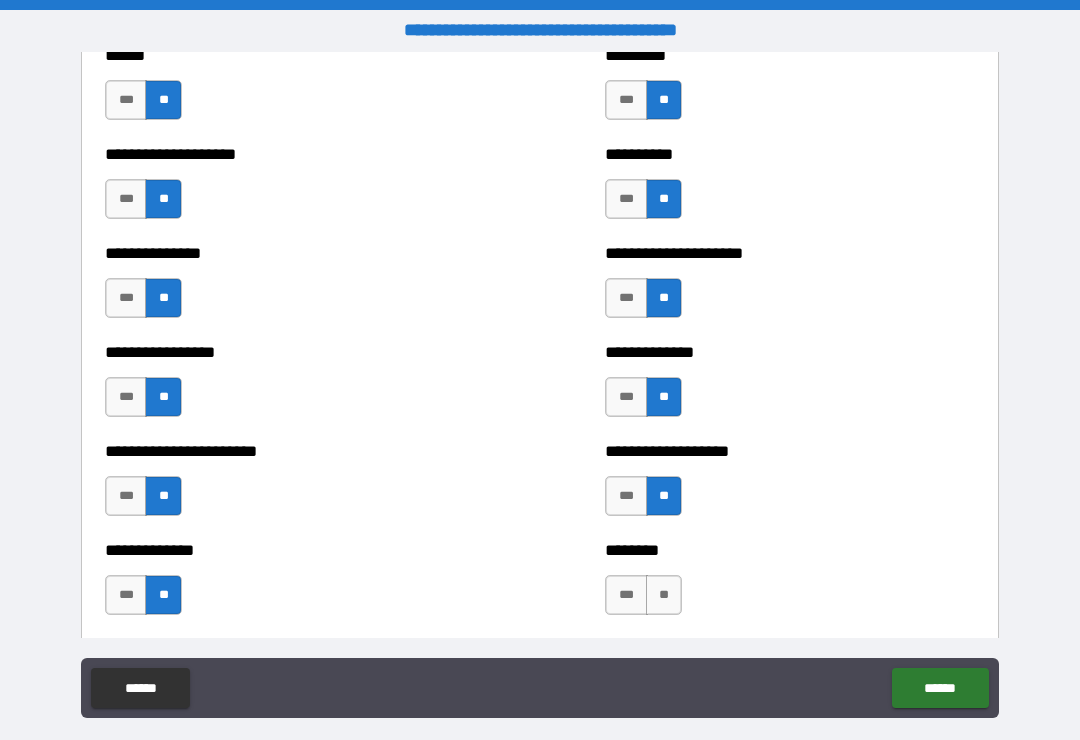 click on "**" at bounding box center [664, 595] 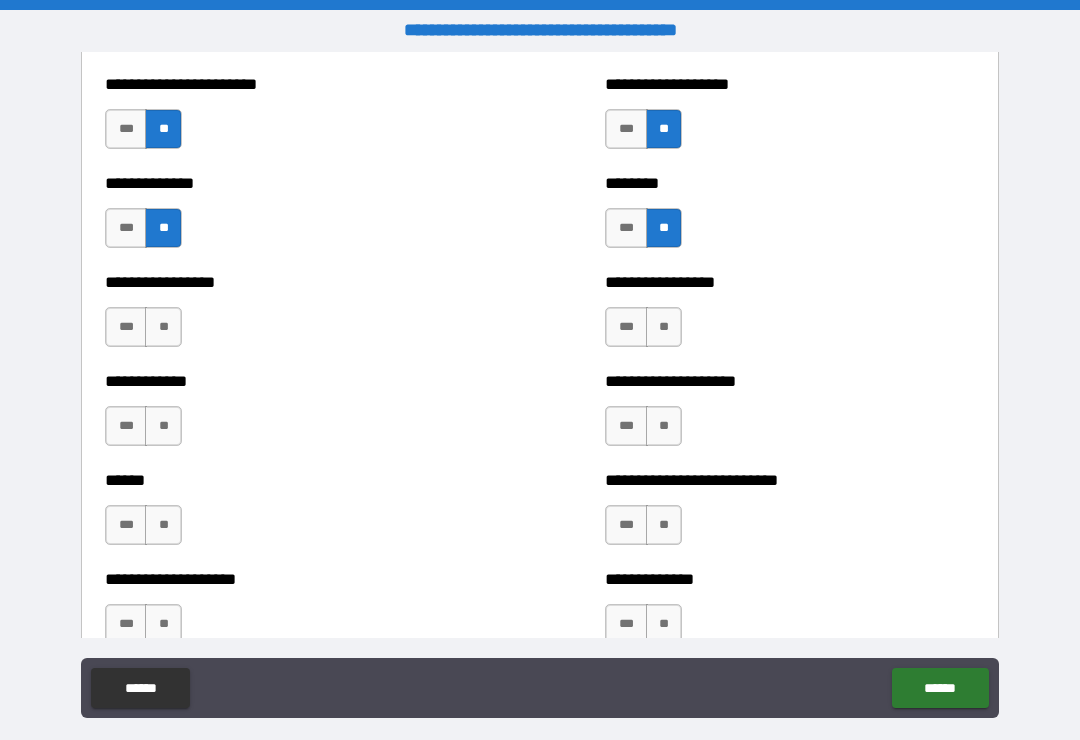scroll, scrollTop: 3676, scrollLeft: 0, axis: vertical 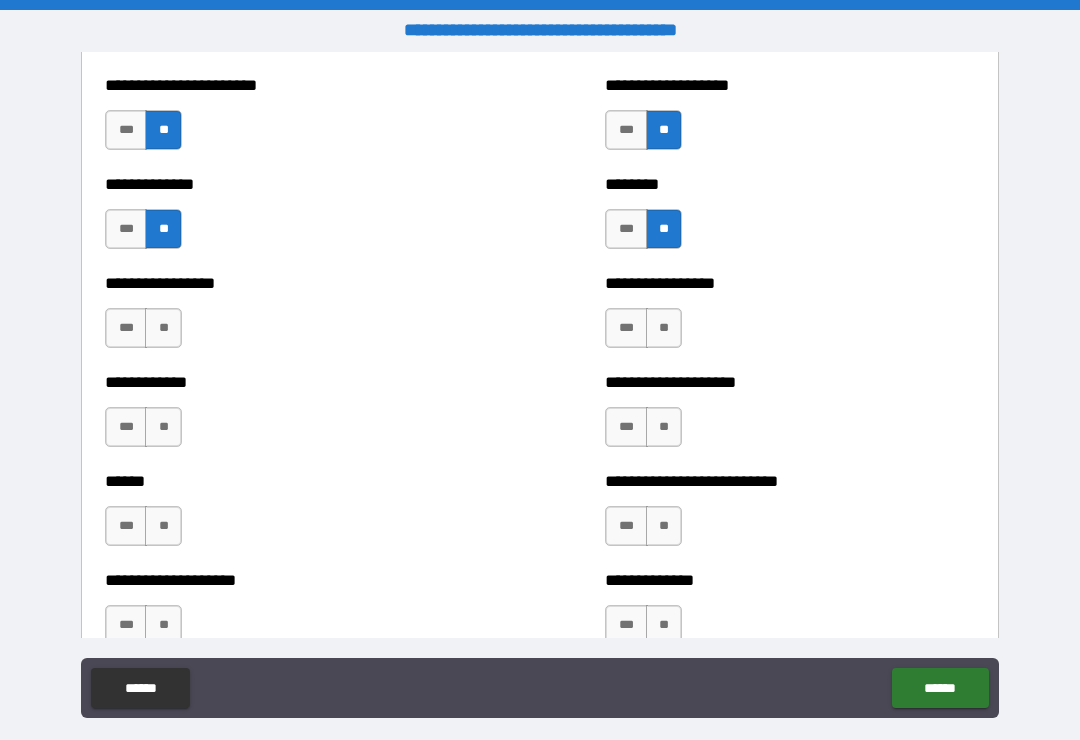 click on "**" at bounding box center [163, 328] 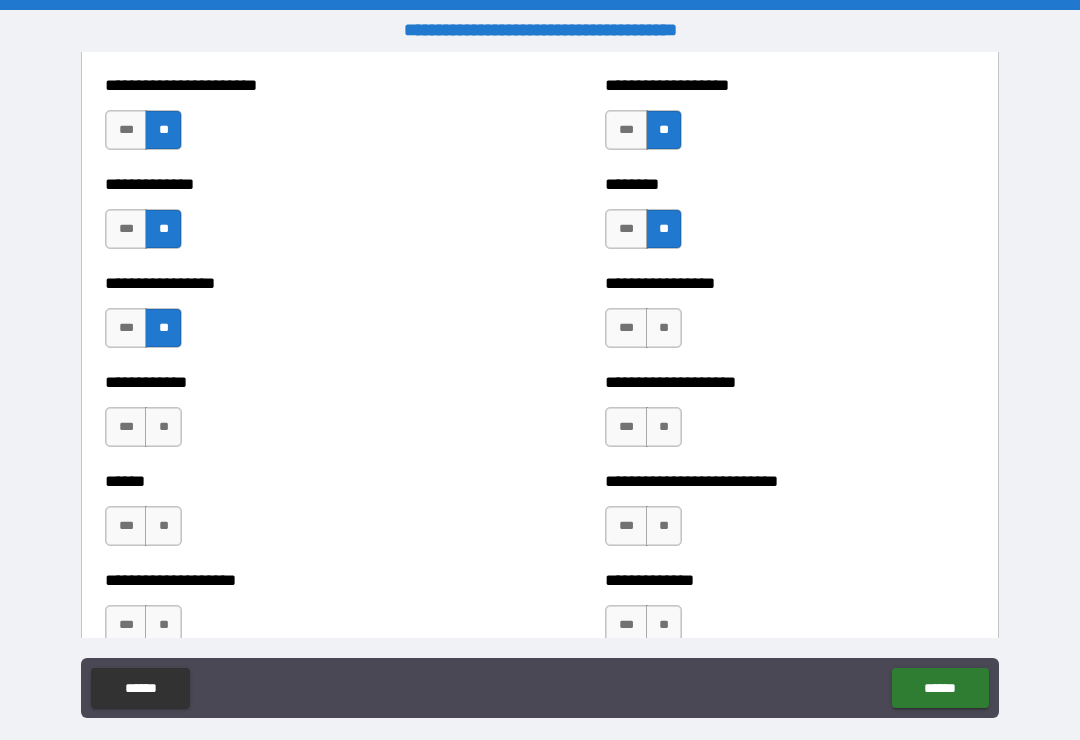 click on "**" at bounding box center [163, 427] 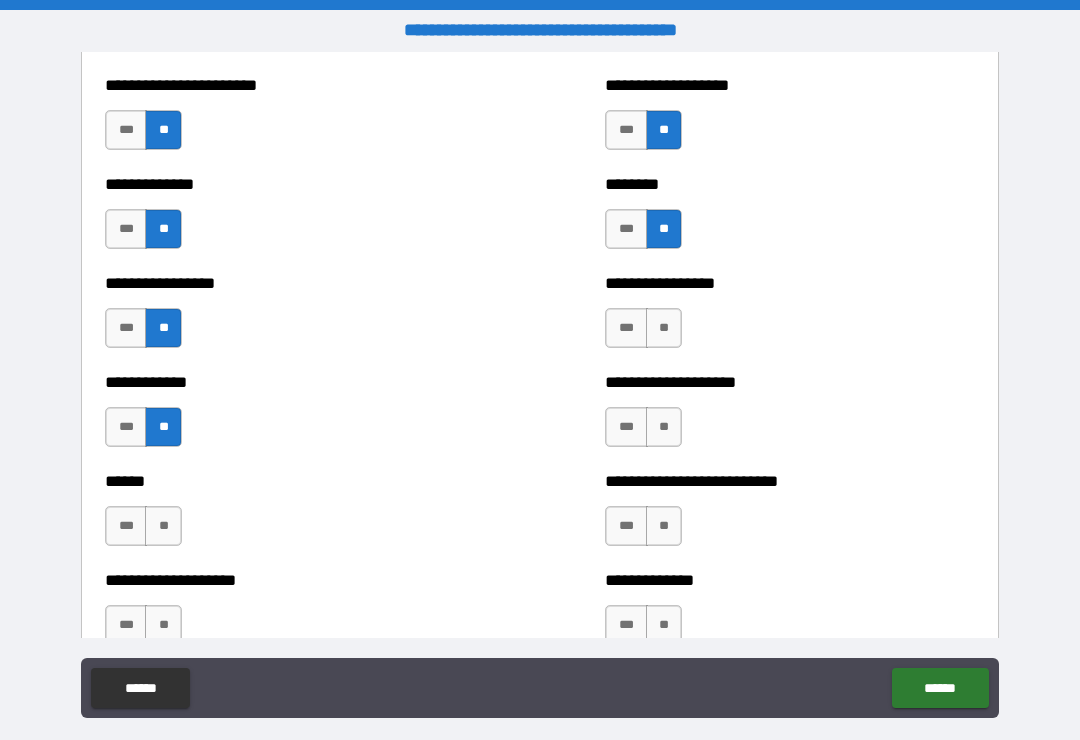 click on "**" at bounding box center [163, 526] 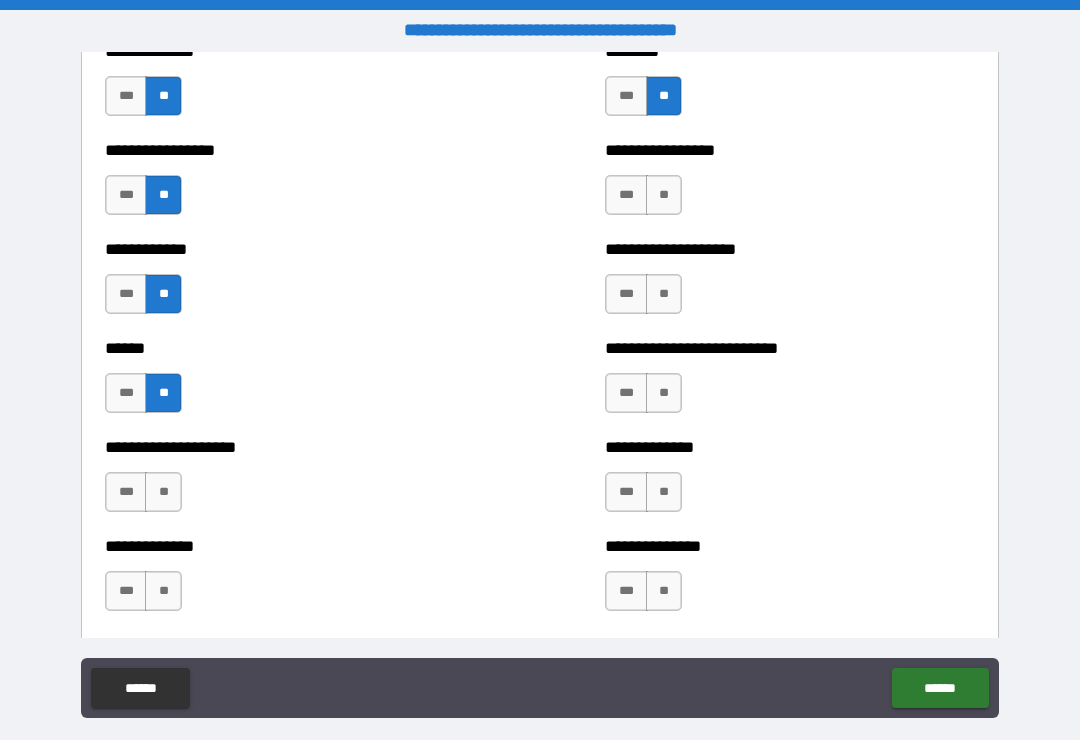 scroll, scrollTop: 3811, scrollLeft: 0, axis: vertical 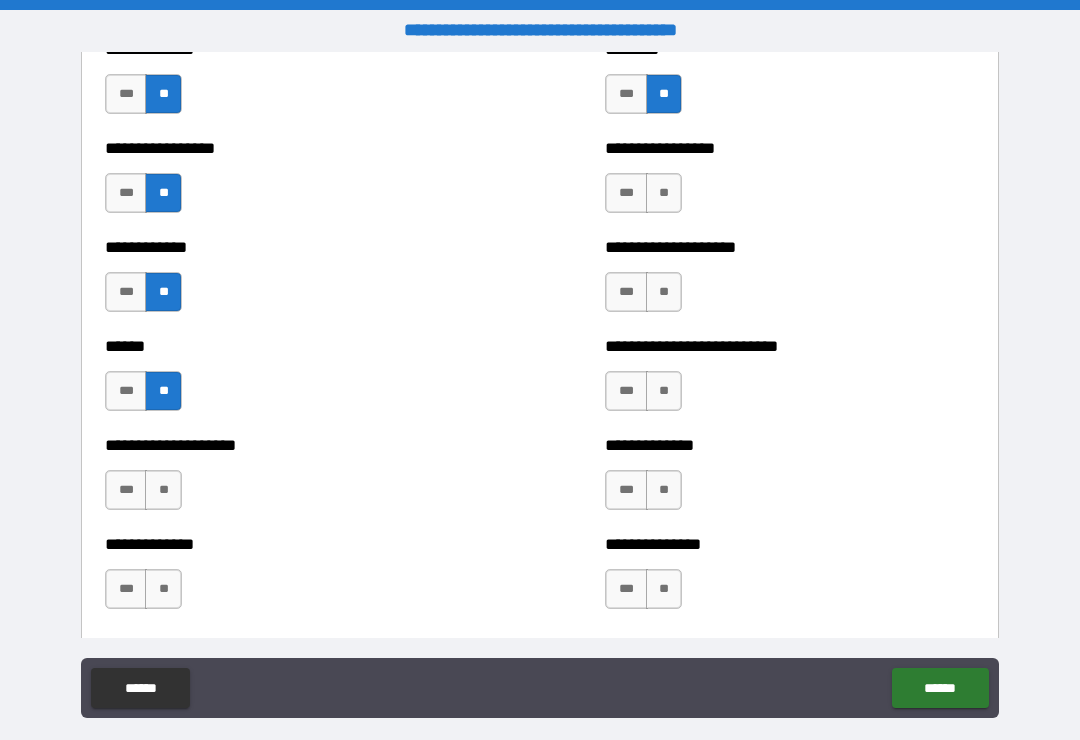 click on "**" at bounding box center (664, 193) 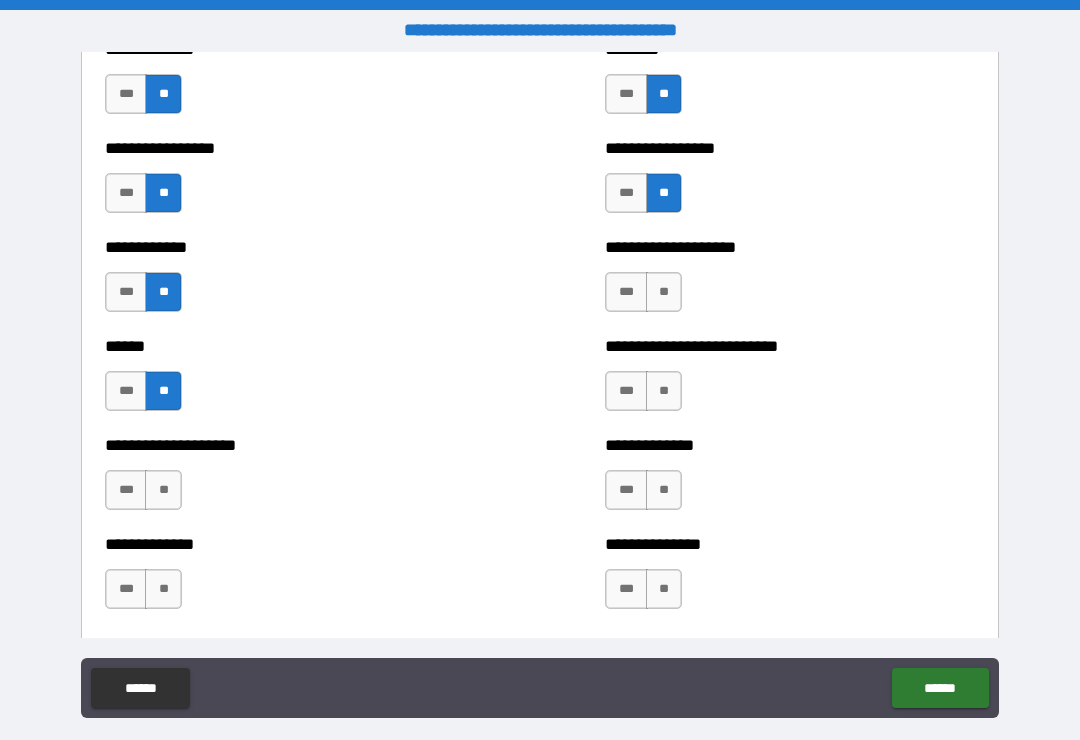 click on "**" at bounding box center (664, 292) 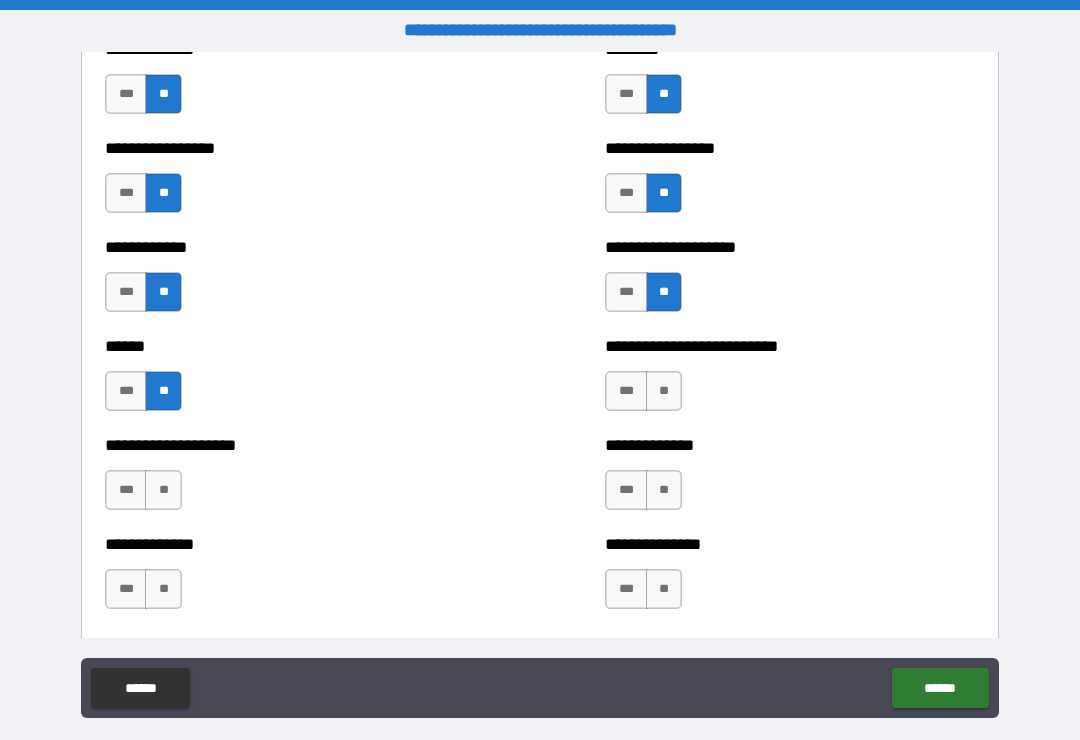 click on "**" at bounding box center (664, 391) 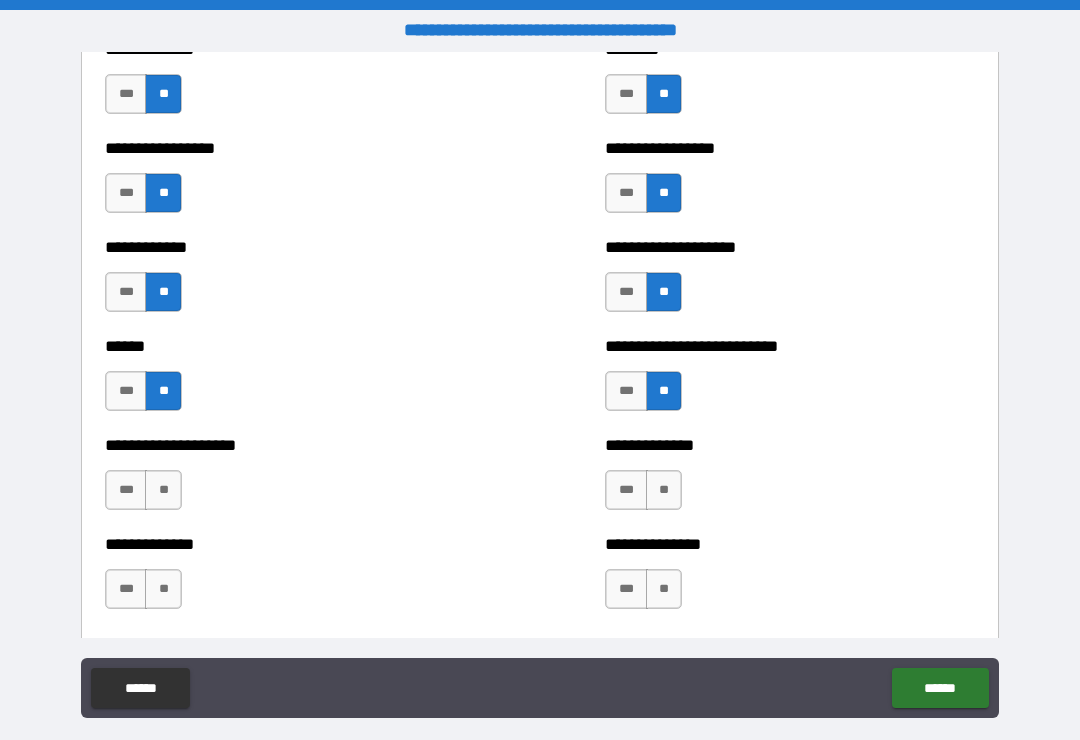 click on "**" at bounding box center (664, 490) 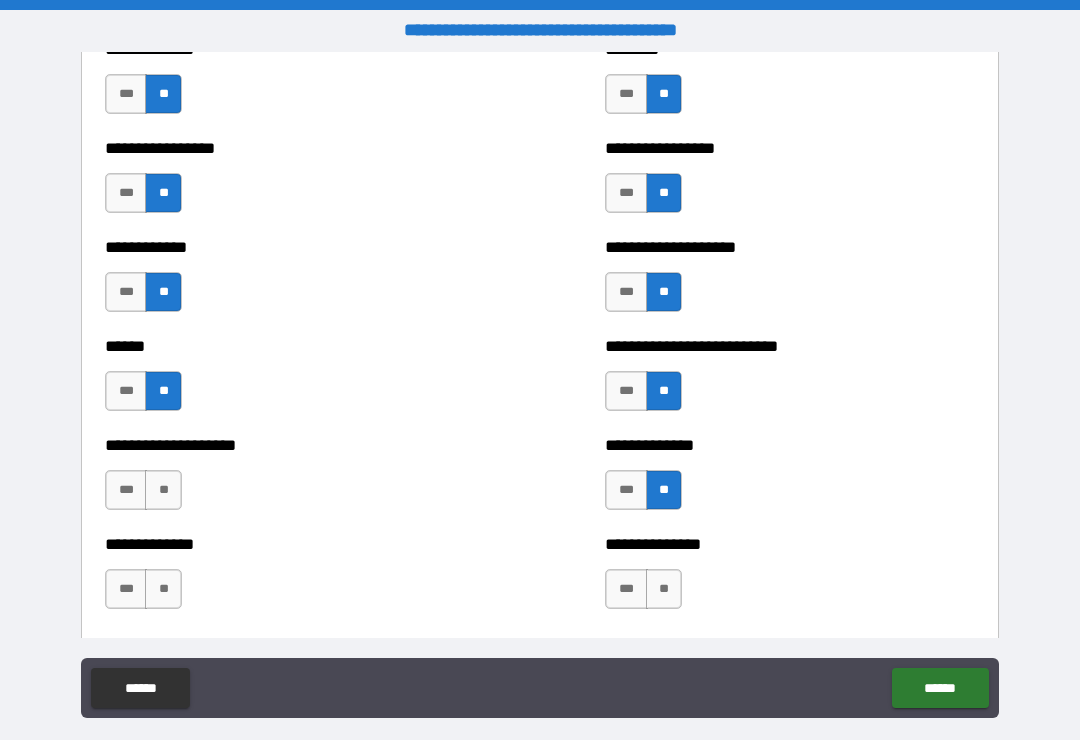 click on "**" at bounding box center (664, 589) 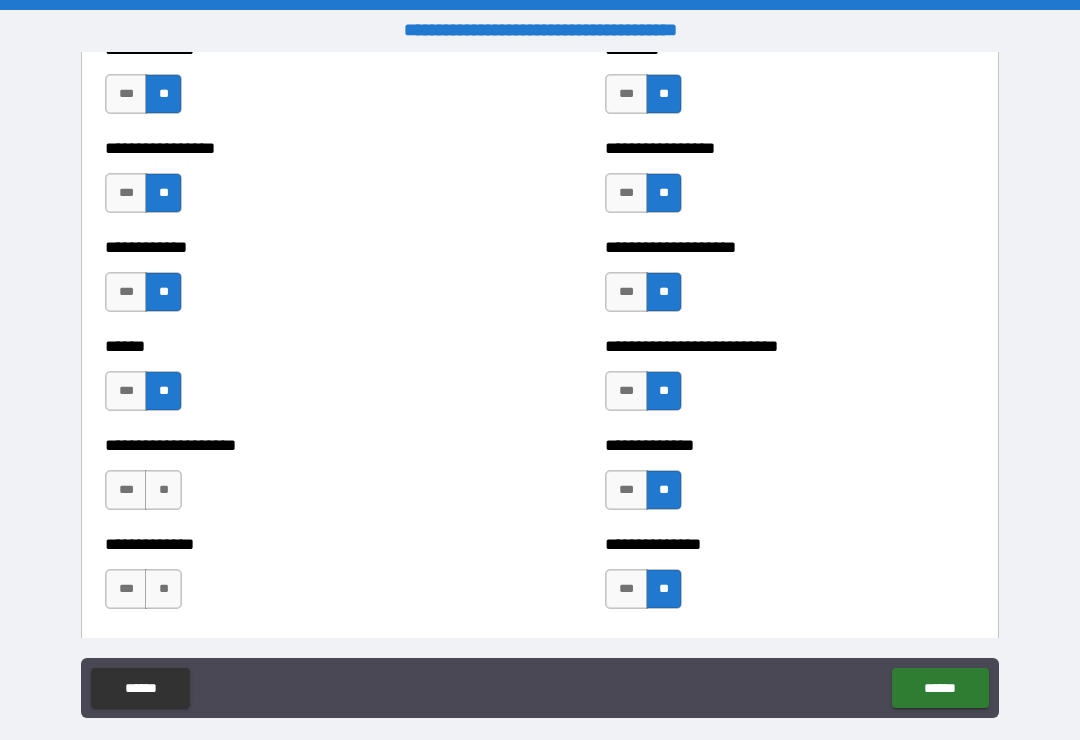 click on "**" at bounding box center [163, 490] 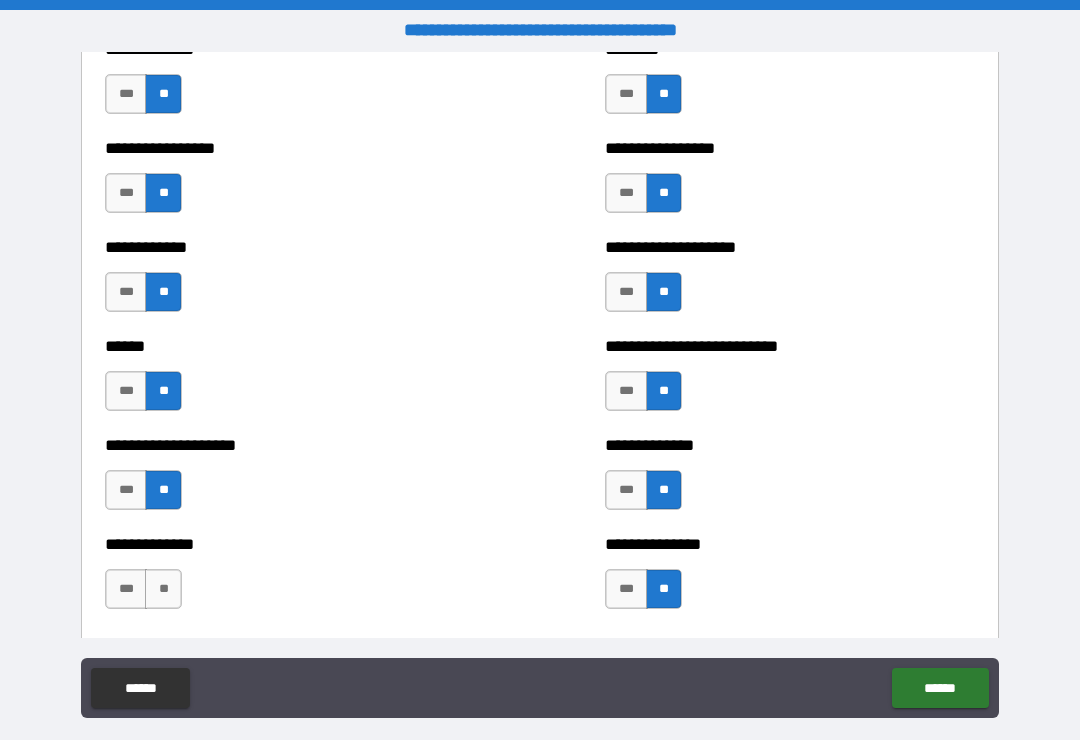 click on "**" at bounding box center (163, 589) 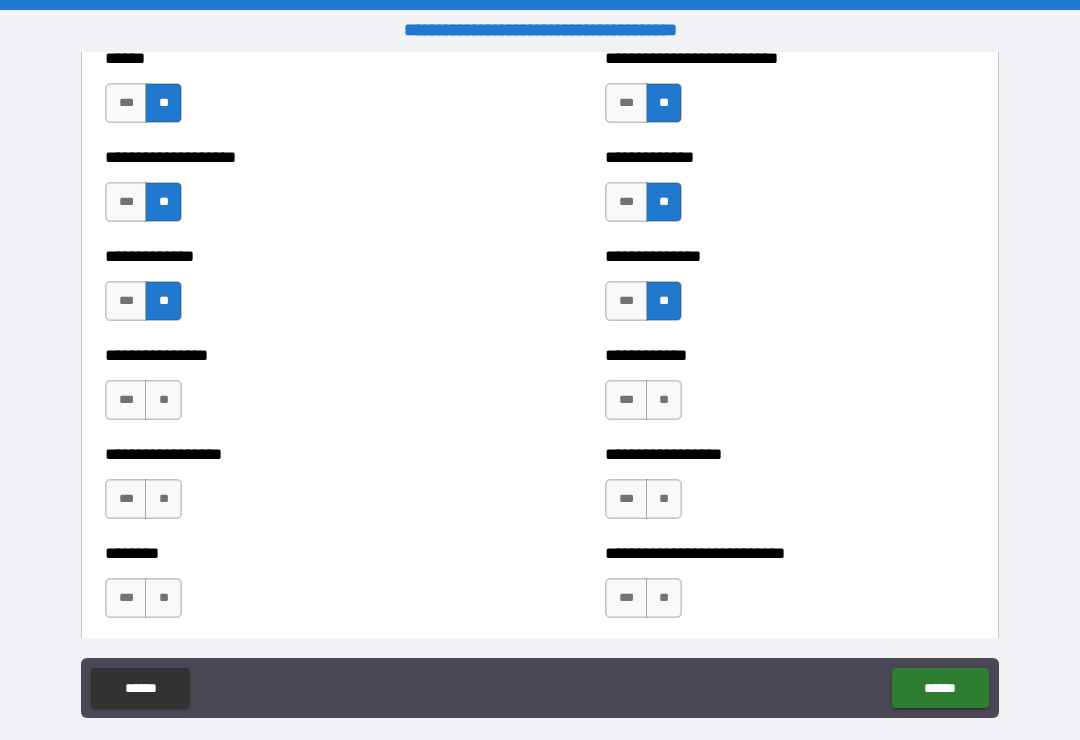 scroll, scrollTop: 4105, scrollLeft: 0, axis: vertical 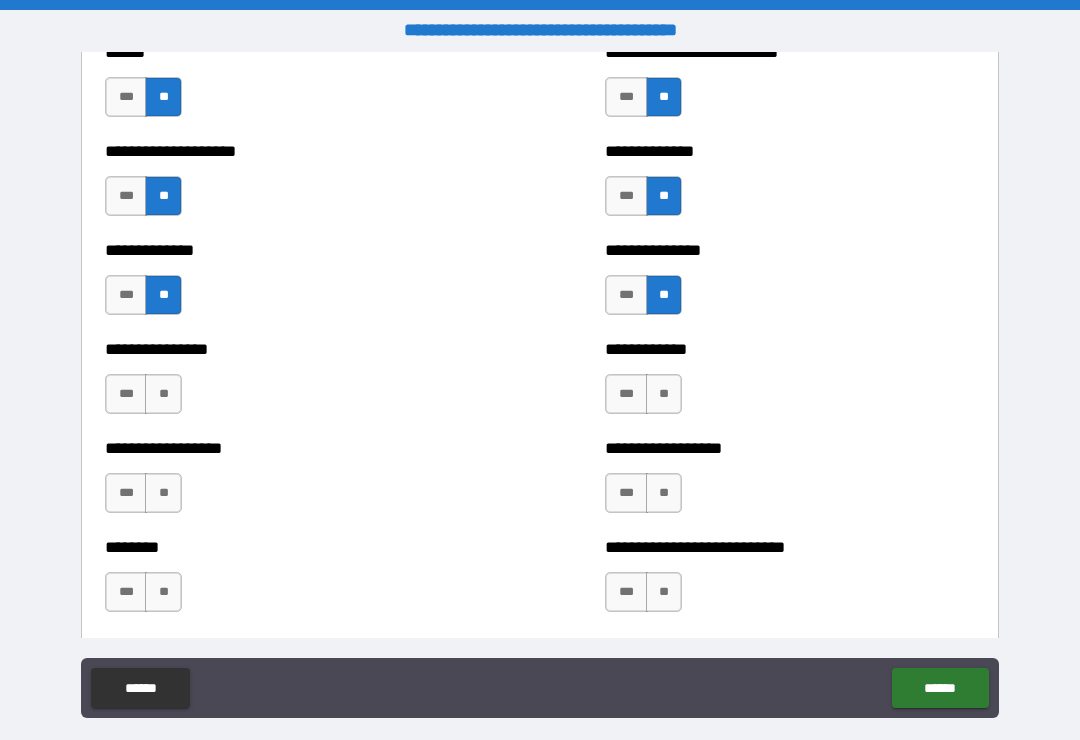 click on "**" at bounding box center (163, 394) 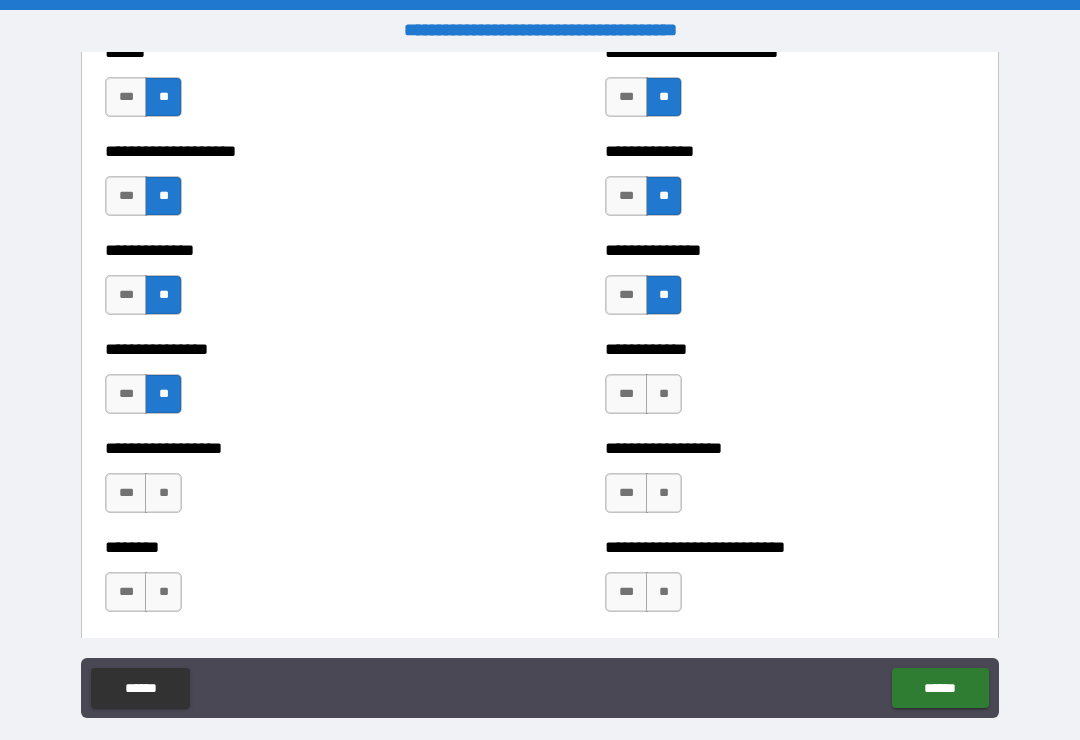click on "**" at bounding box center [163, 493] 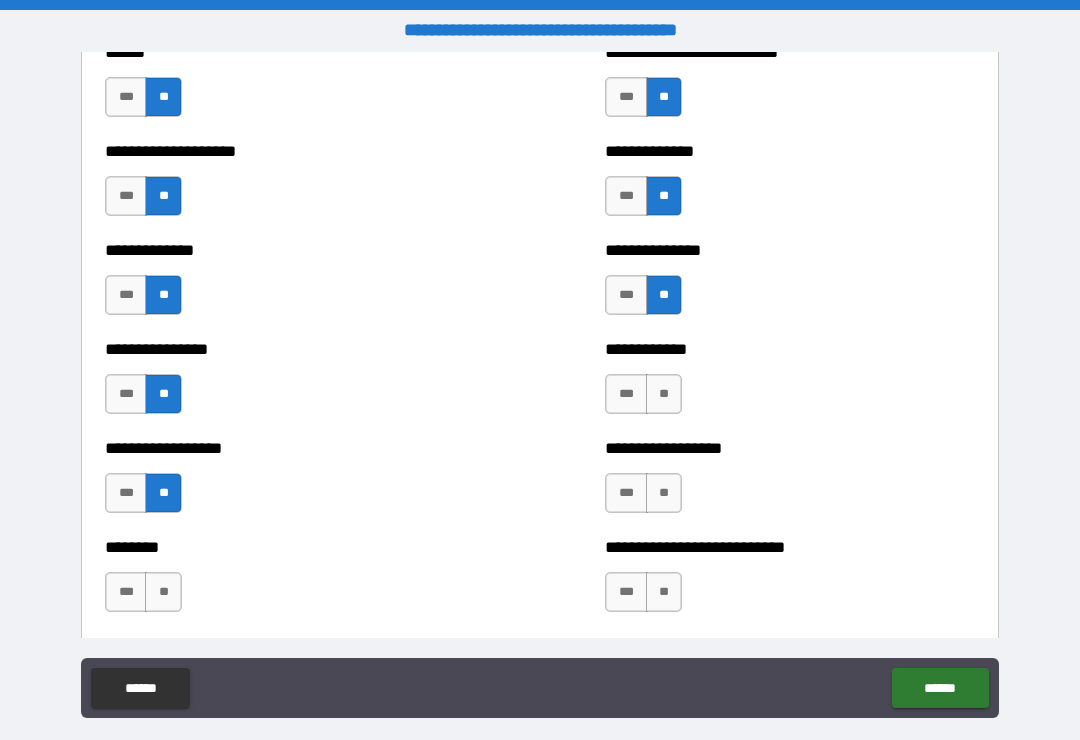 click on "**" at bounding box center [163, 592] 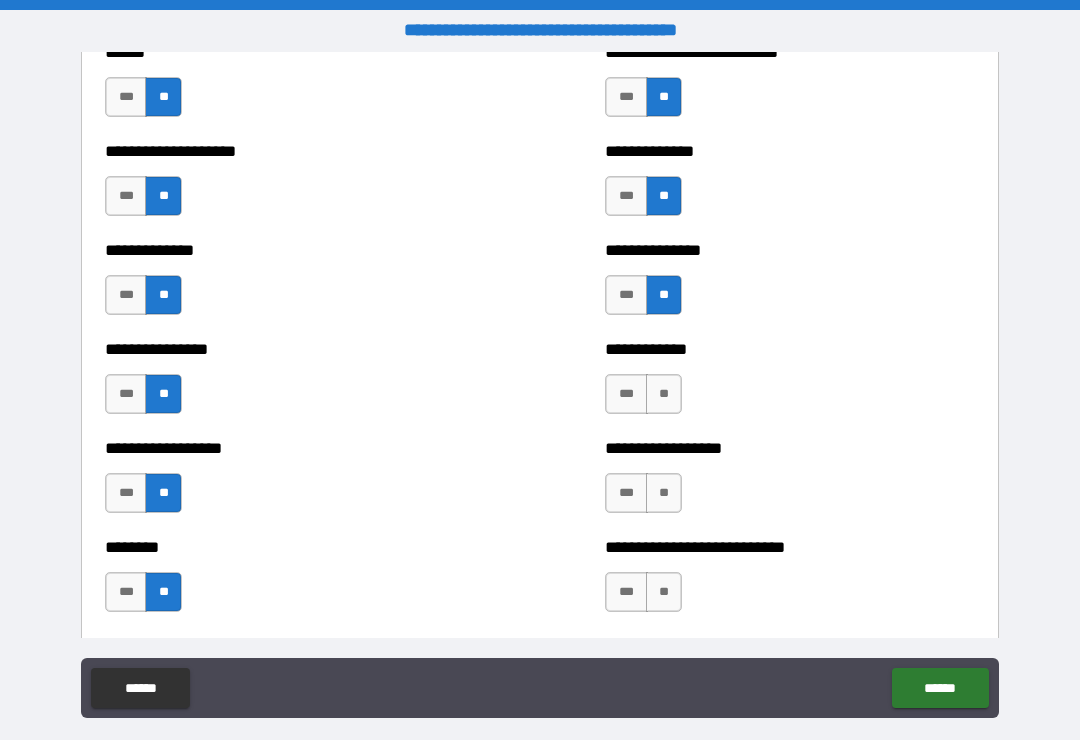 click on "**" at bounding box center [664, 394] 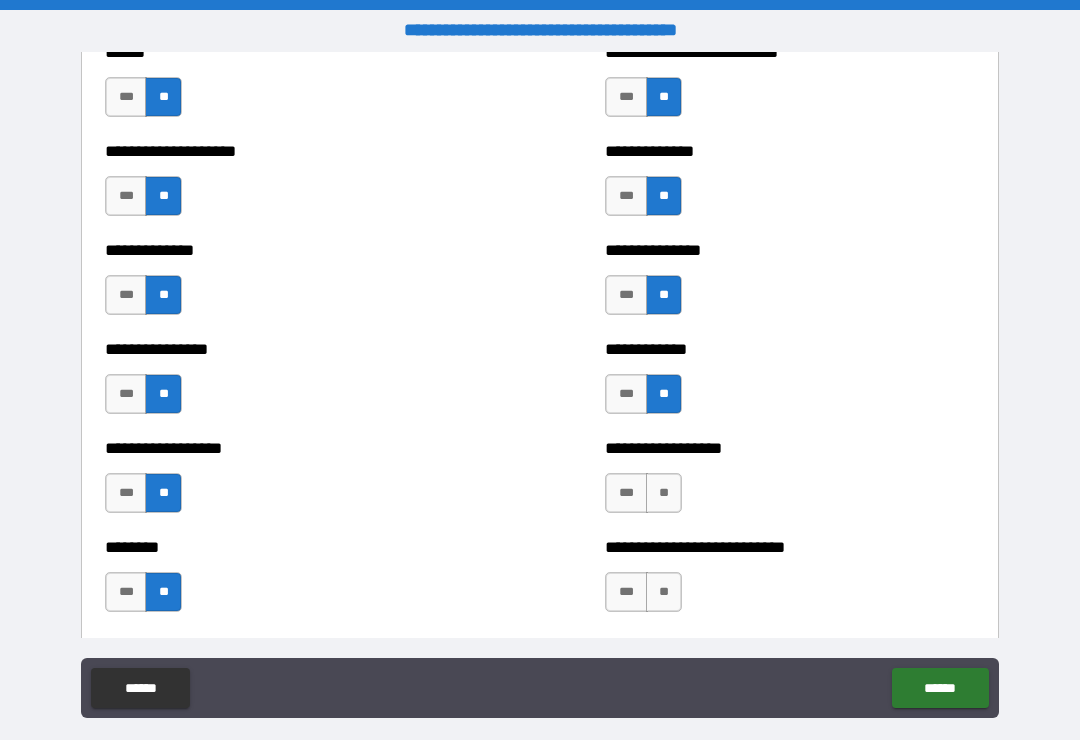 click on "**" at bounding box center (664, 493) 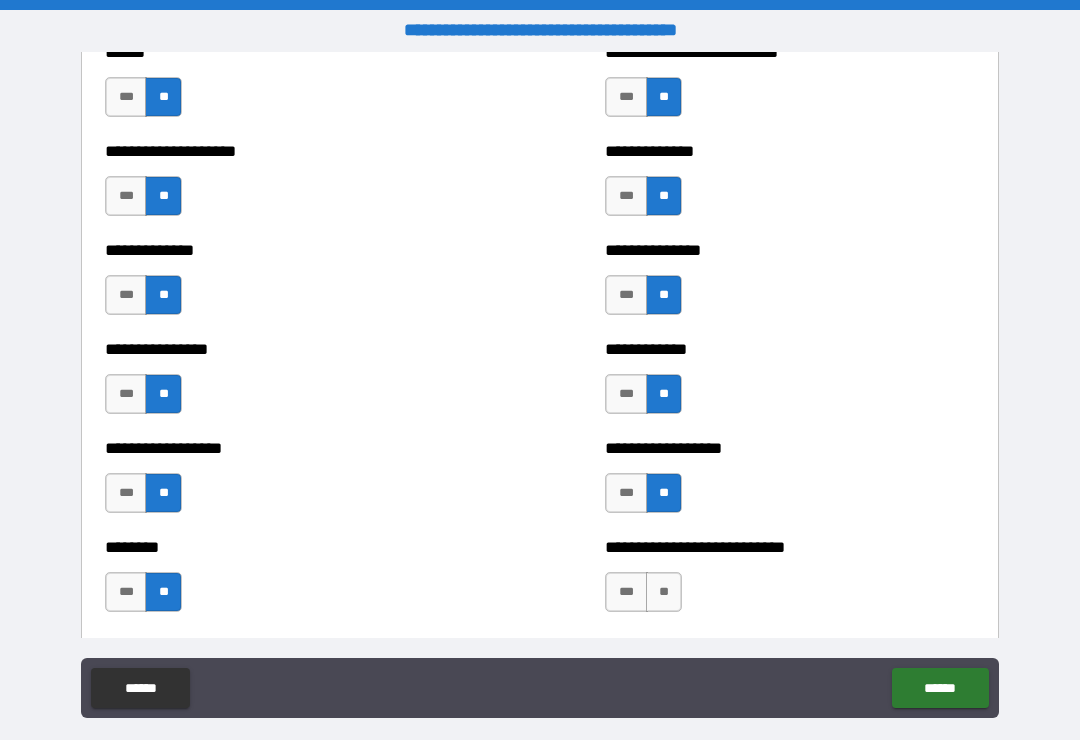 click on "**" at bounding box center [664, 592] 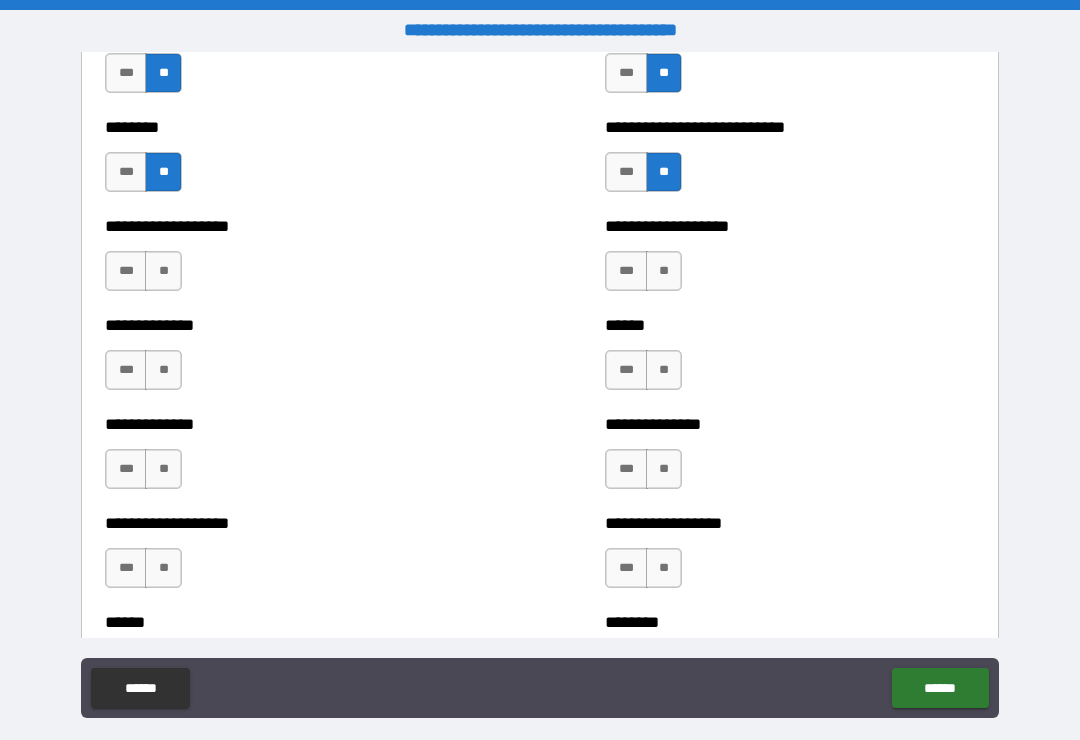 scroll, scrollTop: 4530, scrollLeft: 0, axis: vertical 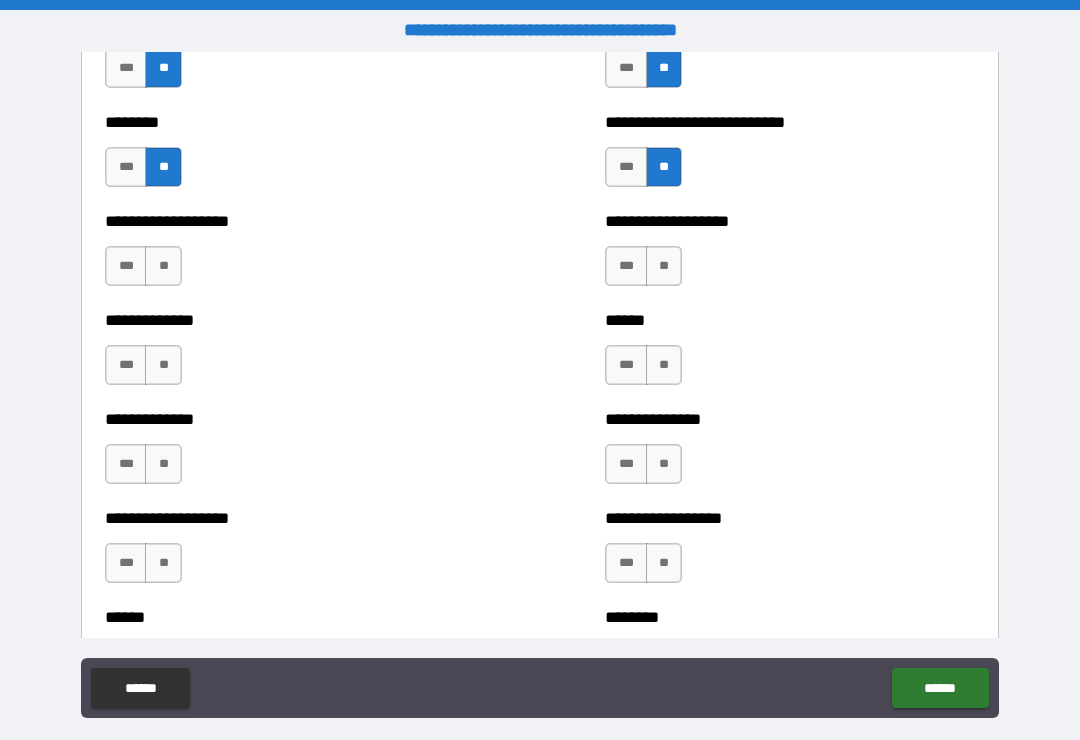 click on "**" at bounding box center (163, 266) 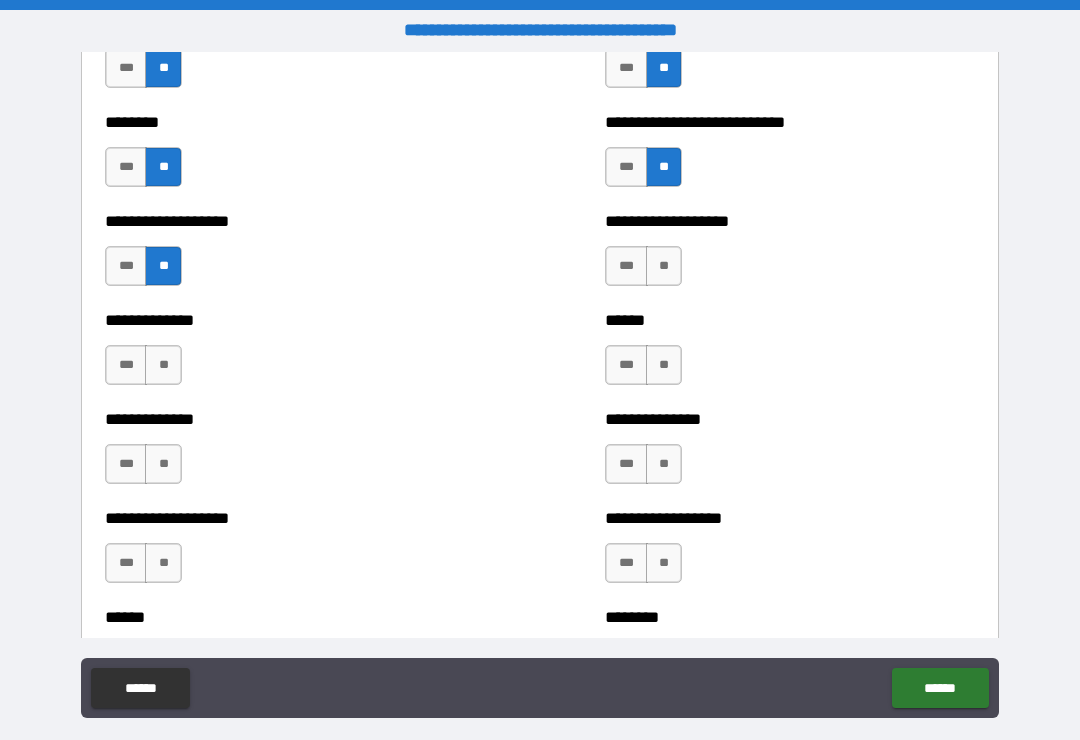 click on "**" at bounding box center [163, 365] 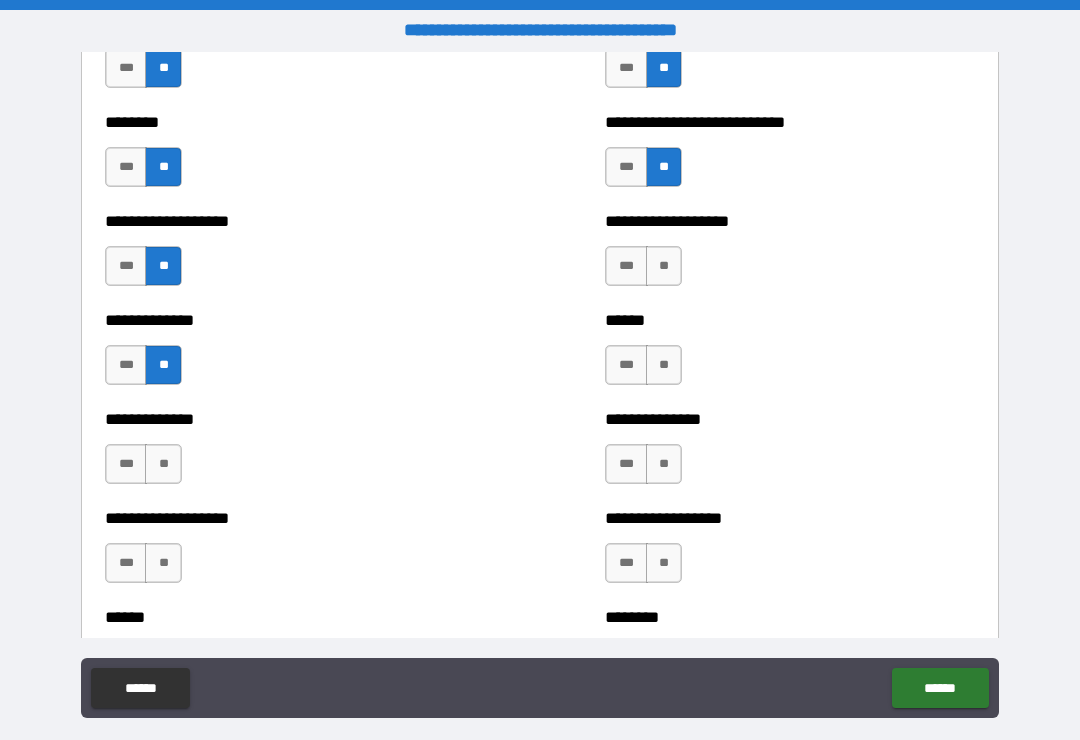 click on "**" at bounding box center (163, 464) 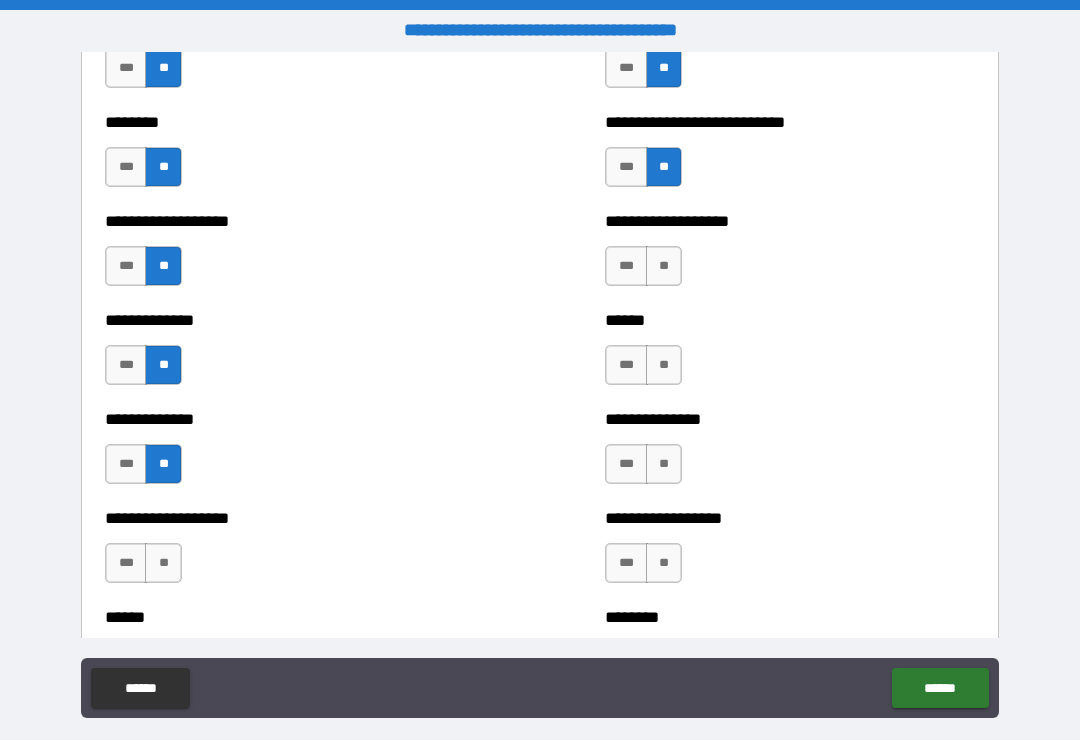 click on "**" at bounding box center [163, 563] 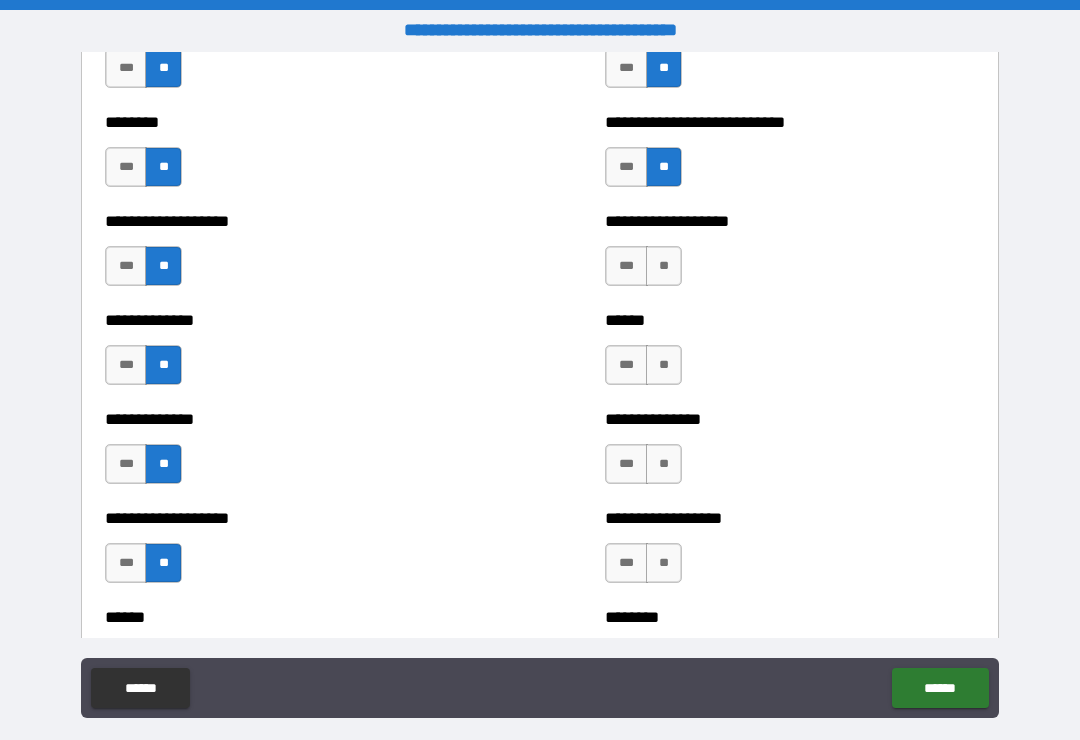 click on "**" at bounding box center (664, 266) 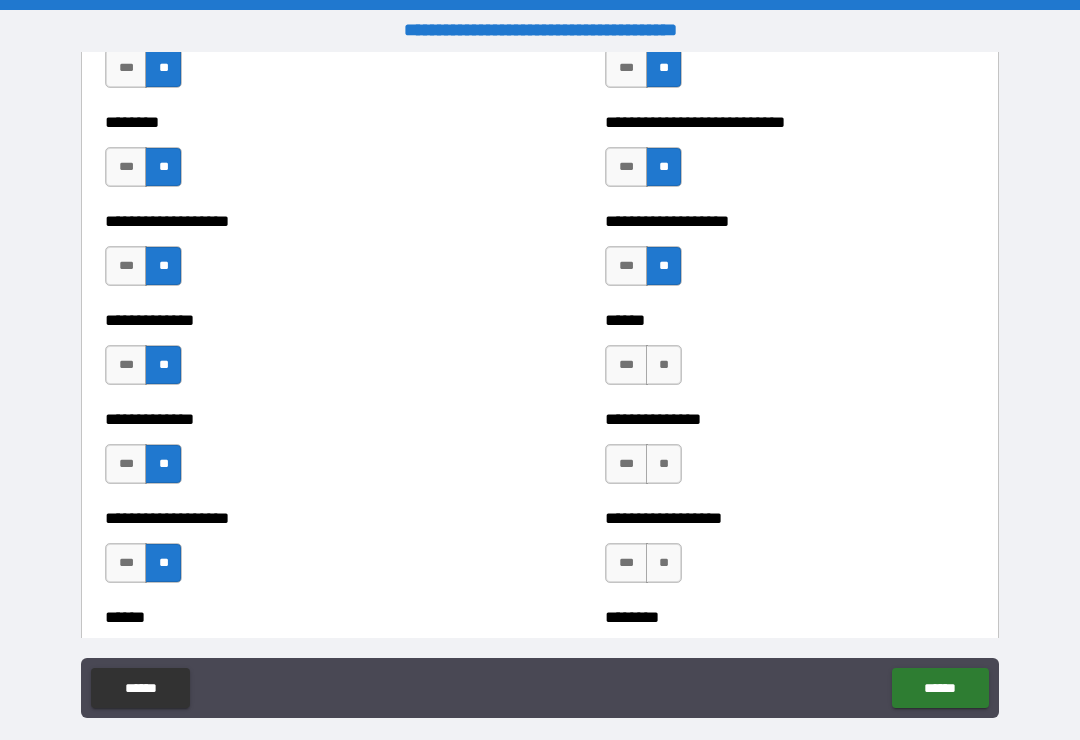 click on "**" at bounding box center (664, 365) 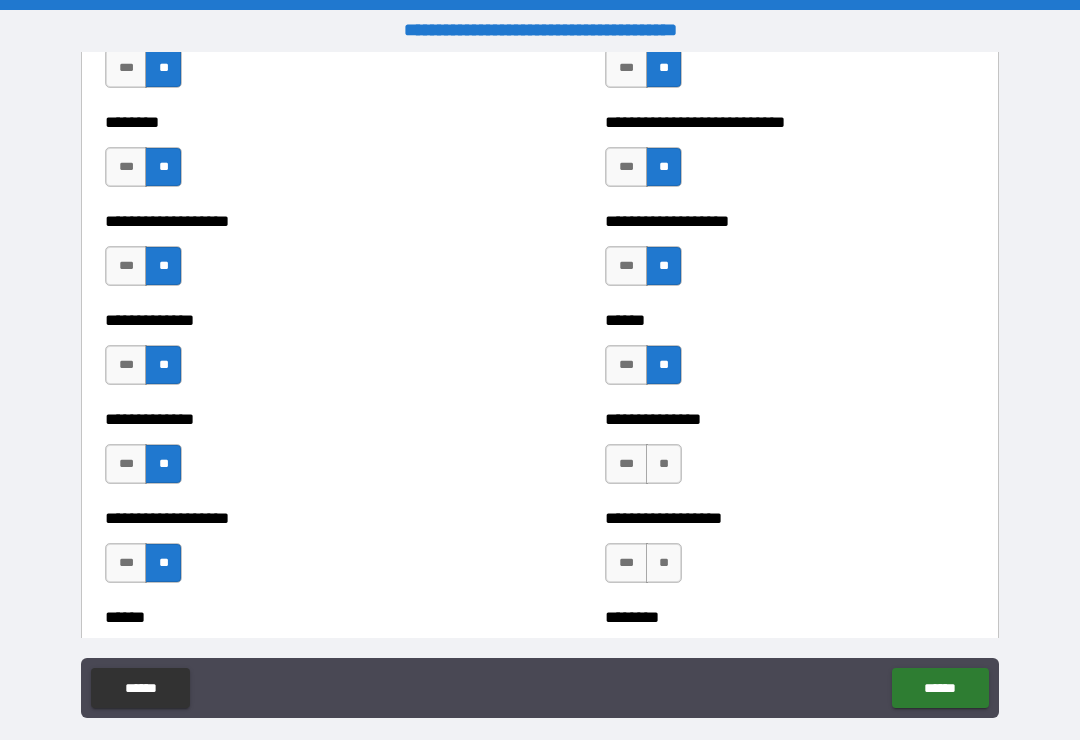 click on "**" at bounding box center [664, 464] 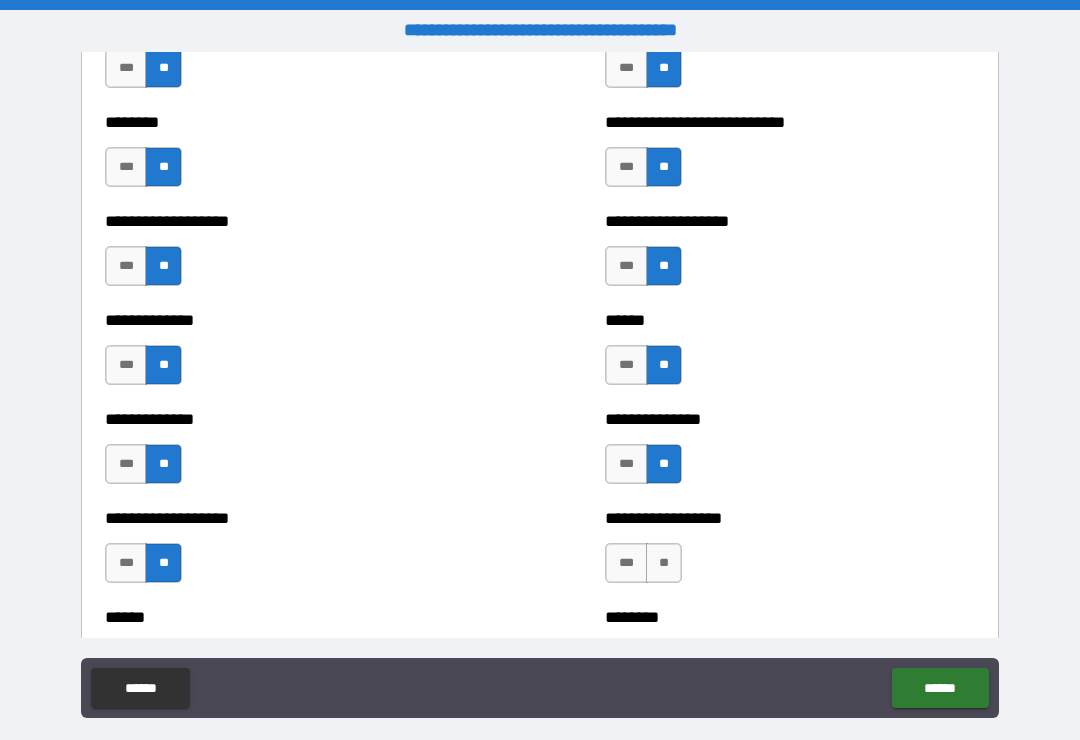 click on "**" at bounding box center (664, 563) 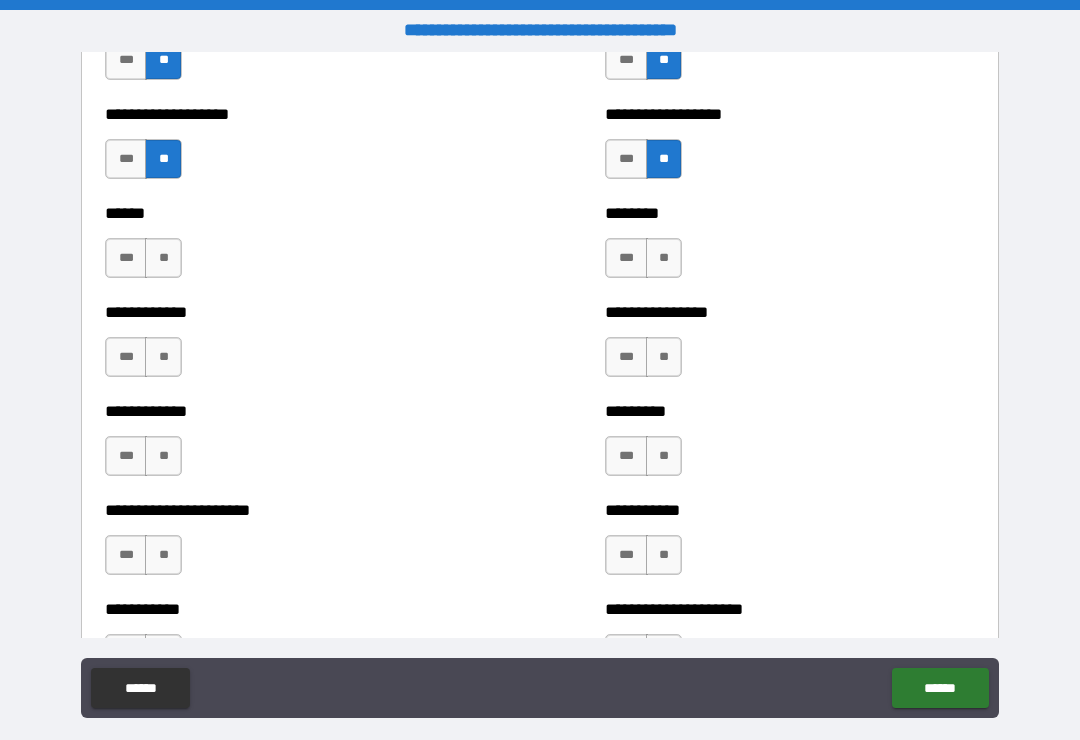 scroll, scrollTop: 4954, scrollLeft: 0, axis: vertical 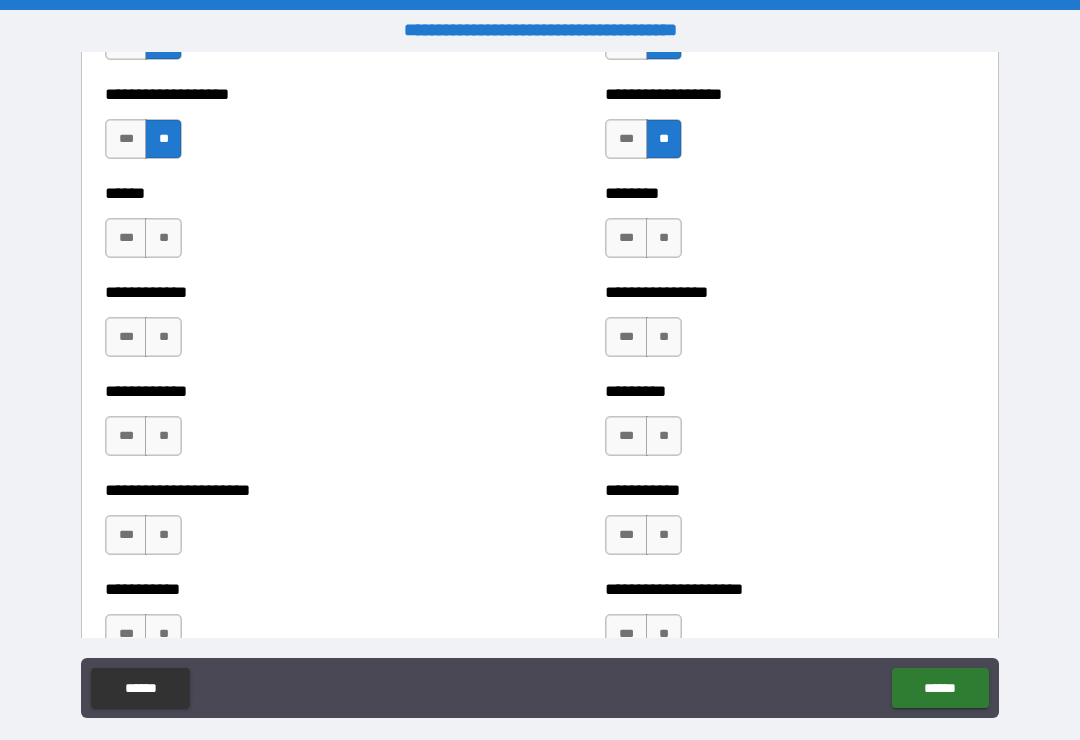 click on "**" at bounding box center (163, 238) 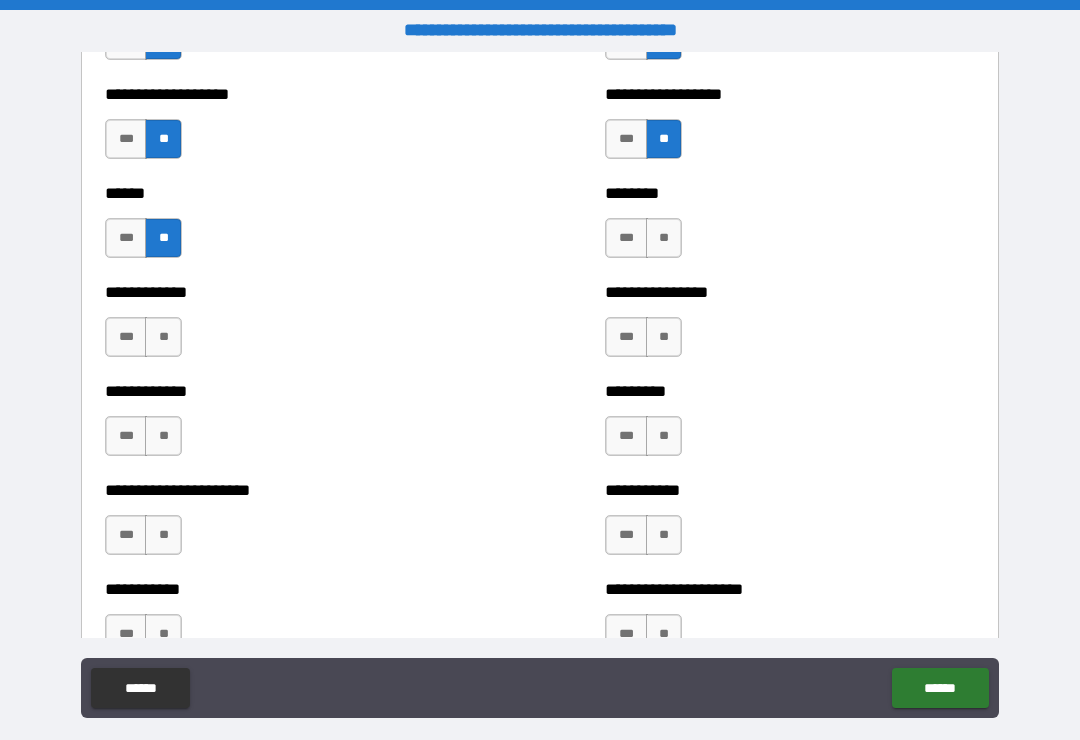 click on "**" at bounding box center (163, 337) 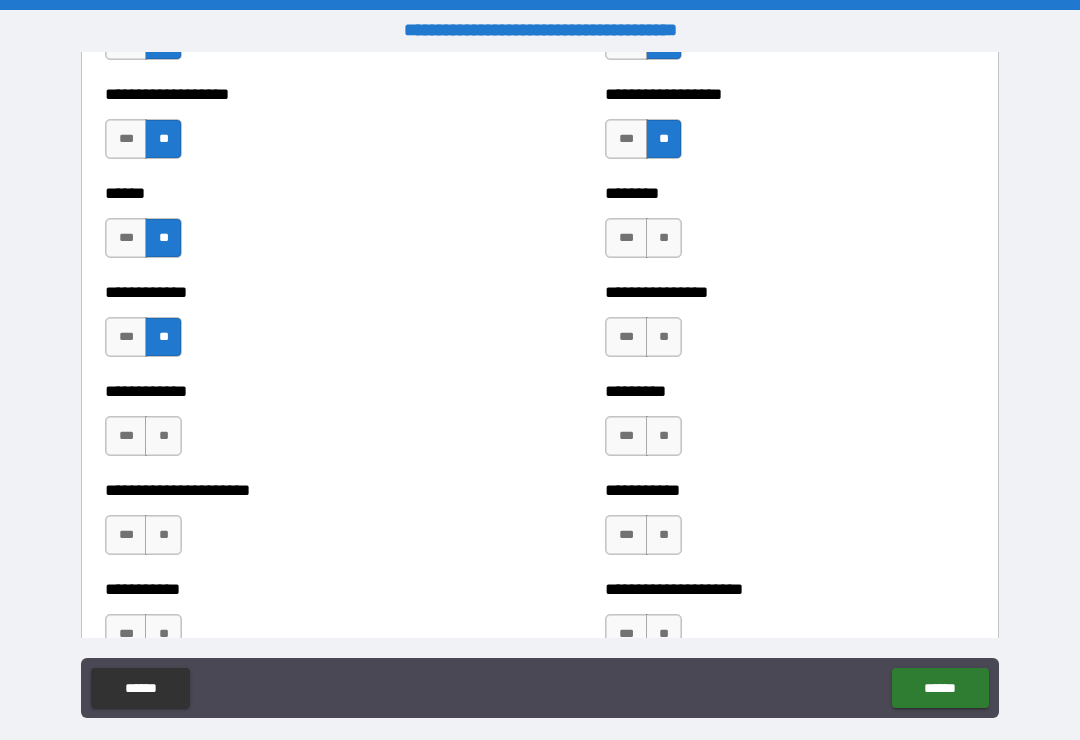 click on "**" at bounding box center [163, 436] 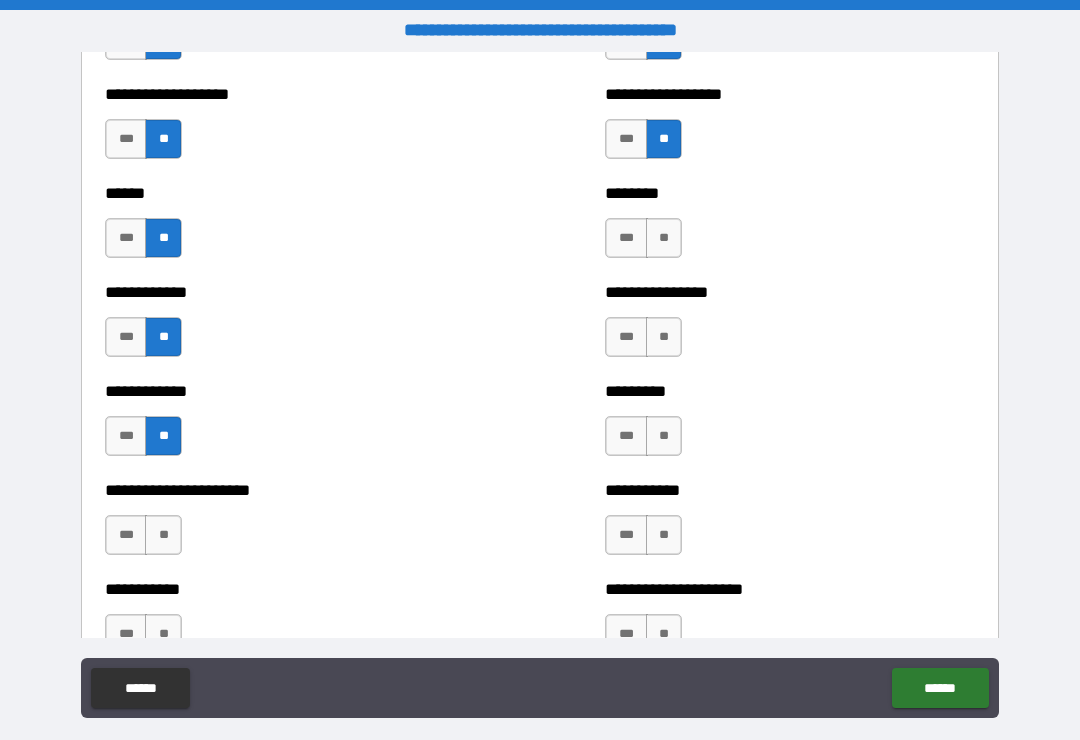 click on "**" at bounding box center [163, 535] 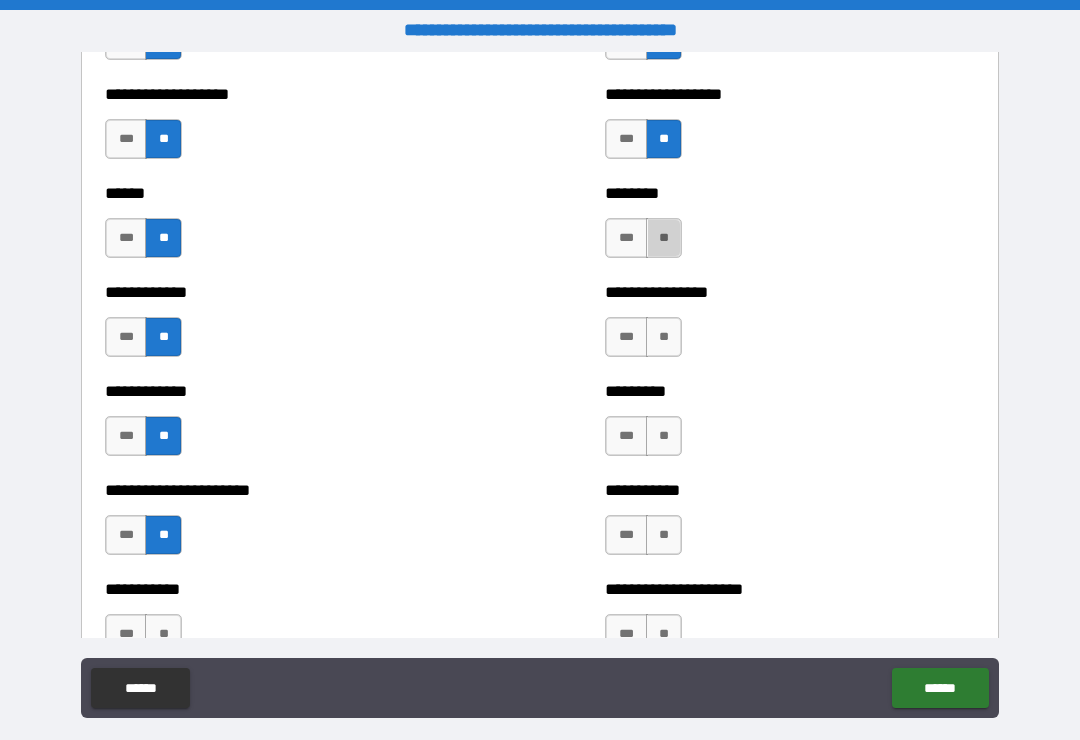click on "**" at bounding box center [664, 238] 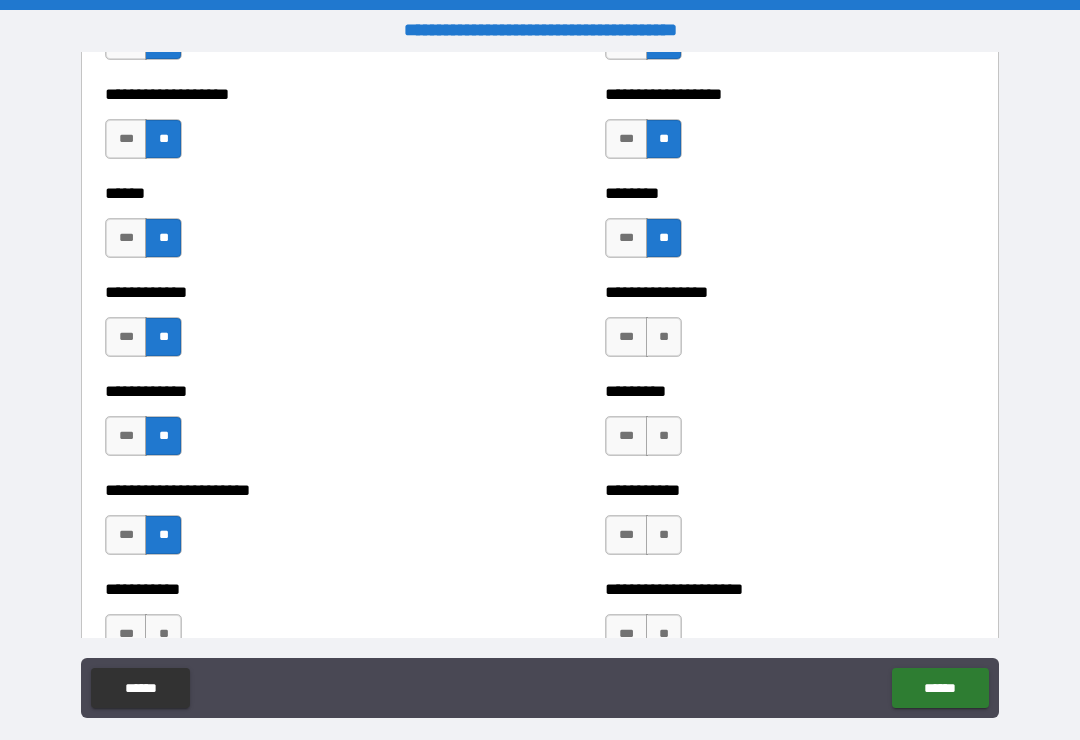 click on "**" at bounding box center (664, 337) 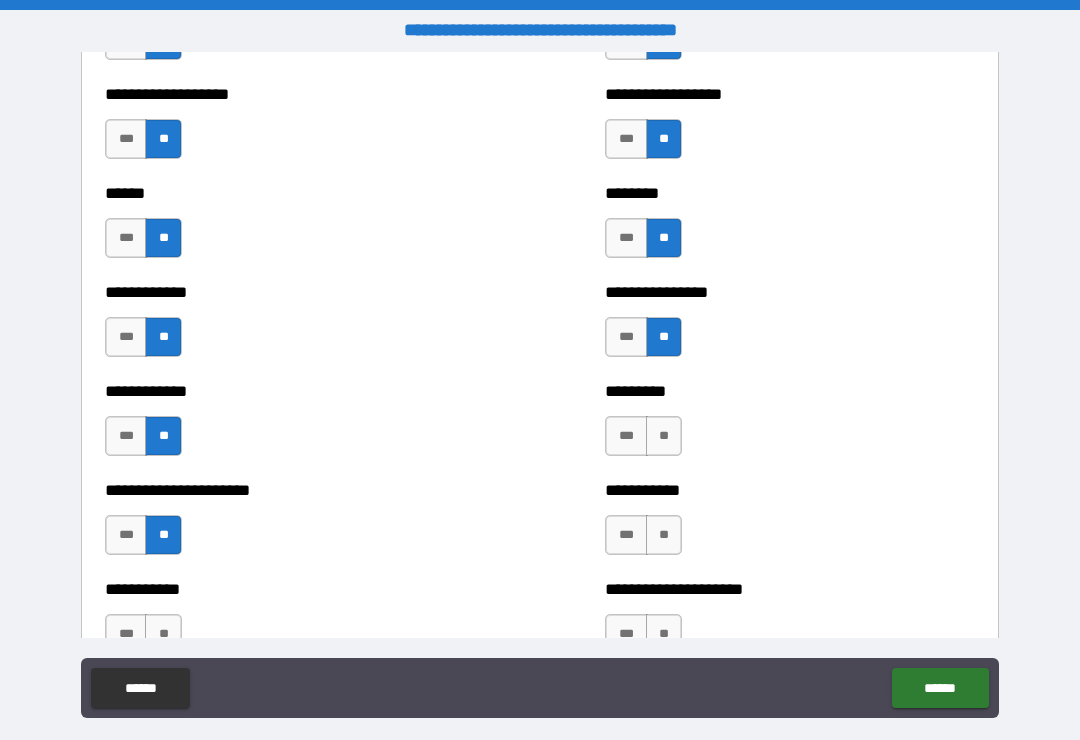 click on "**" at bounding box center [664, 436] 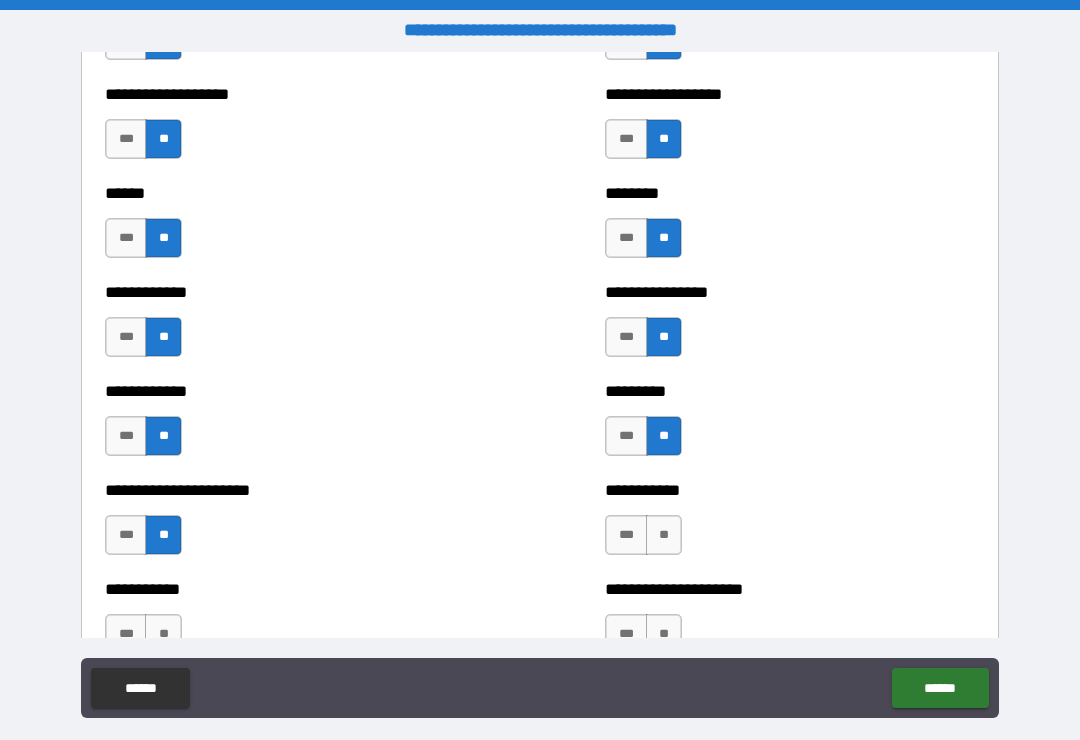 click on "**" at bounding box center [664, 535] 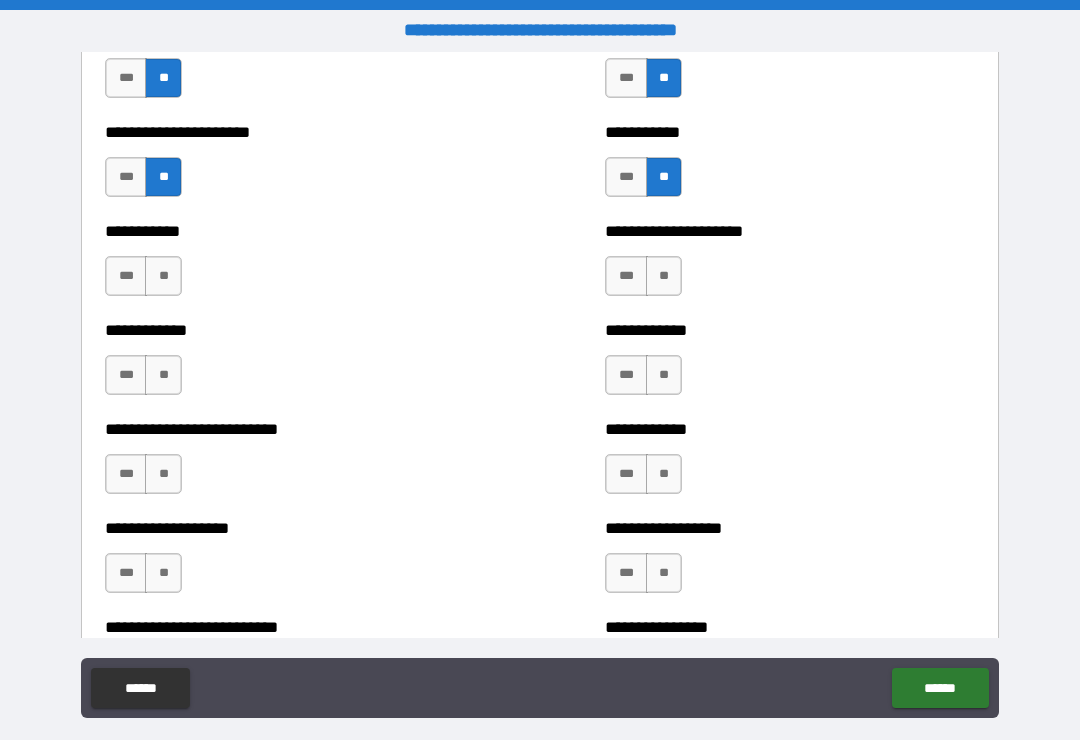 scroll, scrollTop: 5310, scrollLeft: 0, axis: vertical 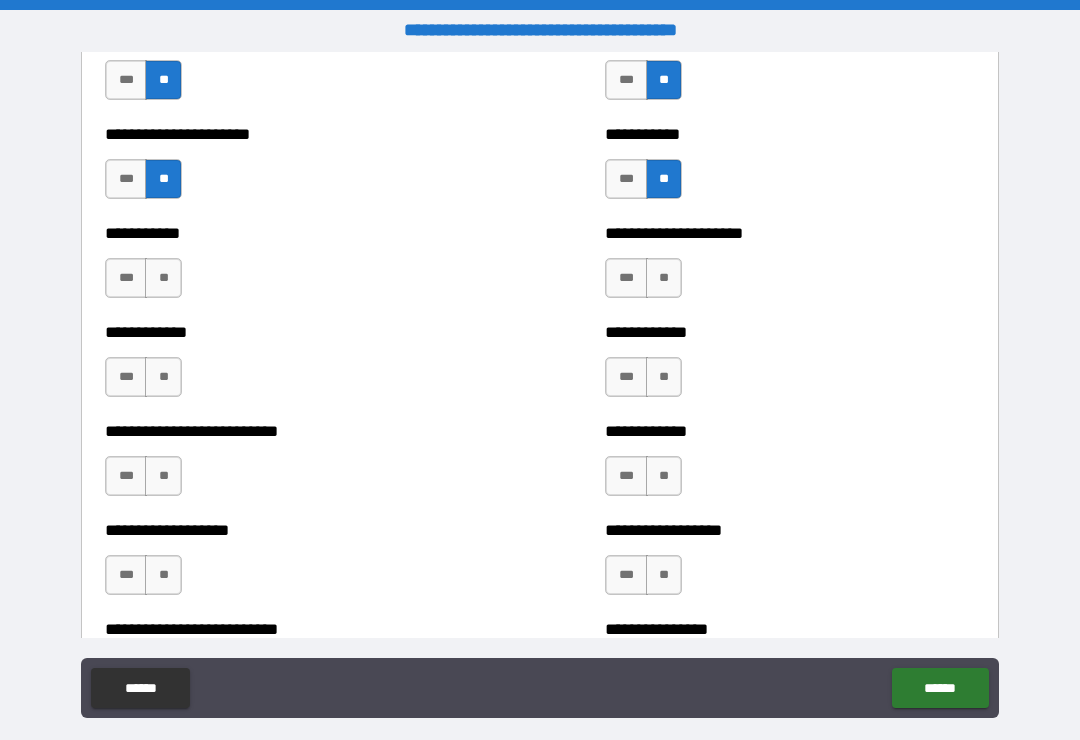 click on "**" at bounding box center (664, 278) 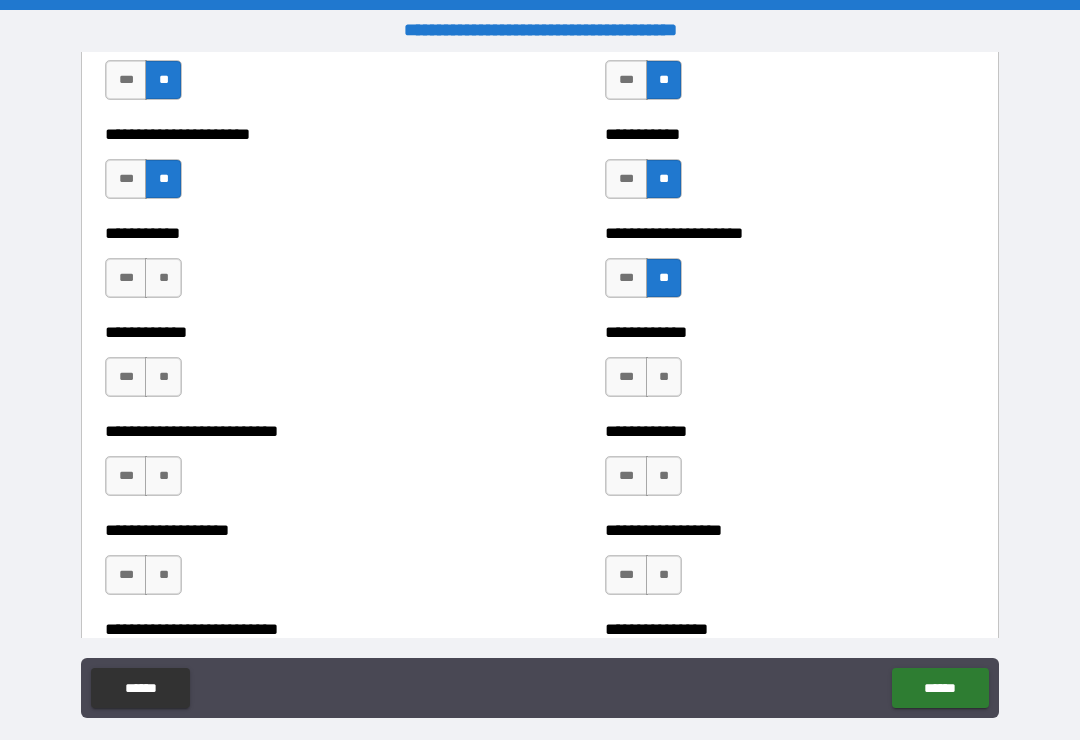 click on "**" at bounding box center (664, 377) 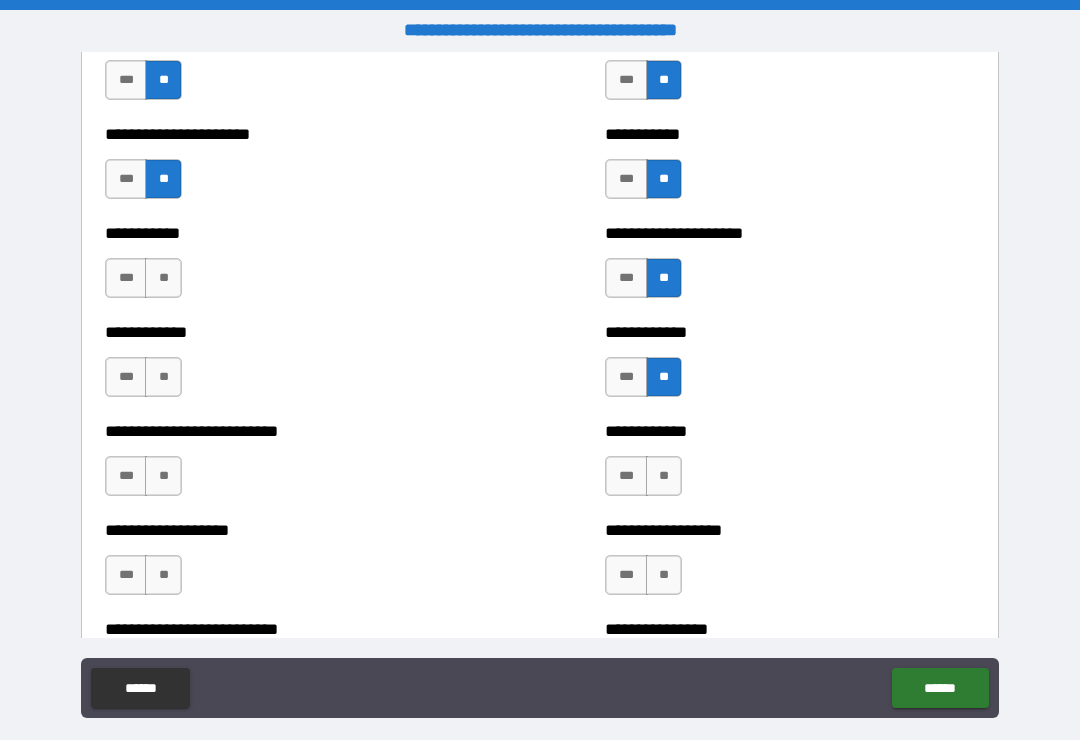 click on "**" at bounding box center [664, 476] 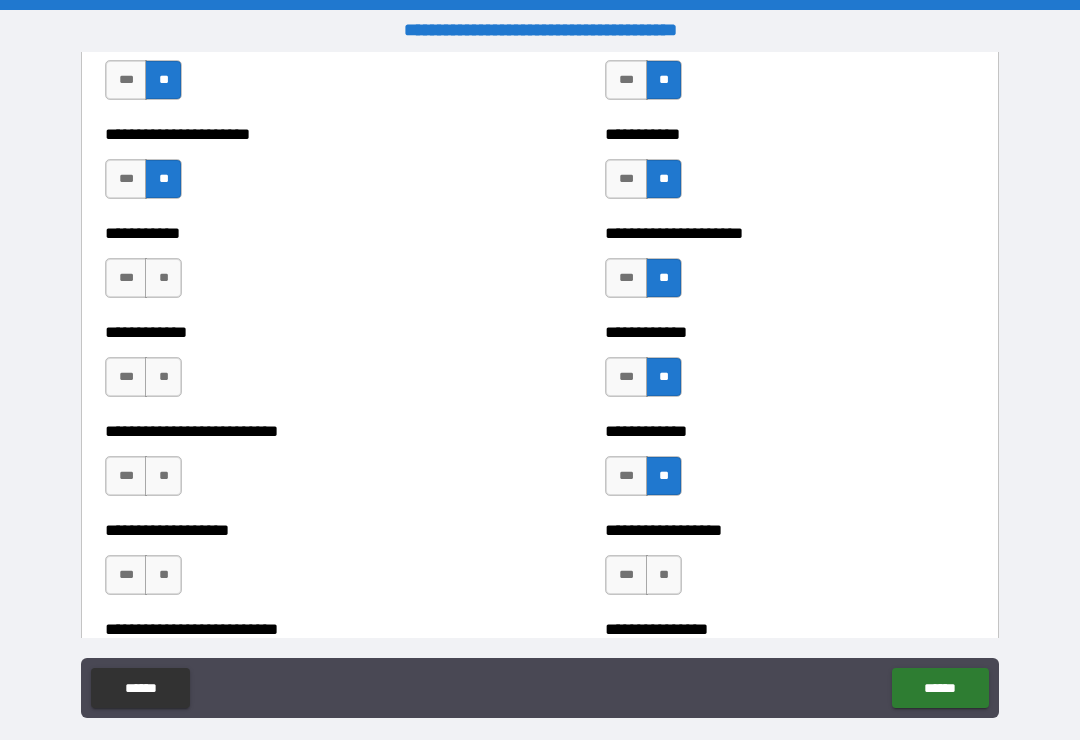 click on "**" at bounding box center (664, 575) 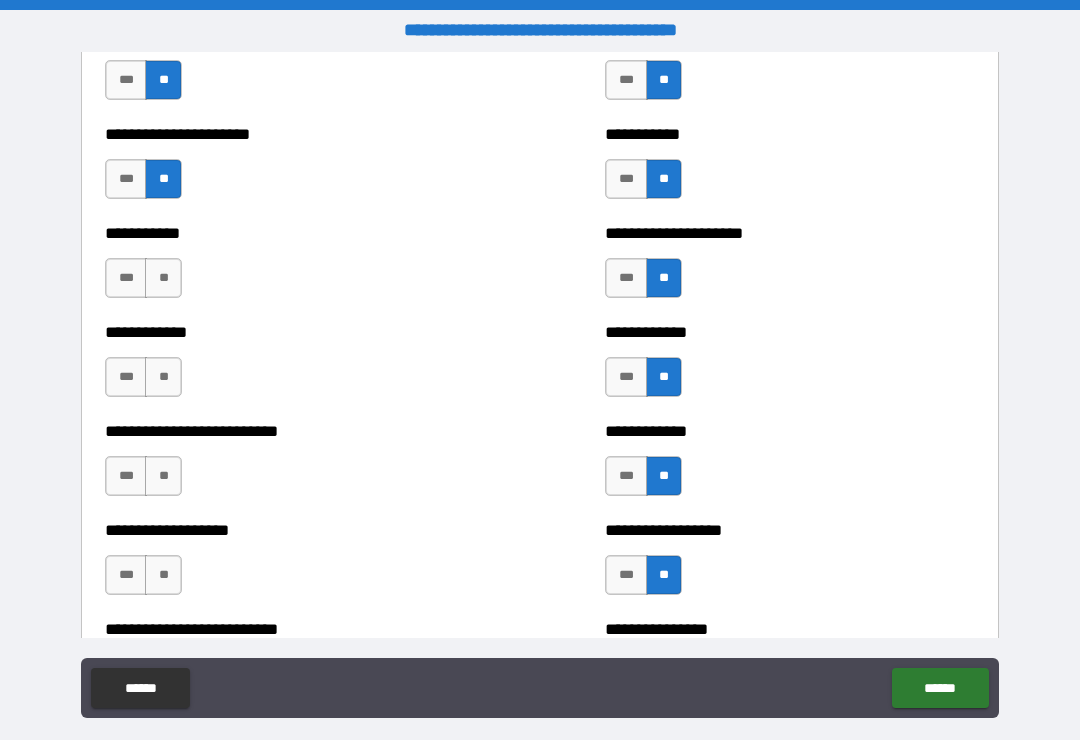 click on "**" at bounding box center (163, 278) 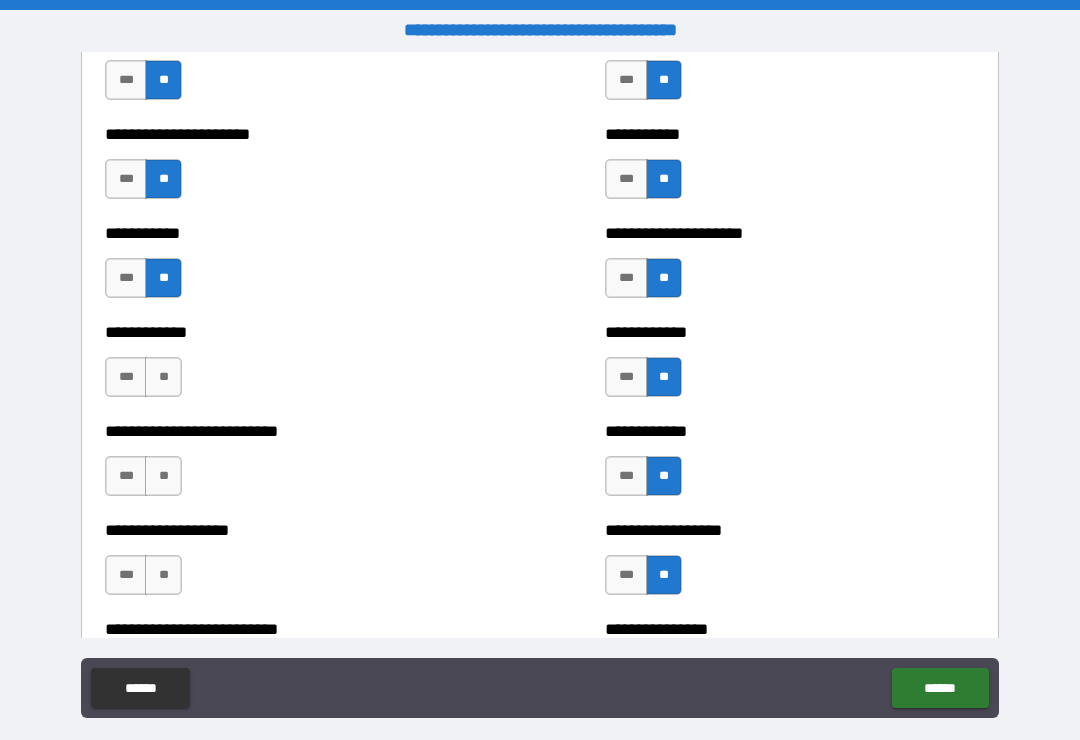 click on "**" at bounding box center (163, 377) 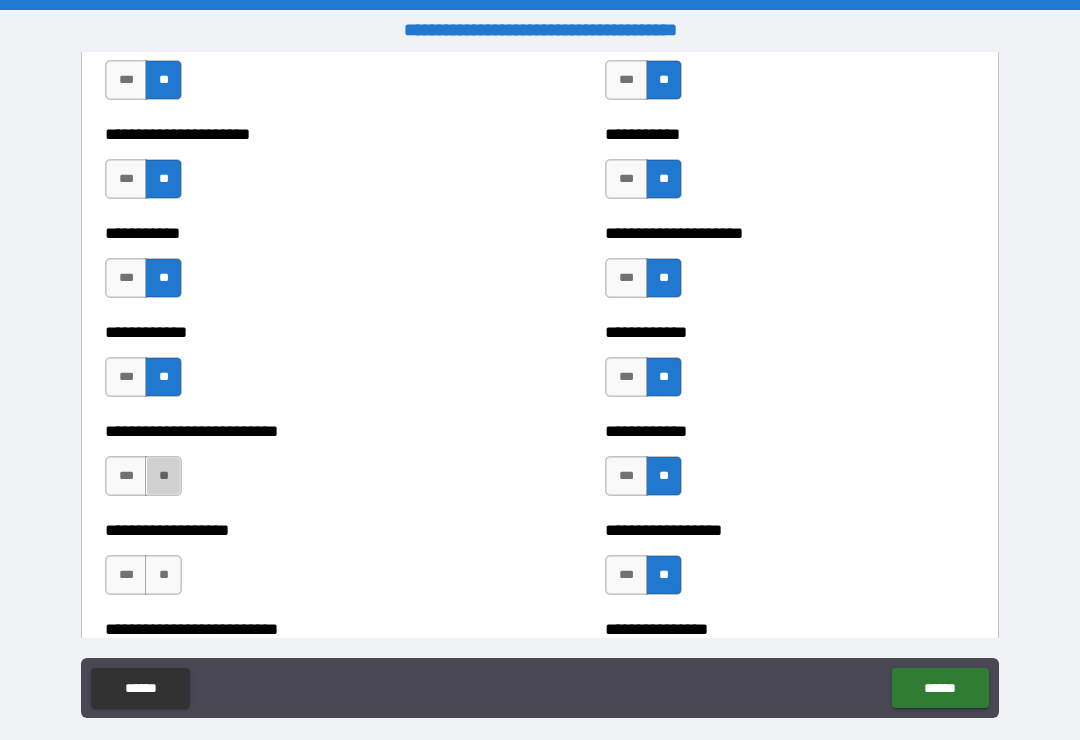 click on "**" at bounding box center (163, 476) 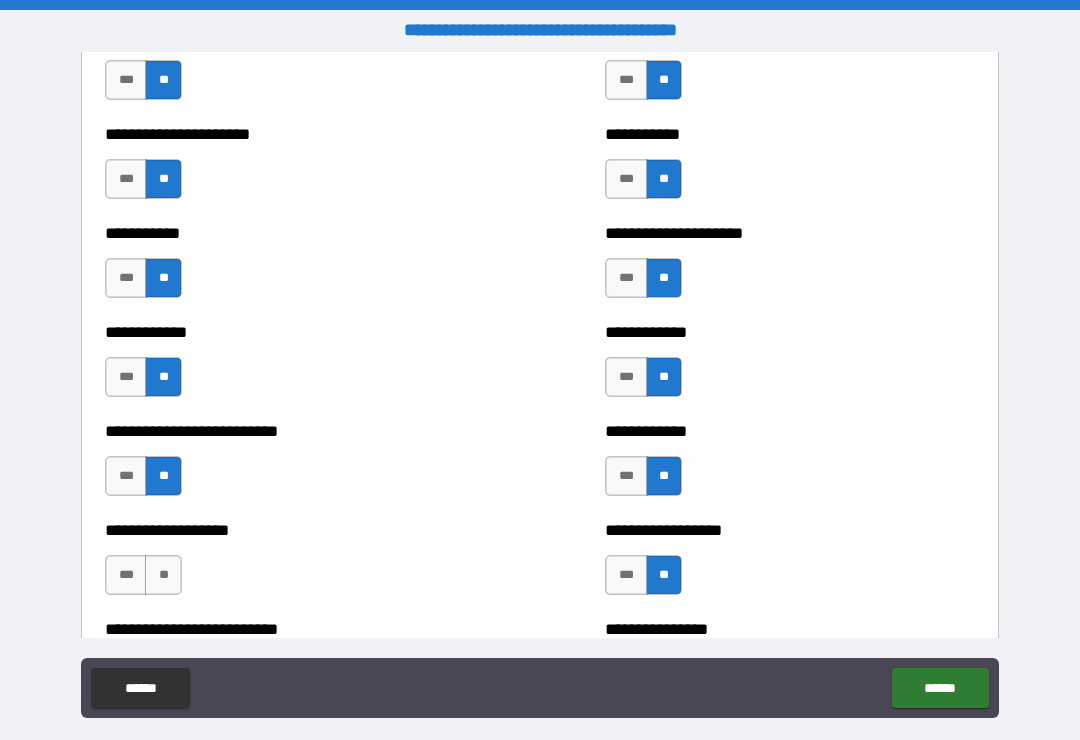 click on "**" at bounding box center (163, 575) 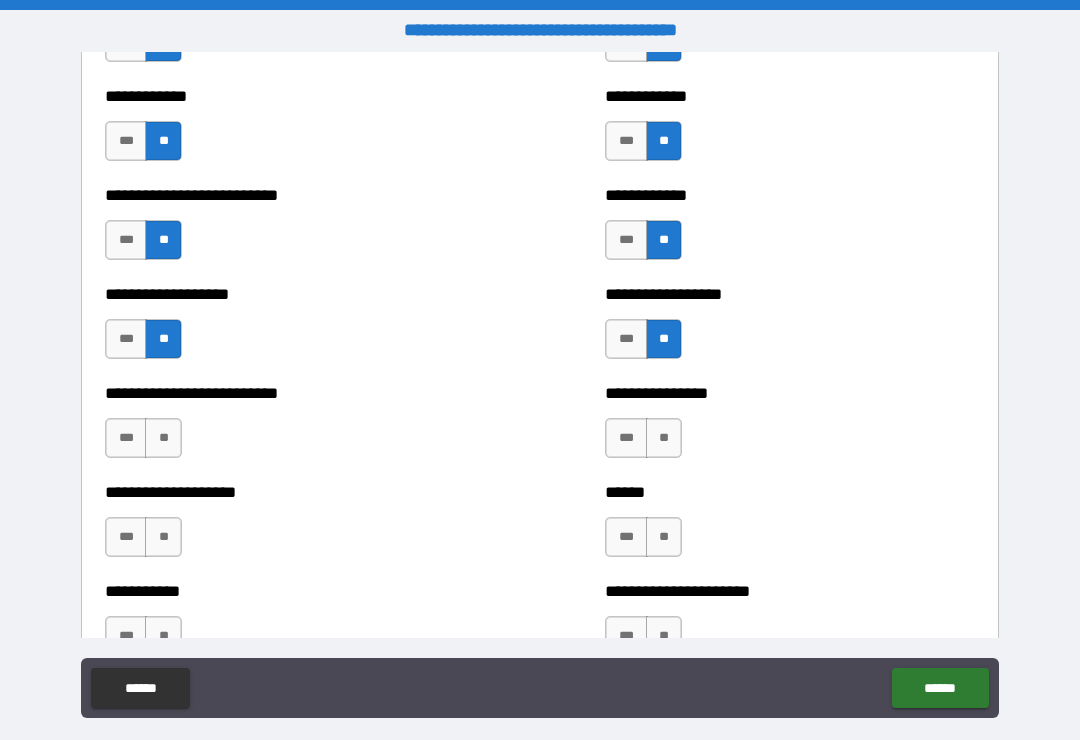 scroll, scrollTop: 5637, scrollLeft: 0, axis: vertical 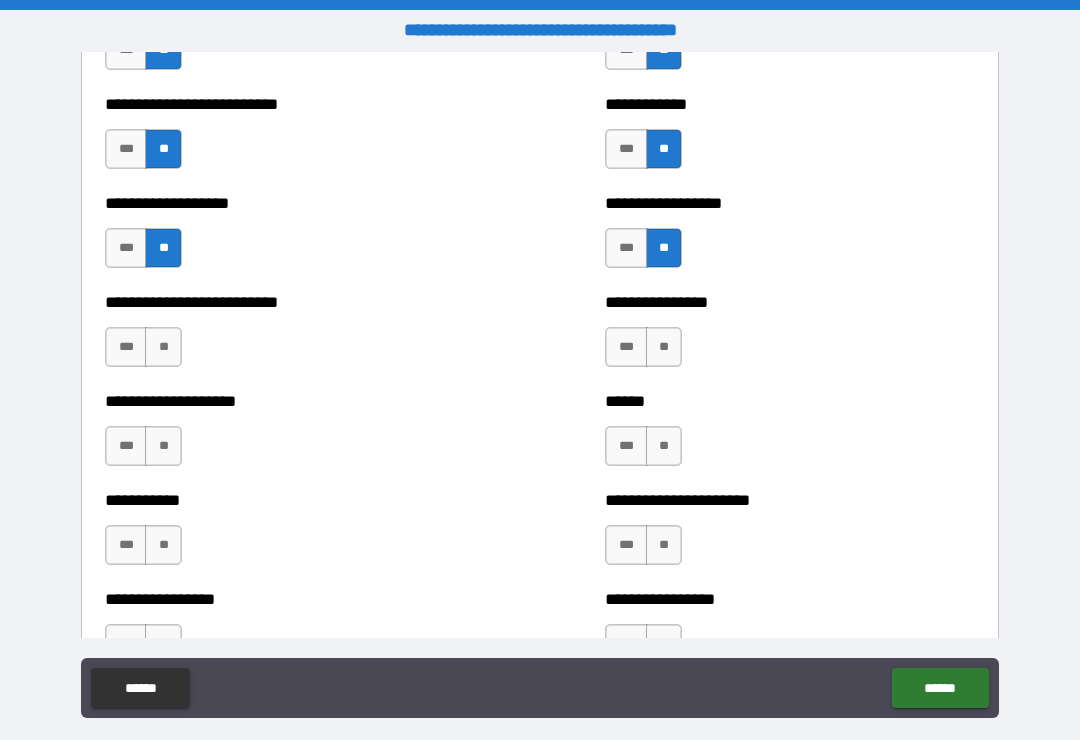 click on "**" at bounding box center [163, 347] 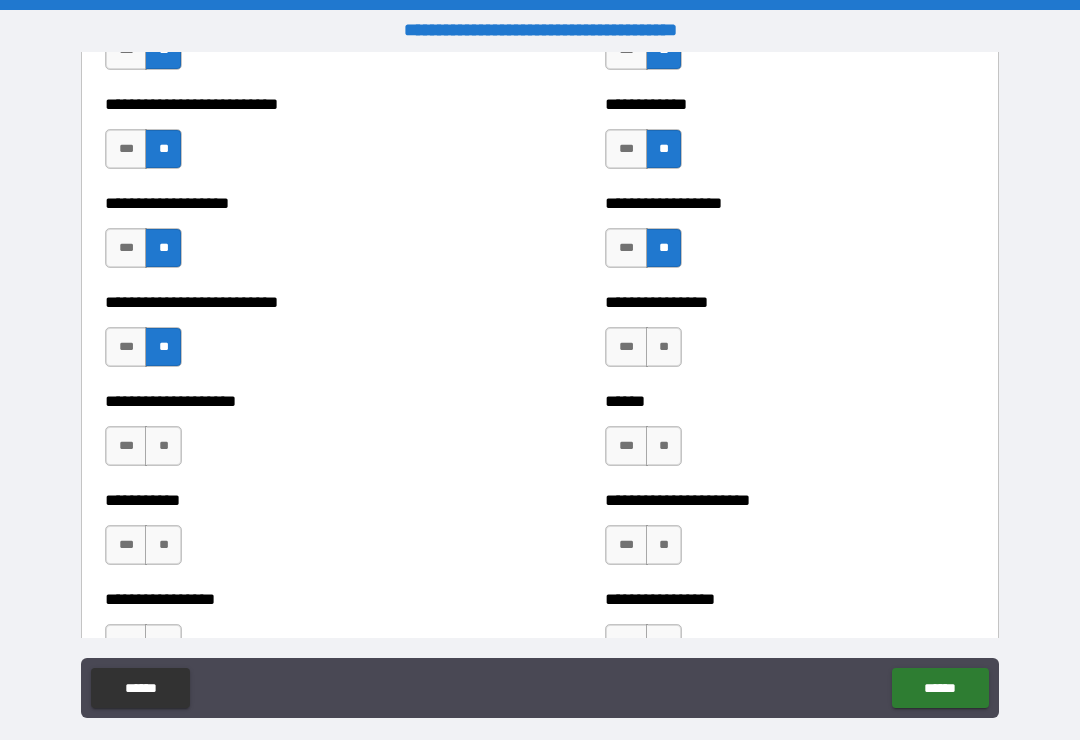 click on "**" at bounding box center [163, 446] 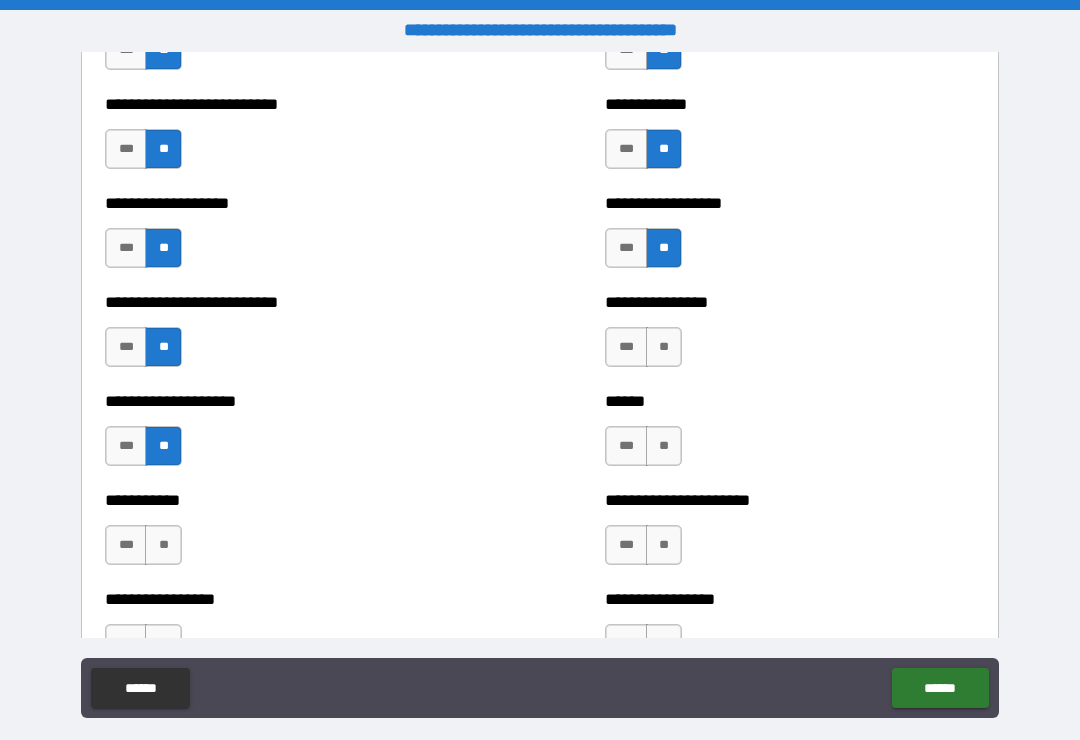 click on "**" at bounding box center [163, 545] 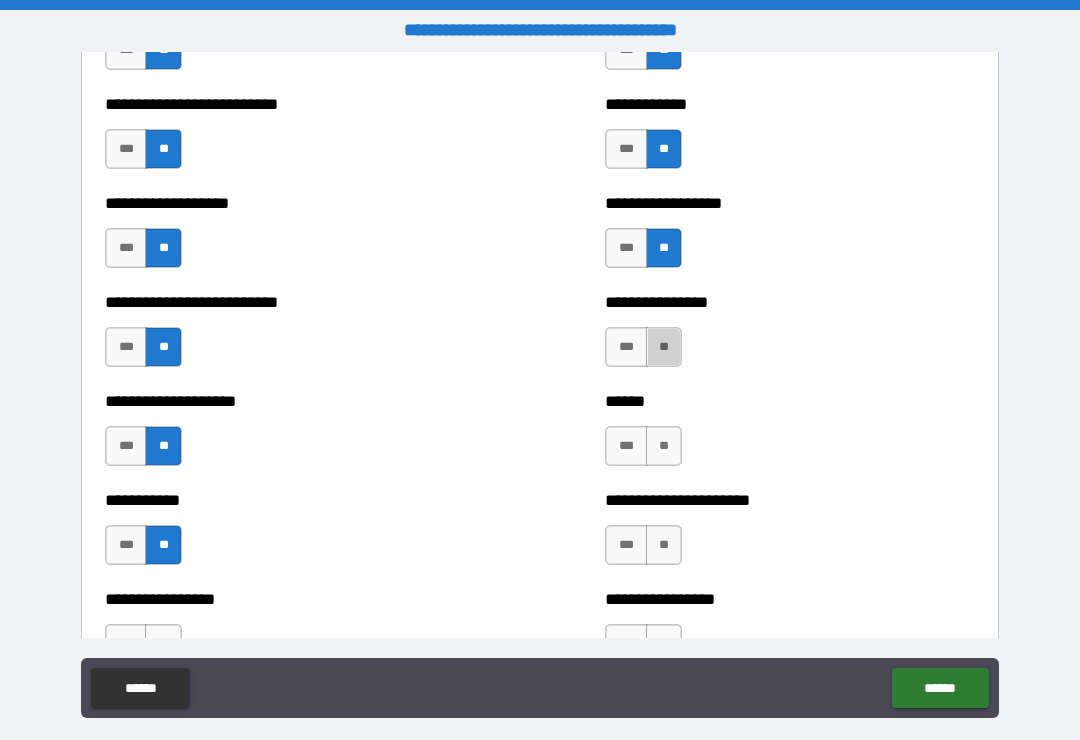 click on "**" at bounding box center [664, 347] 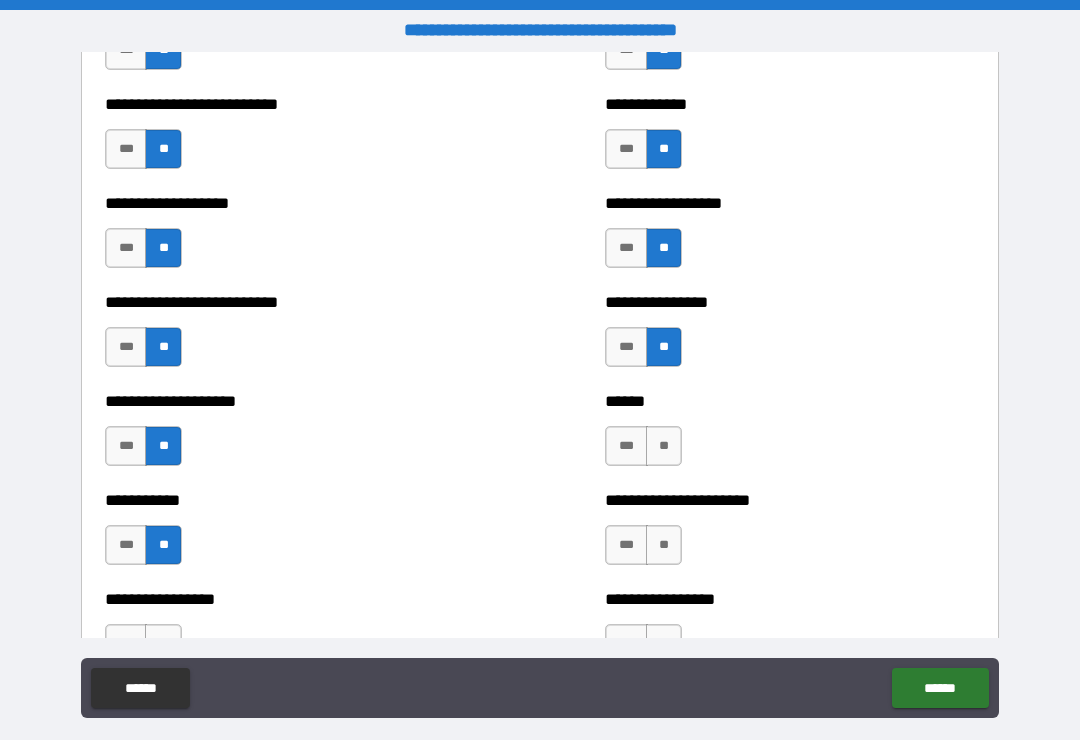 click on "**" at bounding box center [664, 446] 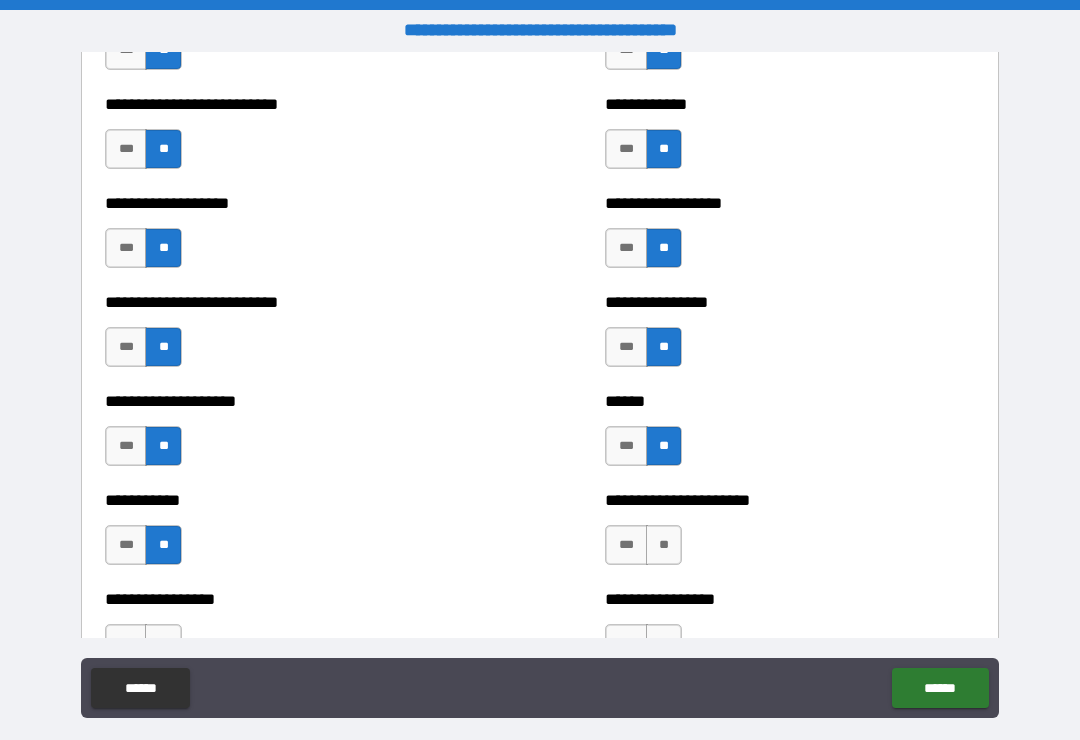 click on "**" at bounding box center (664, 545) 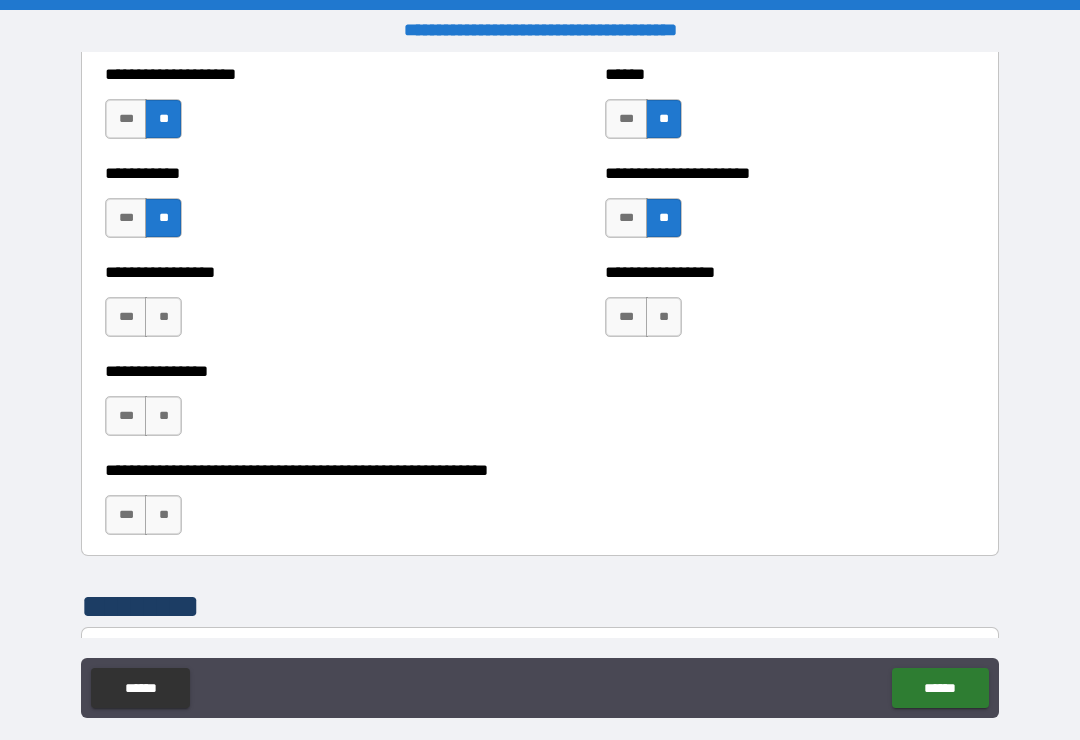 scroll, scrollTop: 6033, scrollLeft: 0, axis: vertical 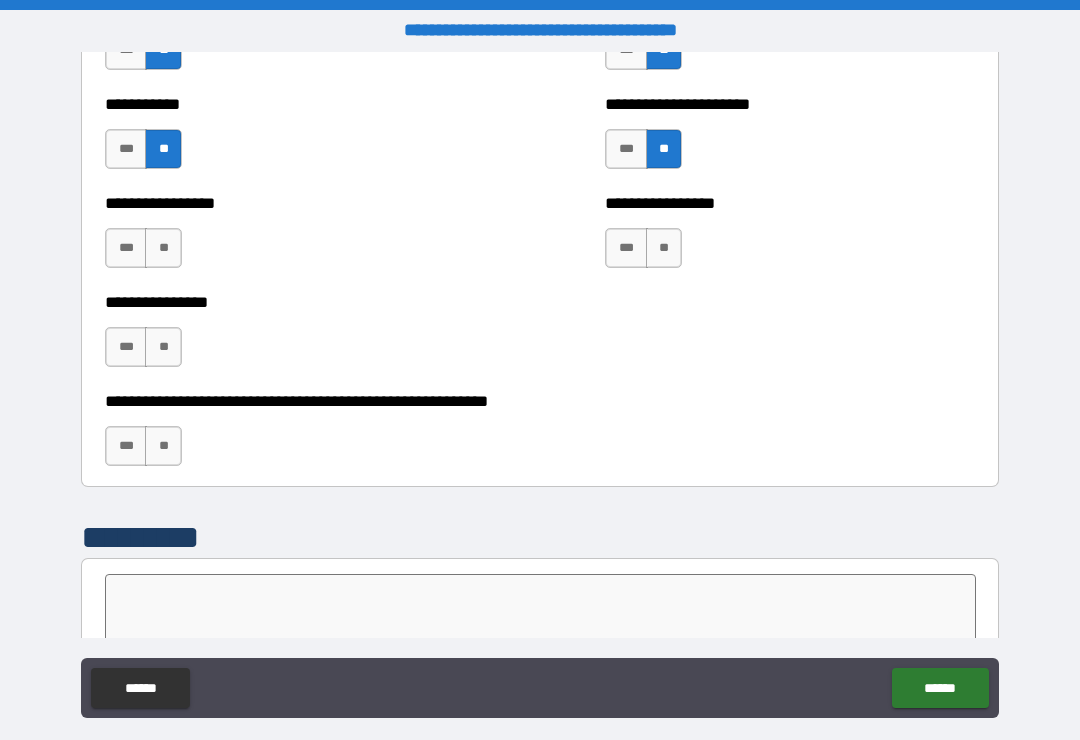 click on "**" at bounding box center (163, 248) 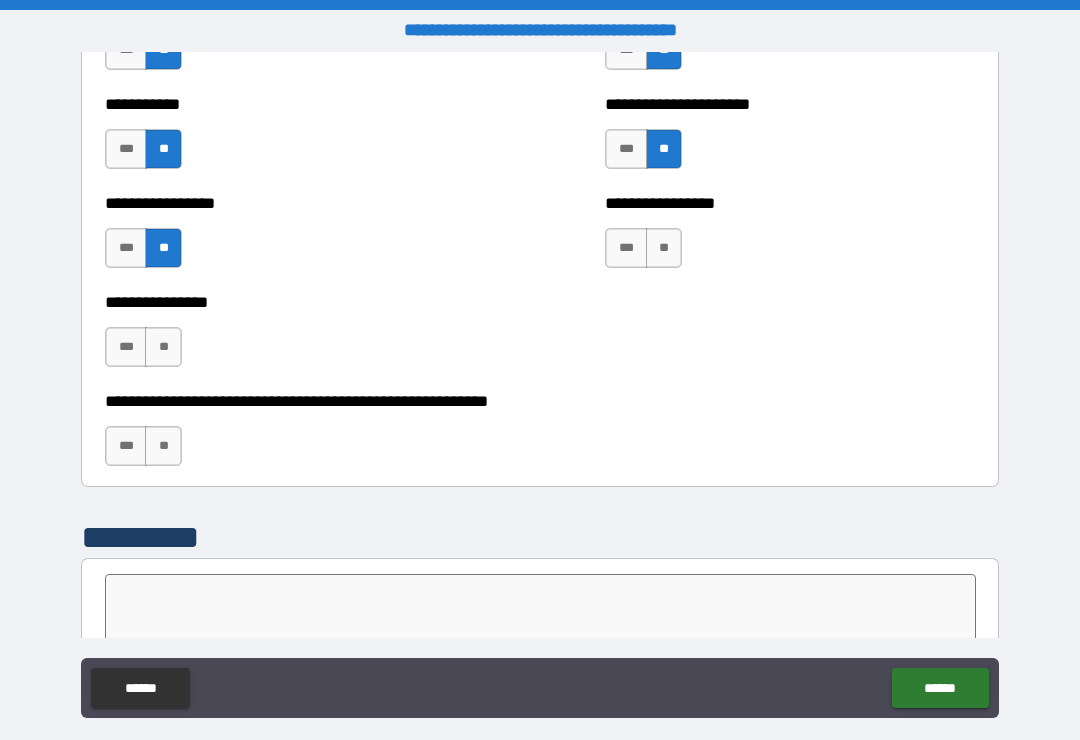 click on "**" at bounding box center [163, 347] 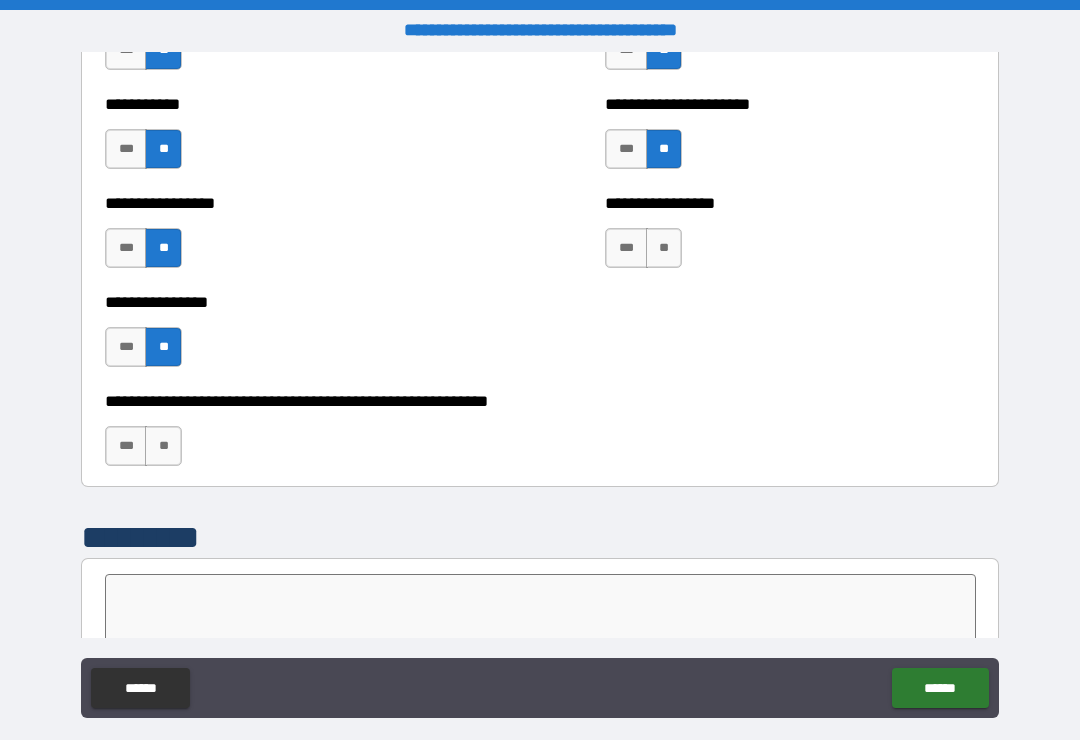 click on "**" at bounding box center (163, 446) 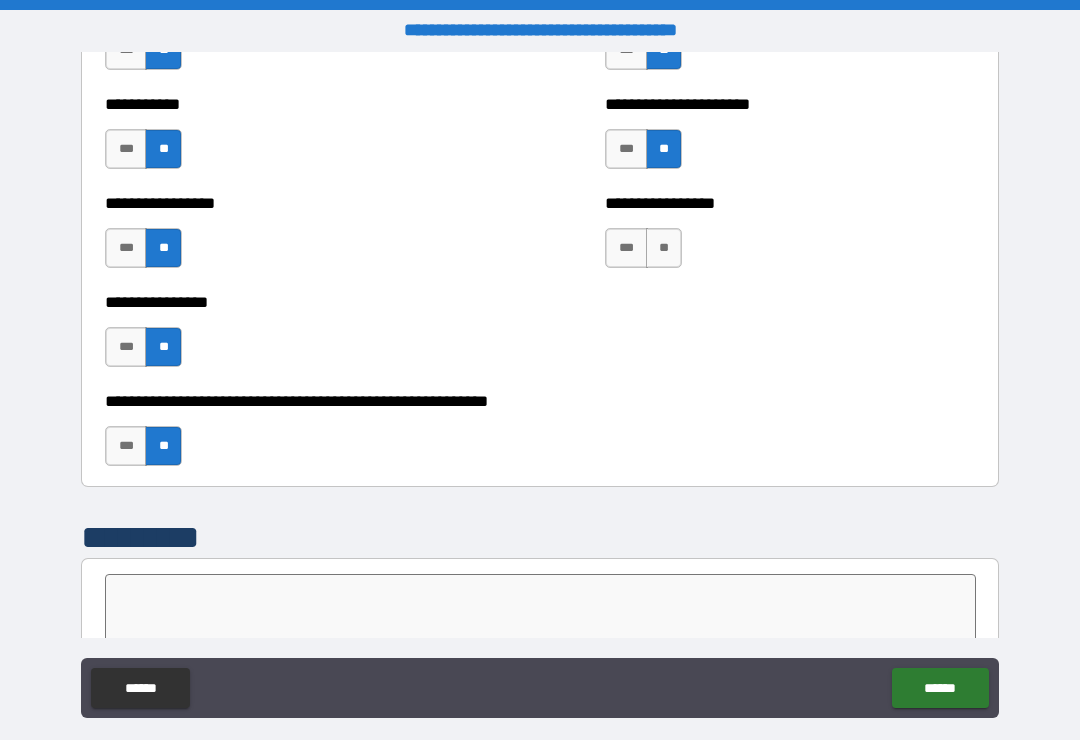 click on "**" at bounding box center [664, 248] 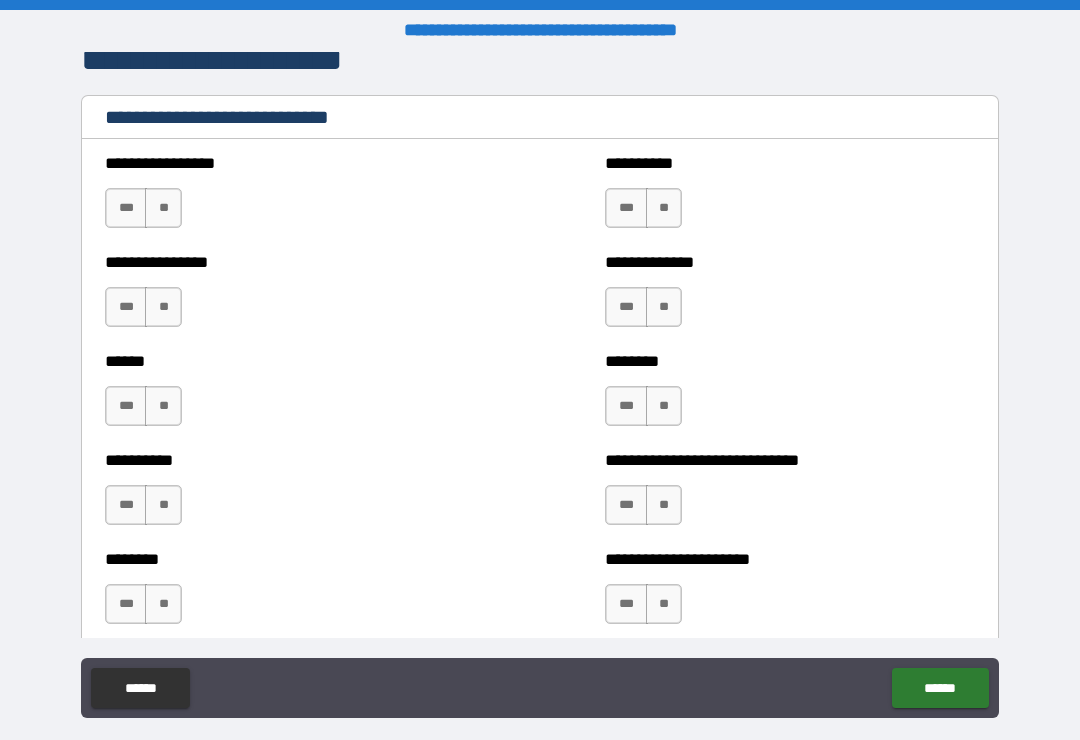 scroll, scrollTop: 6690, scrollLeft: 0, axis: vertical 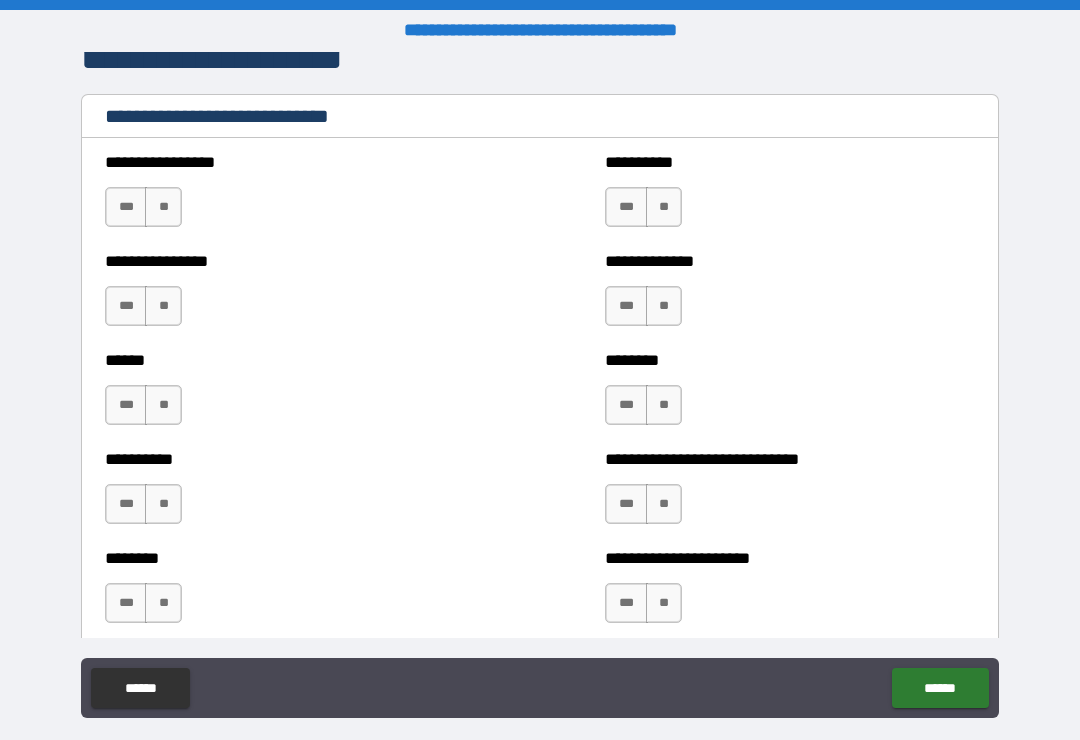 click on "**" at bounding box center [163, 207] 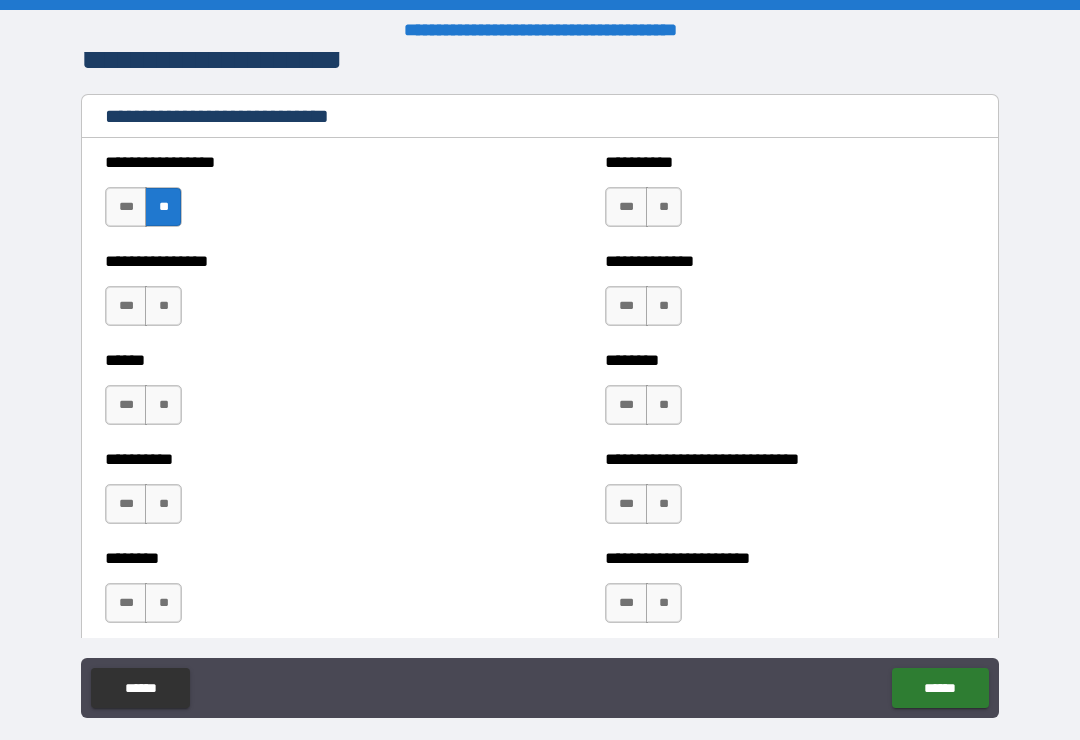click on "**" at bounding box center [163, 306] 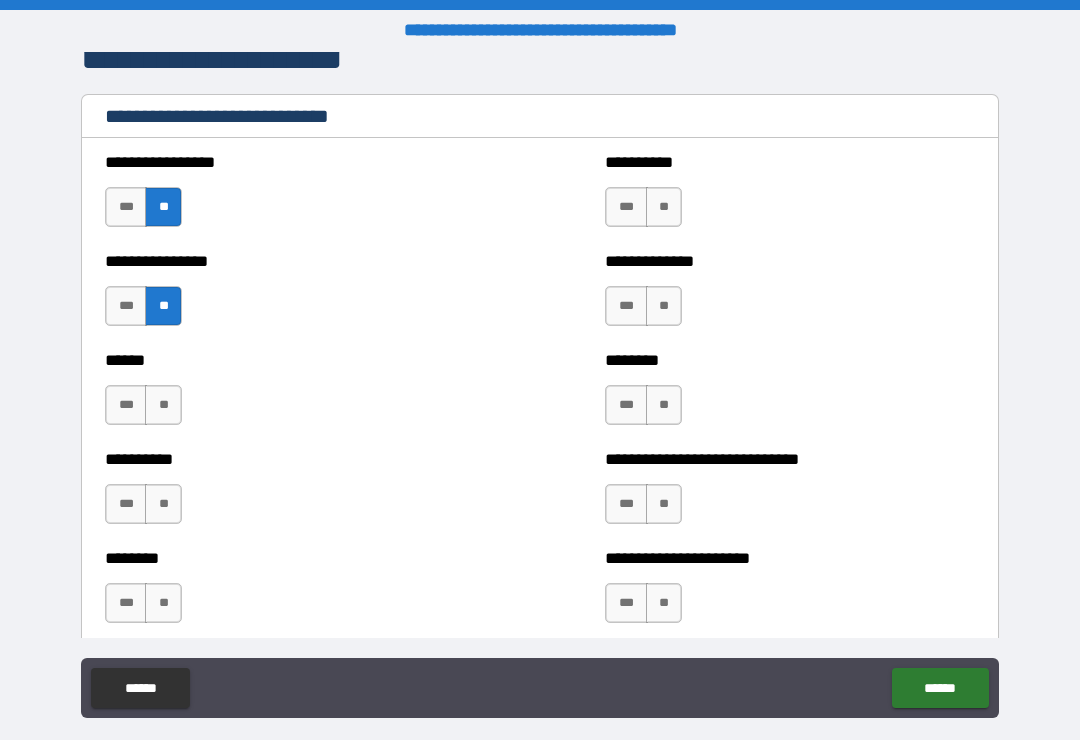 click on "**" at bounding box center [163, 405] 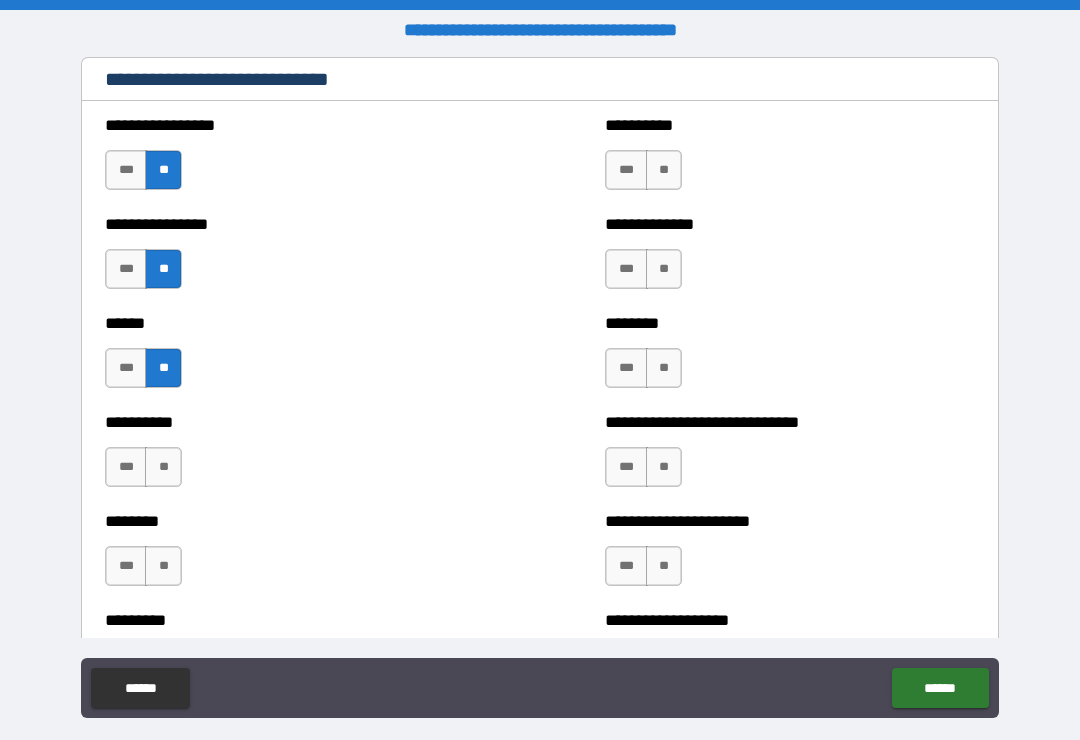 scroll, scrollTop: 6751, scrollLeft: 0, axis: vertical 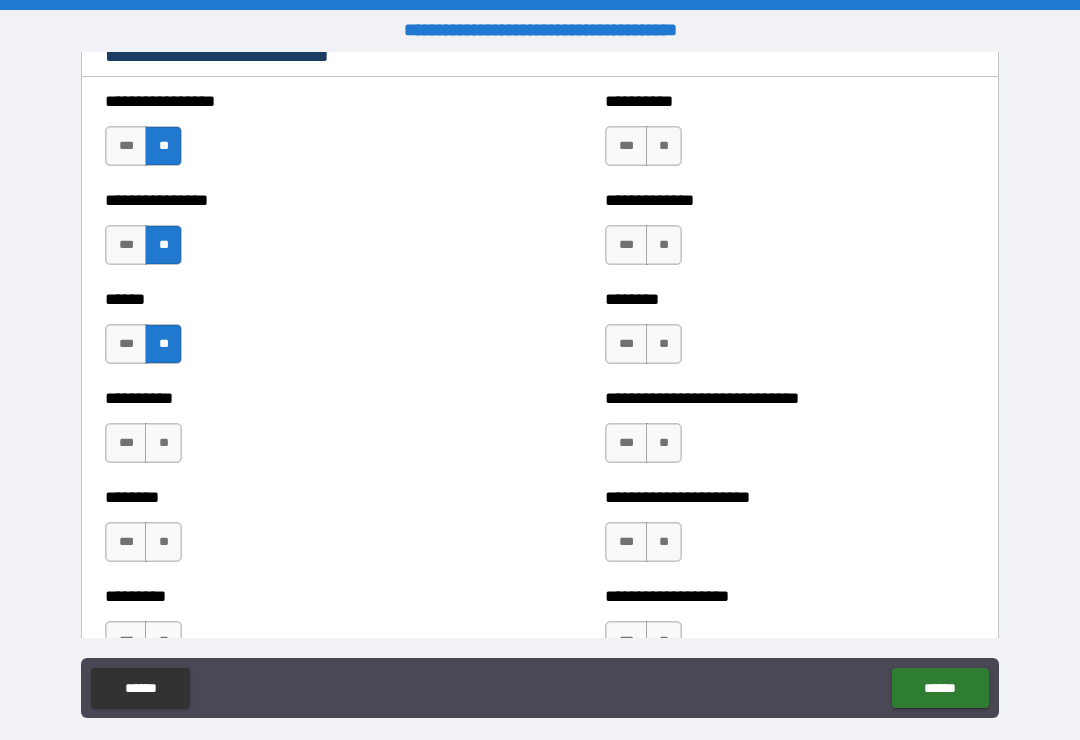click on "**" at bounding box center (163, 443) 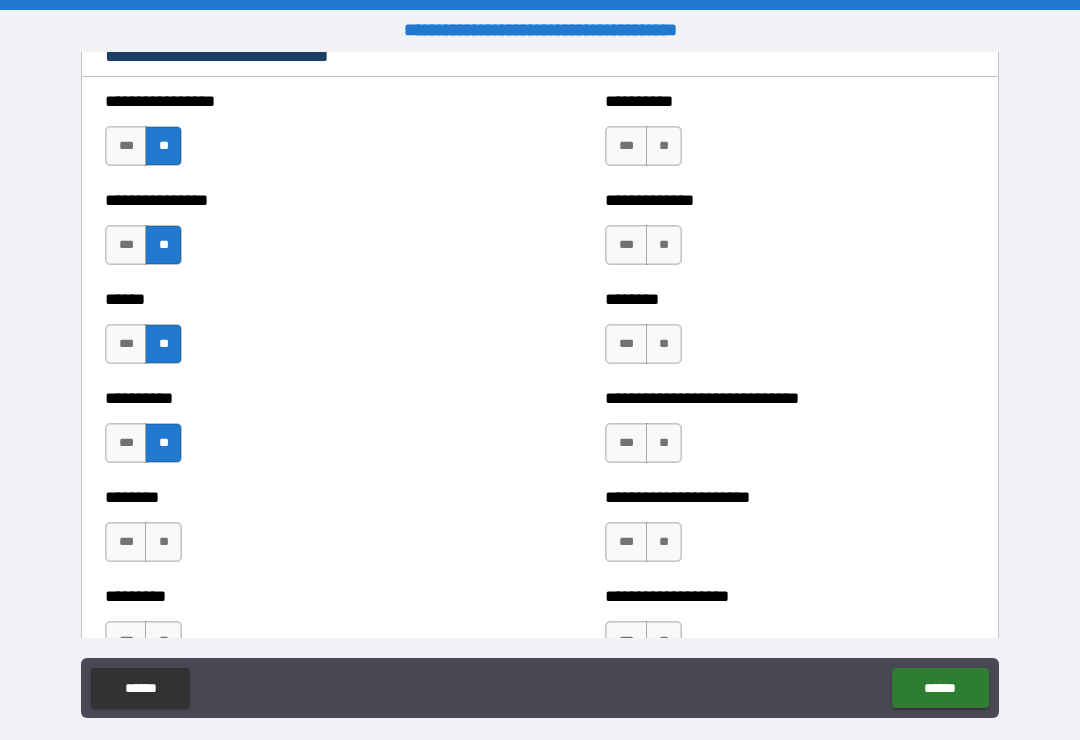click on "**" at bounding box center (163, 542) 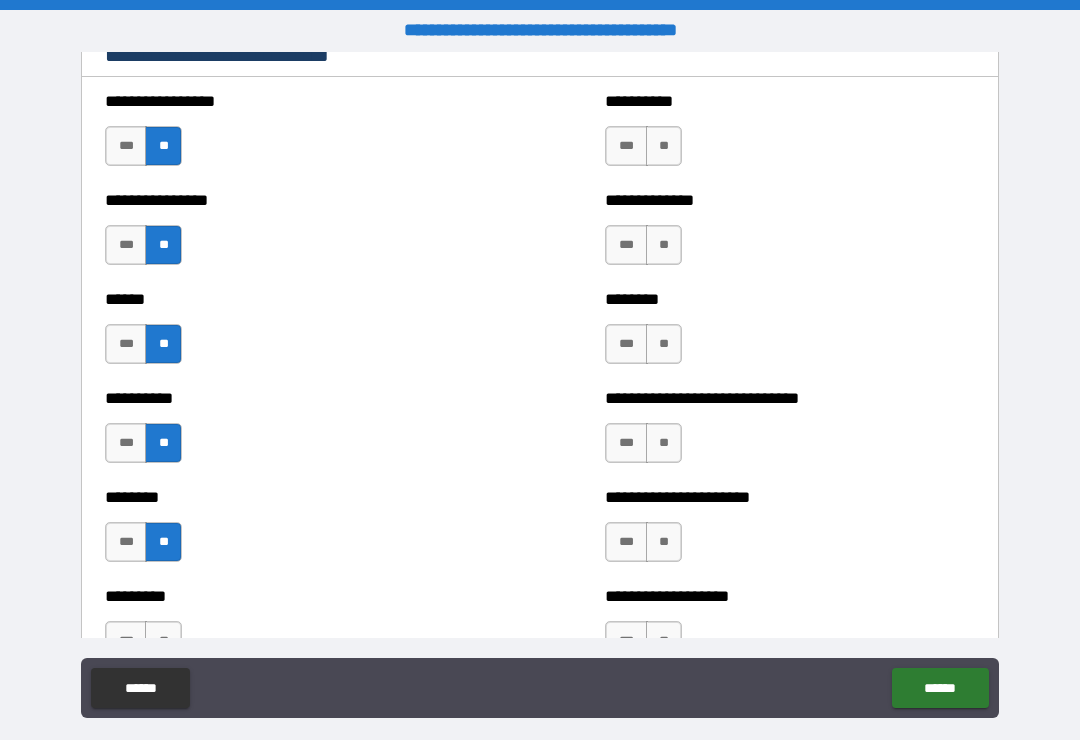 click on "**" at bounding box center (664, 146) 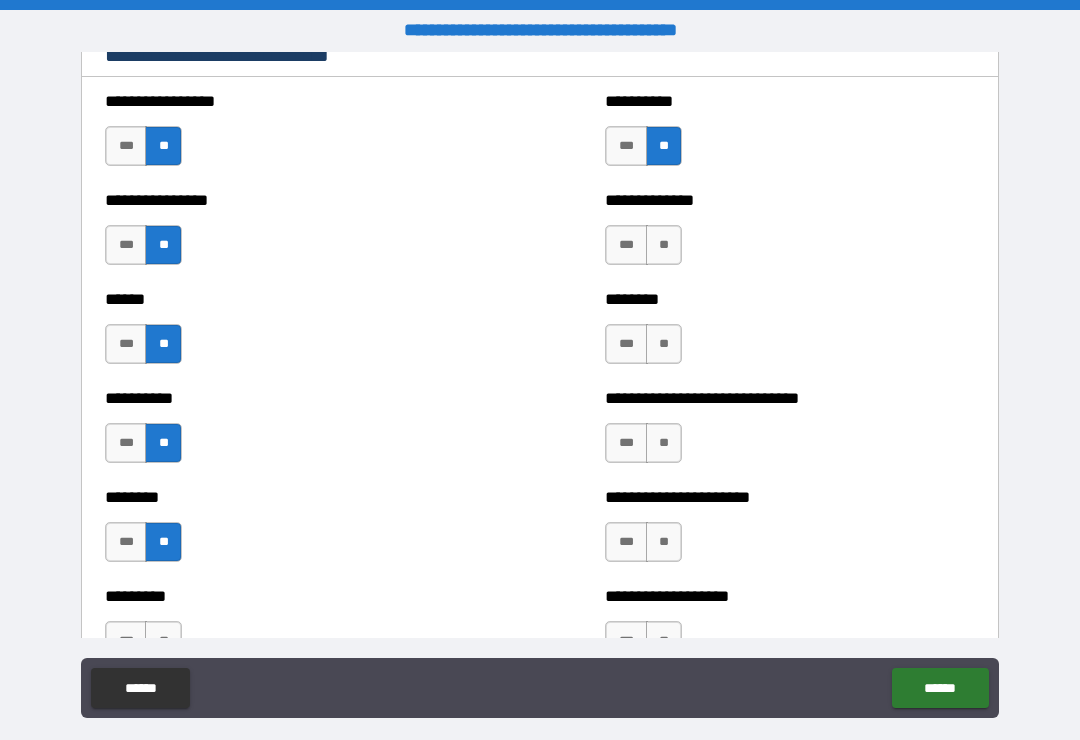 click on "**" at bounding box center [664, 245] 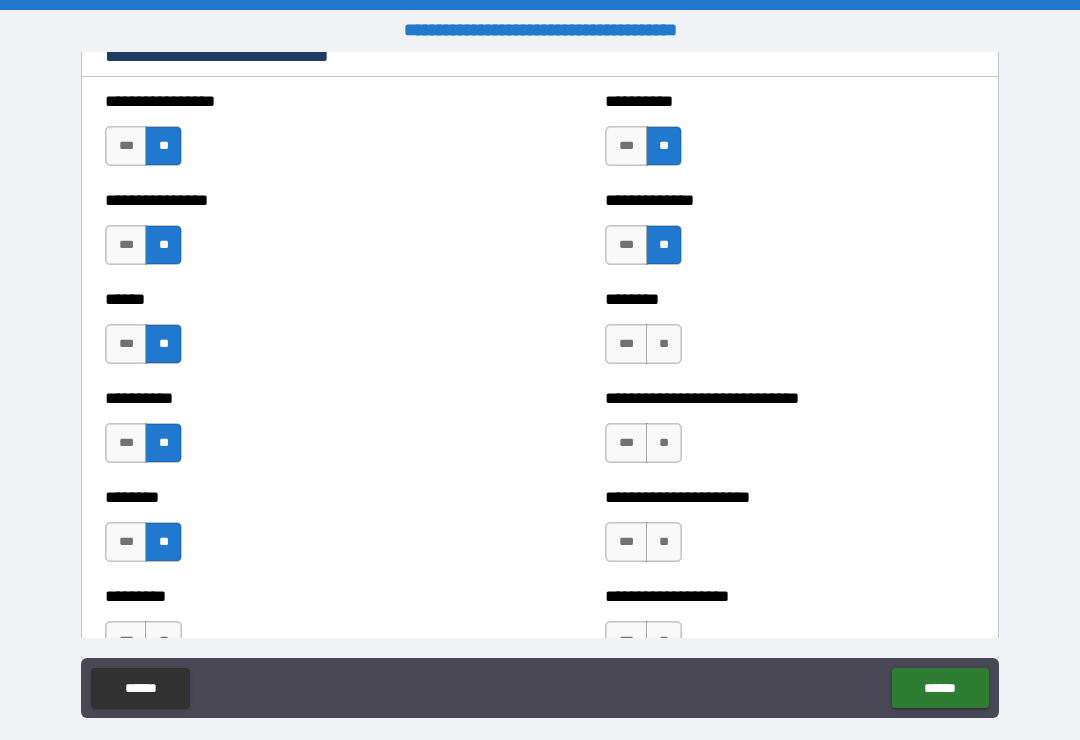 click on "**" at bounding box center (664, 344) 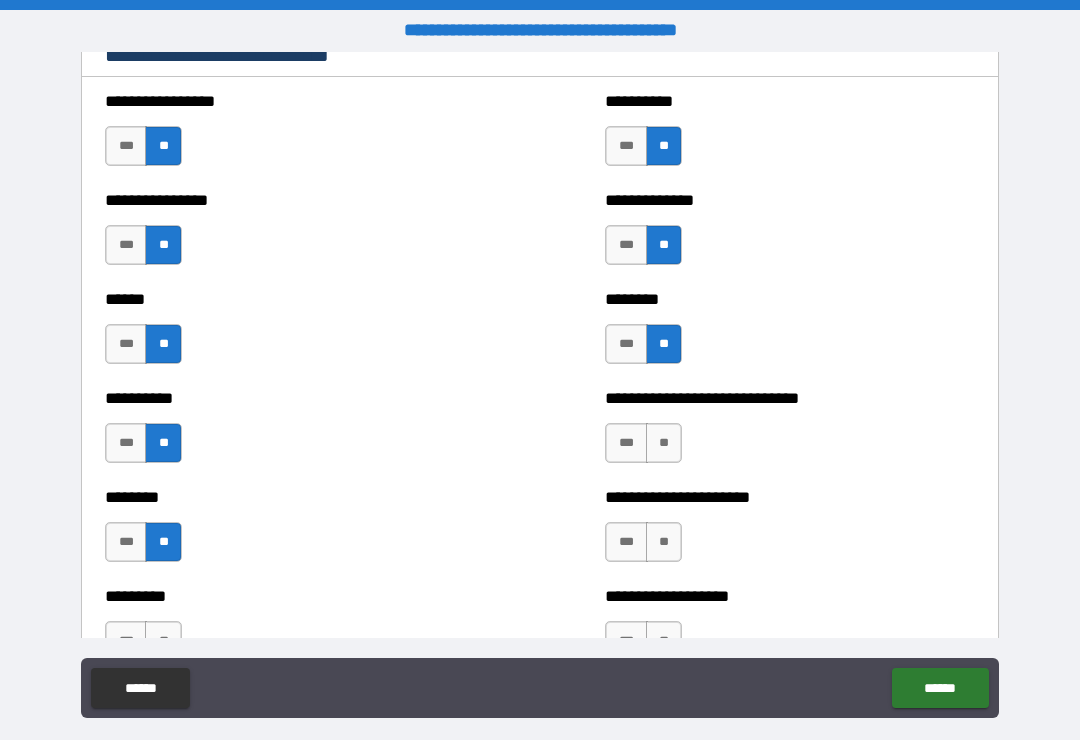 click on "**" at bounding box center [664, 443] 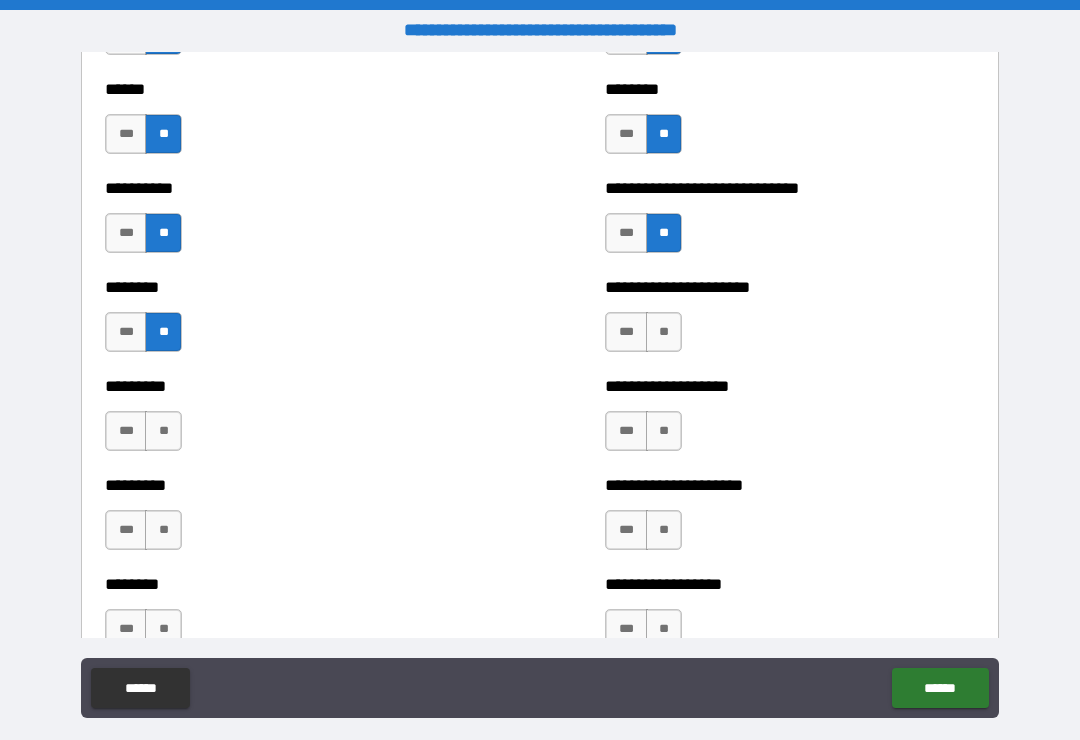 scroll, scrollTop: 6974, scrollLeft: 0, axis: vertical 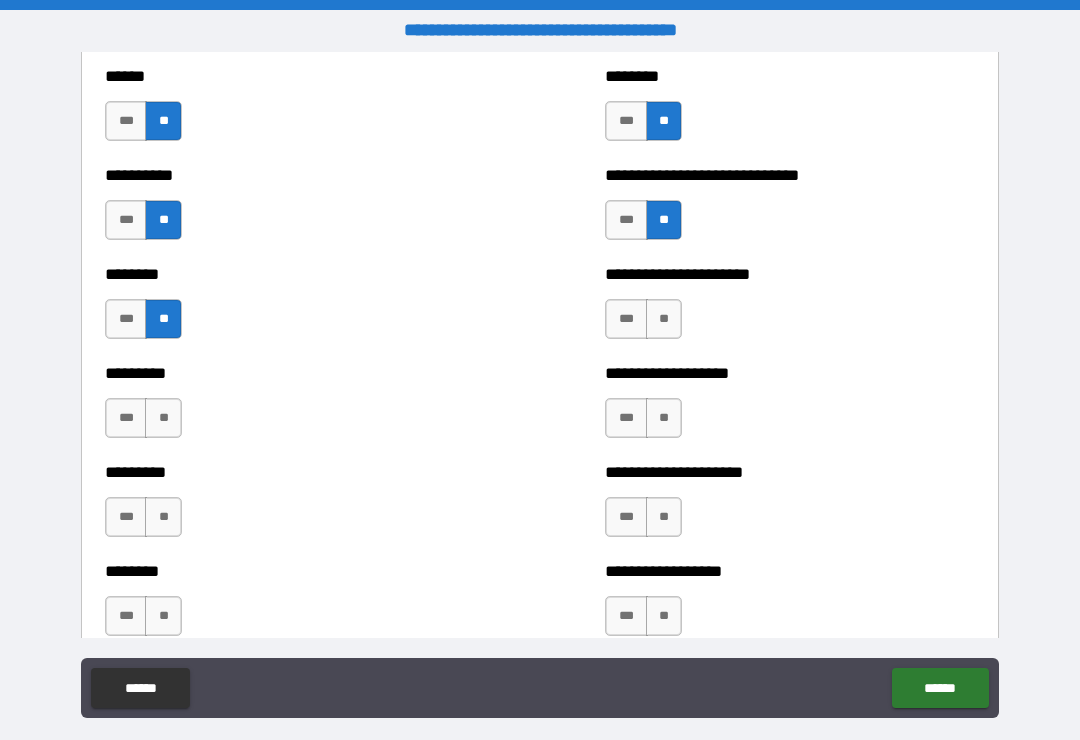 click on "**" at bounding box center [664, 319] 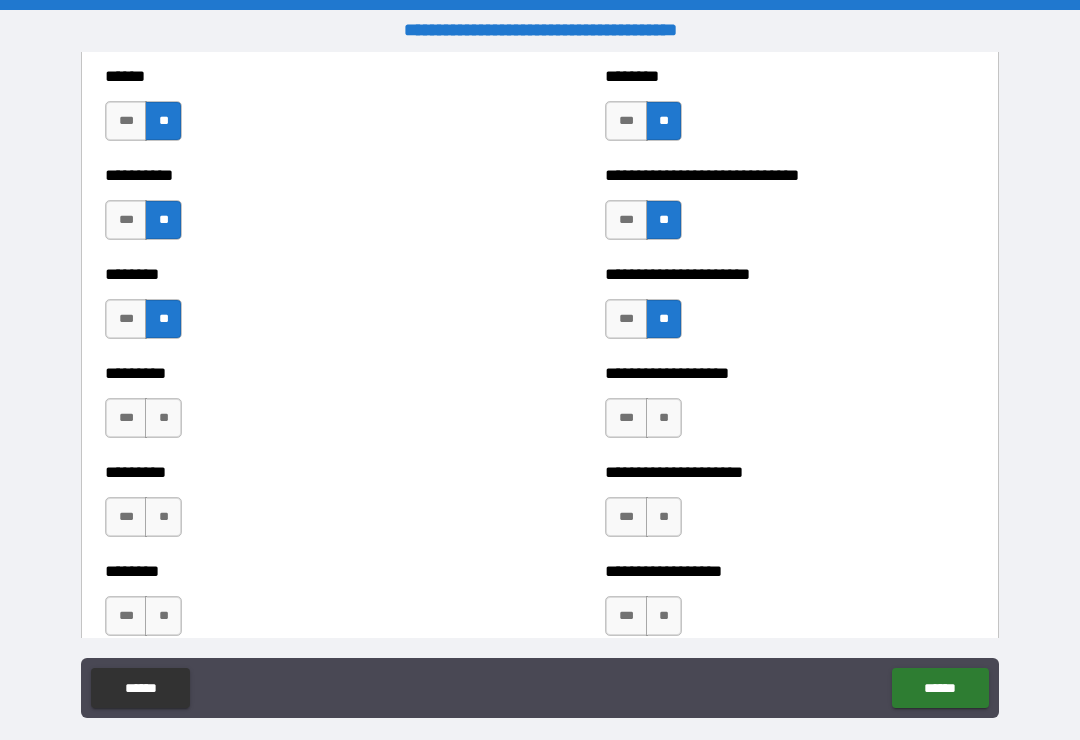click on "**" at bounding box center (664, 418) 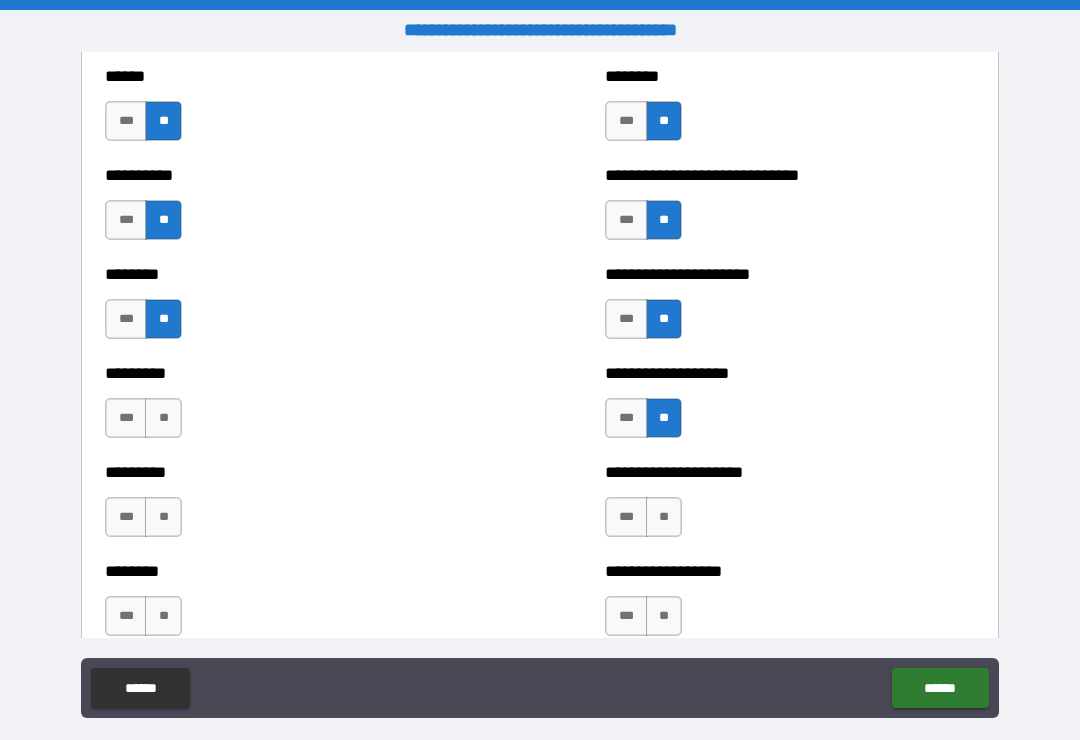 click on "**" at bounding box center [664, 517] 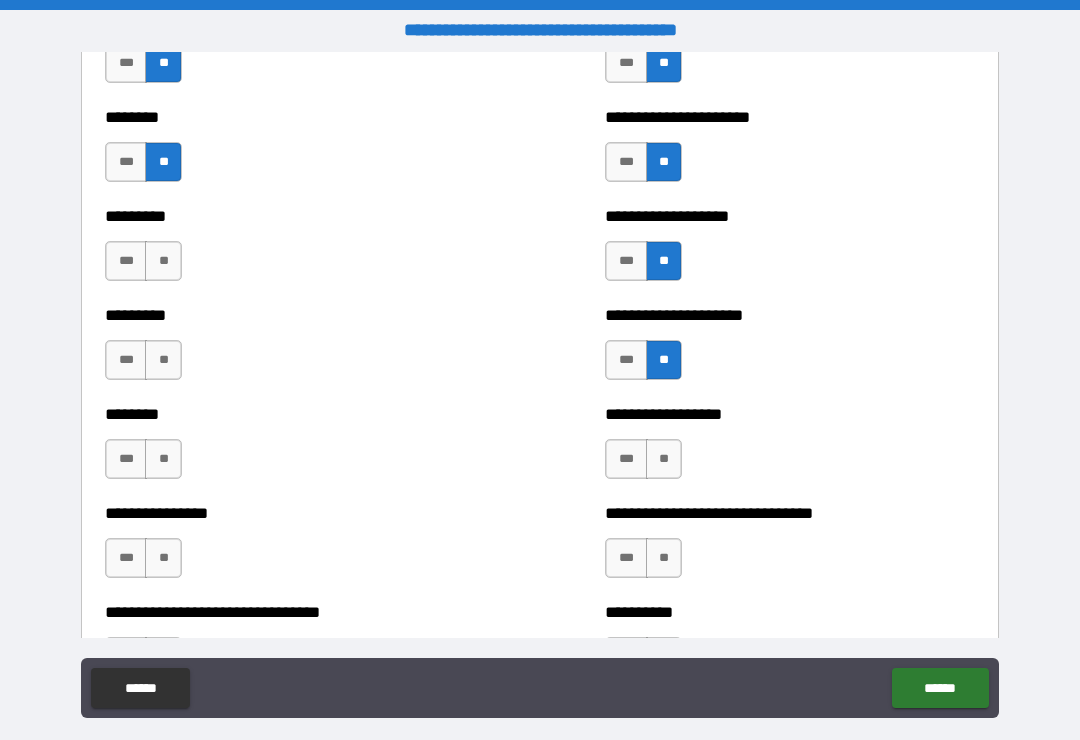 scroll, scrollTop: 7142, scrollLeft: 0, axis: vertical 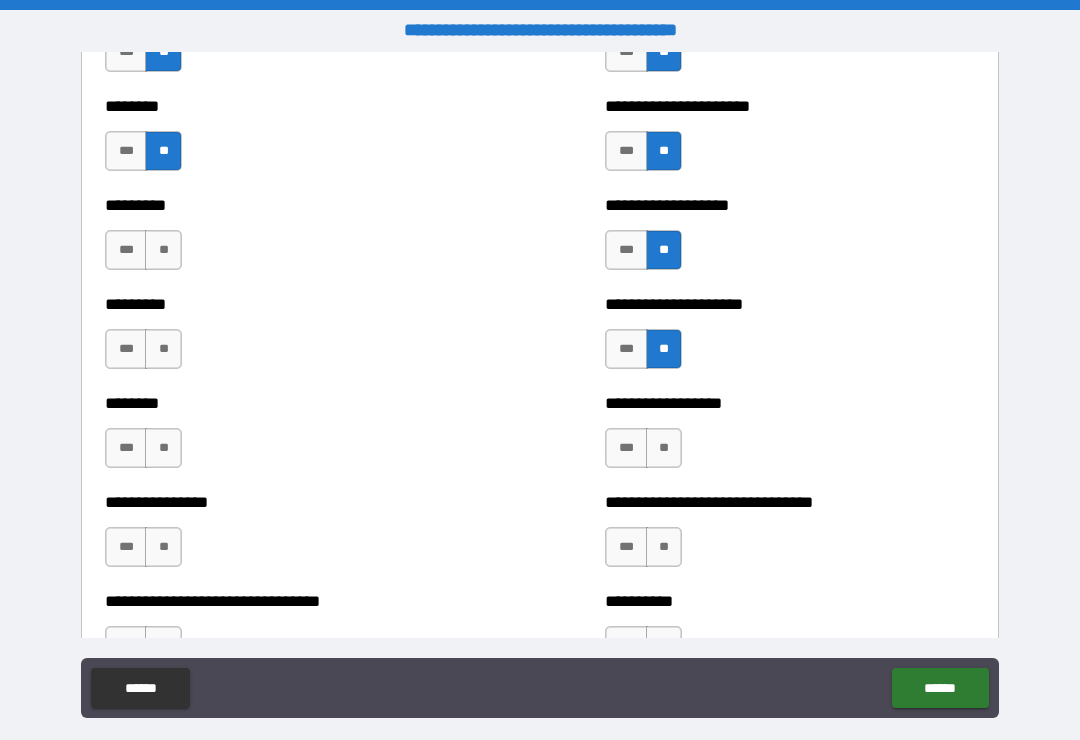 click on "**" at bounding box center [664, 448] 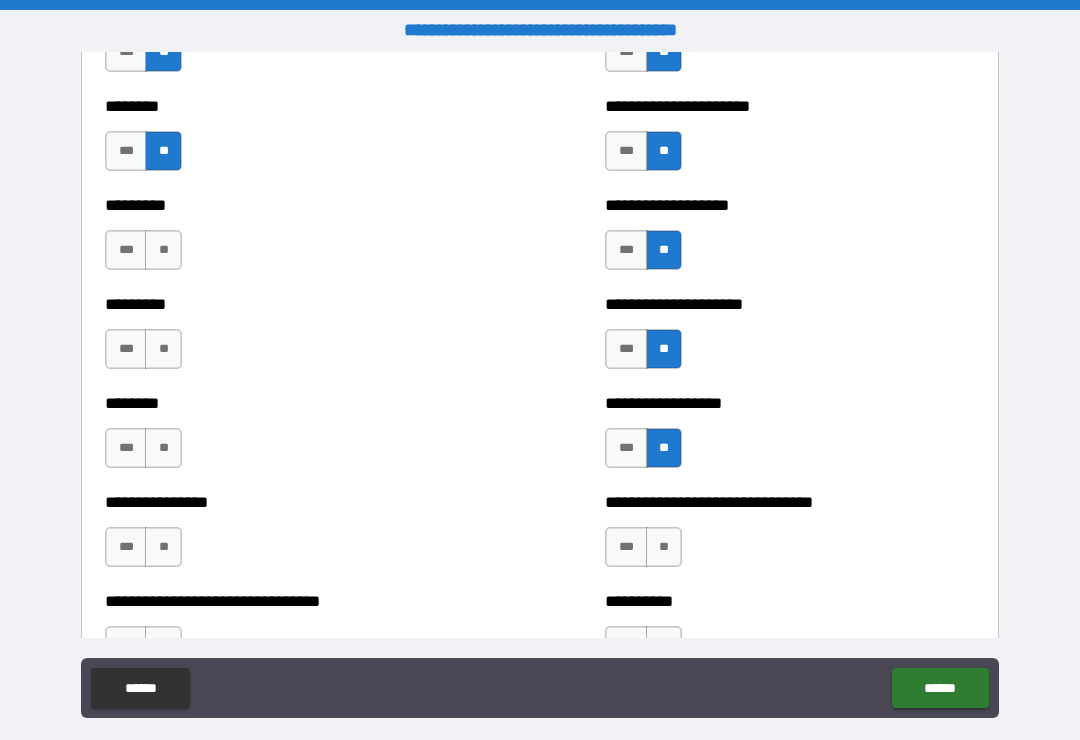 click on "**" at bounding box center [163, 250] 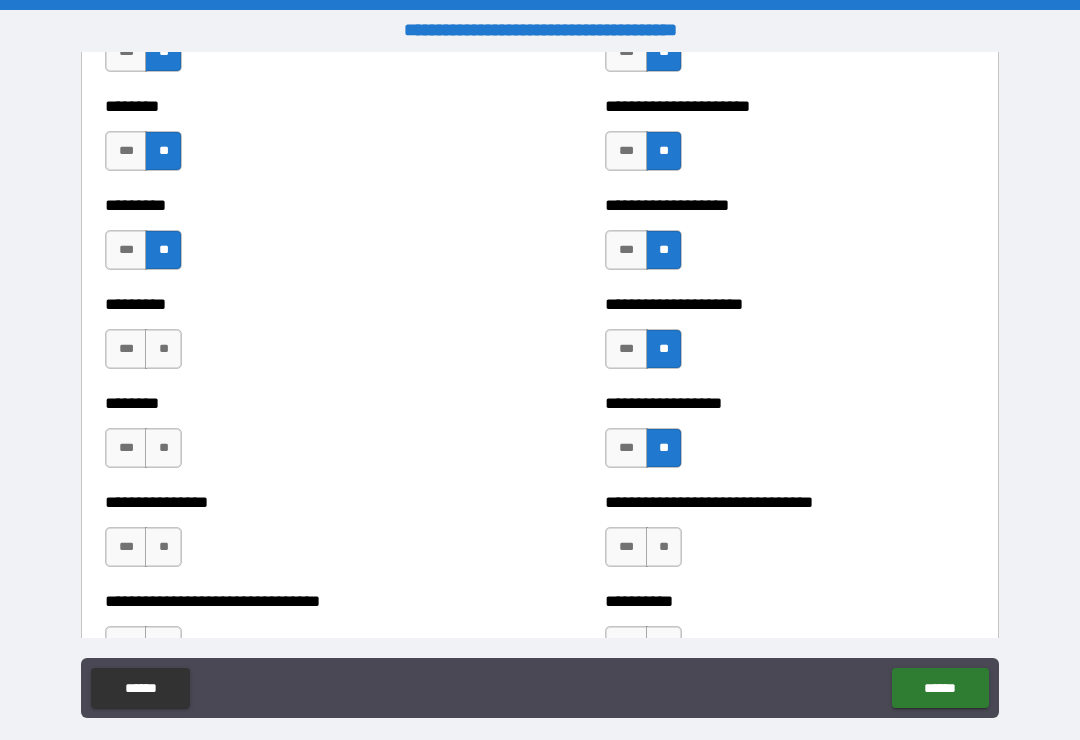 click on "**" at bounding box center [163, 349] 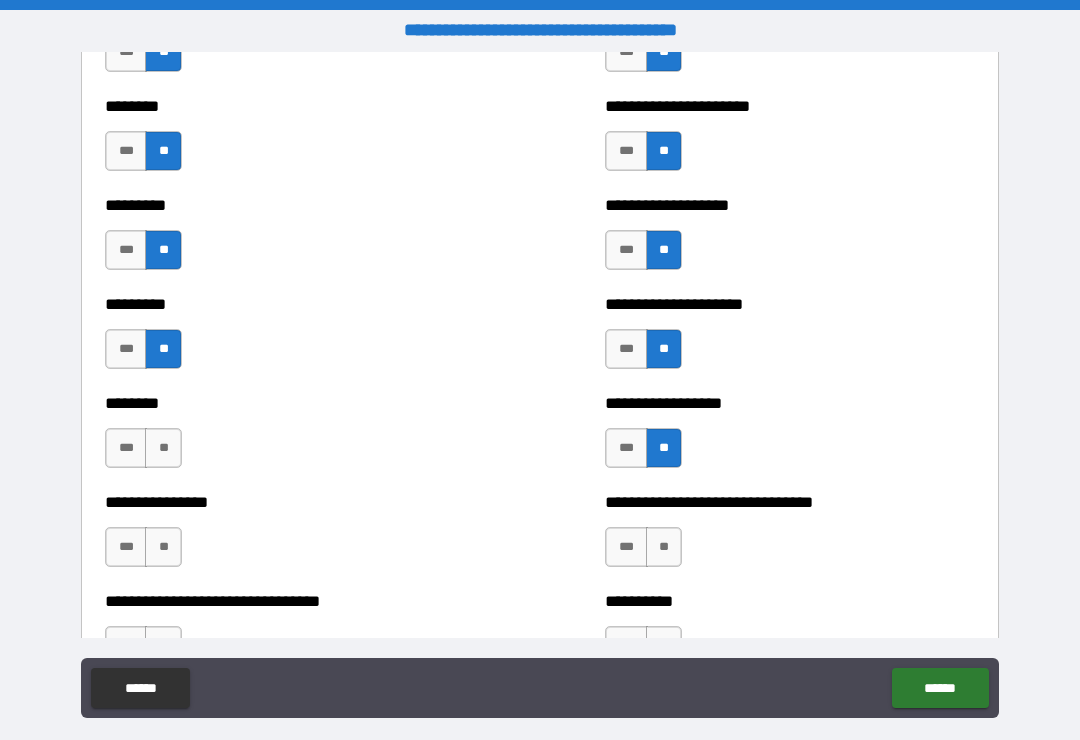 click on "**" at bounding box center [163, 448] 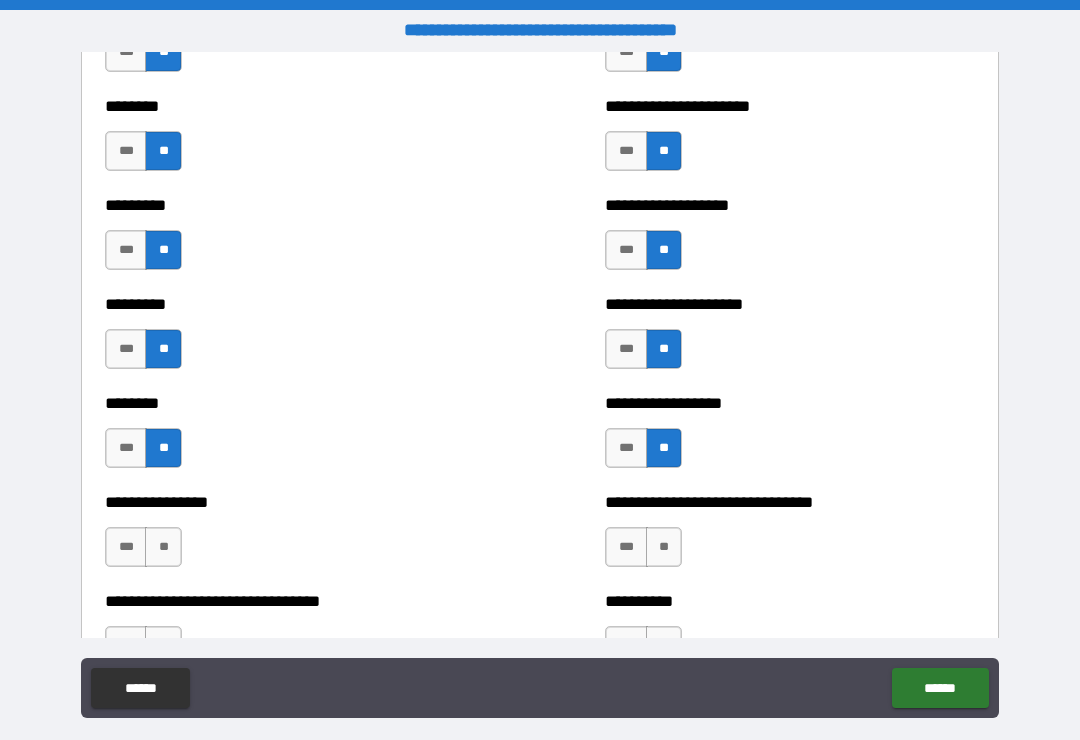 click on "**" at bounding box center [163, 547] 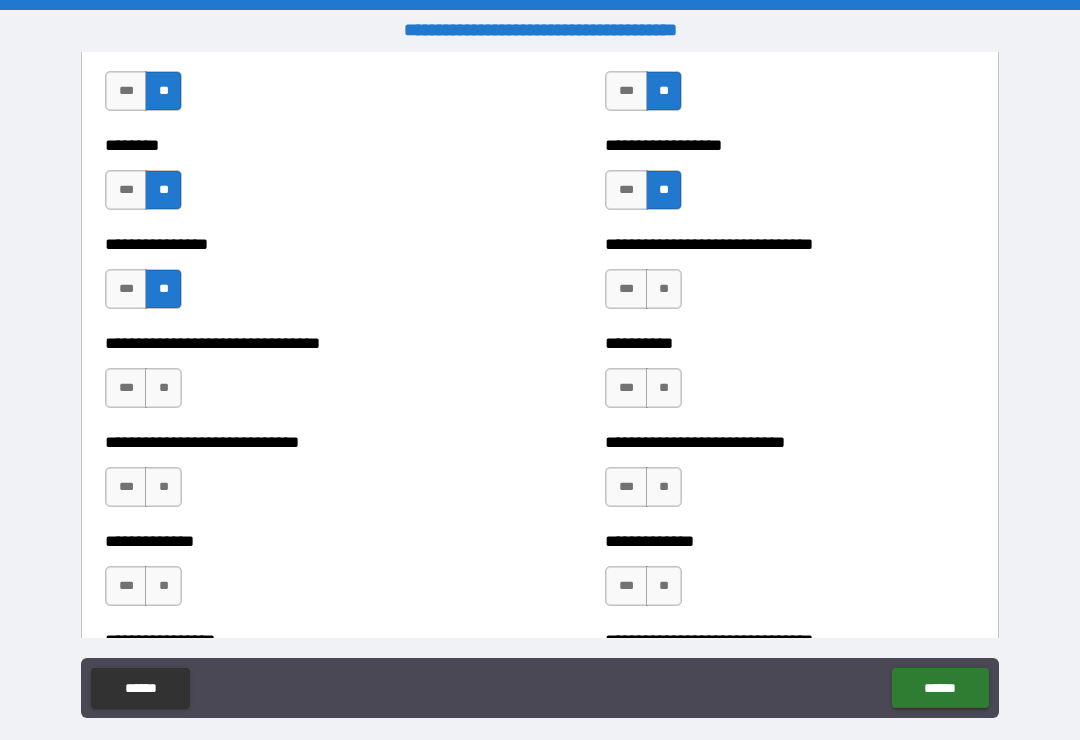 scroll, scrollTop: 7403, scrollLeft: 0, axis: vertical 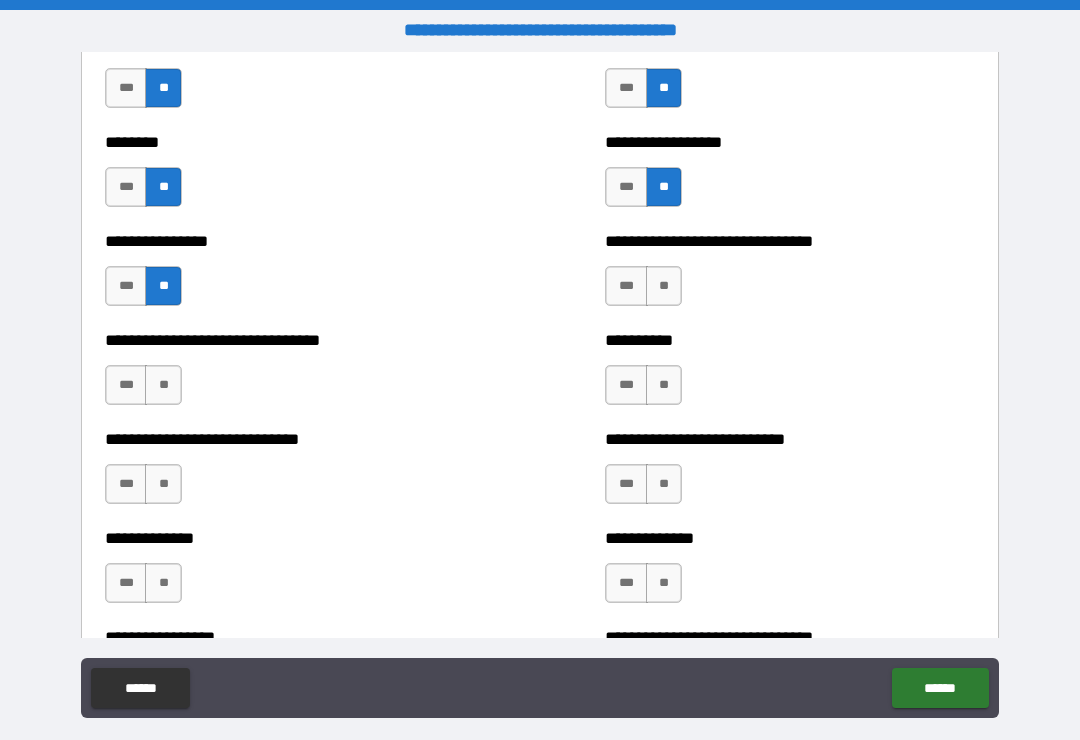 click on "**" at bounding box center [163, 385] 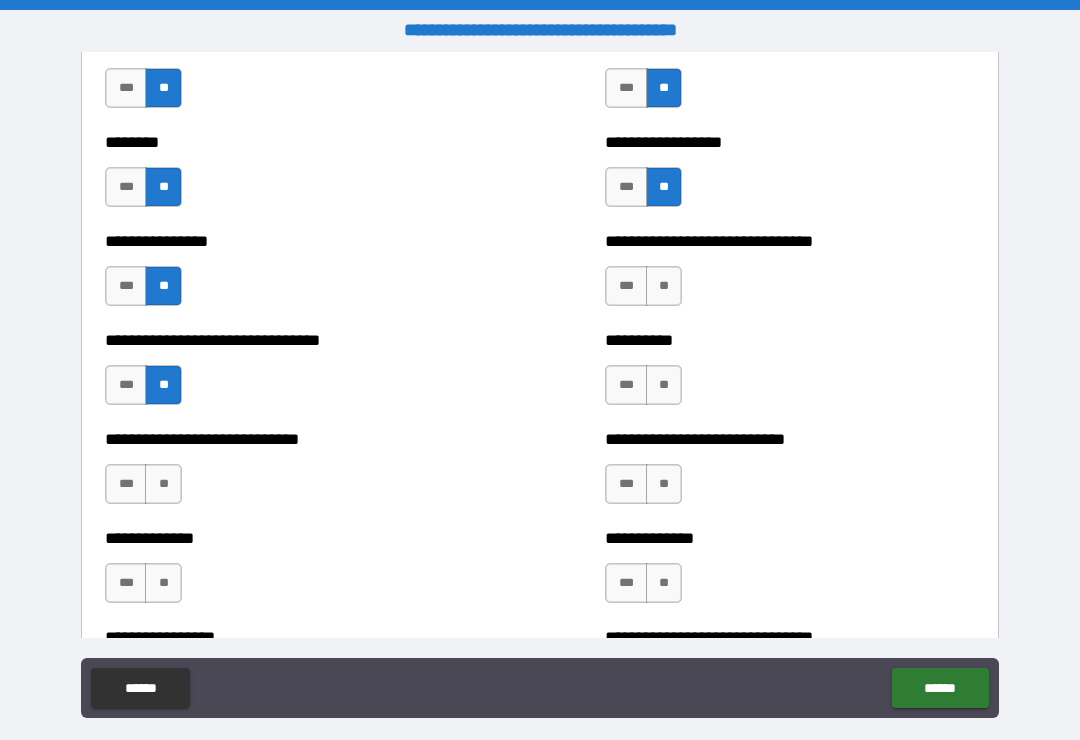 click on "**" at bounding box center [163, 484] 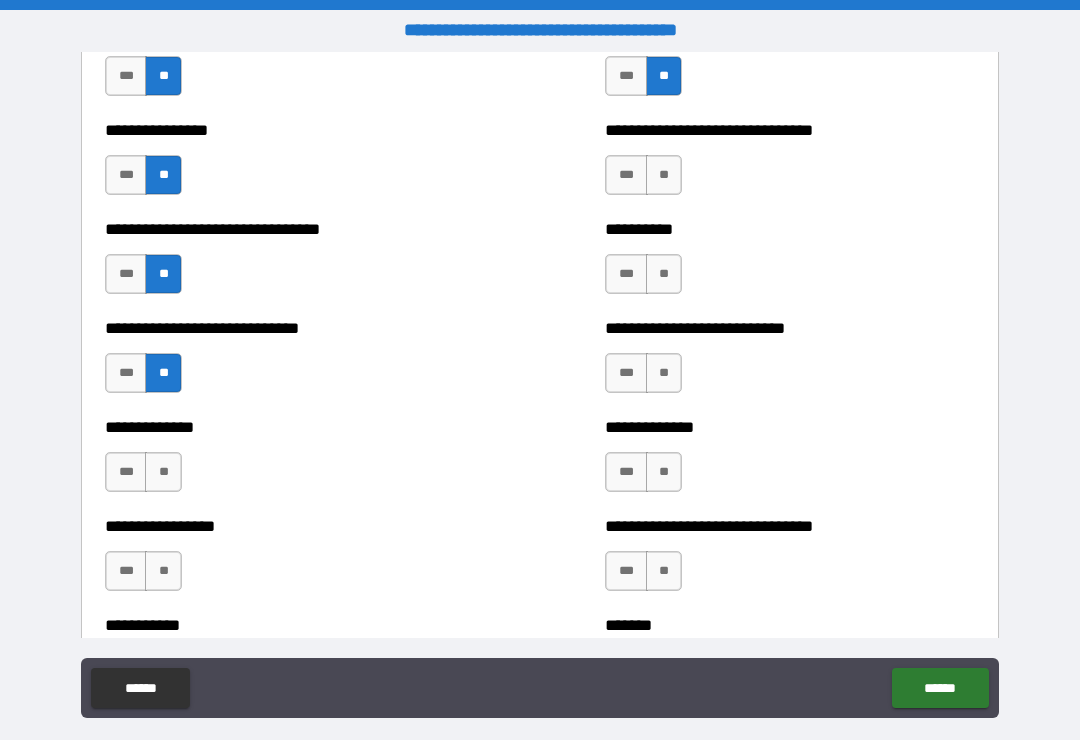 scroll, scrollTop: 7518, scrollLeft: 0, axis: vertical 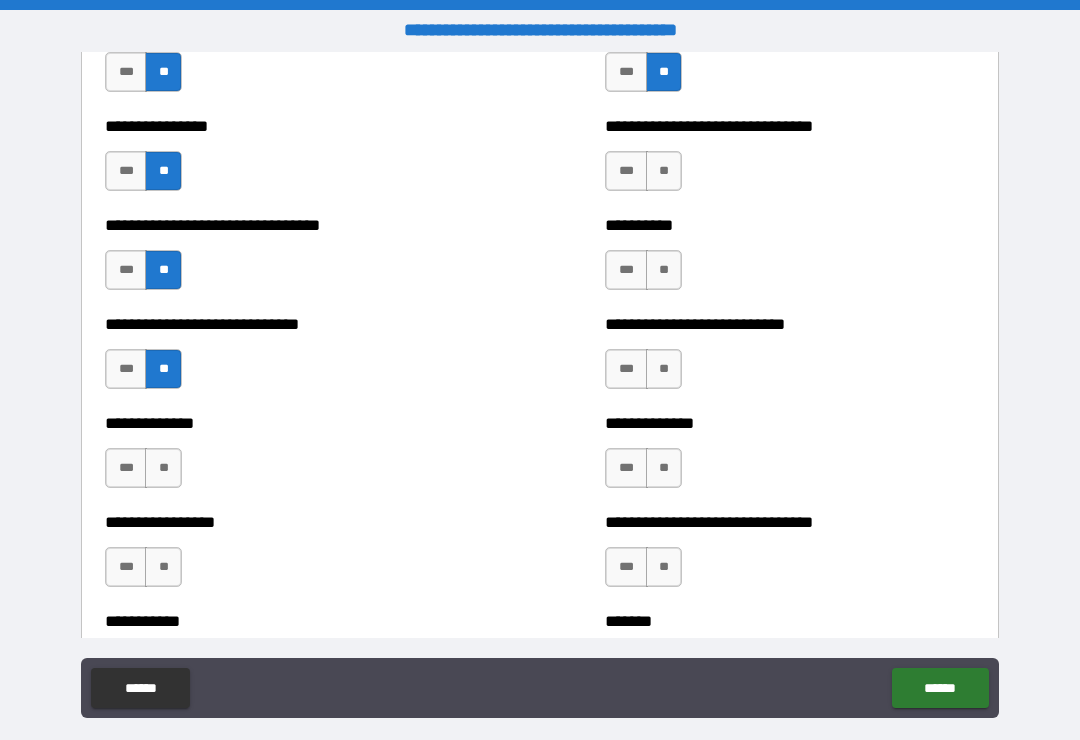 click on "**" at bounding box center (664, 171) 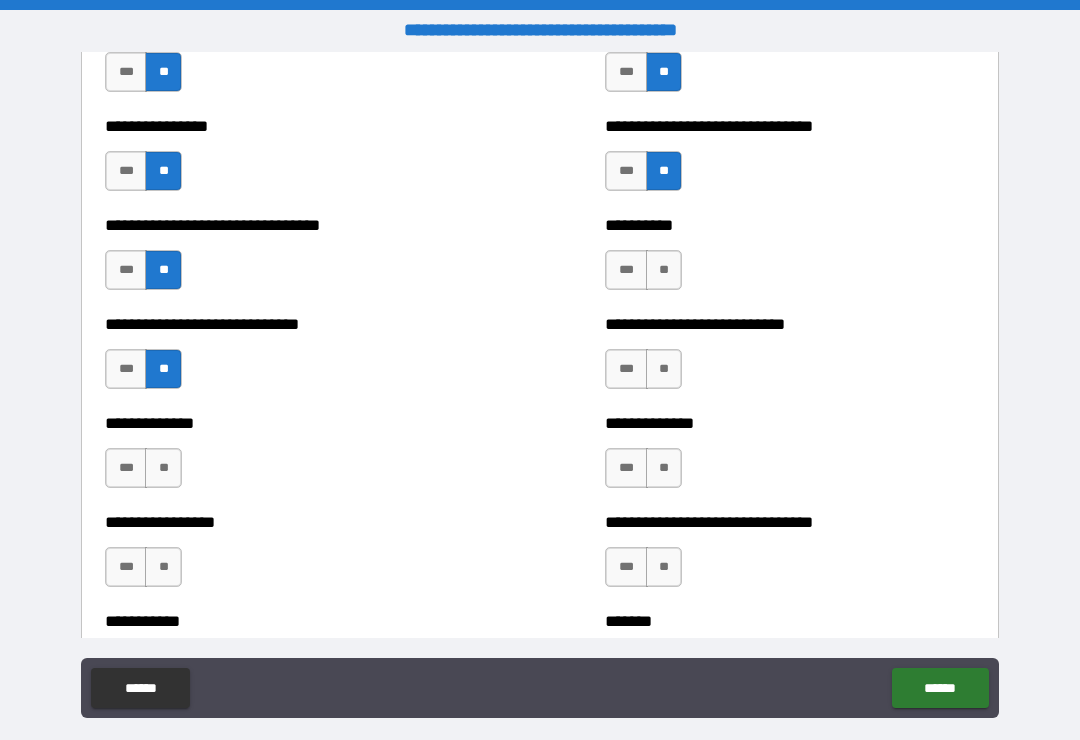 click on "**" at bounding box center [664, 270] 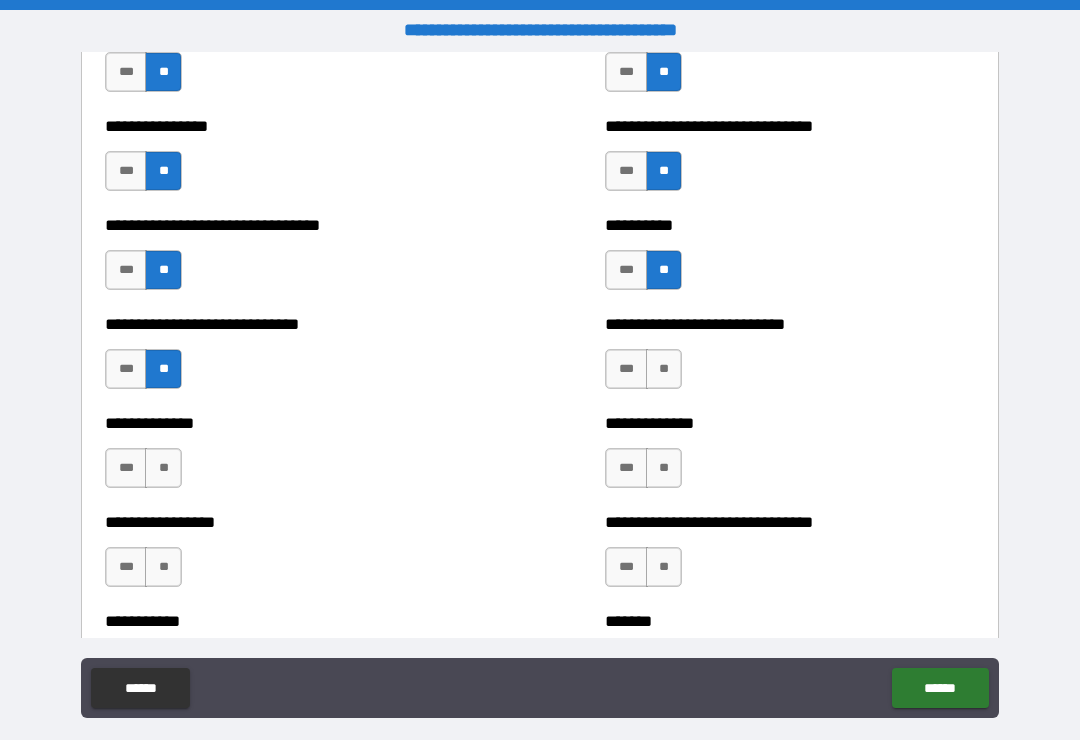 click on "**" at bounding box center [664, 369] 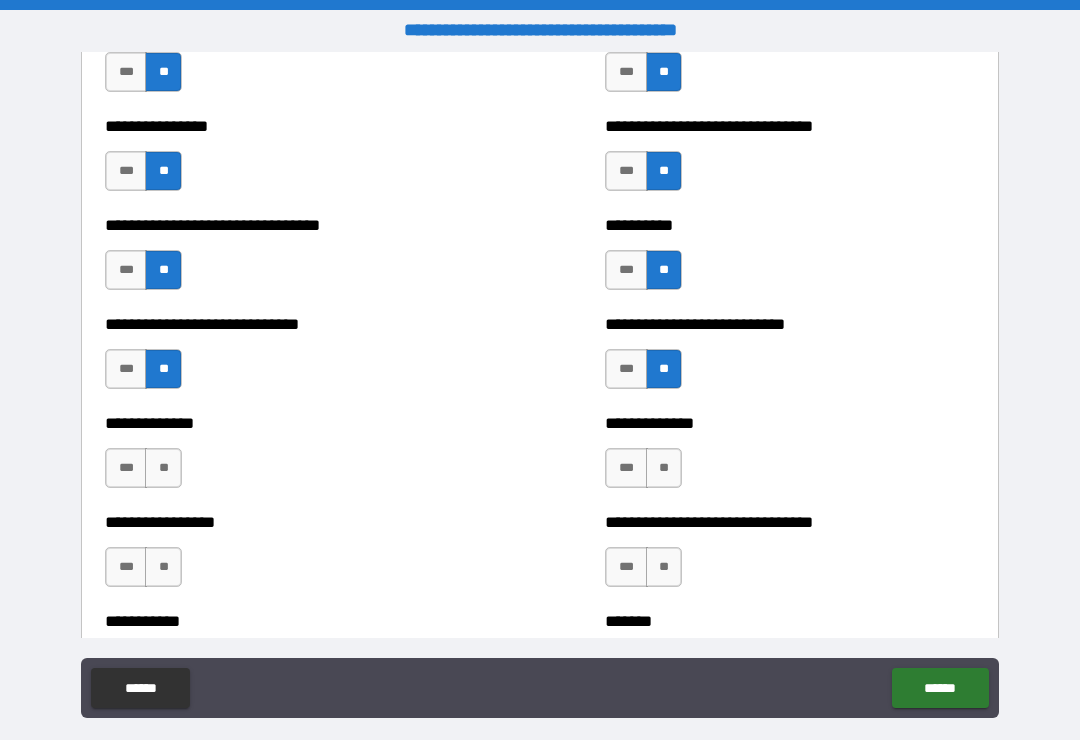 click on "**" at bounding box center (664, 468) 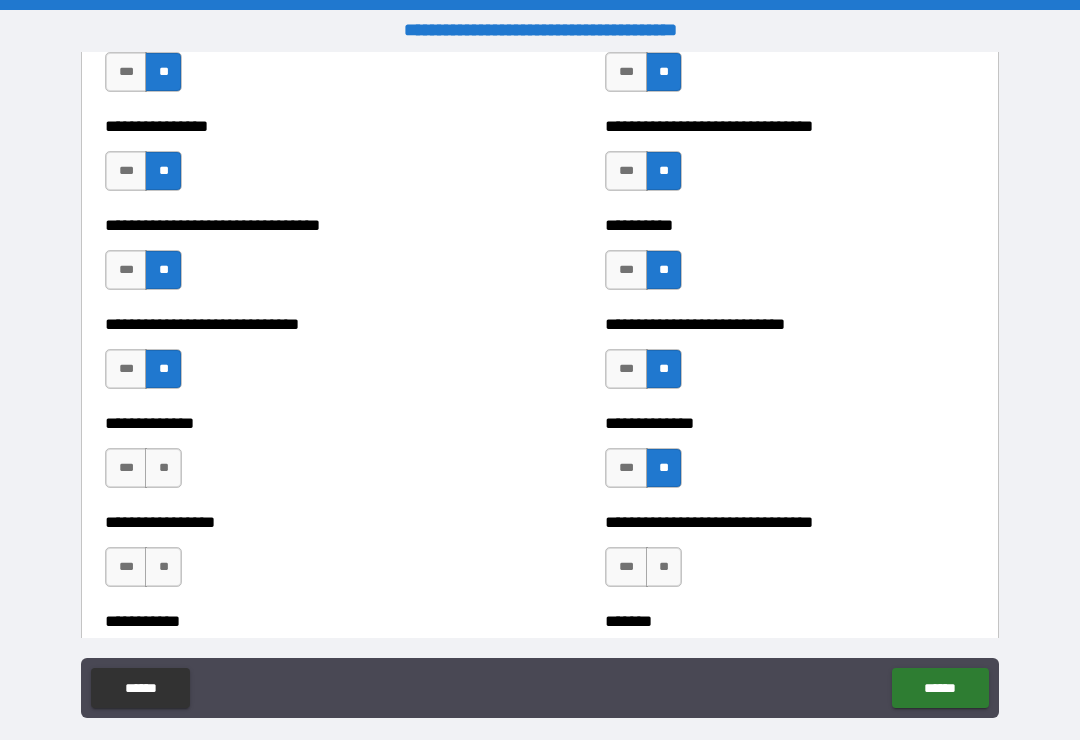 click on "**" at bounding box center (664, 567) 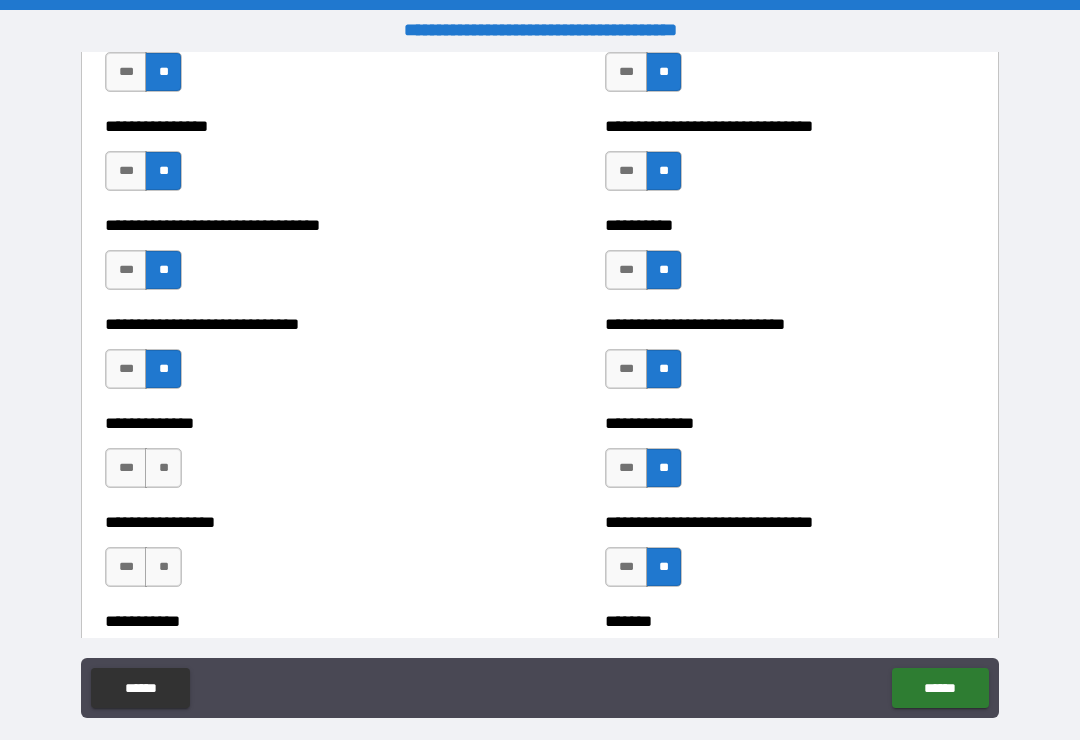 click on "**" at bounding box center [163, 468] 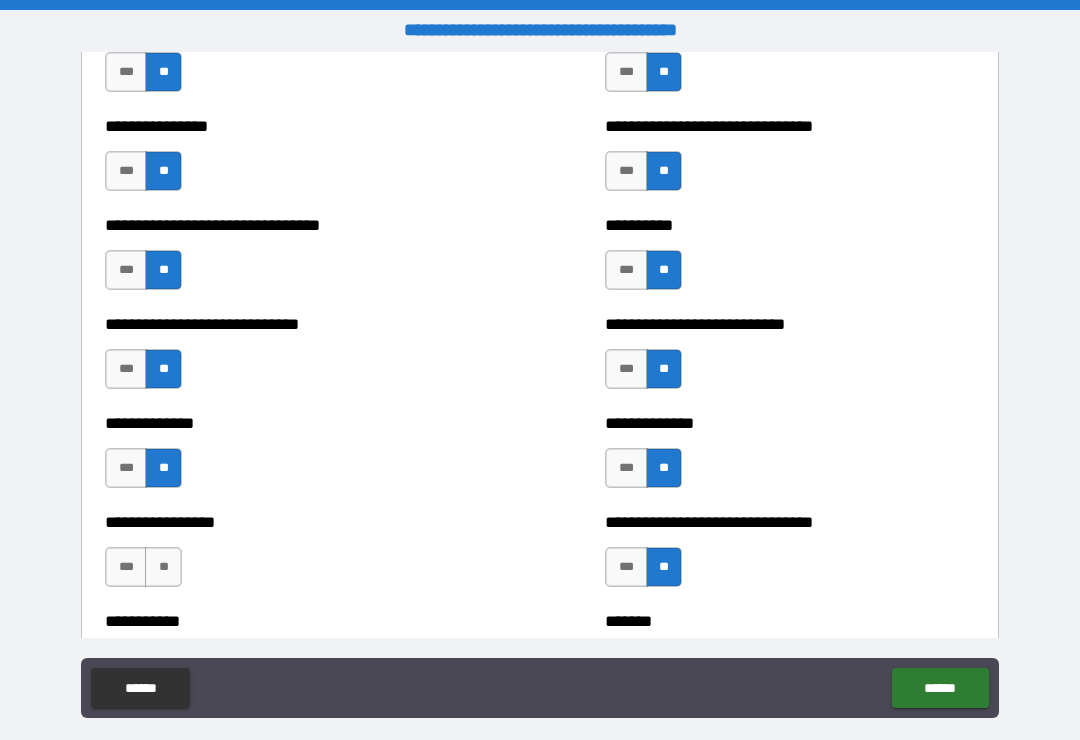 click on "**" at bounding box center (163, 567) 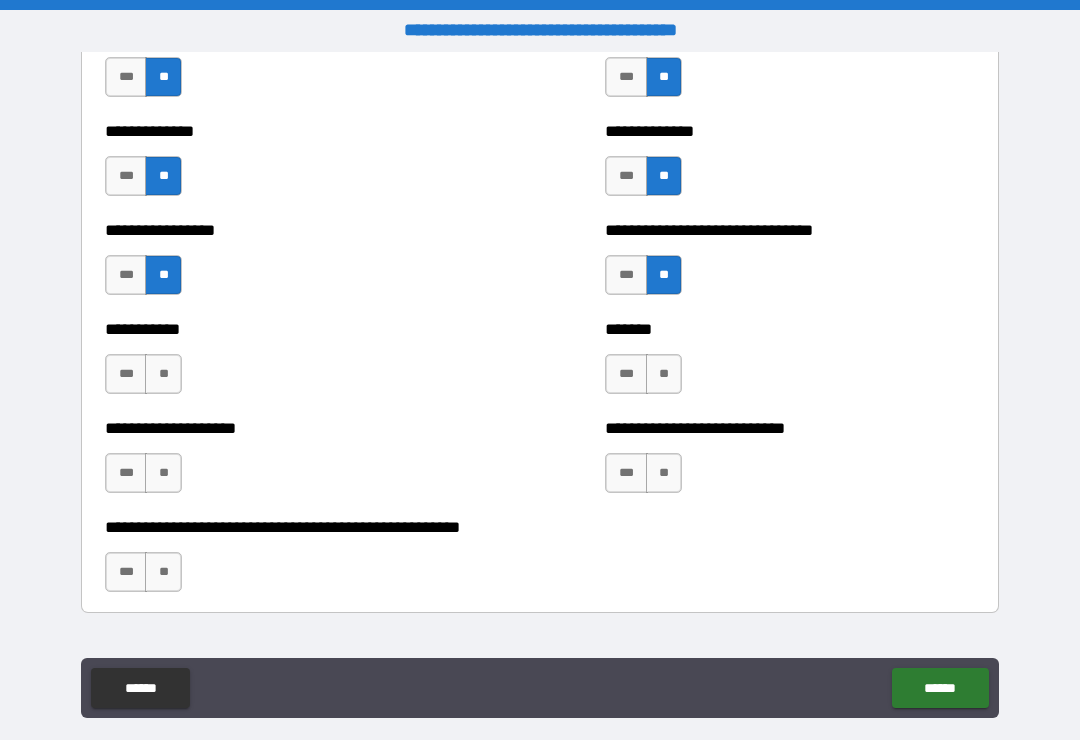 scroll, scrollTop: 7816, scrollLeft: 0, axis: vertical 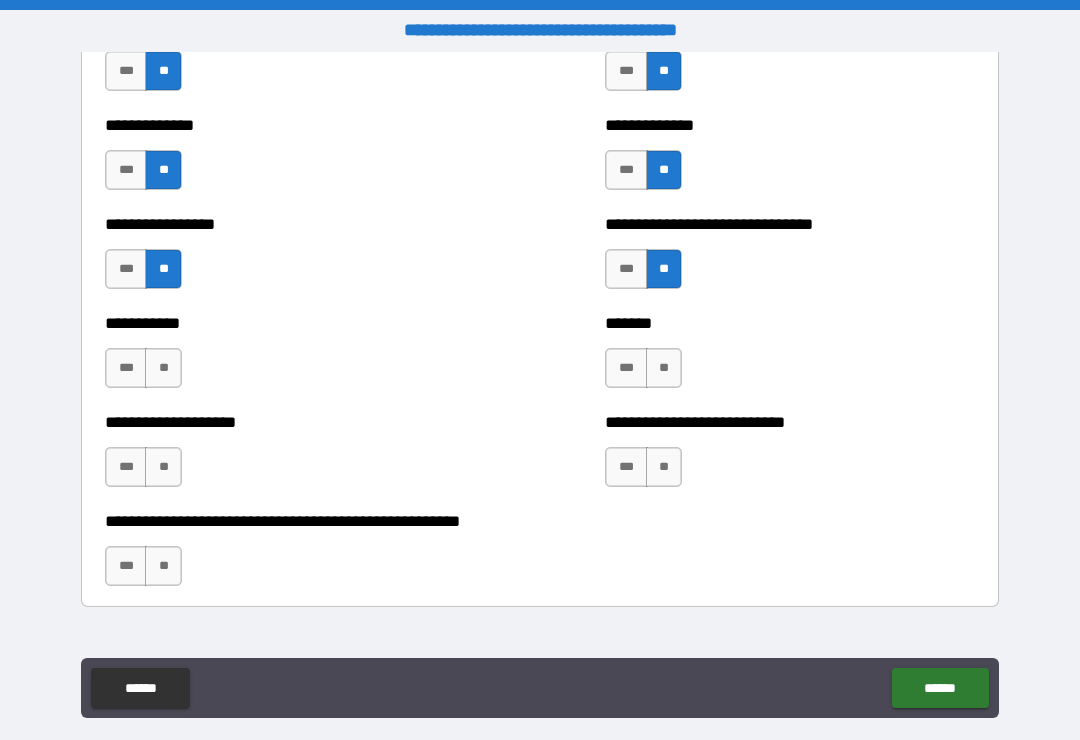 click on "**" at bounding box center [163, 368] 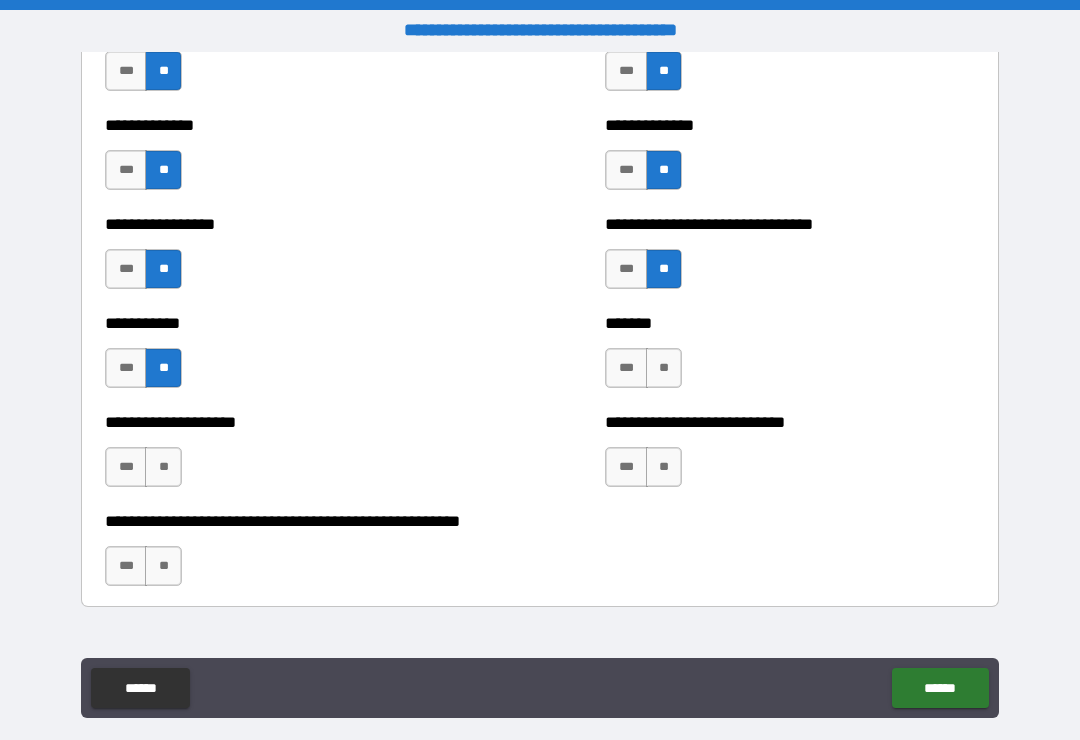 click on "**" at bounding box center (163, 467) 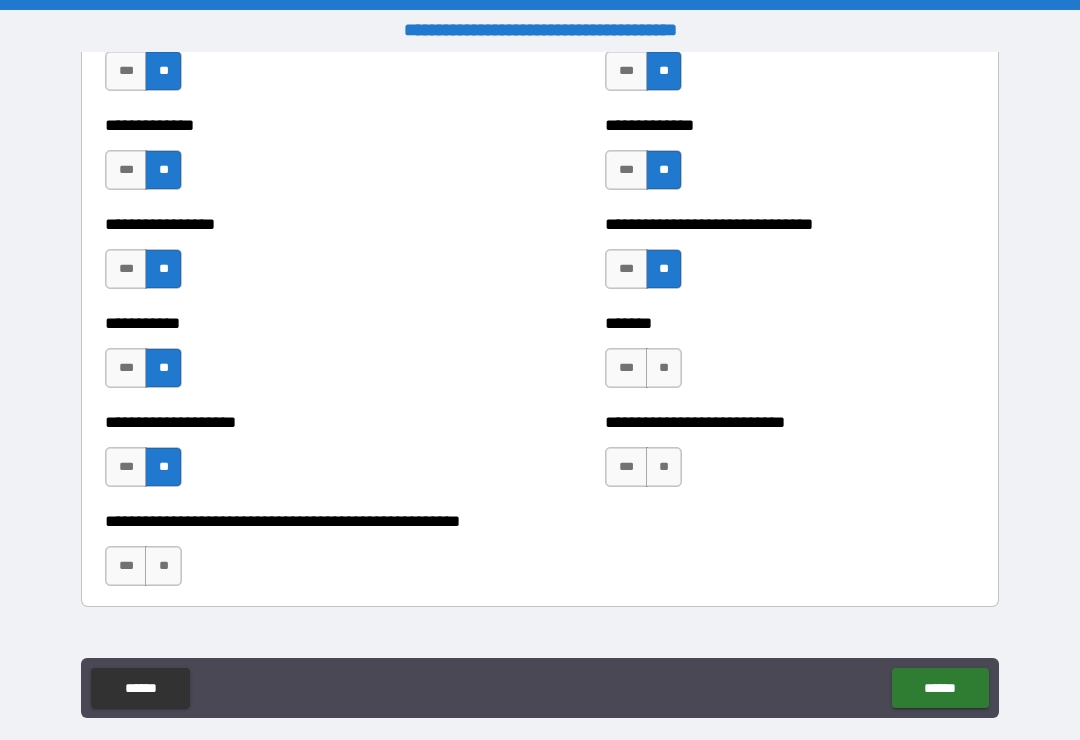 click on "**" at bounding box center (163, 566) 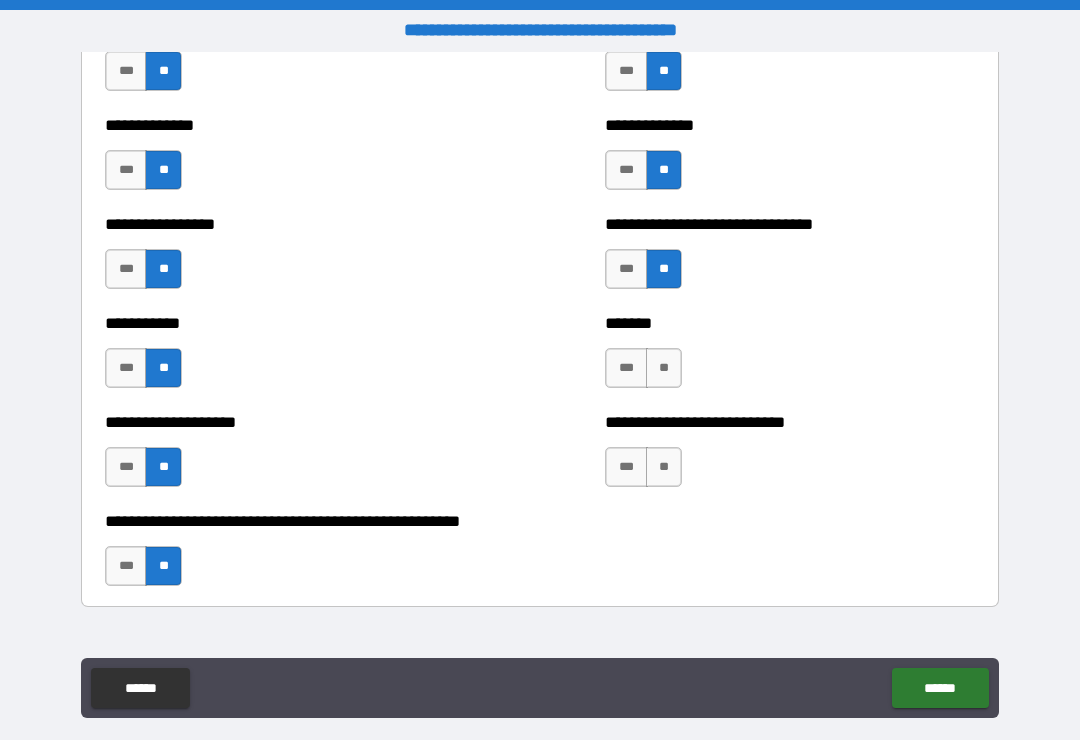 click on "**" at bounding box center [664, 368] 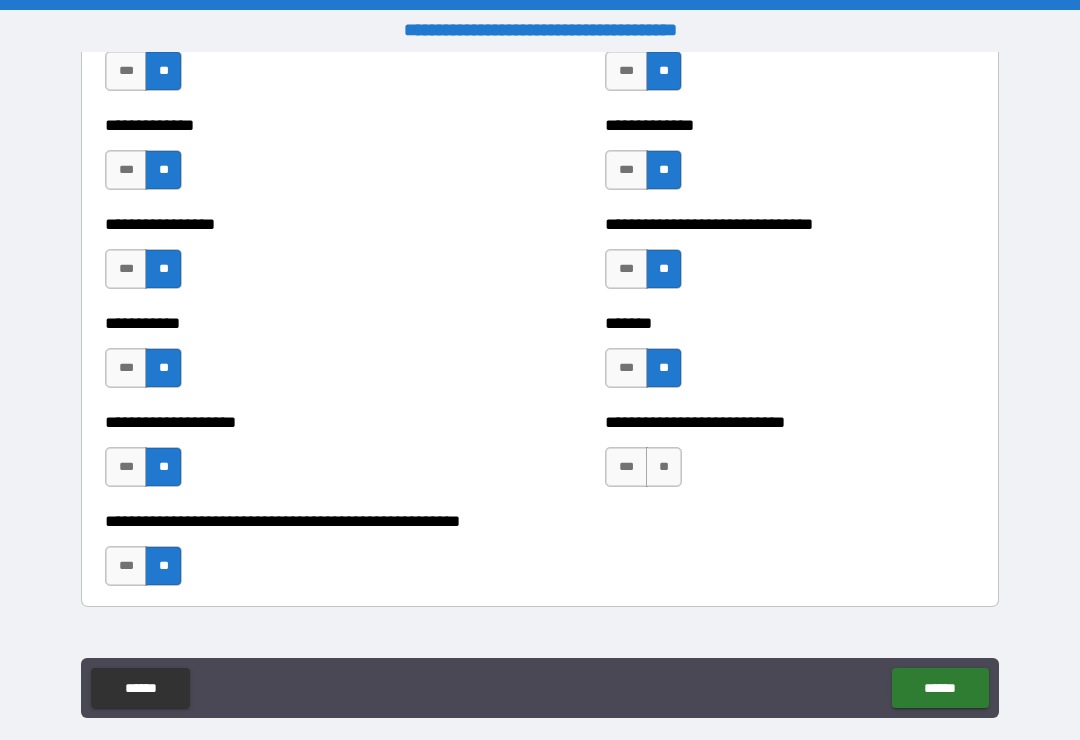 click on "**" at bounding box center (664, 467) 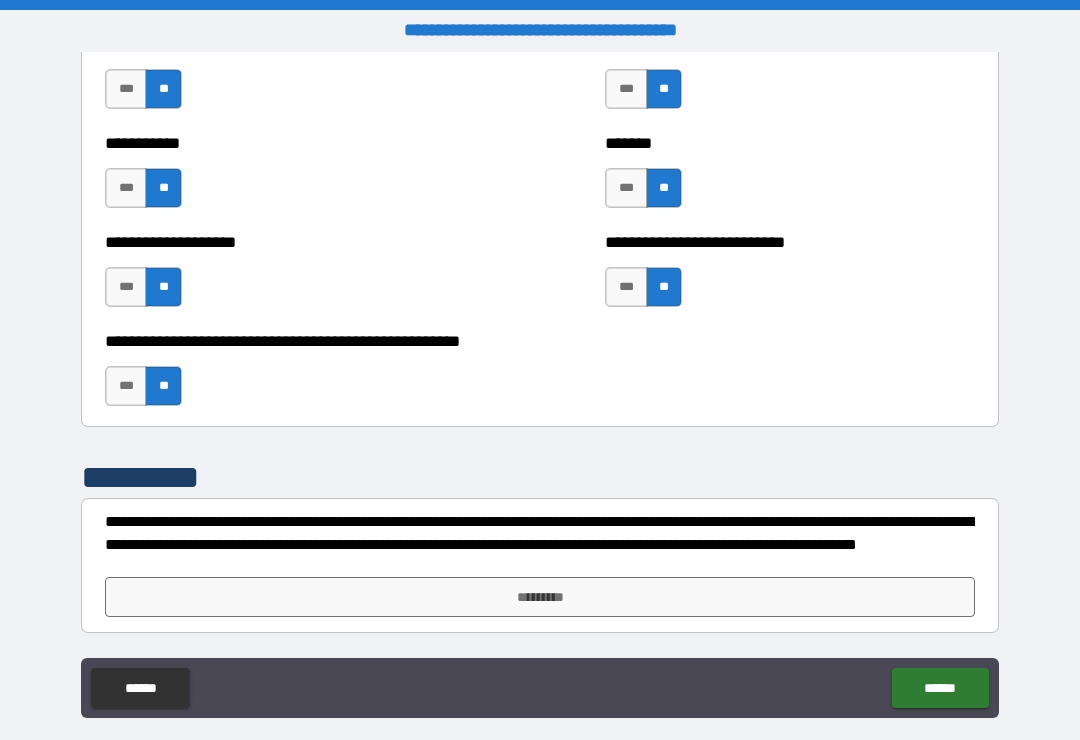 scroll, scrollTop: 7996, scrollLeft: 0, axis: vertical 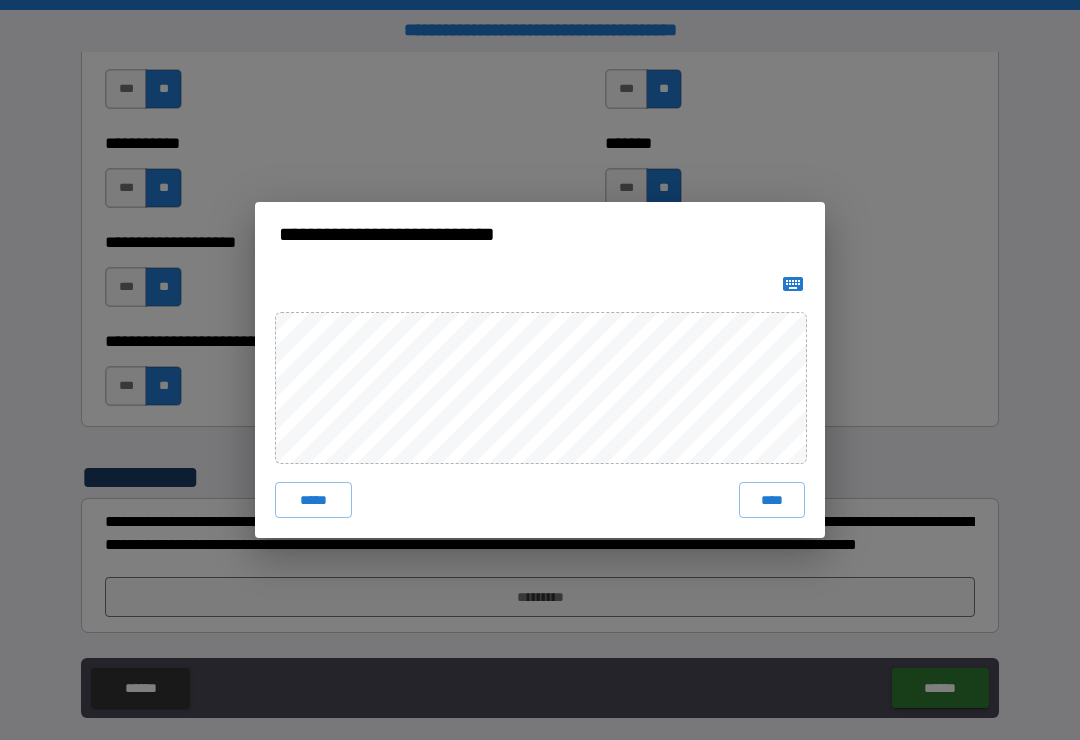 click on "****" at bounding box center (772, 500) 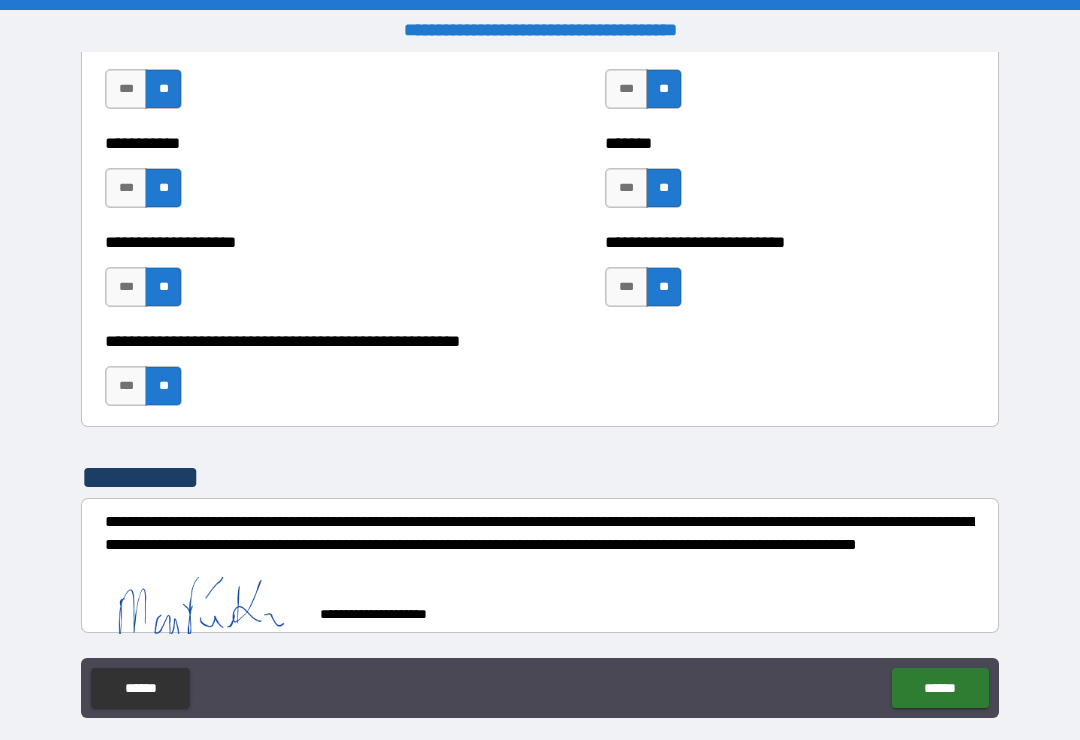 scroll, scrollTop: 7986, scrollLeft: 0, axis: vertical 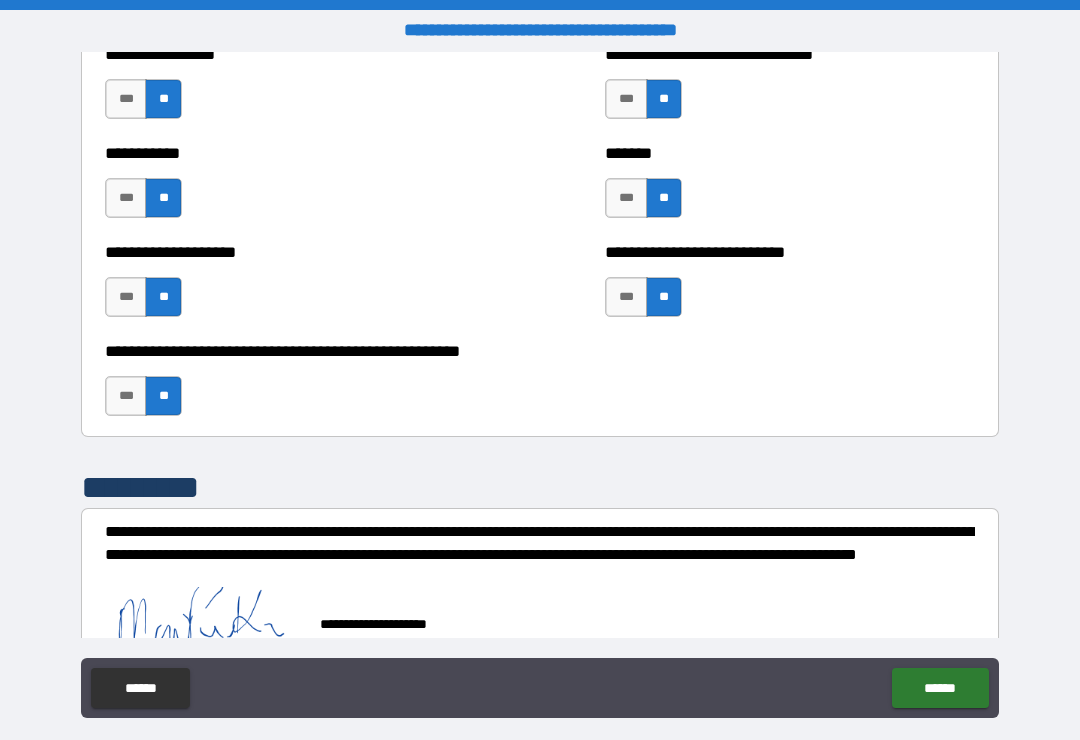 click on "******" at bounding box center (940, 688) 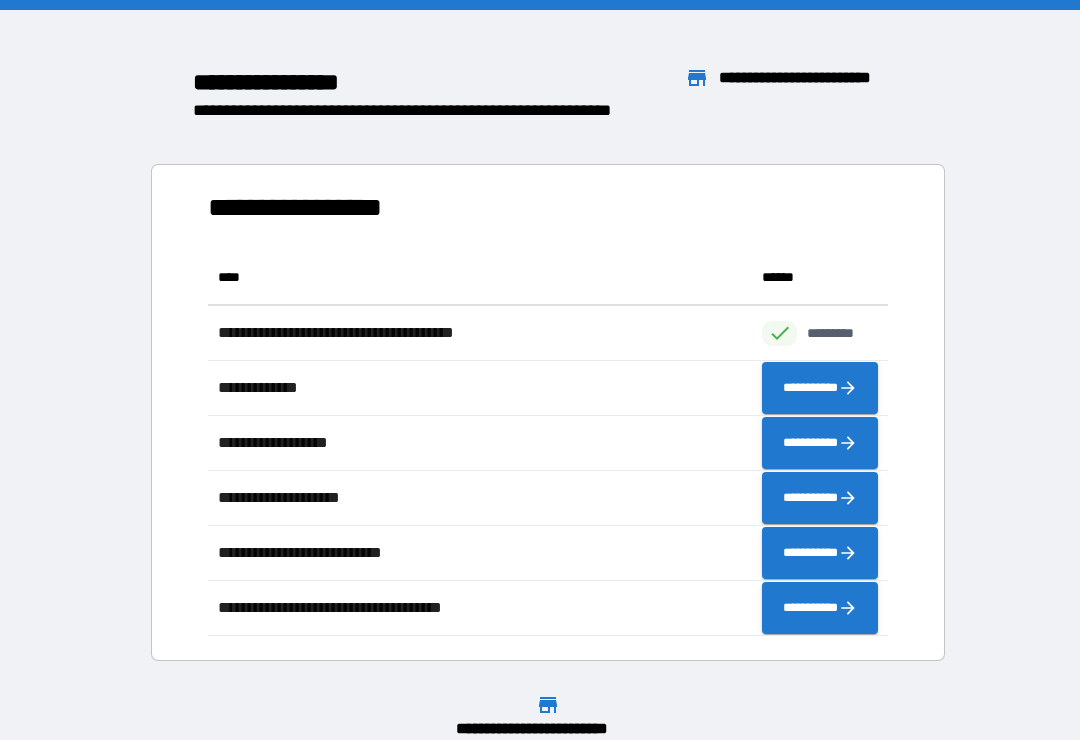 scroll, scrollTop: 1, scrollLeft: 1, axis: both 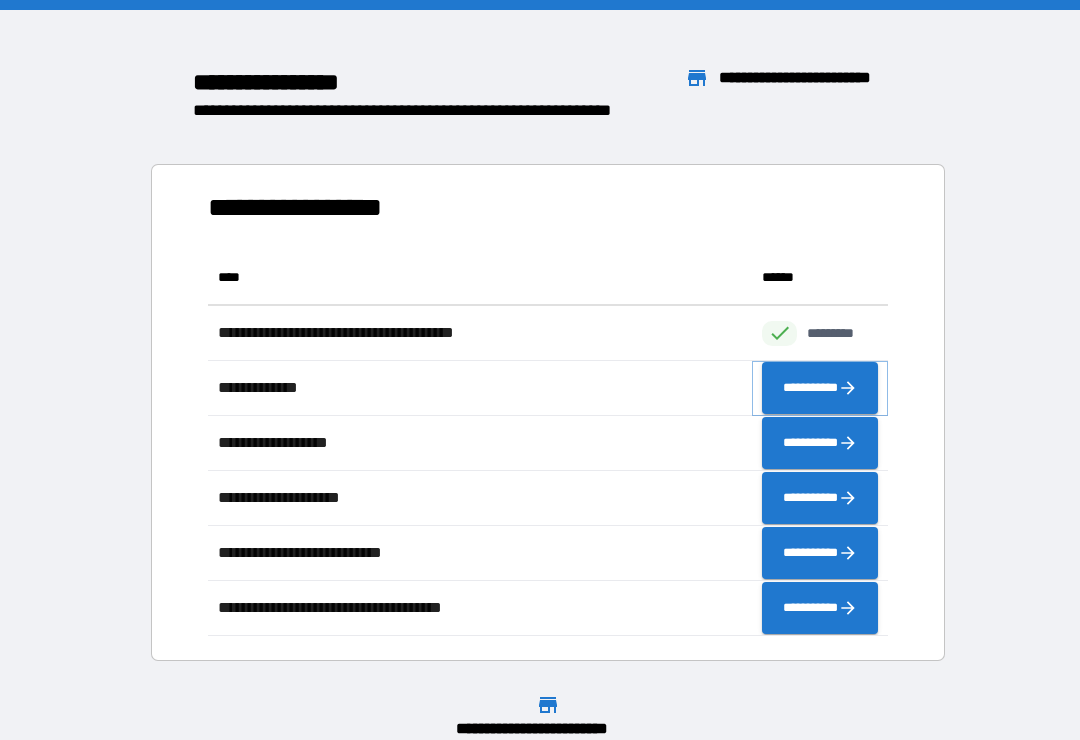 click on "**********" at bounding box center (820, 388) 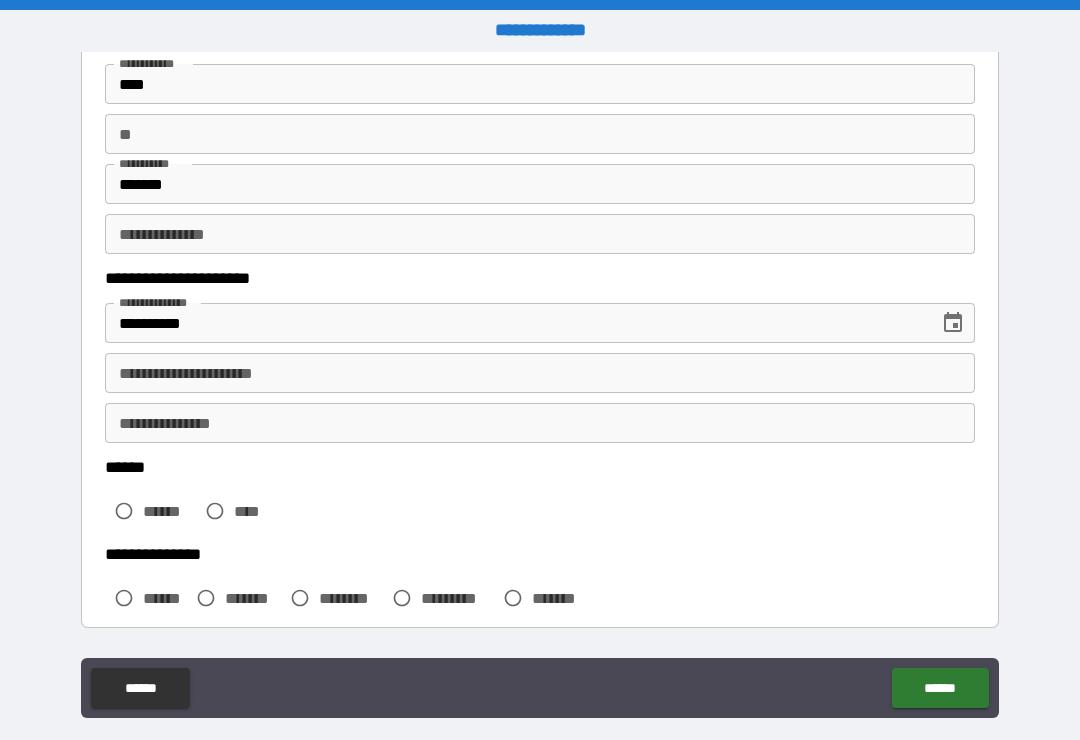 scroll, scrollTop: 143, scrollLeft: 0, axis: vertical 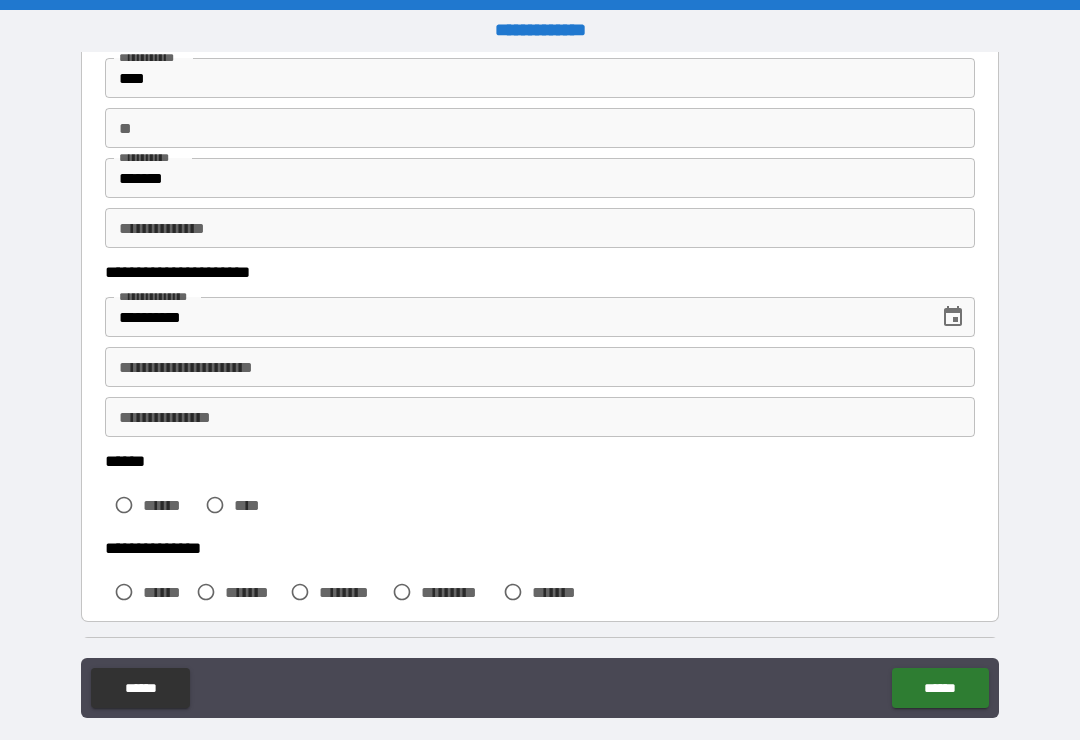 click on "**********" at bounding box center (540, 367) 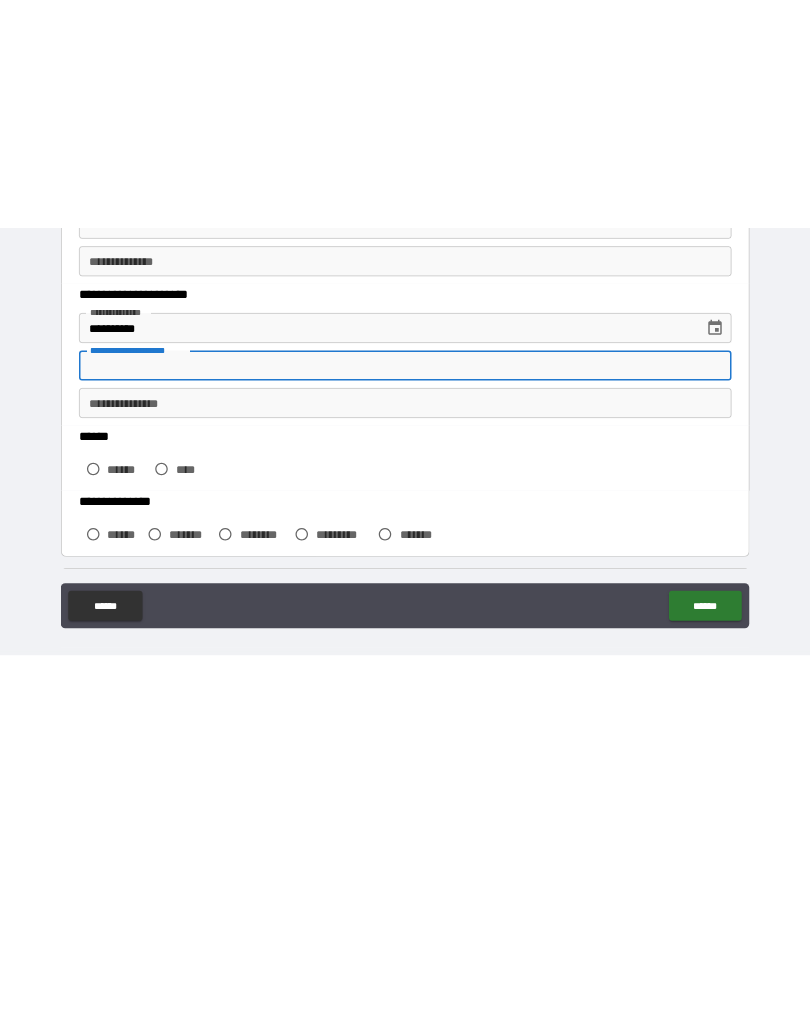 scroll, scrollTop: 0, scrollLeft: 0, axis: both 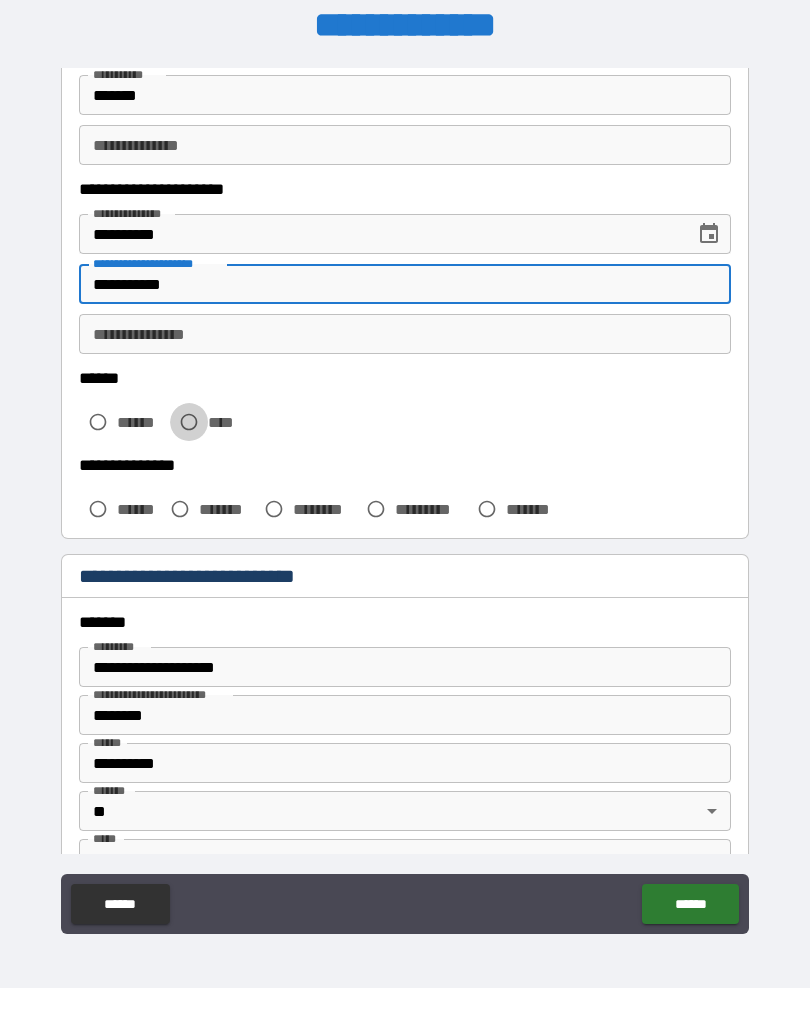type on "**********" 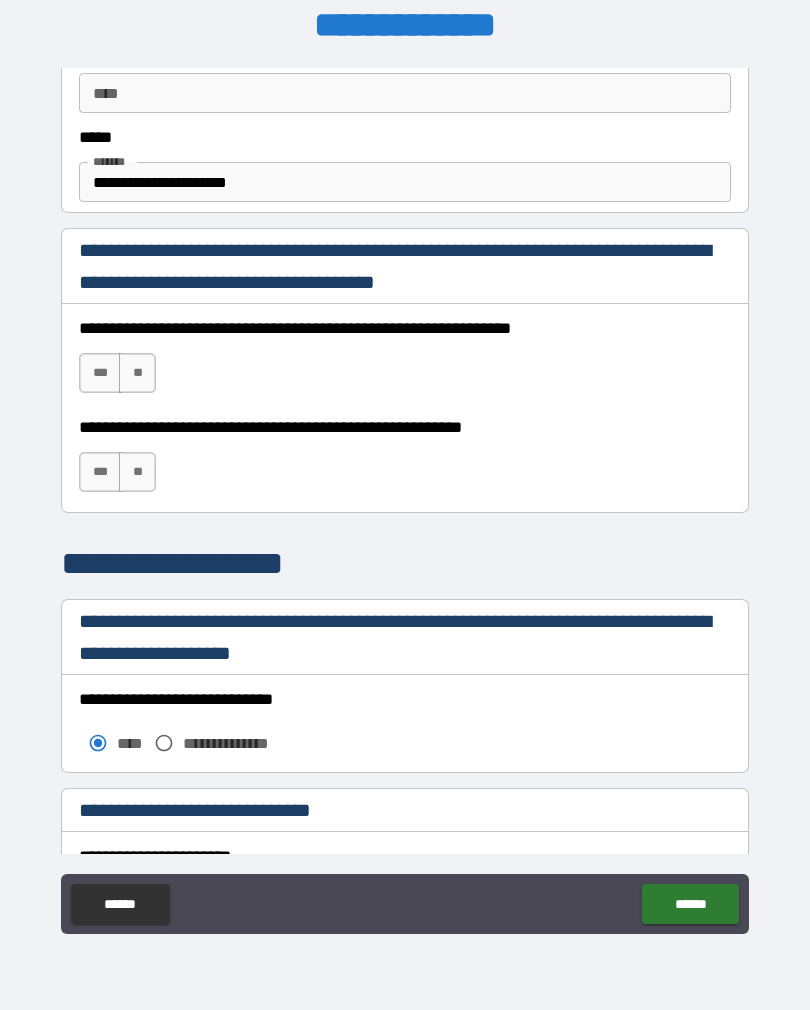 scroll, scrollTop: 1199, scrollLeft: 0, axis: vertical 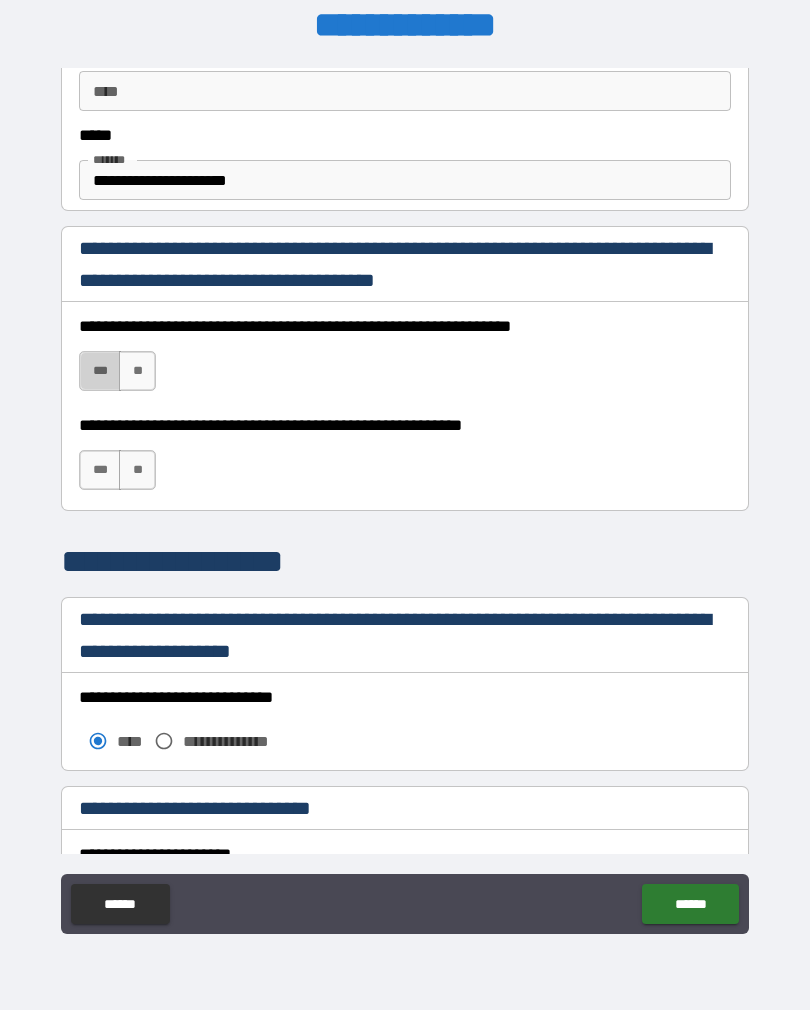 click on "***" at bounding box center (100, 371) 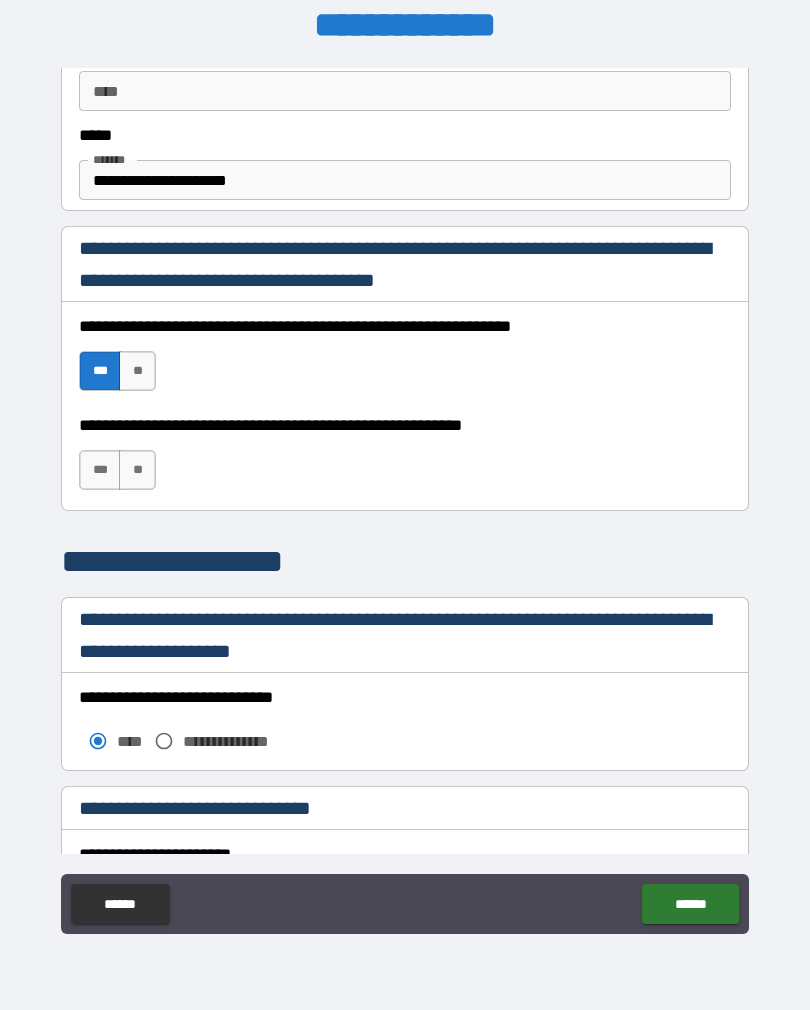 click on "***" at bounding box center (100, 470) 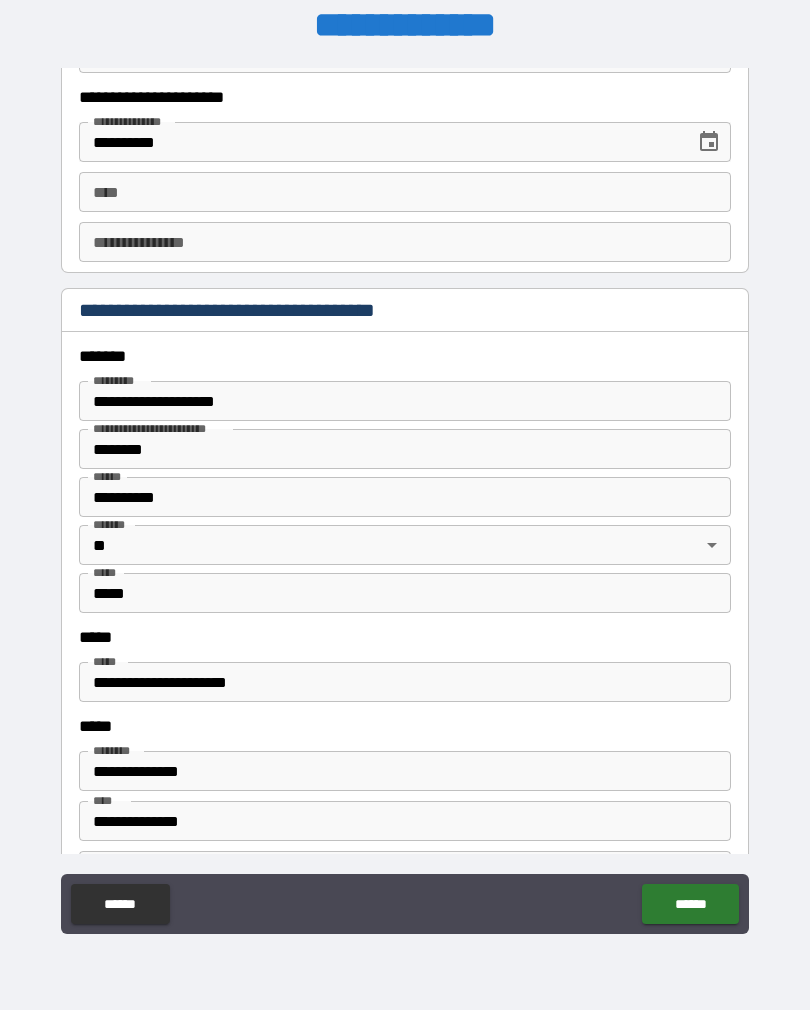 scroll, scrollTop: 2150, scrollLeft: 0, axis: vertical 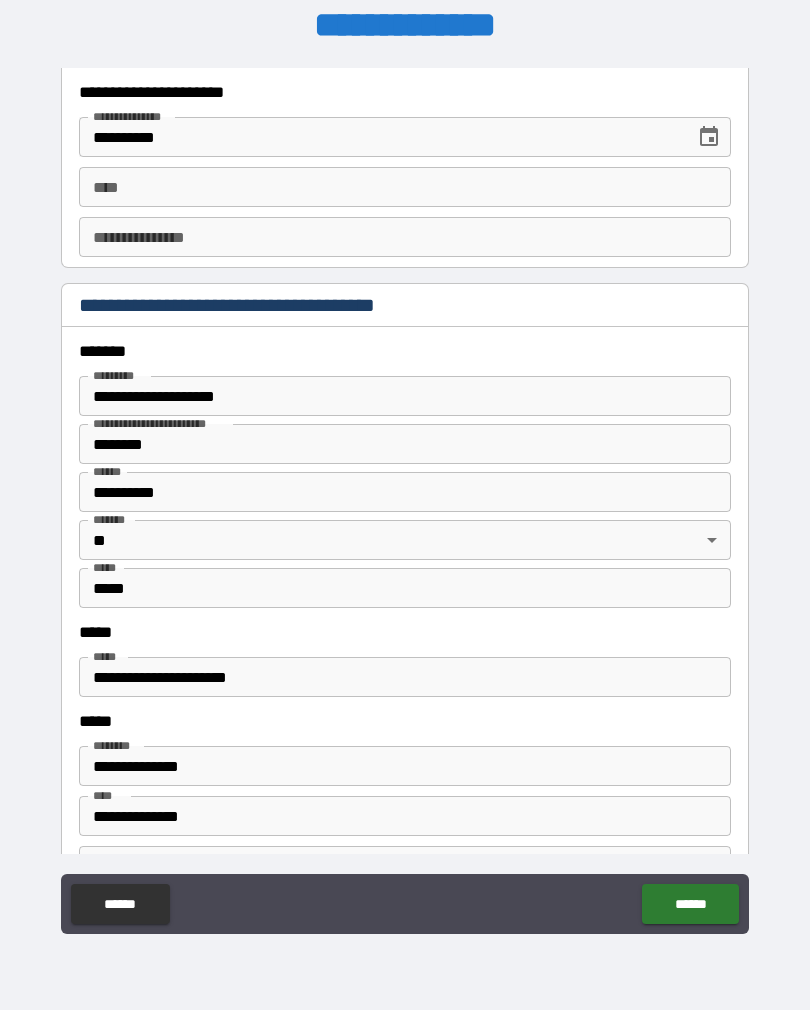 click on "********" at bounding box center [405, 444] 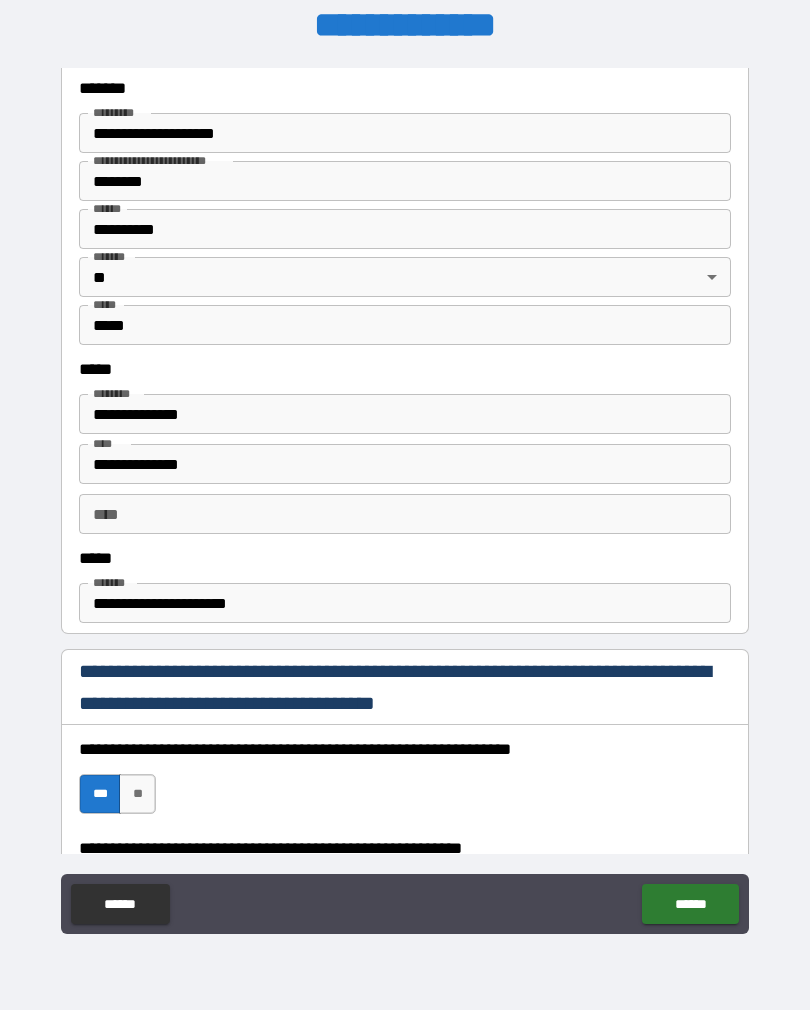 scroll, scrollTop: 774, scrollLeft: 0, axis: vertical 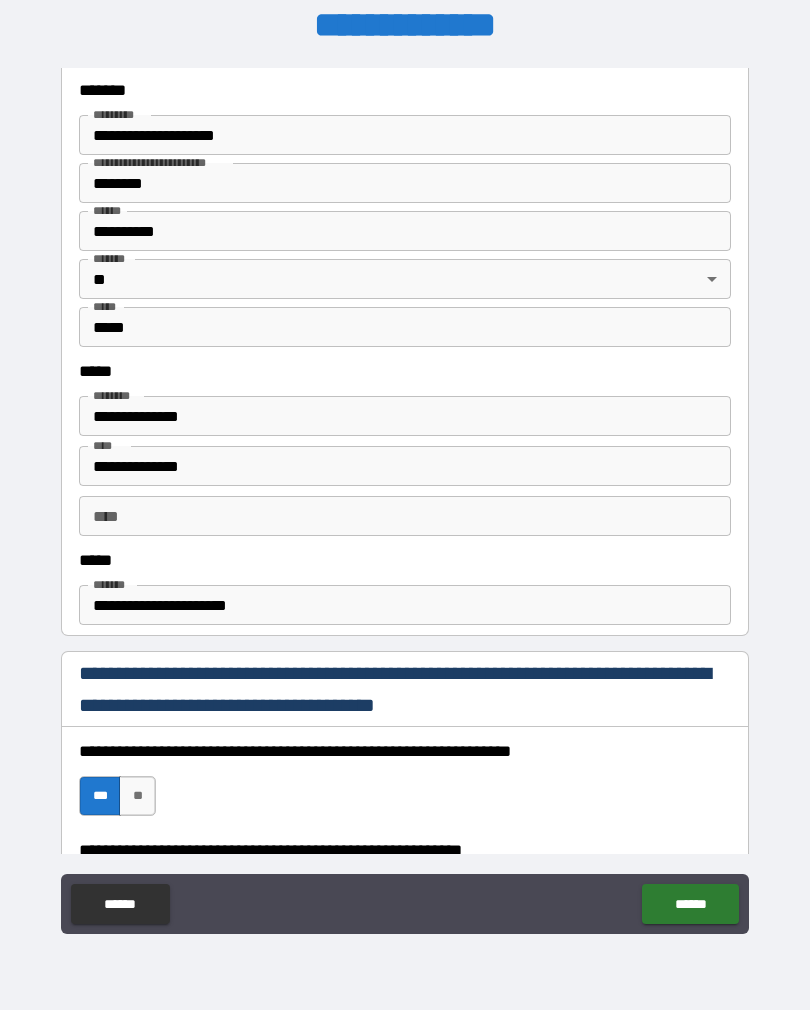 type on "*********" 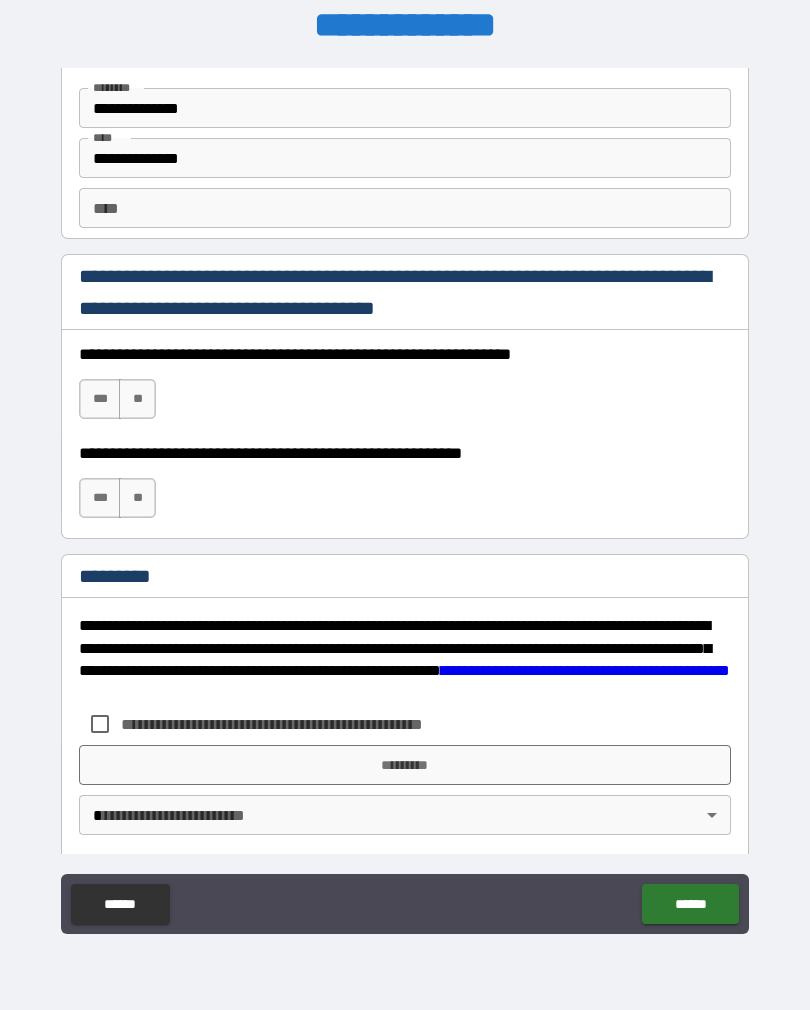 scroll, scrollTop: 2806, scrollLeft: 0, axis: vertical 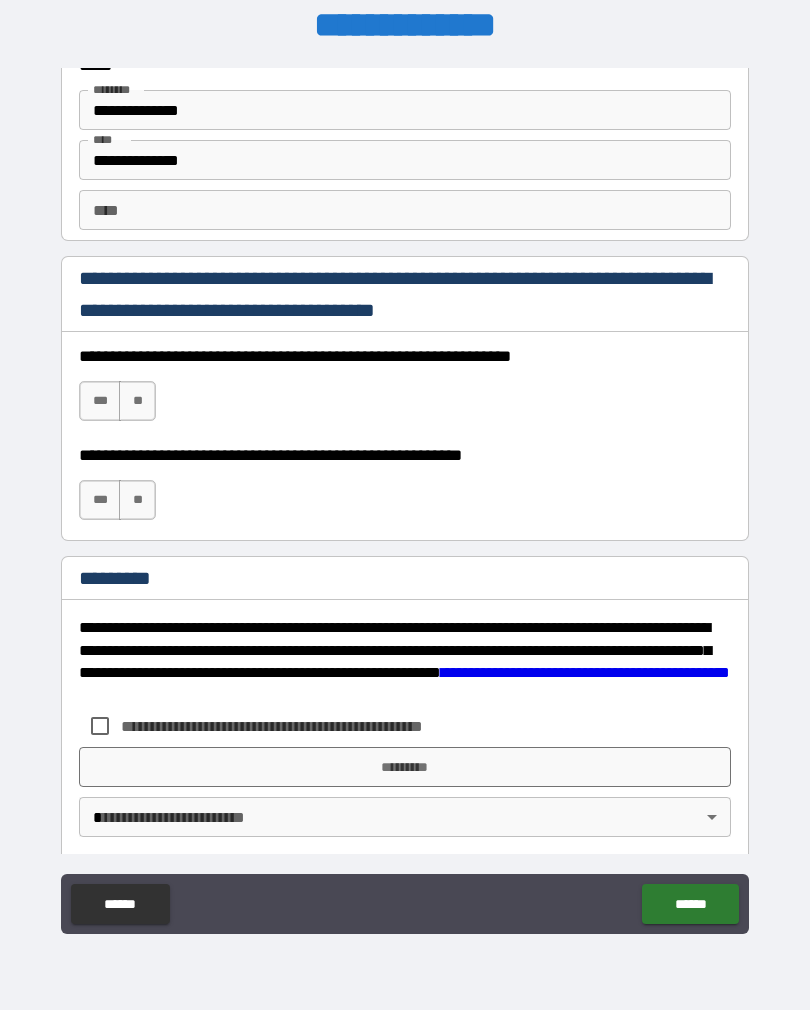 type on "*********" 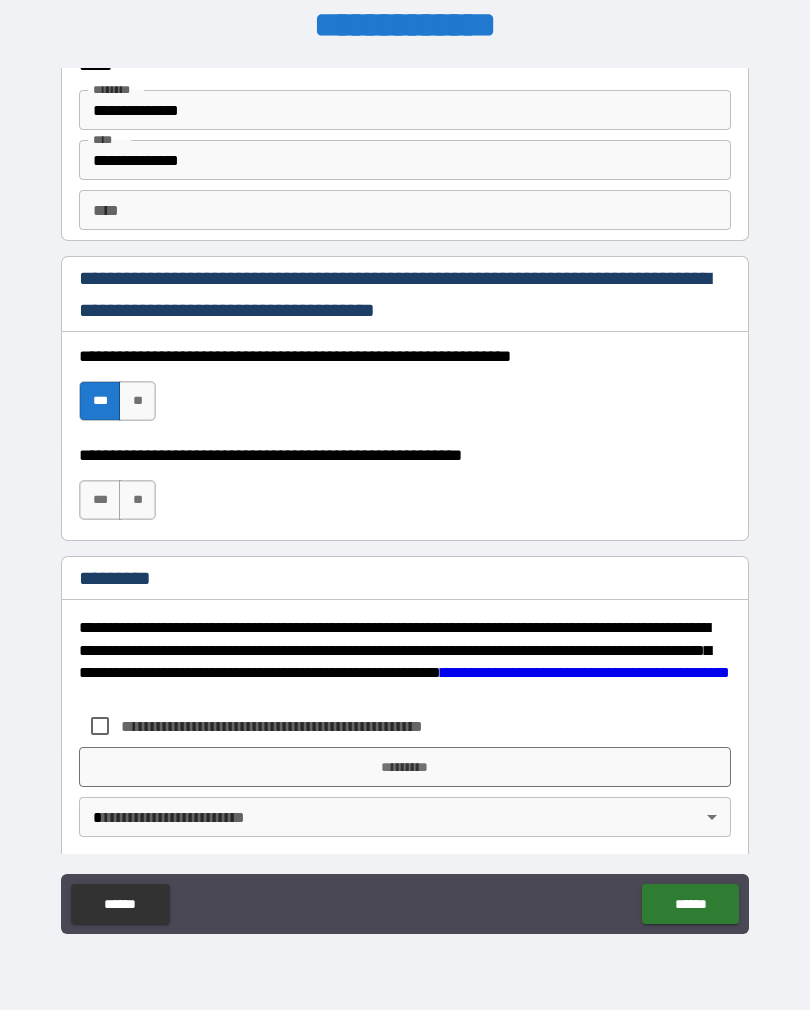 click on "***" at bounding box center [100, 500] 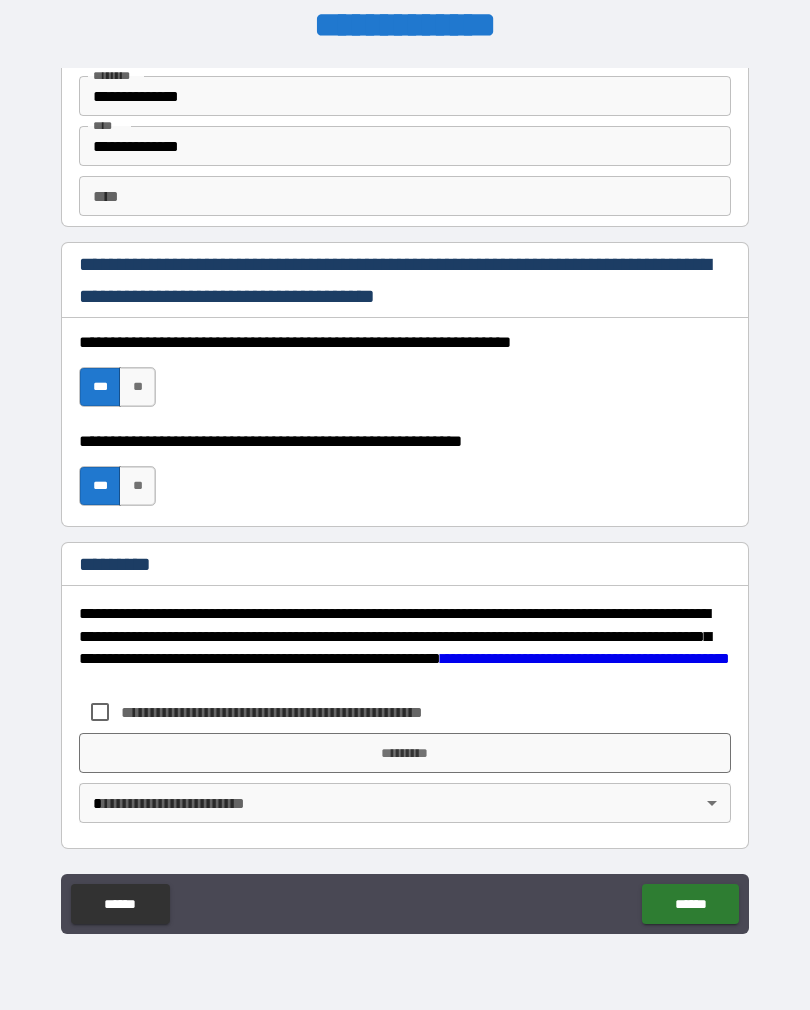 scroll, scrollTop: 2820, scrollLeft: 0, axis: vertical 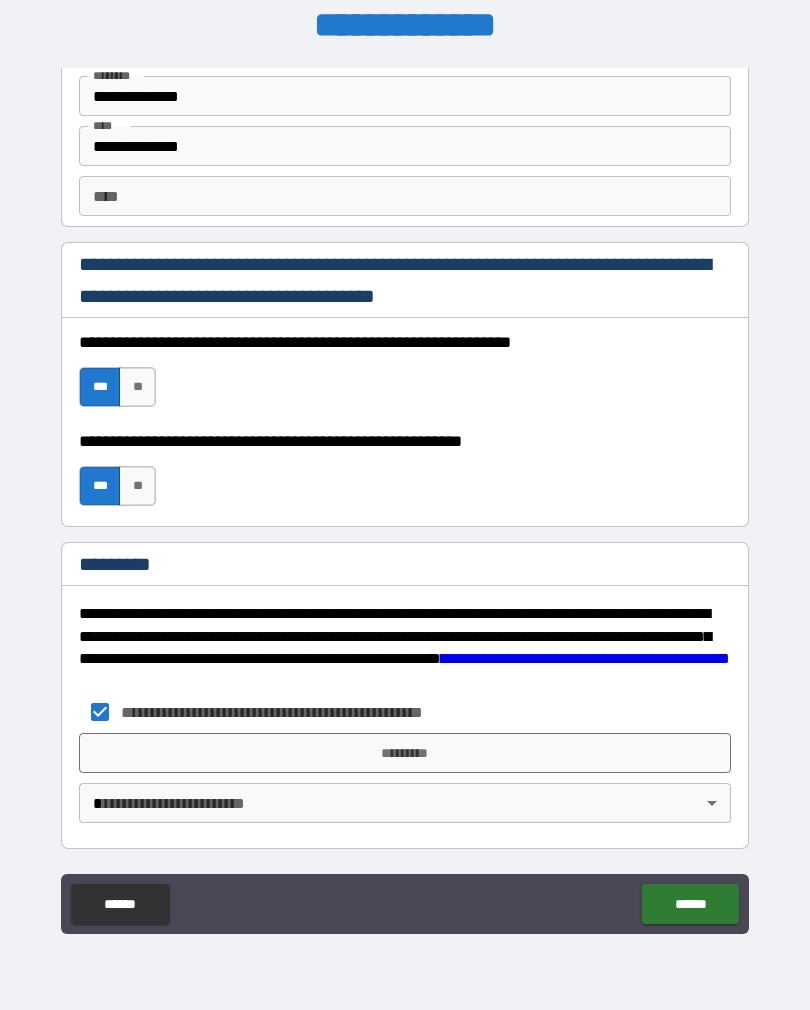 click on "*********" at bounding box center (405, 753) 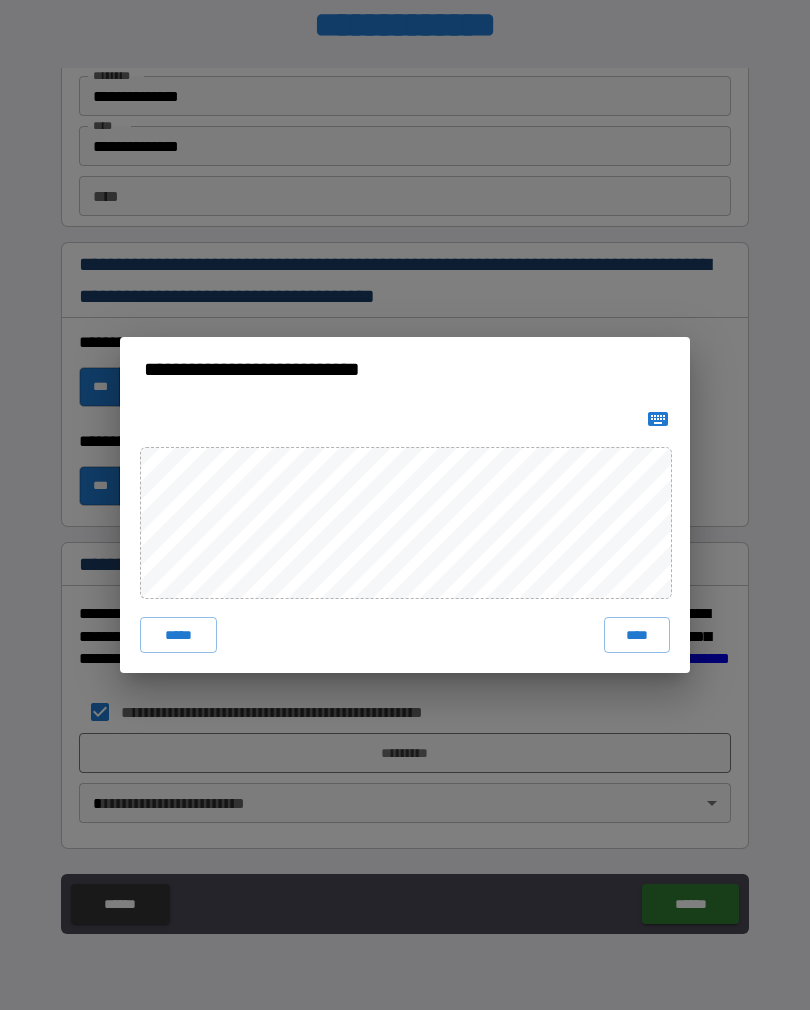 click on "****" at bounding box center (637, 635) 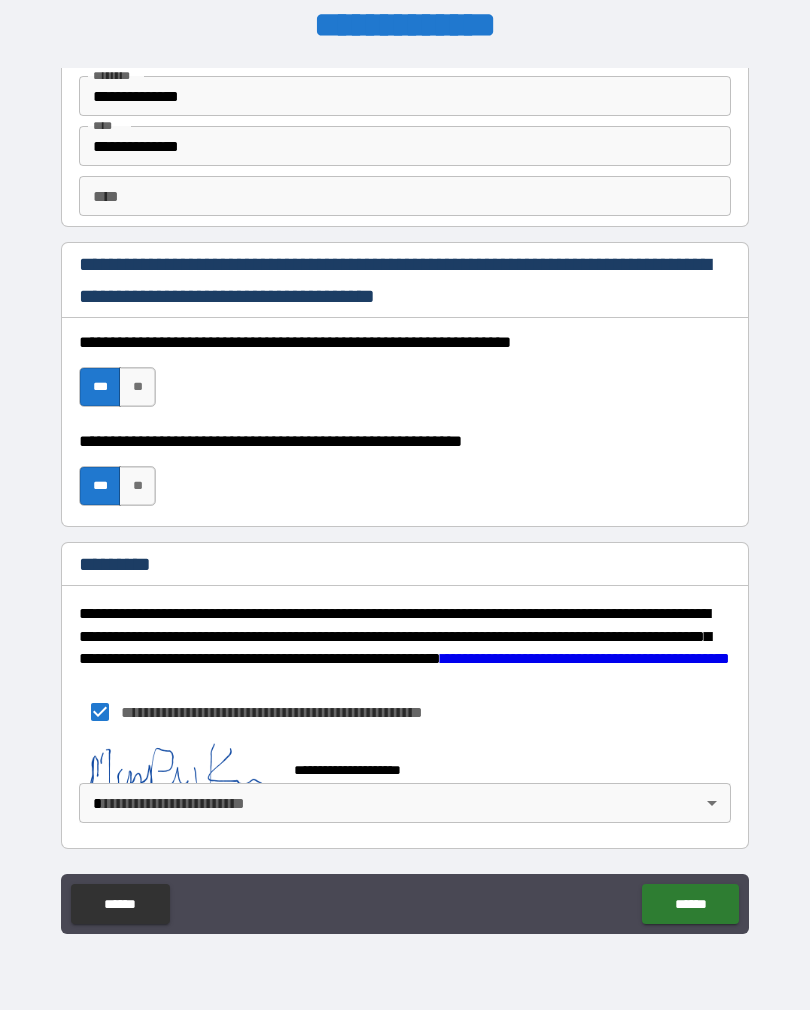 scroll, scrollTop: 2810, scrollLeft: 0, axis: vertical 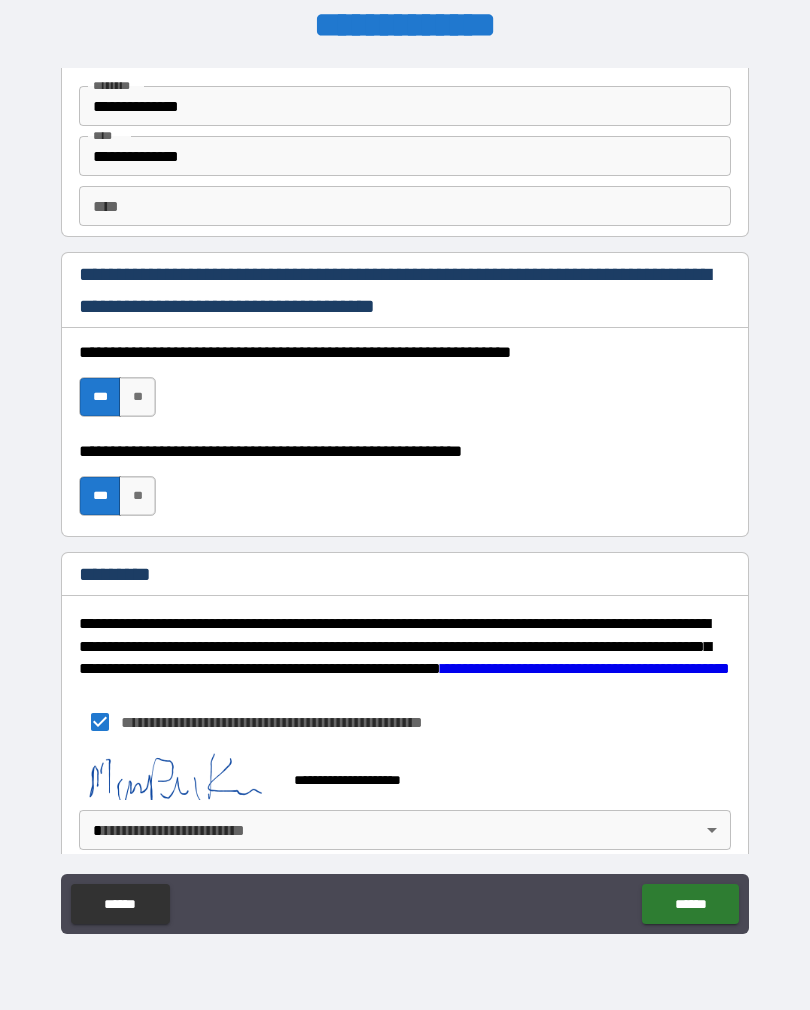 click on "******" at bounding box center [690, 904] 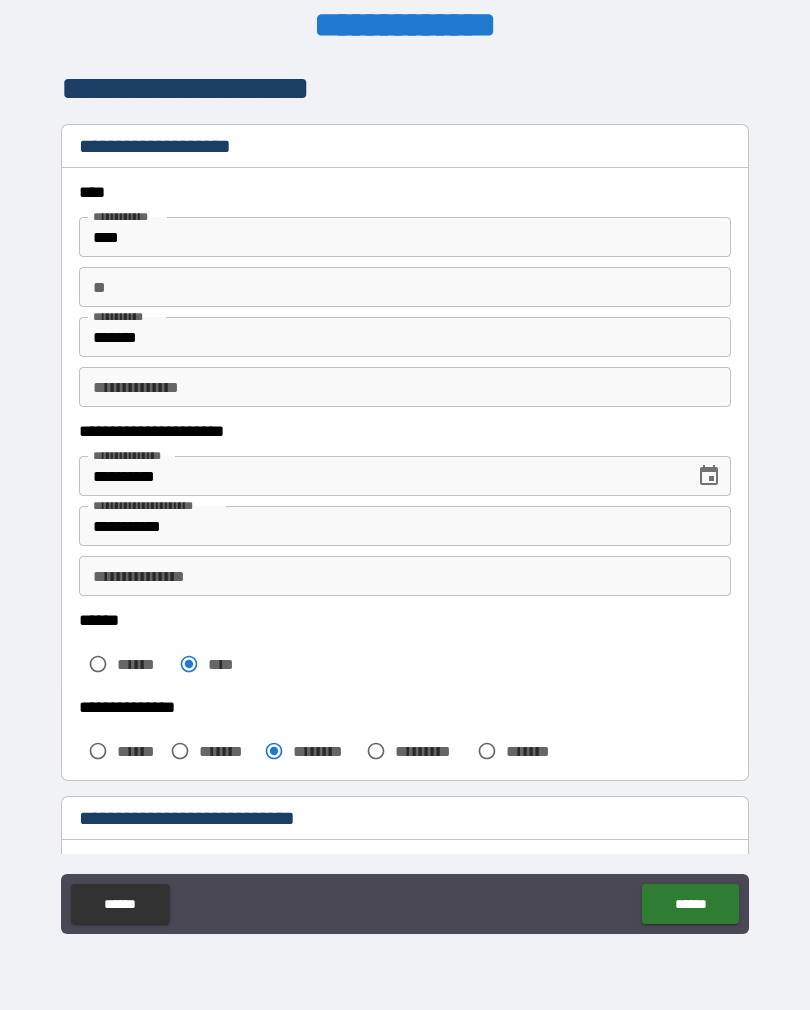scroll, scrollTop: 0, scrollLeft: 0, axis: both 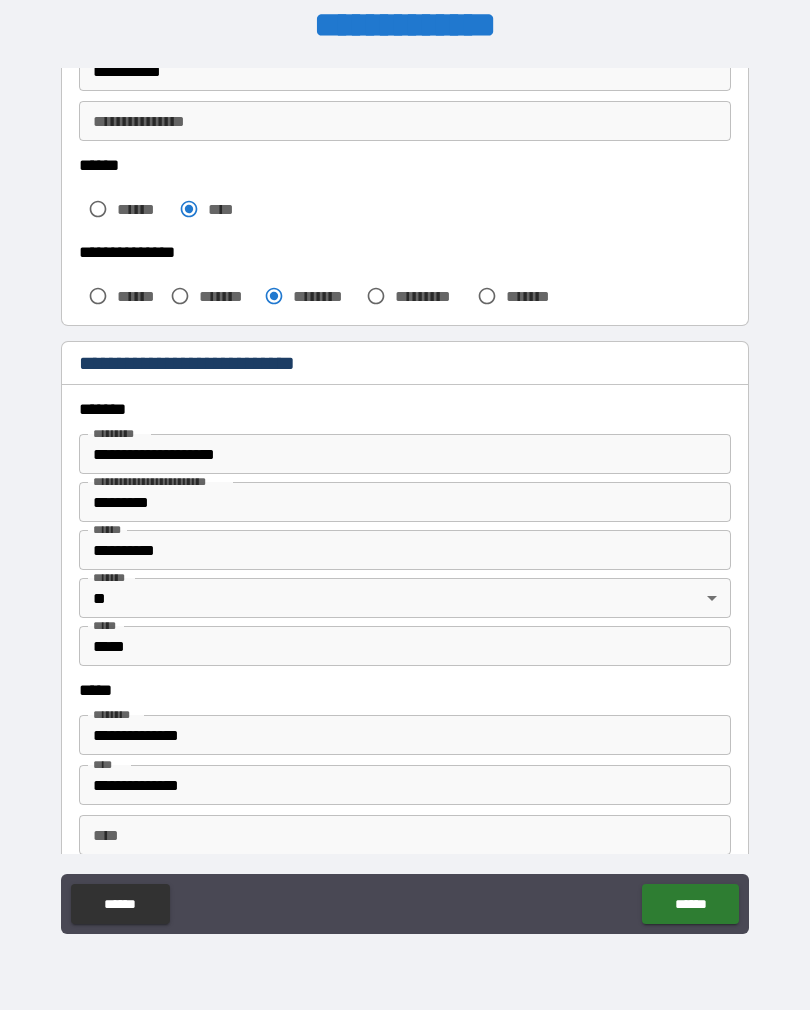 click on "**********" at bounding box center (405, 252) 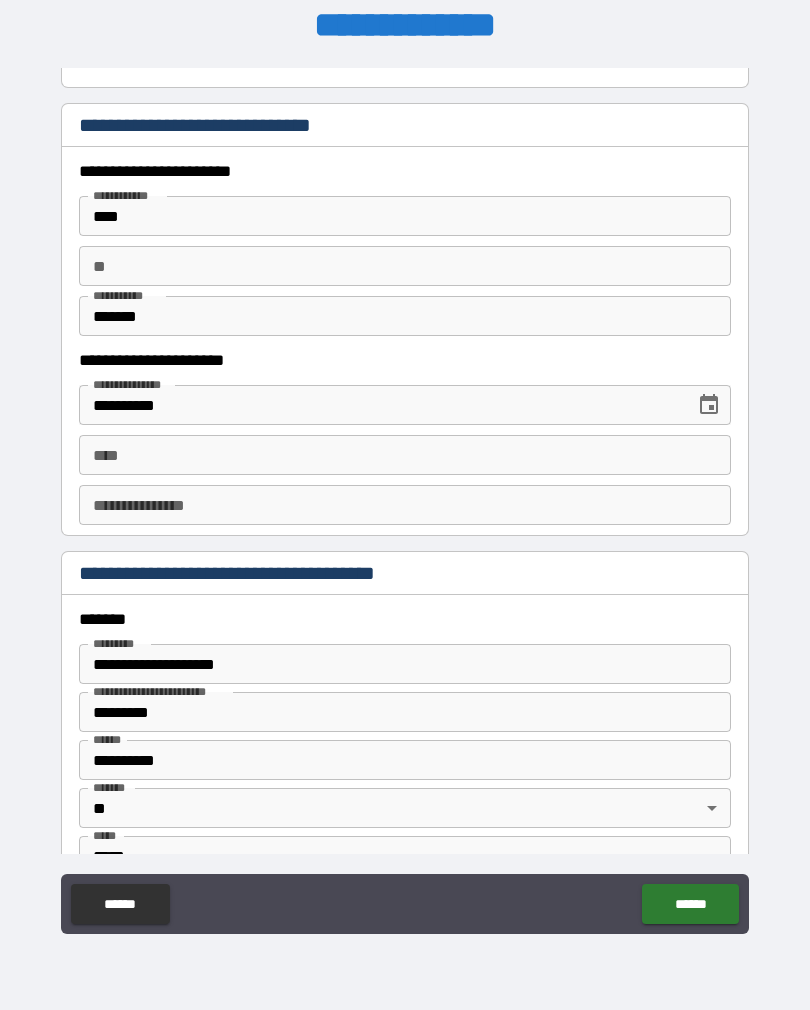 scroll, scrollTop: 1890, scrollLeft: 0, axis: vertical 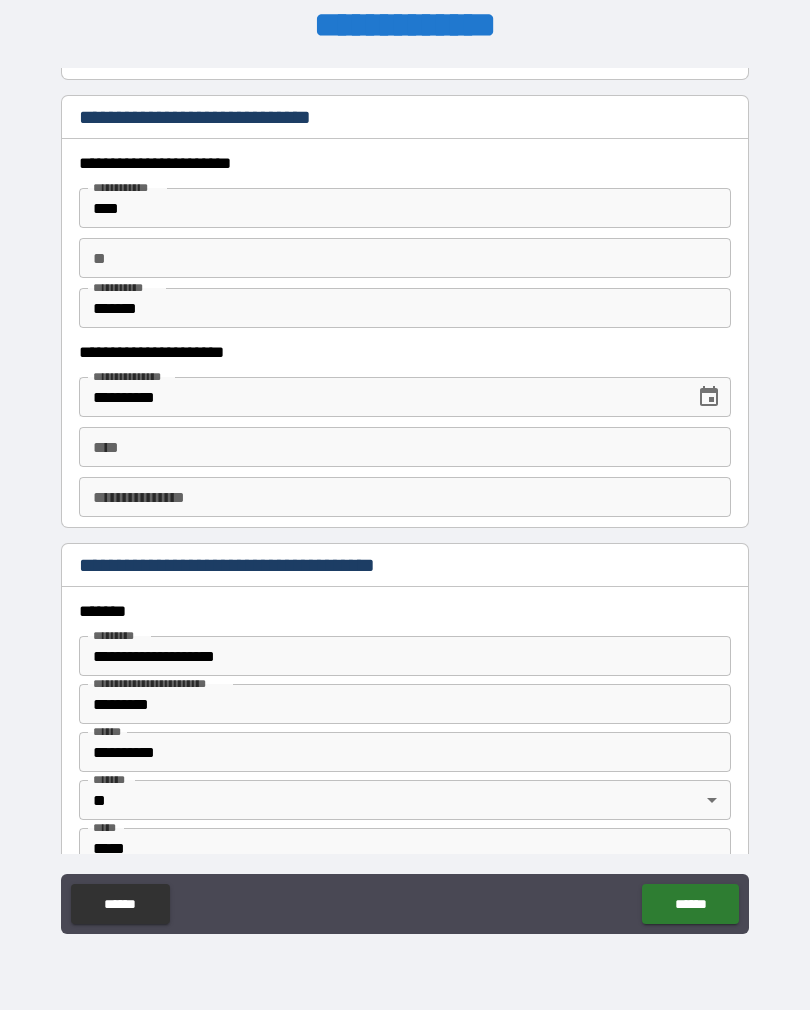 click on "****" at bounding box center [405, 447] 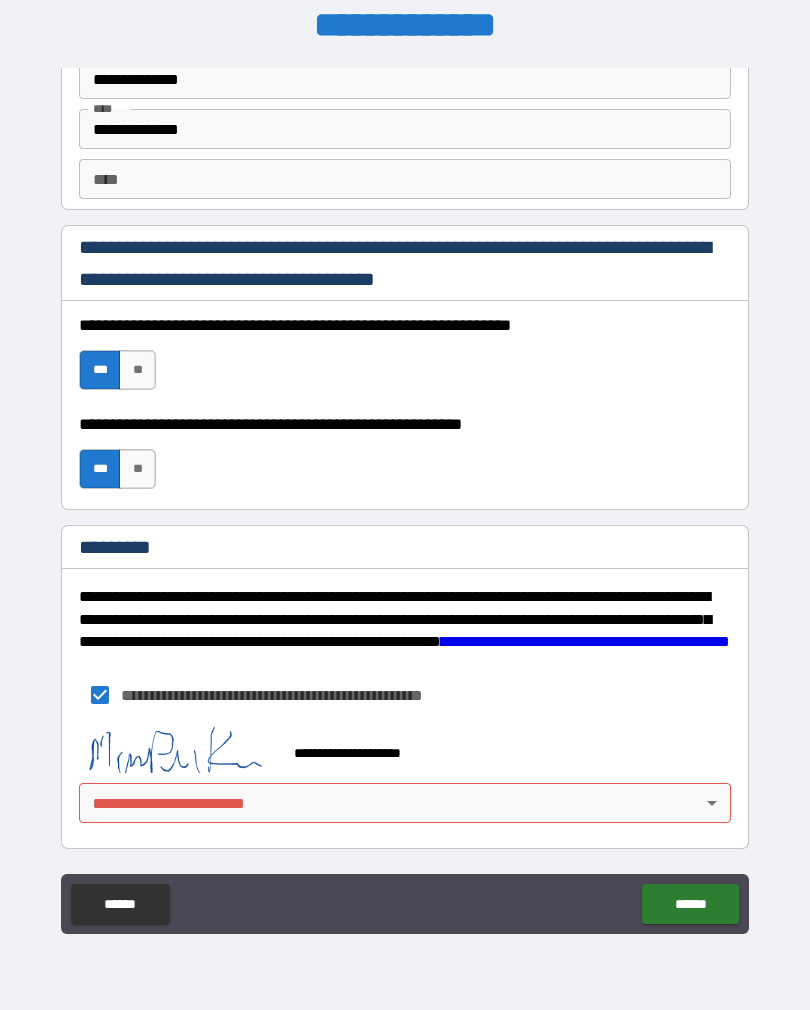scroll, scrollTop: 2837, scrollLeft: 0, axis: vertical 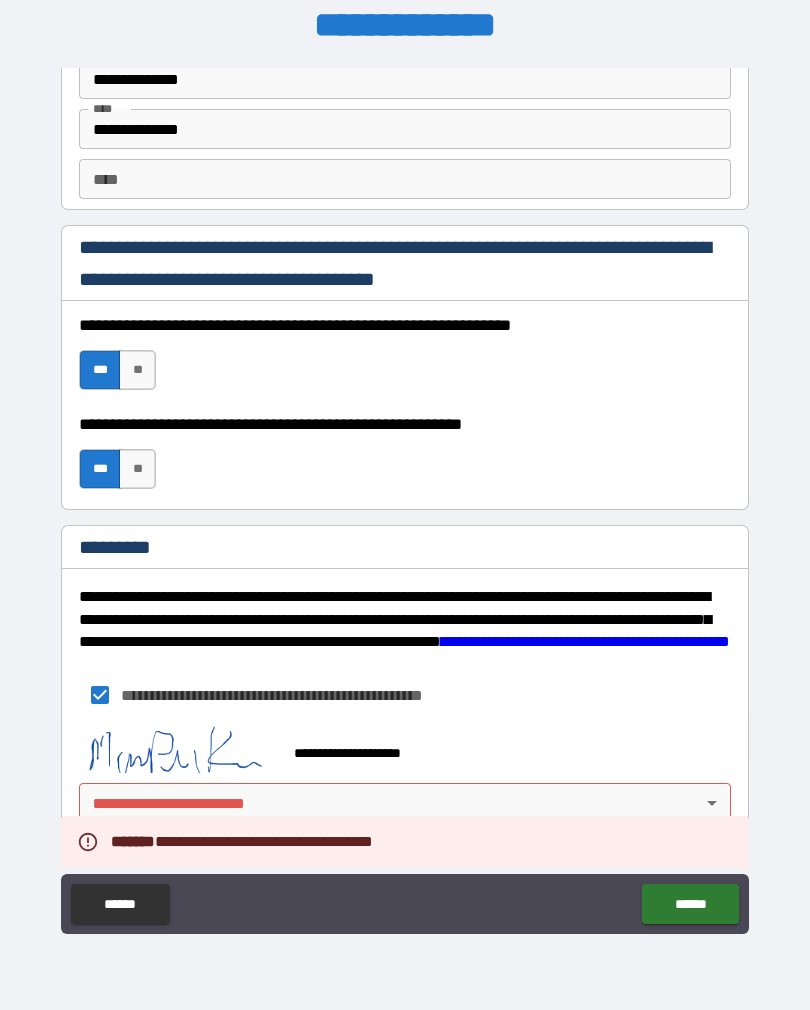 click on "**********" at bounding box center (405, 498) 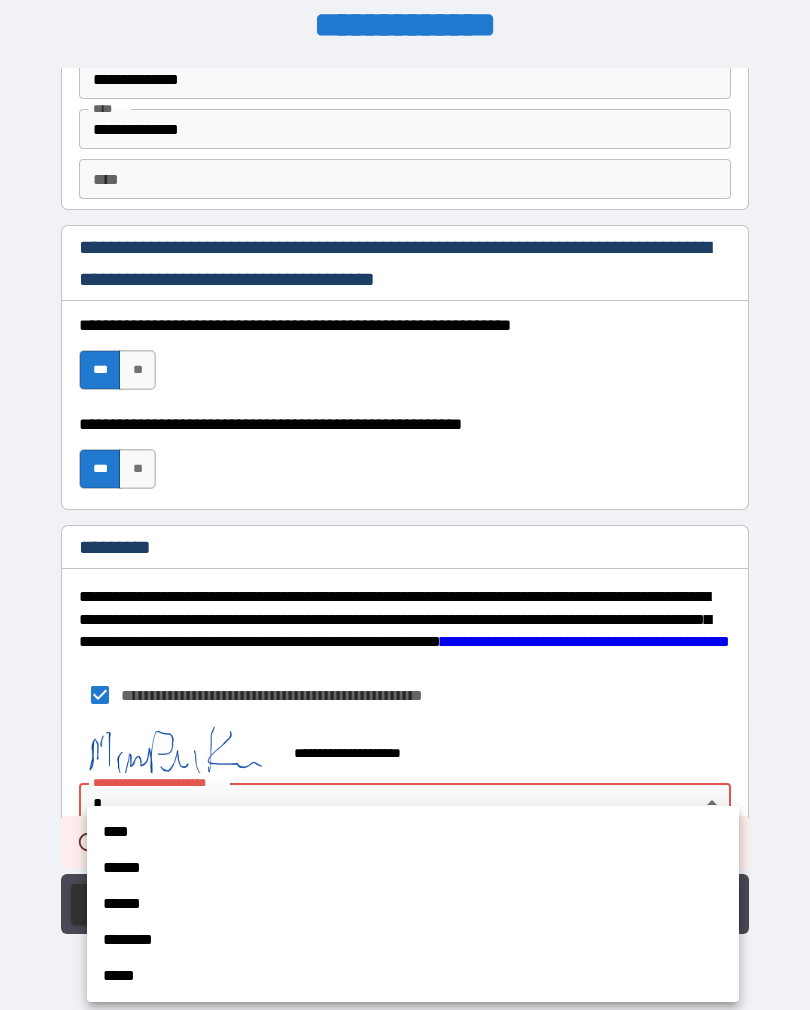 click on "****" at bounding box center (413, 832) 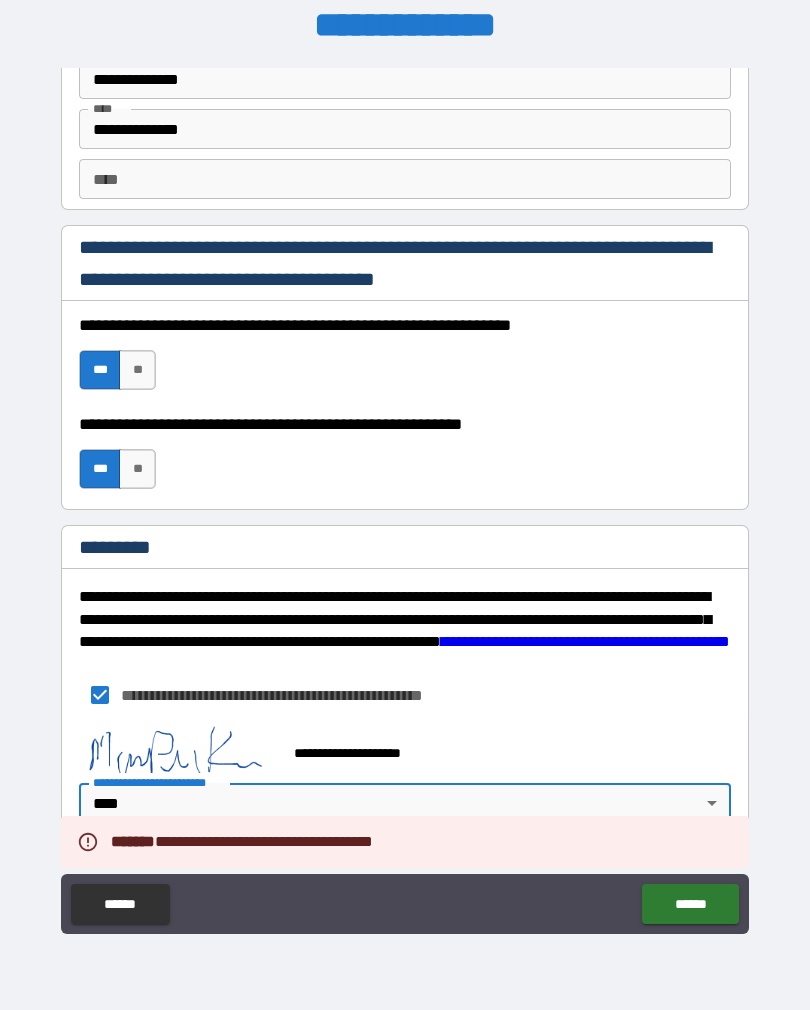 click on "******" at bounding box center [690, 904] 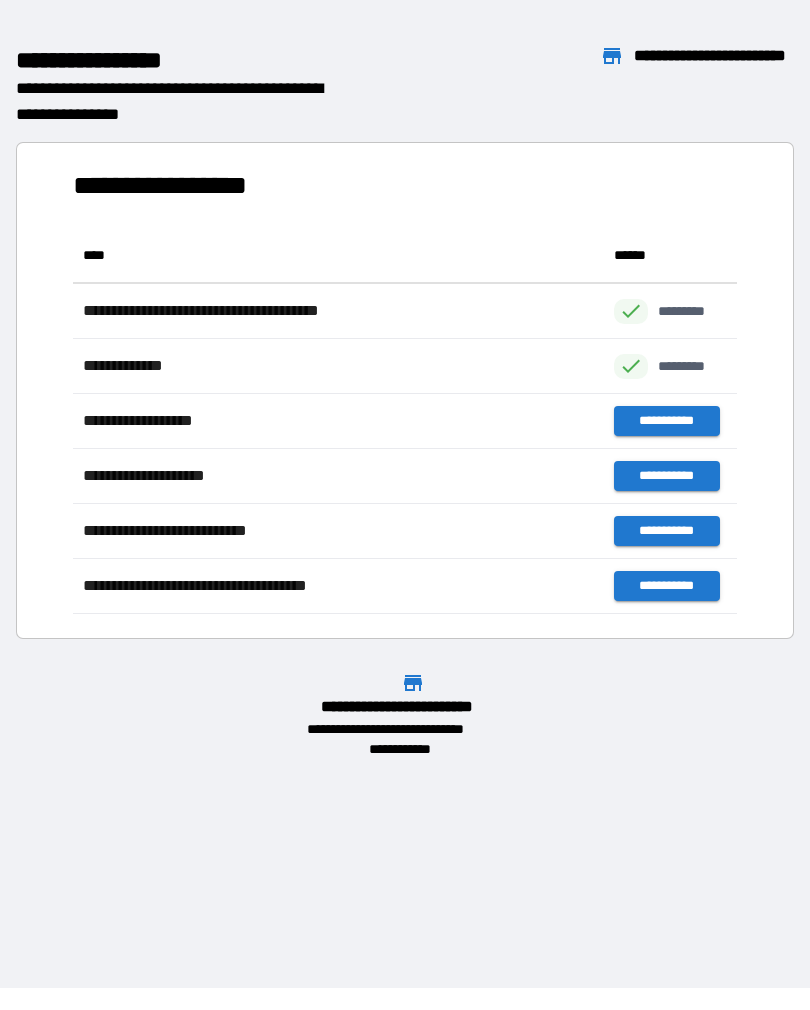 scroll, scrollTop: 1, scrollLeft: 1, axis: both 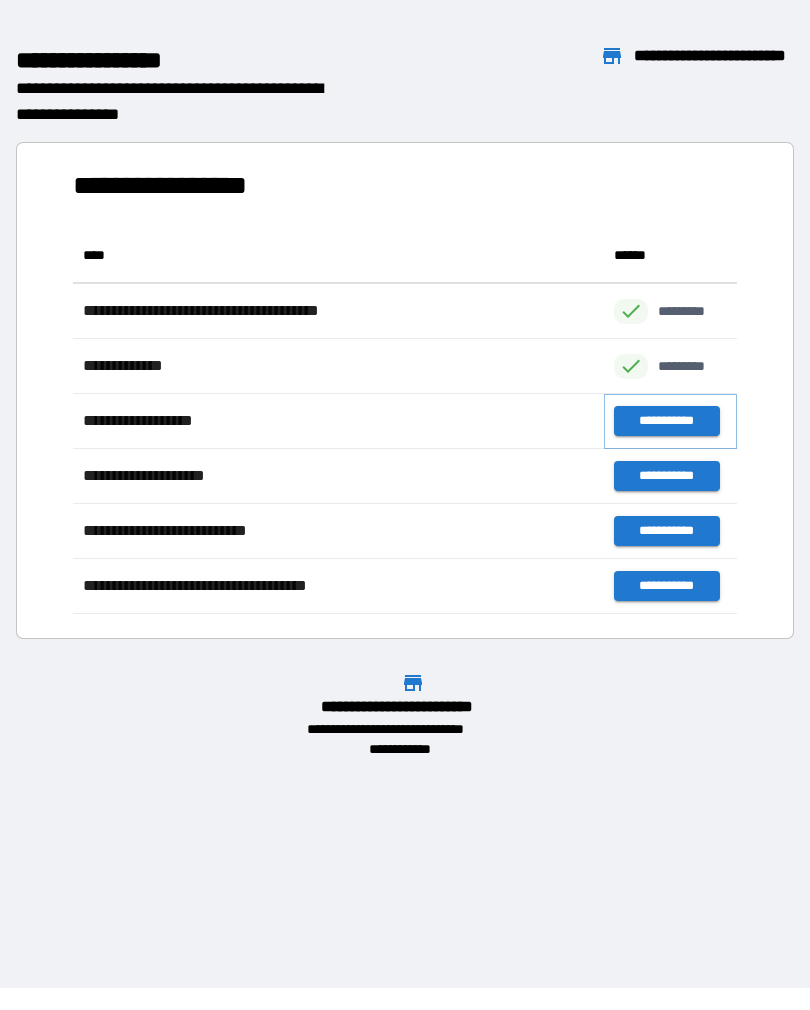 click on "**********" at bounding box center (666, 421) 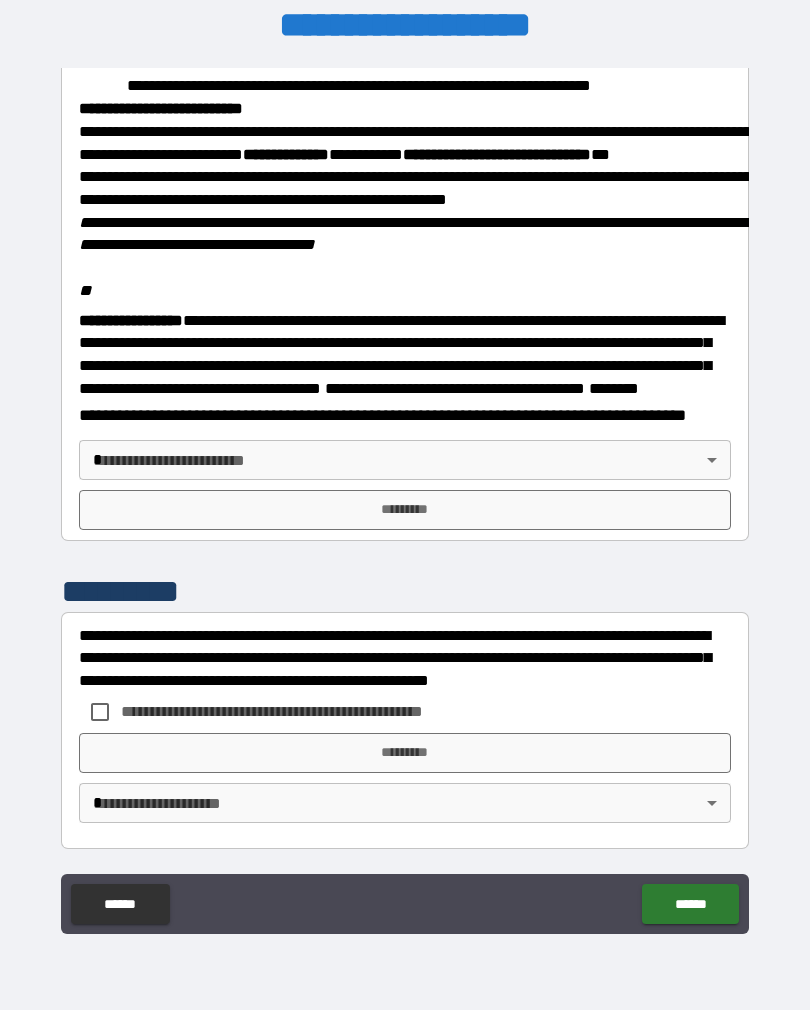scroll, scrollTop: 2326, scrollLeft: 0, axis: vertical 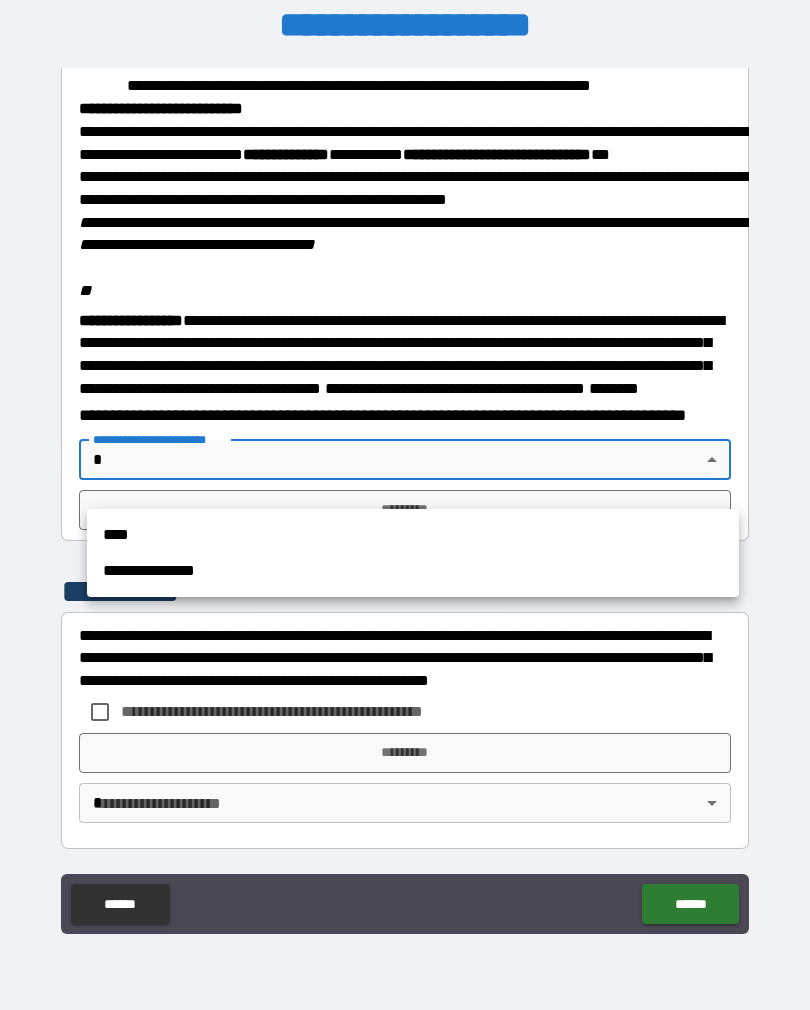 click on "****" at bounding box center (413, 535) 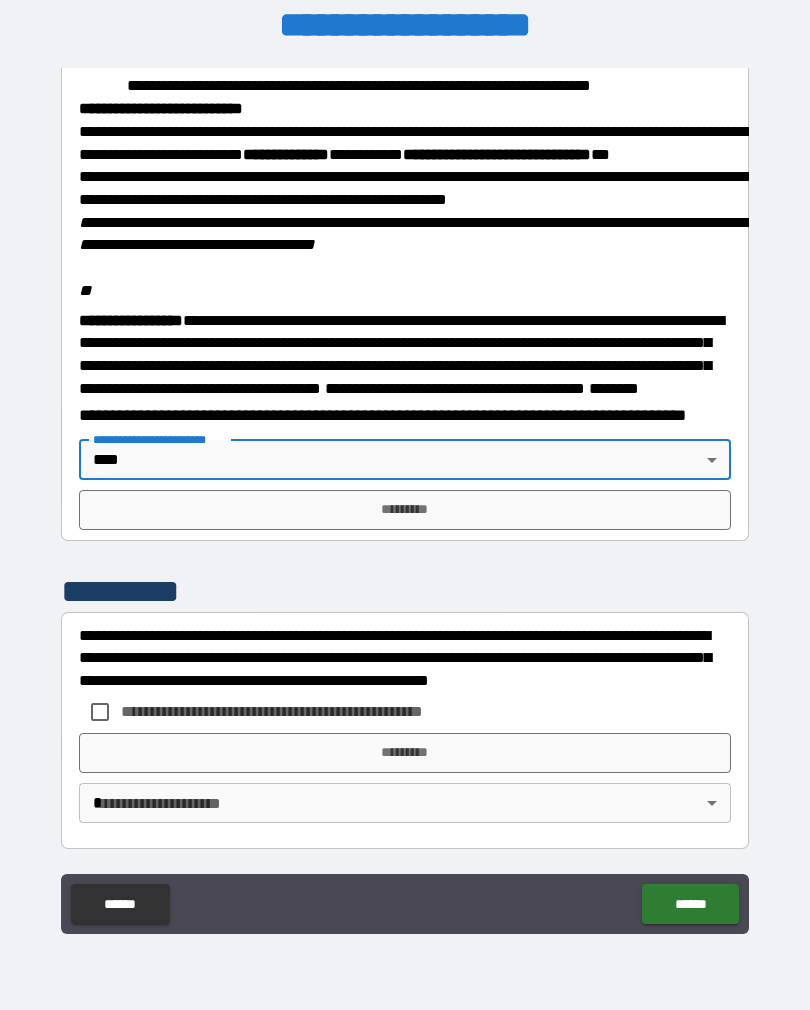 type on "****" 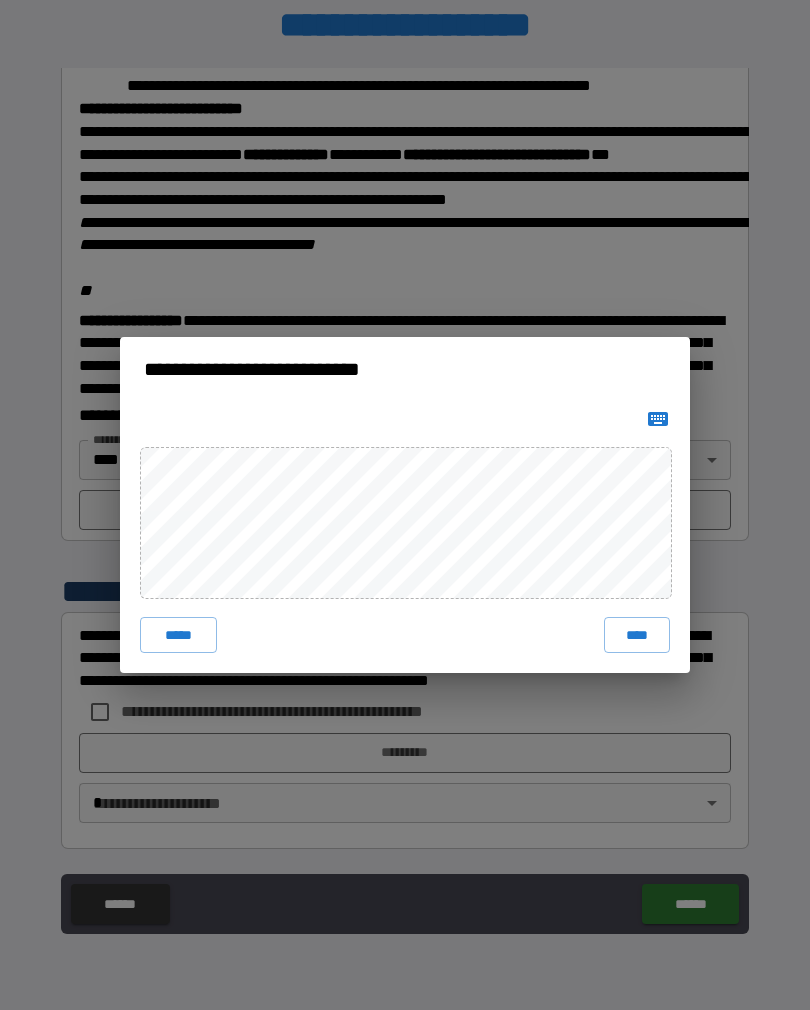 click on "****" at bounding box center [637, 635] 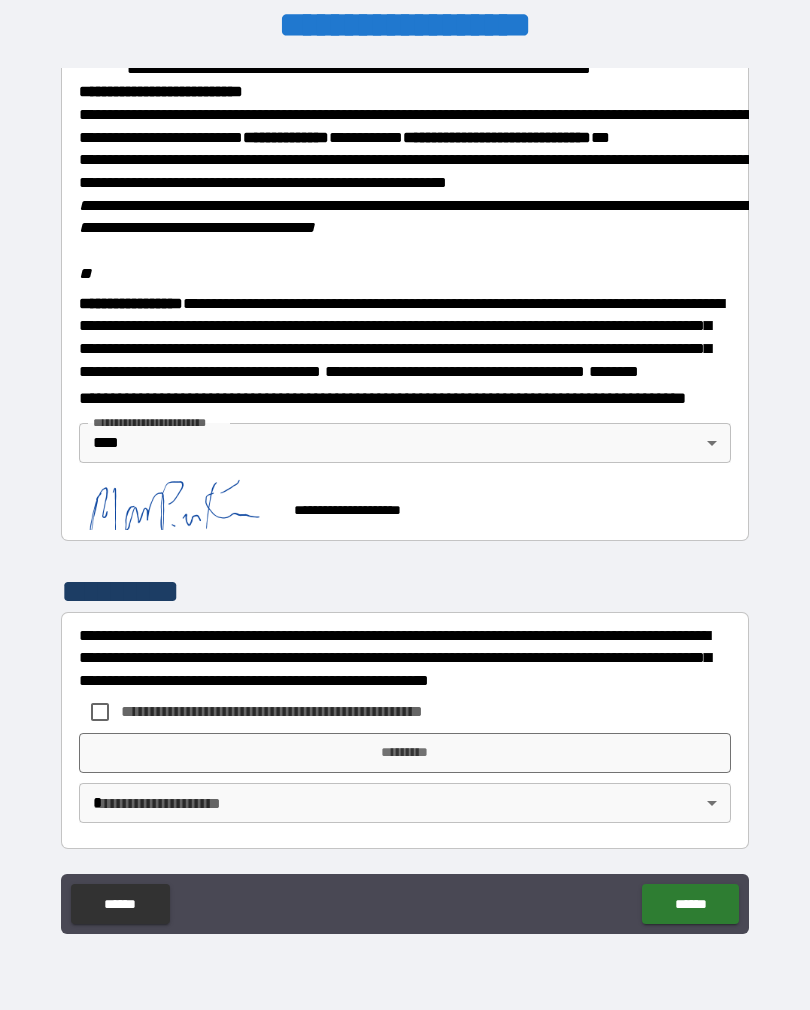 scroll, scrollTop: 2362, scrollLeft: 0, axis: vertical 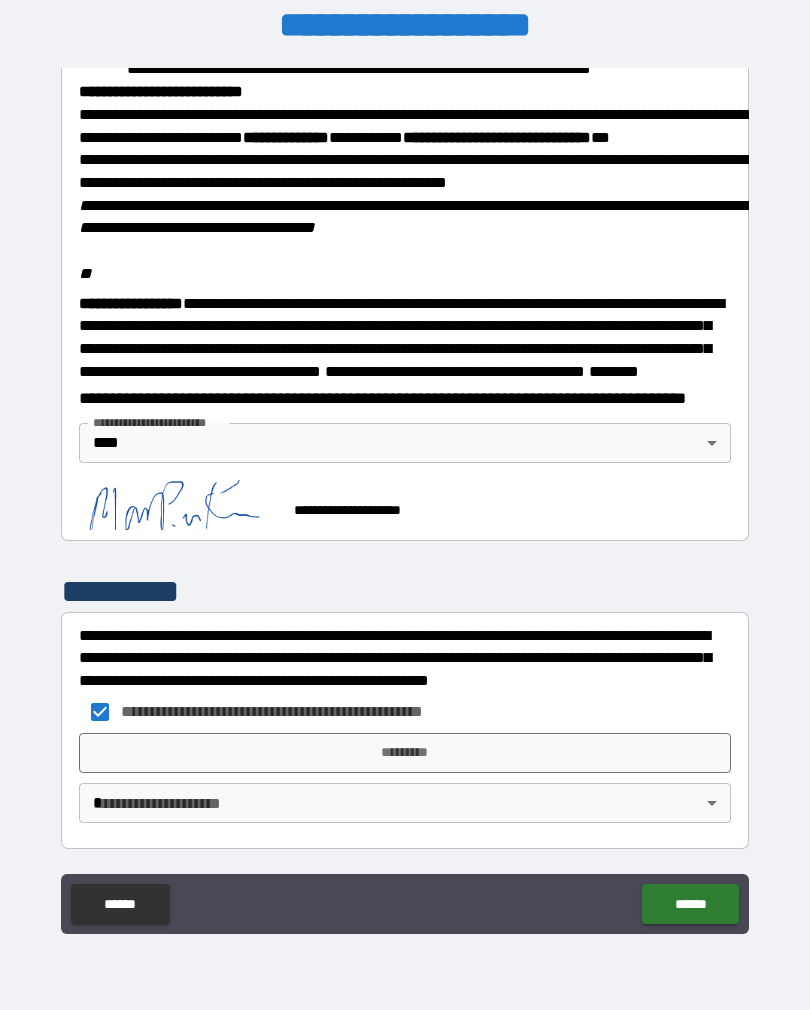click on "*********" at bounding box center [405, 753] 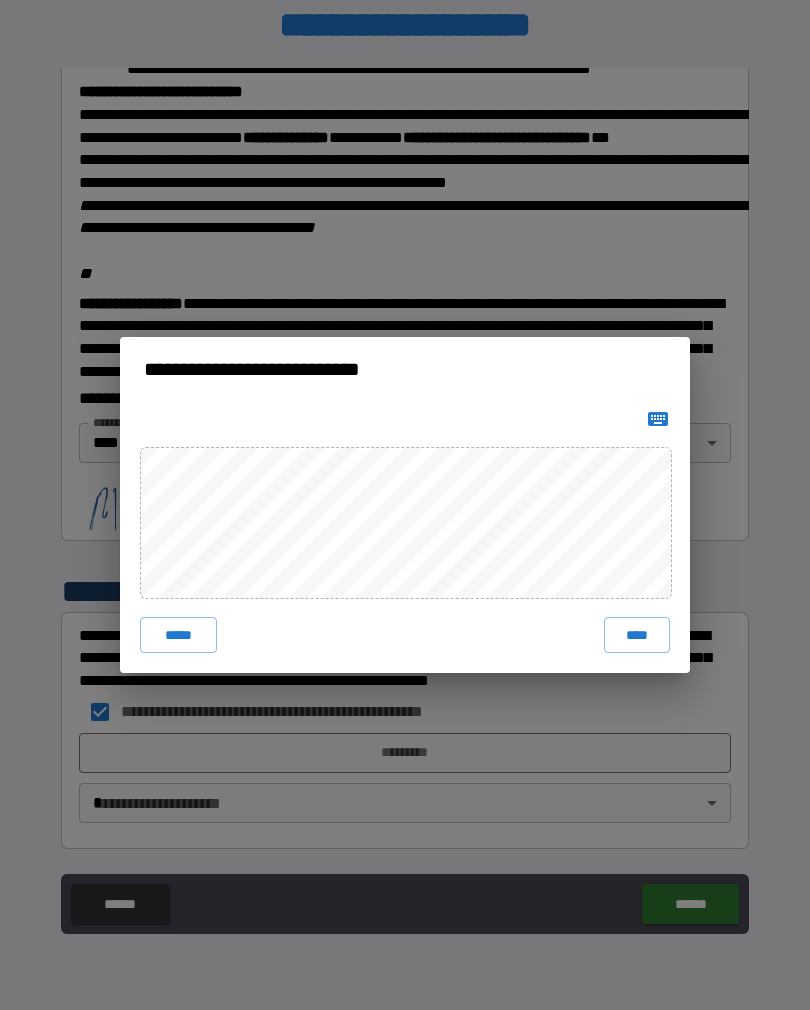click on "****" at bounding box center (637, 635) 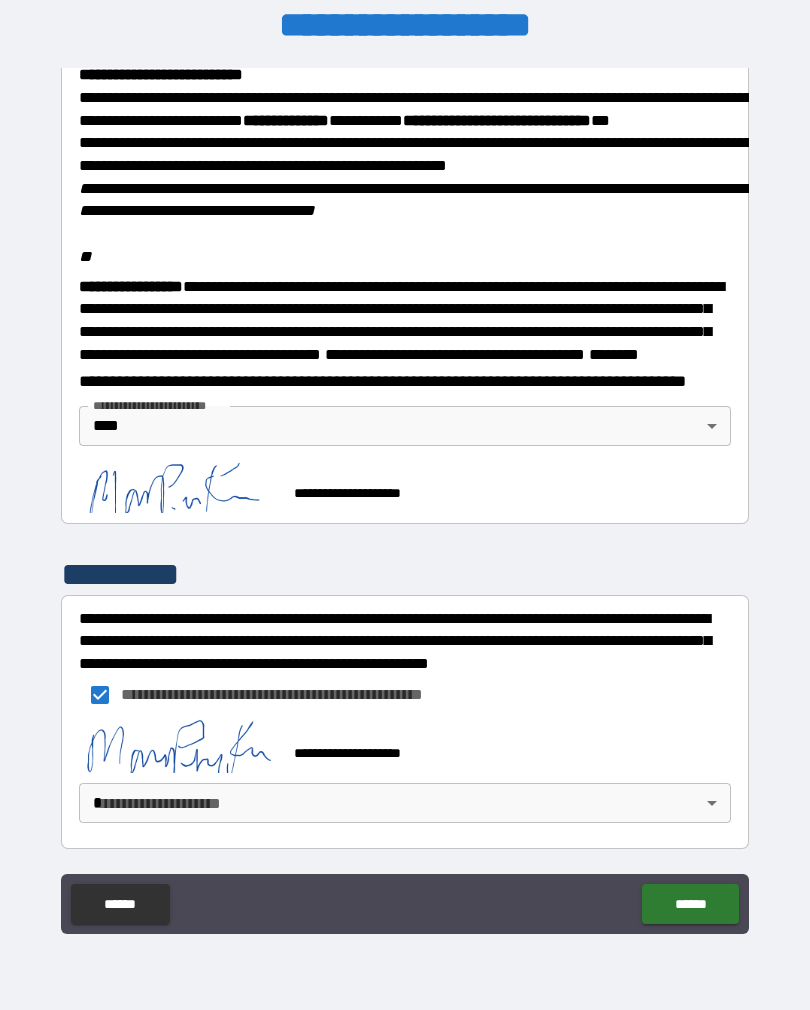 scroll, scrollTop: 2352, scrollLeft: 0, axis: vertical 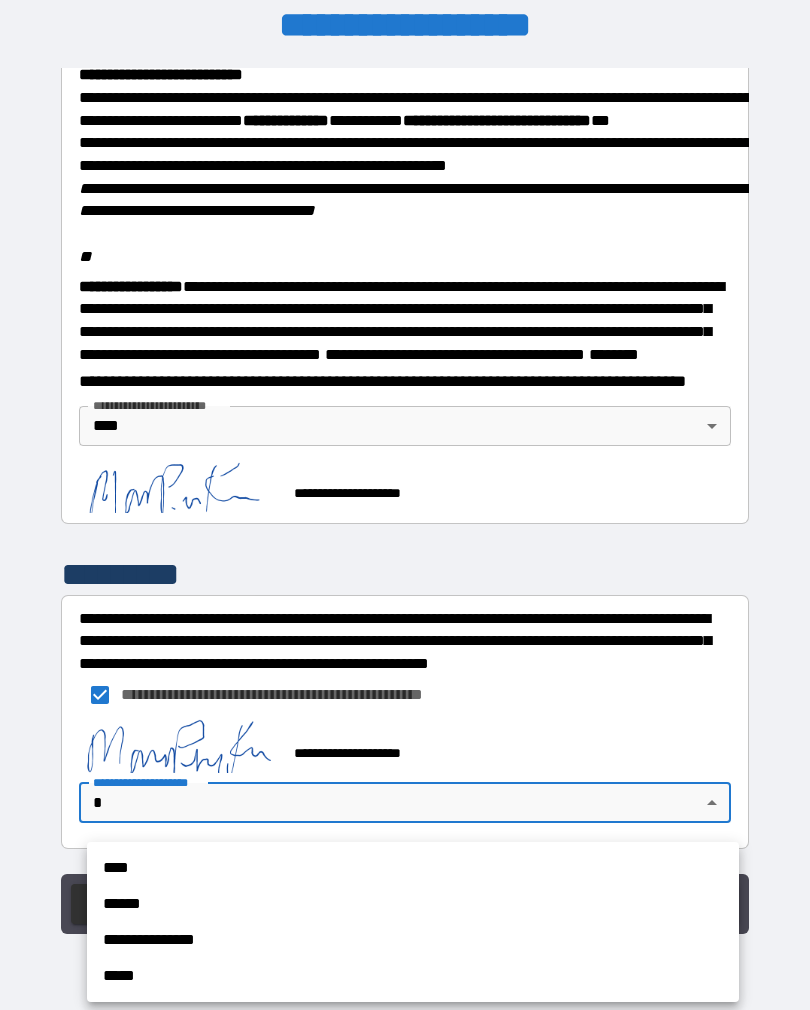 click on "****" at bounding box center [413, 868] 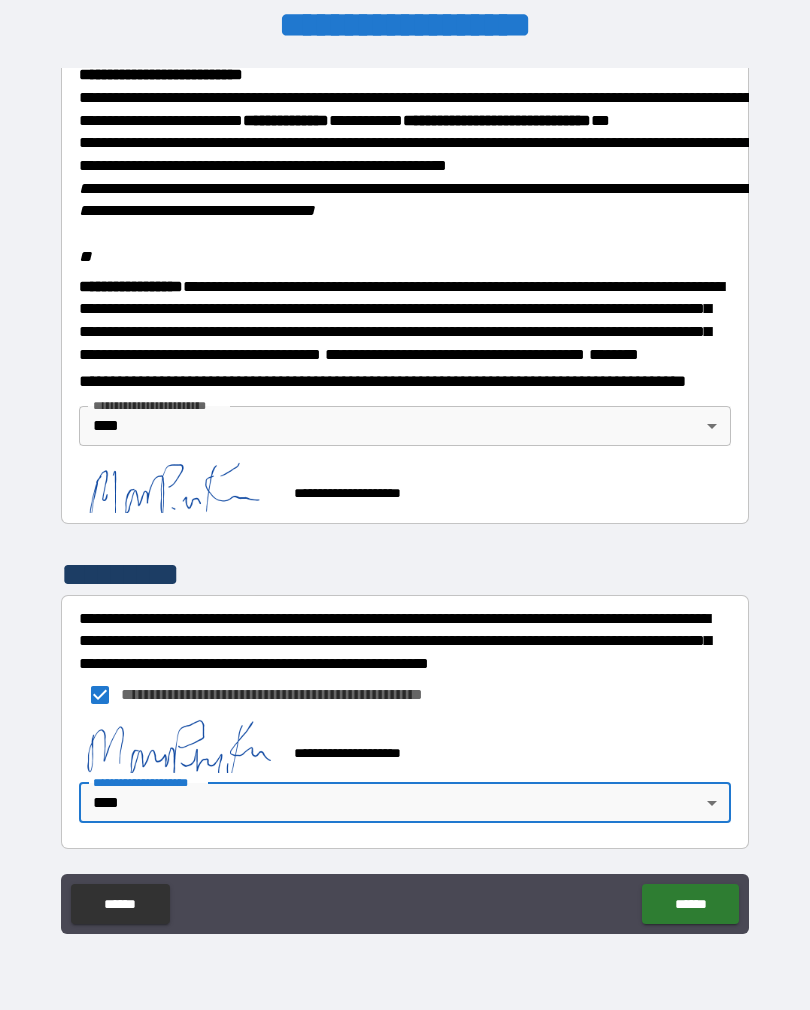 click on "******" at bounding box center [690, 904] 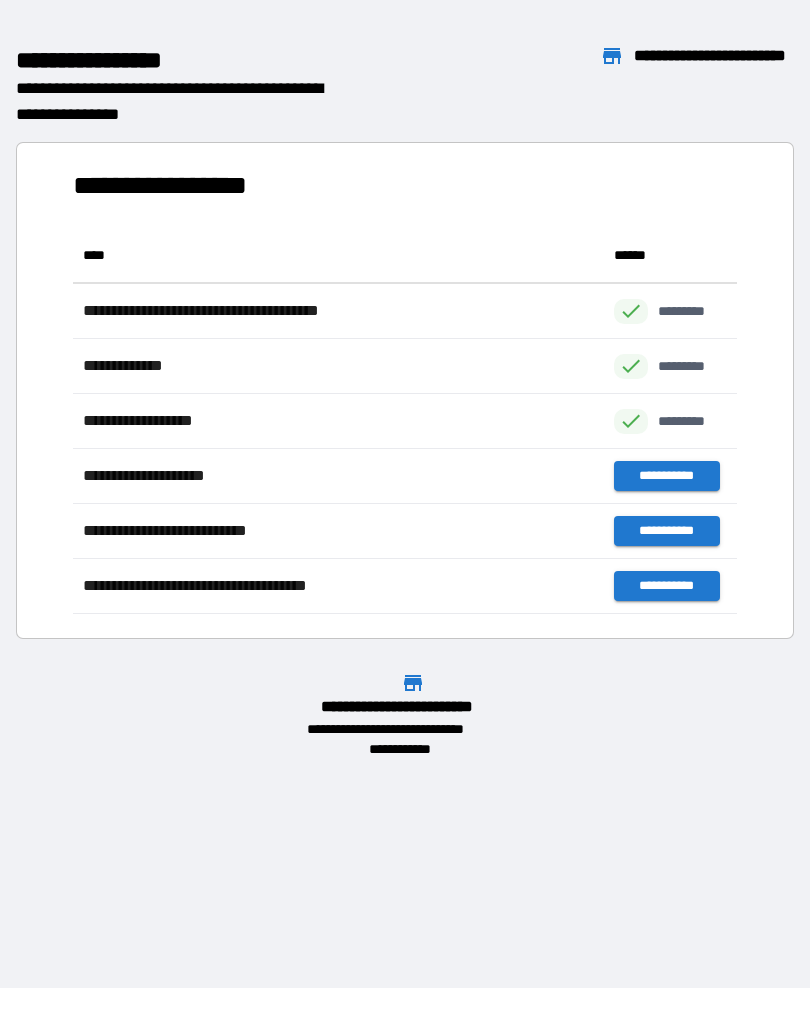 scroll, scrollTop: 1, scrollLeft: 1, axis: both 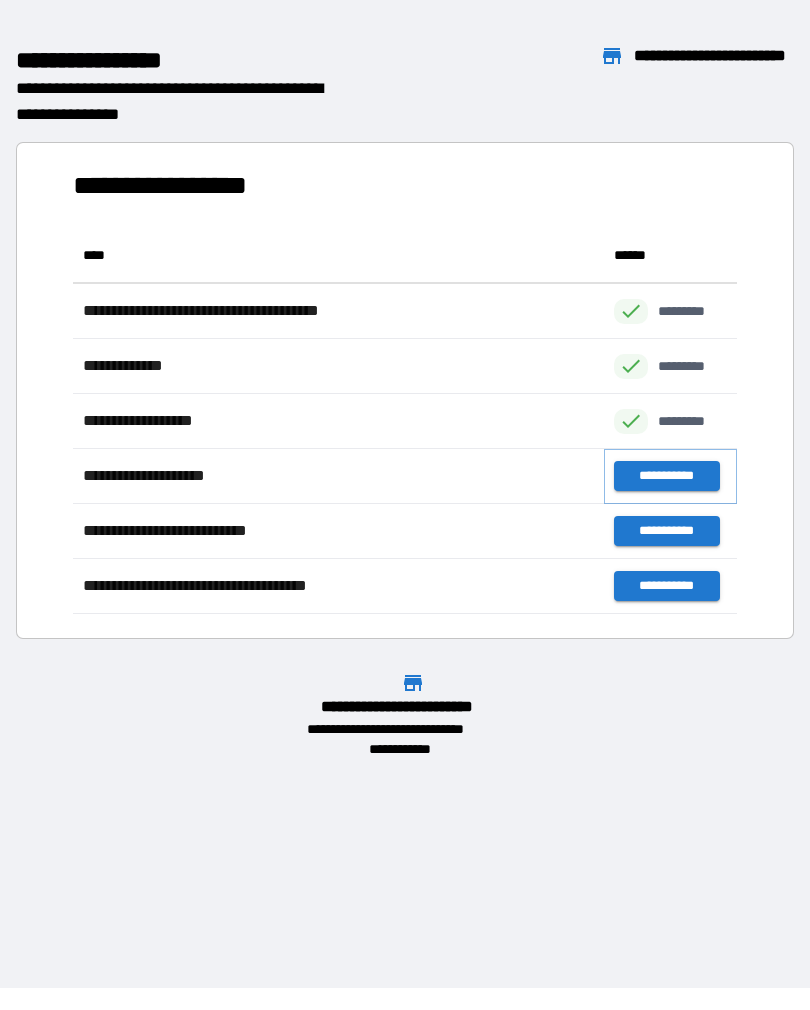click on "**********" at bounding box center (666, 476) 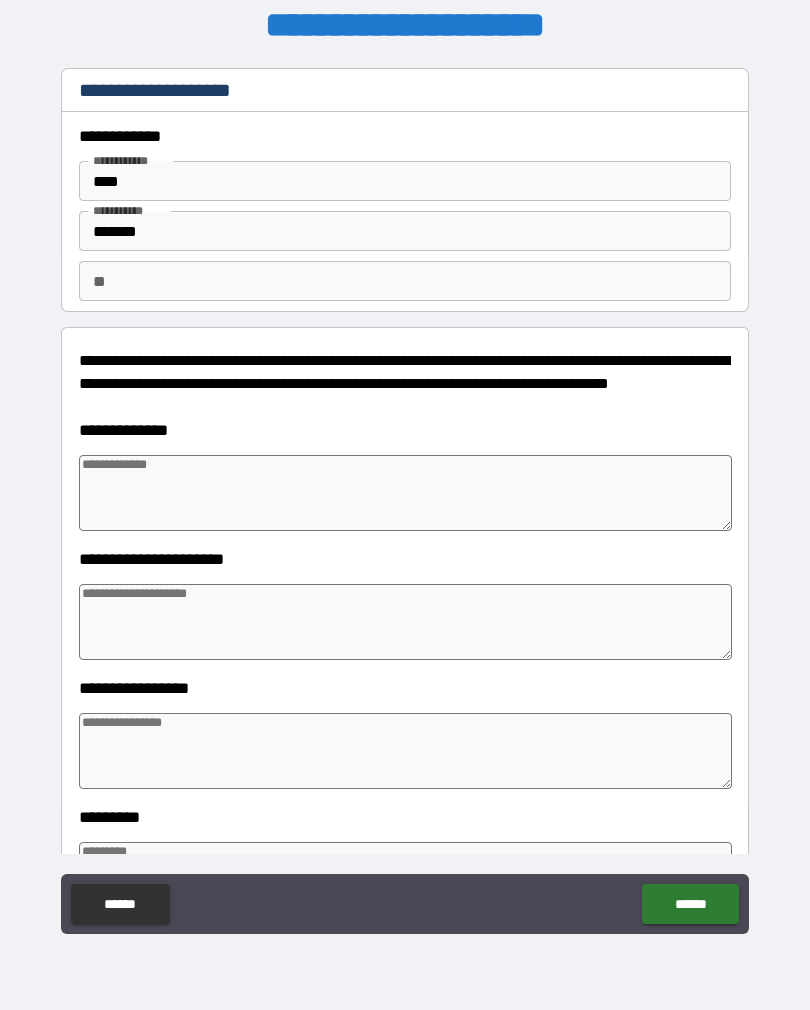 type on "*" 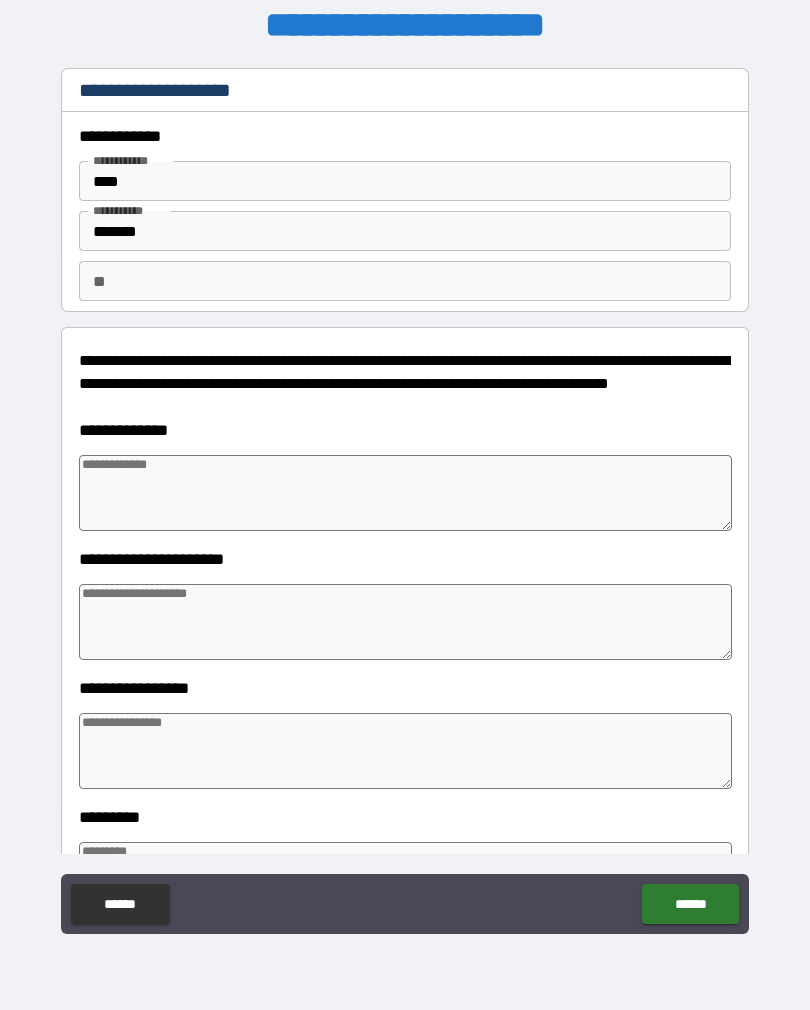 type on "*" 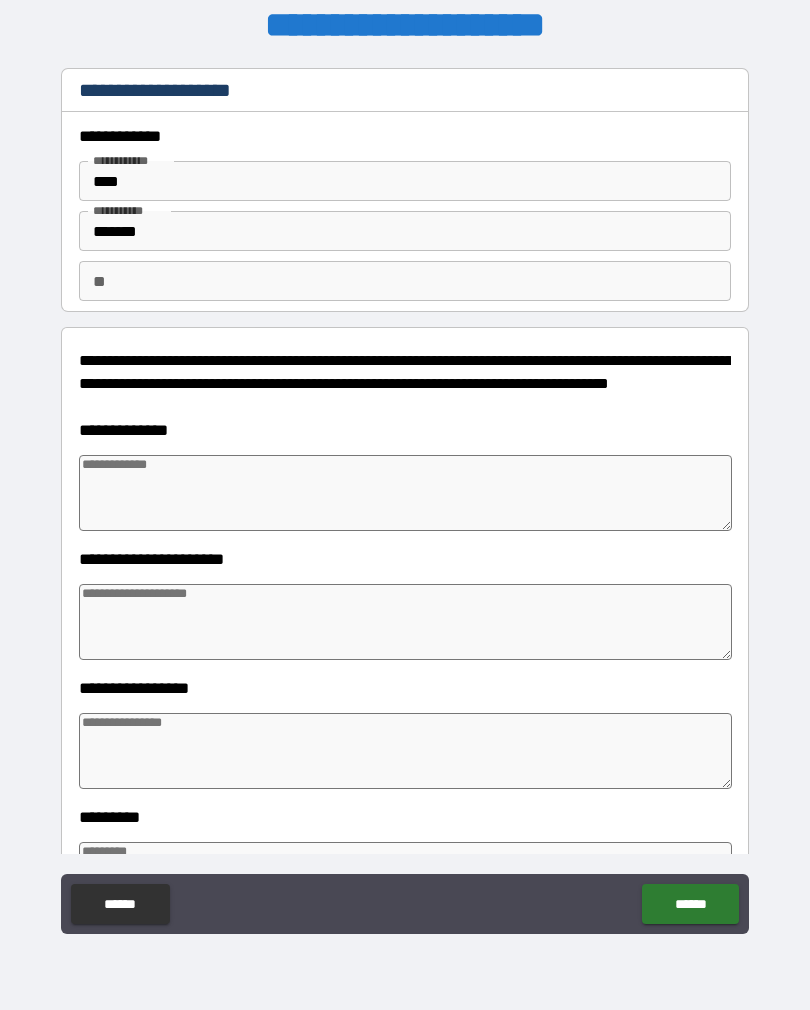 type on "*" 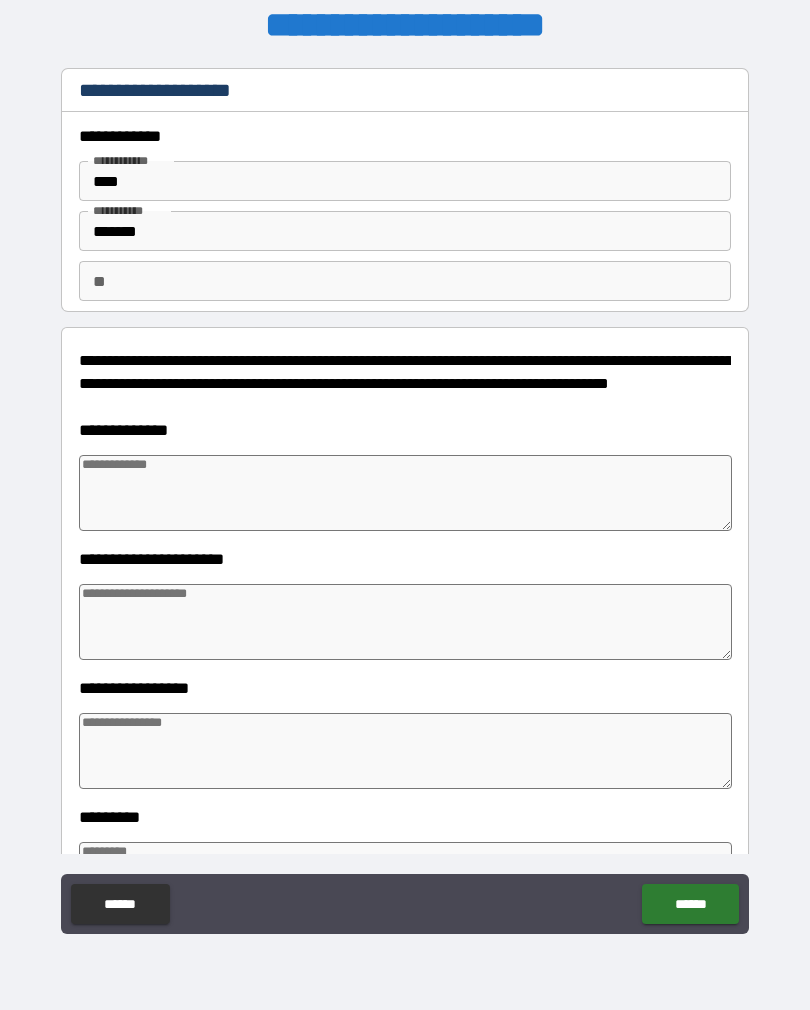 type on "*" 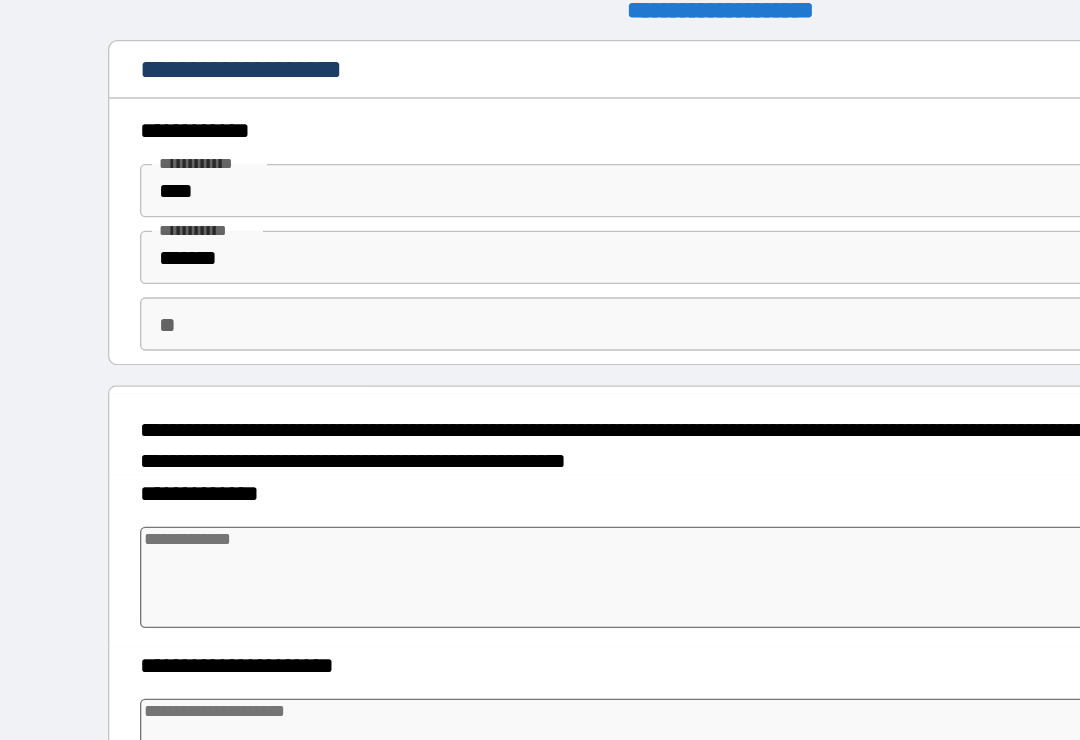type on "*" 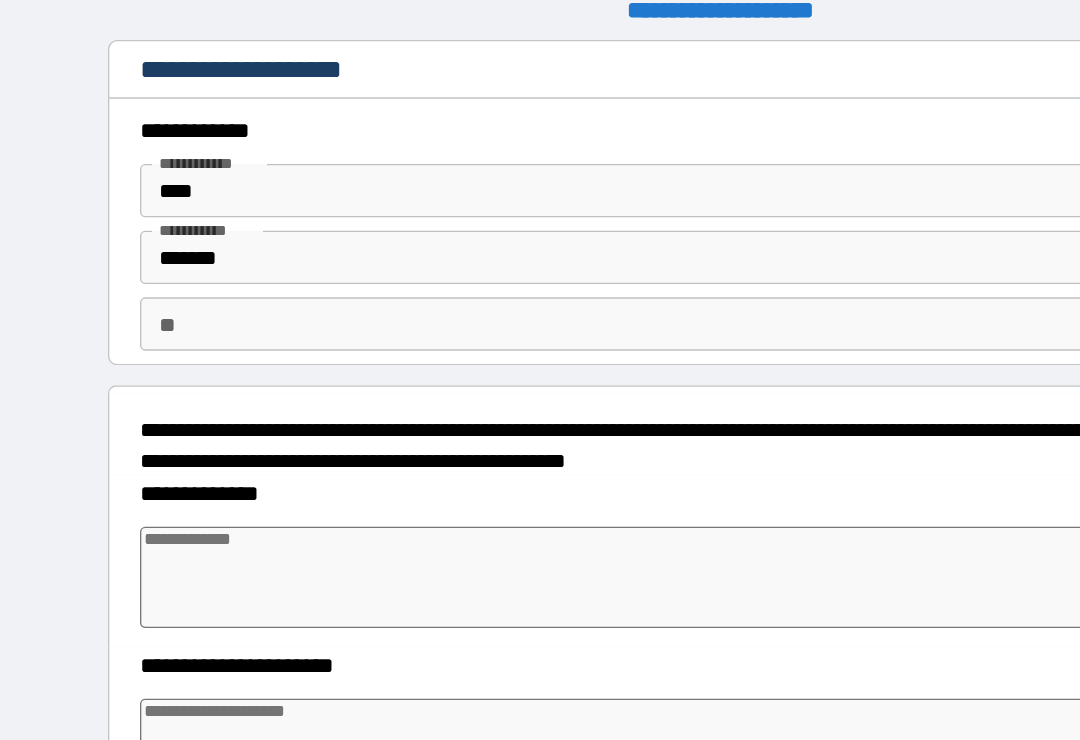 type on "*" 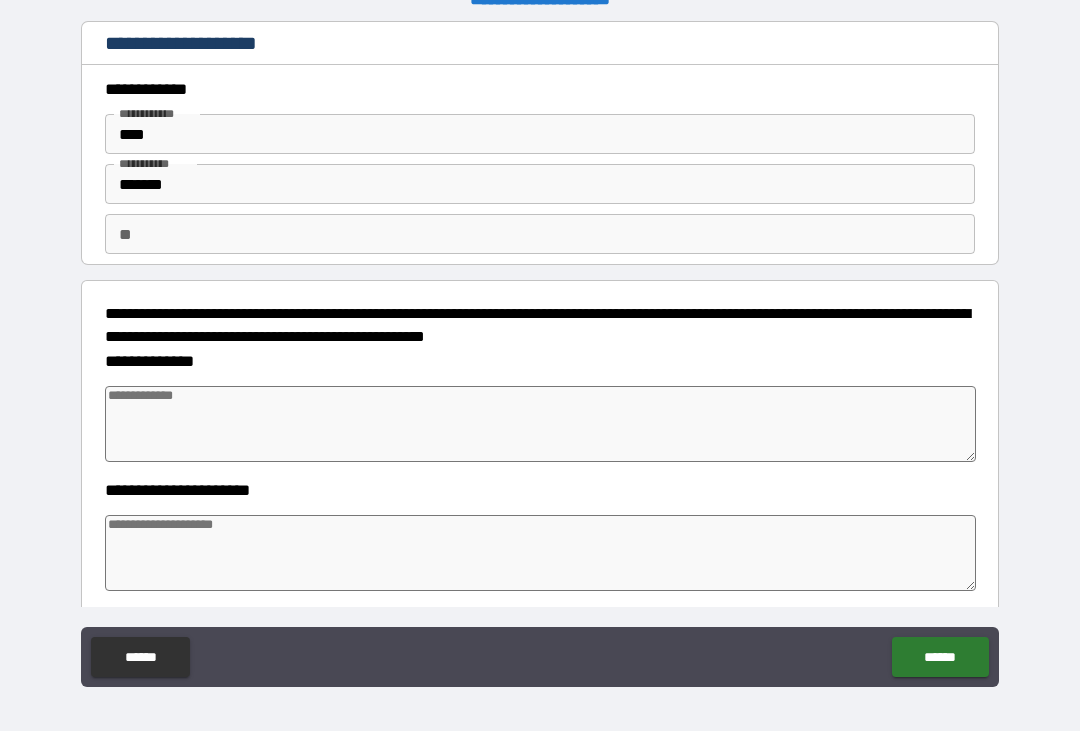 type on "*" 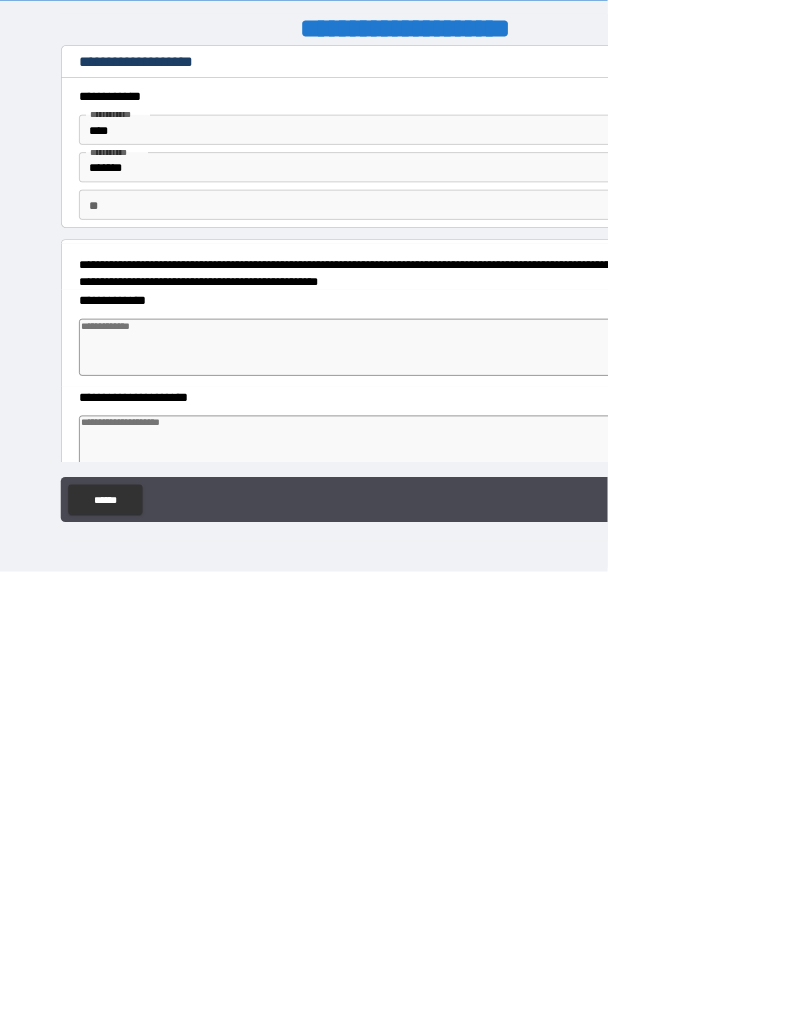 type on "*" 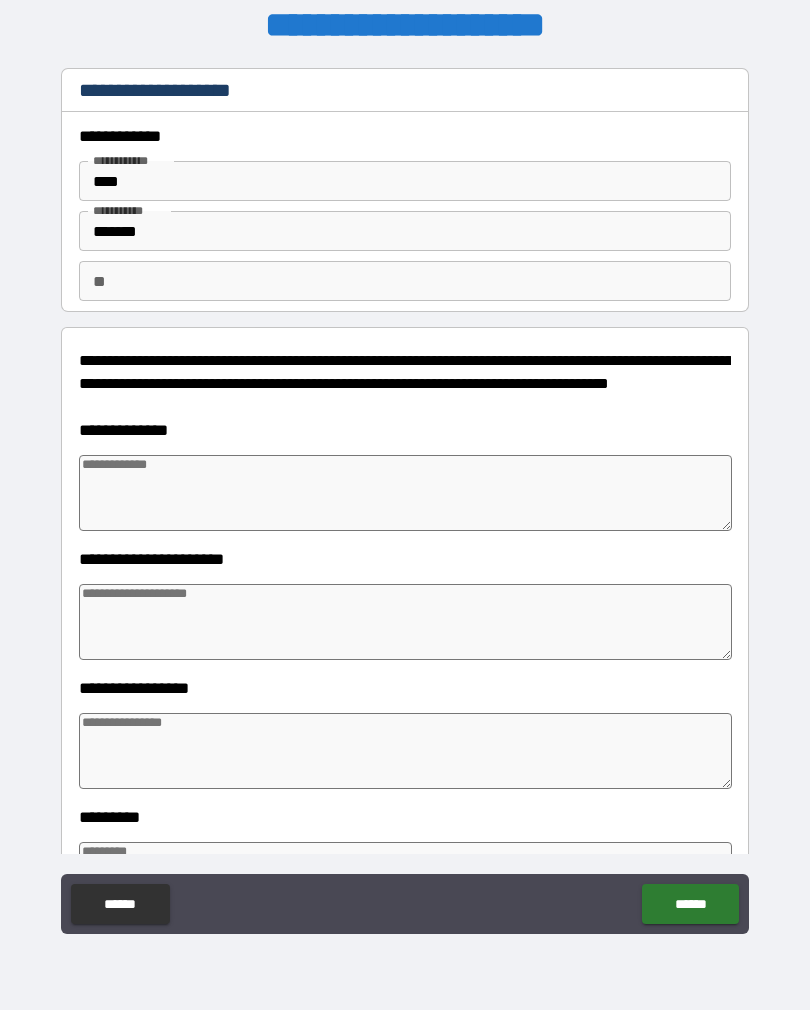 click at bounding box center (405, 493) 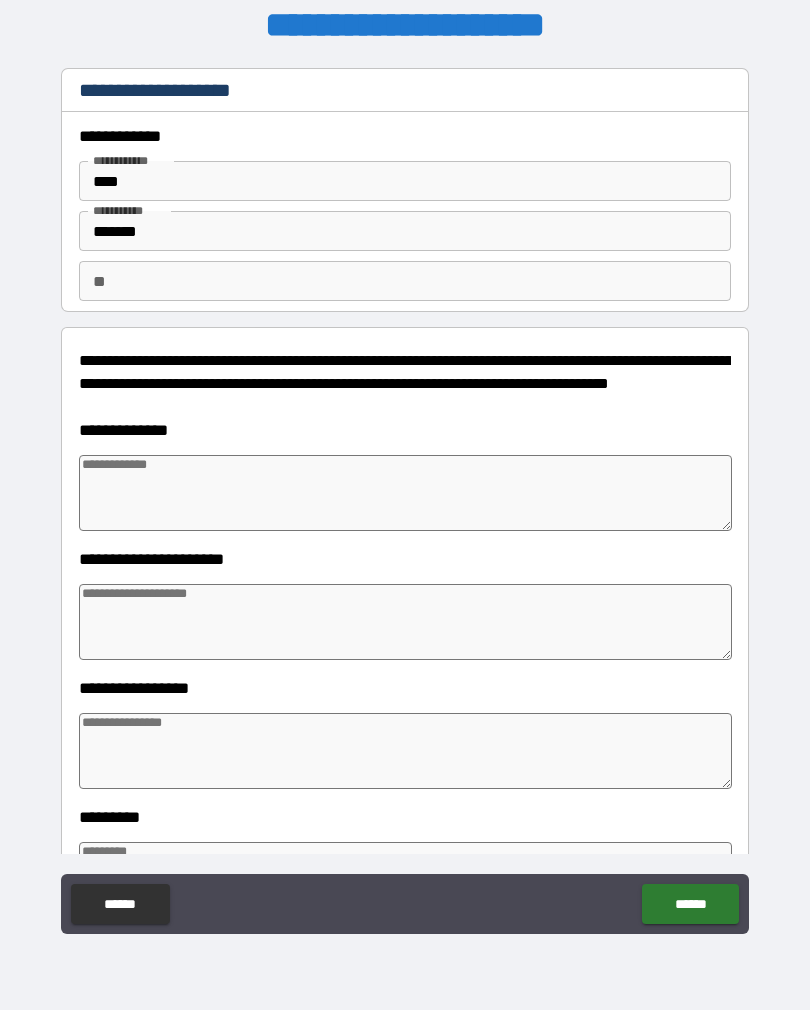 type on "*" 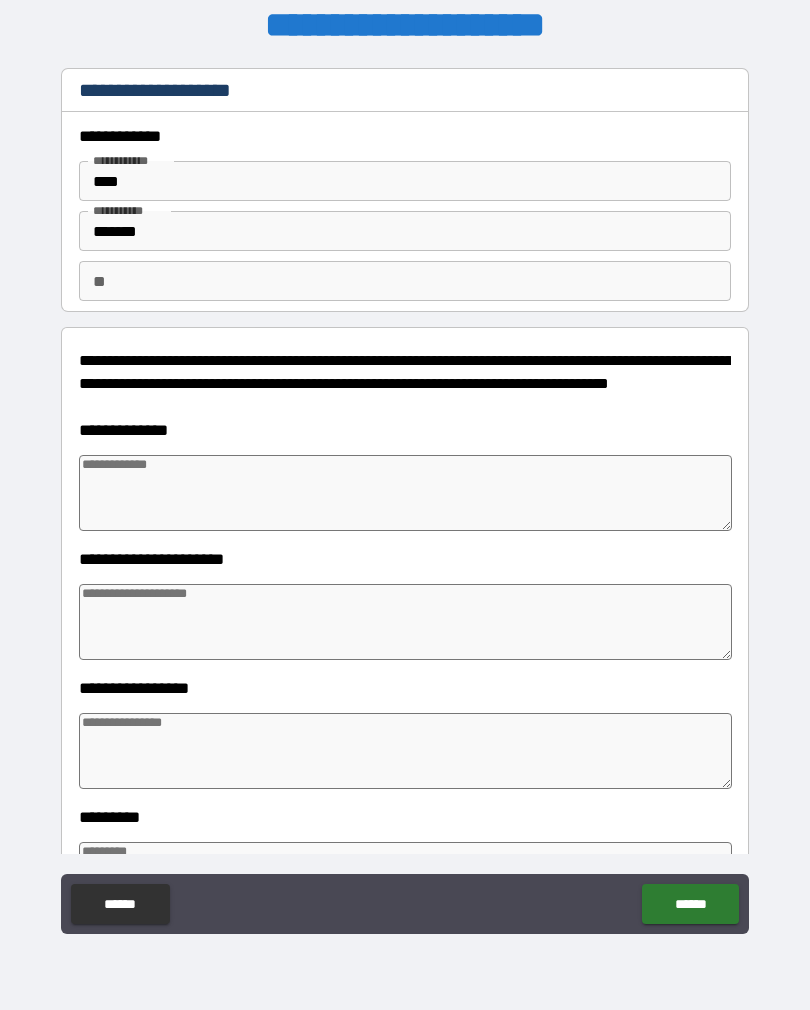 type on "*" 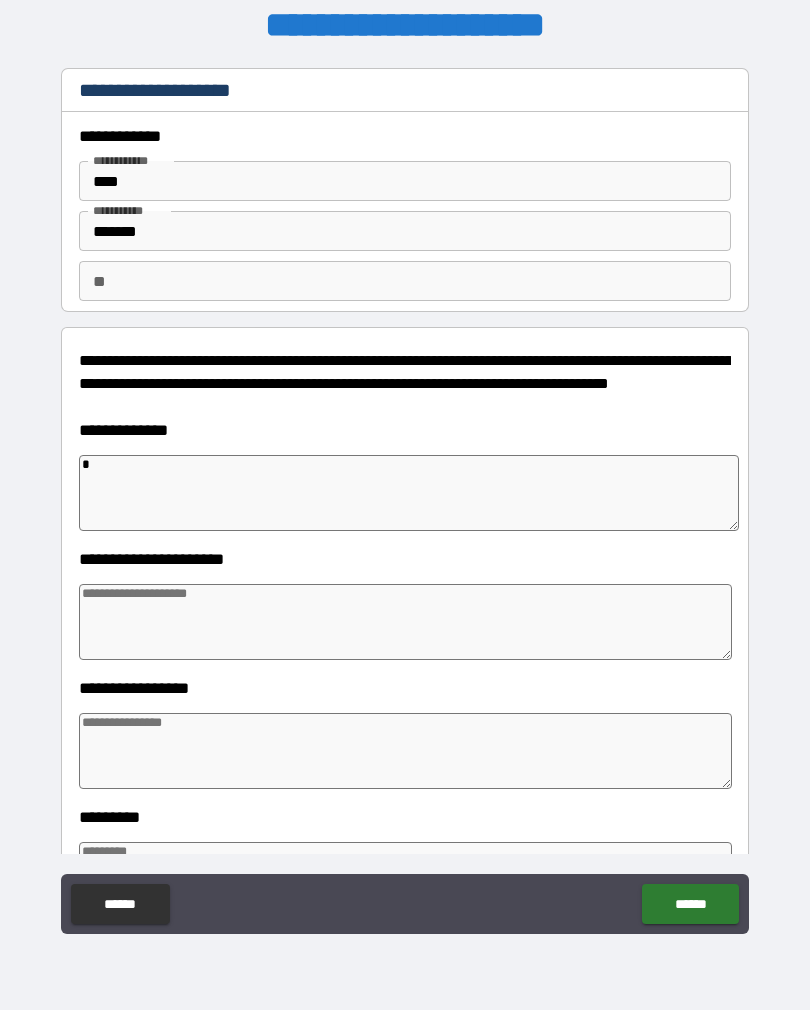 type on "*" 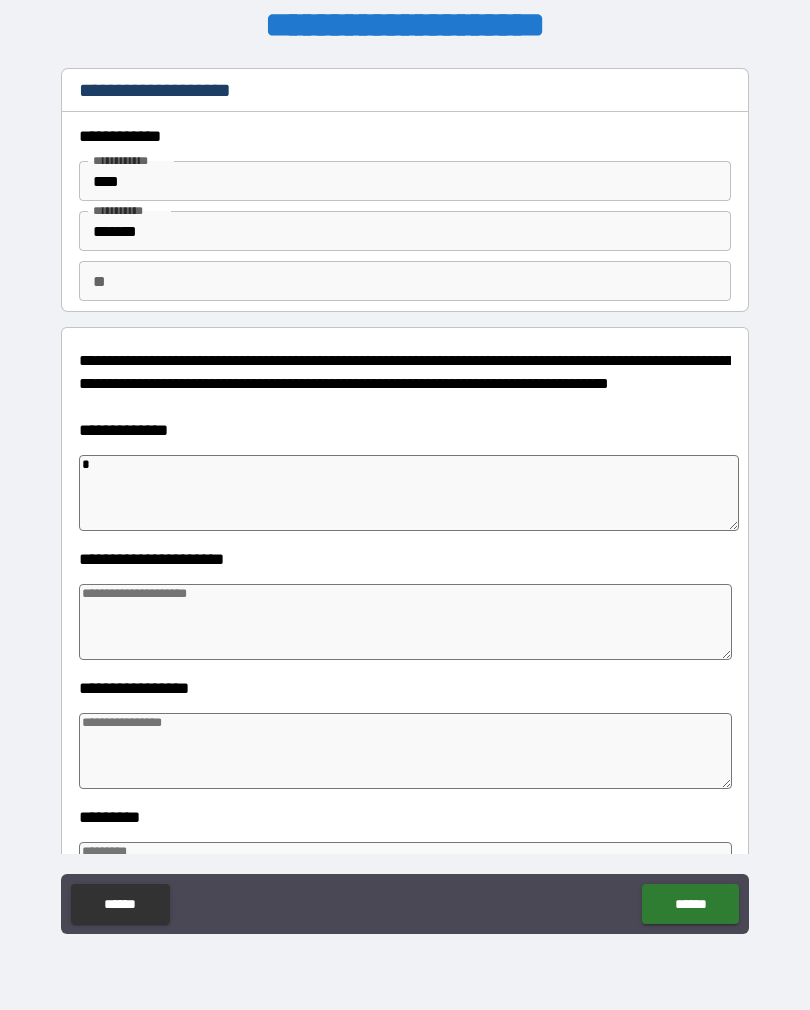 type on "*" 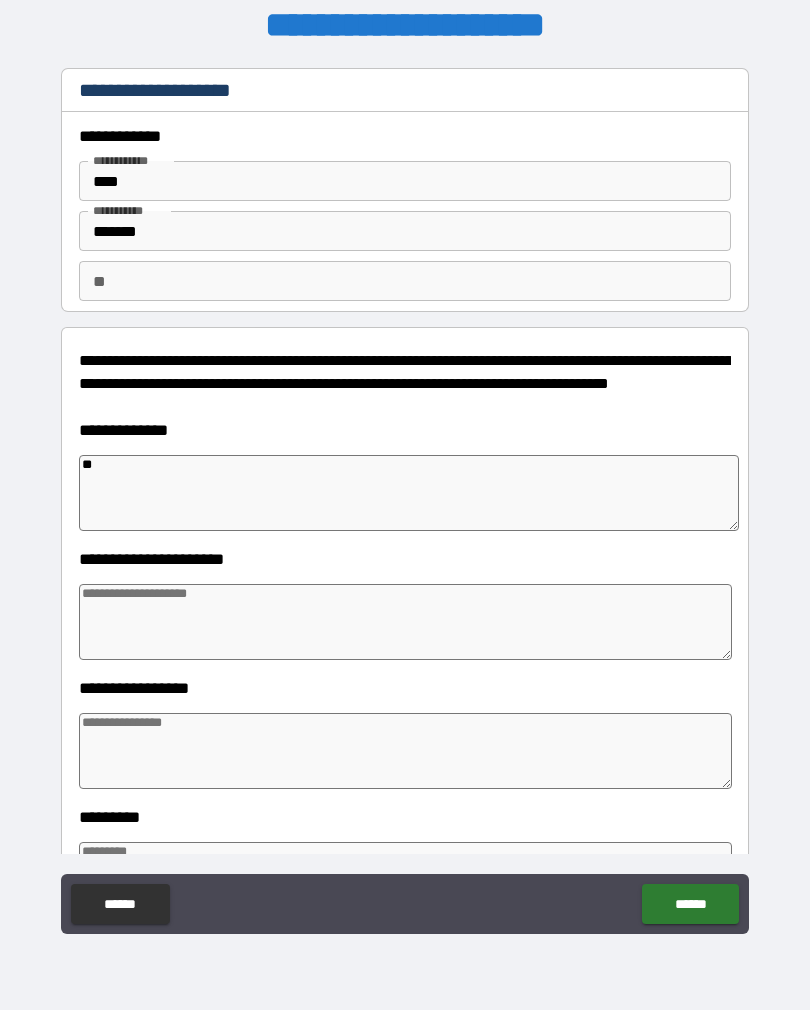 type on "*" 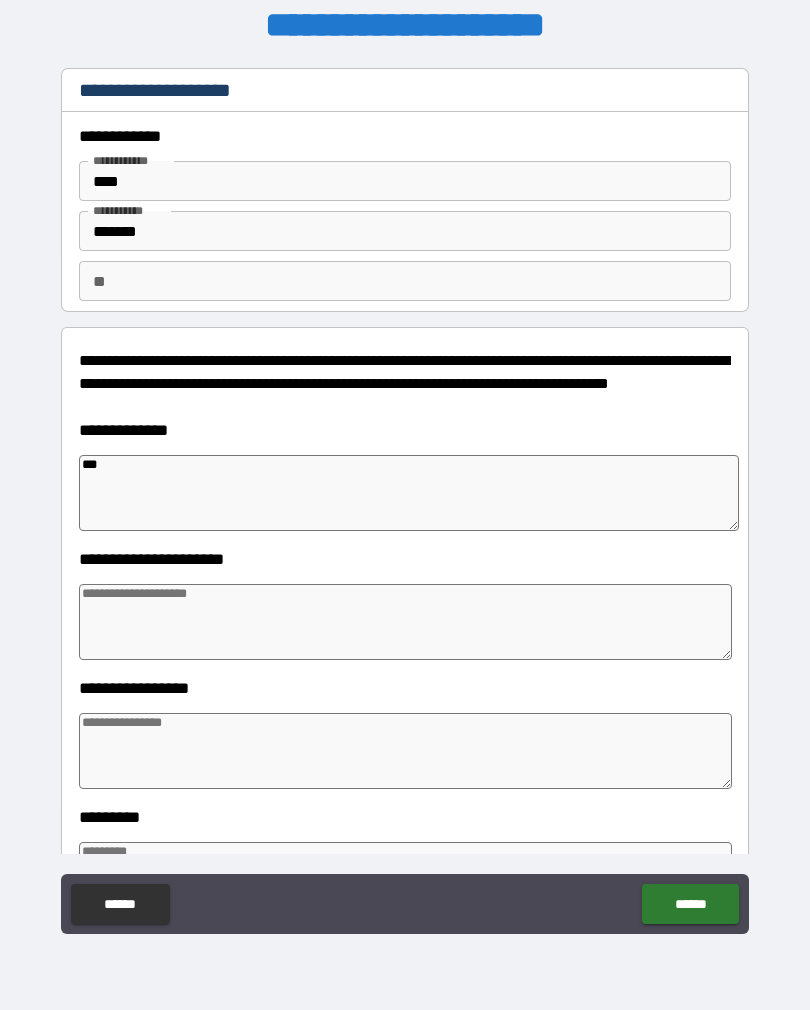 type on "*" 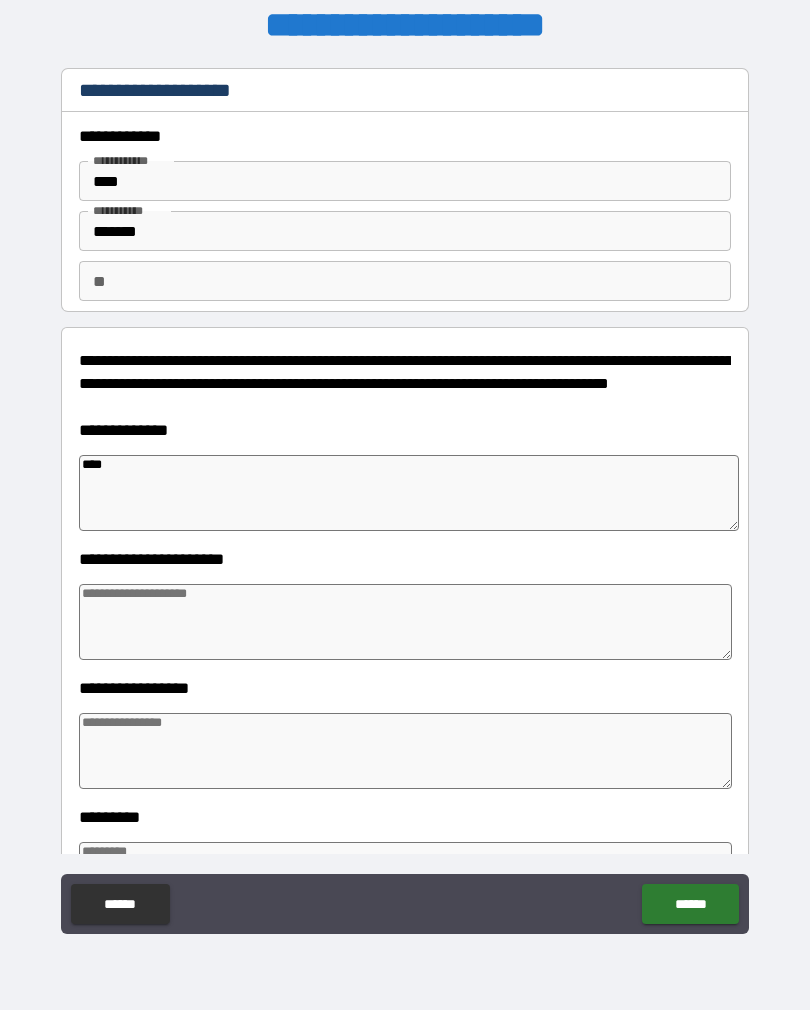 type on "*" 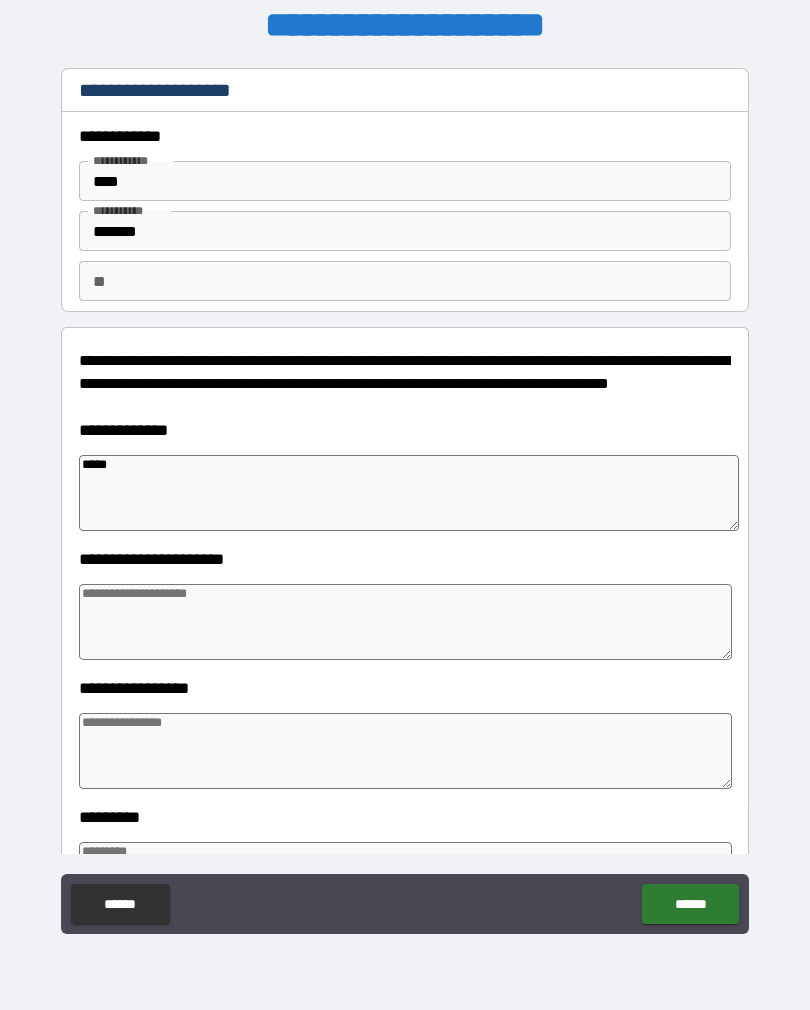 type on "*" 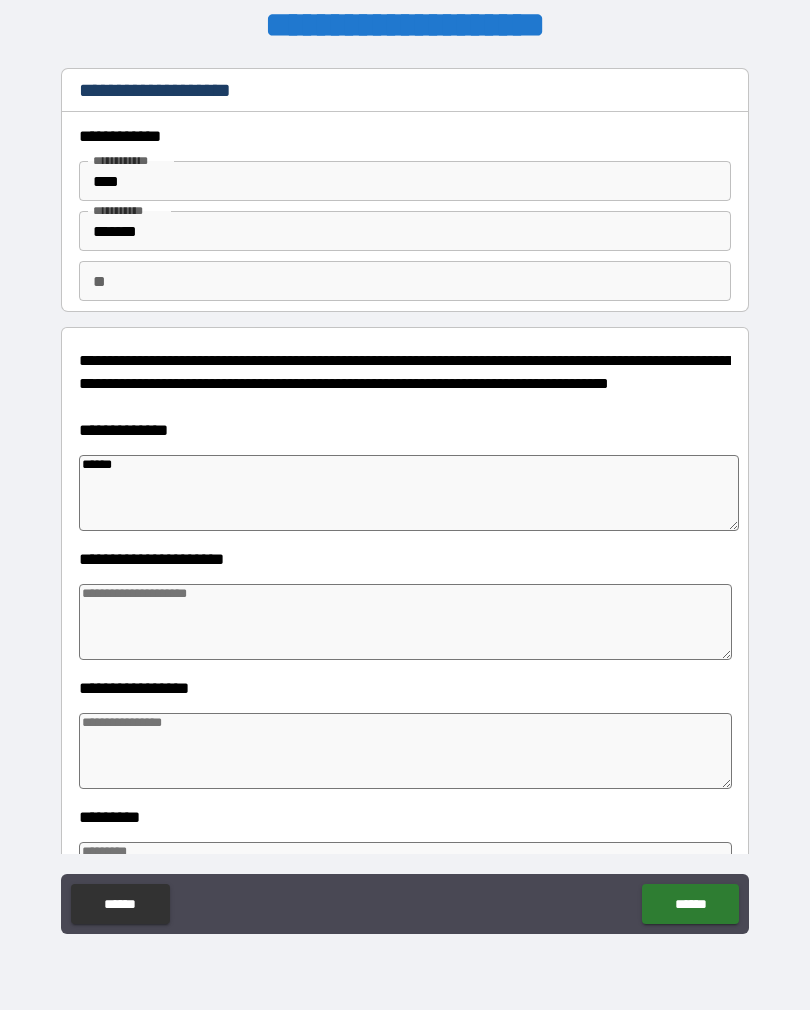 type on "*" 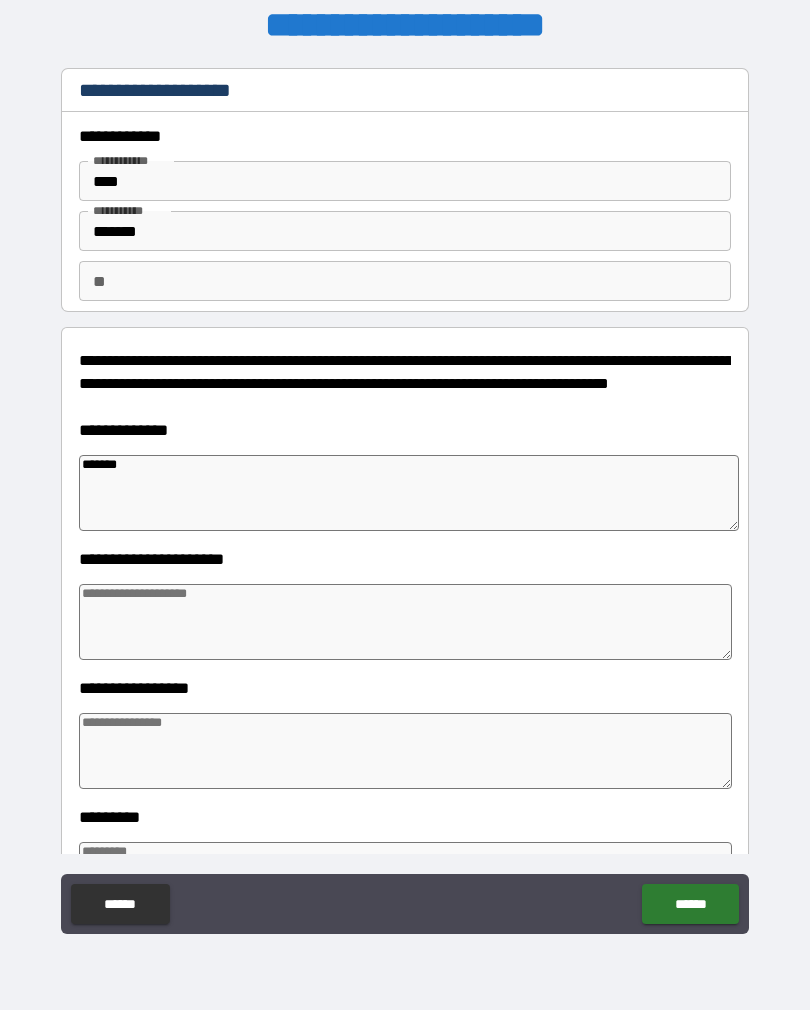 type on "*" 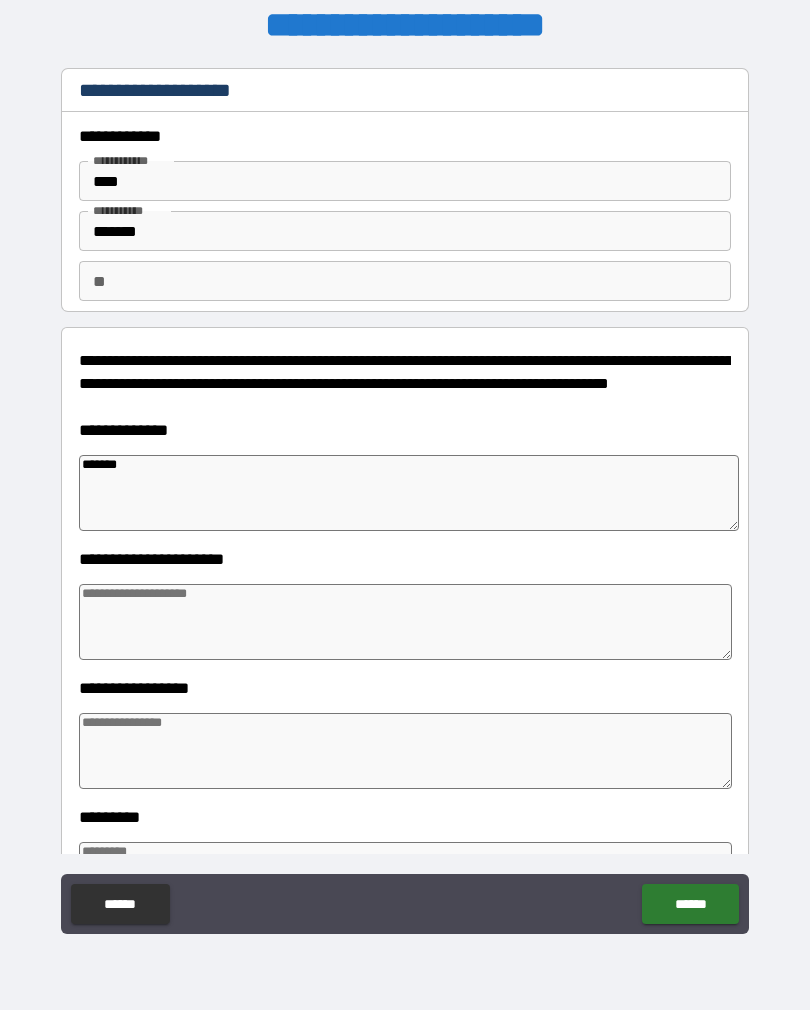 type on "*******" 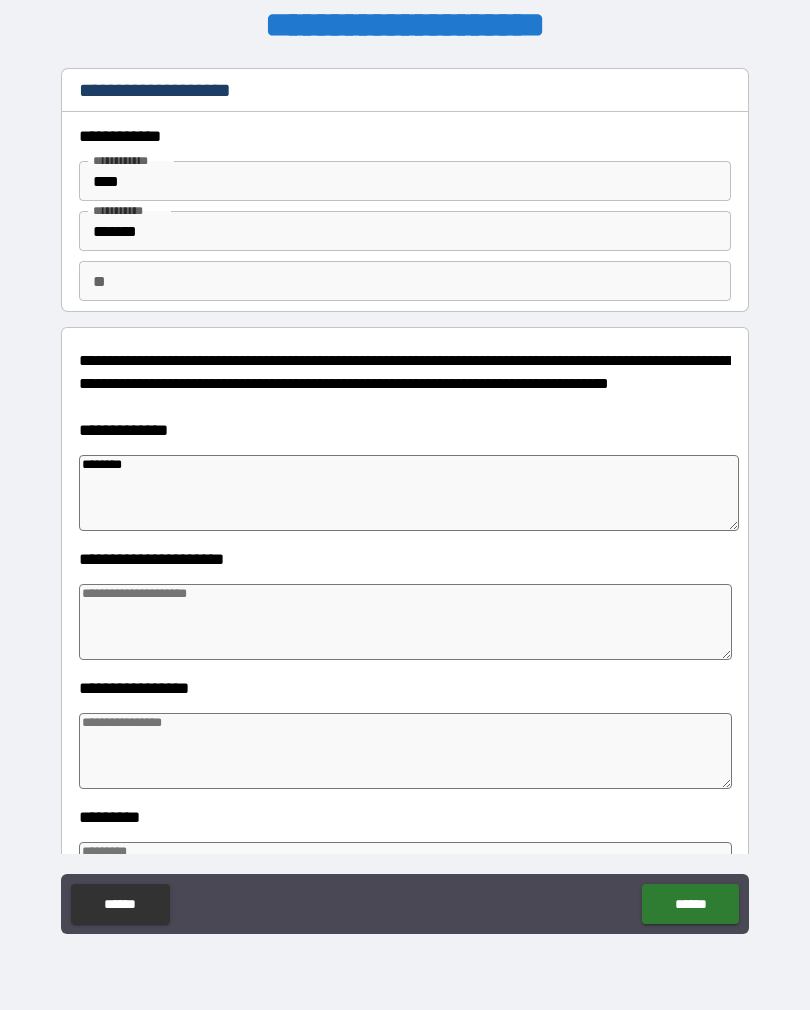 type on "*" 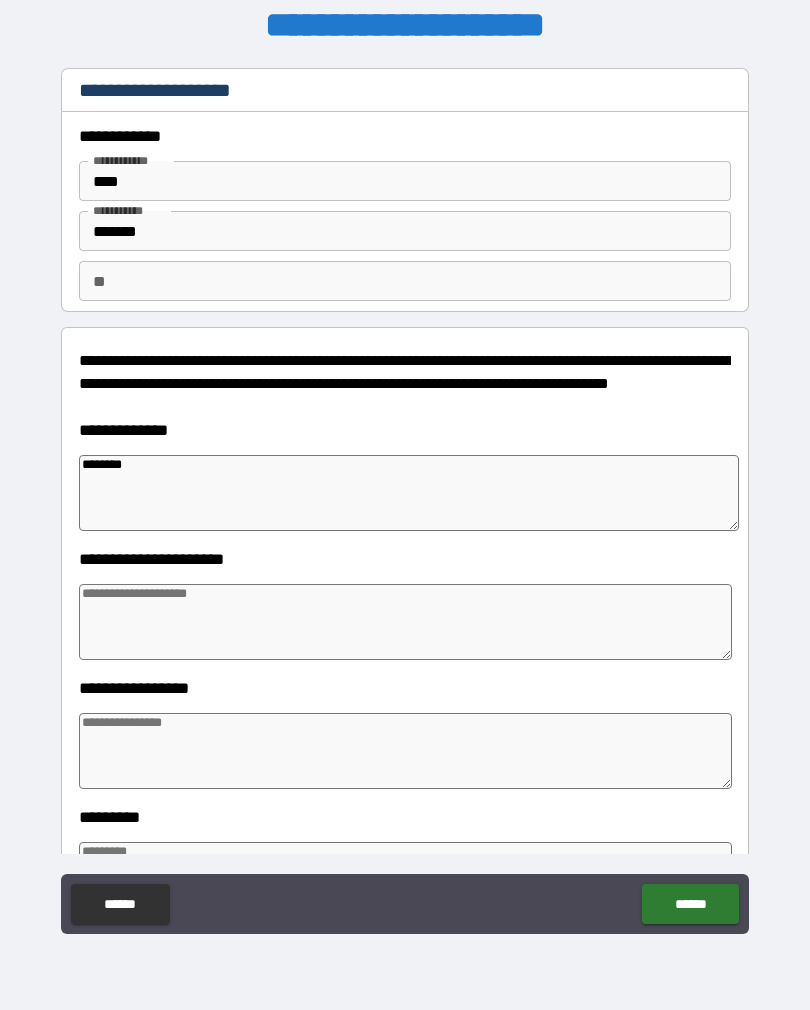 type on "*********" 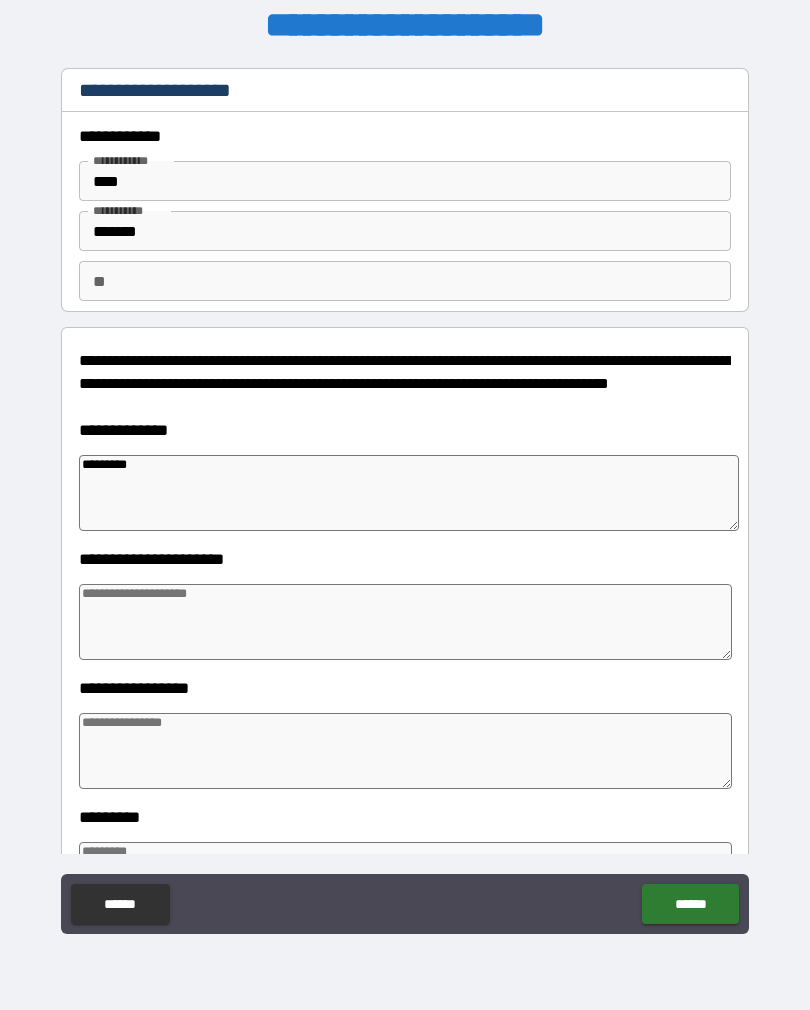 type on "*" 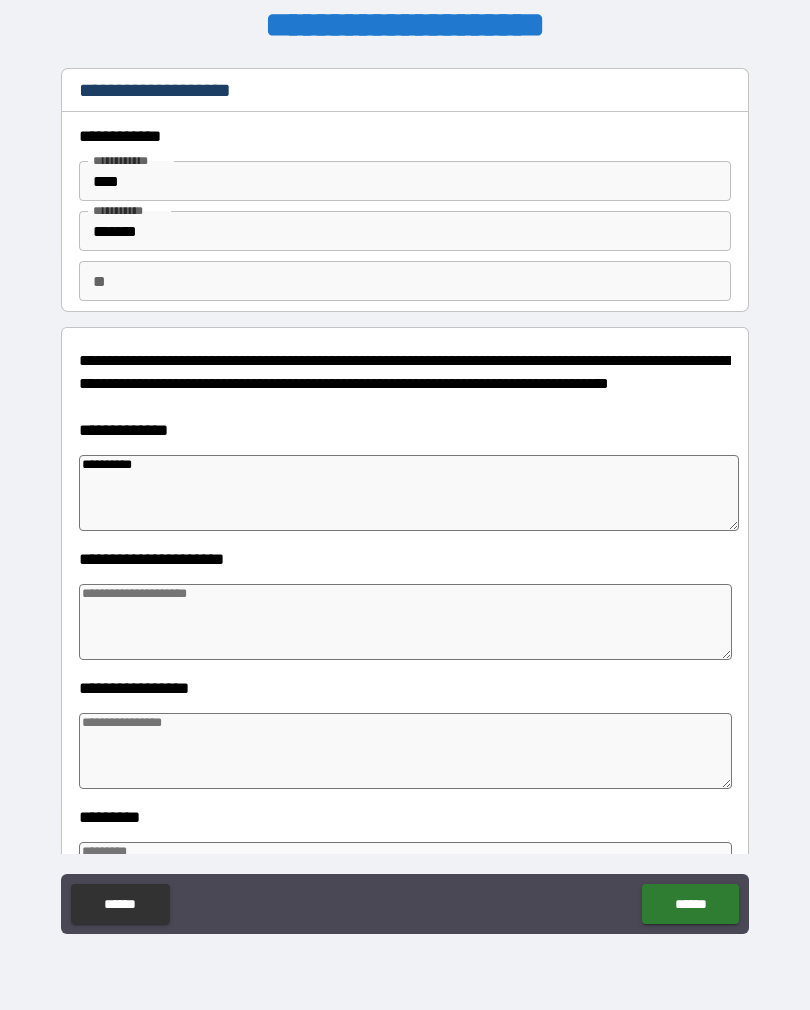 type on "*" 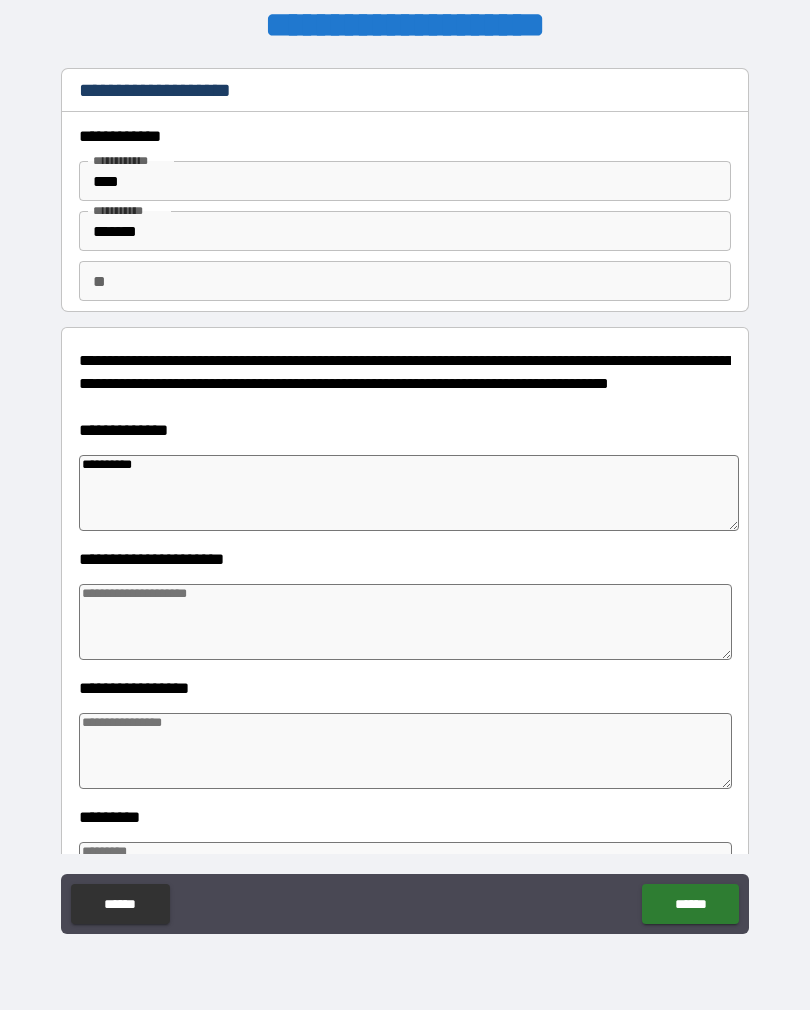type on "**********" 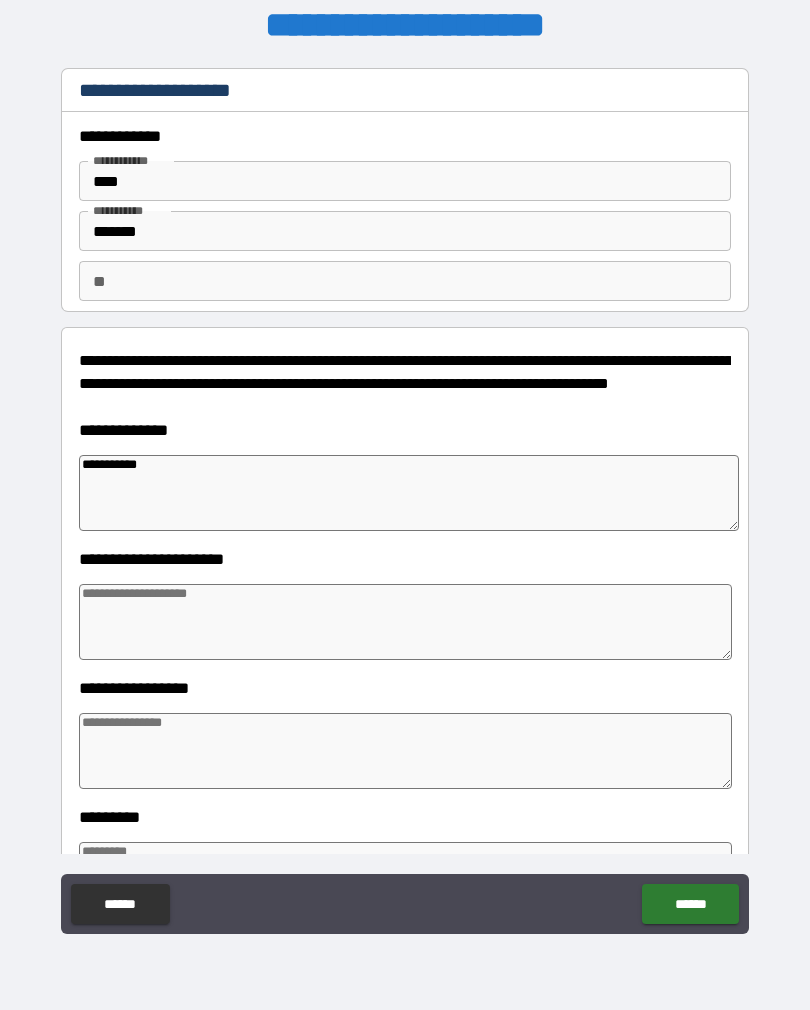 type on "*" 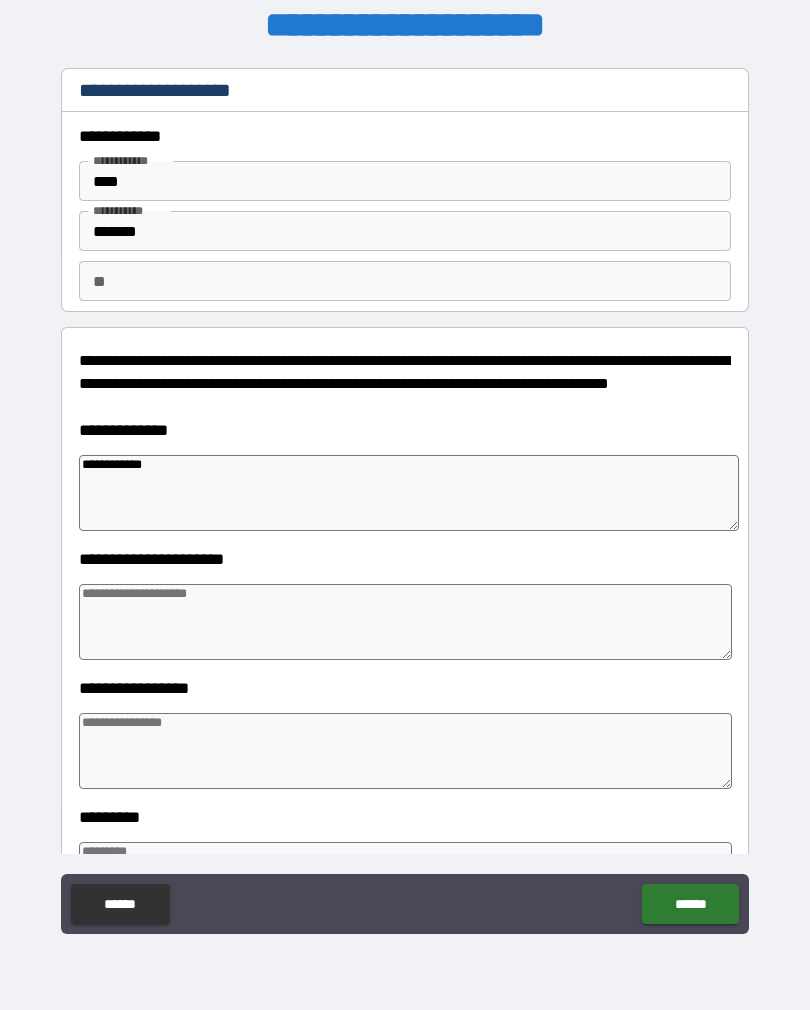 type on "*" 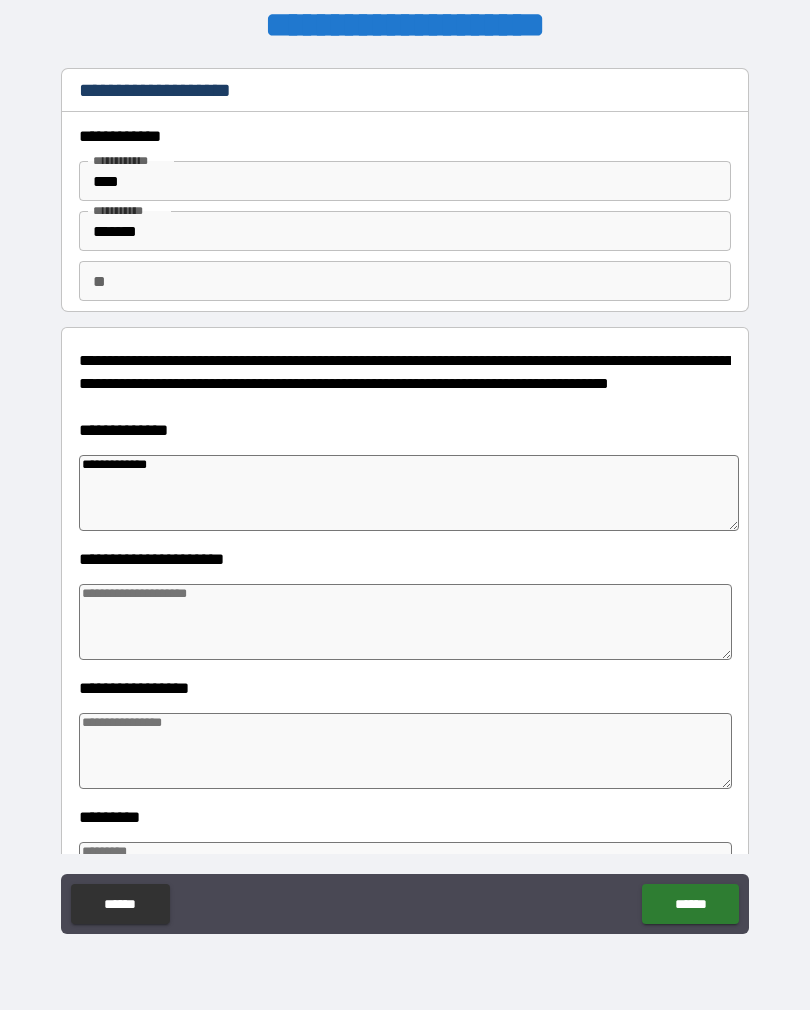 type on "*" 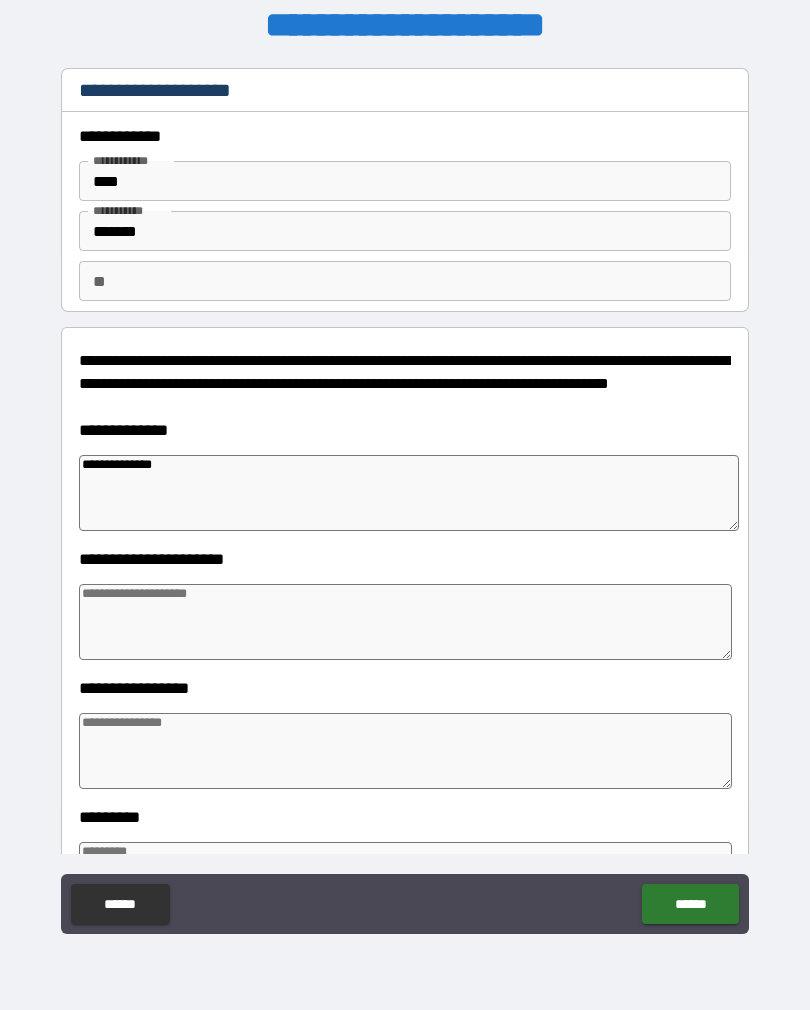 type on "*" 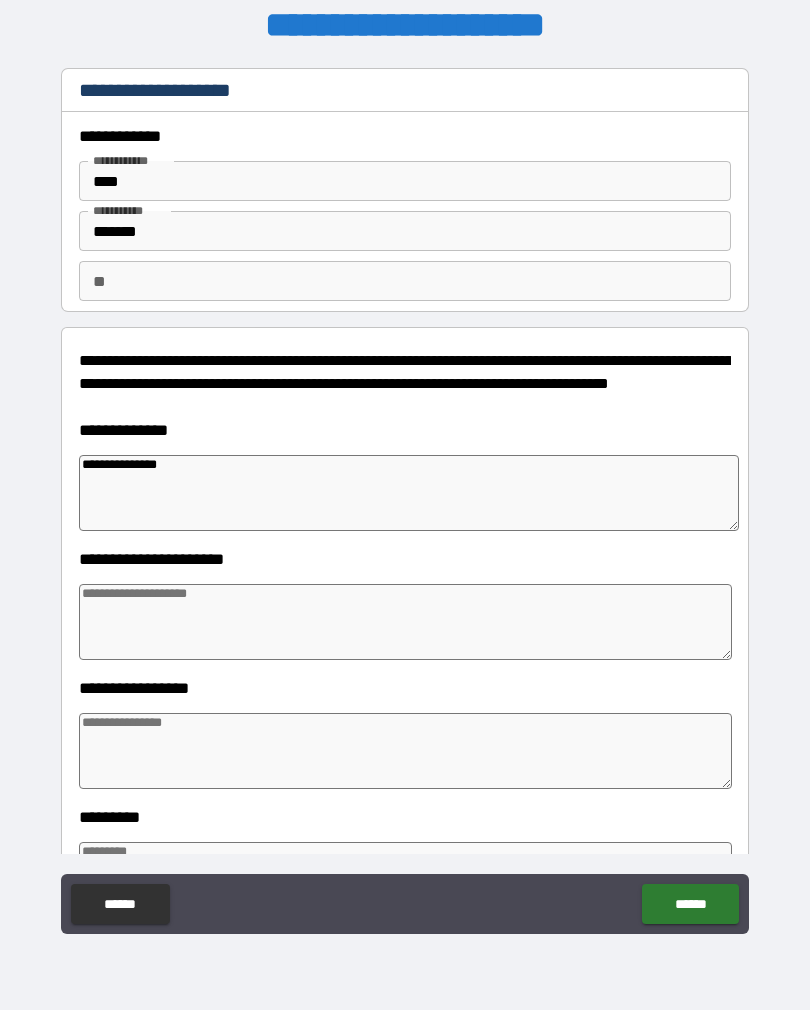 type on "*" 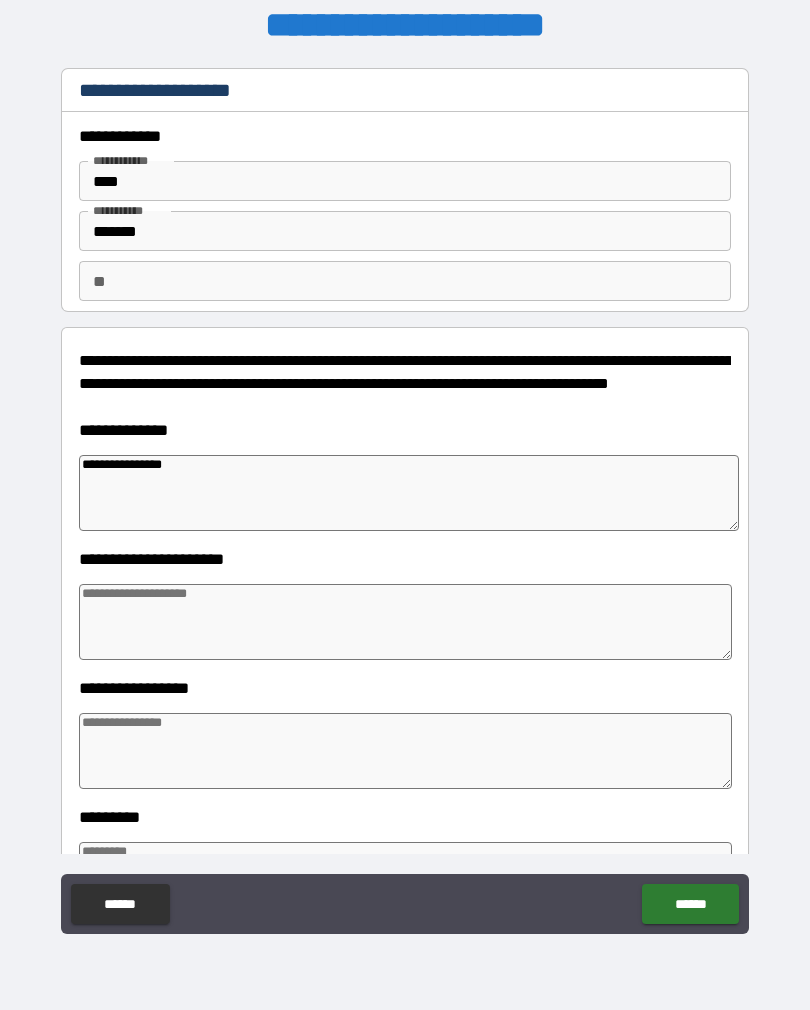 type on "*" 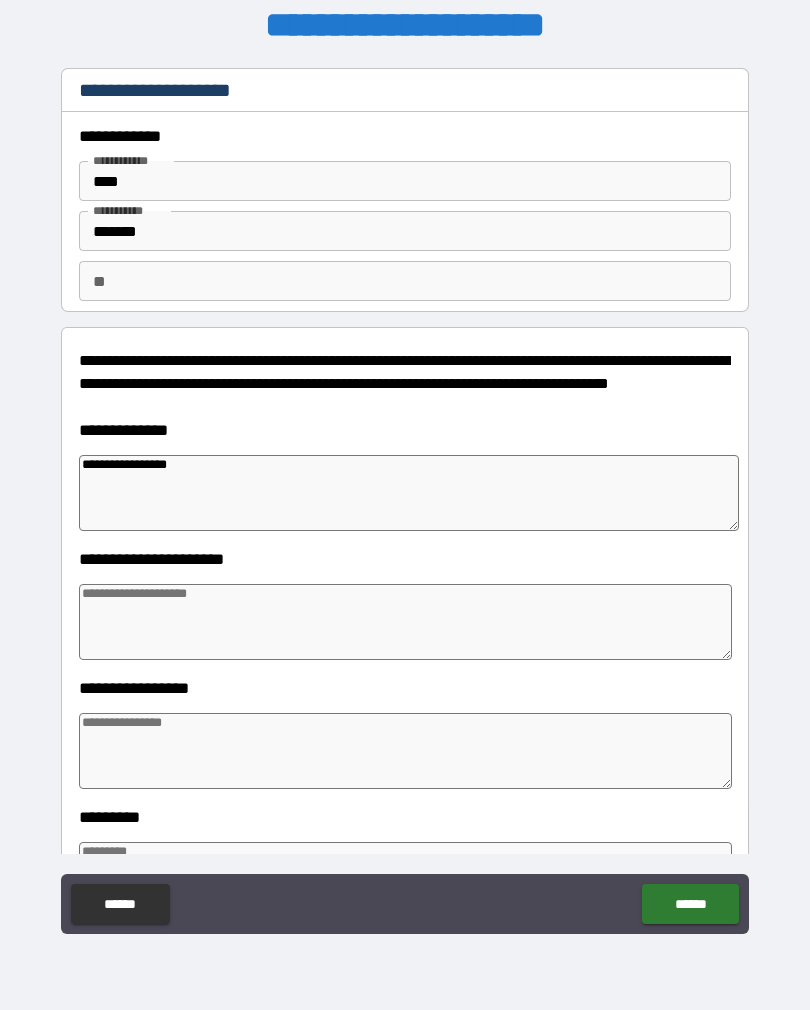 type on "*" 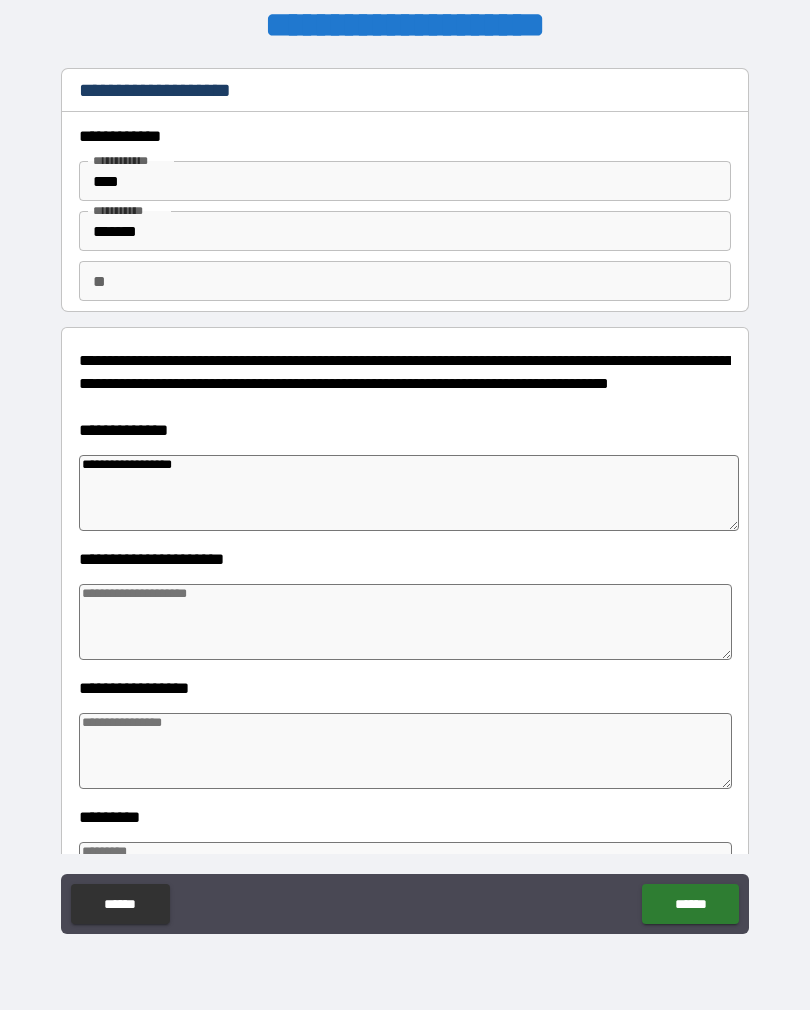 type on "*" 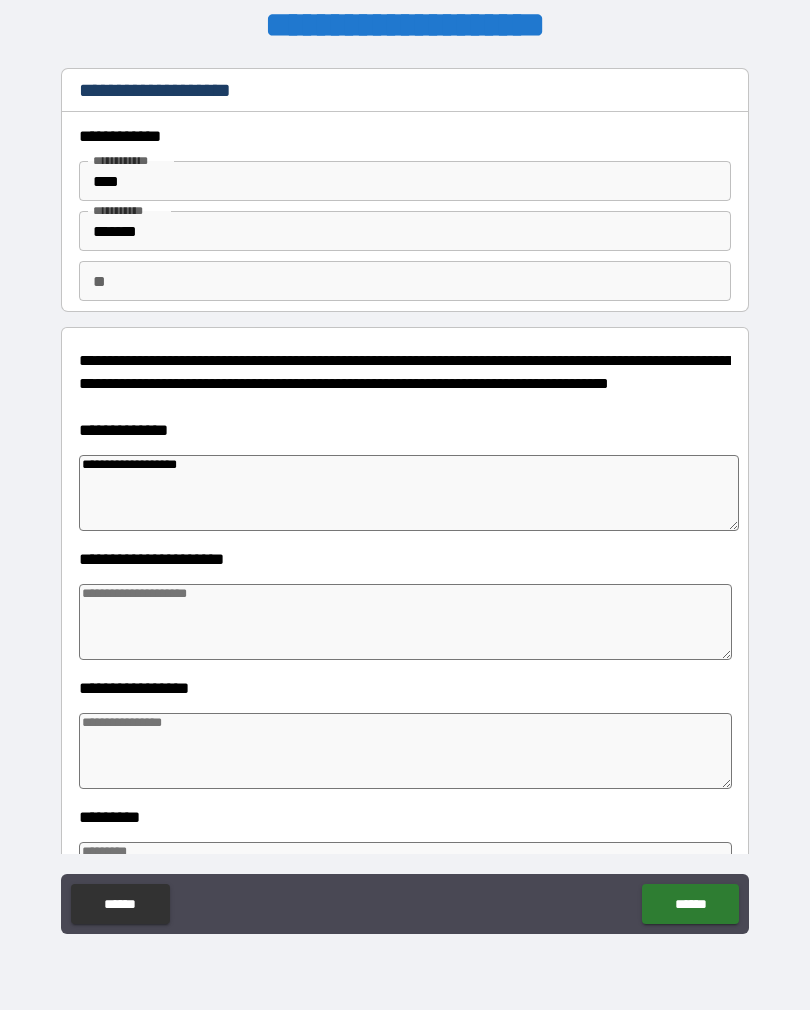 type on "*" 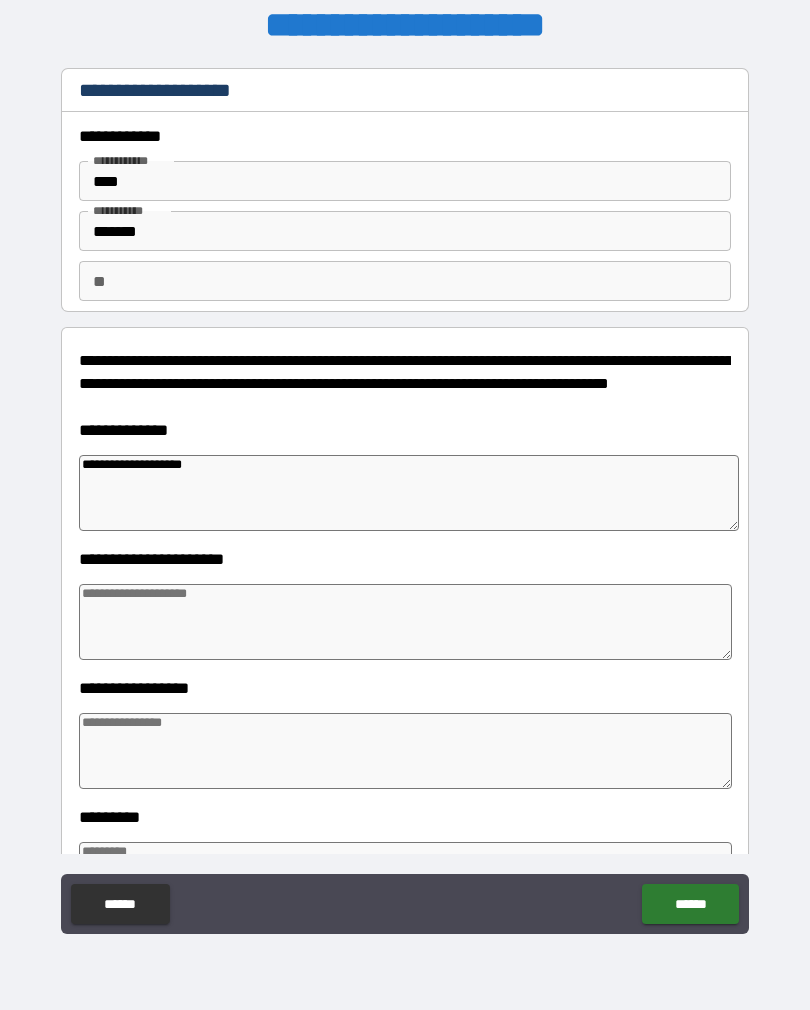 type on "*" 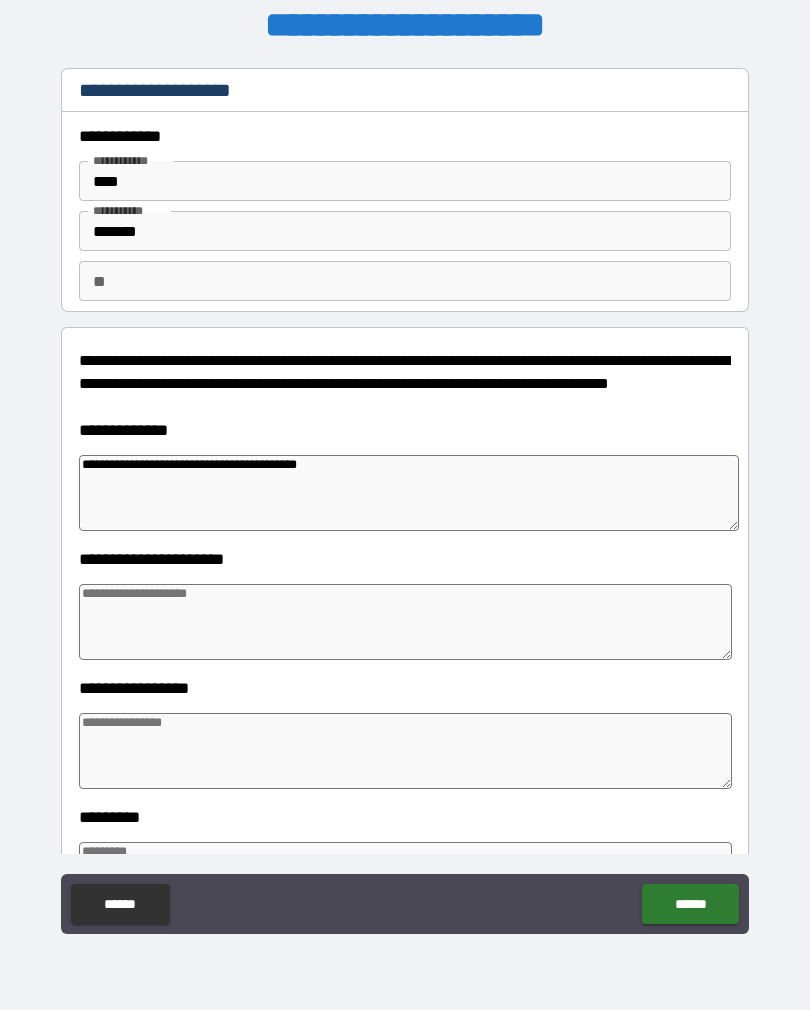 click at bounding box center (405, 622) 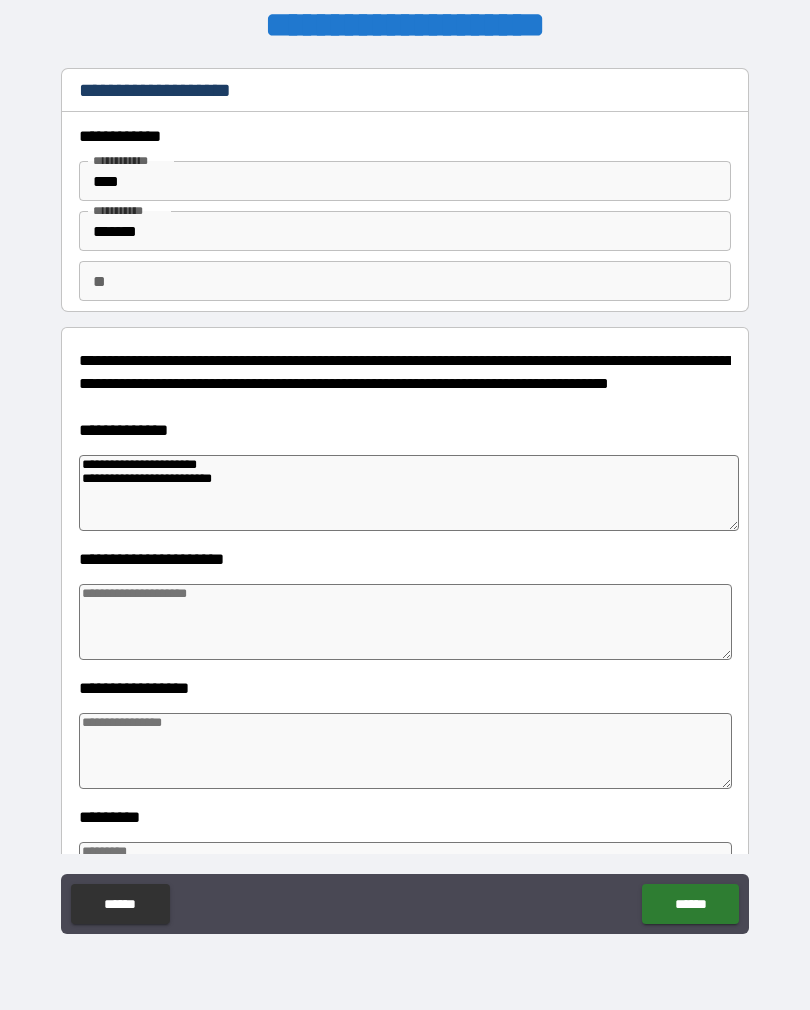 click at bounding box center [405, 622] 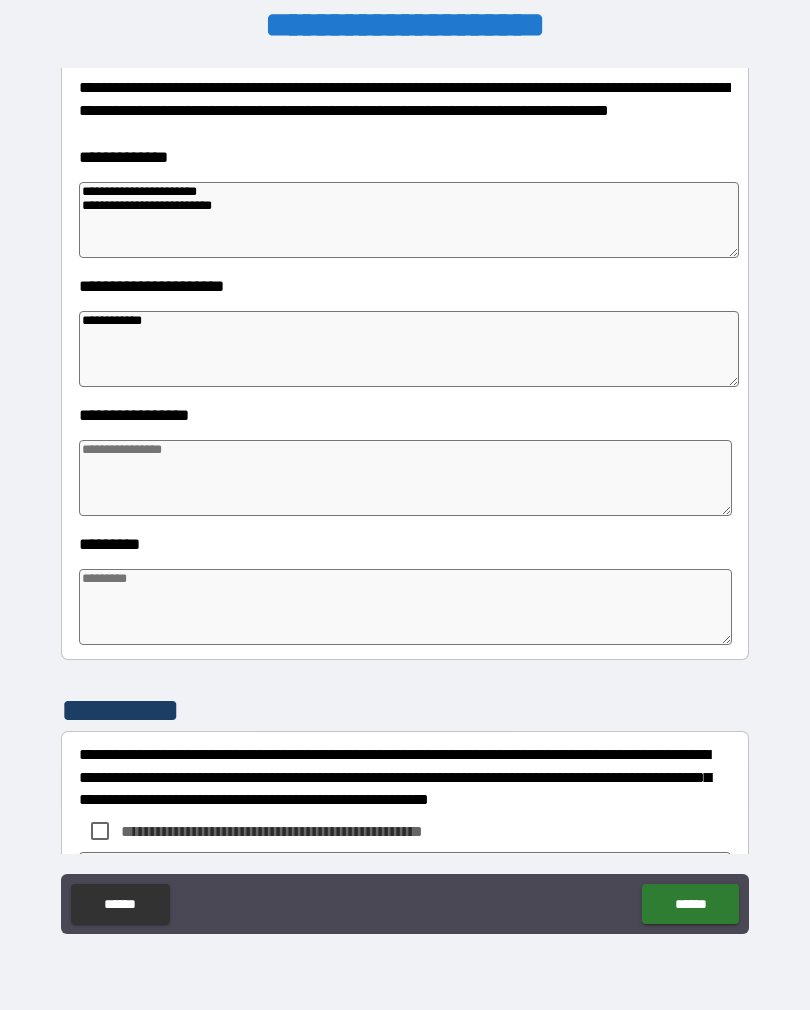 scroll, scrollTop: 271, scrollLeft: 0, axis: vertical 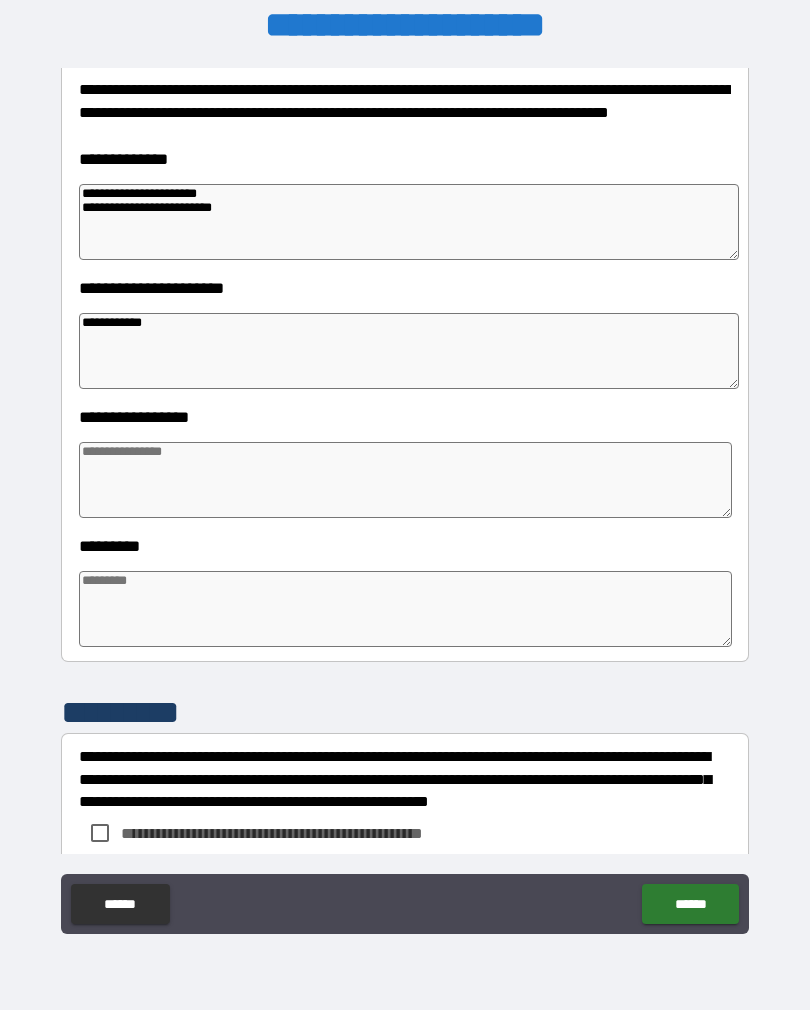 click on "**********" at bounding box center [409, 222] 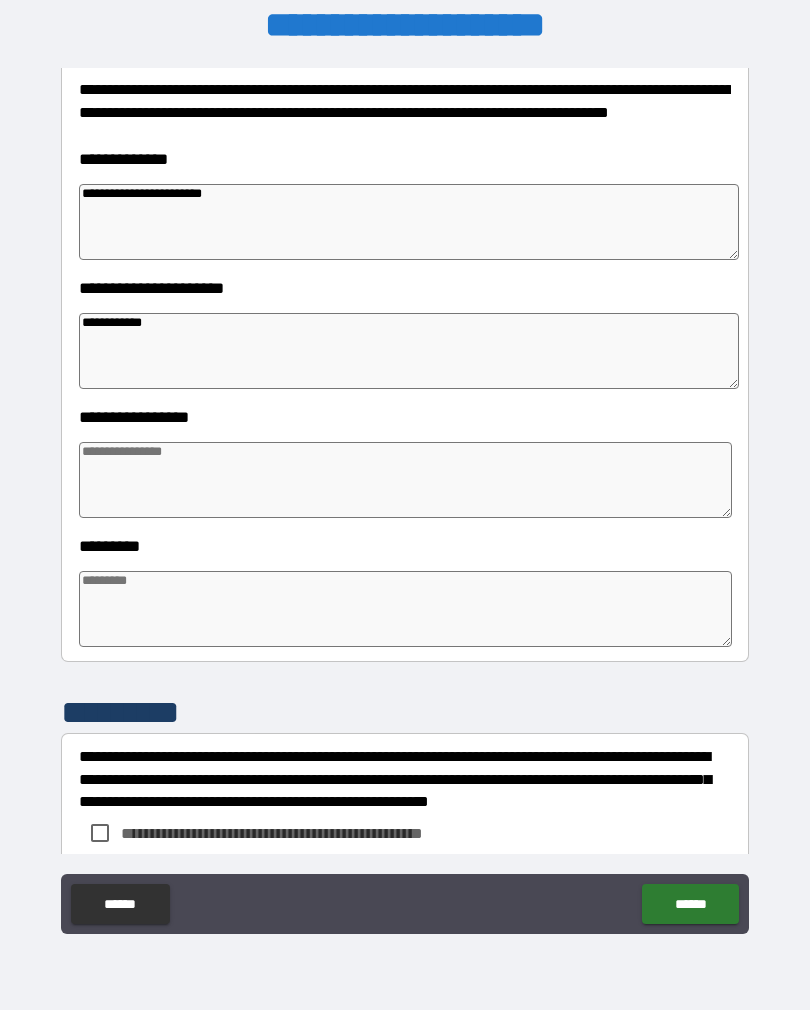 click at bounding box center (405, 480) 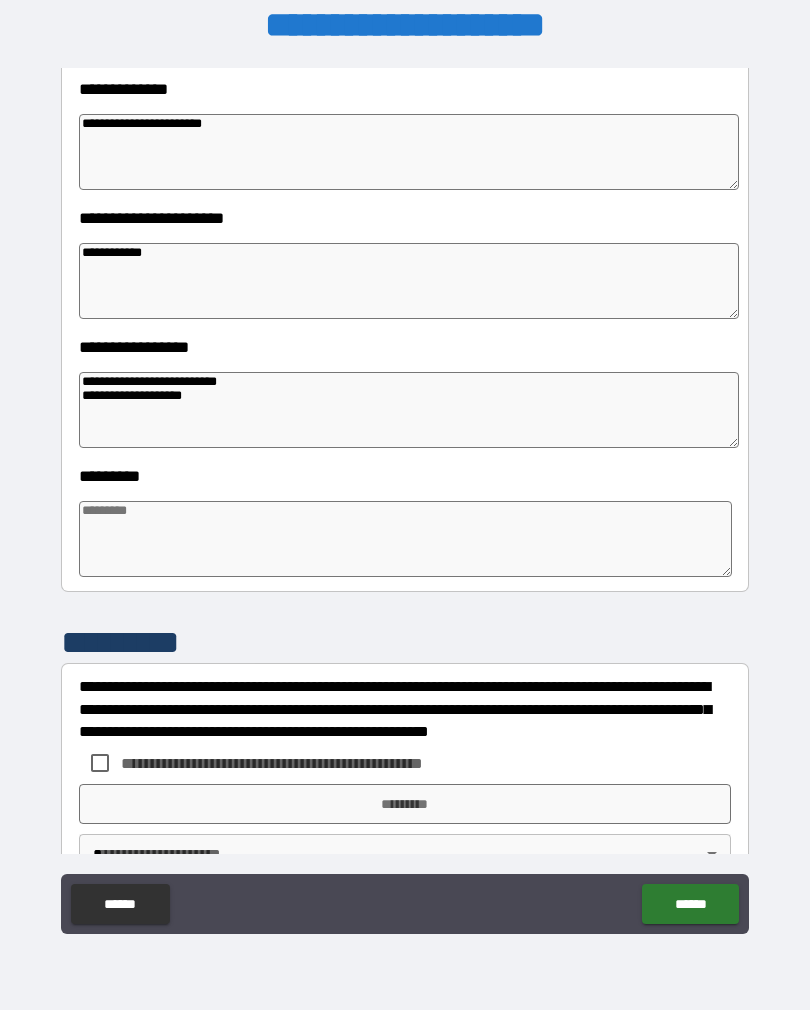 scroll, scrollTop: 340, scrollLeft: 0, axis: vertical 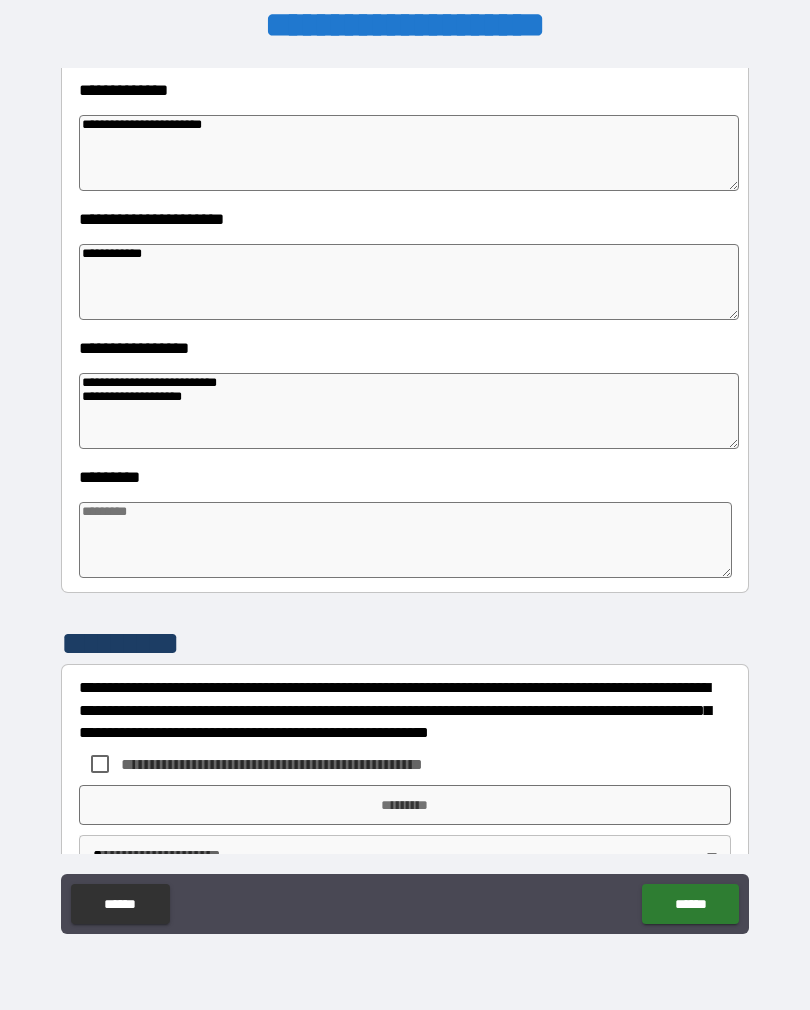 click at bounding box center [405, 540] 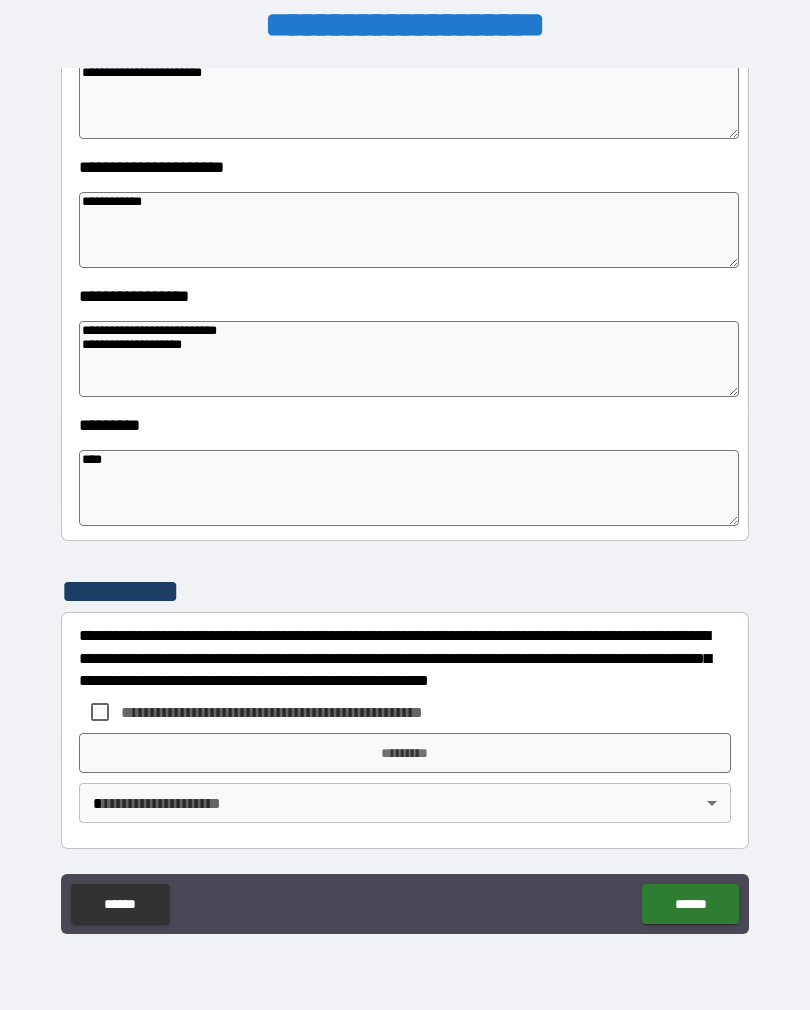 scroll, scrollTop: 392, scrollLeft: 0, axis: vertical 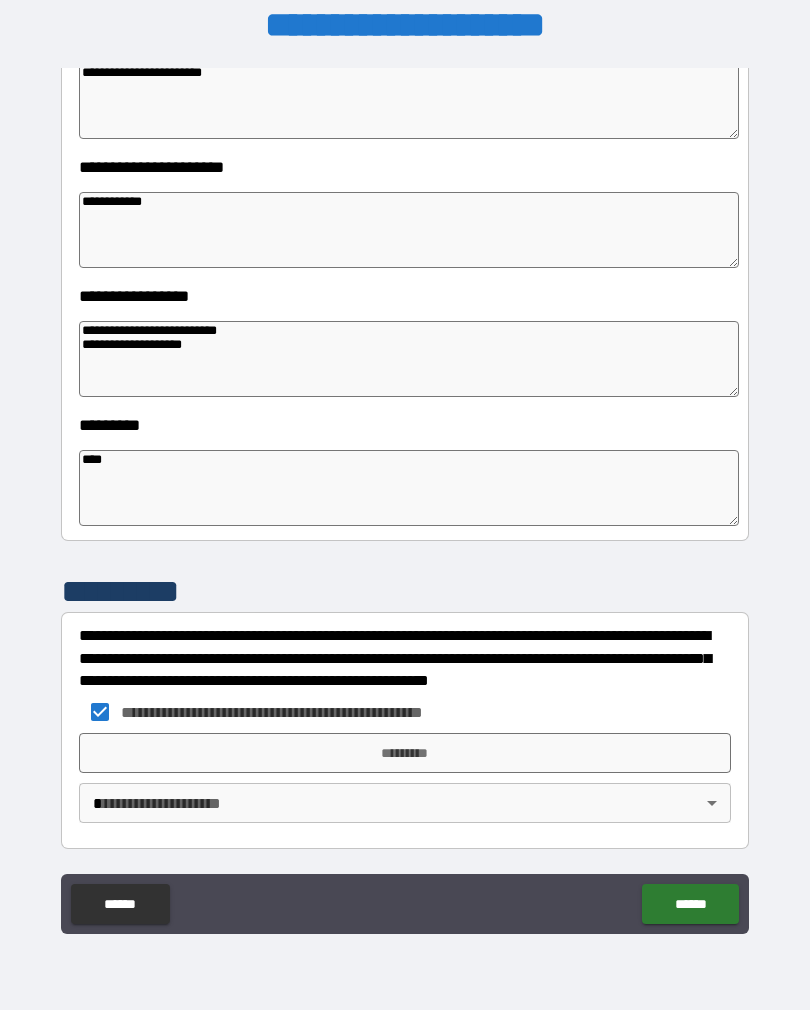 click on "*********" at bounding box center (405, 753) 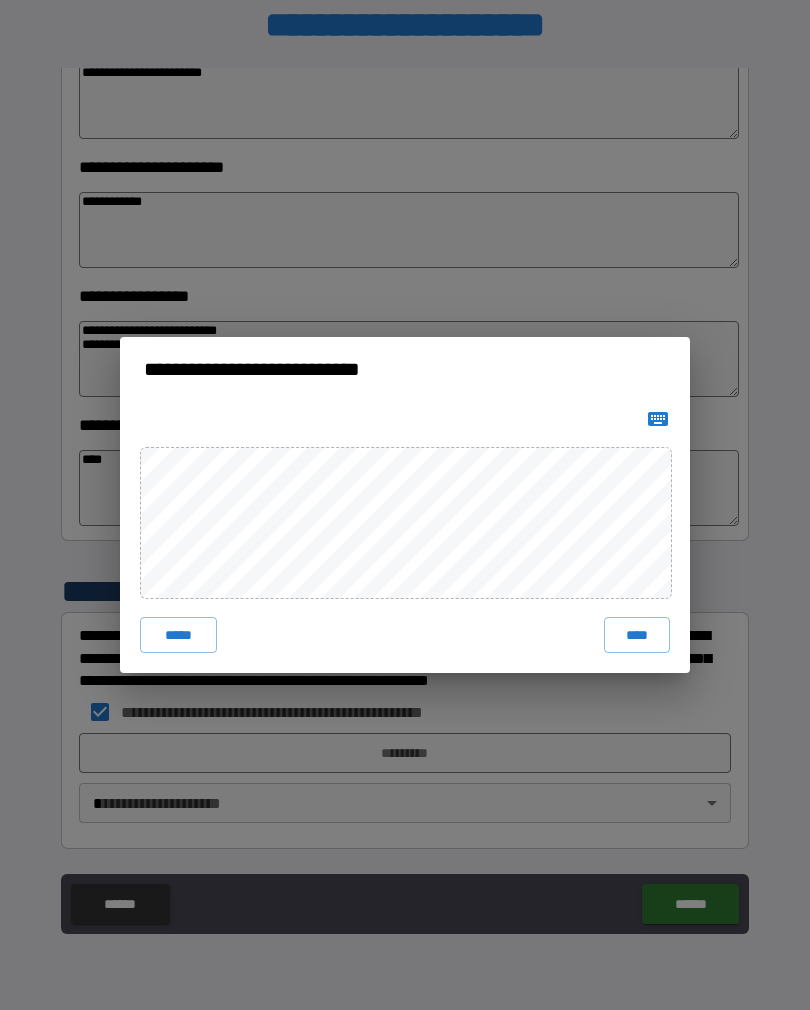 click on "****" at bounding box center [637, 635] 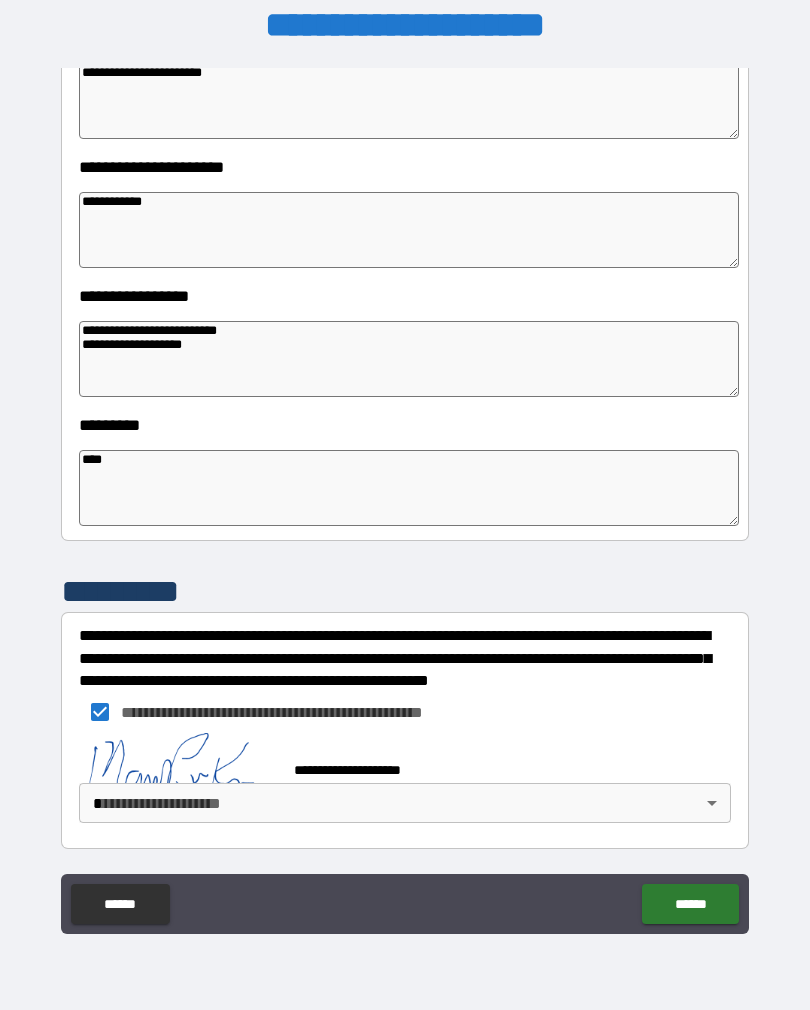 scroll, scrollTop: 382, scrollLeft: 0, axis: vertical 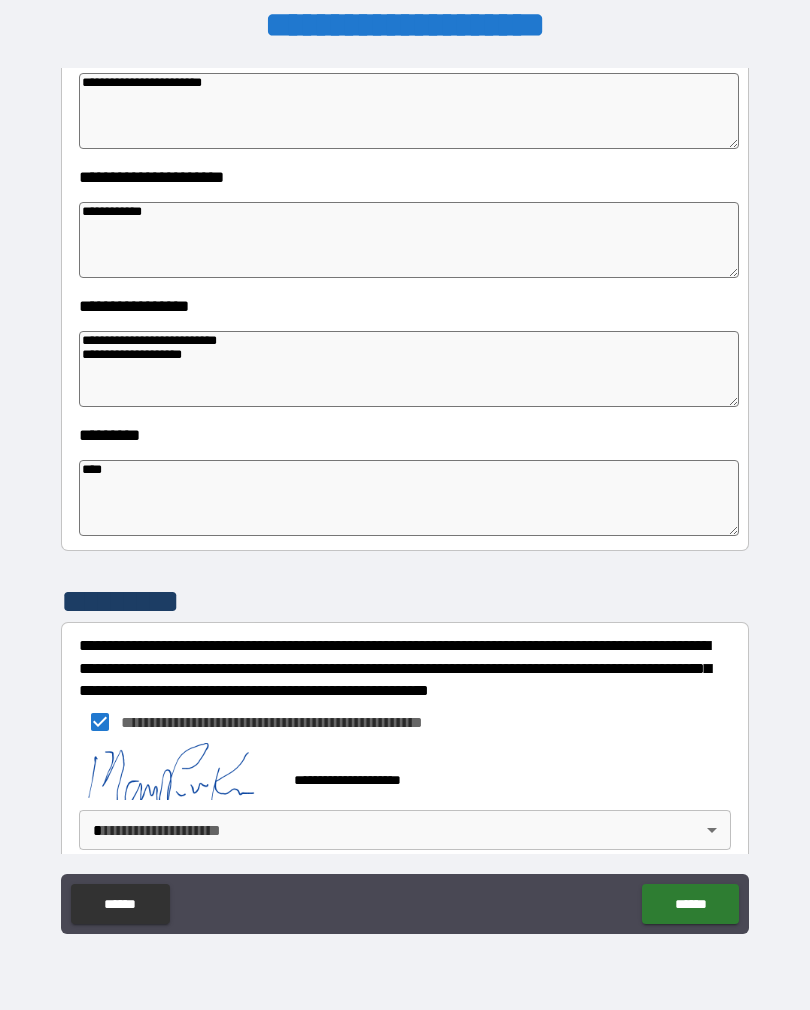click on "**********" at bounding box center [405, 498] 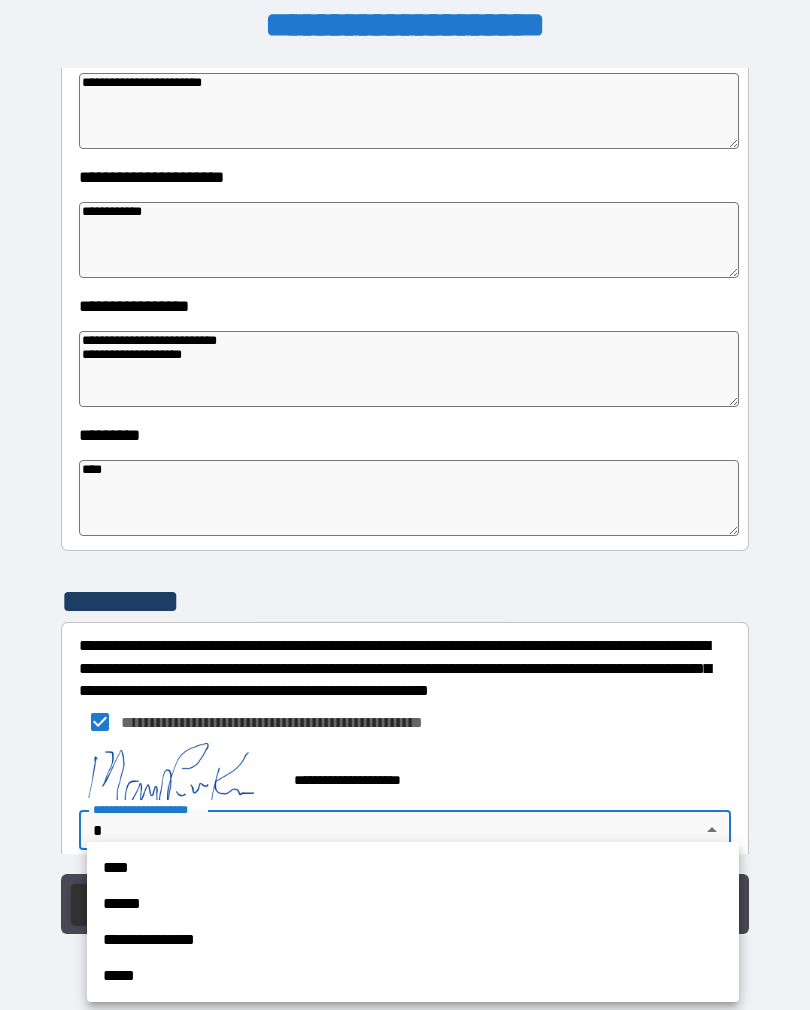 click on "****" at bounding box center (413, 868) 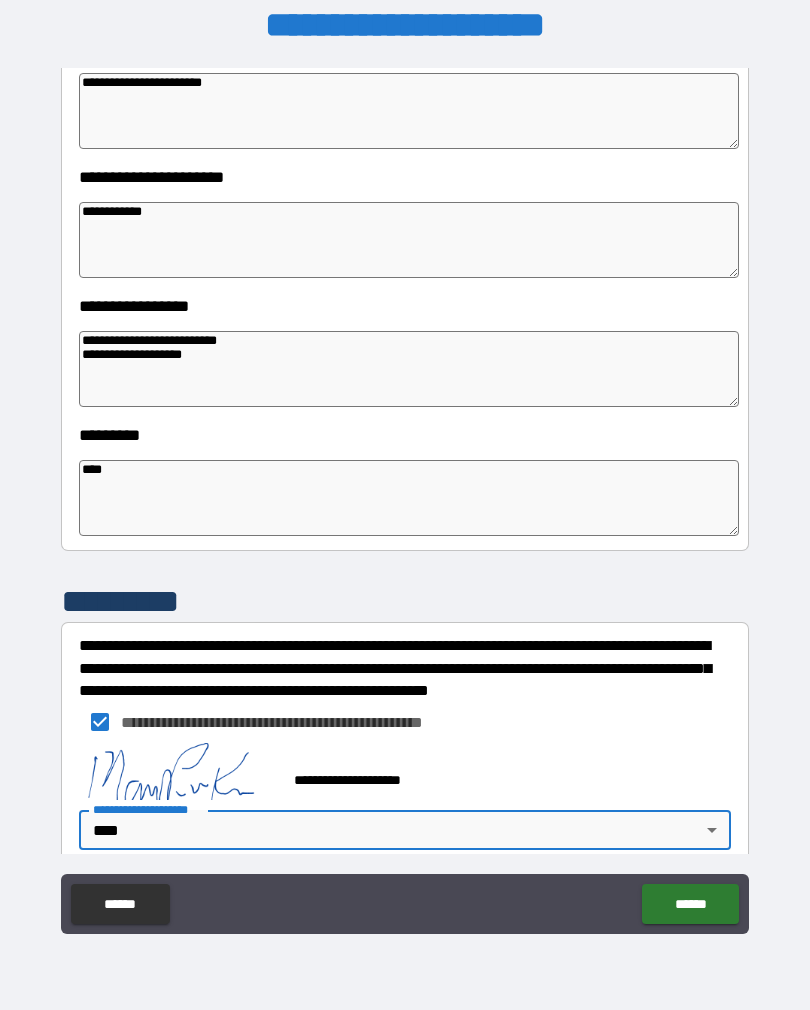 click on "******" at bounding box center [690, 904] 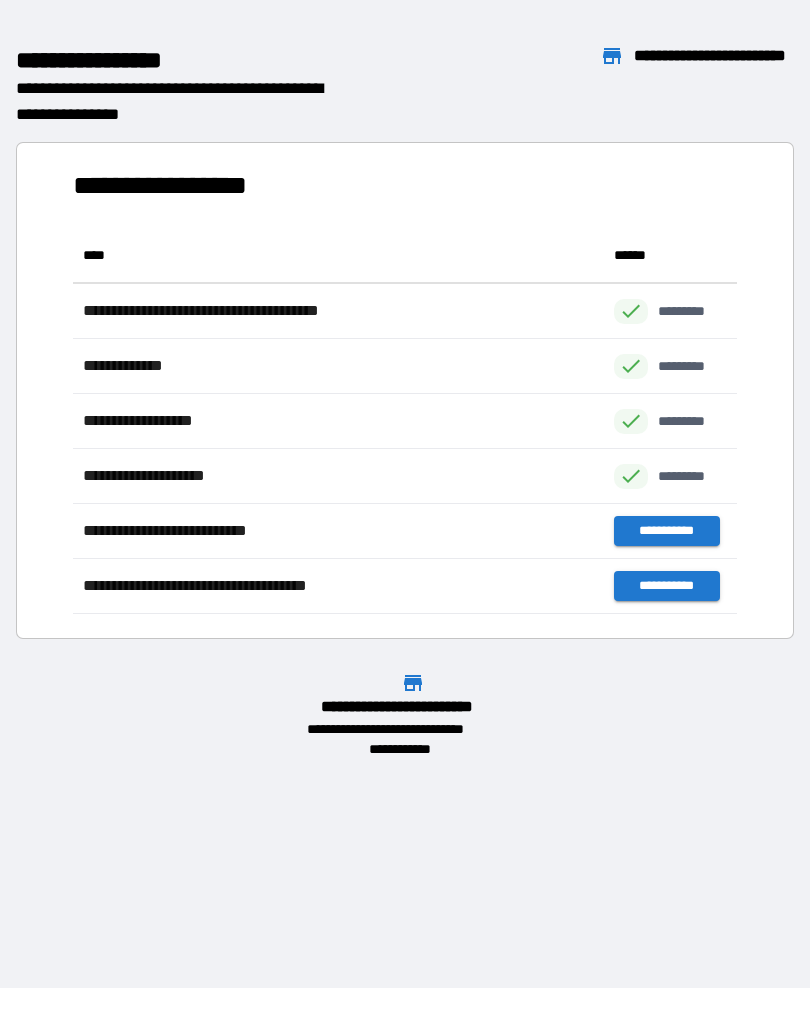 scroll, scrollTop: 1, scrollLeft: 1, axis: both 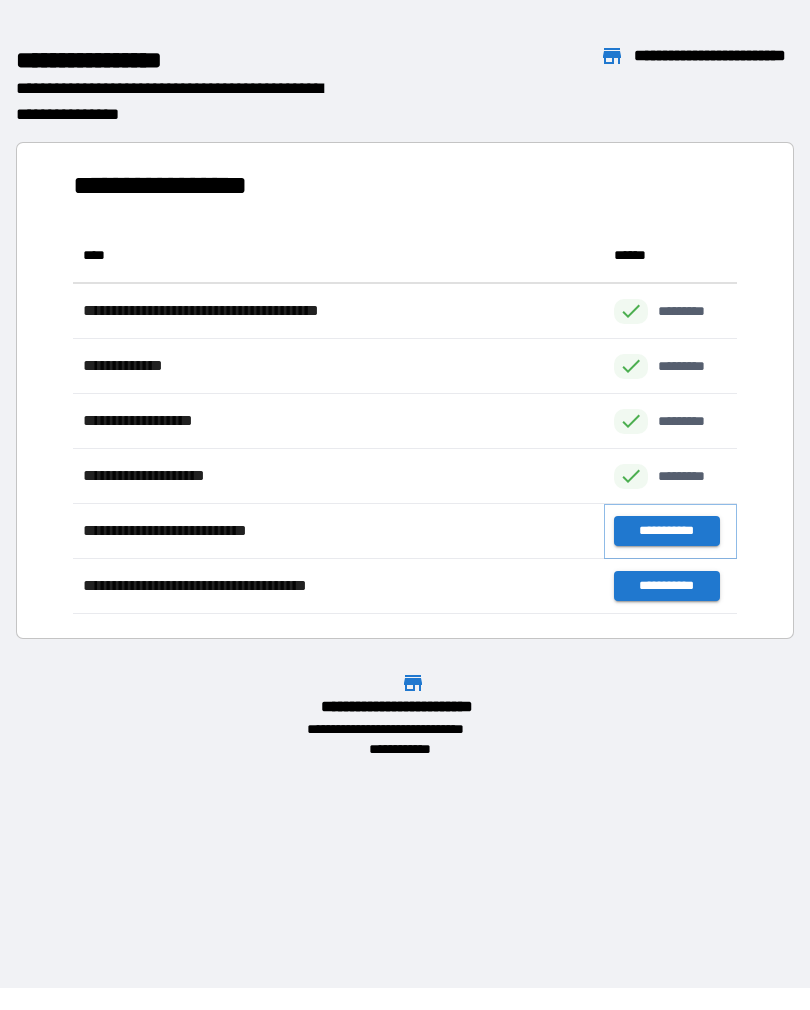 click on "**********" at bounding box center (666, 531) 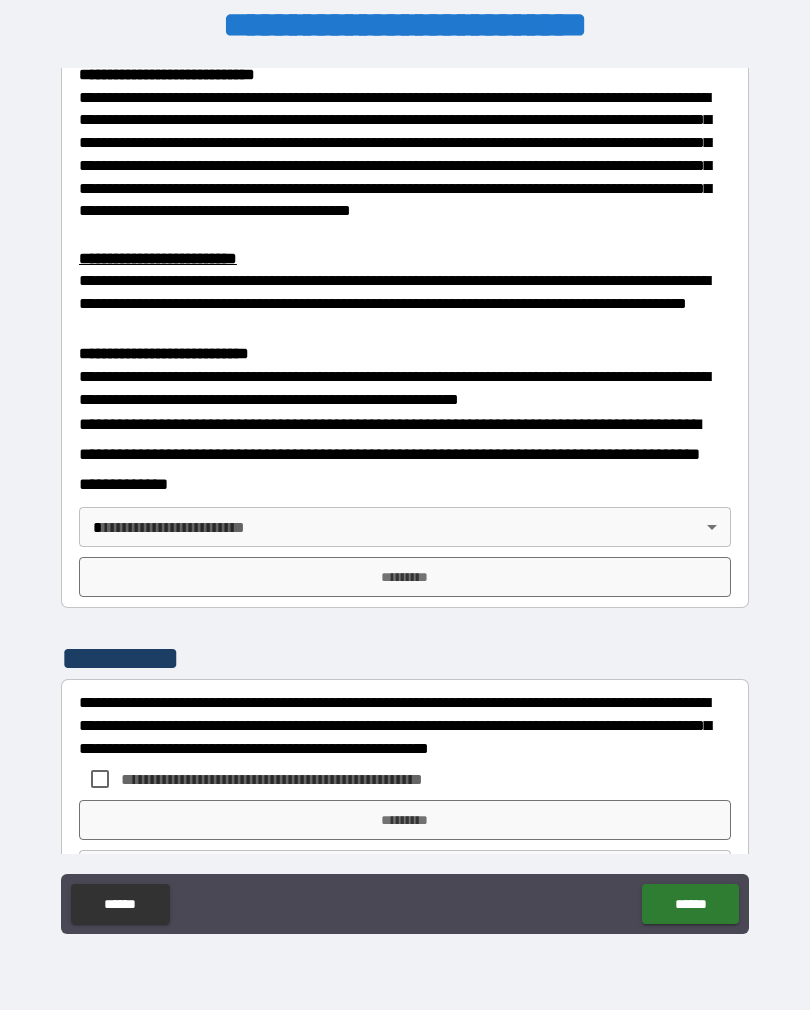 scroll, scrollTop: 561, scrollLeft: 0, axis: vertical 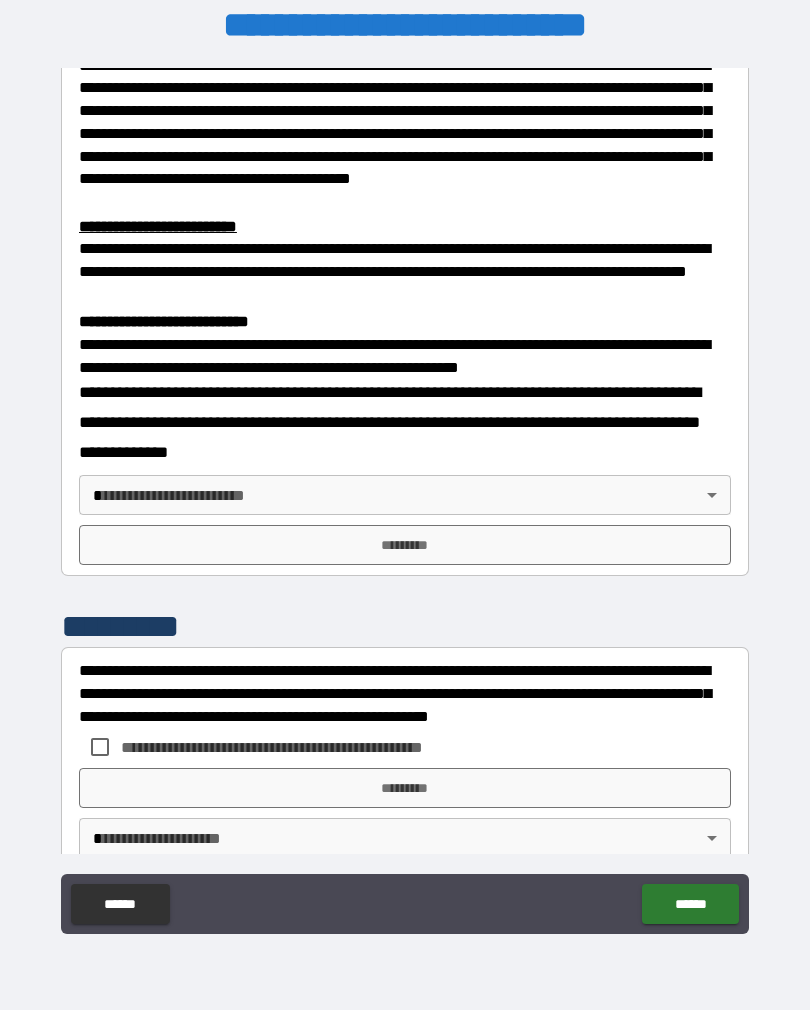click on "**********" at bounding box center (405, 498) 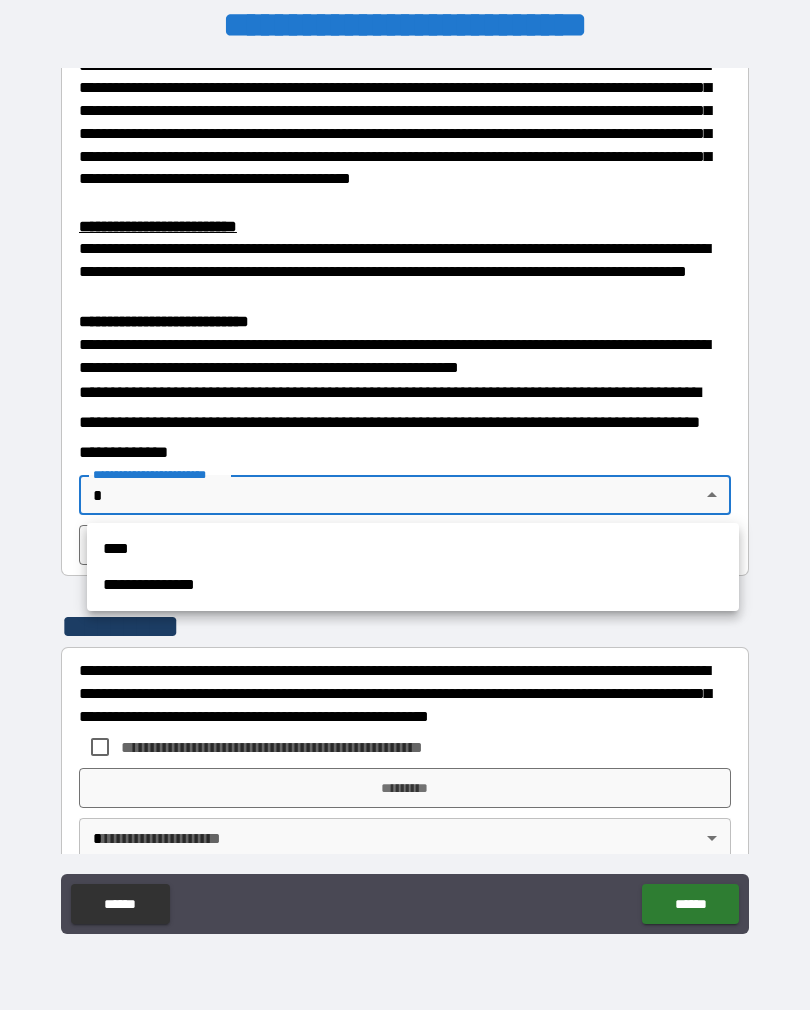 click on "****" at bounding box center (413, 549) 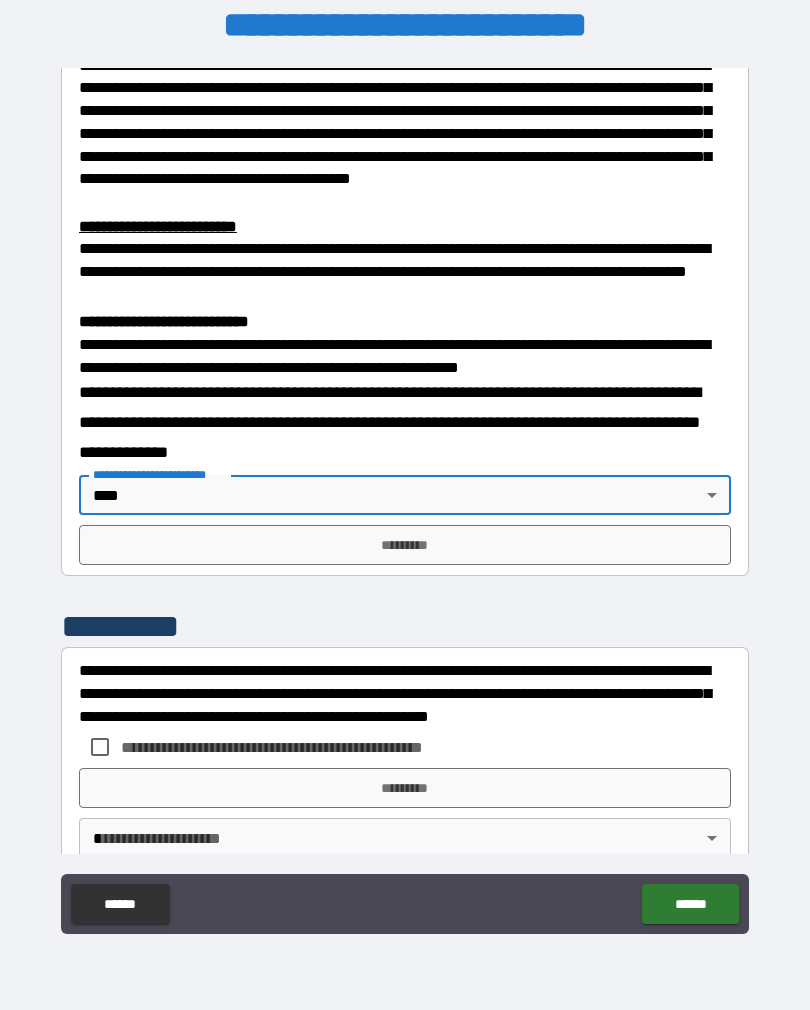 click on "*********" at bounding box center (405, 545) 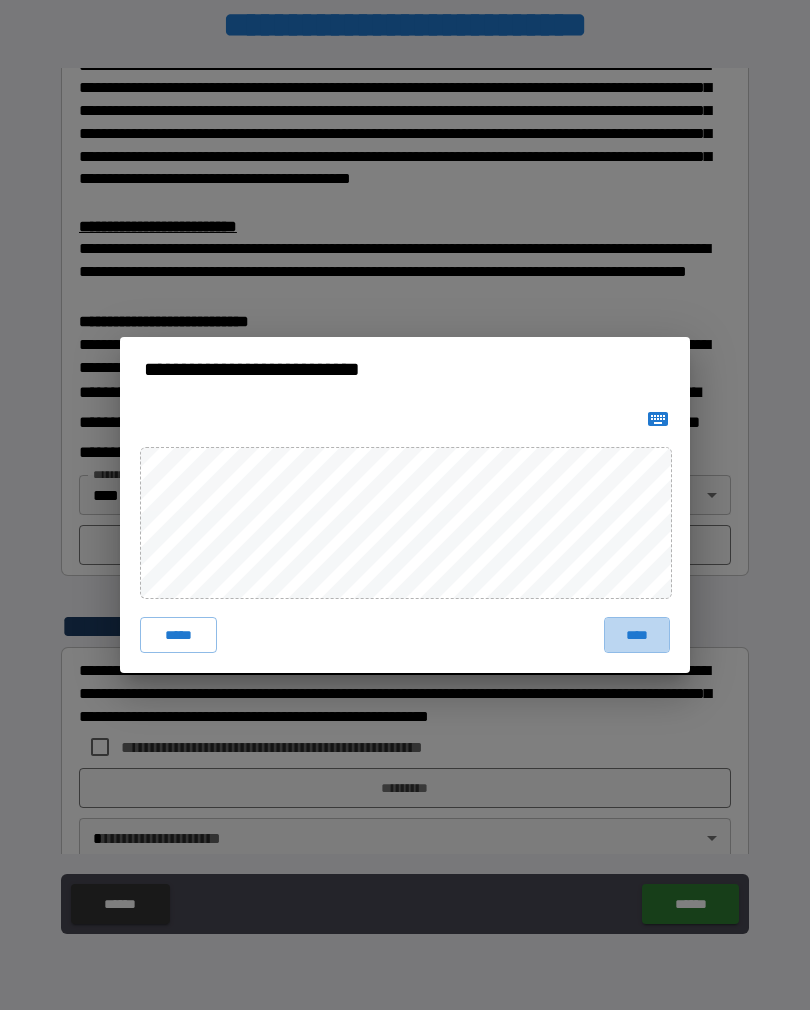 click on "****" at bounding box center (637, 635) 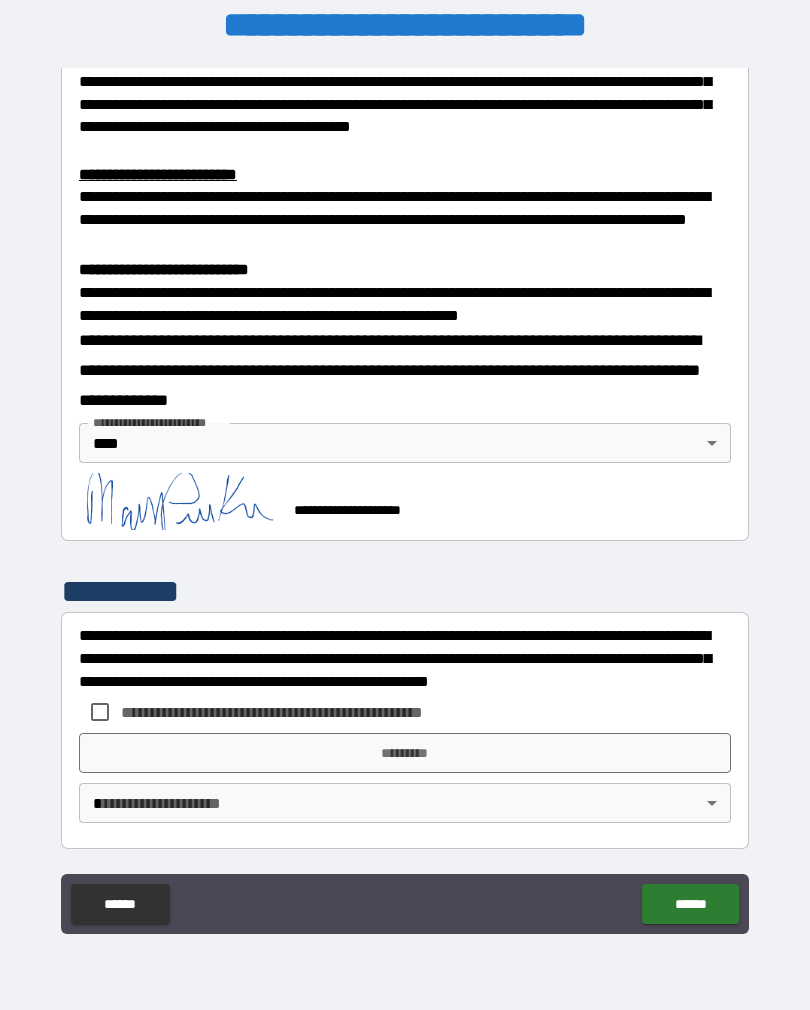 scroll, scrollTop: 611, scrollLeft: 0, axis: vertical 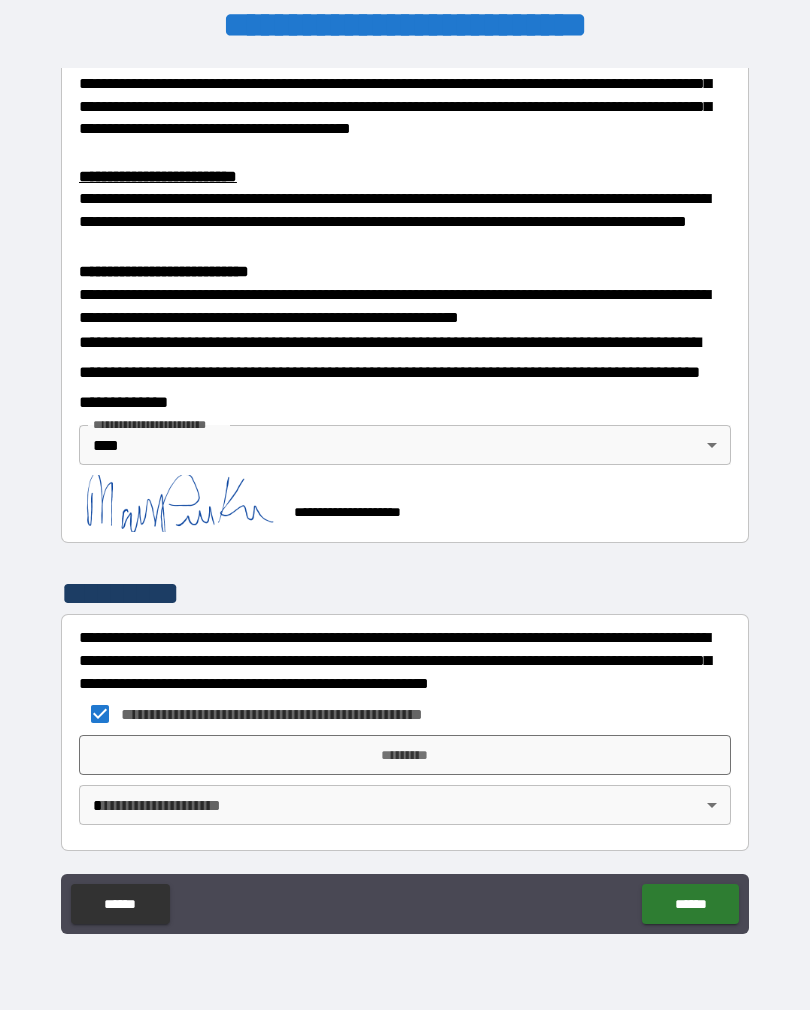 click on "*********" at bounding box center [405, 755] 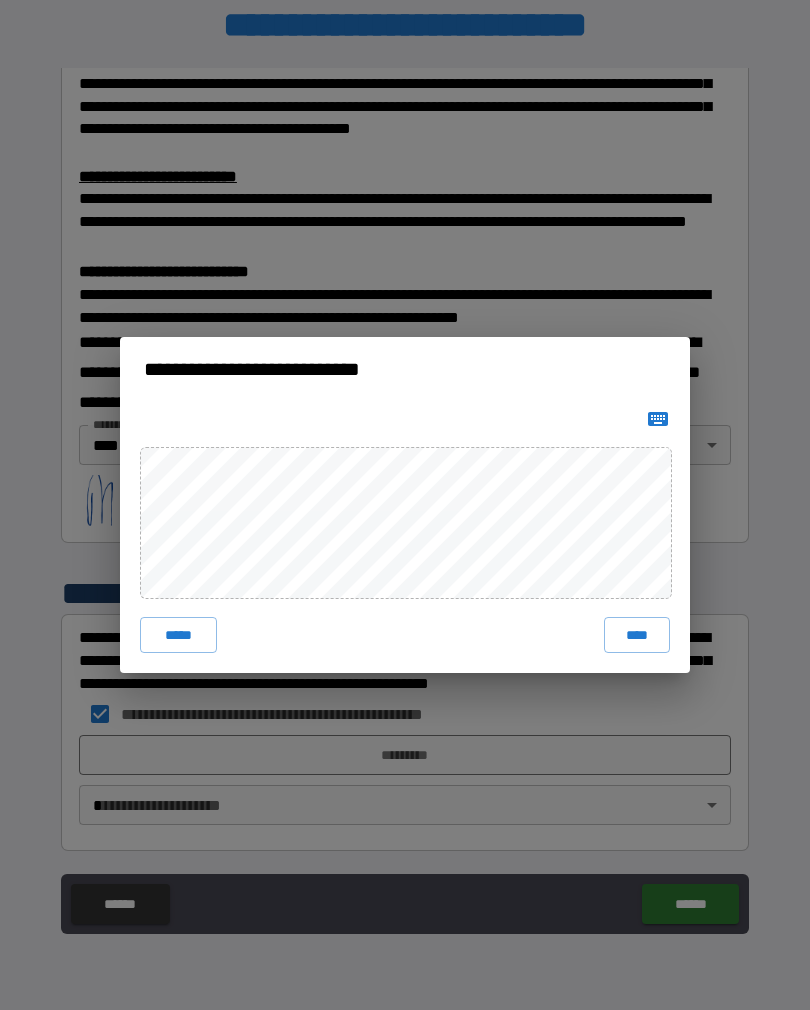 click on "**********" at bounding box center [405, 505] 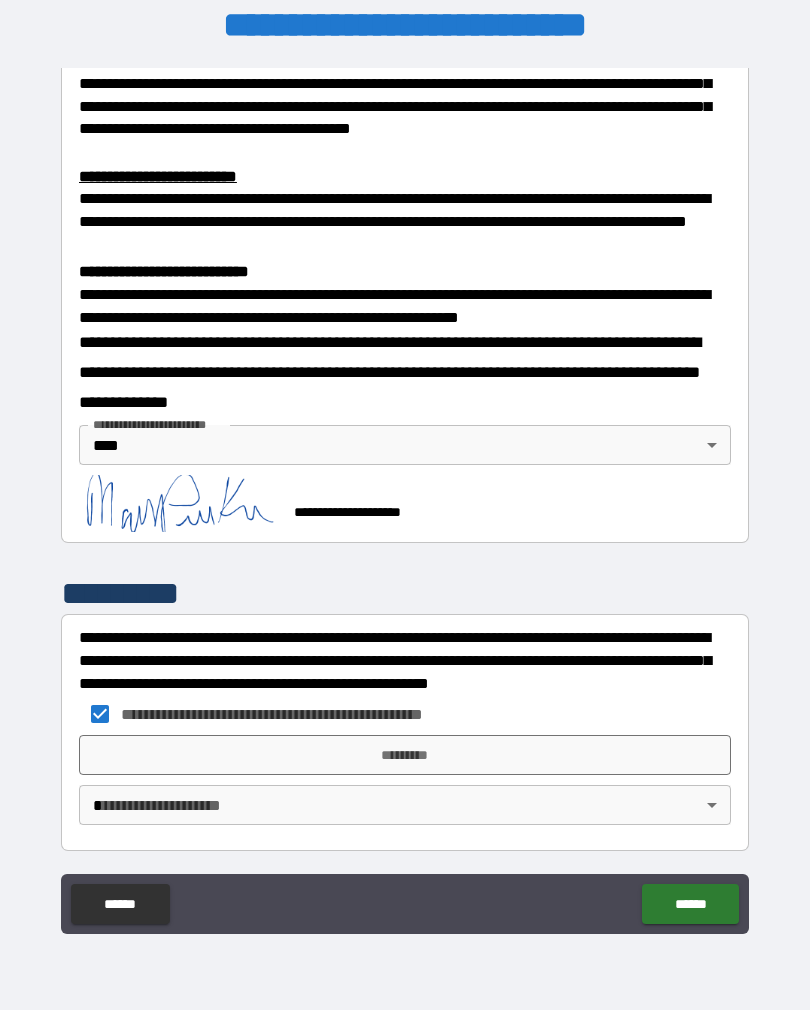 click on "**********" at bounding box center (405, 498) 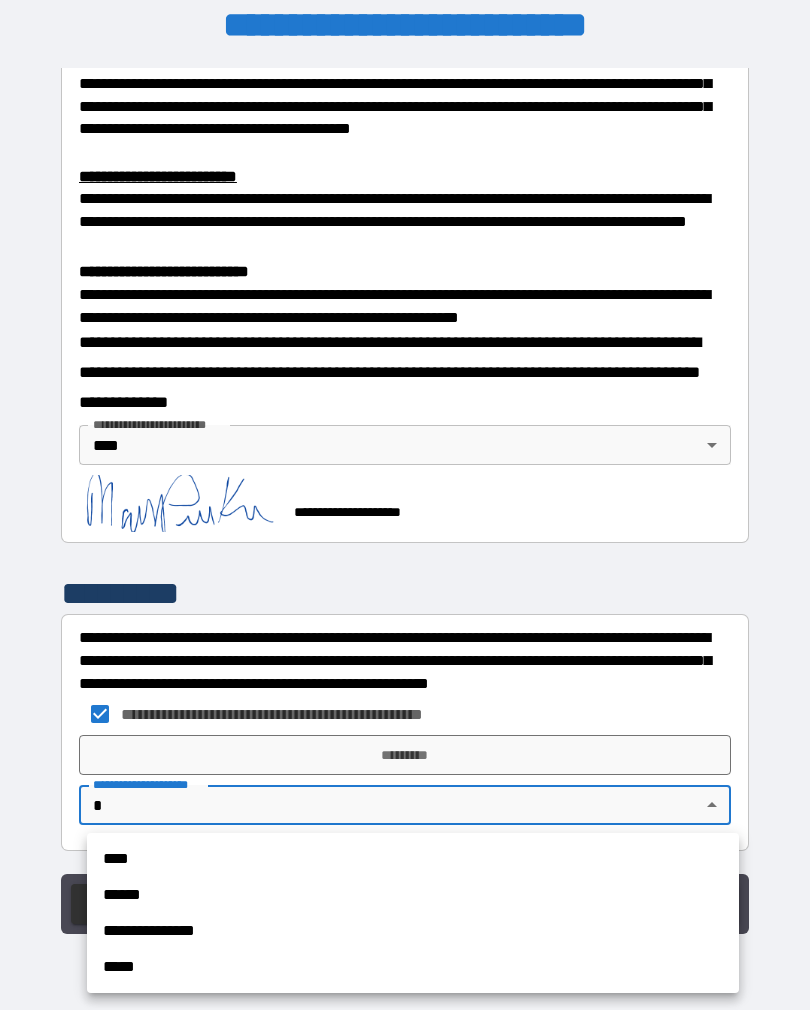 click at bounding box center [405, 505] 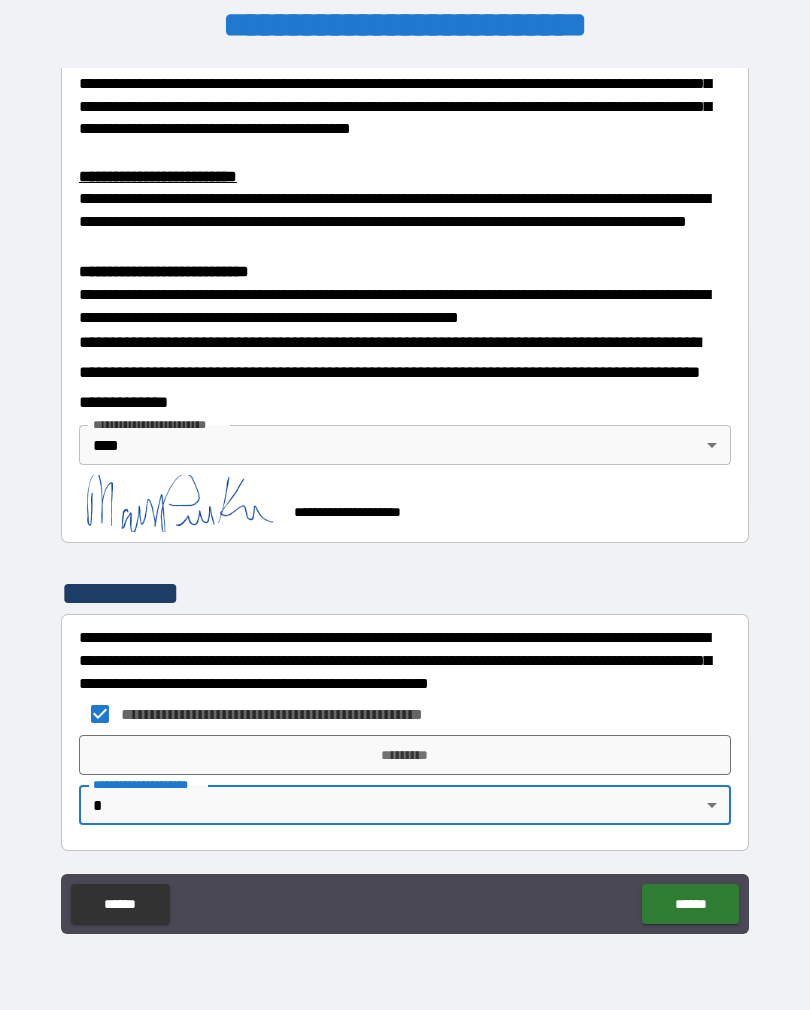 click on "*********" at bounding box center (405, 755) 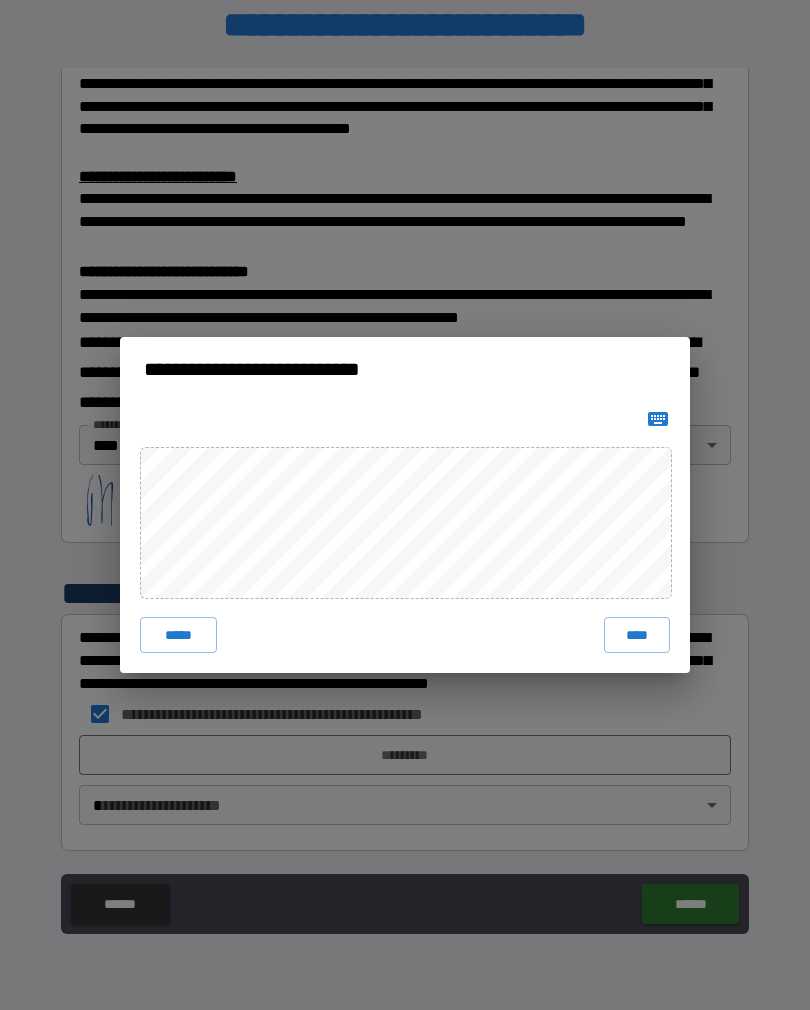 click on "****" at bounding box center (637, 635) 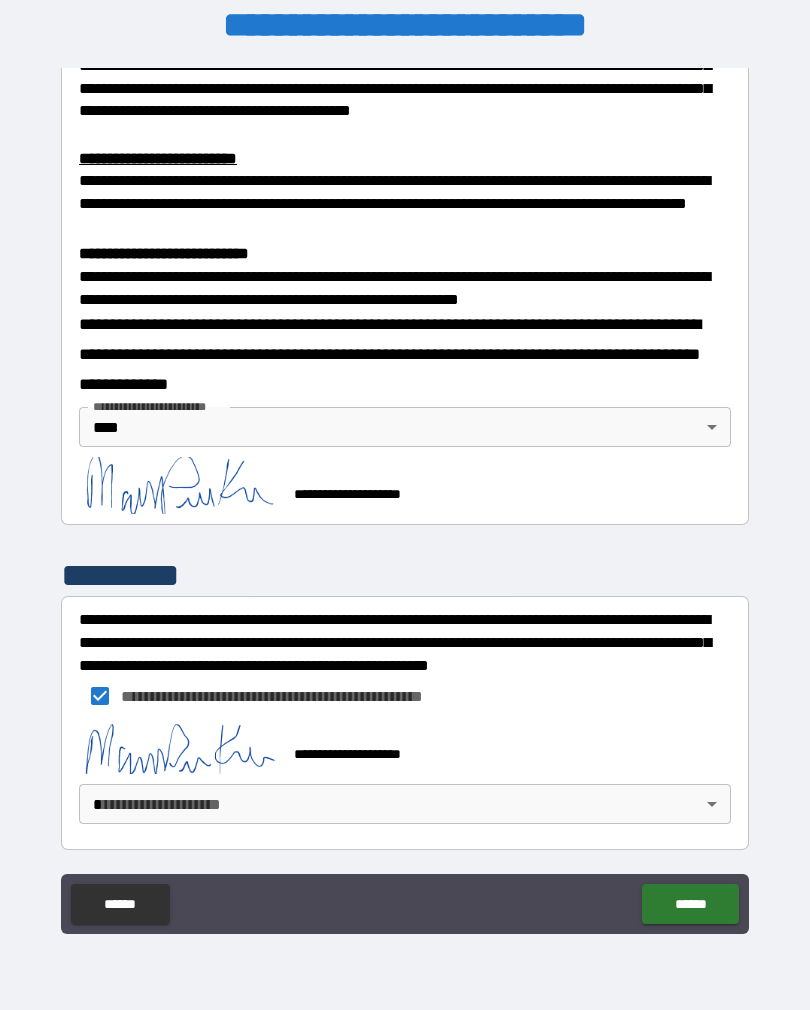 scroll, scrollTop: 628, scrollLeft: 0, axis: vertical 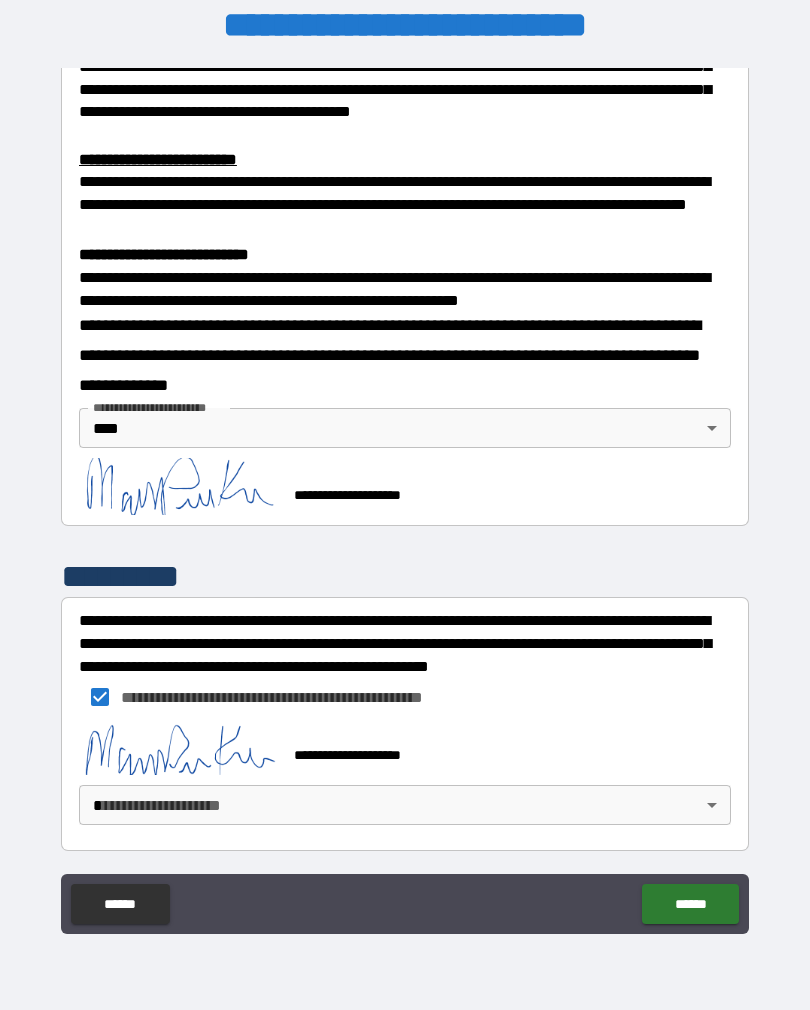 click on "**********" at bounding box center (405, 498) 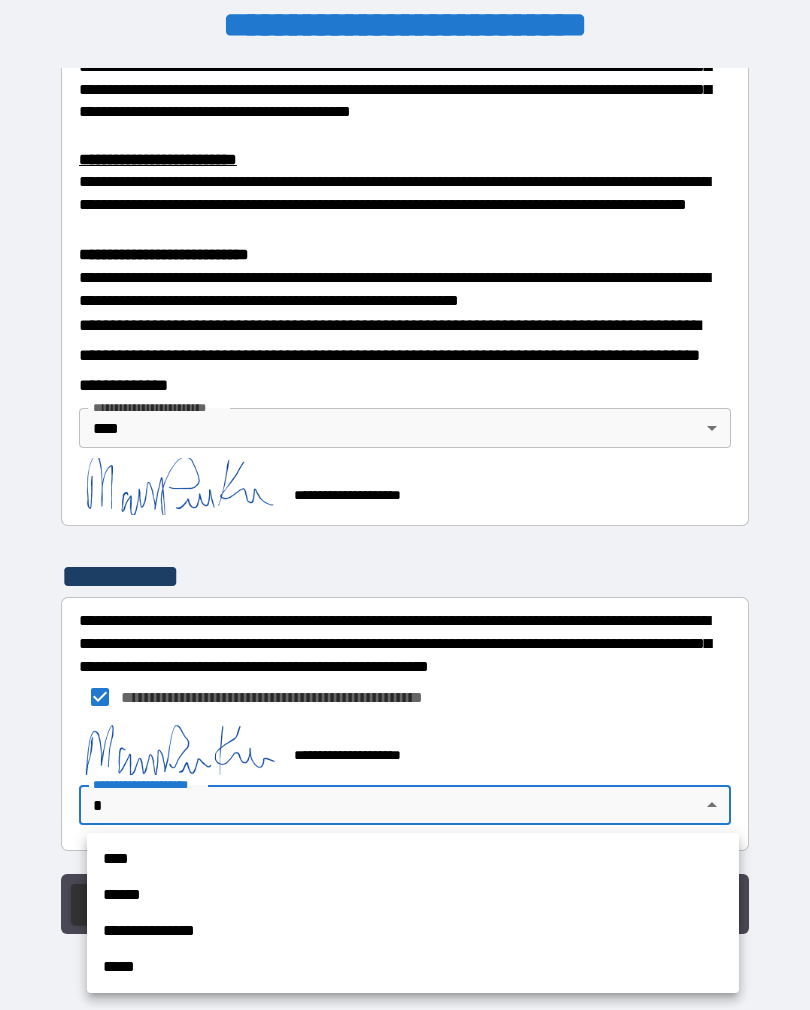click on "****" at bounding box center (413, 859) 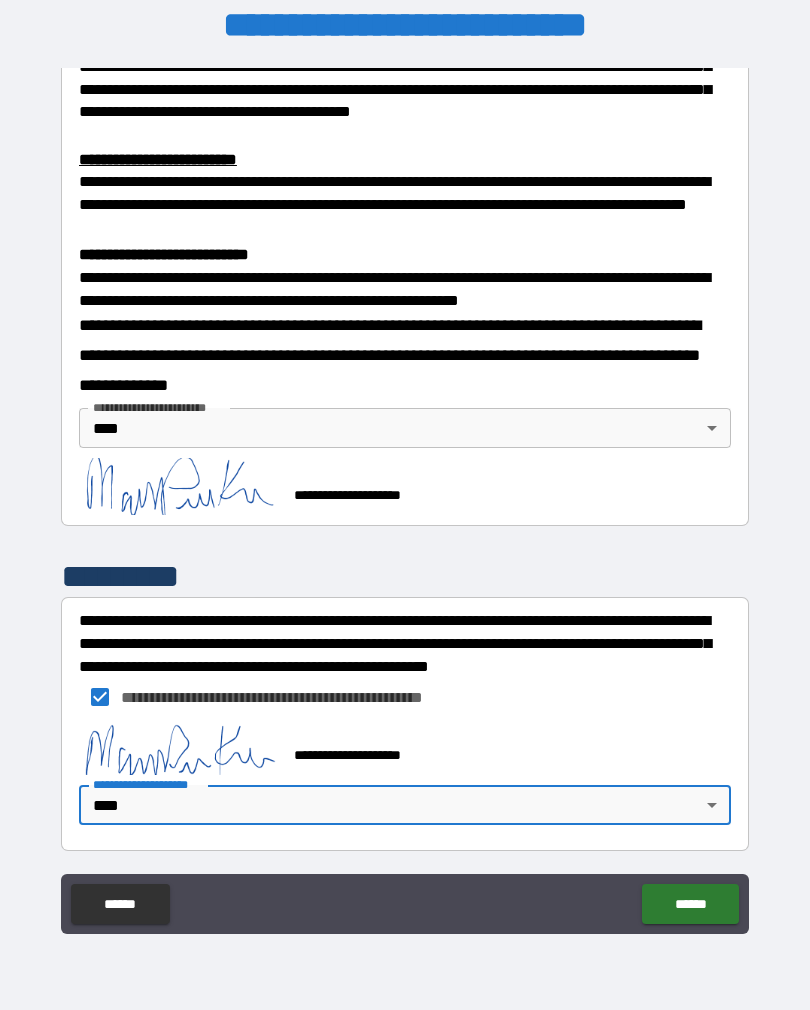 click on "******" at bounding box center [690, 904] 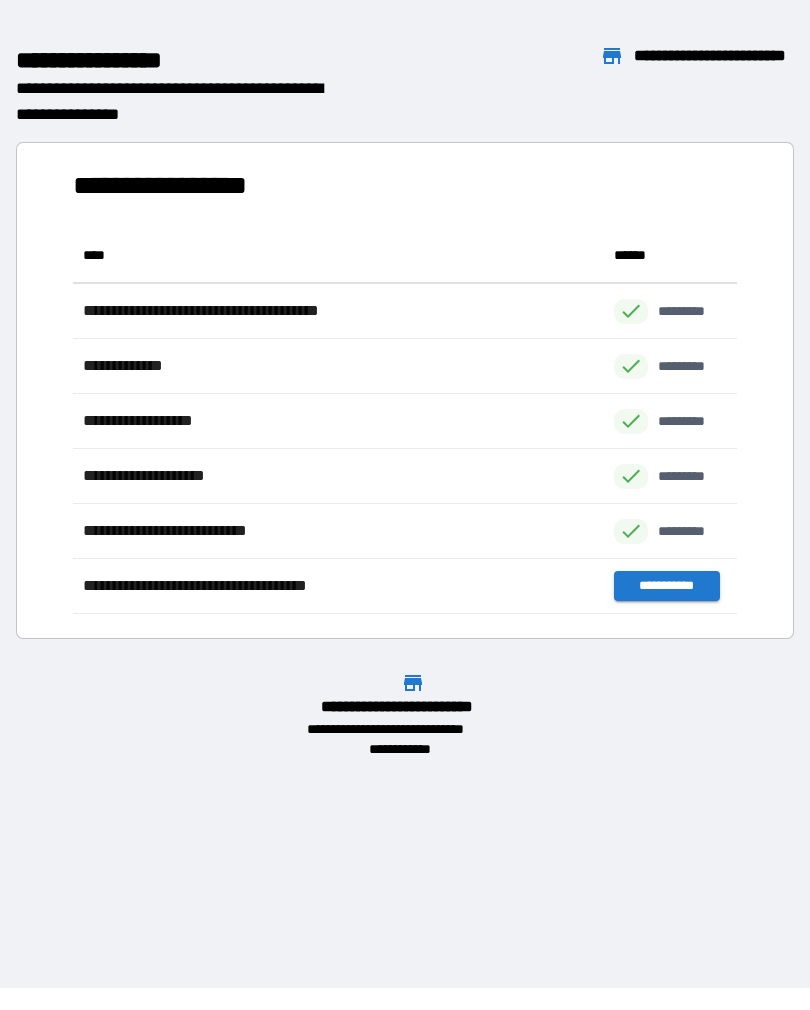 scroll, scrollTop: 1, scrollLeft: 1, axis: both 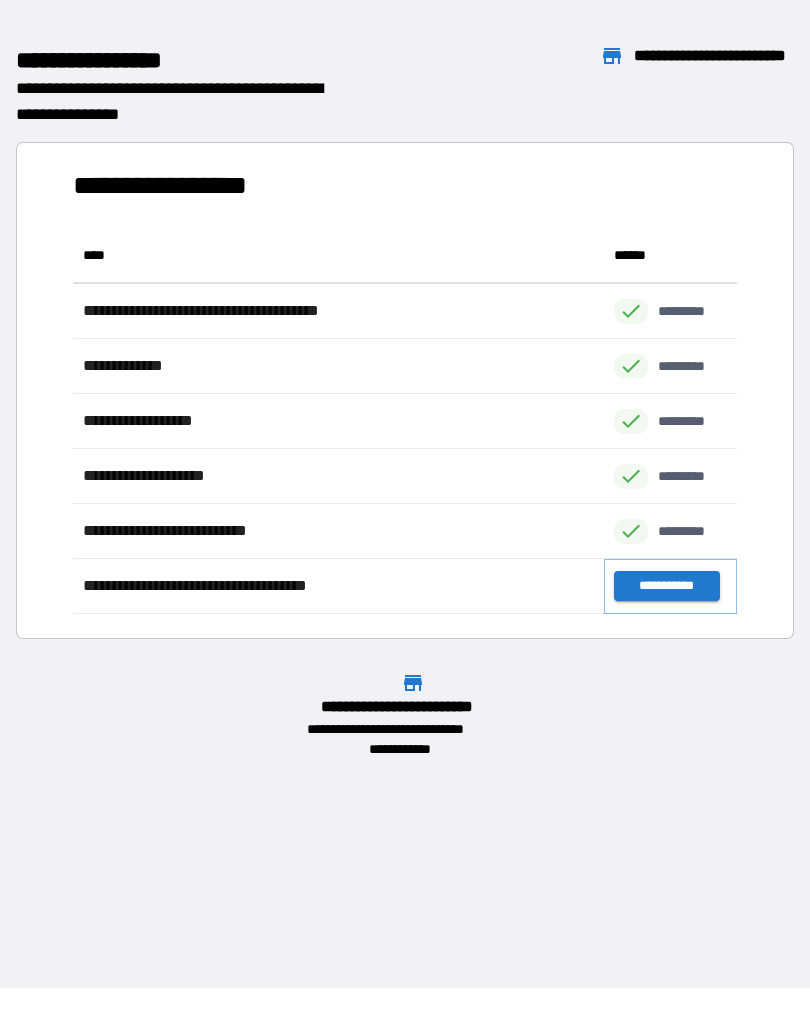click on "**********" at bounding box center (666, 586) 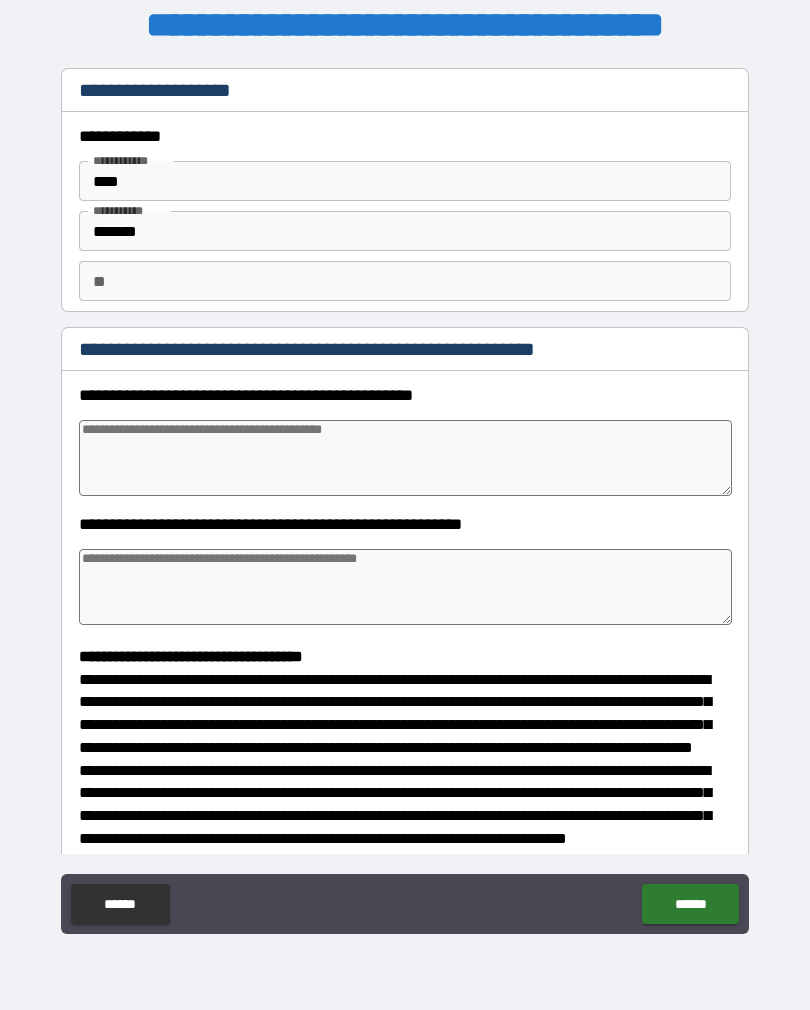 click at bounding box center [405, 458] 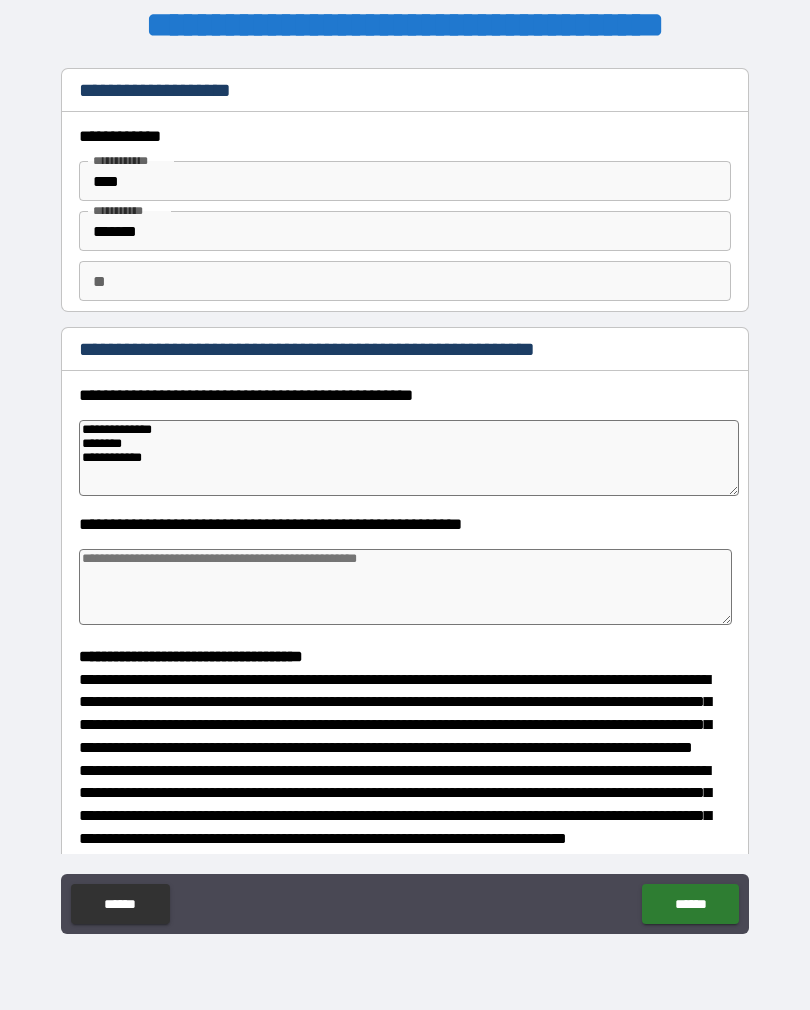 click at bounding box center (405, 587) 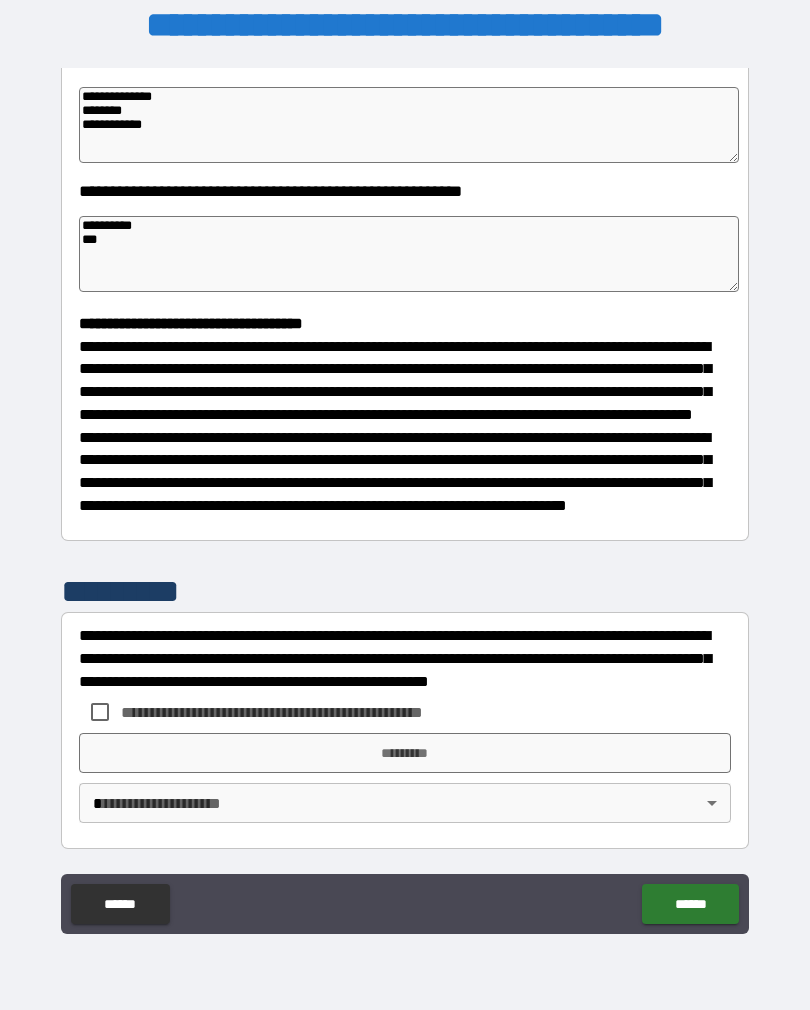 scroll, scrollTop: 370, scrollLeft: 0, axis: vertical 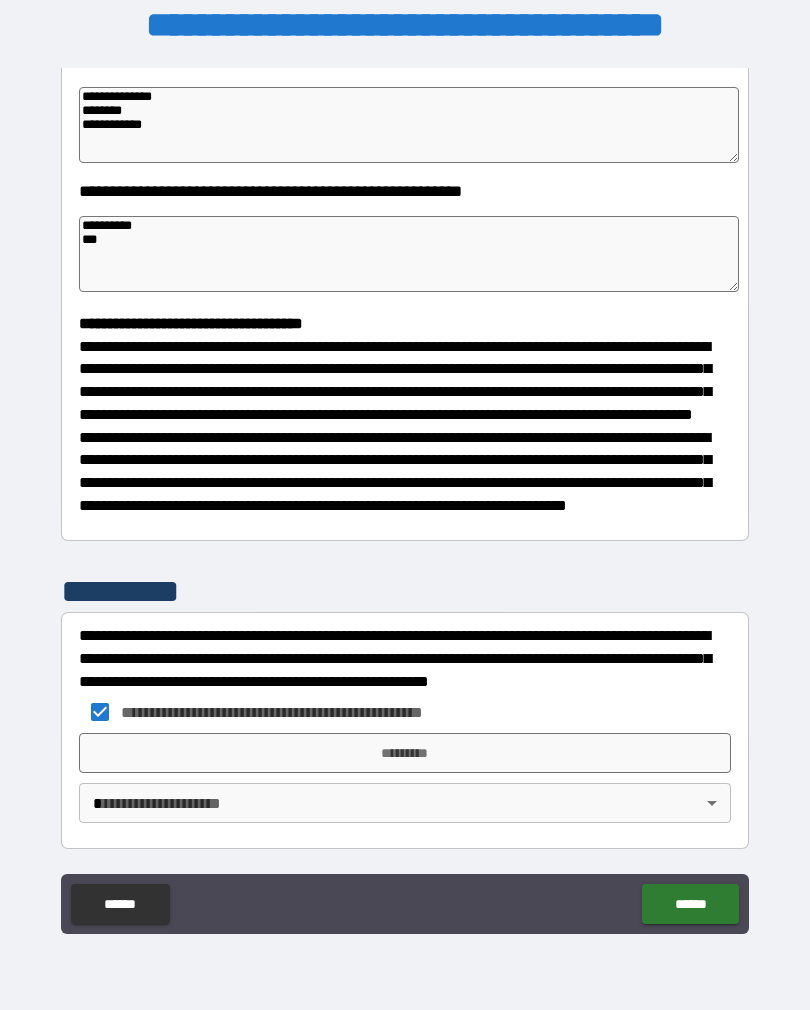 click on "*********" at bounding box center (405, 753) 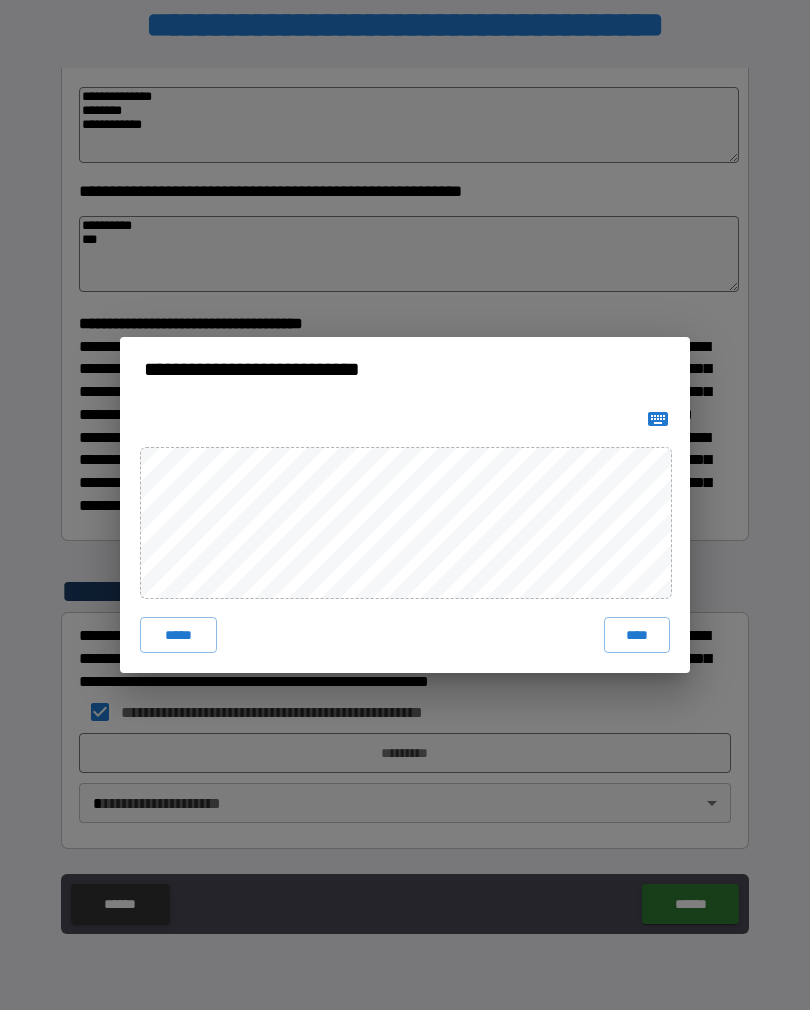 click on "****" at bounding box center [637, 635] 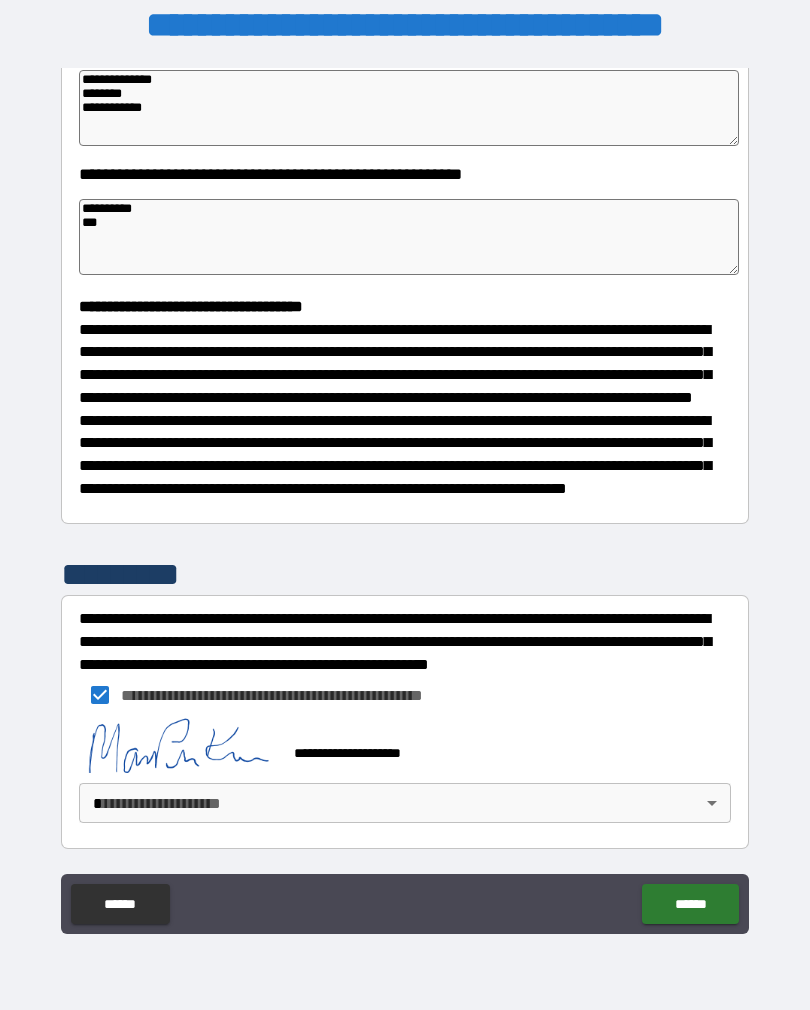 scroll, scrollTop: 360, scrollLeft: 0, axis: vertical 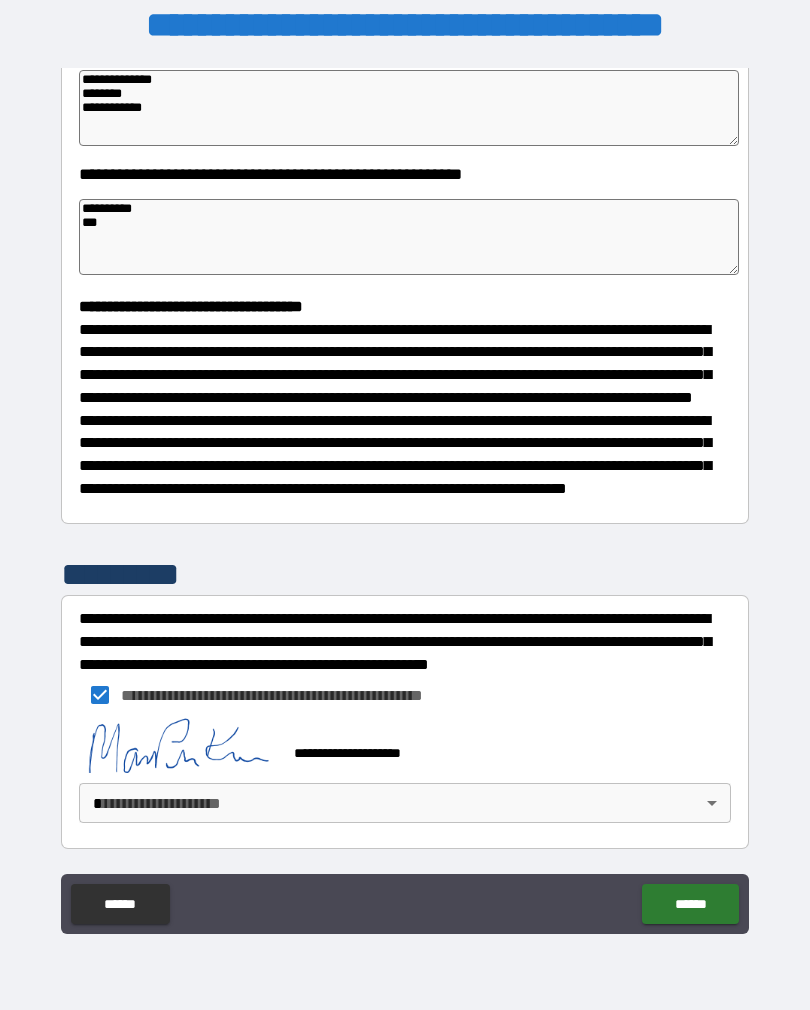click on "**********" at bounding box center [405, 498] 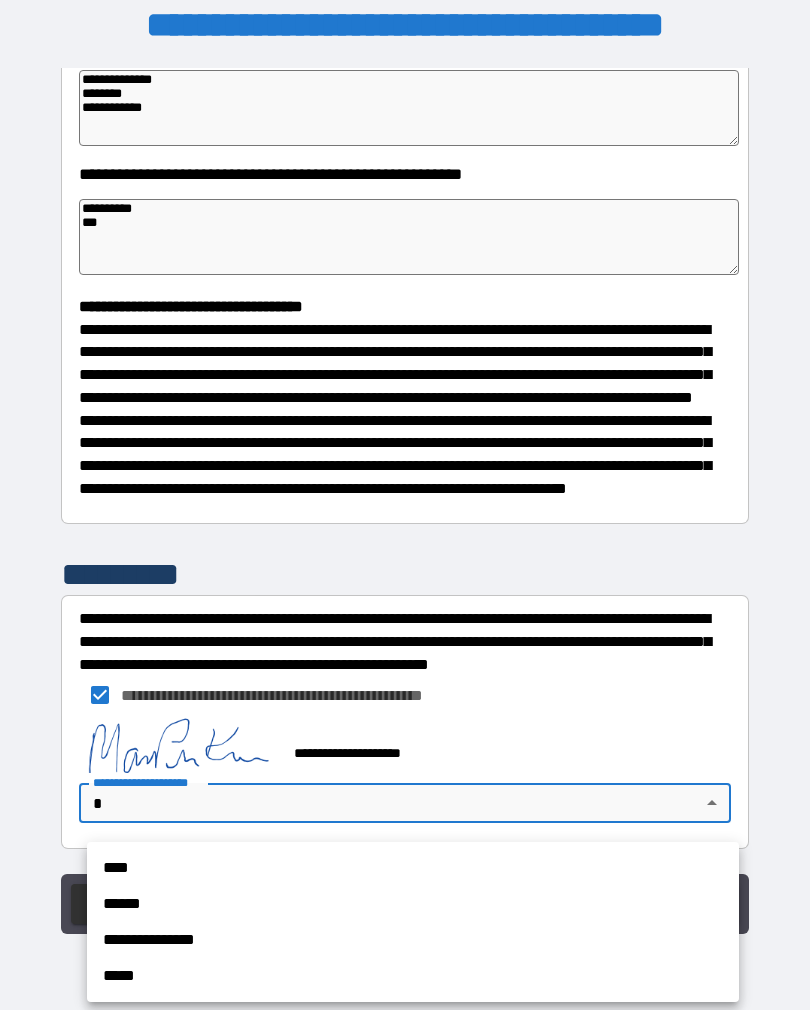 click on "****" at bounding box center [413, 868] 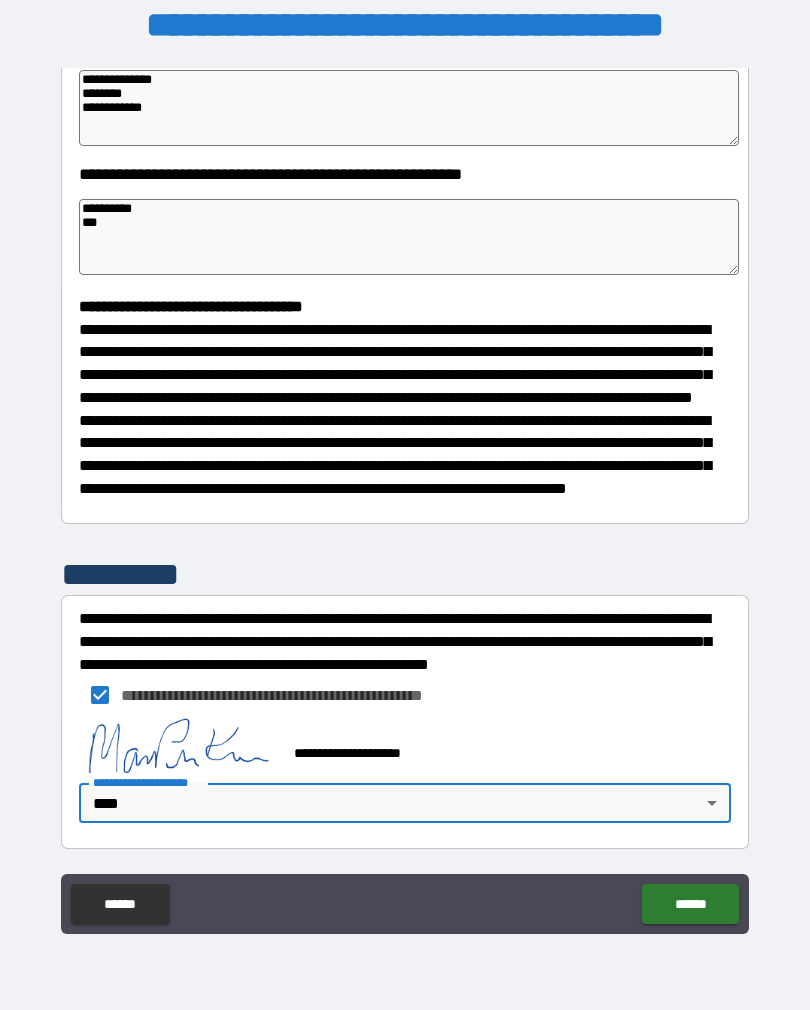 click on "******" at bounding box center (690, 904) 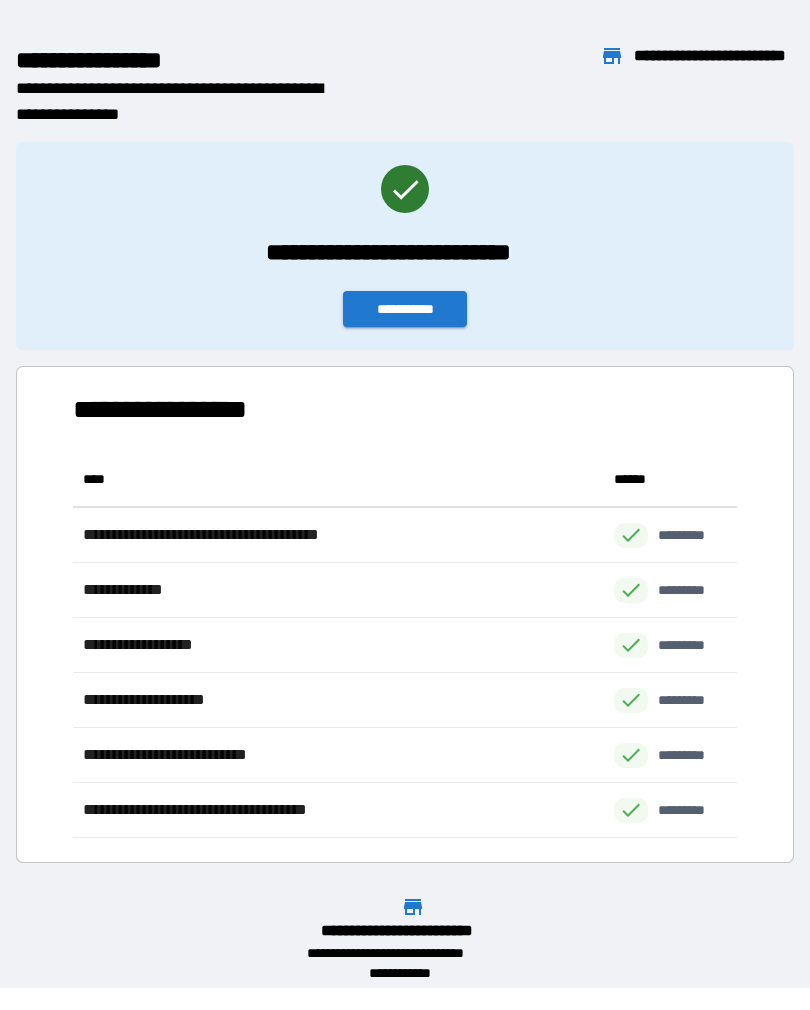 scroll, scrollTop: 1, scrollLeft: 1, axis: both 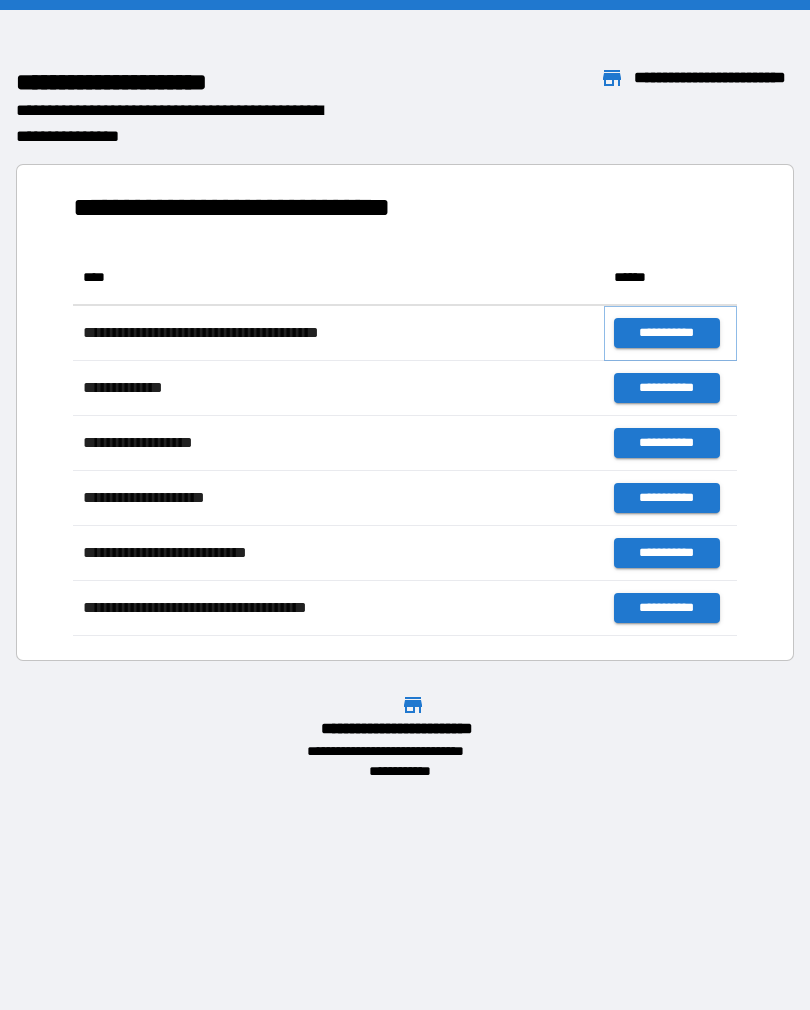 click on "**********" at bounding box center (666, 333) 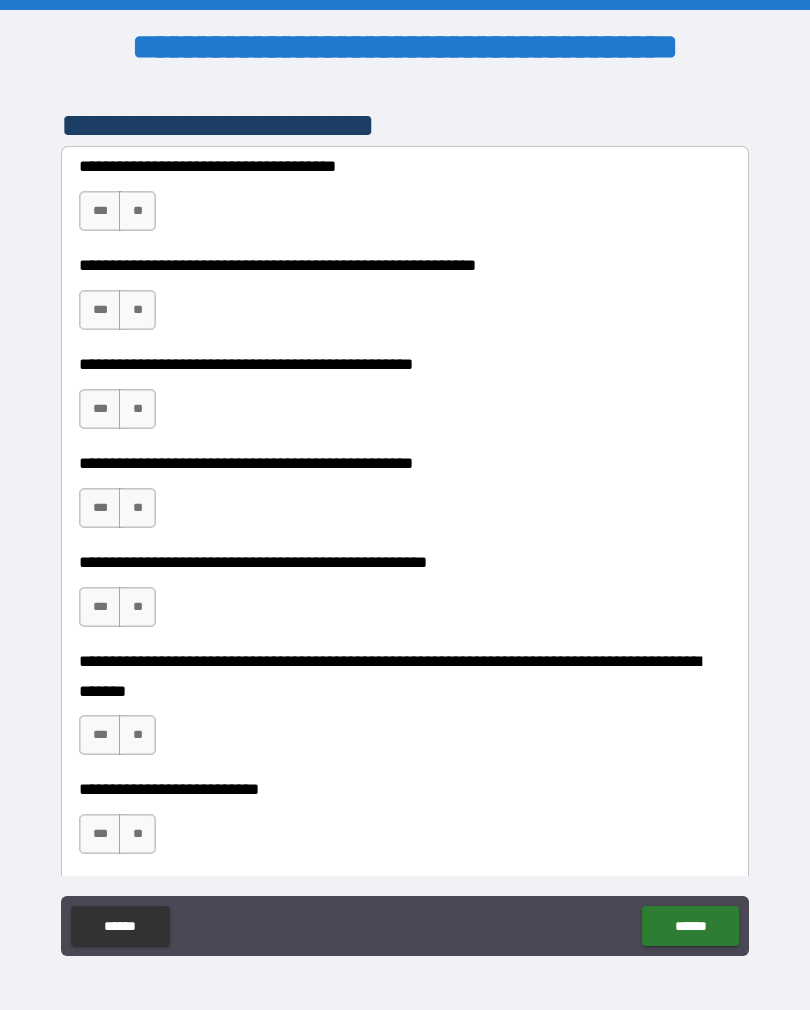 scroll, scrollTop: 445, scrollLeft: 0, axis: vertical 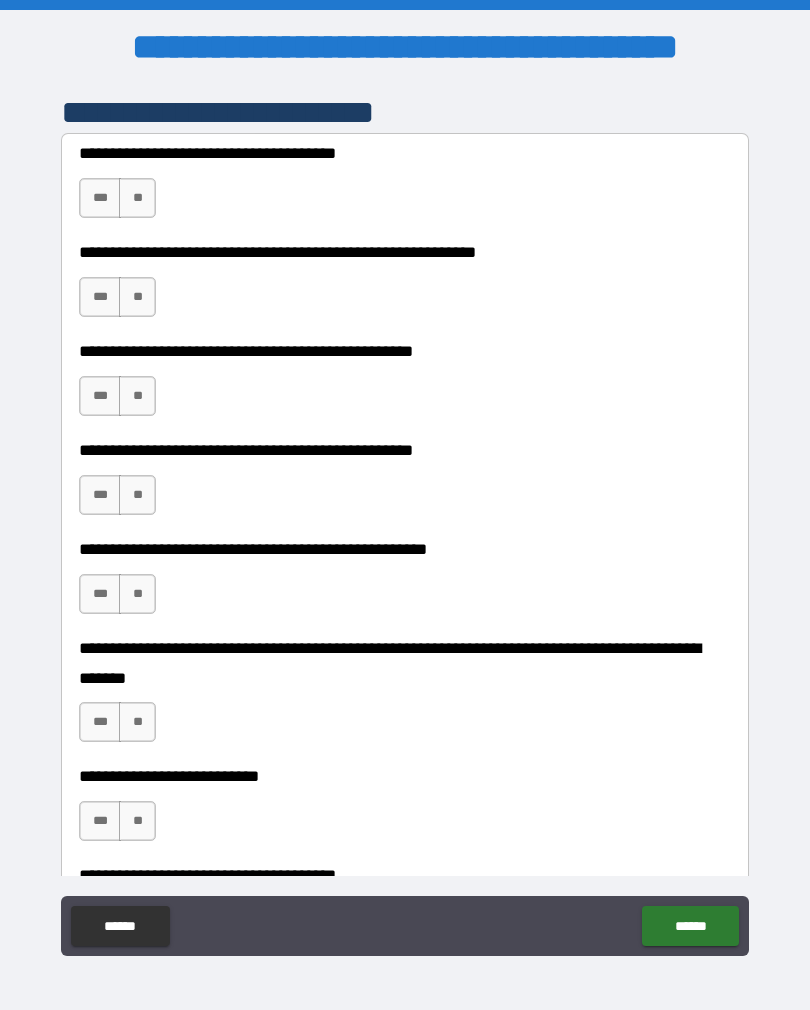 click on "**" at bounding box center [137, 198] 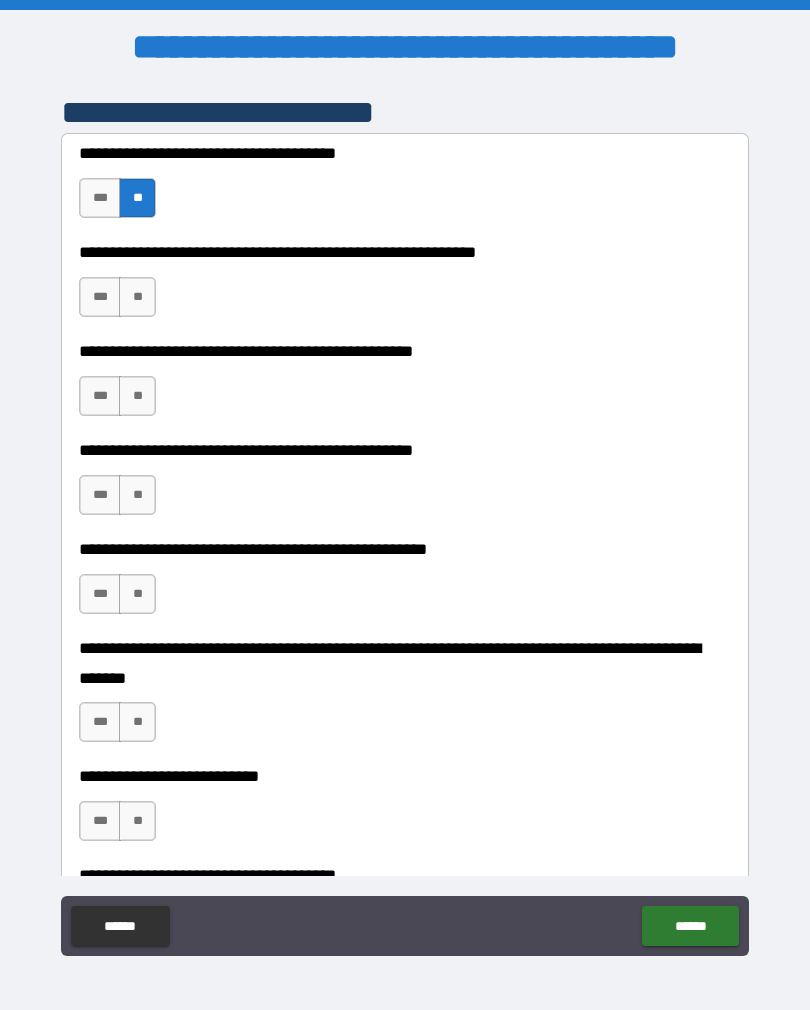 click on "**" at bounding box center [137, 297] 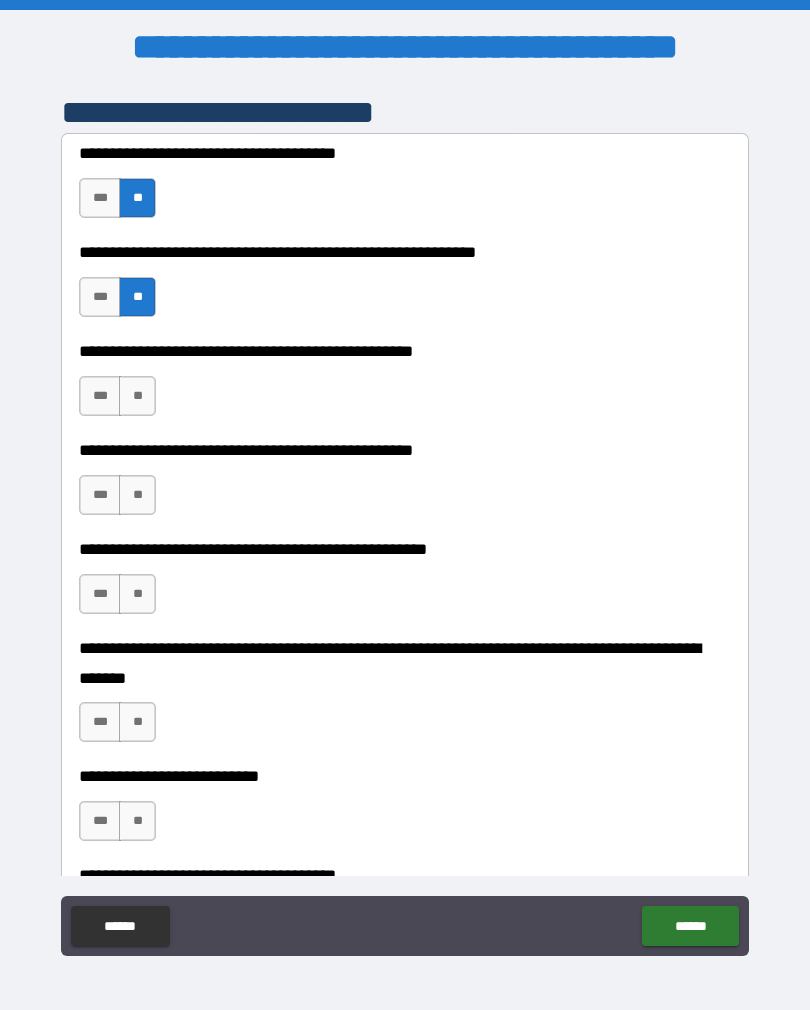 click on "**" at bounding box center (137, 396) 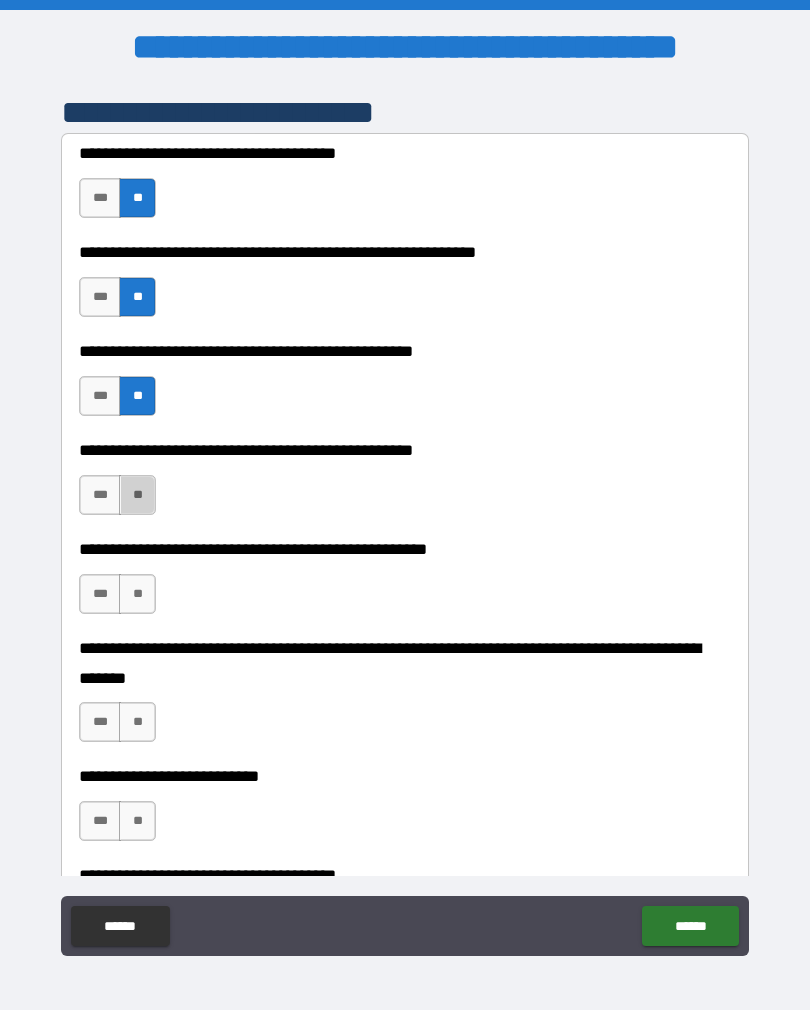click on "**" at bounding box center [137, 495] 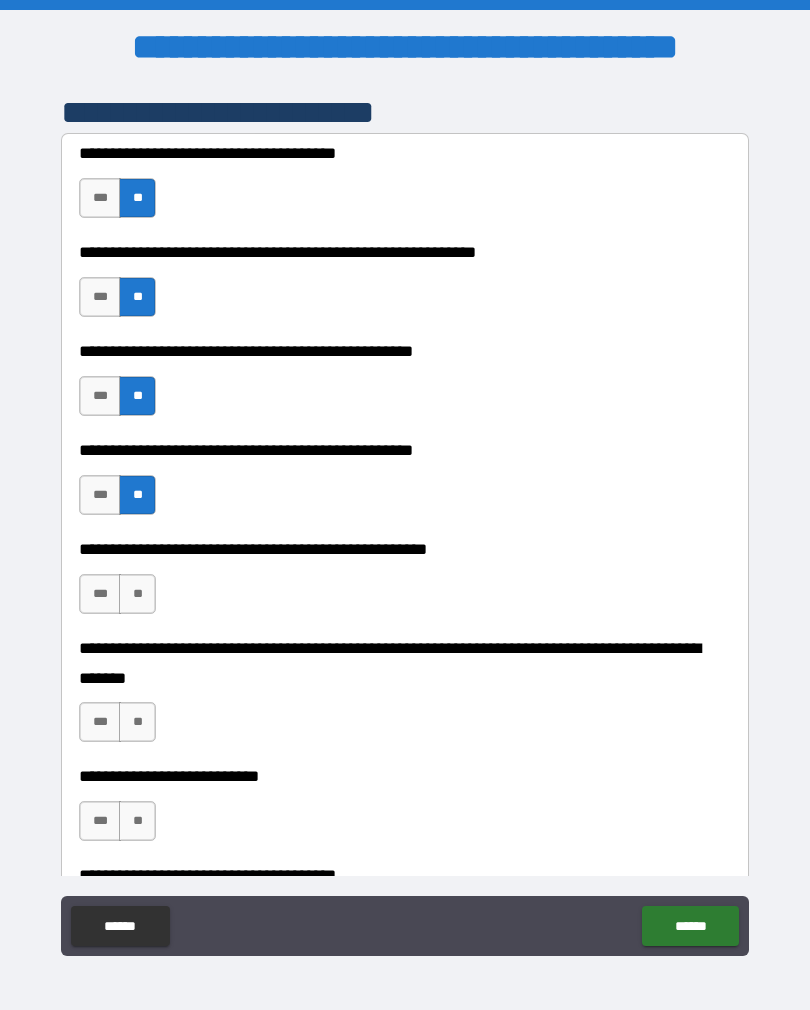 click on "**" at bounding box center (137, 594) 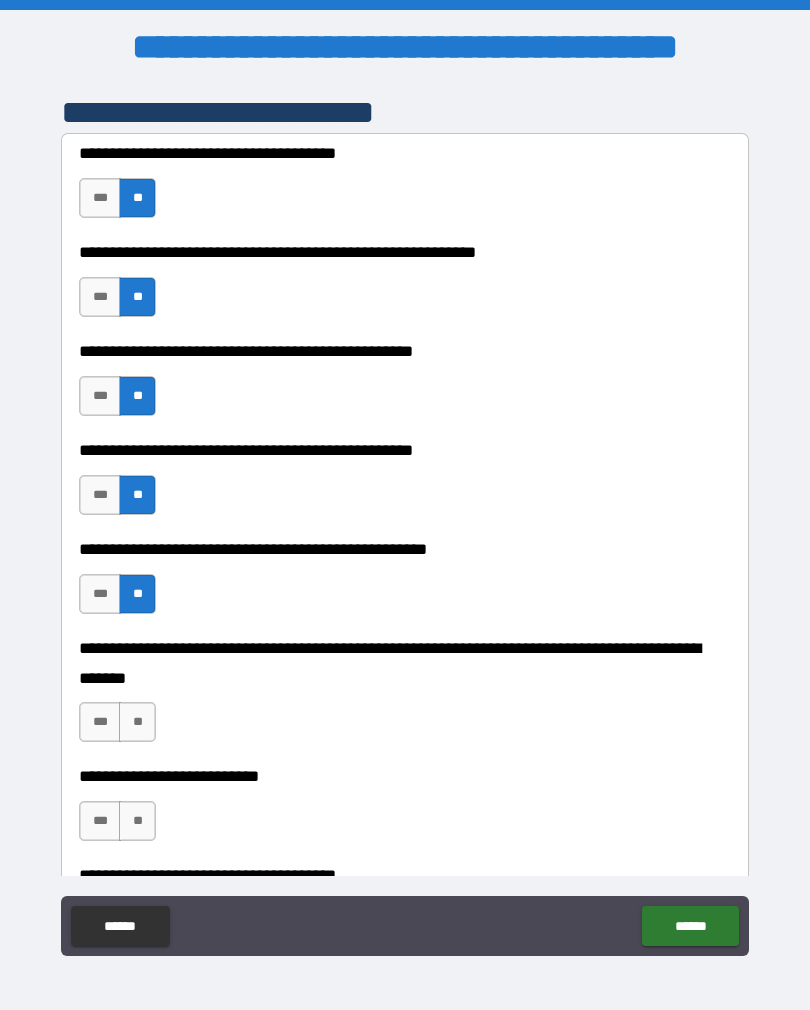 click on "**" at bounding box center (137, 722) 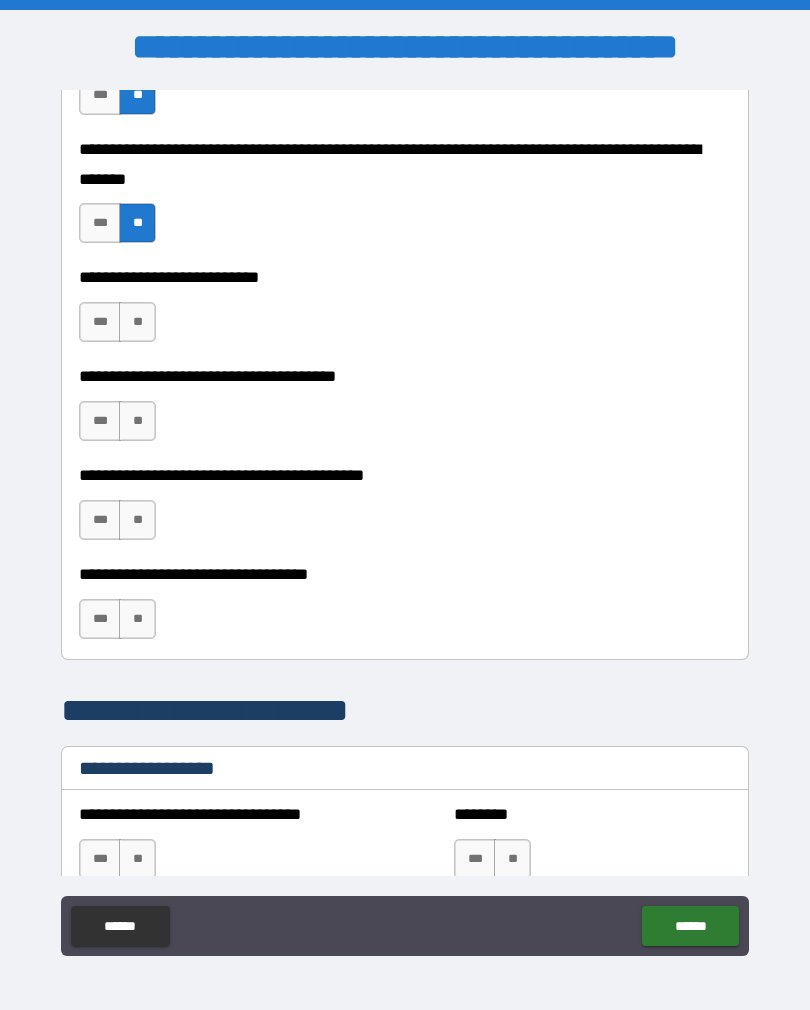 scroll, scrollTop: 945, scrollLeft: 0, axis: vertical 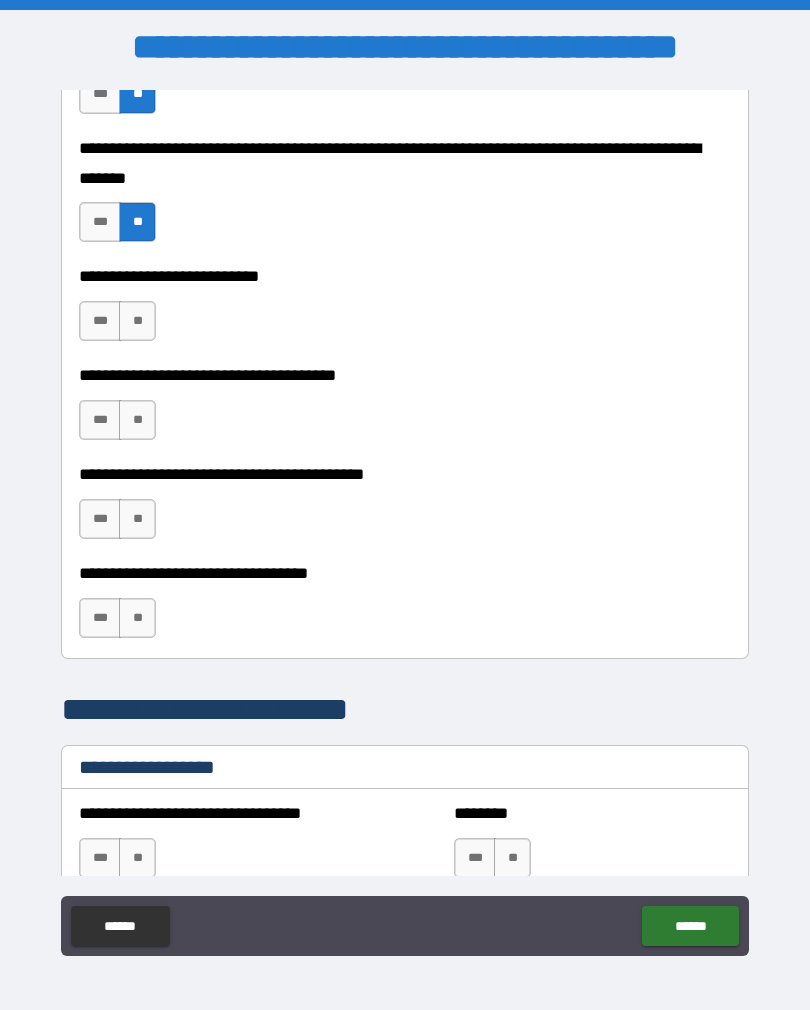 click on "**" at bounding box center (137, 321) 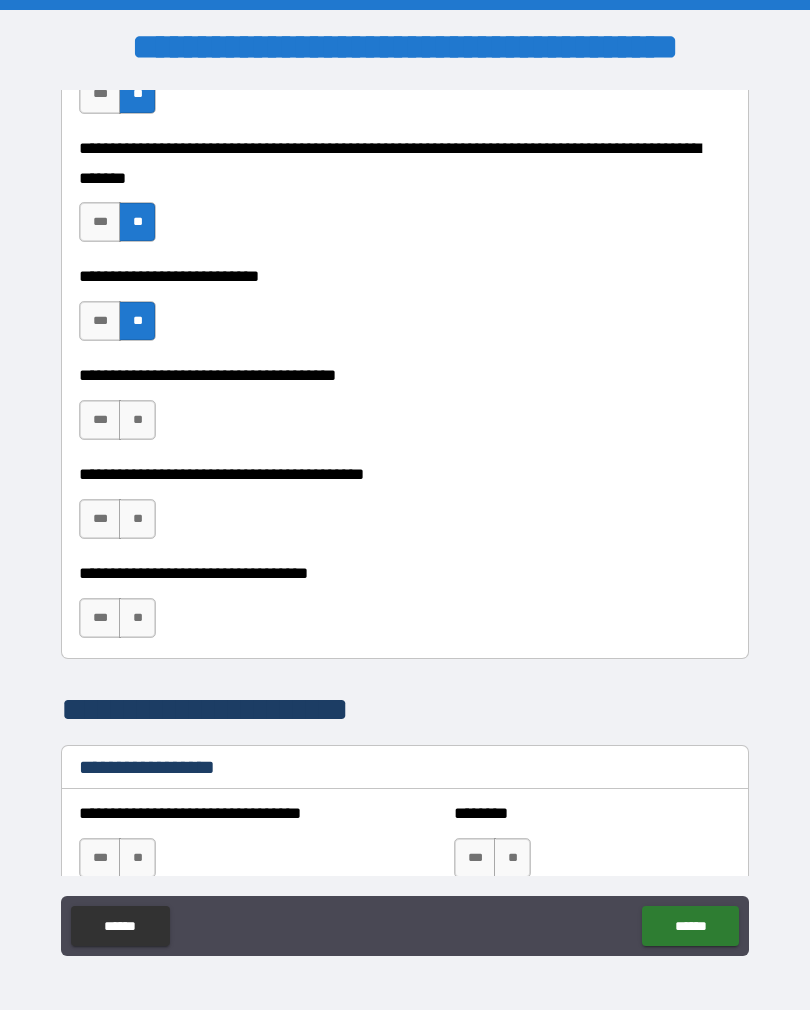 click on "**" at bounding box center (137, 420) 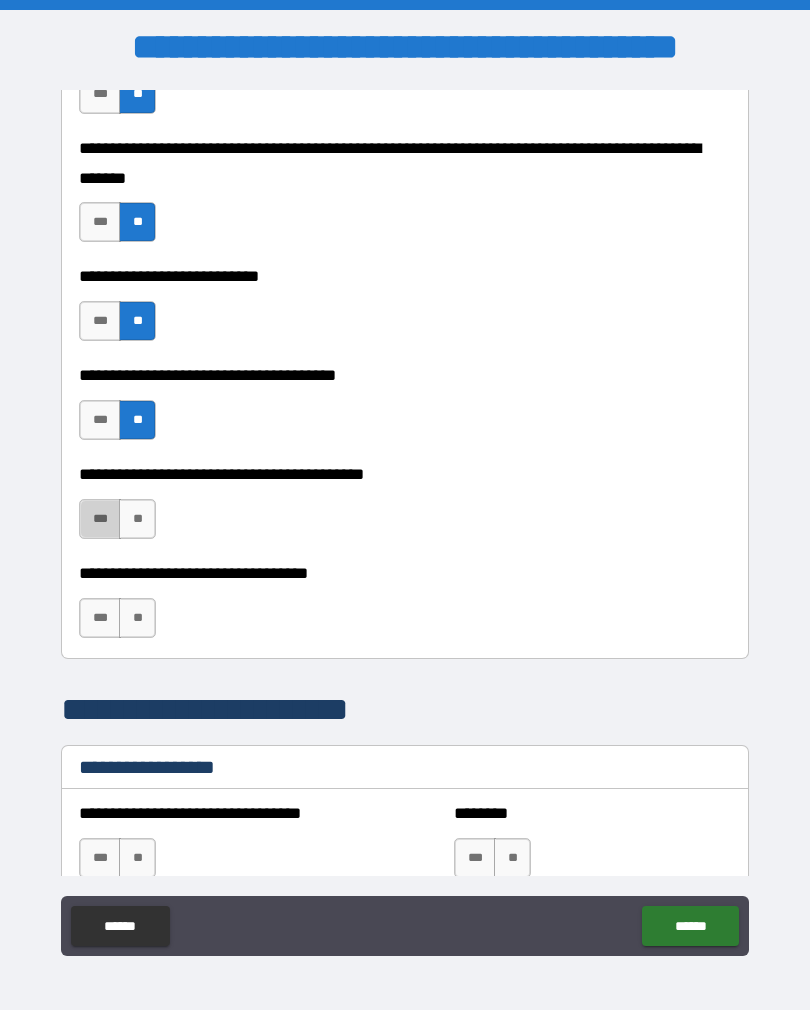 click on "***" at bounding box center [100, 519] 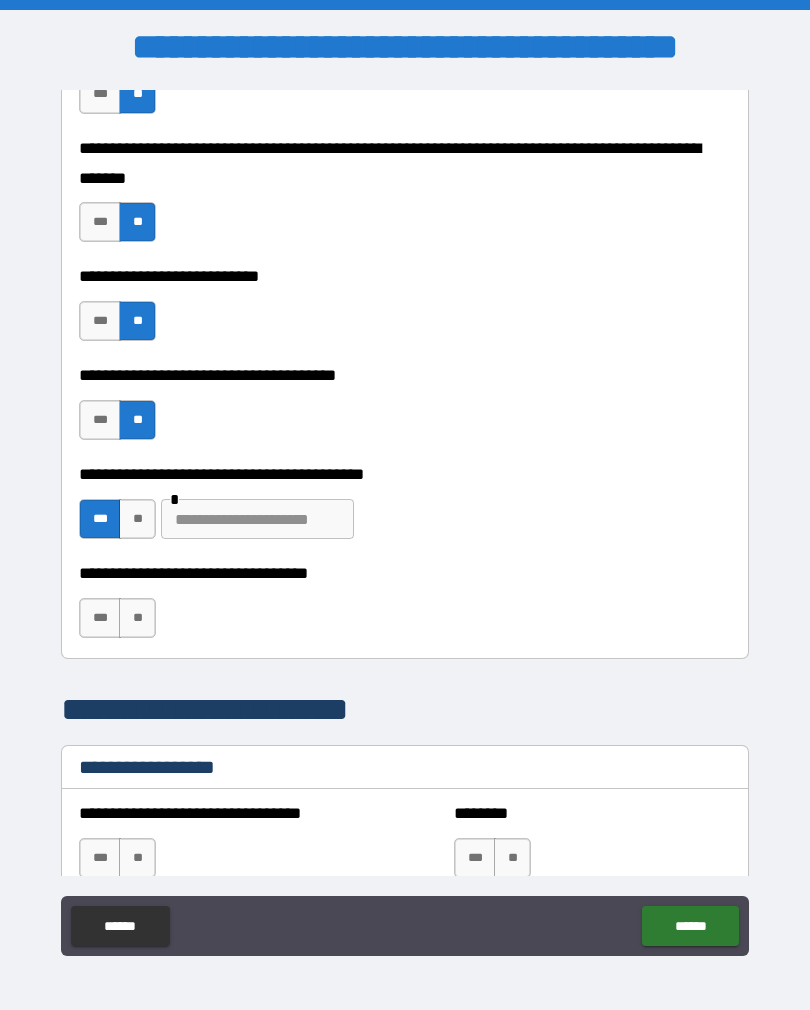 click on "**" at bounding box center [137, 618] 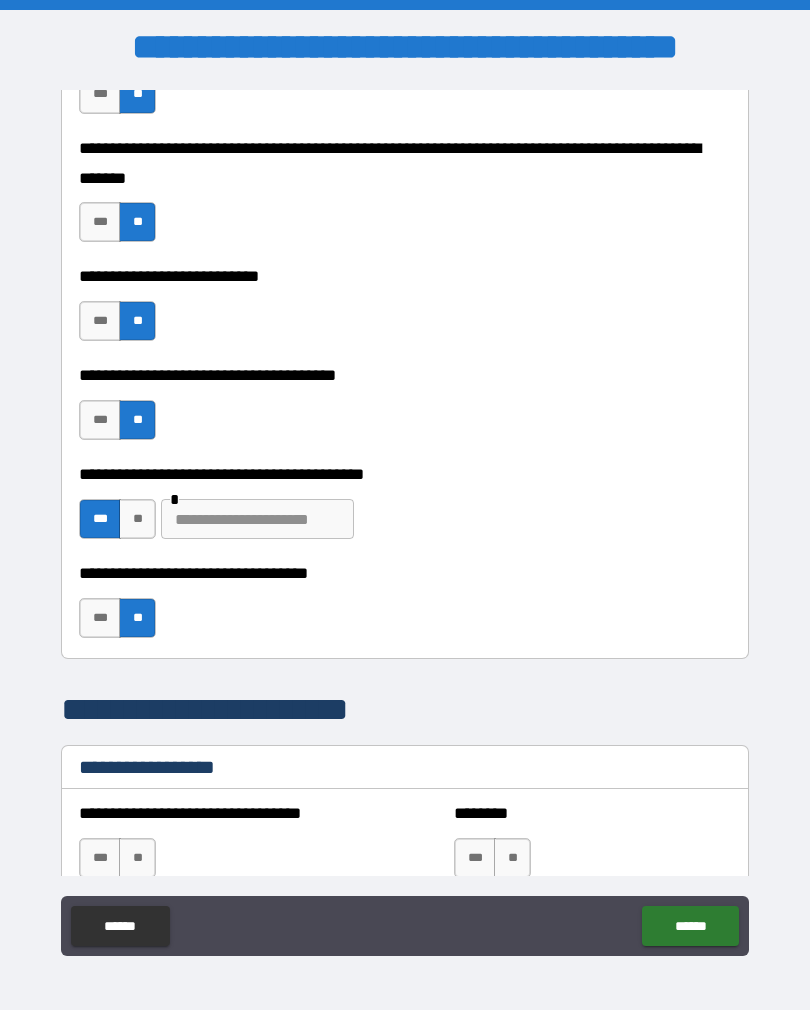 click at bounding box center [257, 519] 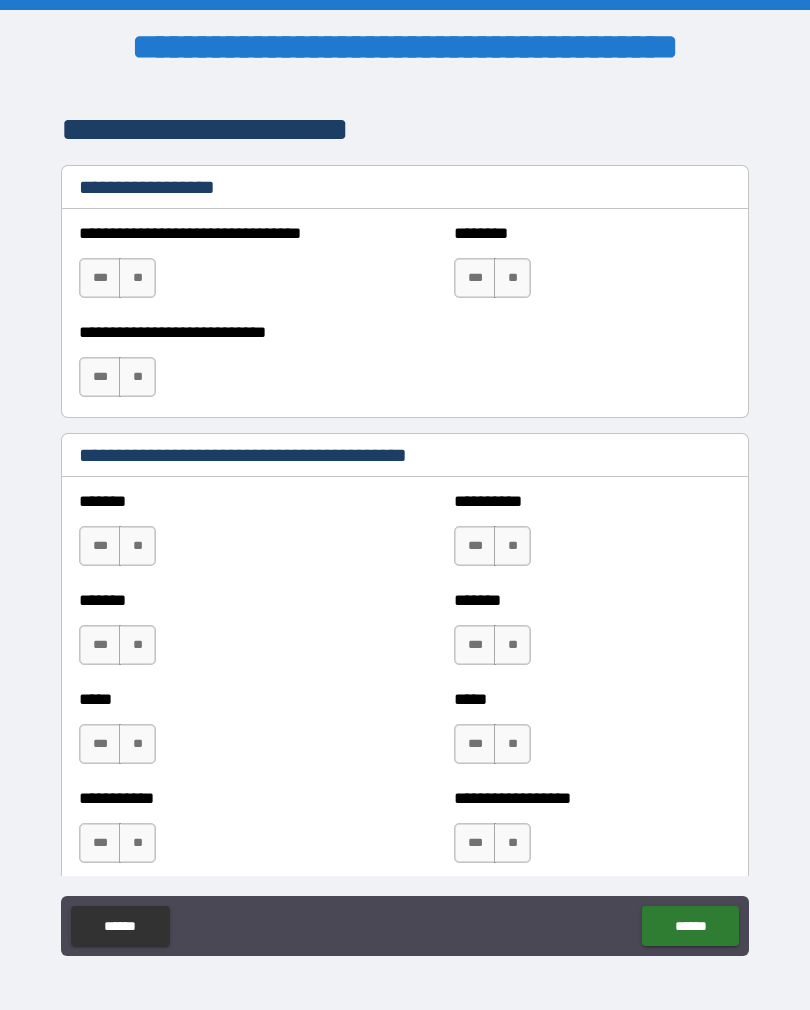 scroll, scrollTop: 1531, scrollLeft: 0, axis: vertical 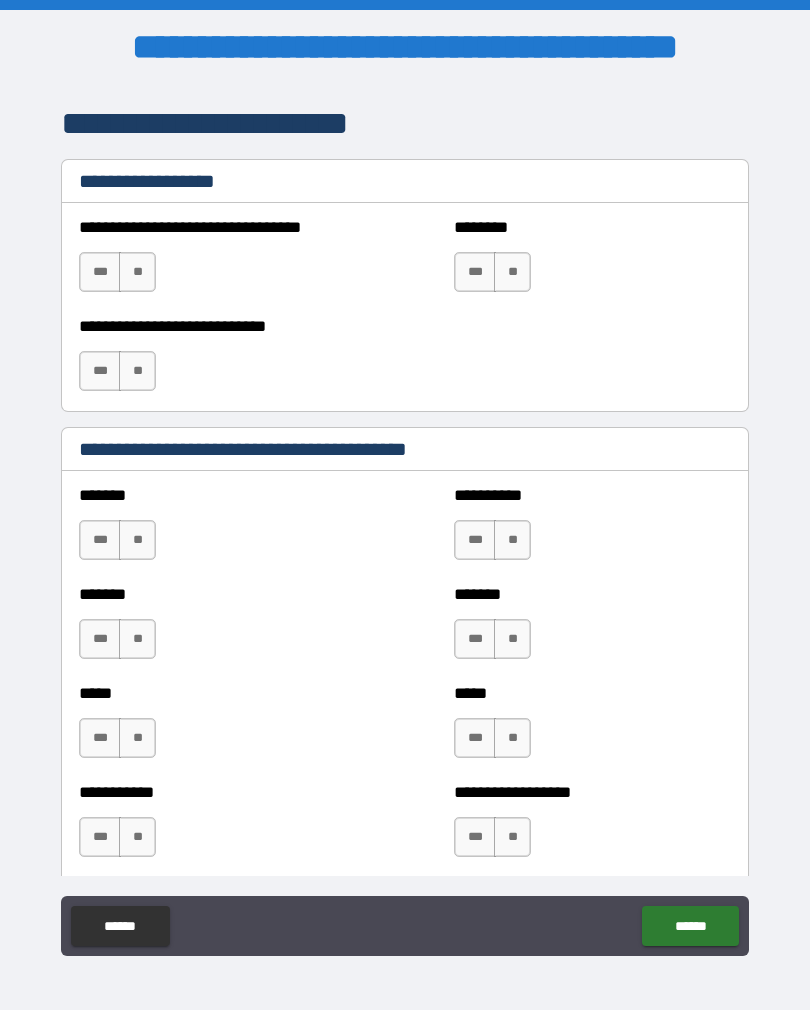 type on "*********" 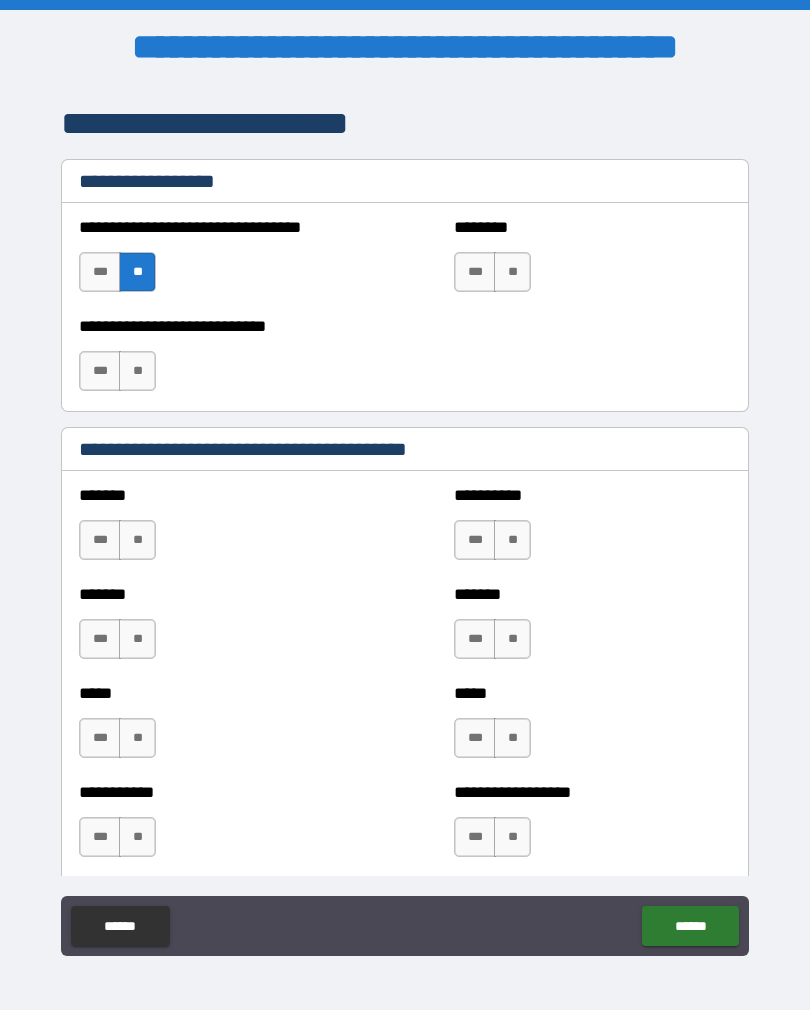 click on "***" at bounding box center (100, 371) 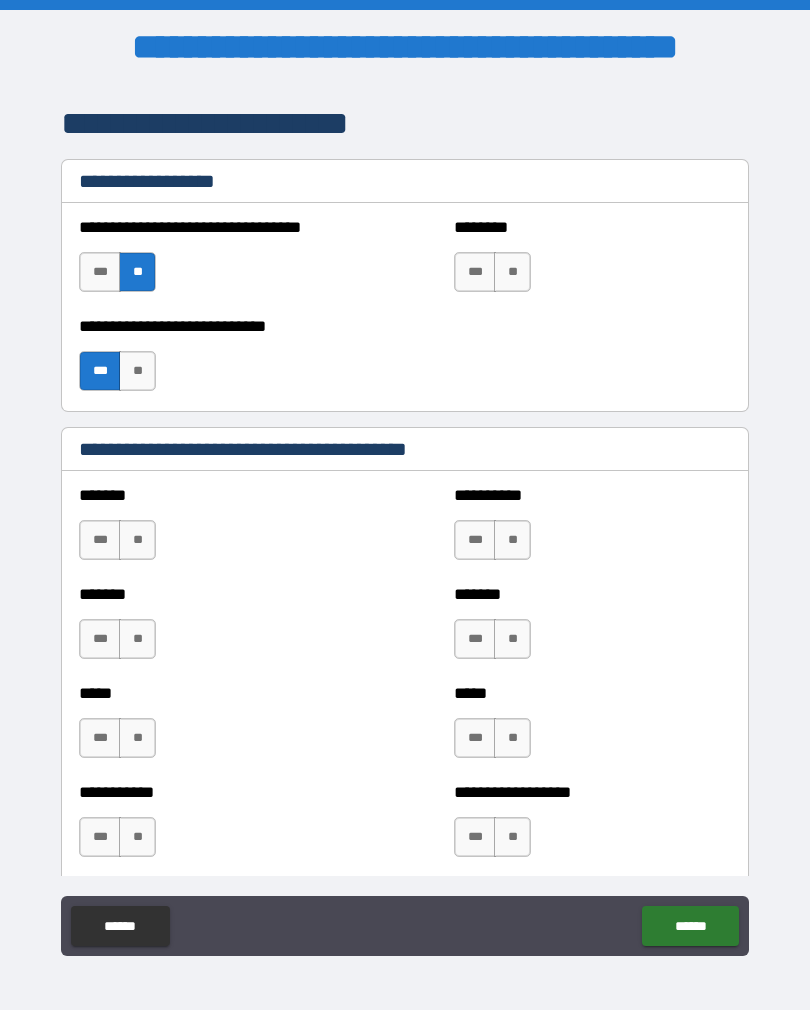 click on "**" at bounding box center [512, 272] 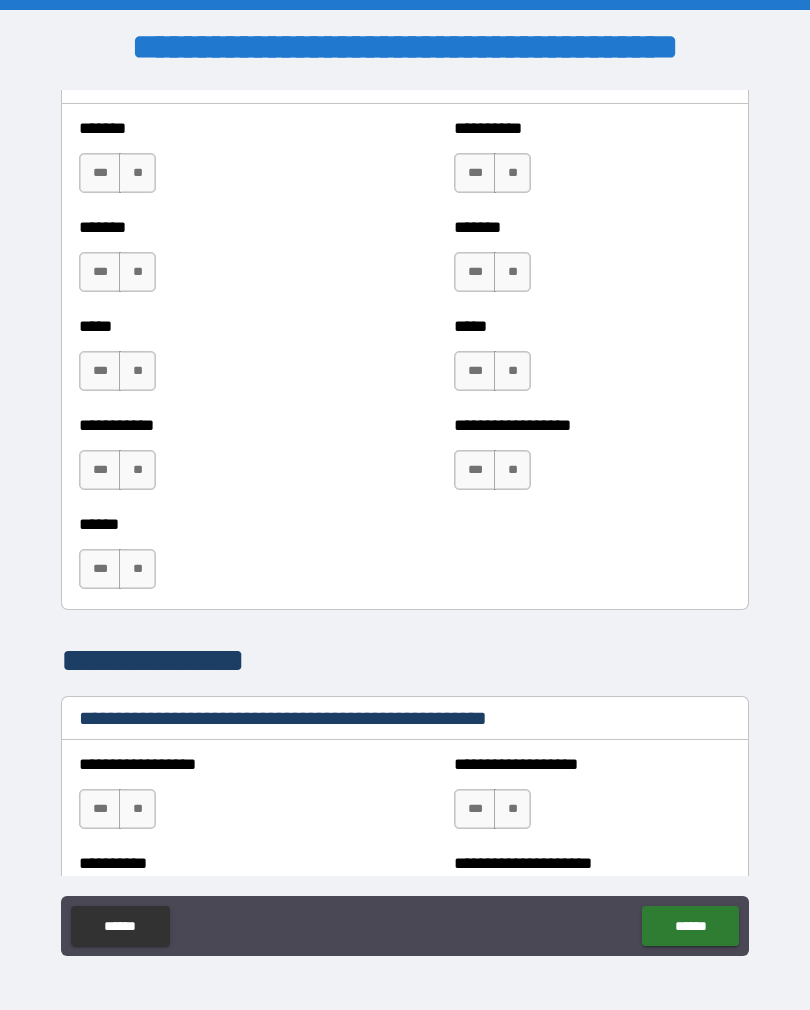 scroll, scrollTop: 1899, scrollLeft: 0, axis: vertical 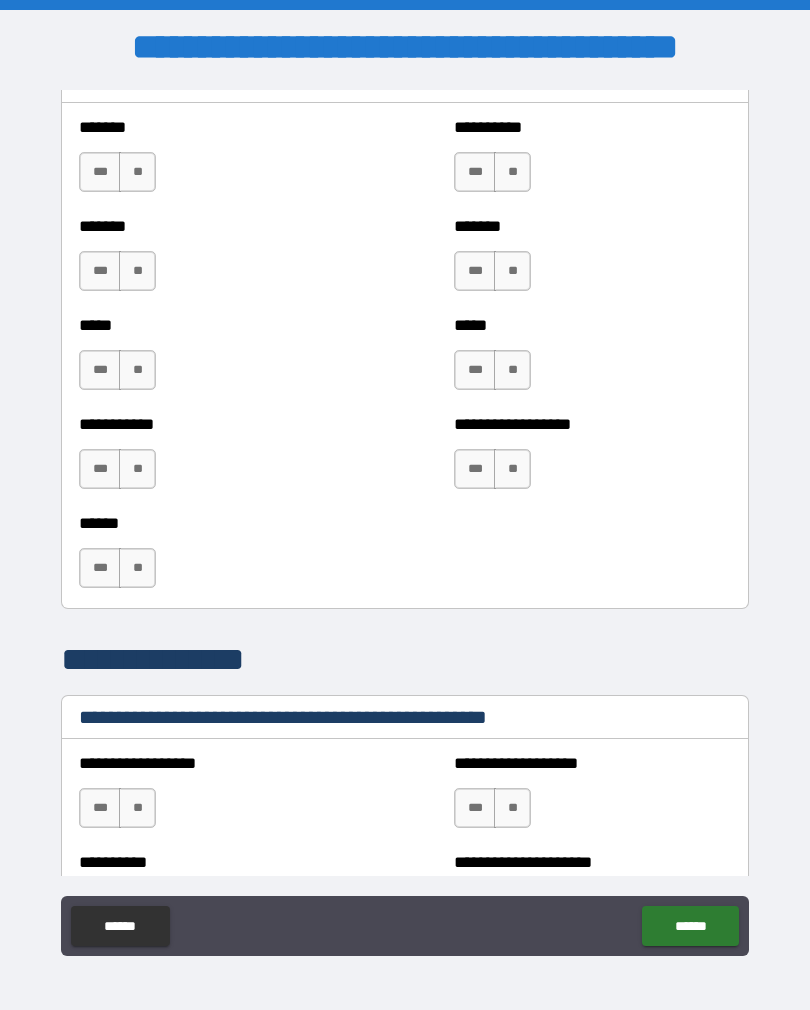 click on "**" at bounding box center [137, 172] 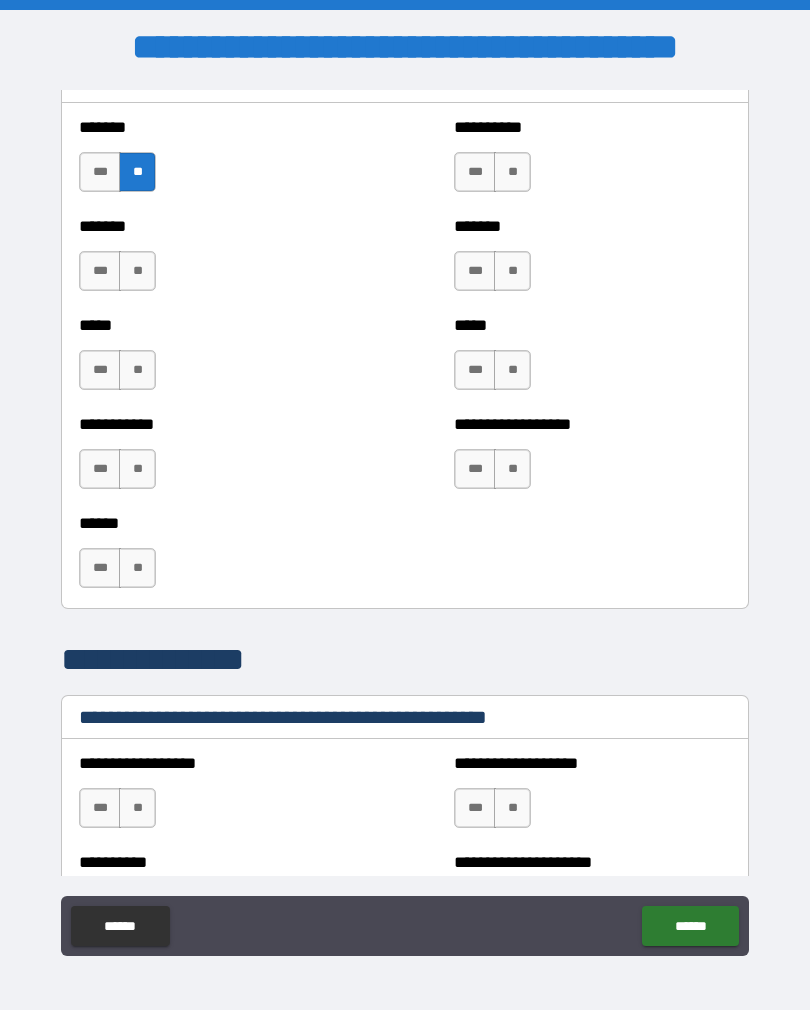 click on "**" at bounding box center (137, 271) 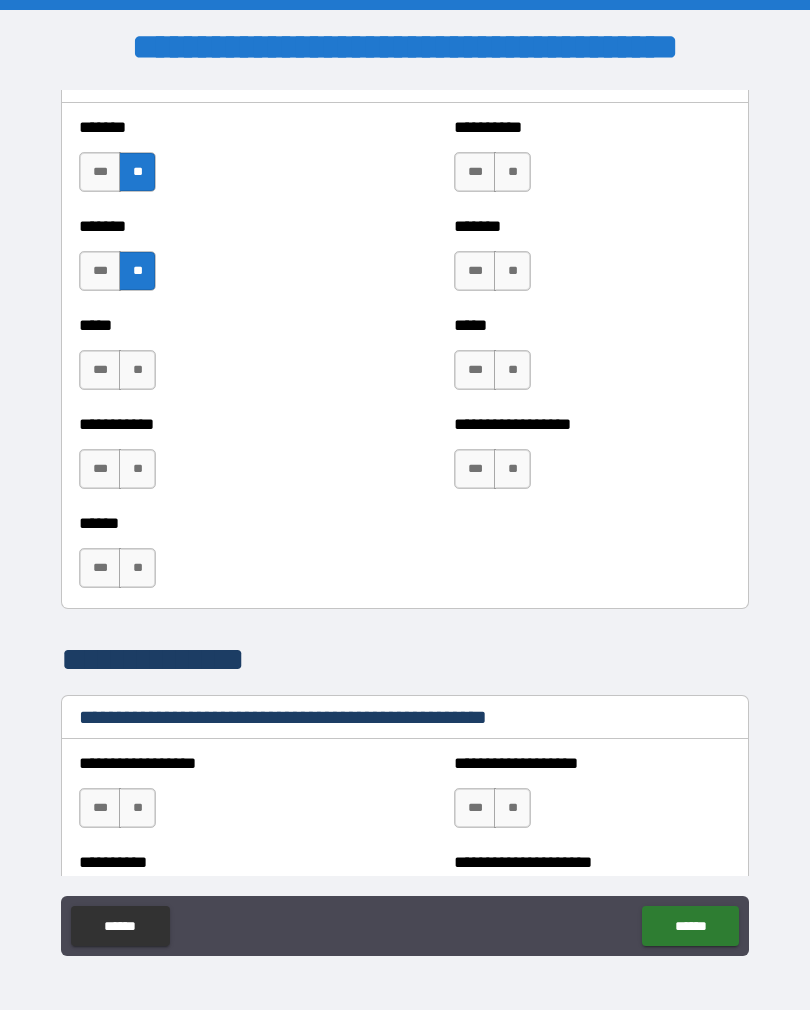 click on "**" at bounding box center (137, 370) 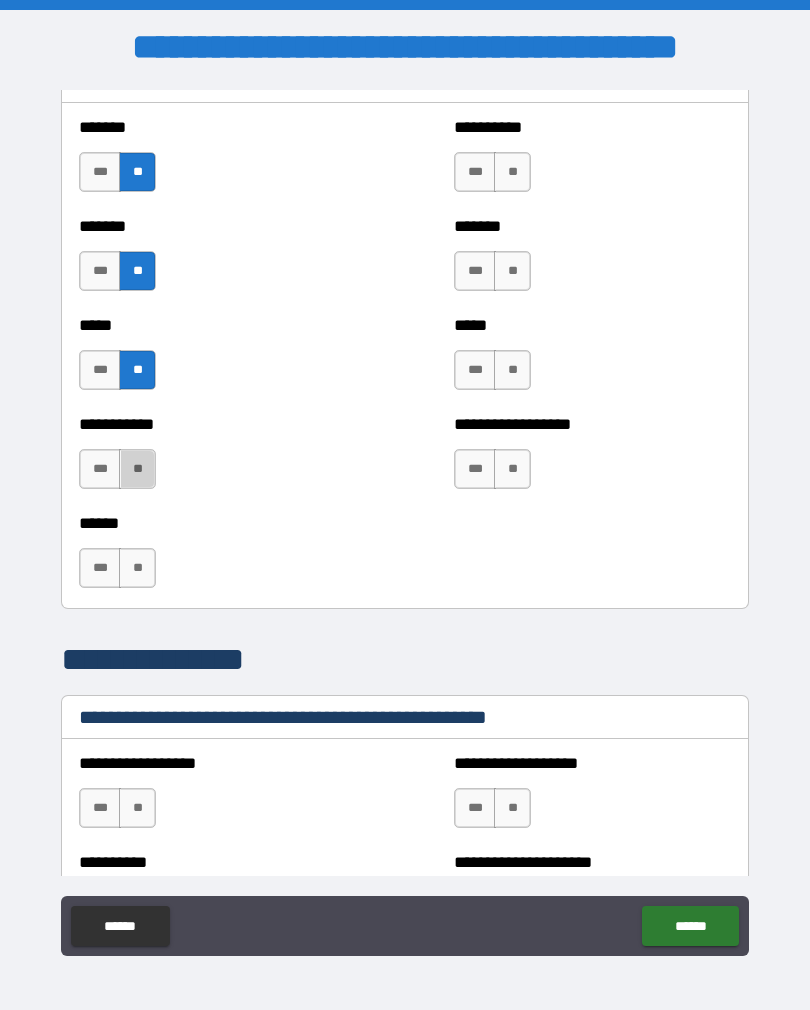 click on "**" at bounding box center [137, 469] 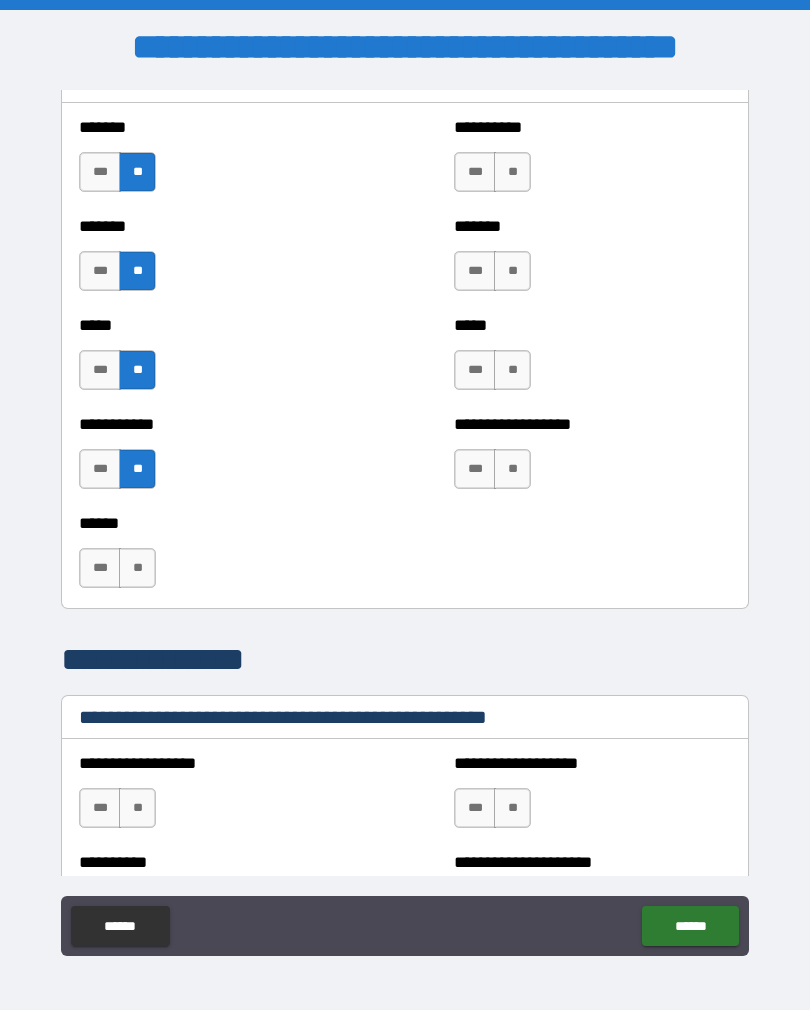 click on "**" at bounding box center (137, 568) 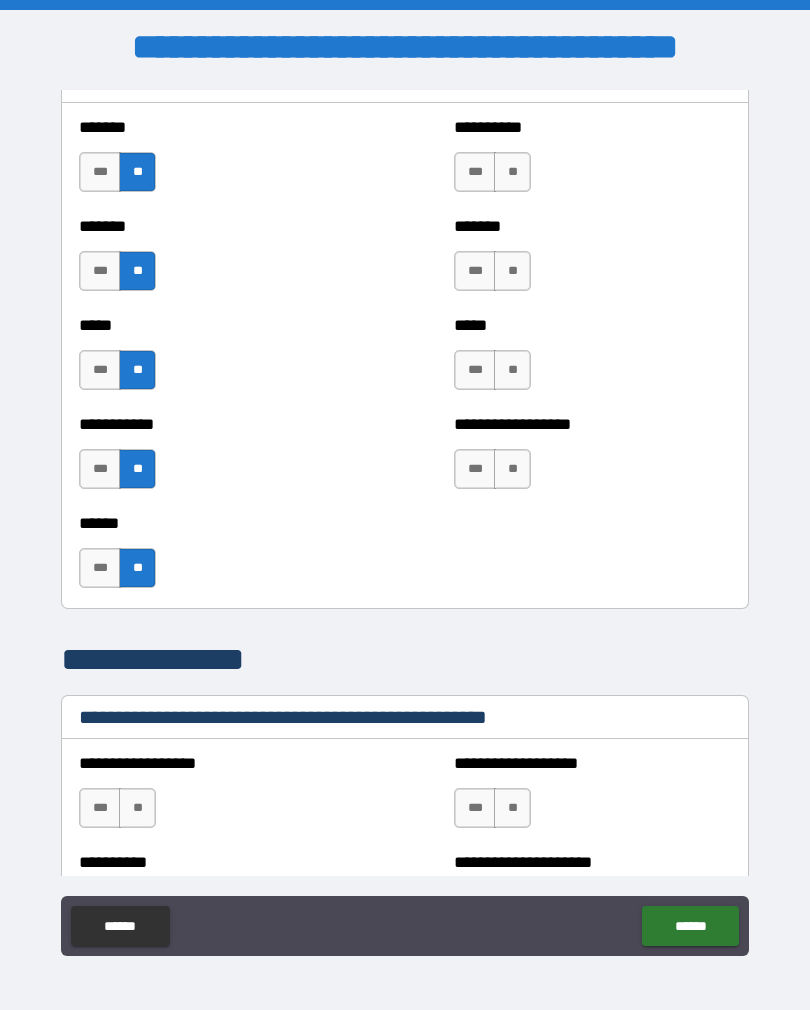 click on "**" at bounding box center (512, 172) 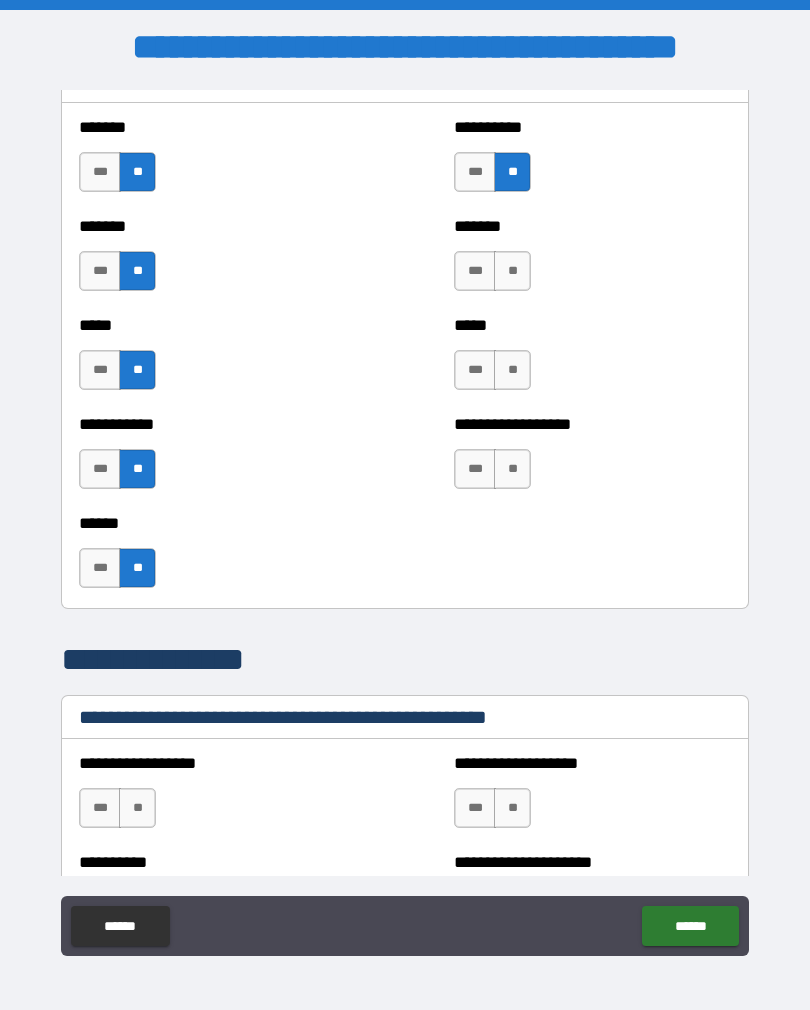 click on "**" at bounding box center [512, 271] 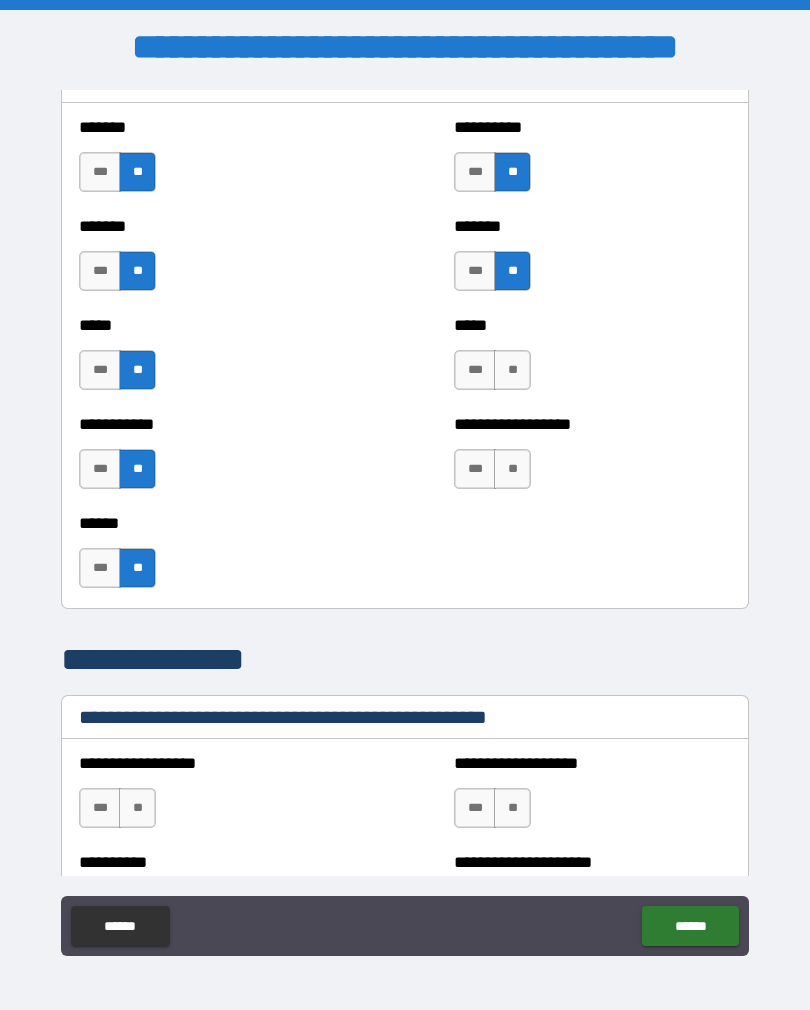click on "**" at bounding box center (512, 370) 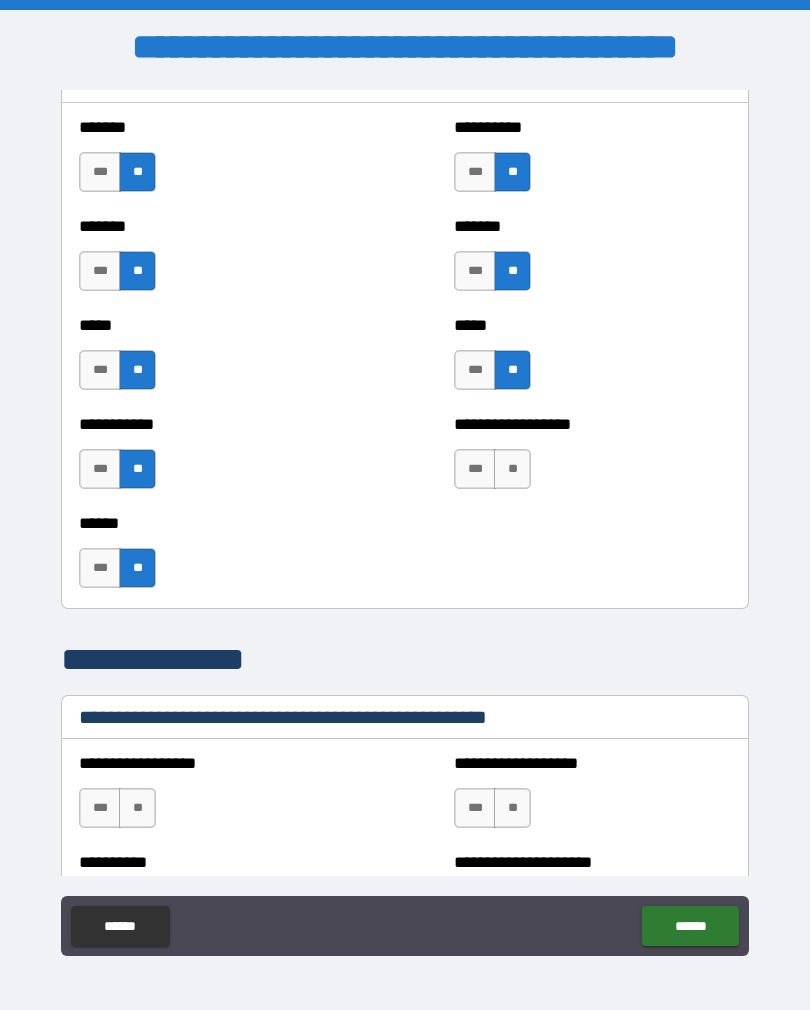 click on "**" at bounding box center (512, 469) 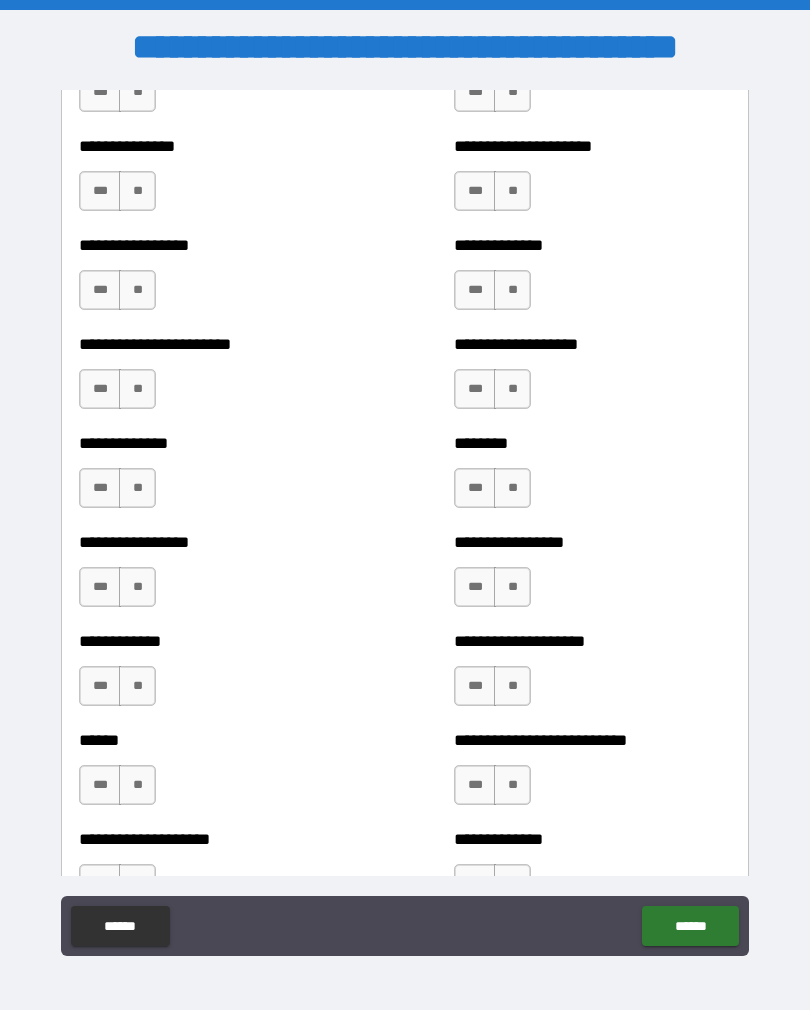 scroll, scrollTop: 3527, scrollLeft: 0, axis: vertical 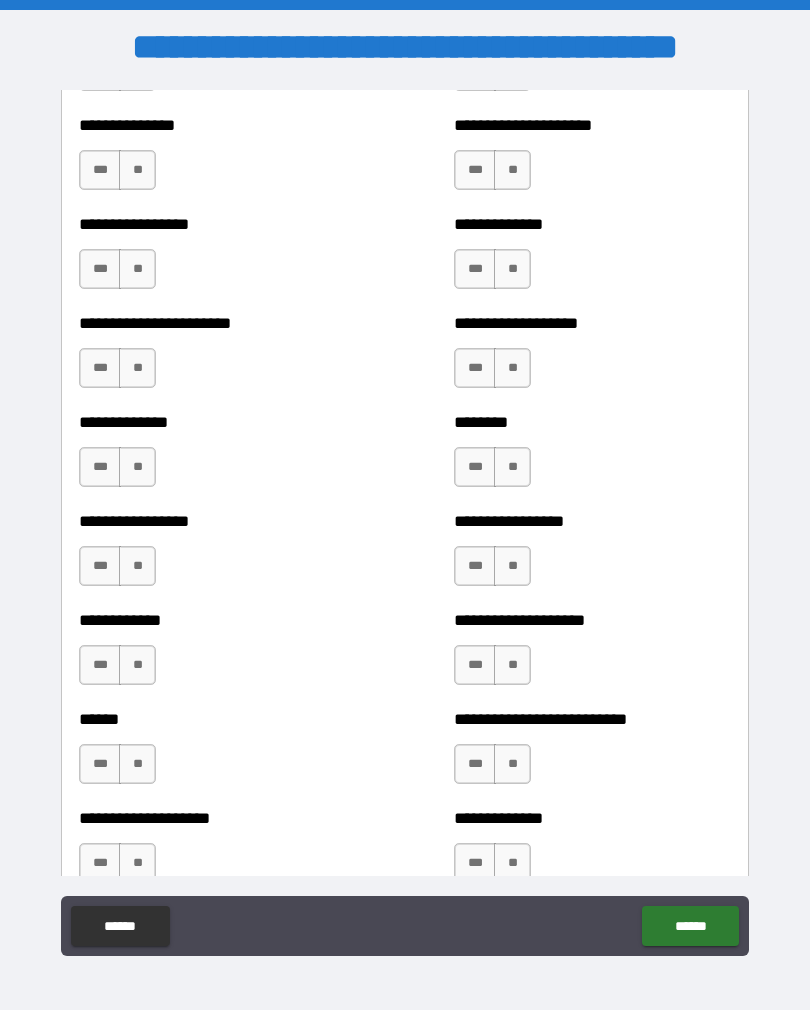 click on "***" at bounding box center (100, 467) 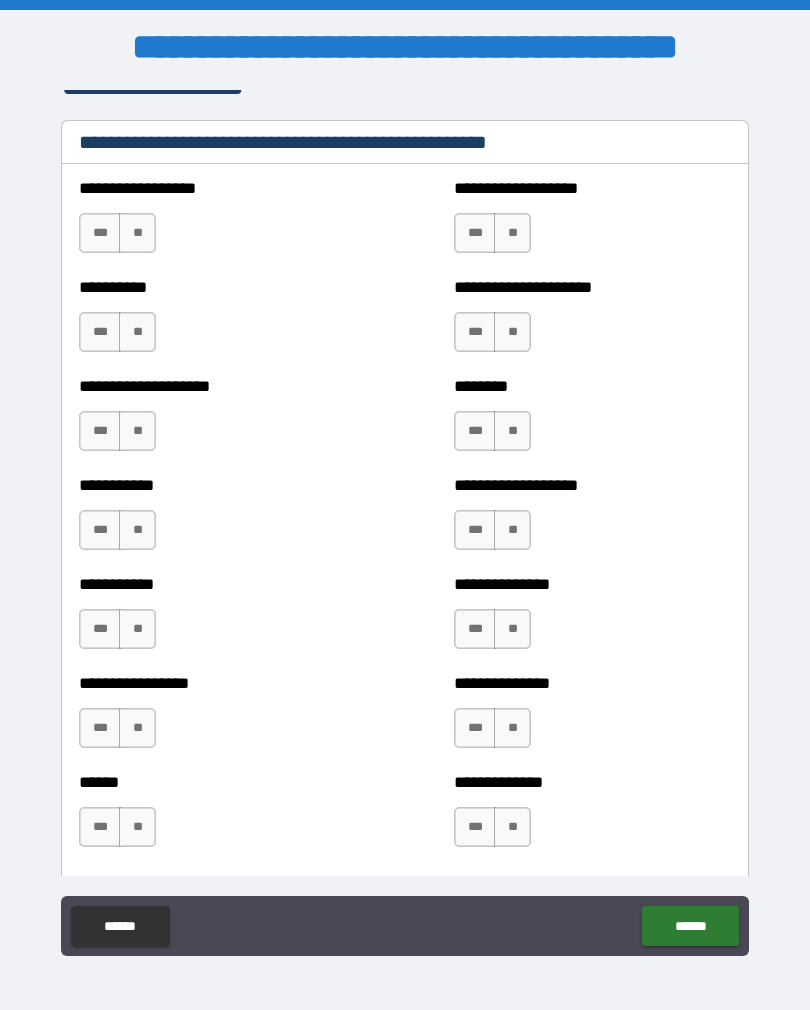 scroll, scrollTop: 2473, scrollLeft: 0, axis: vertical 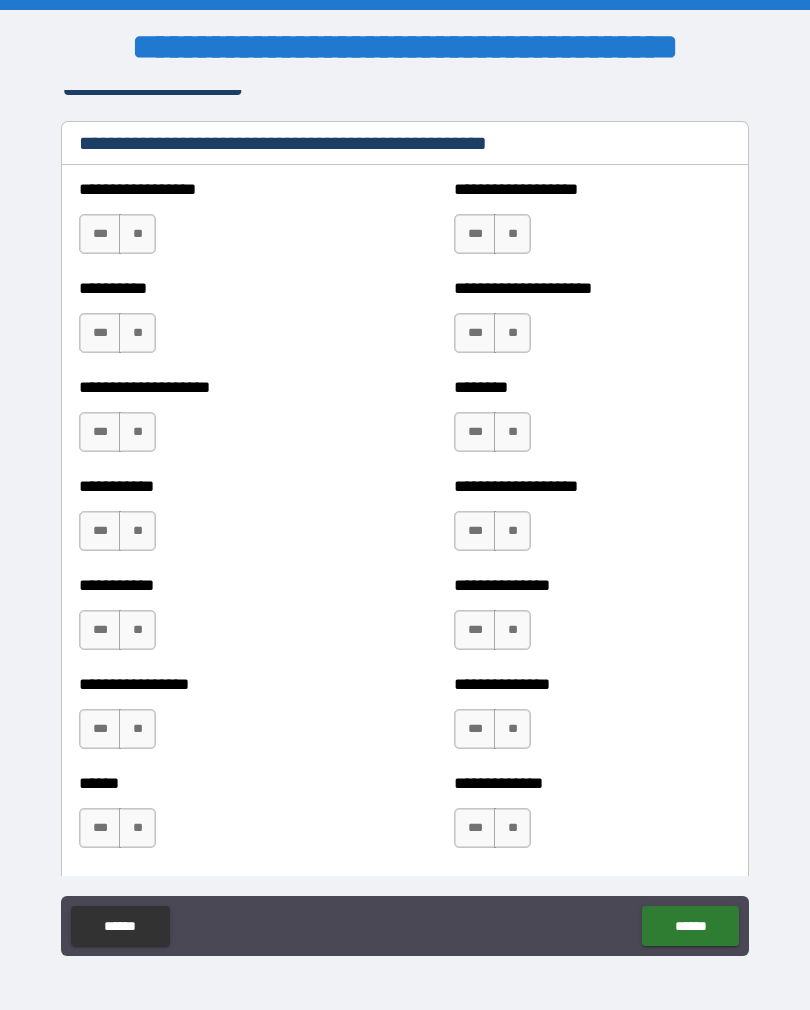 click on "**" at bounding box center [137, 234] 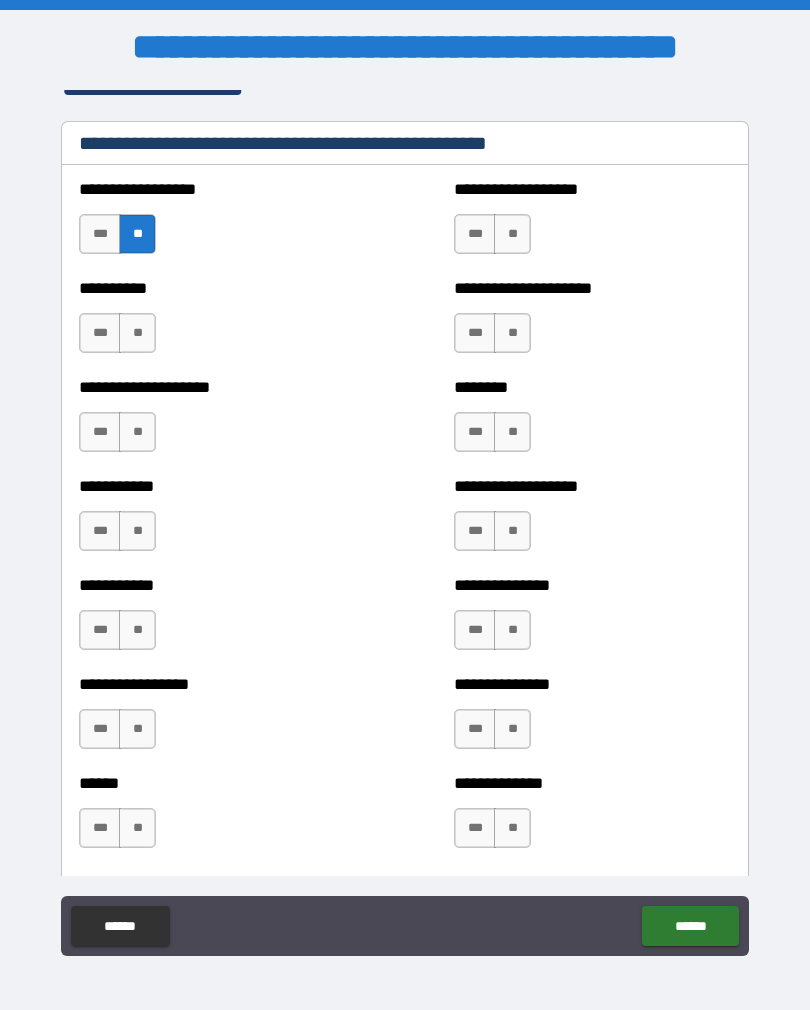 click on "**" at bounding box center (137, 333) 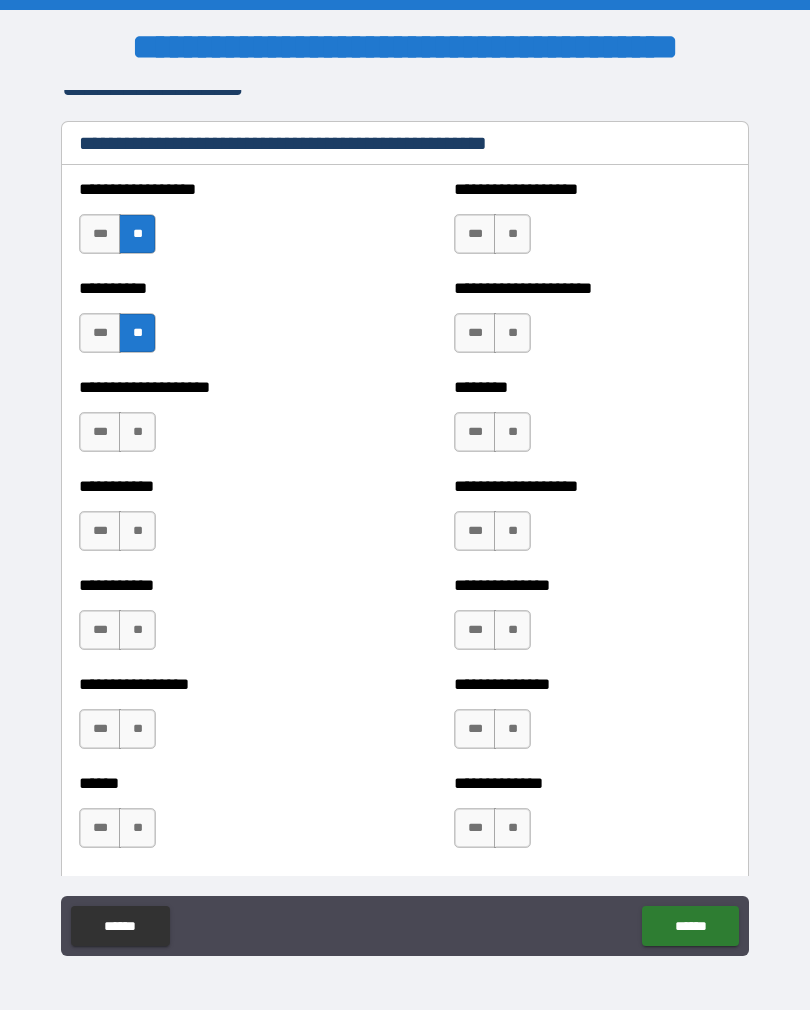 click on "**" at bounding box center [137, 432] 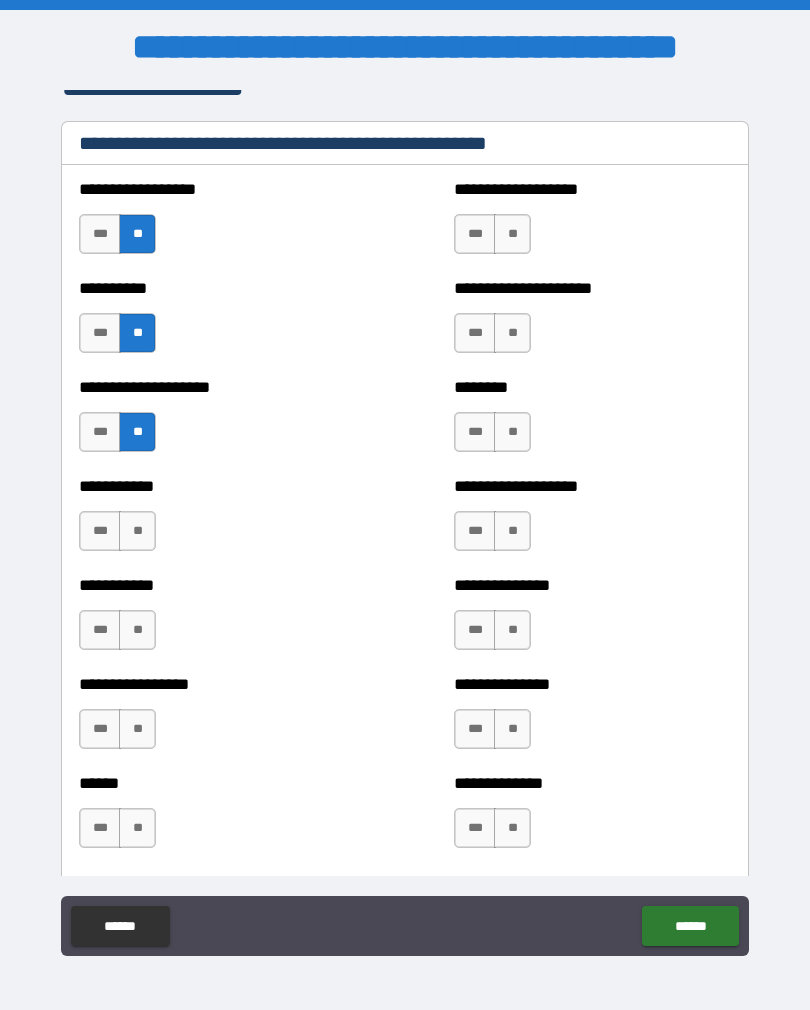 click on "**" at bounding box center [137, 531] 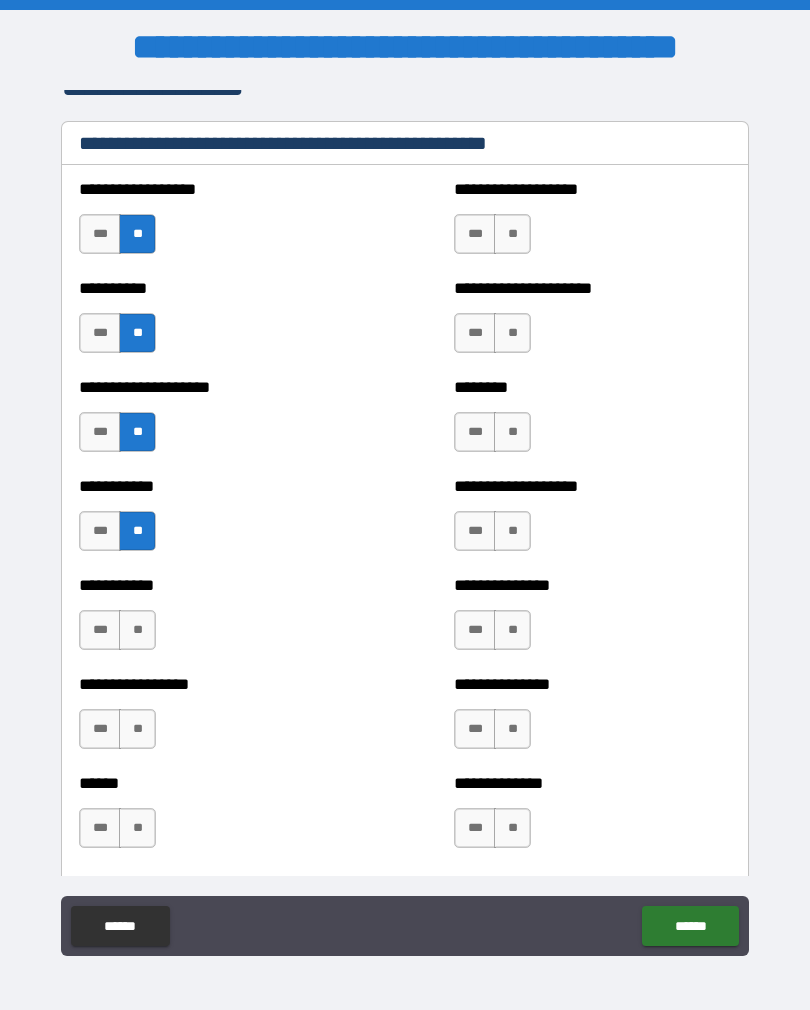 click on "**" at bounding box center [137, 630] 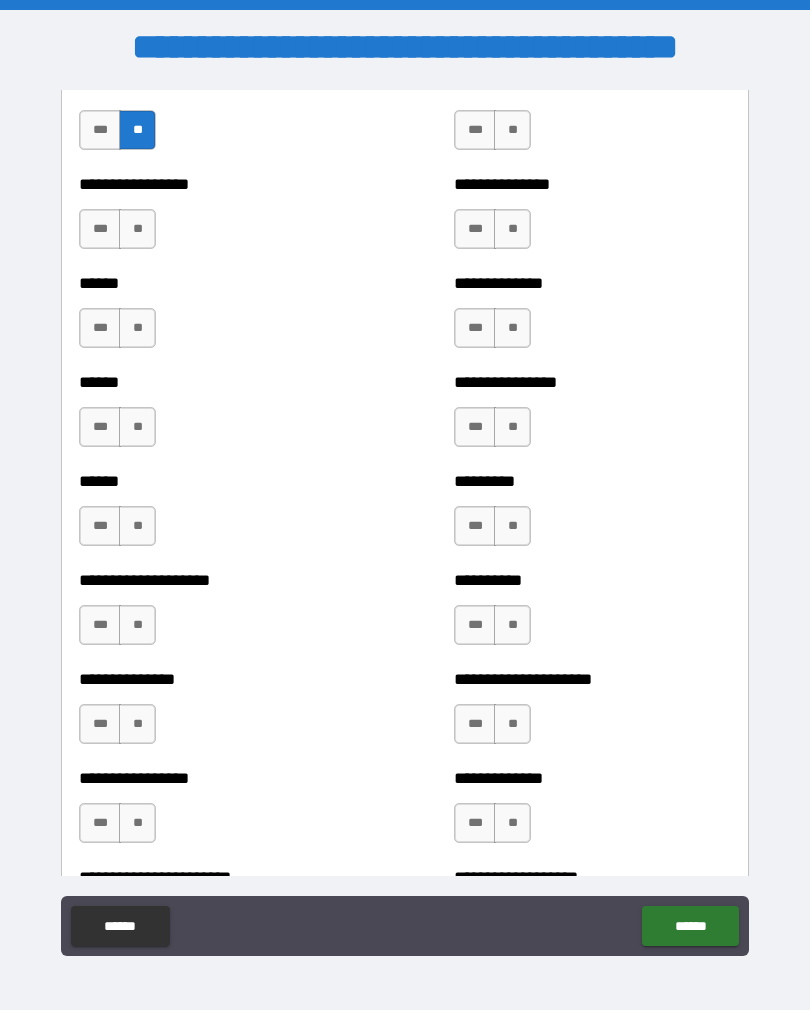 scroll, scrollTop: 3017, scrollLeft: 0, axis: vertical 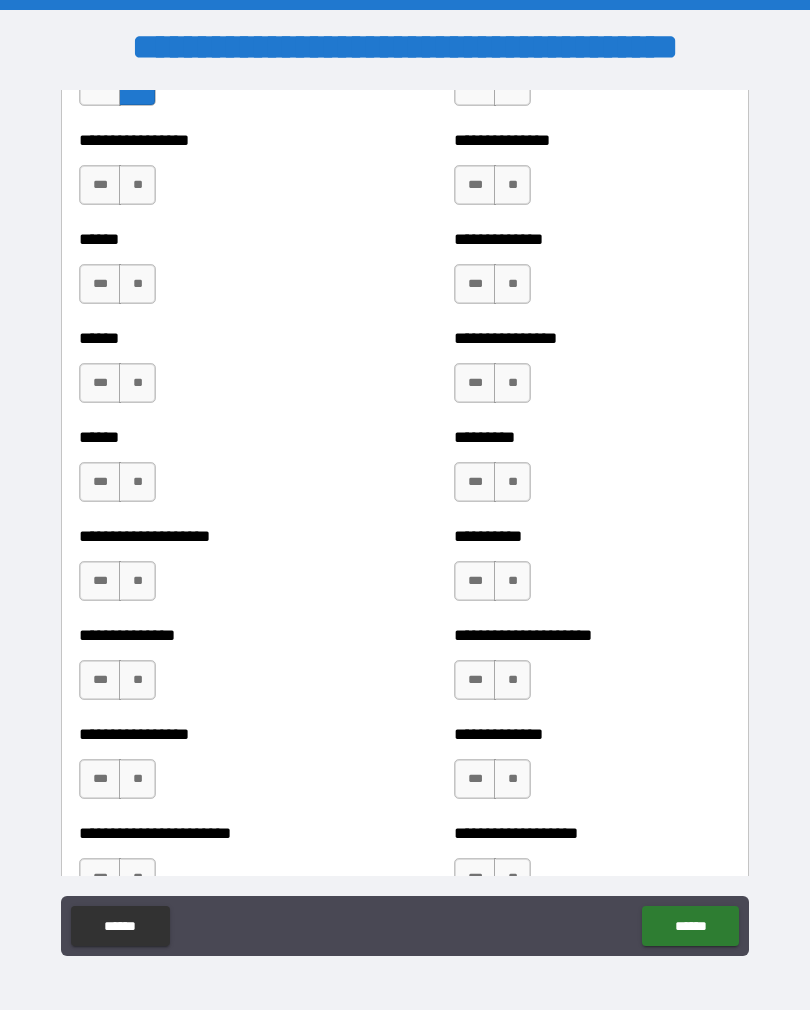 click on "**" at bounding box center (137, 185) 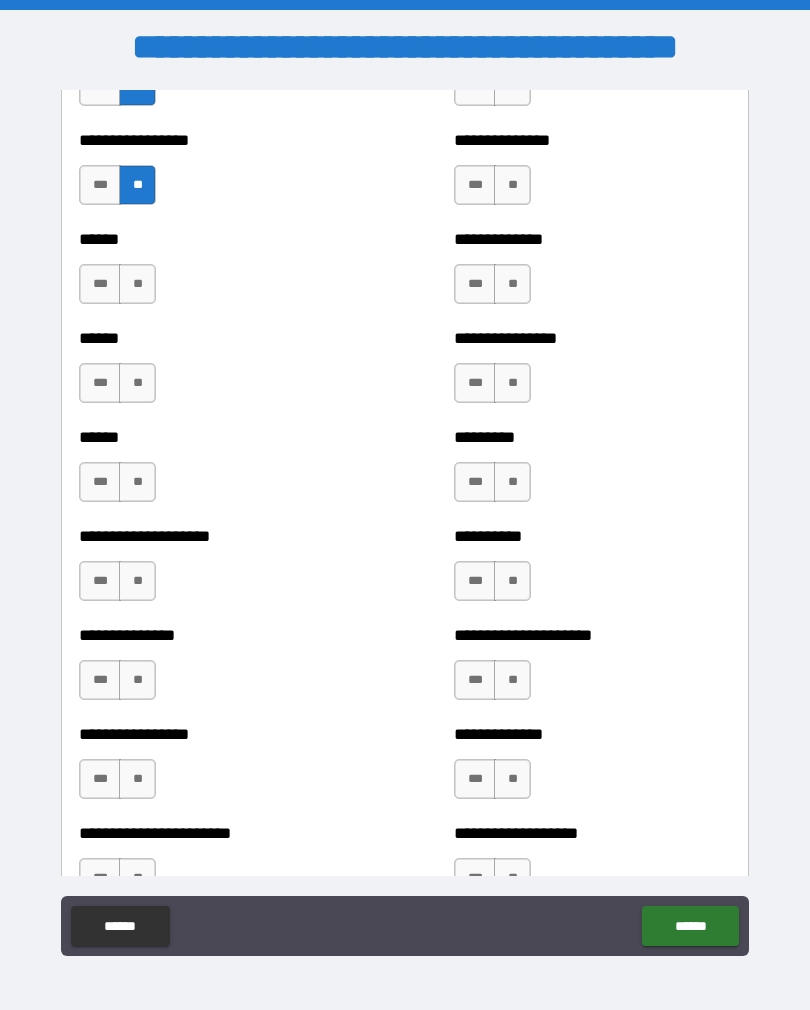 click on "**" at bounding box center (137, 284) 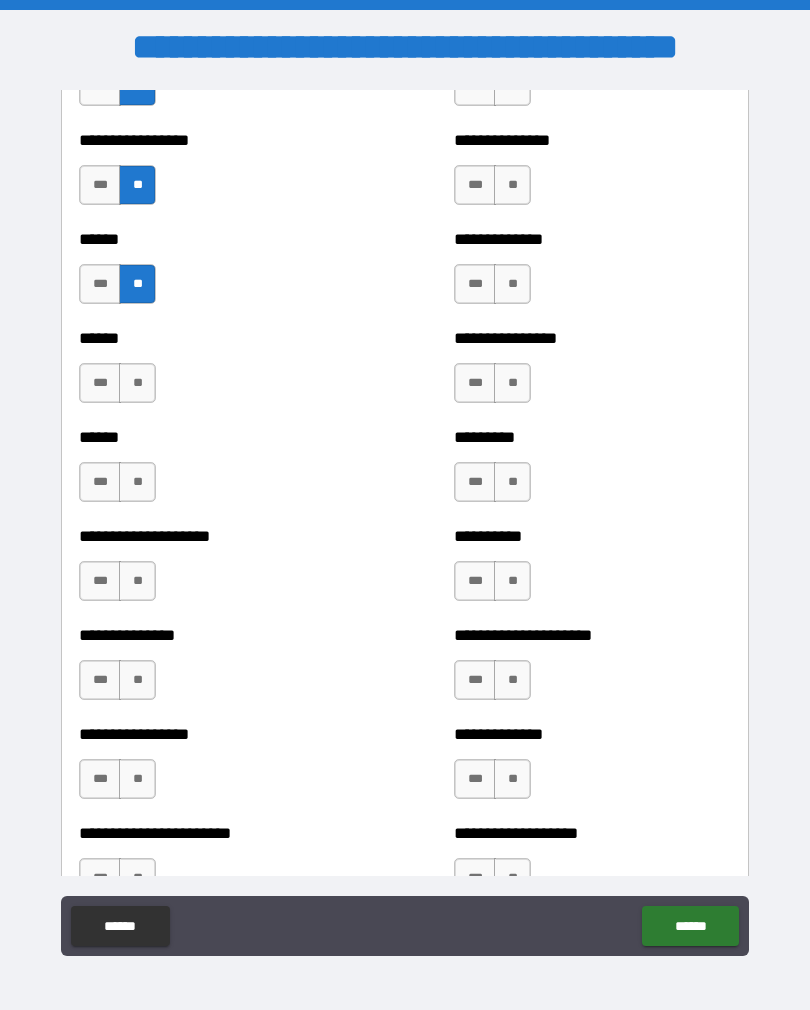 click on "**" at bounding box center (137, 383) 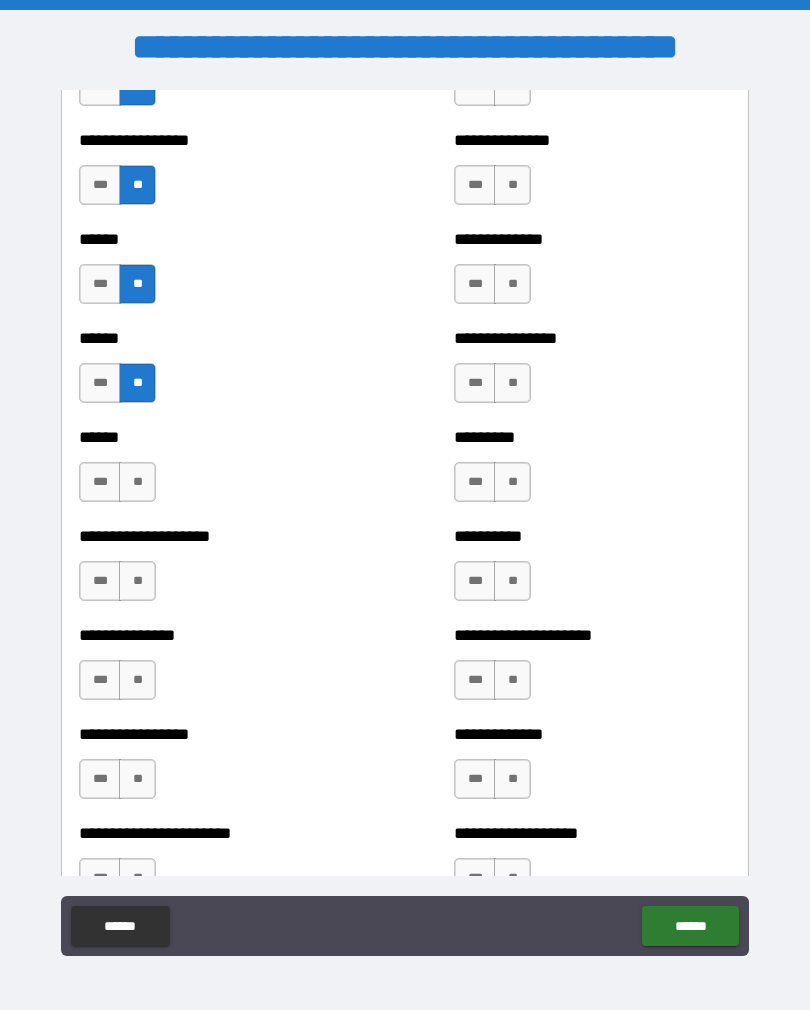 click on "**" at bounding box center (137, 482) 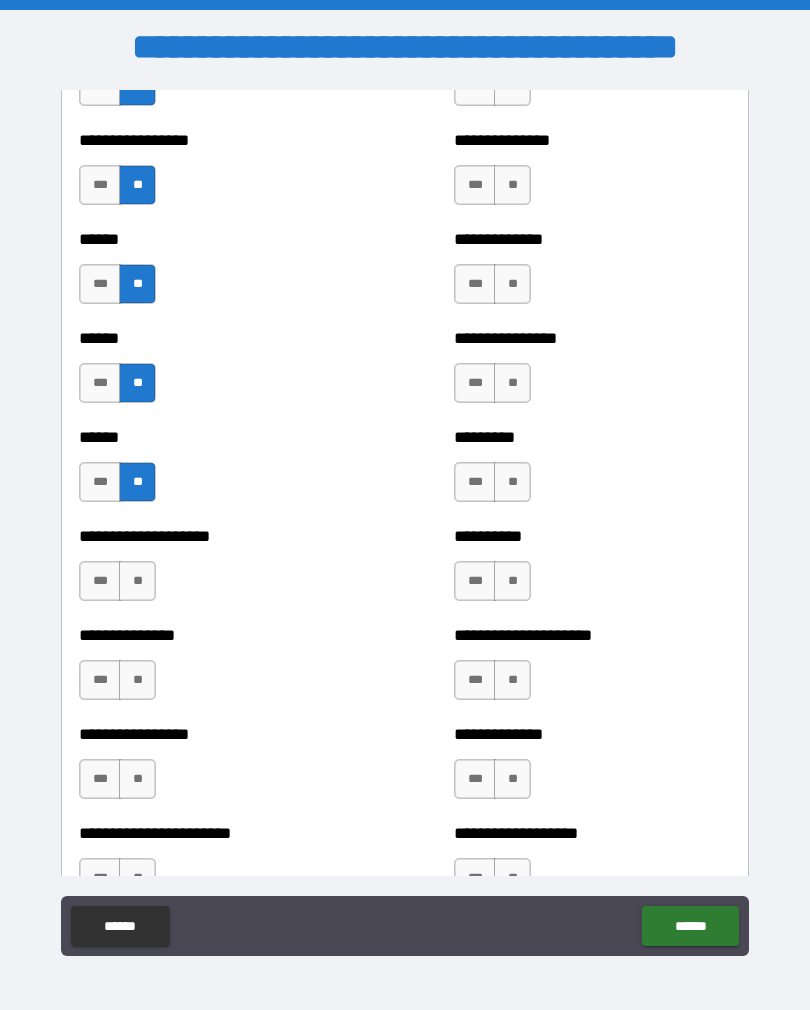 click on "**" at bounding box center [137, 581] 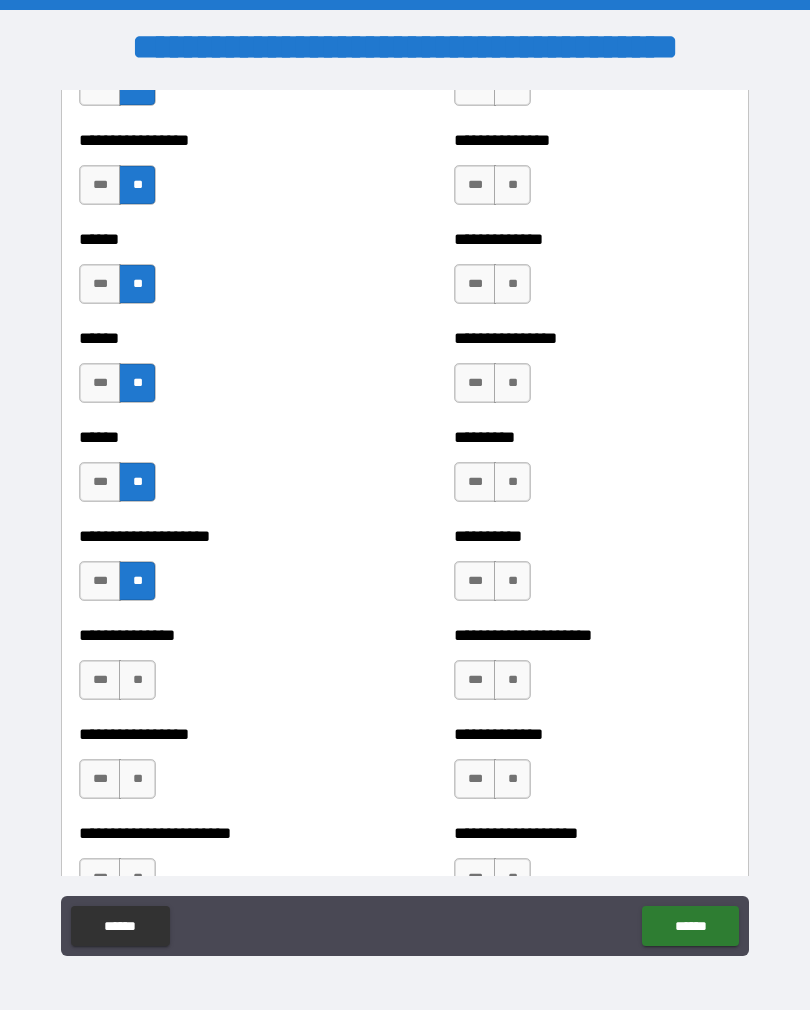 click on "**" at bounding box center (137, 680) 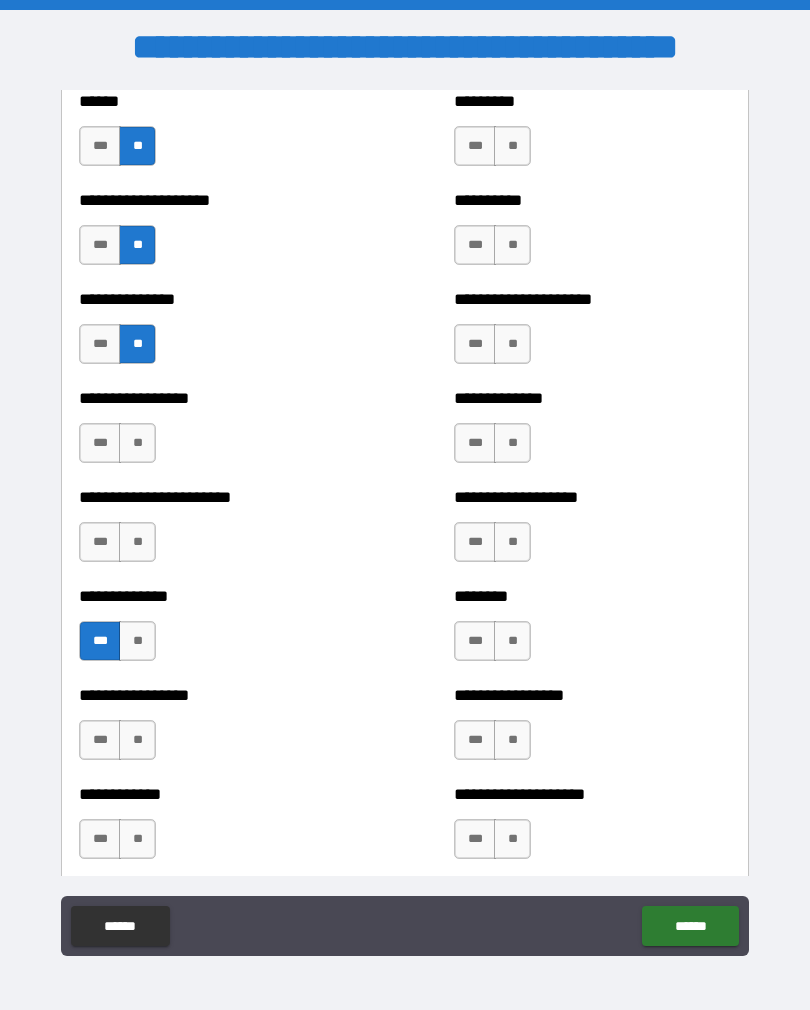 scroll, scrollTop: 3355, scrollLeft: 0, axis: vertical 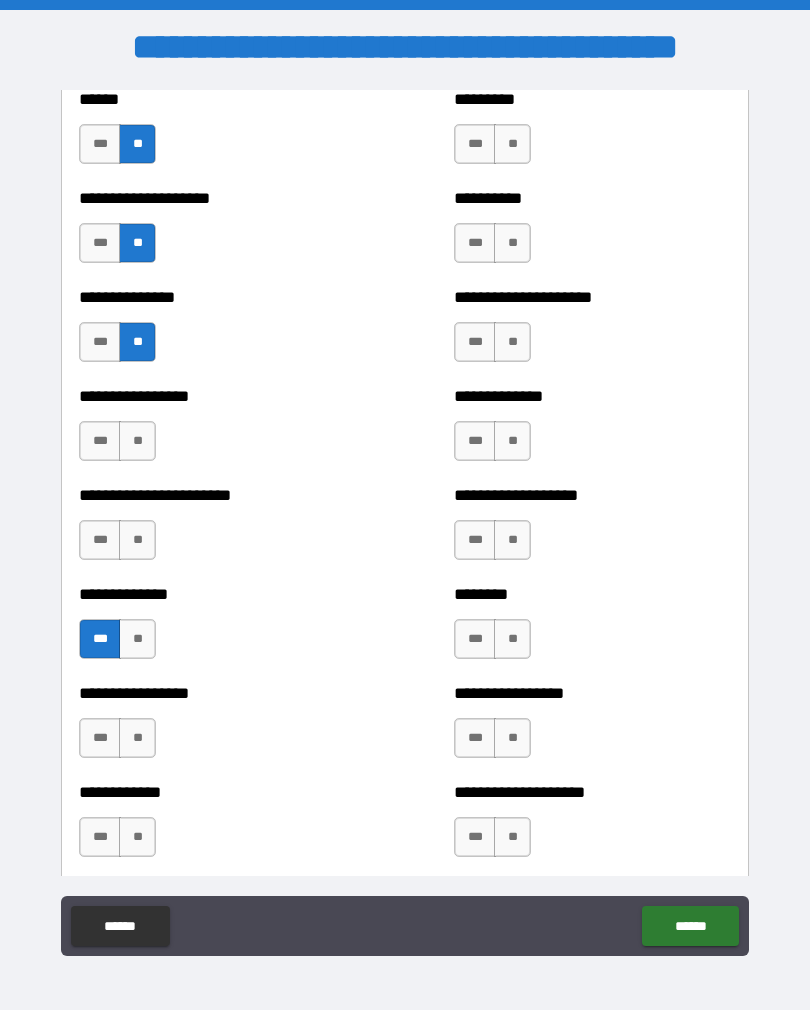 click on "**" at bounding box center (137, 441) 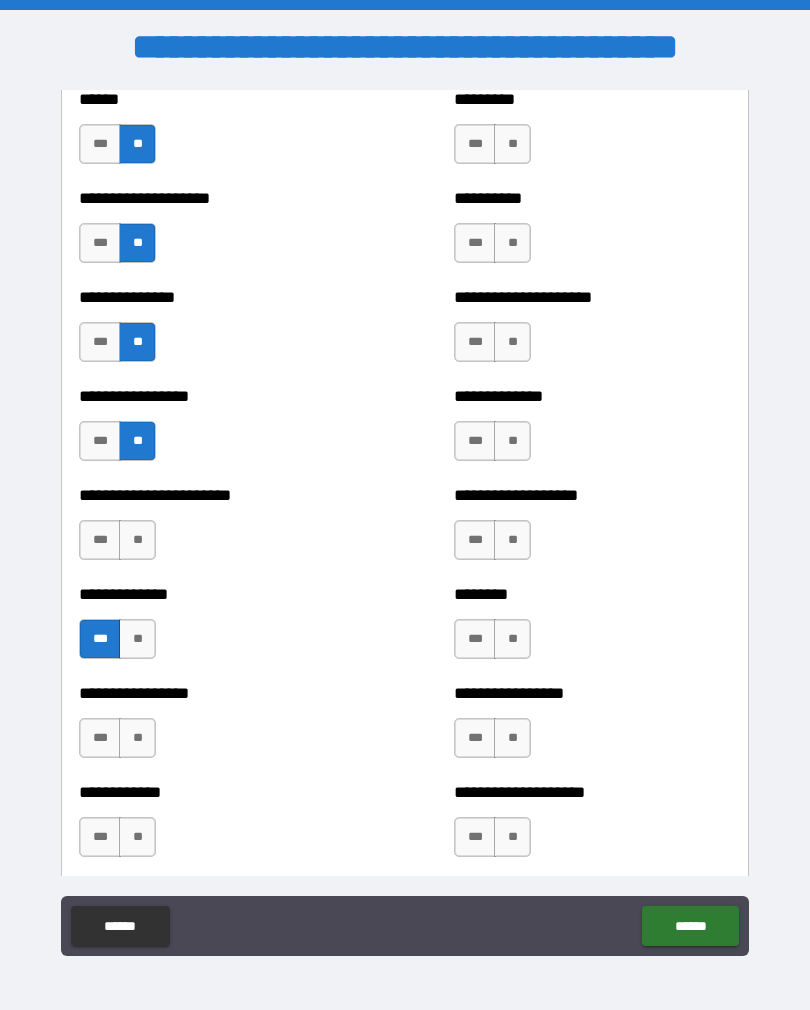 click on "**" at bounding box center (137, 540) 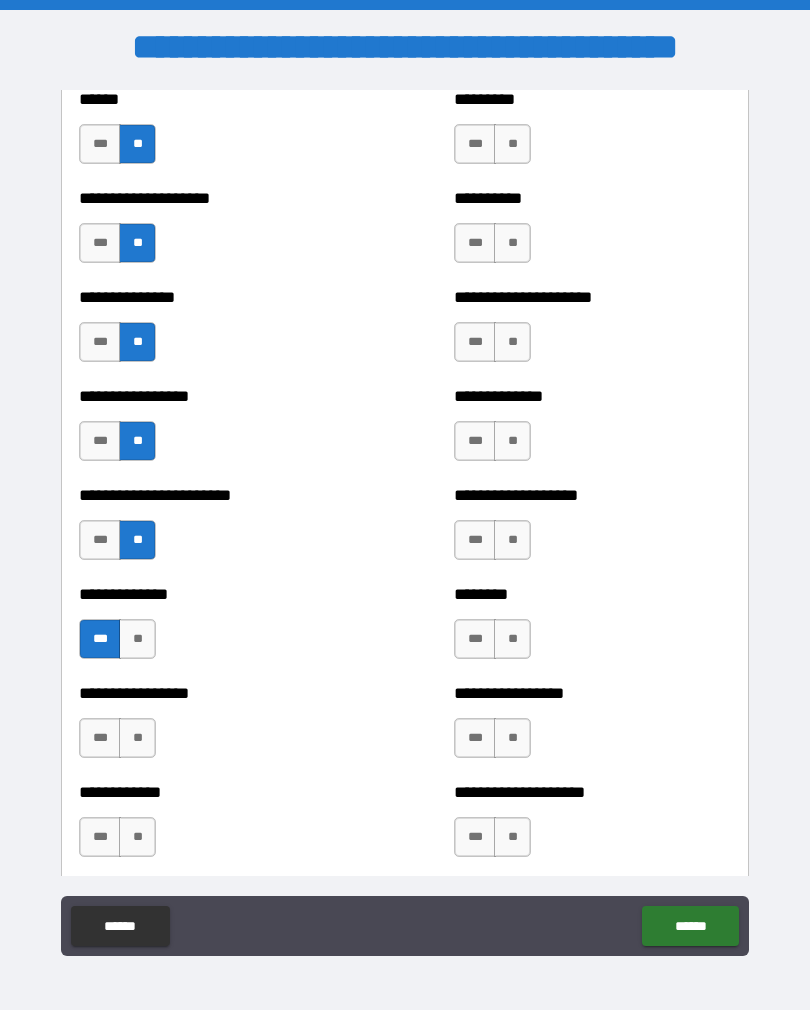 scroll, scrollTop: 3354, scrollLeft: 0, axis: vertical 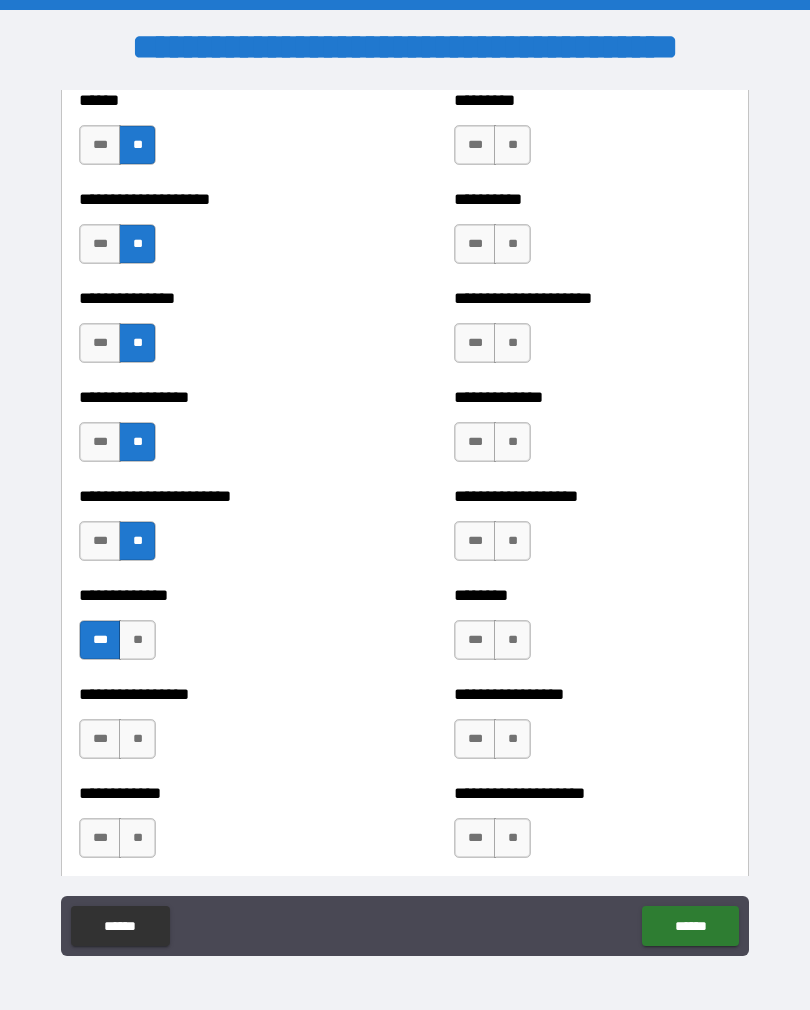 click on "**********" at bounding box center (217, 729) 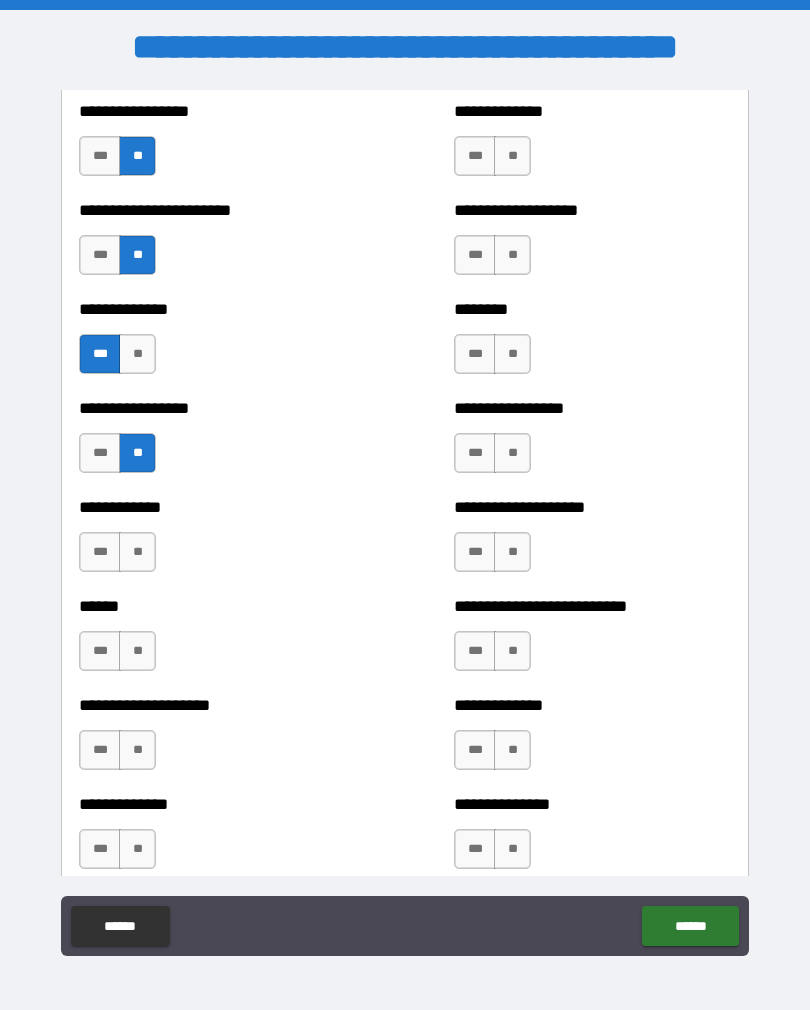 scroll, scrollTop: 3642, scrollLeft: 0, axis: vertical 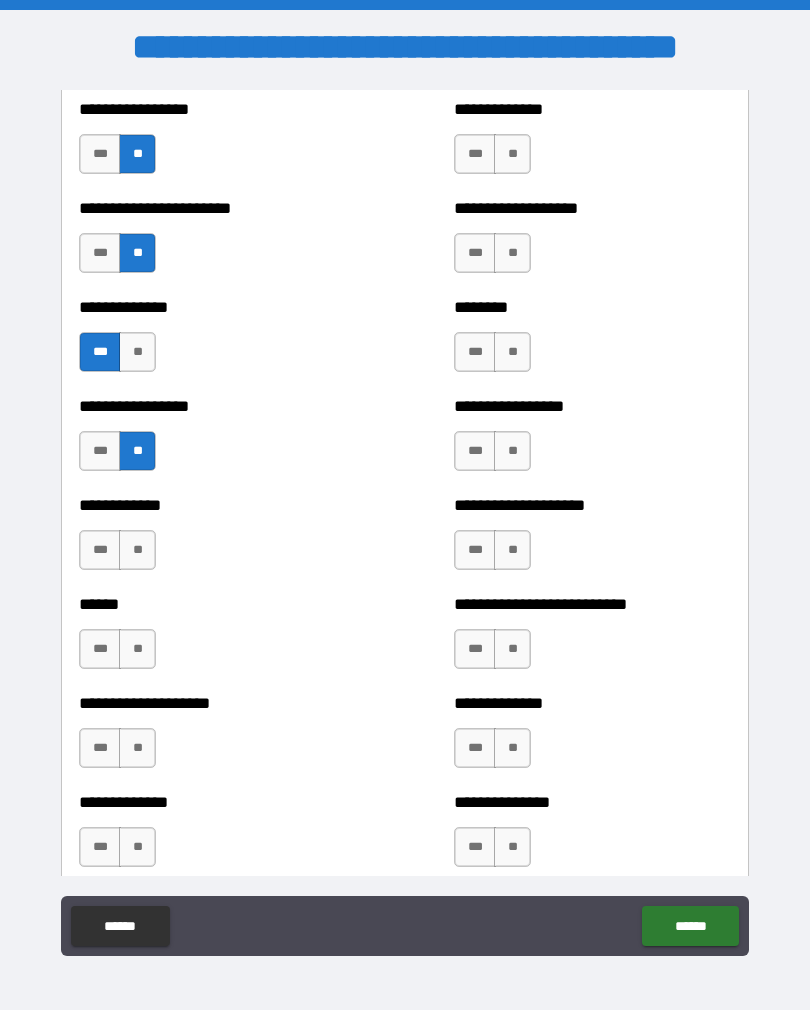 click on "**" at bounding box center (137, 550) 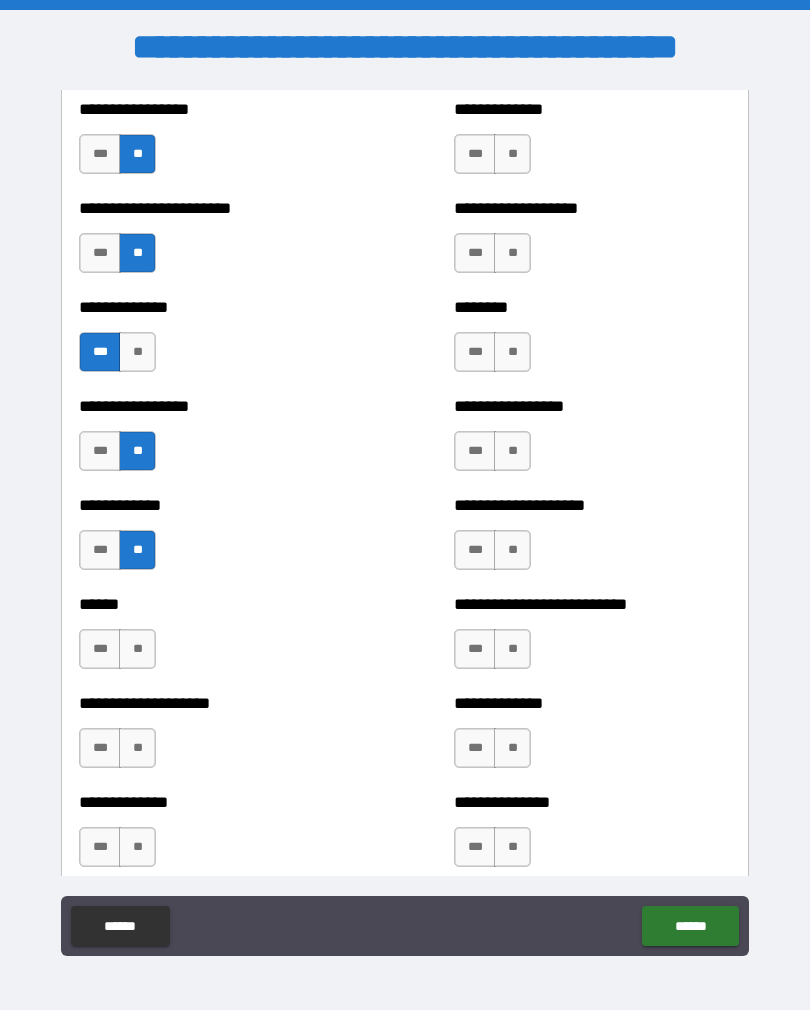 click on "**" at bounding box center [137, 649] 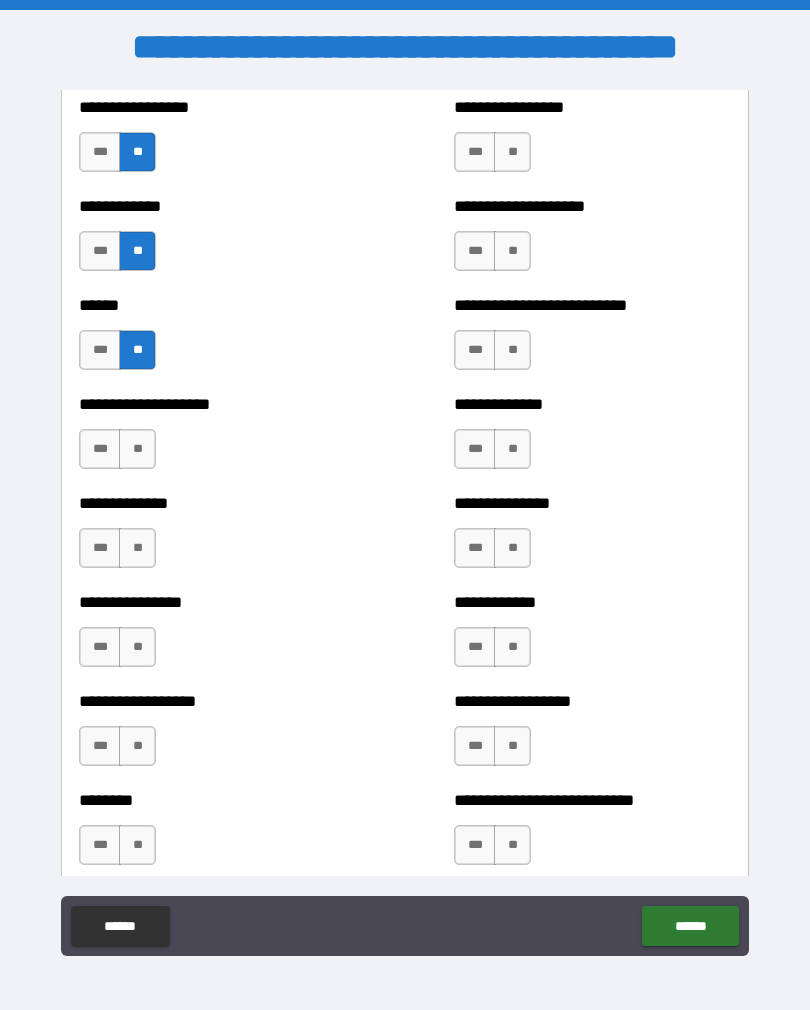 scroll, scrollTop: 3940, scrollLeft: 0, axis: vertical 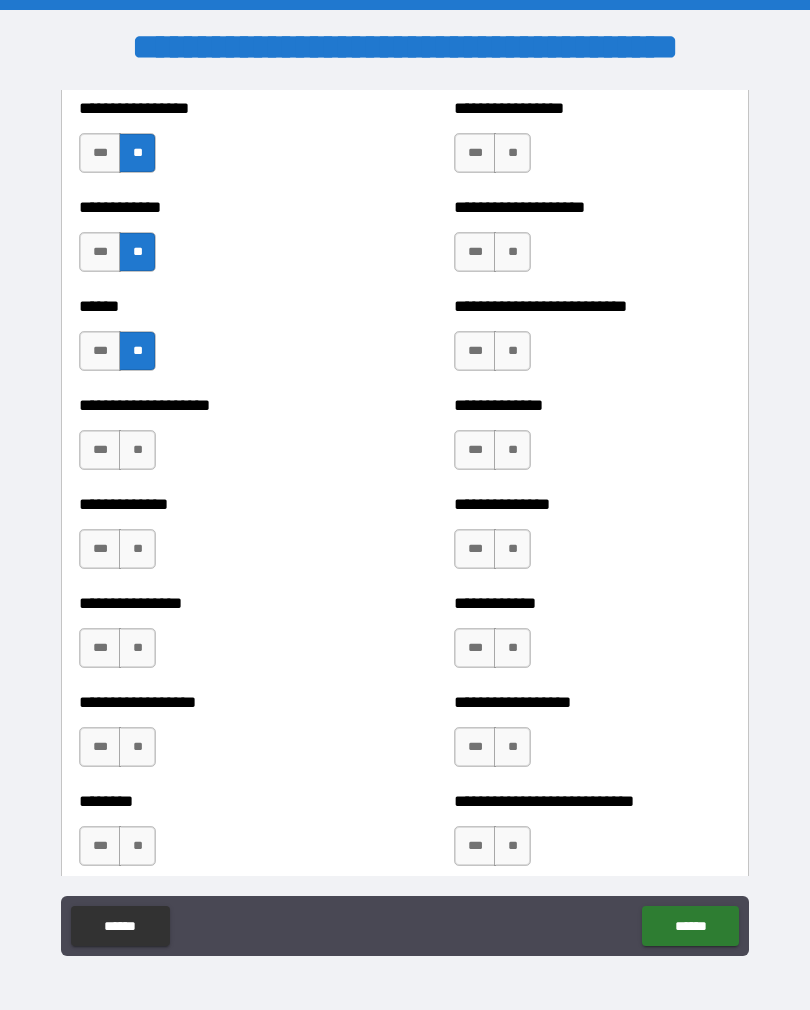 click on "**" at bounding box center (137, 450) 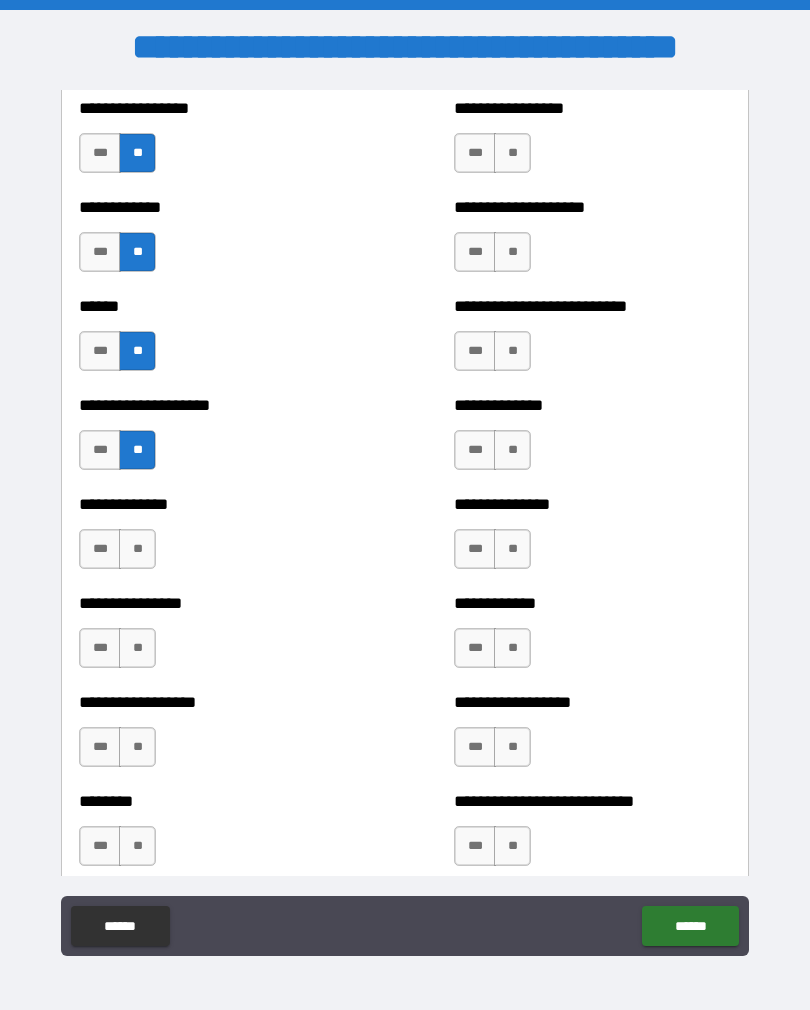click on "**" at bounding box center (137, 549) 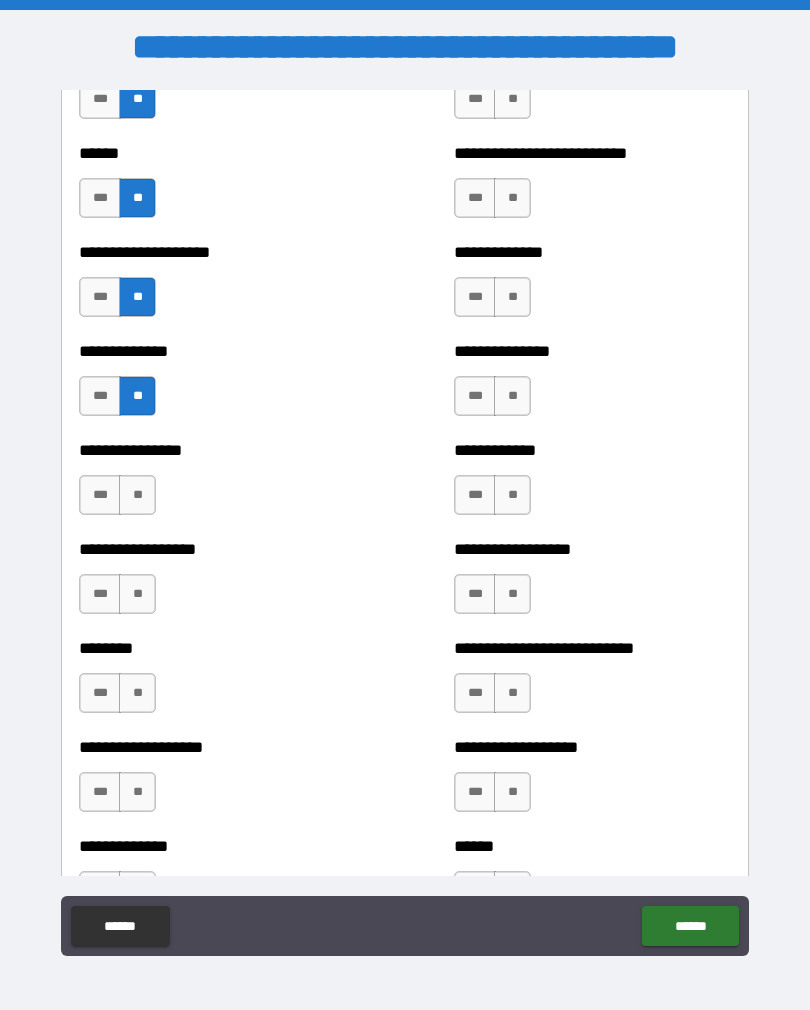 scroll, scrollTop: 4228, scrollLeft: 0, axis: vertical 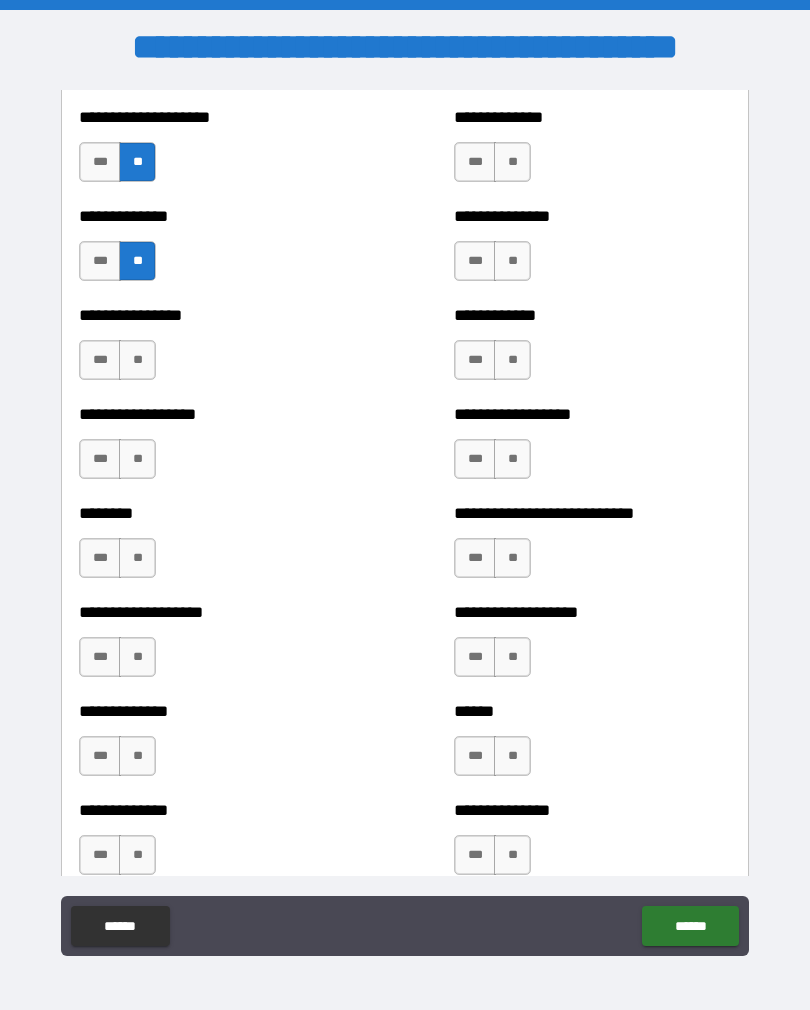 click on "**" at bounding box center [137, 360] 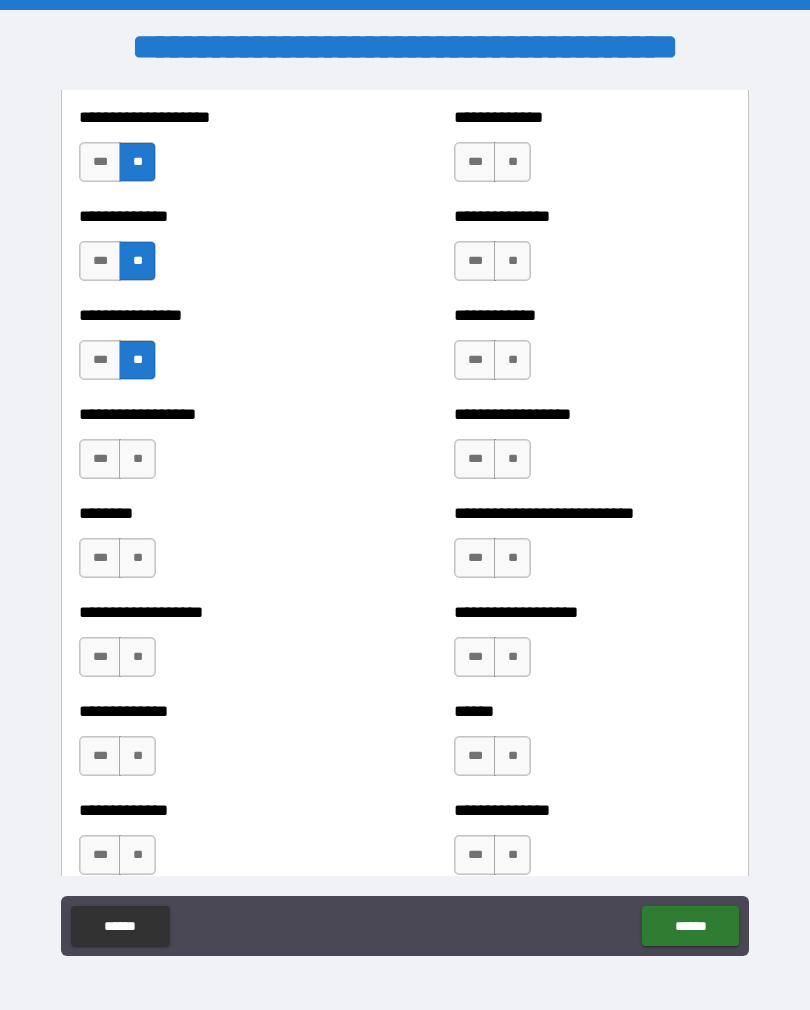 click on "**" at bounding box center (137, 459) 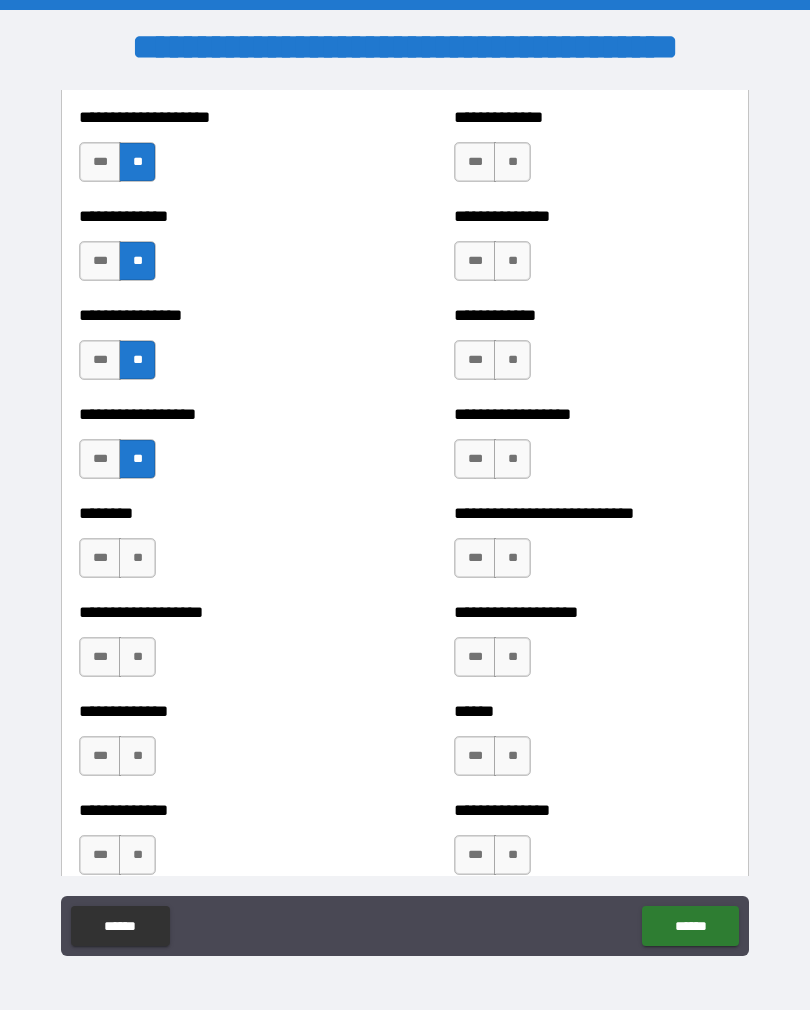 click on "**" at bounding box center (137, 558) 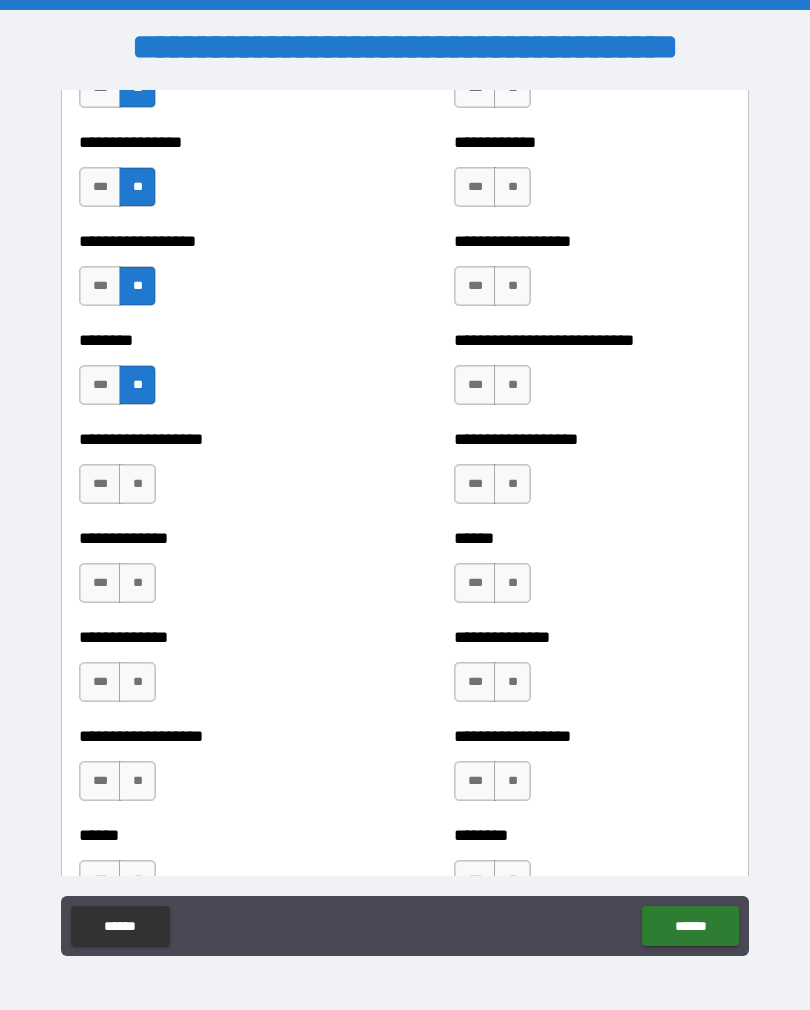 scroll, scrollTop: 4568, scrollLeft: 0, axis: vertical 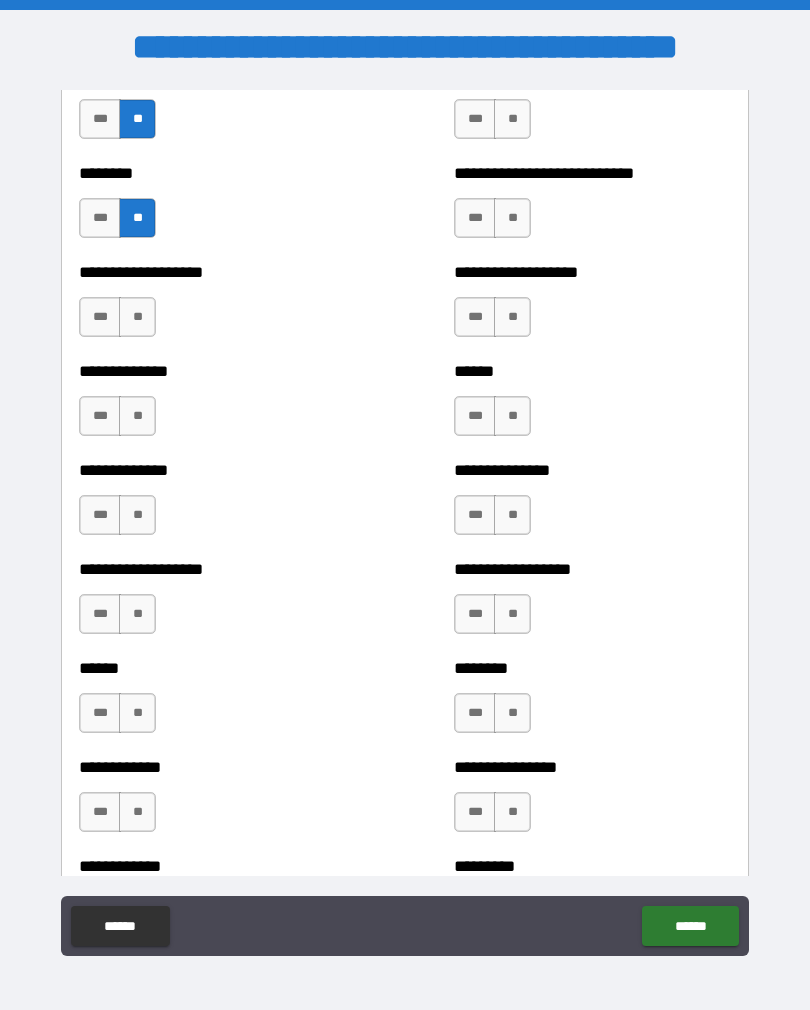 click on "**" at bounding box center [137, 317] 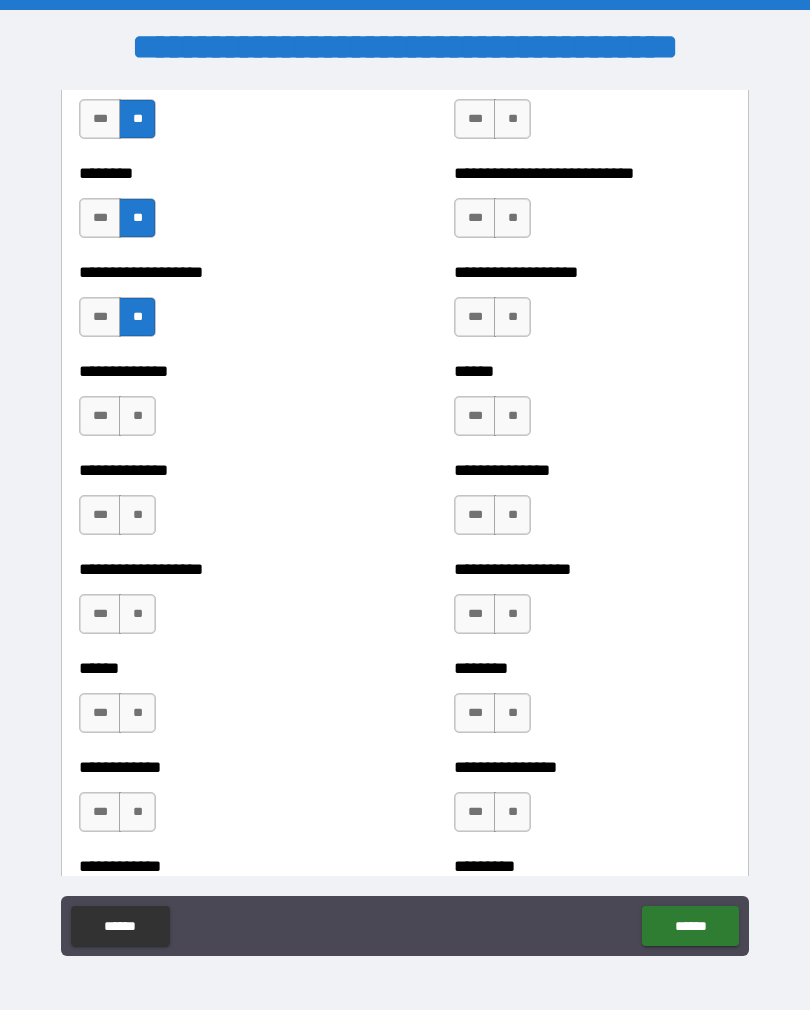 click on "**" at bounding box center (137, 416) 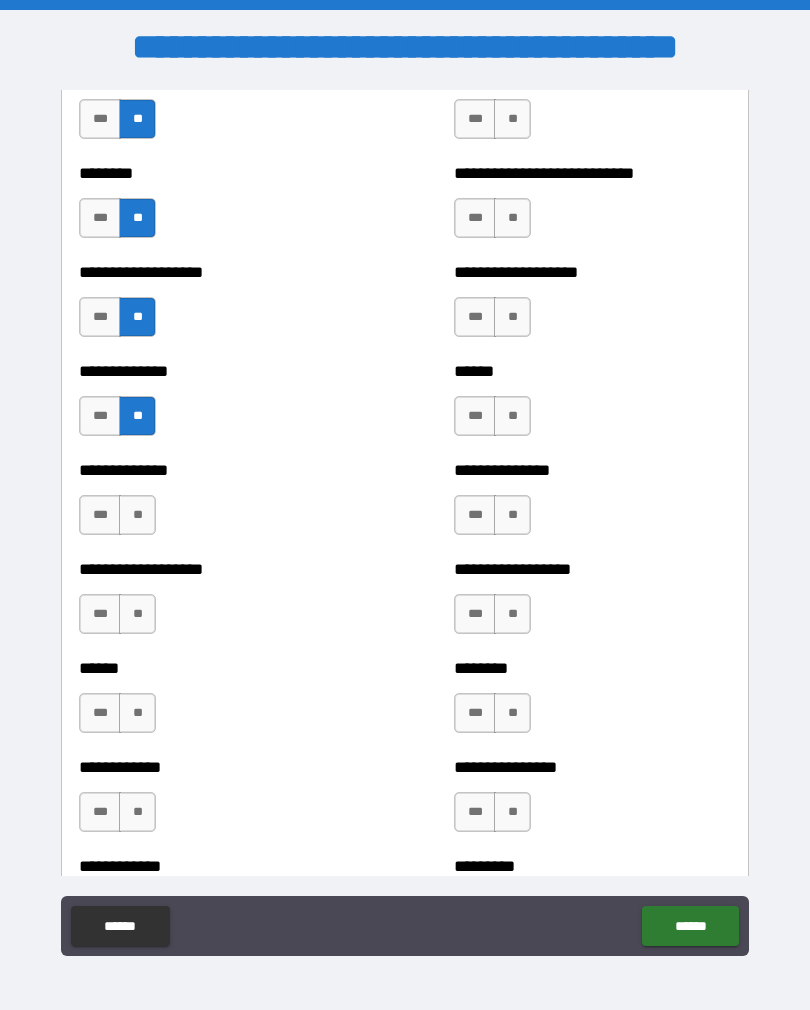 click on "**" at bounding box center [137, 515] 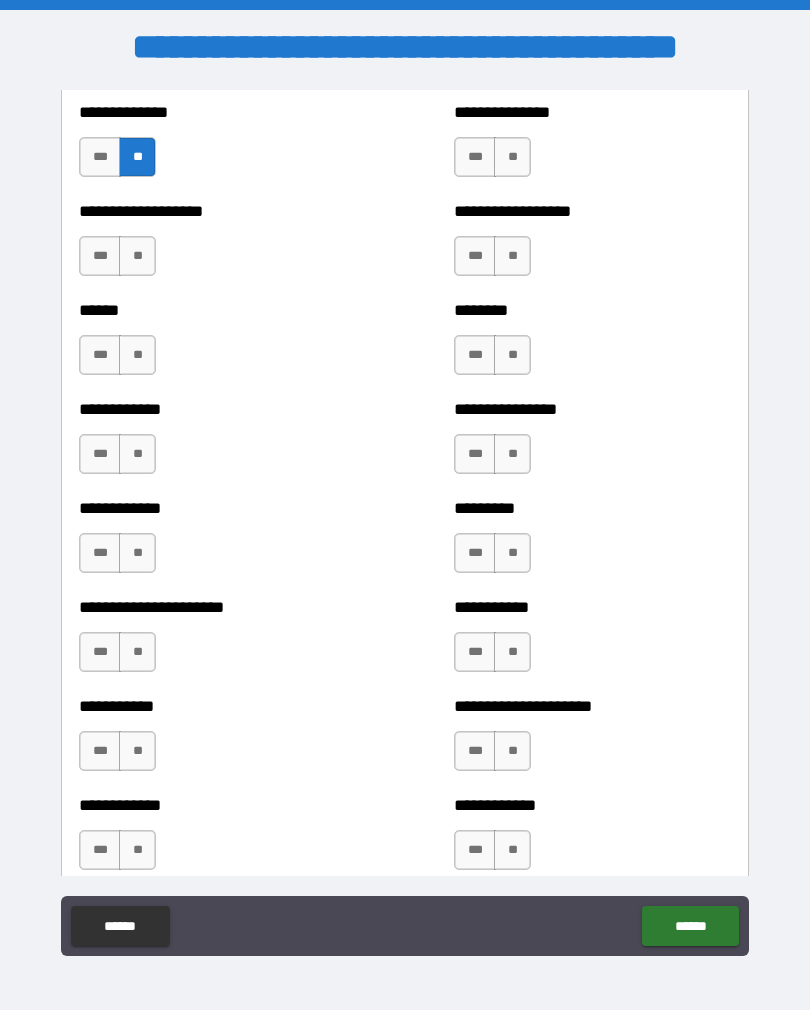 scroll, scrollTop: 4933, scrollLeft: 0, axis: vertical 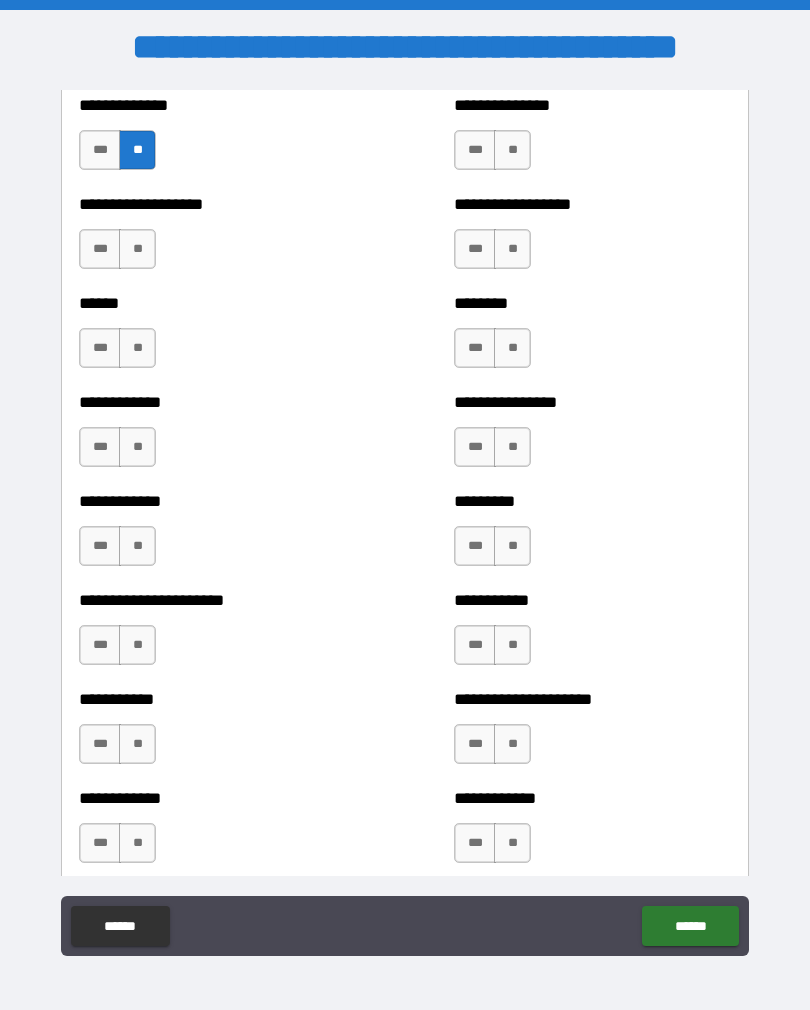 click on "**" at bounding box center [137, 249] 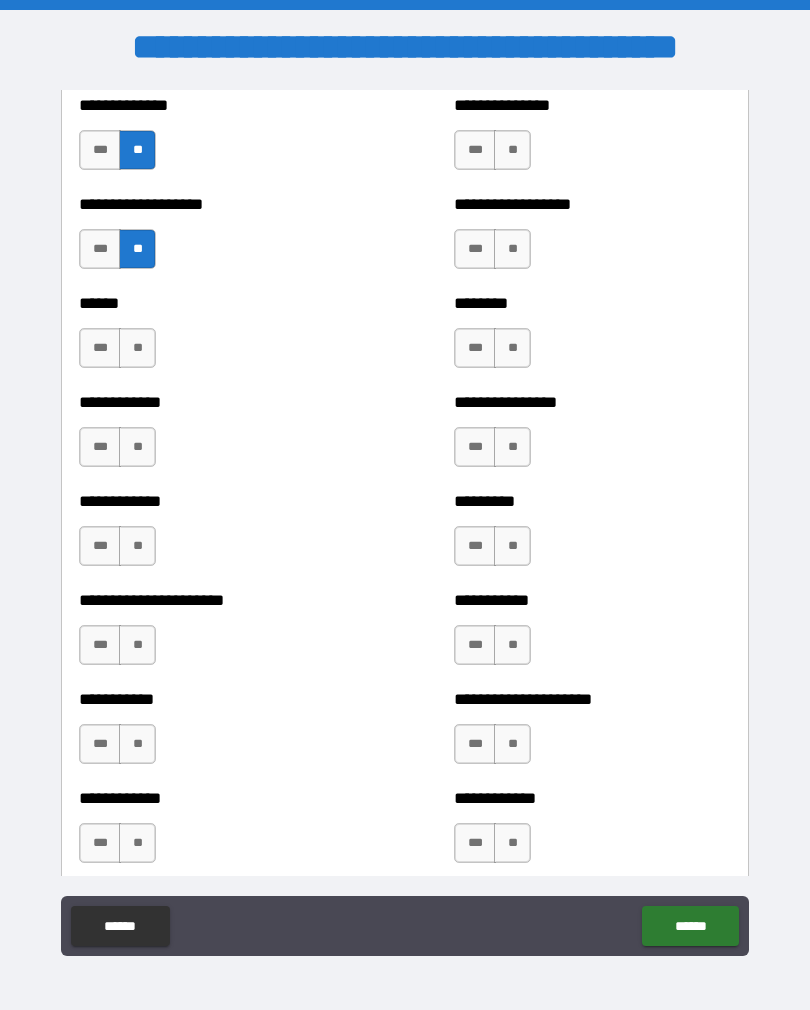 click on "**" at bounding box center (137, 348) 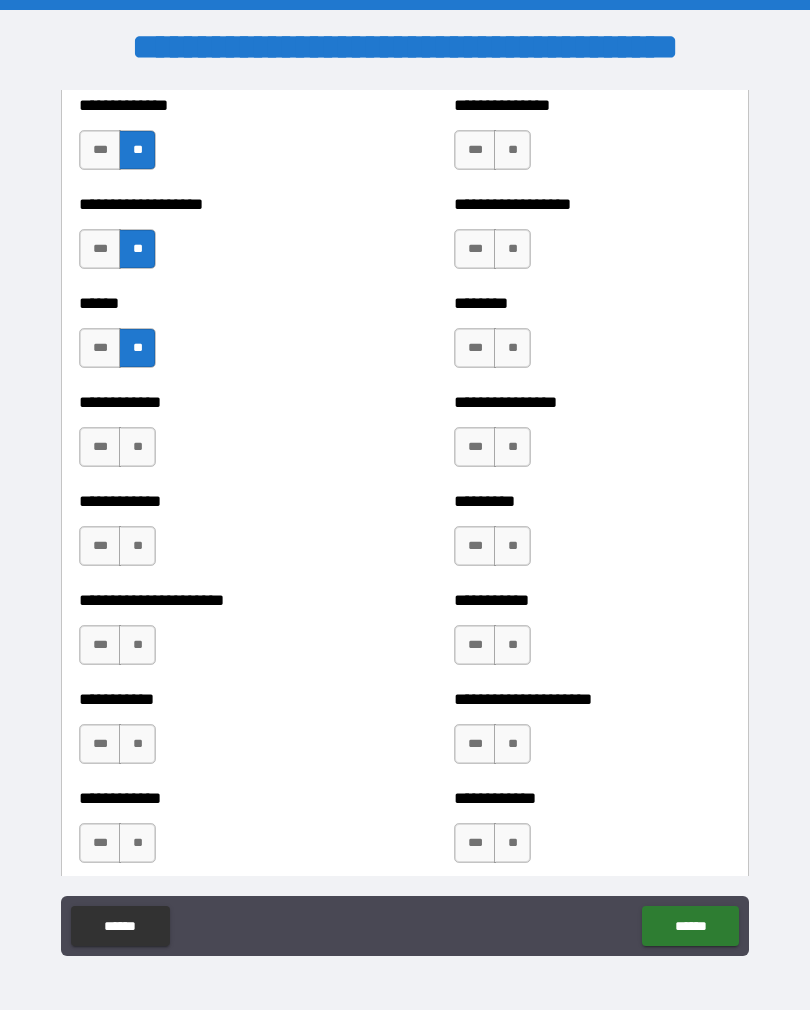 click on "**" at bounding box center [137, 447] 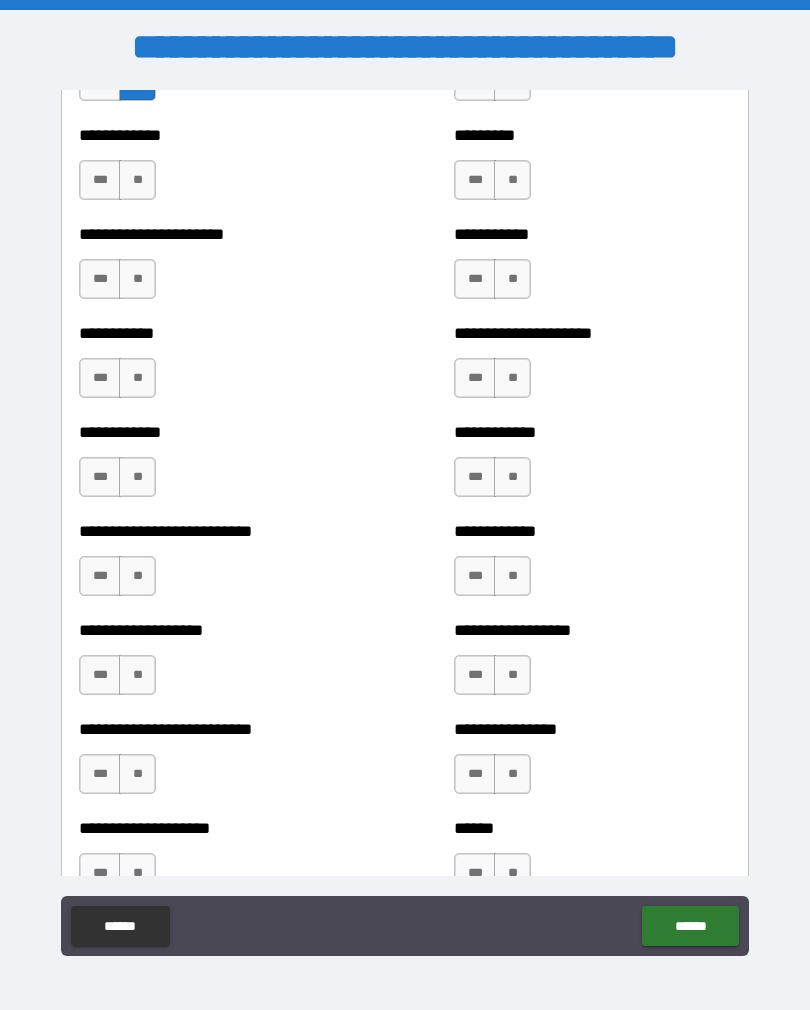 scroll, scrollTop: 5305, scrollLeft: 0, axis: vertical 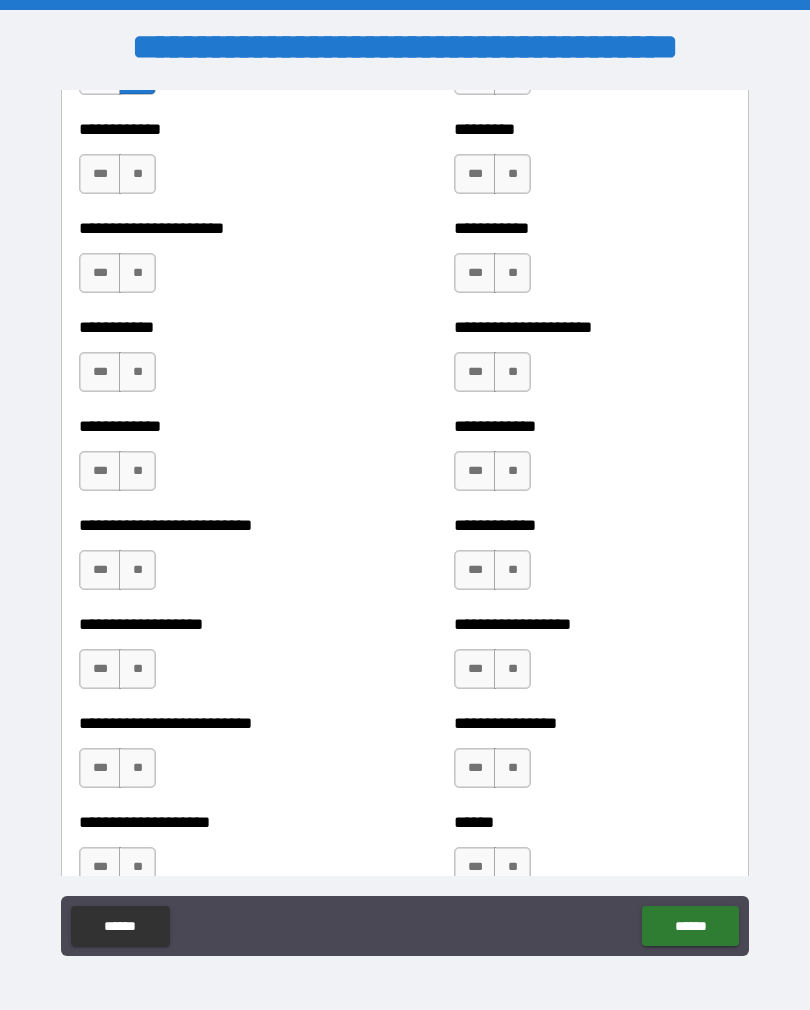 click on "**" at bounding box center [137, 174] 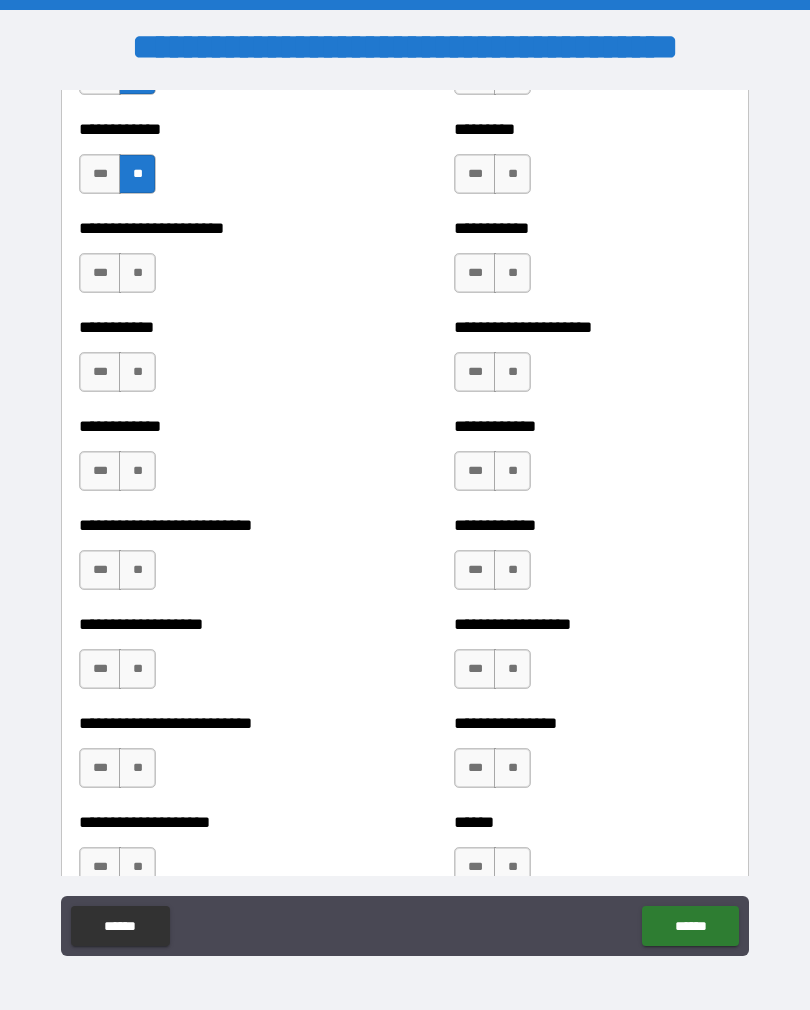 click on "**" at bounding box center [137, 273] 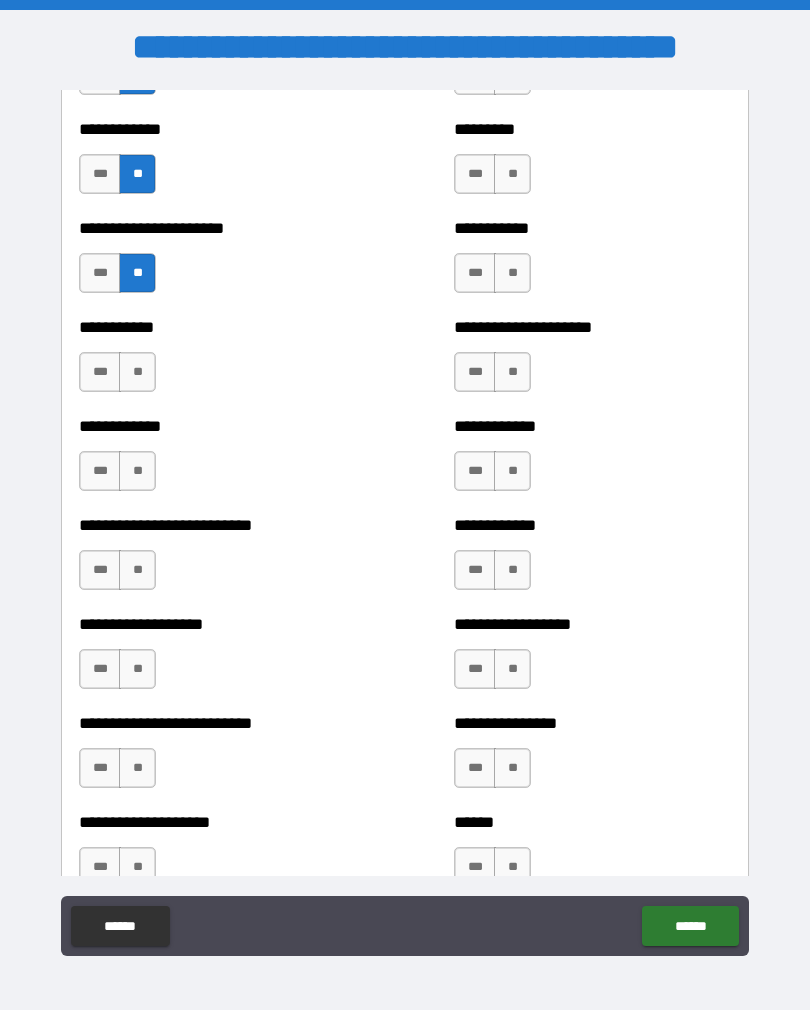 click on "**" at bounding box center (137, 372) 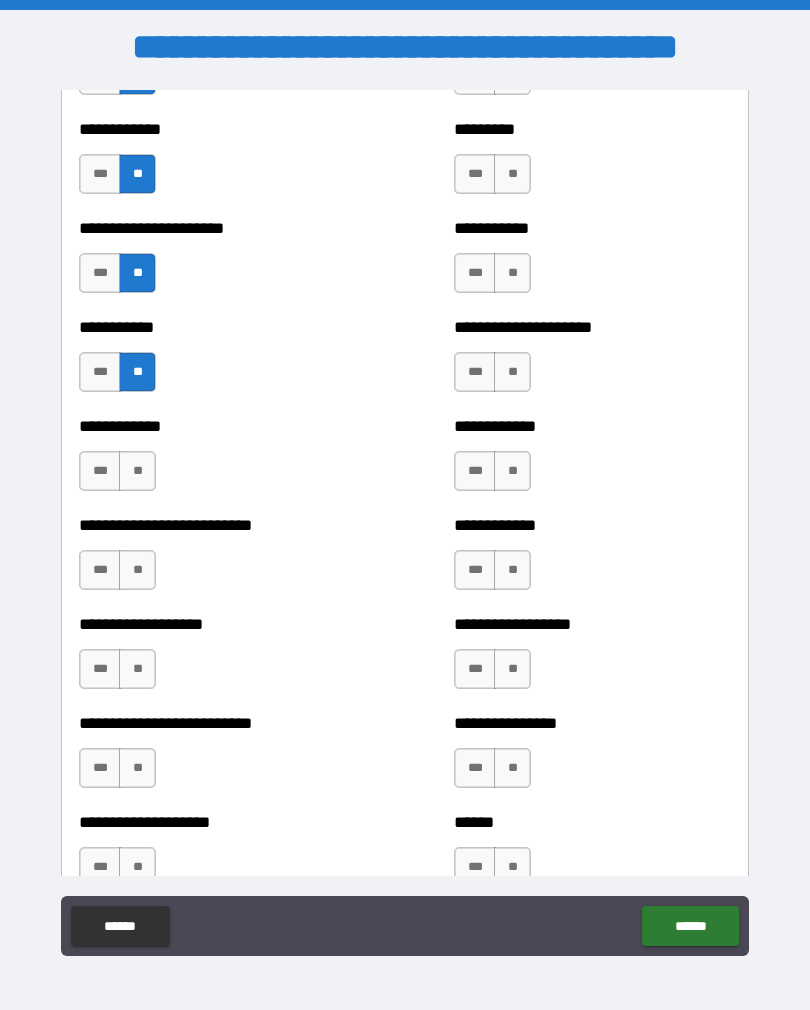 click on "**" at bounding box center (137, 471) 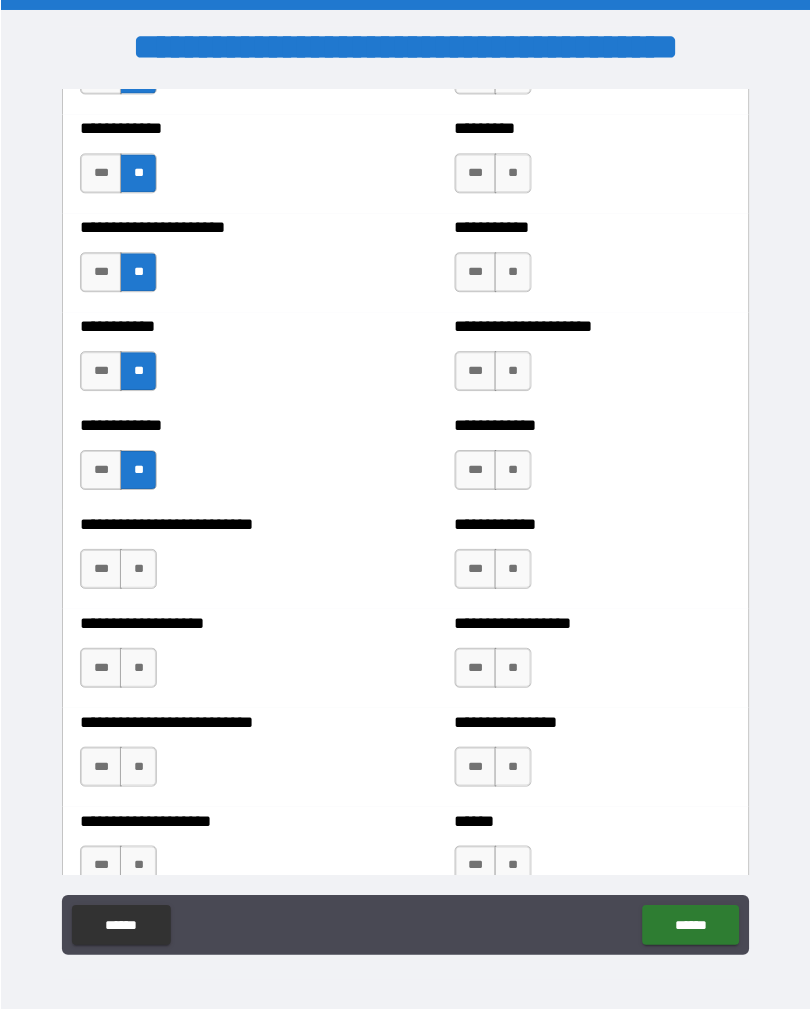 scroll, scrollTop: 2, scrollLeft: 0, axis: vertical 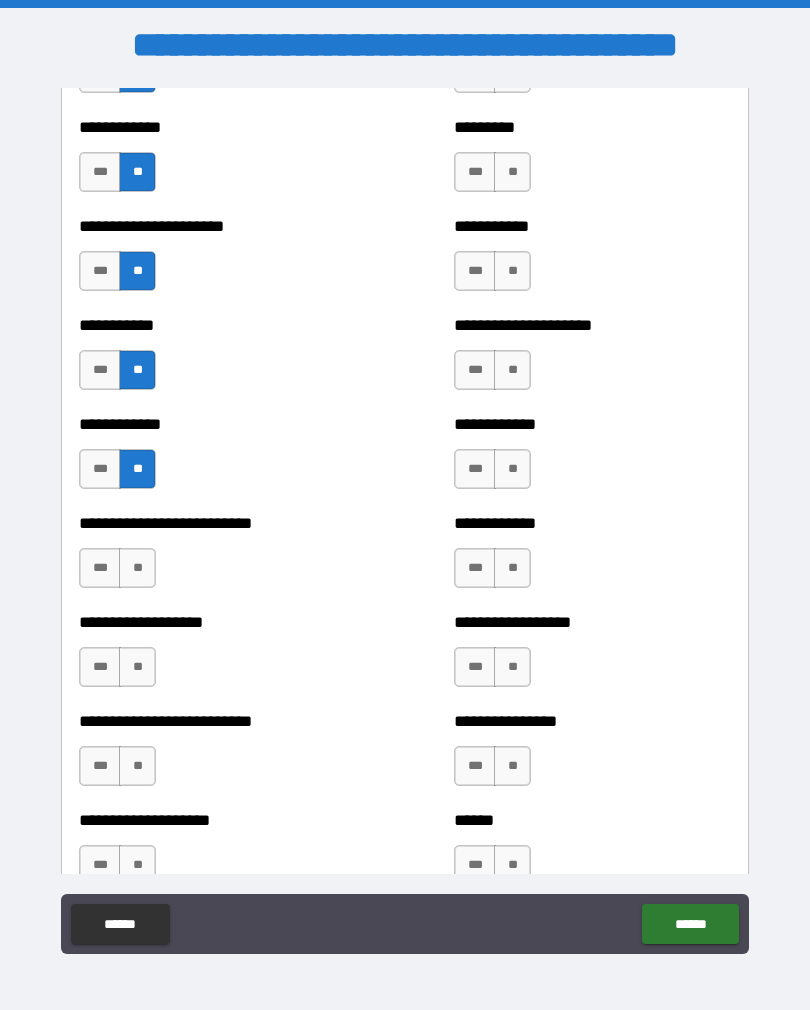click on "**" at bounding box center [137, 568] 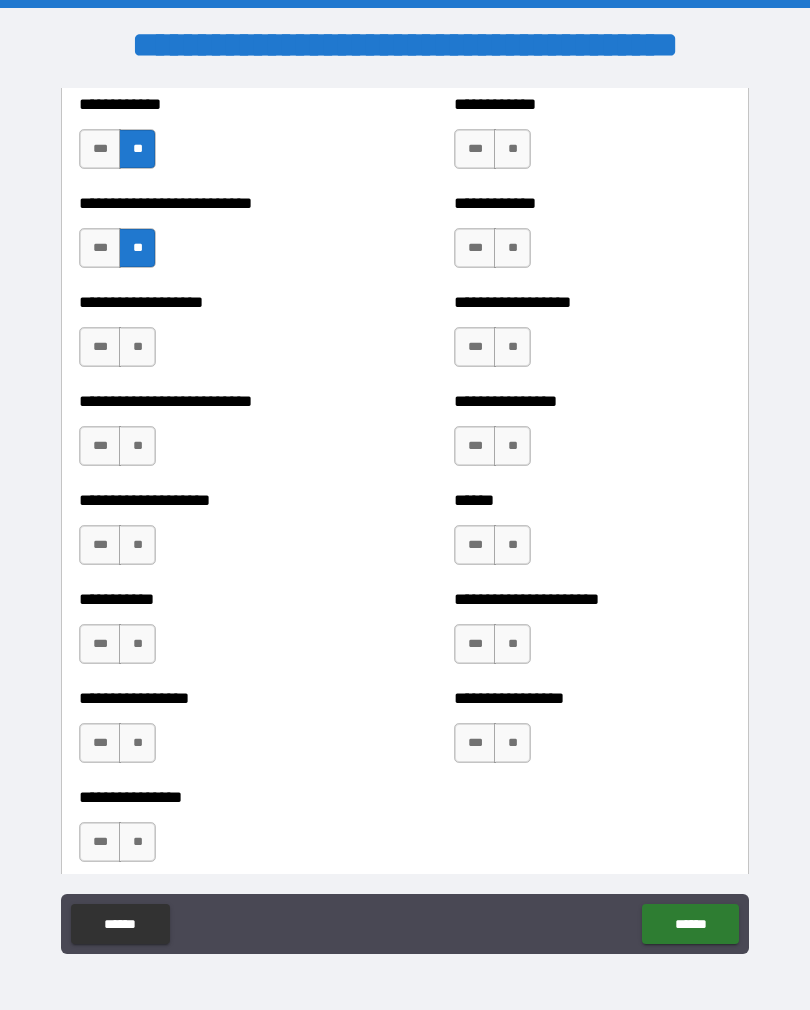 scroll, scrollTop: 5631, scrollLeft: 0, axis: vertical 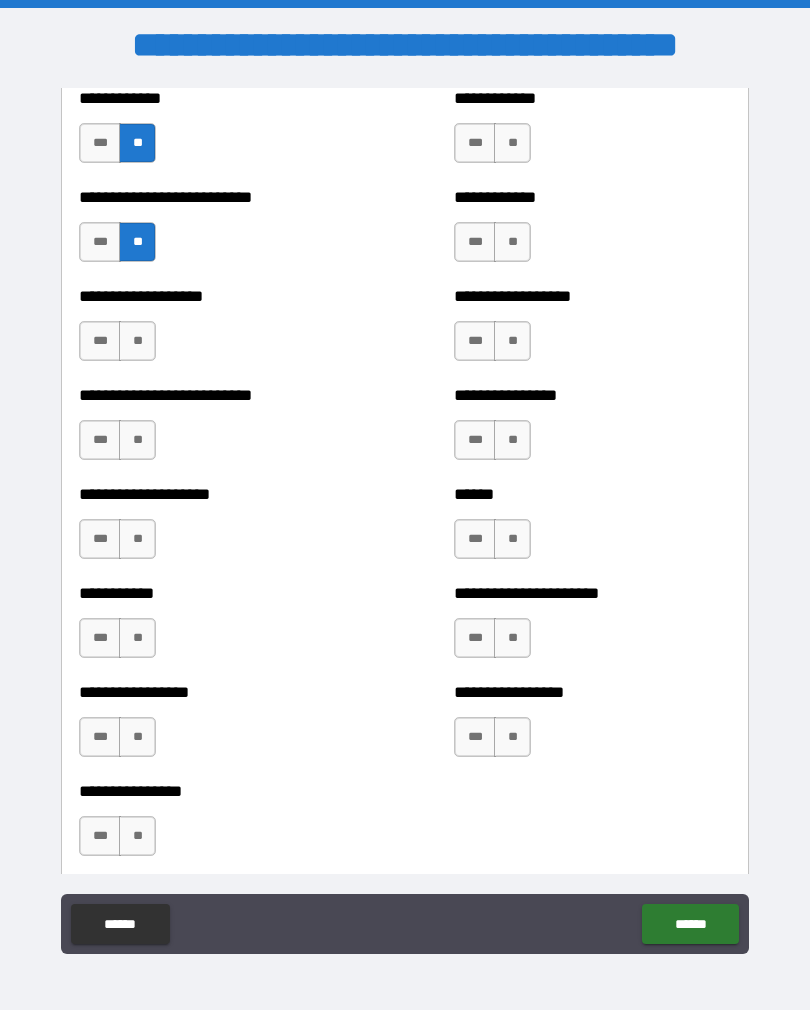 click on "**" at bounding box center (137, 341) 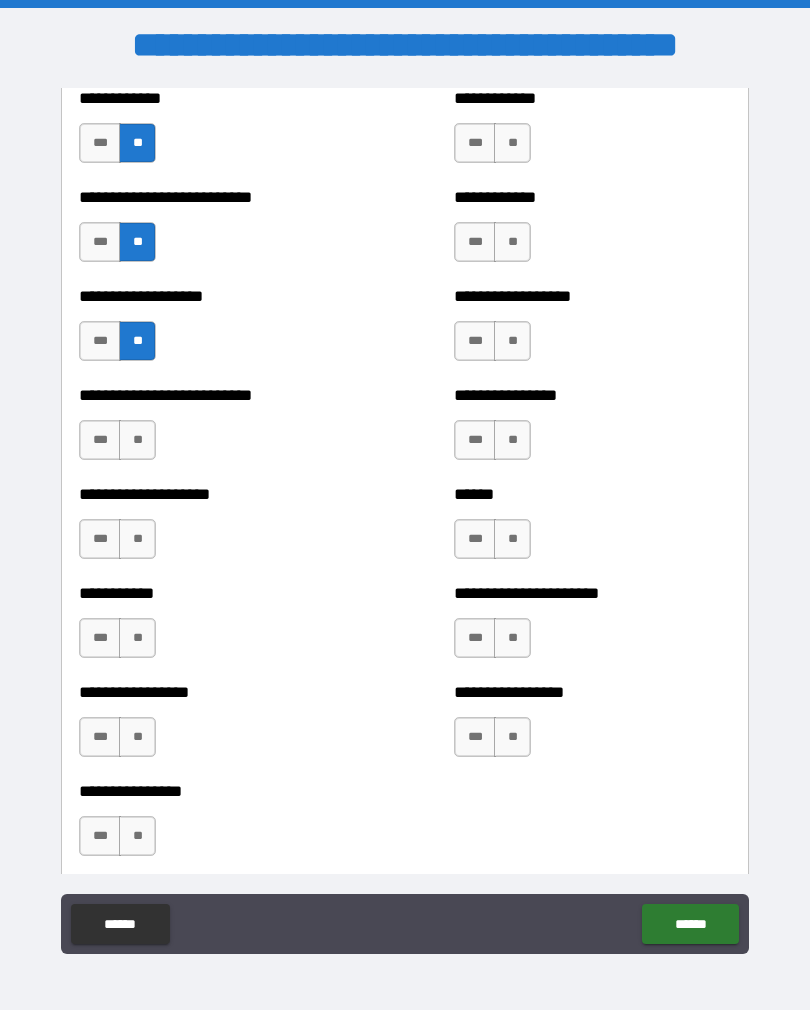 click on "**" at bounding box center (137, 440) 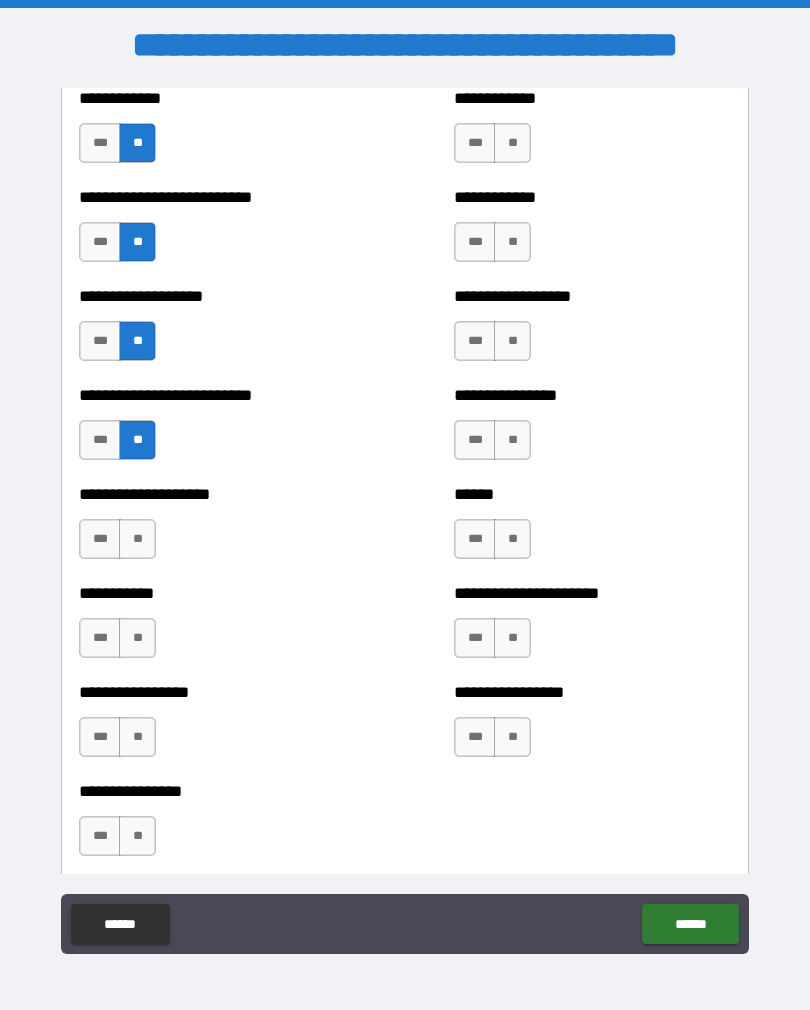 click on "**" at bounding box center (137, 539) 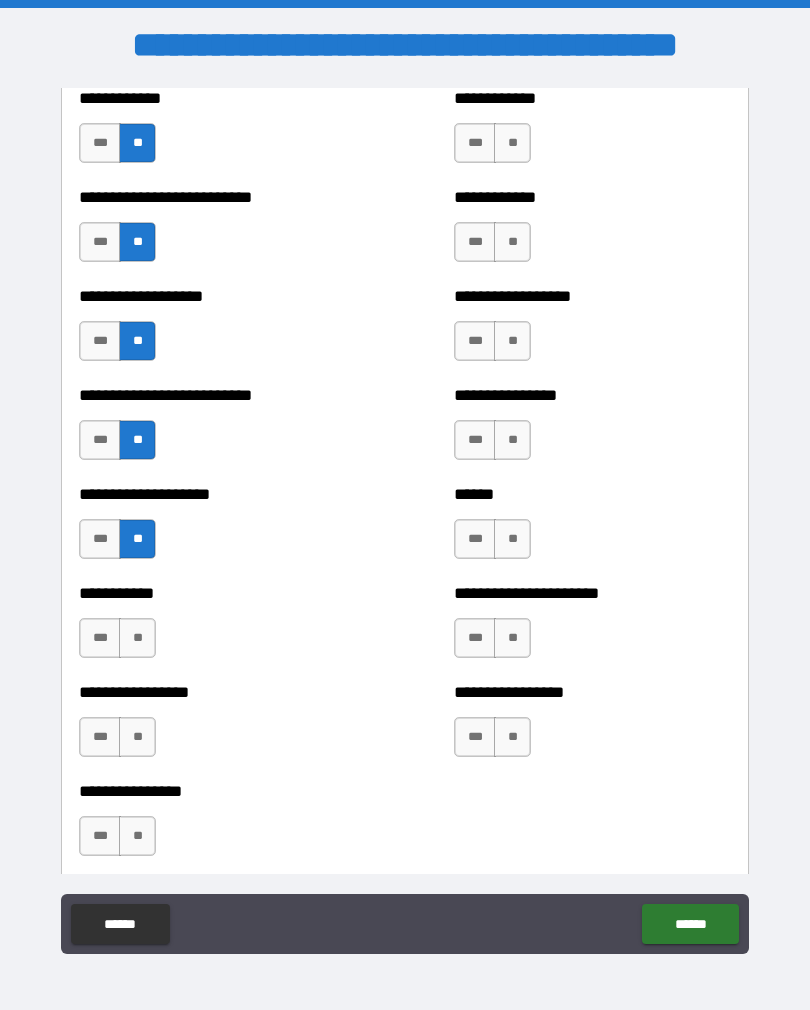click on "**" at bounding box center [137, 638] 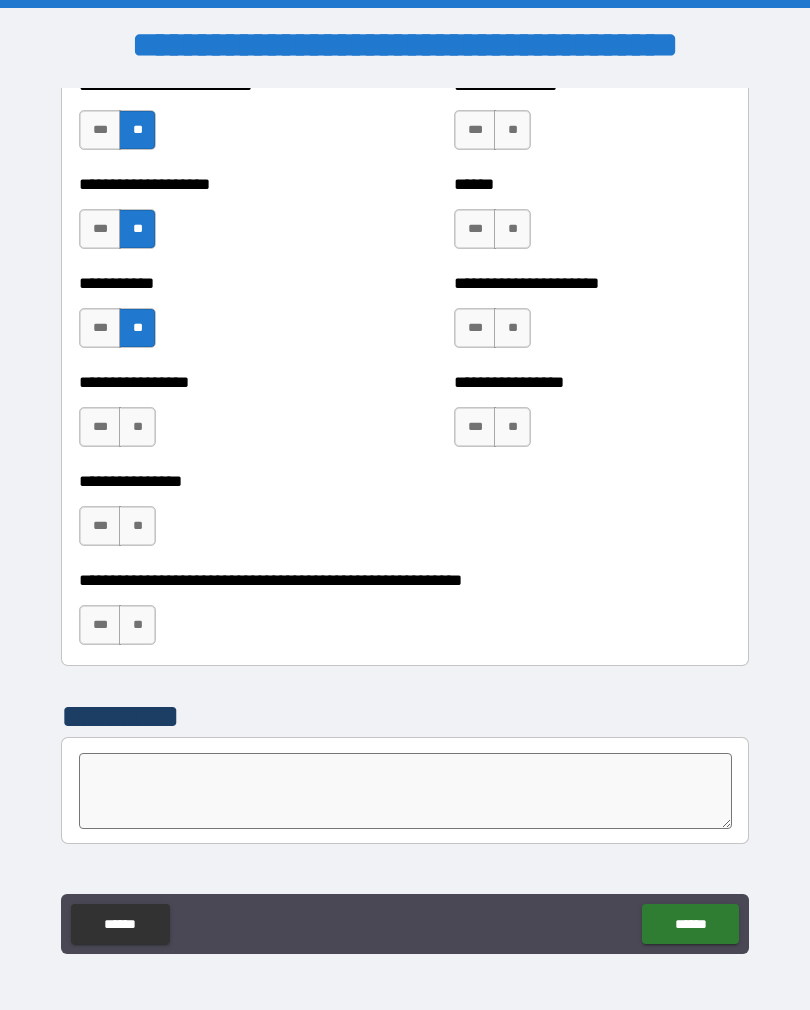scroll, scrollTop: 5939, scrollLeft: 0, axis: vertical 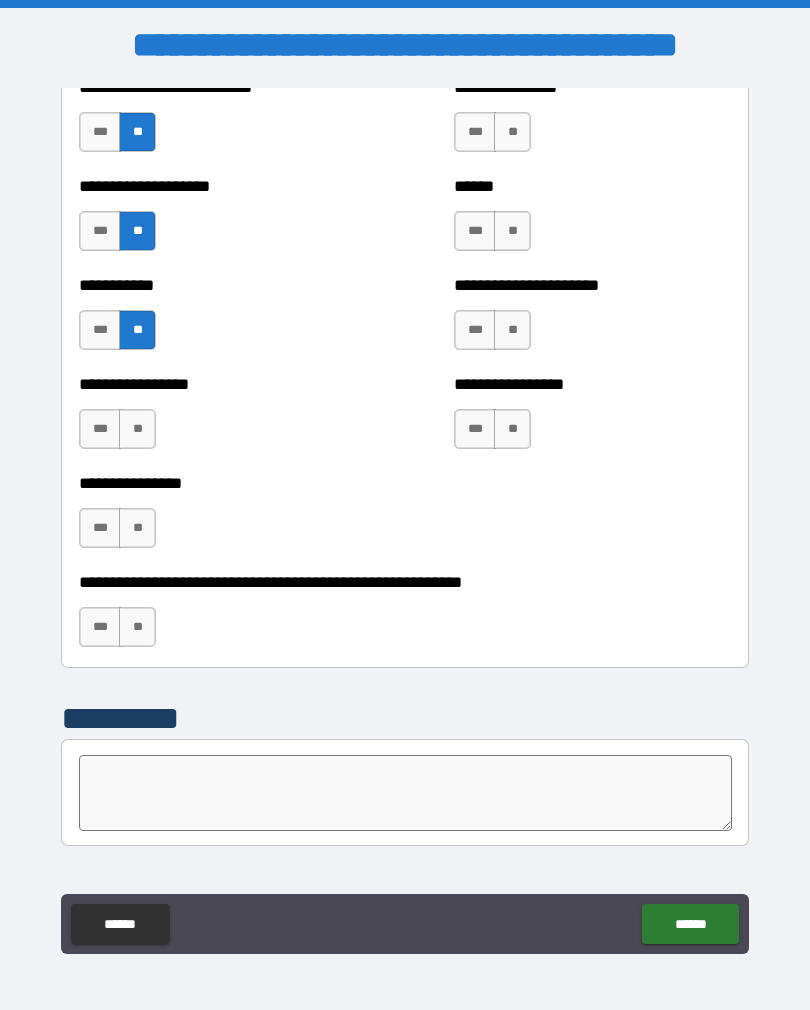 click on "**" at bounding box center [137, 429] 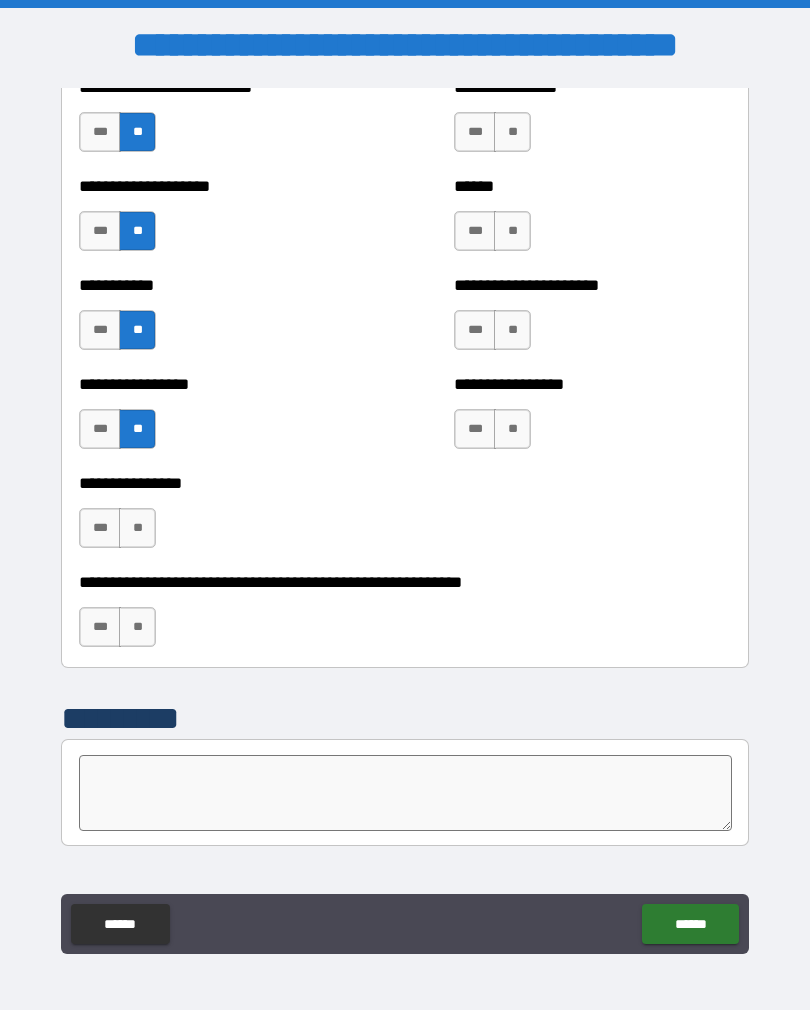 click on "**" at bounding box center (137, 528) 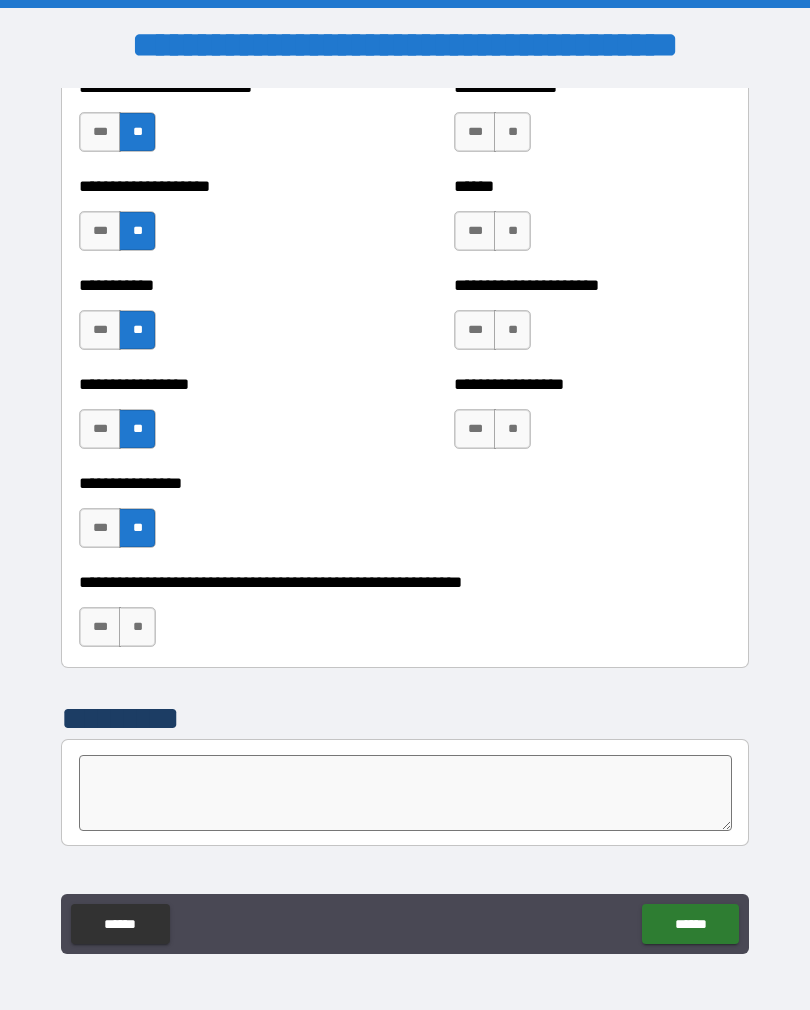 click on "**" at bounding box center [137, 627] 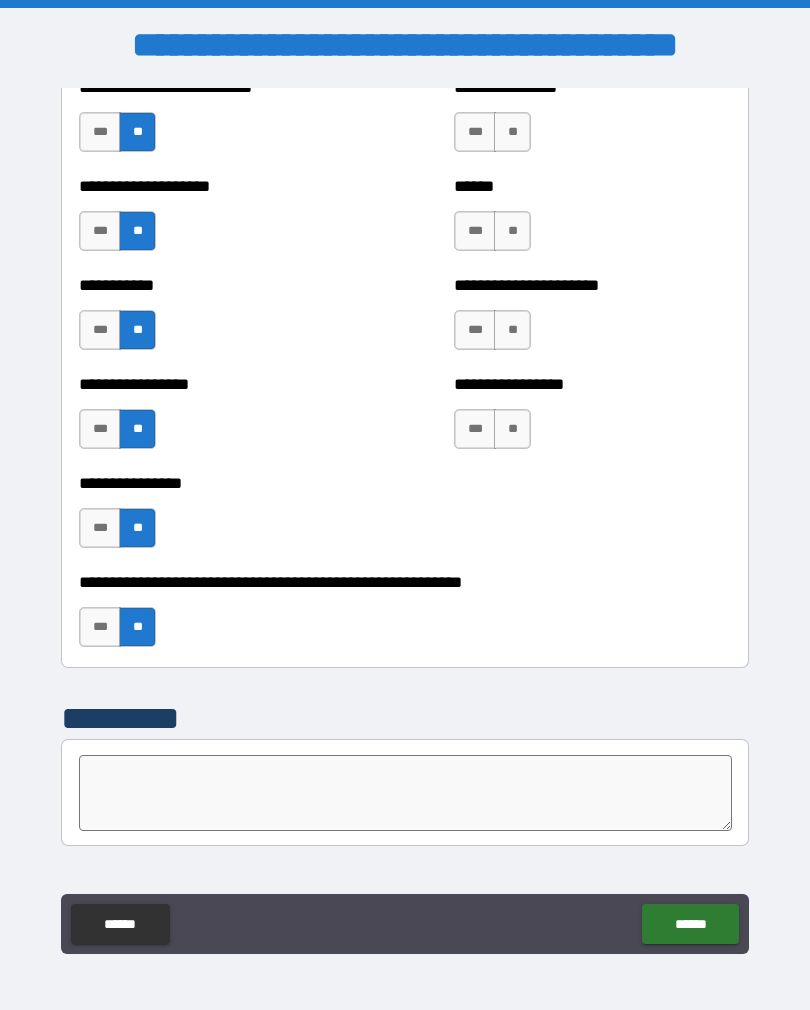 click on "**" at bounding box center (512, 429) 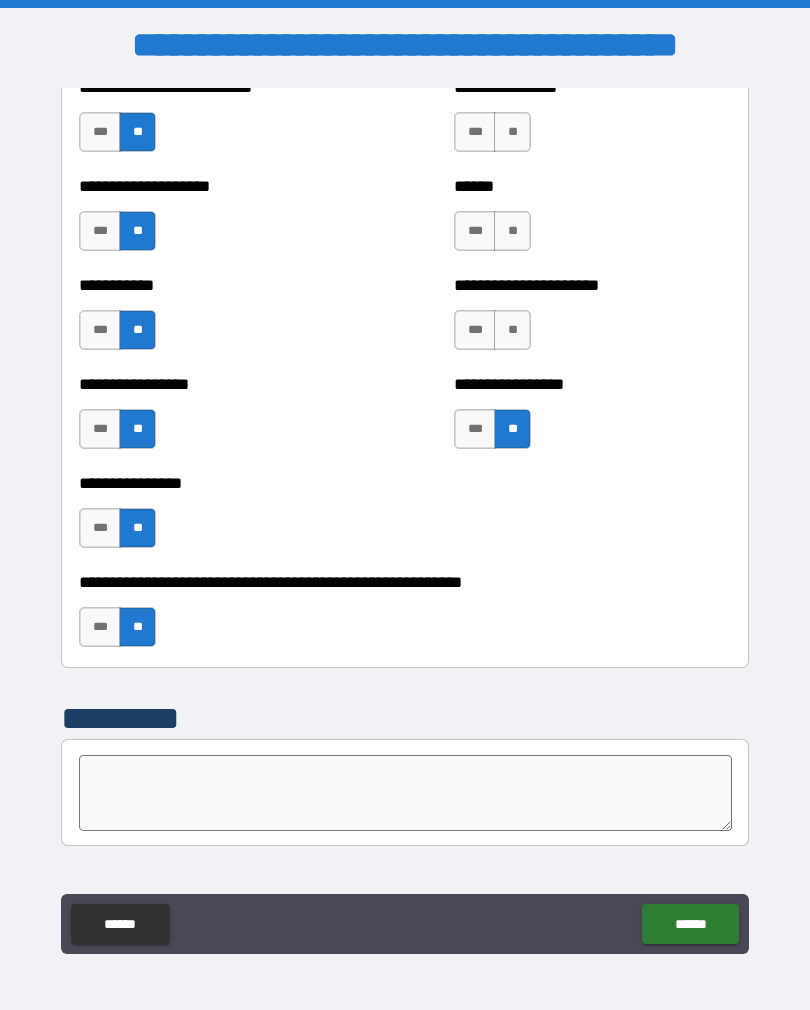 click on "**" at bounding box center (512, 330) 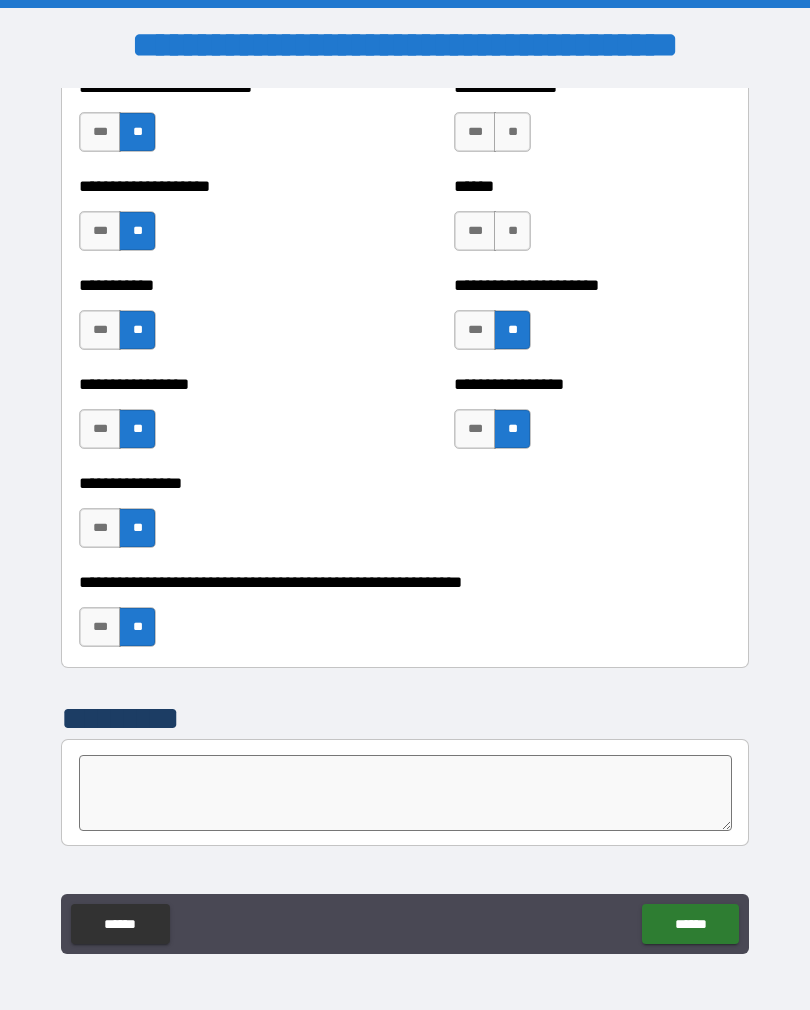 click on "**" at bounding box center [512, 231] 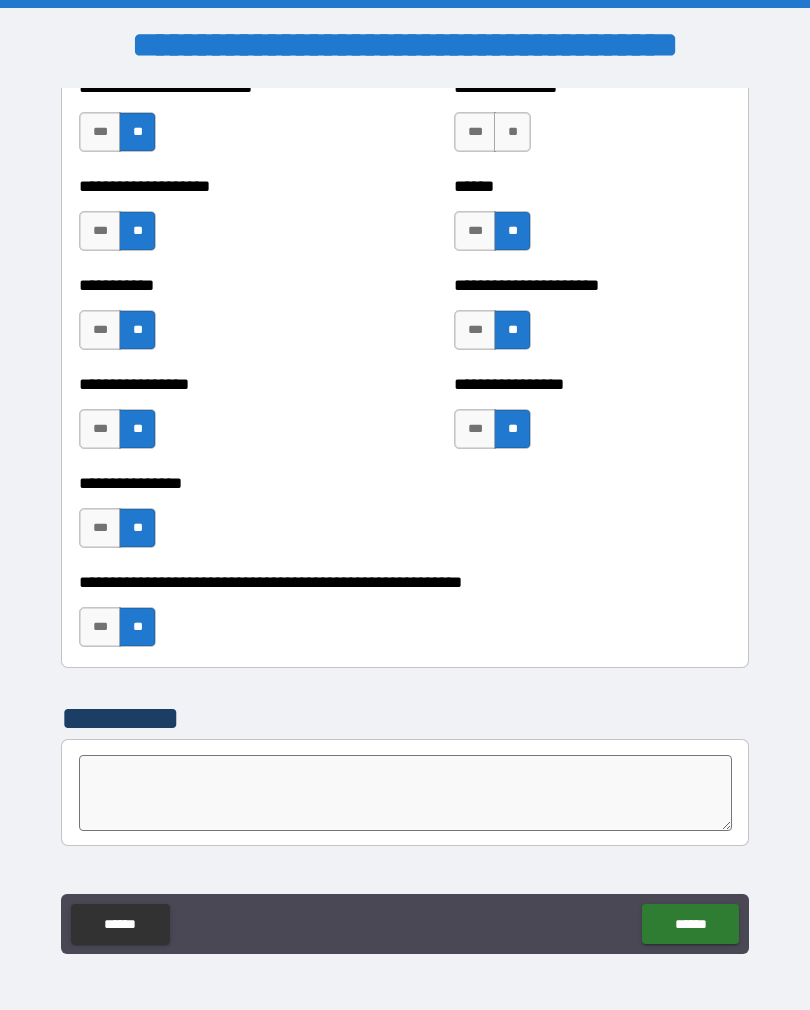 click on "**" at bounding box center [512, 132] 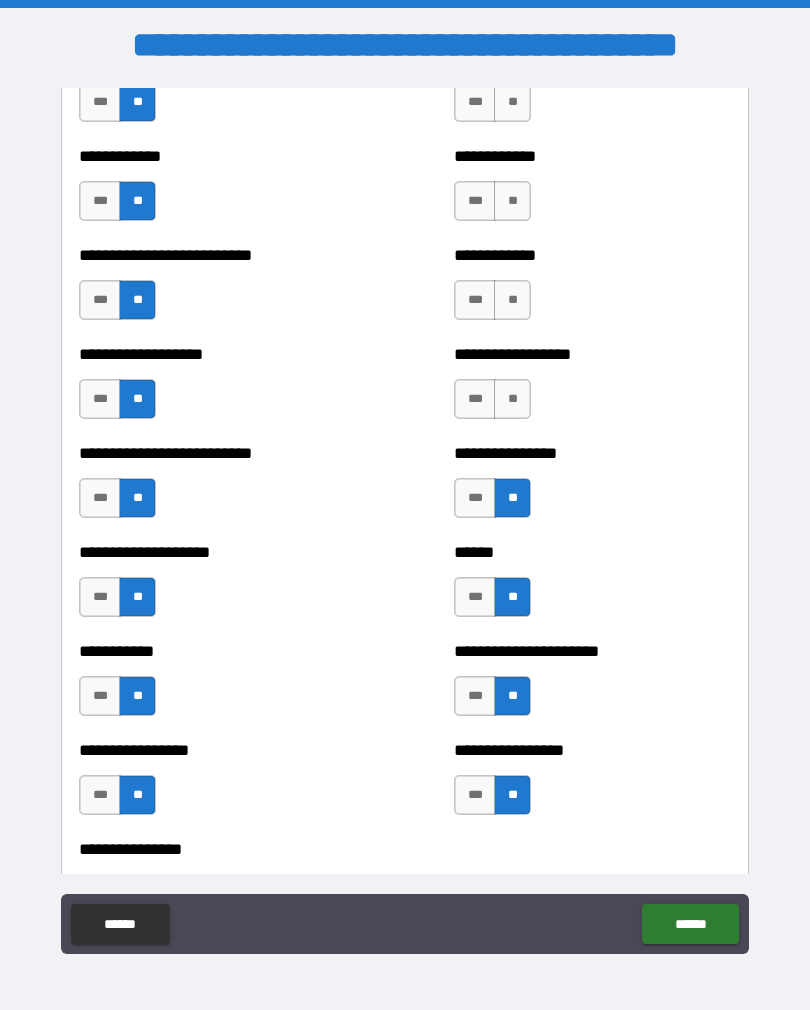 scroll, scrollTop: 5495, scrollLeft: 0, axis: vertical 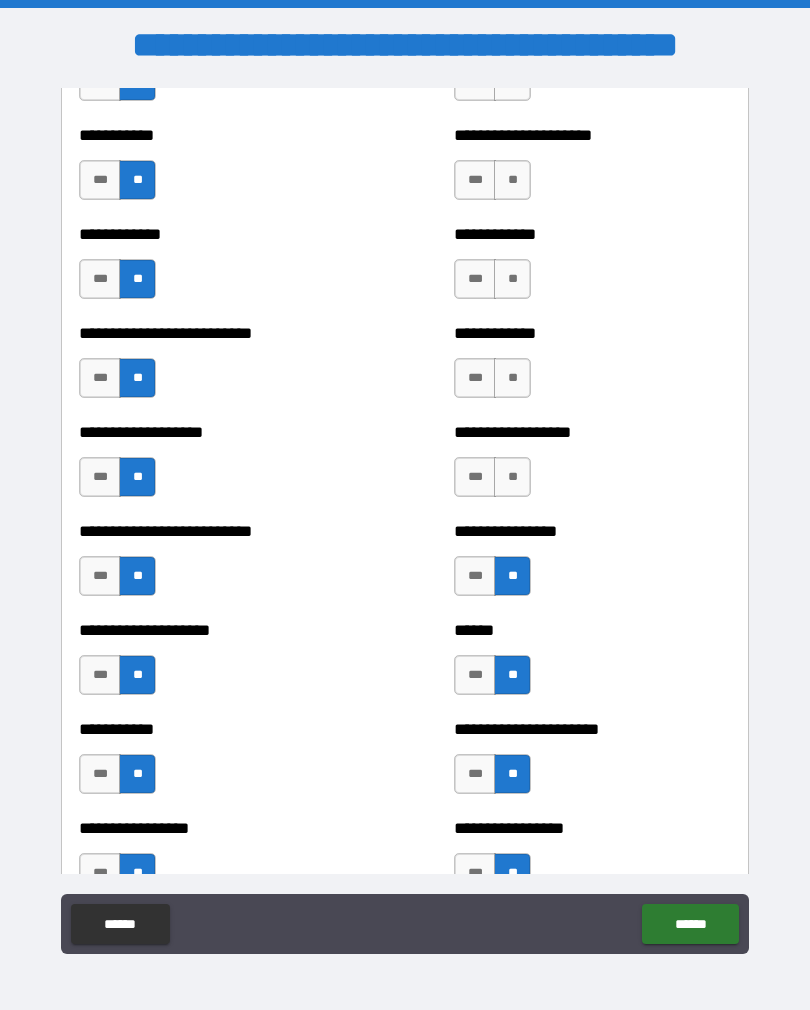 click on "**" at bounding box center (512, 477) 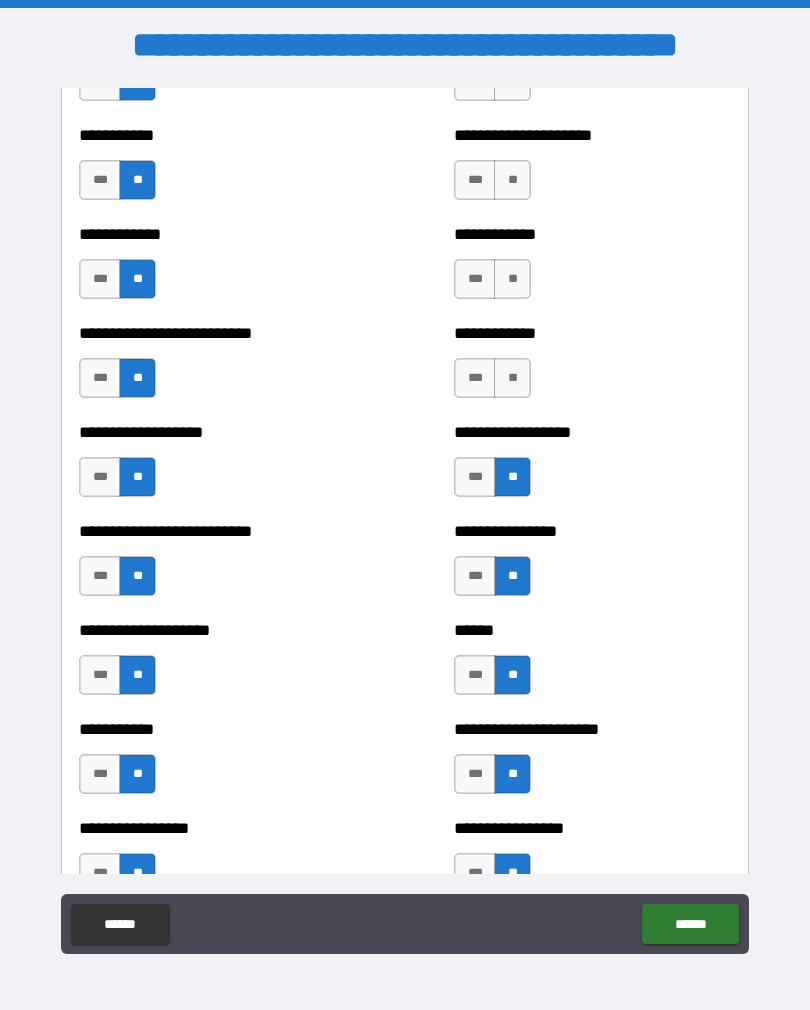 click on "**" at bounding box center [512, 378] 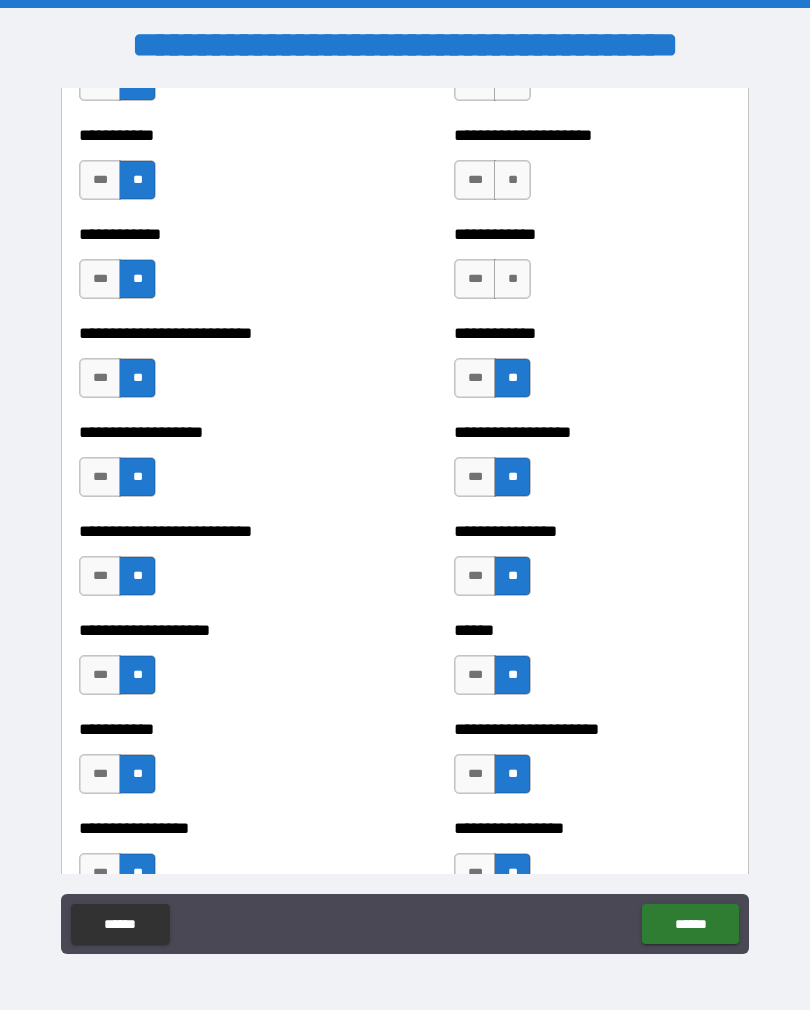 click on "**" at bounding box center [512, 279] 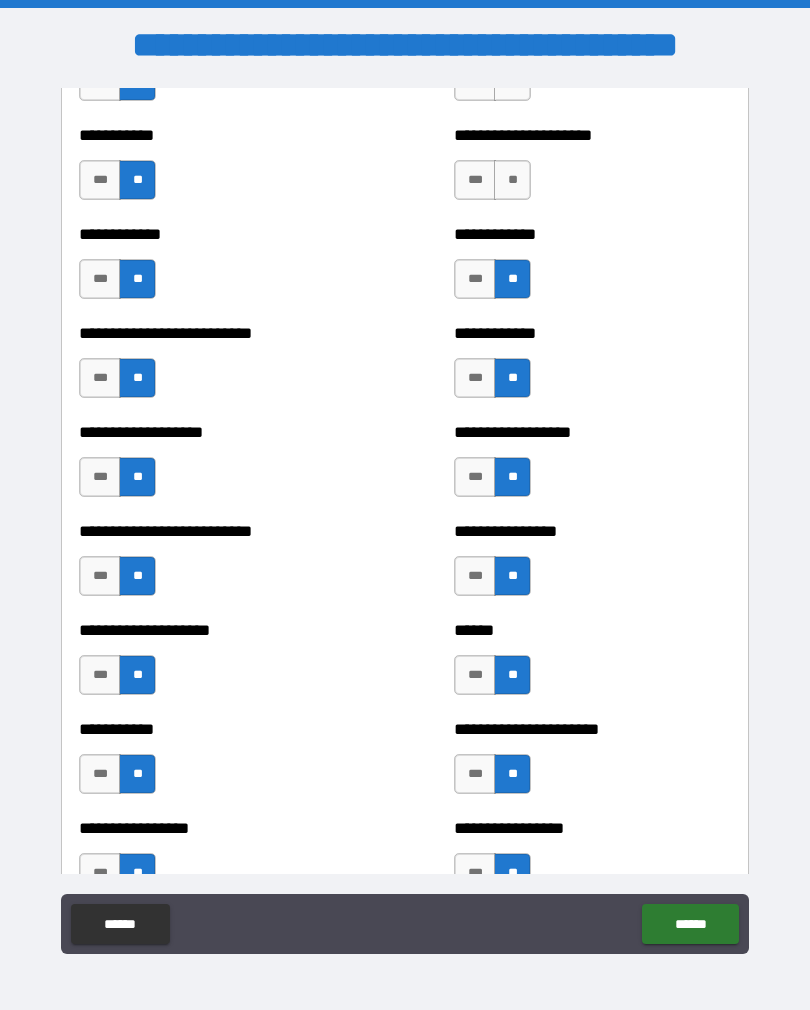 click on "**" at bounding box center [512, 180] 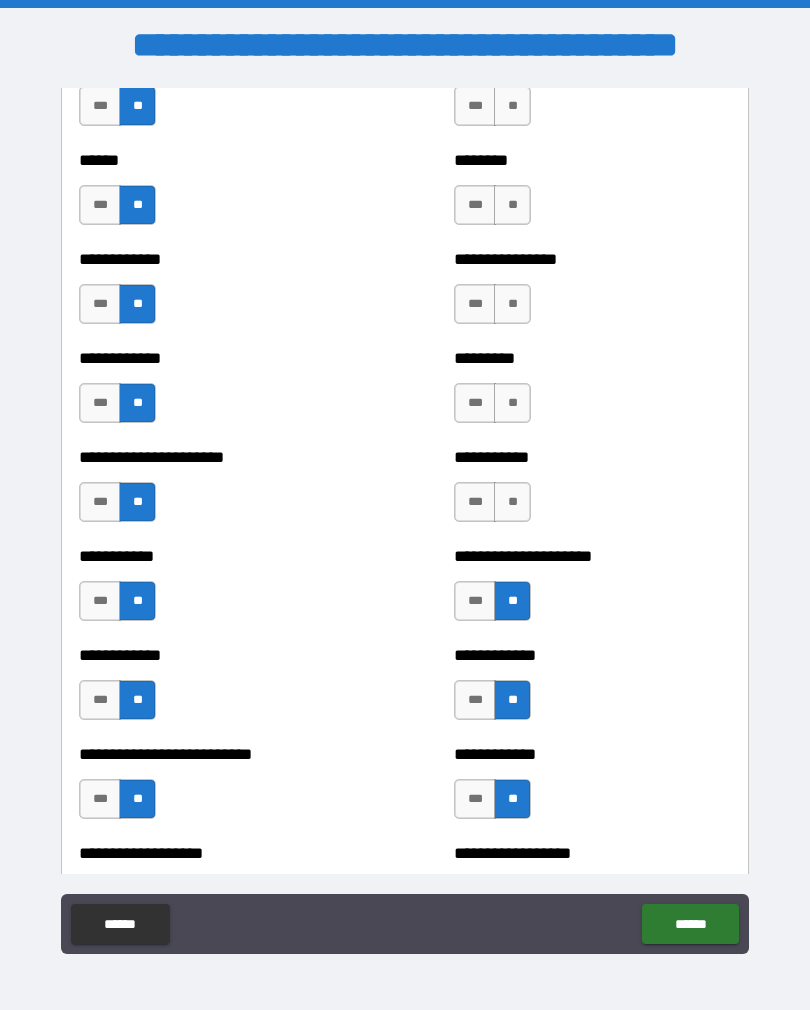 scroll, scrollTop: 5067, scrollLeft: 0, axis: vertical 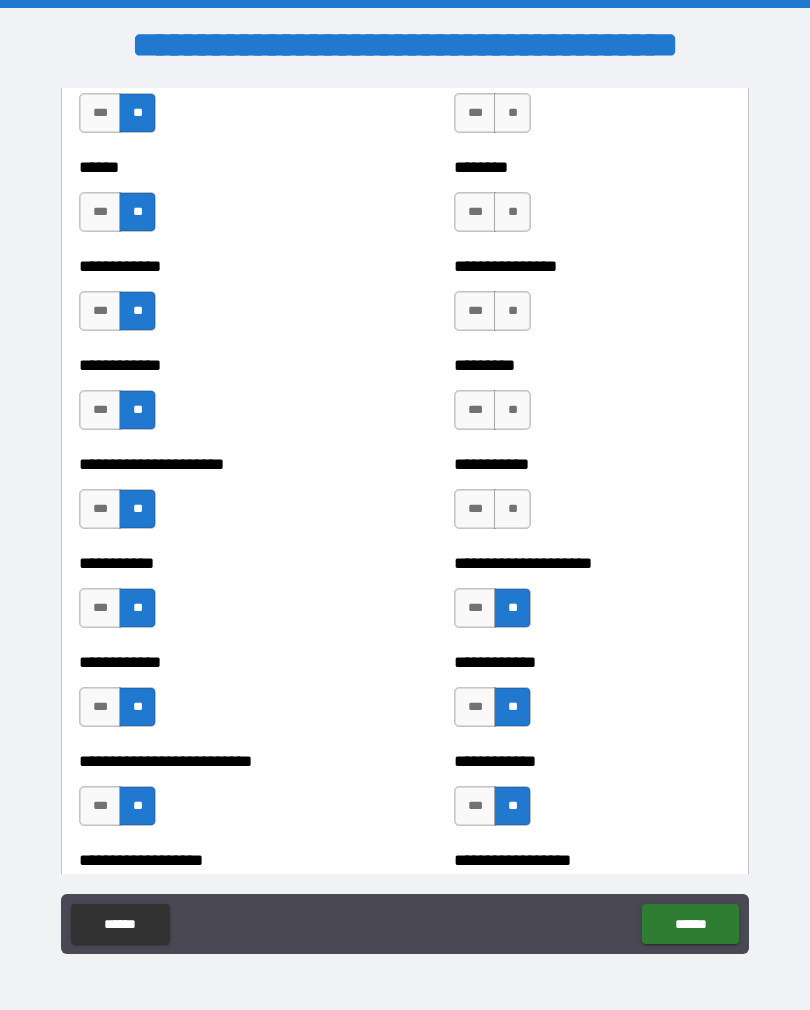 click on "**" at bounding box center [512, 509] 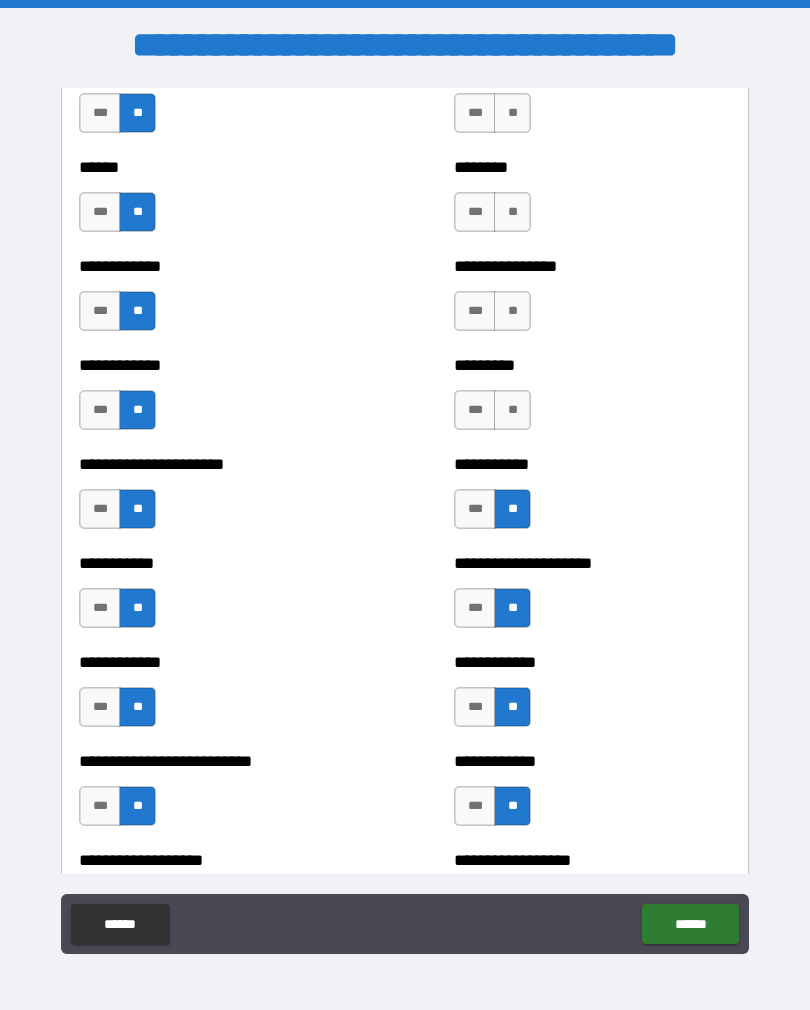 click on "**" at bounding box center [512, 410] 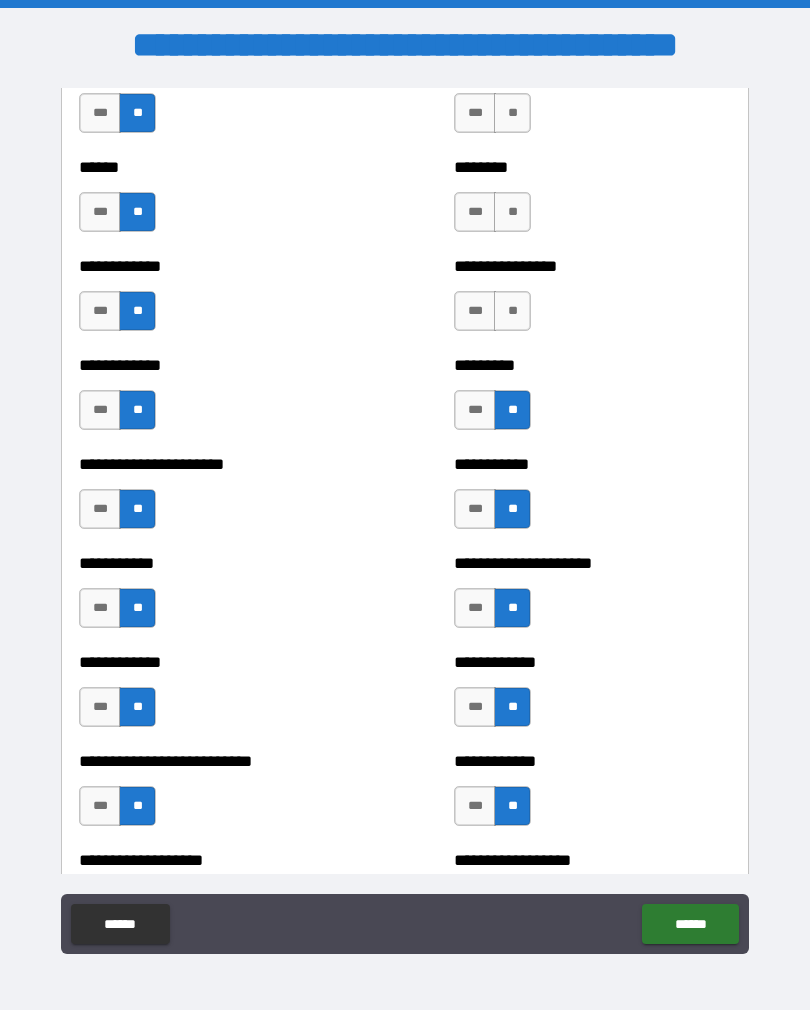 click on "**" at bounding box center (512, 311) 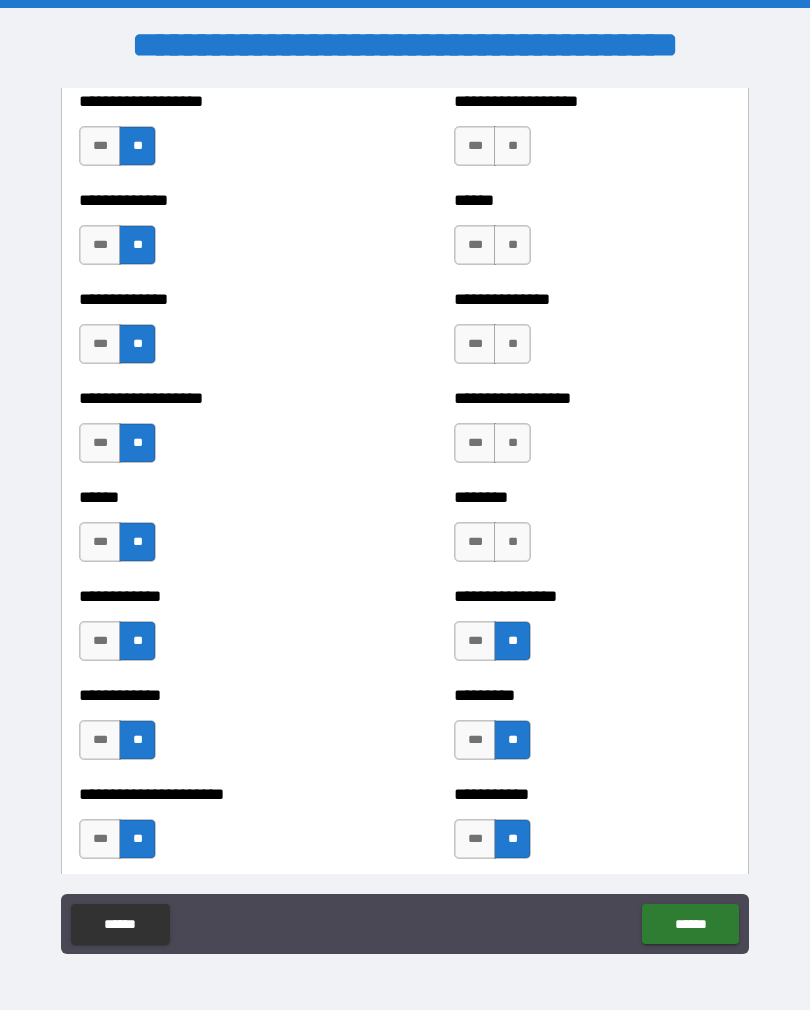 scroll, scrollTop: 4736, scrollLeft: 0, axis: vertical 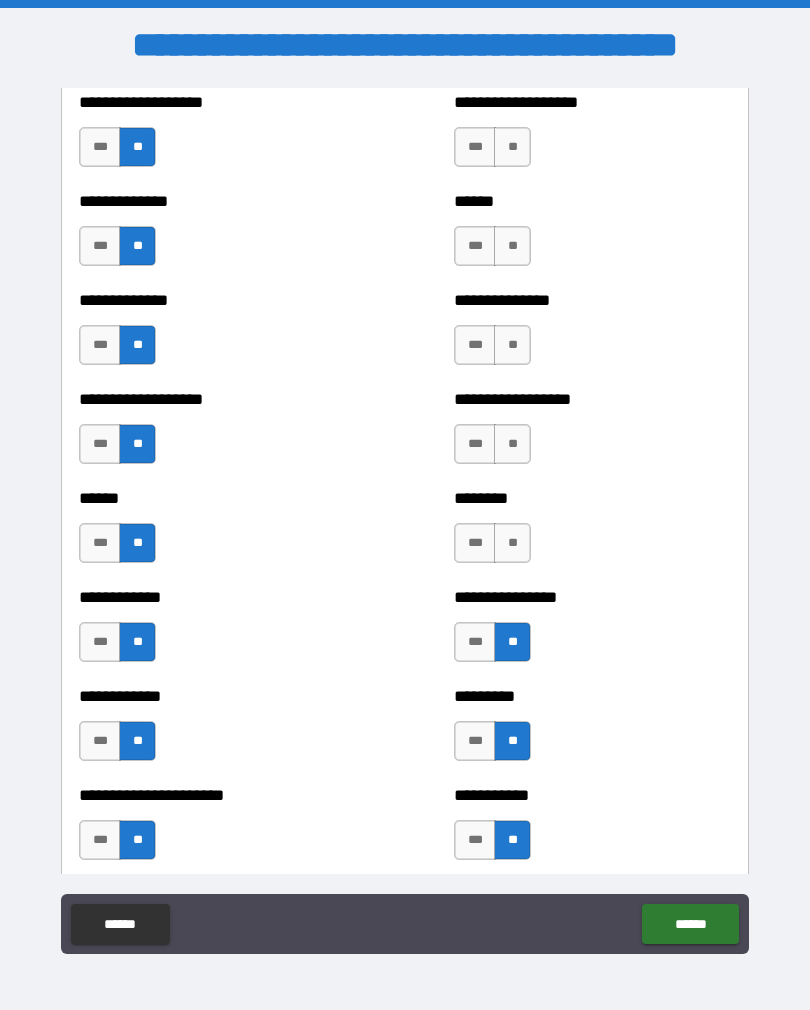 click on "**" at bounding box center (512, 543) 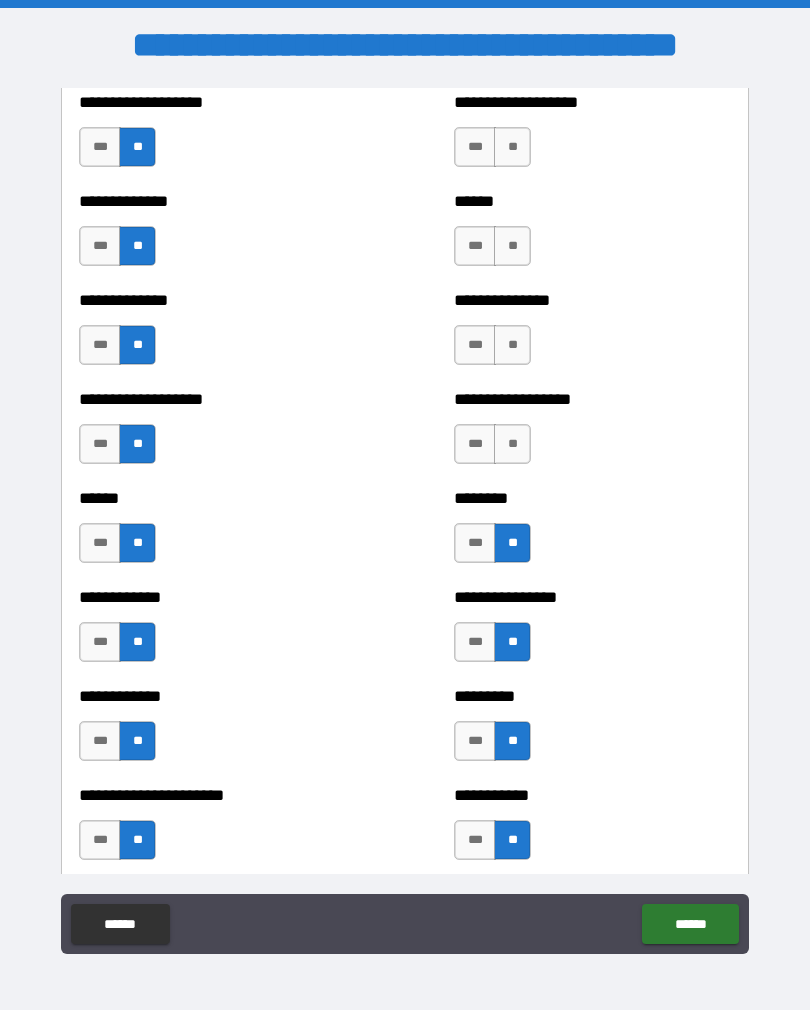 click on "**" at bounding box center [512, 444] 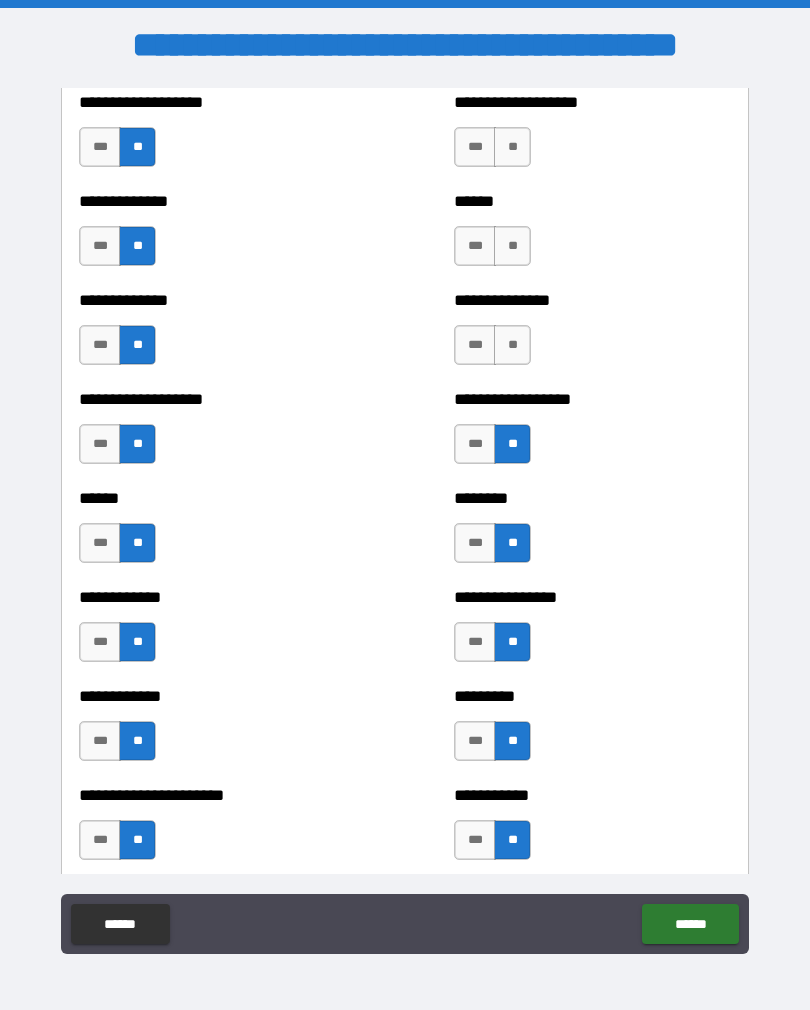click on "**" at bounding box center (512, 345) 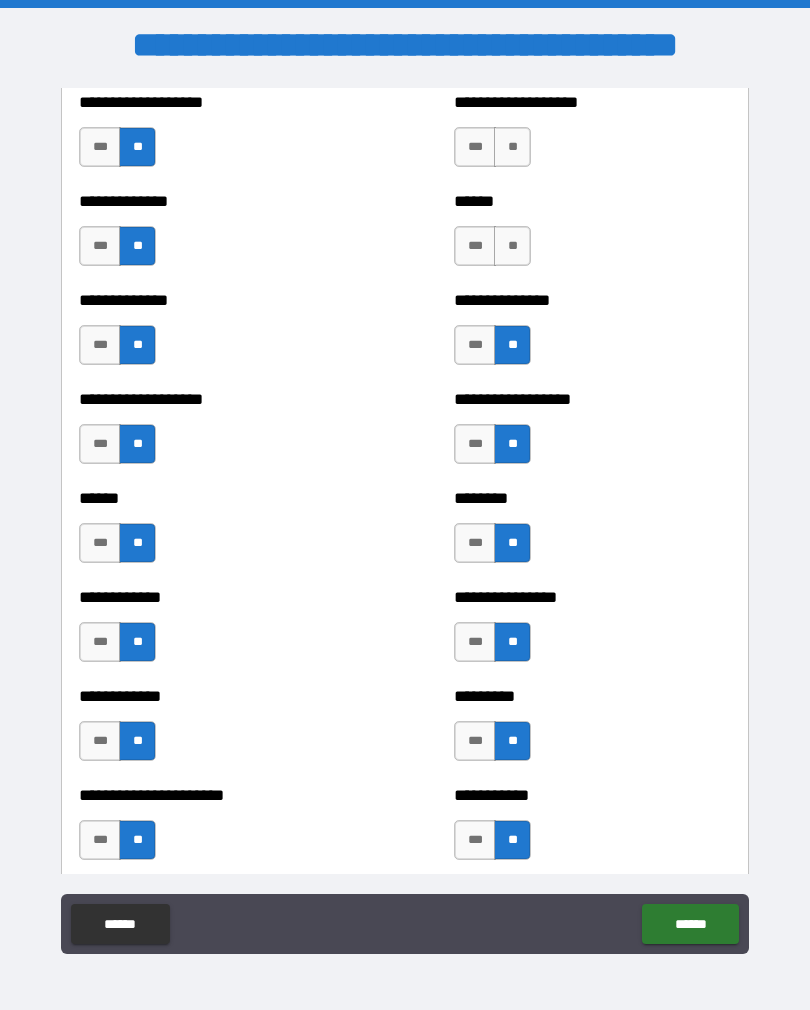 click on "**" at bounding box center (512, 246) 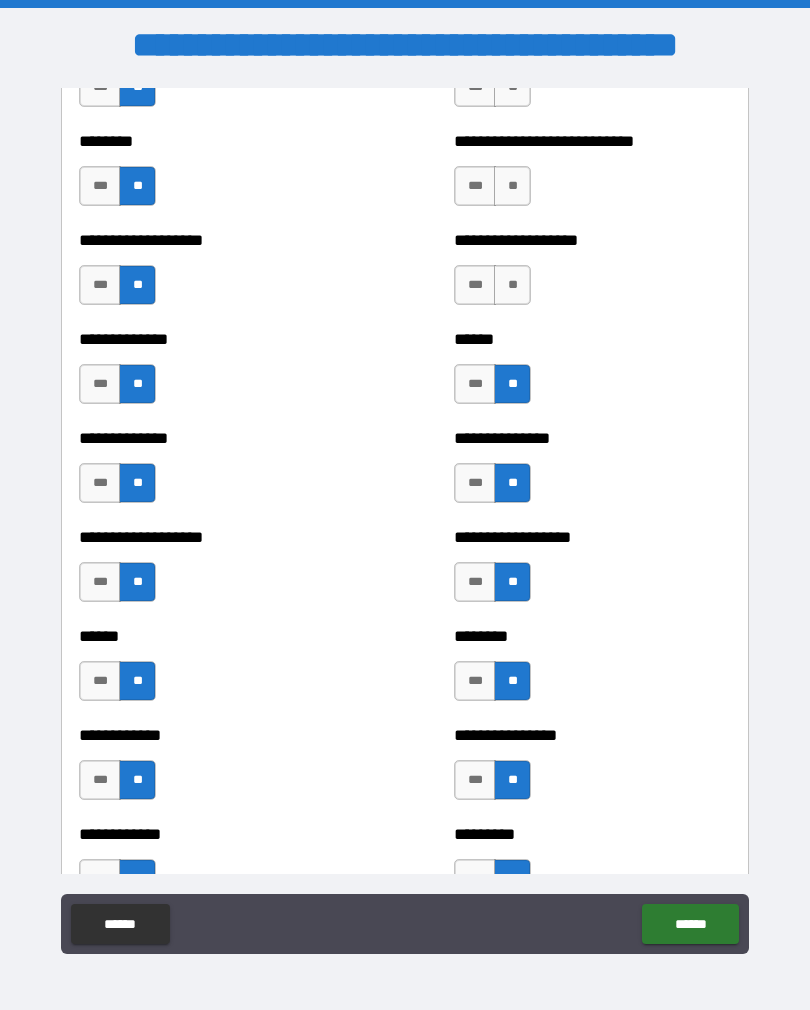 scroll, scrollTop: 4465, scrollLeft: 0, axis: vertical 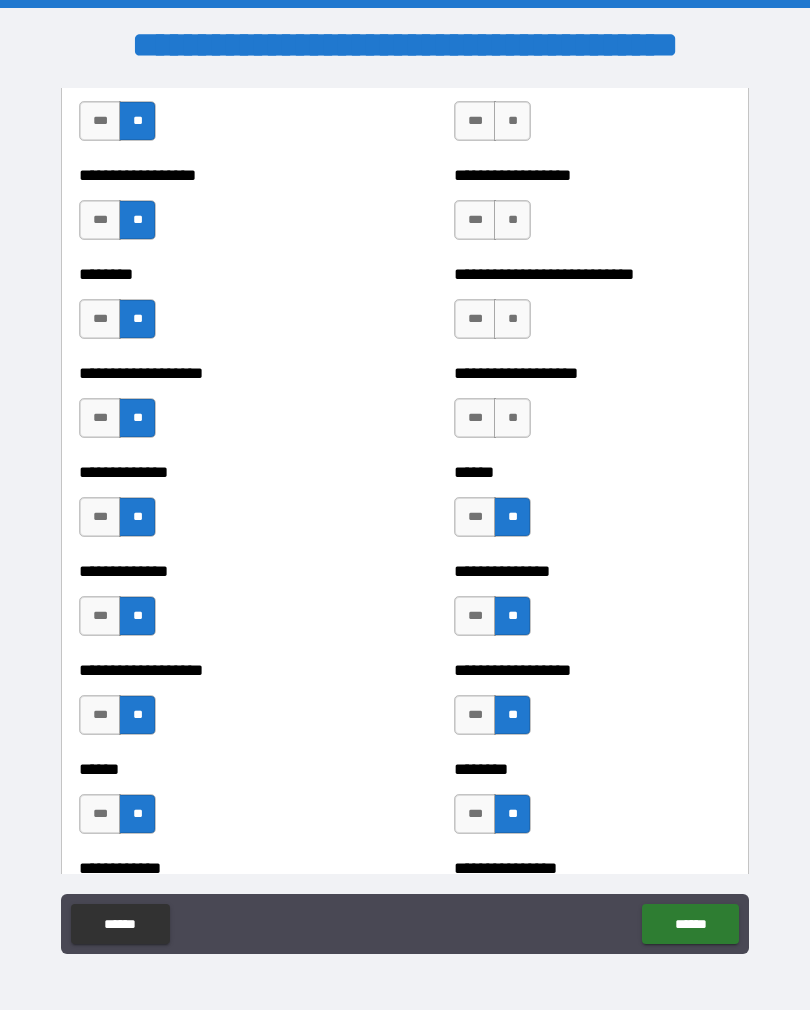 click on "**" at bounding box center (512, 418) 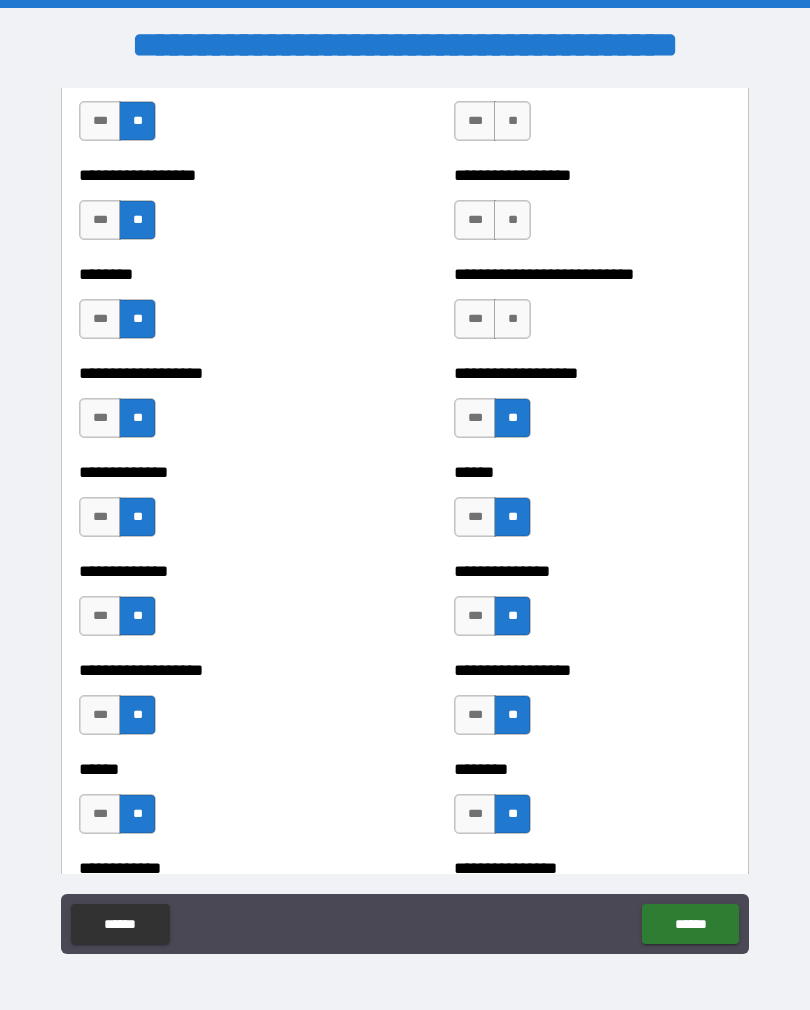 click on "**" at bounding box center (512, 319) 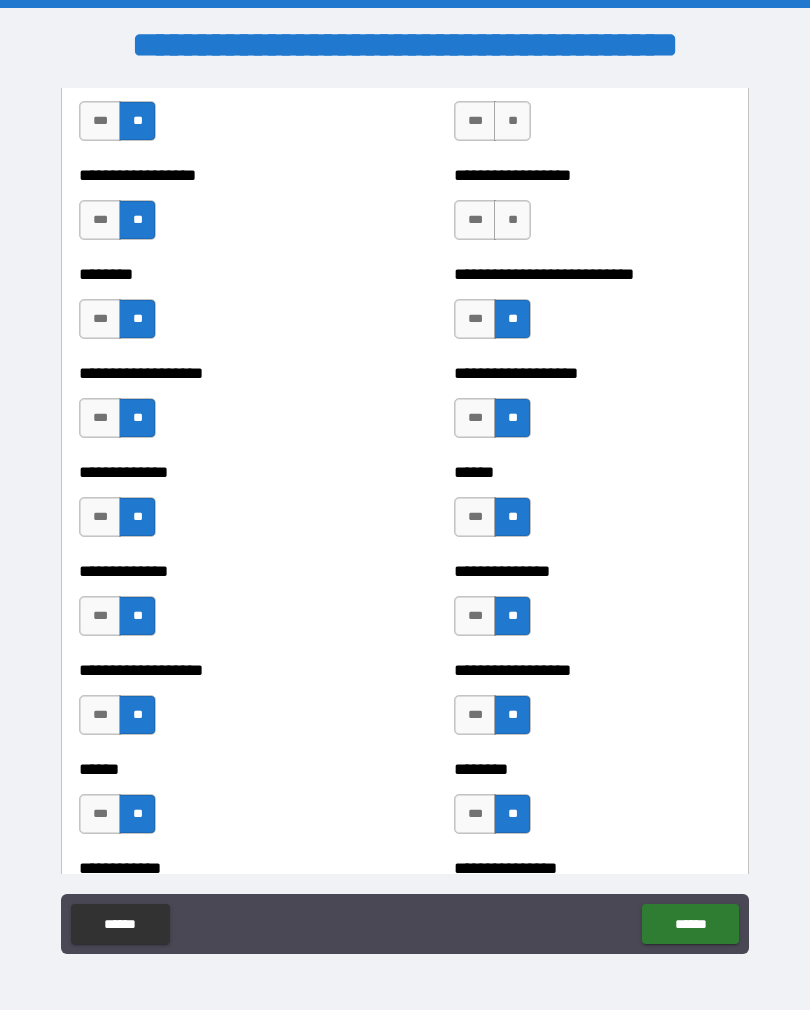 click on "**" at bounding box center (512, 220) 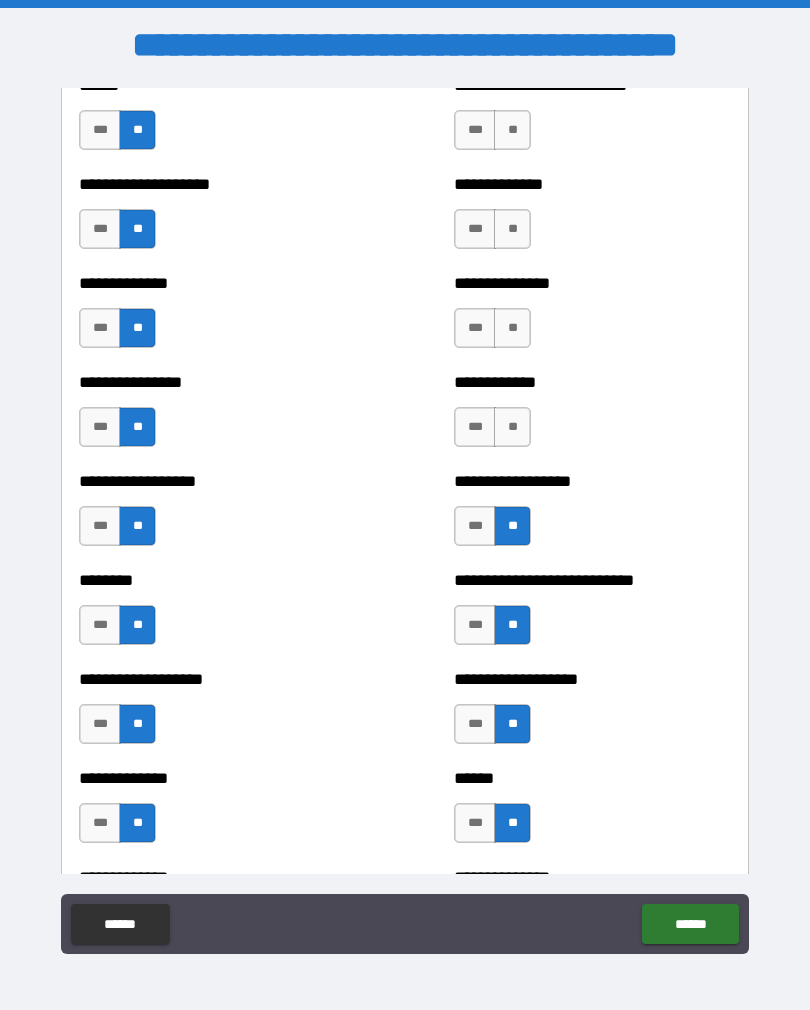scroll, scrollTop: 4149, scrollLeft: 0, axis: vertical 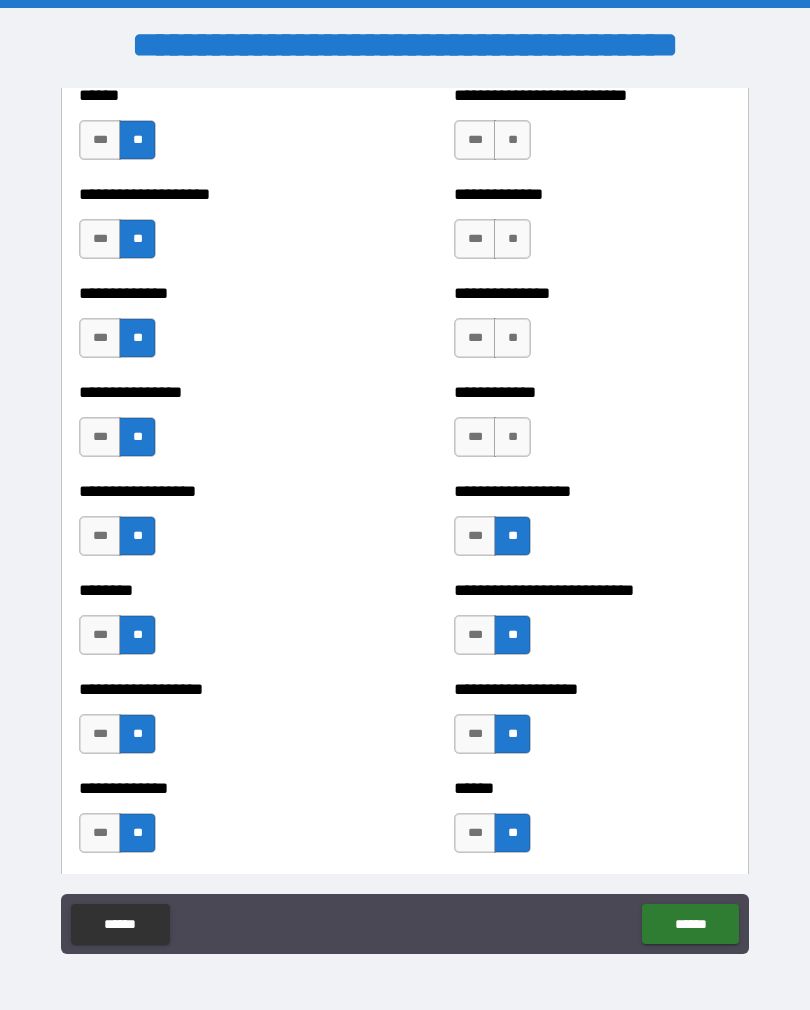 click on "**" at bounding box center [512, 437] 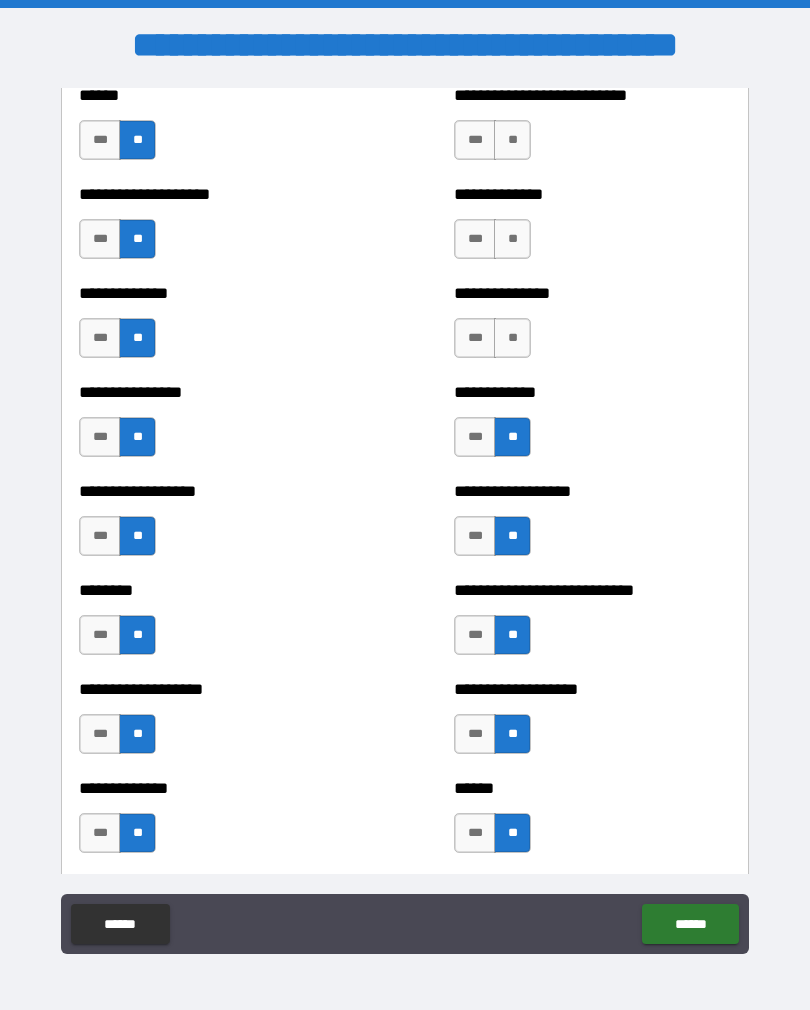 click on "**" at bounding box center [512, 338] 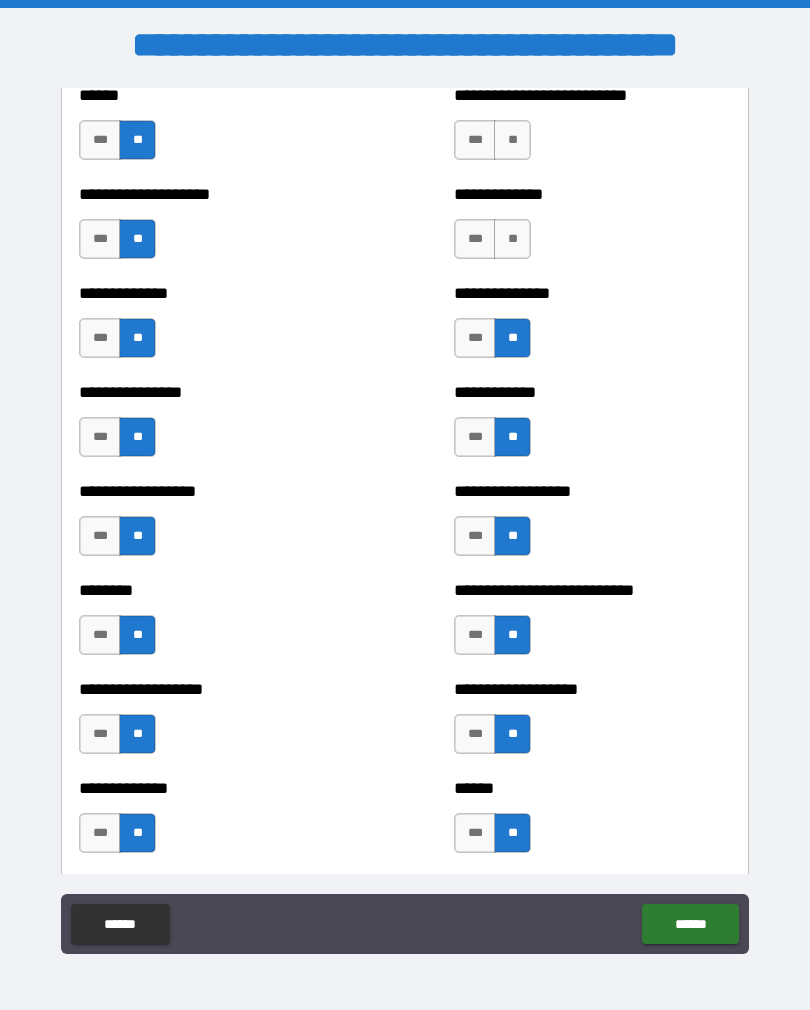 click on "**" at bounding box center (512, 239) 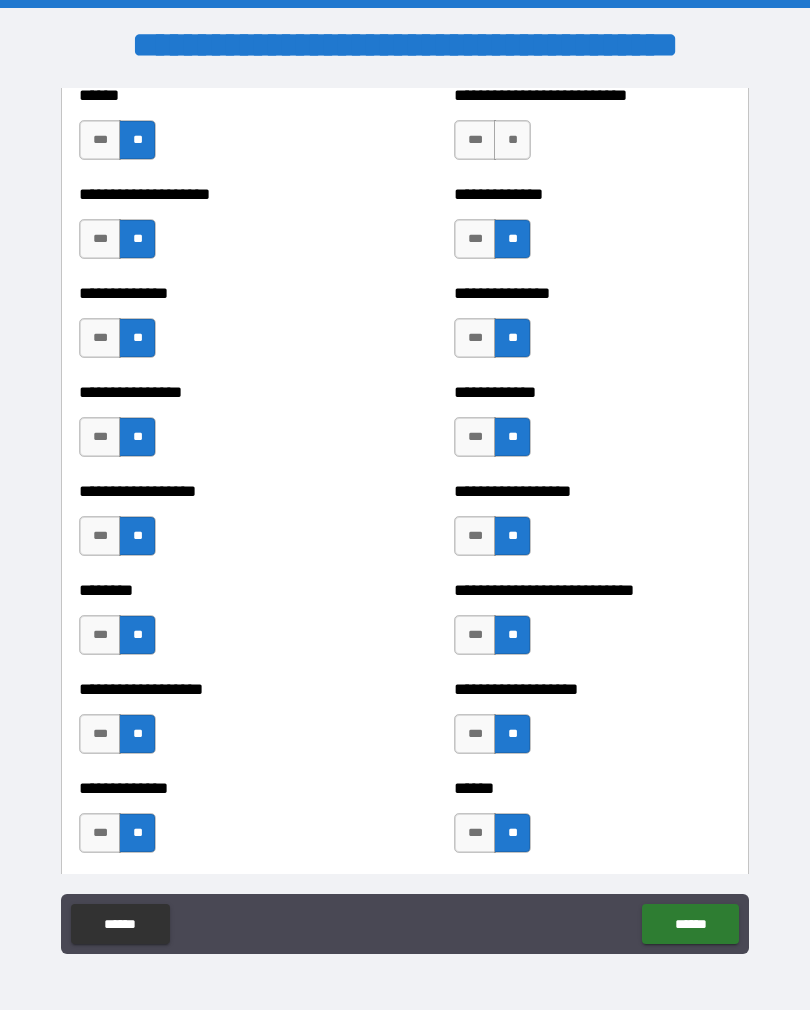 click on "**" at bounding box center (512, 140) 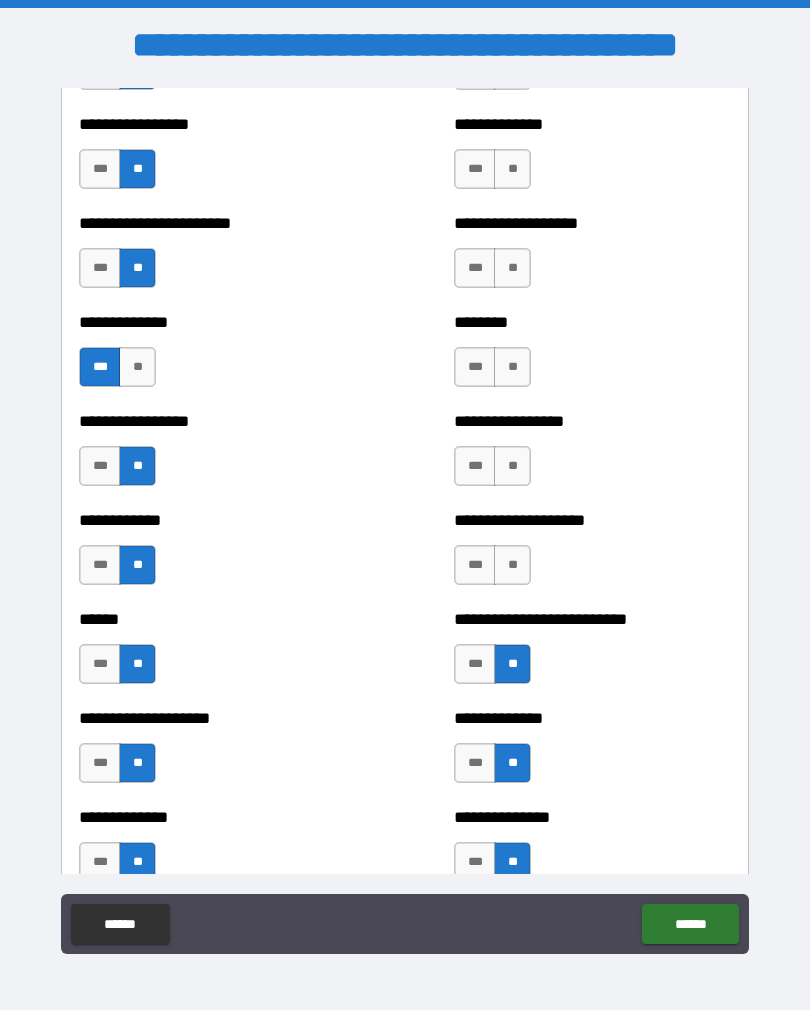 scroll, scrollTop: 3626, scrollLeft: 0, axis: vertical 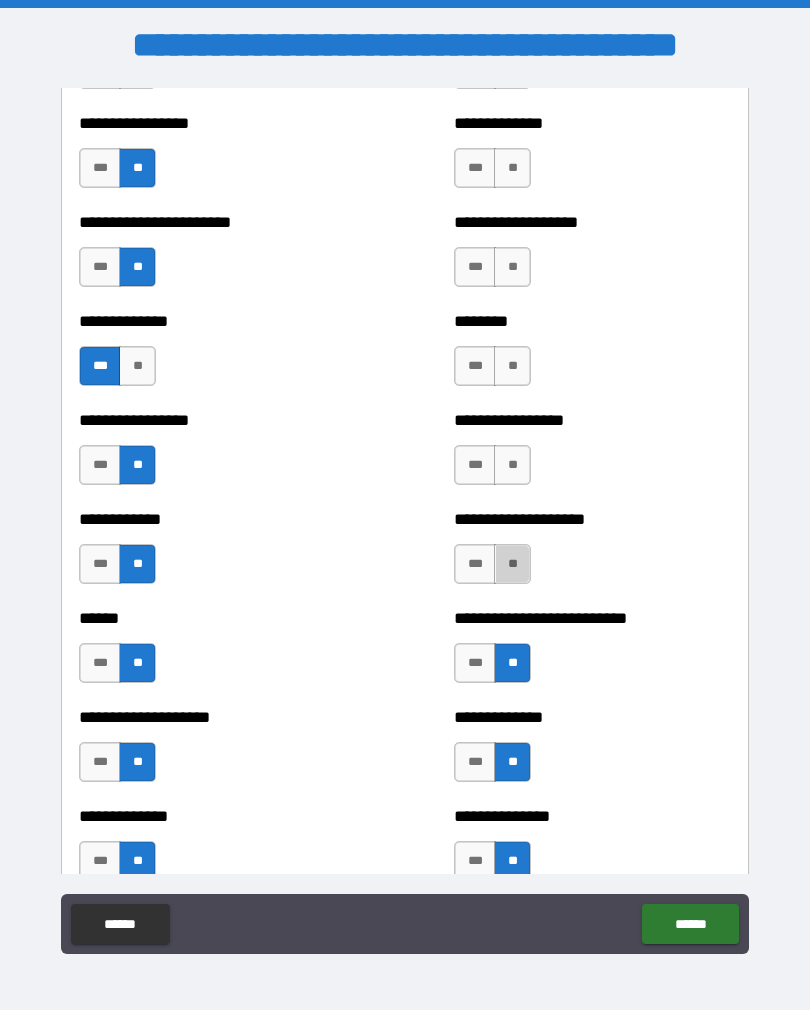 click on "**" at bounding box center [512, 564] 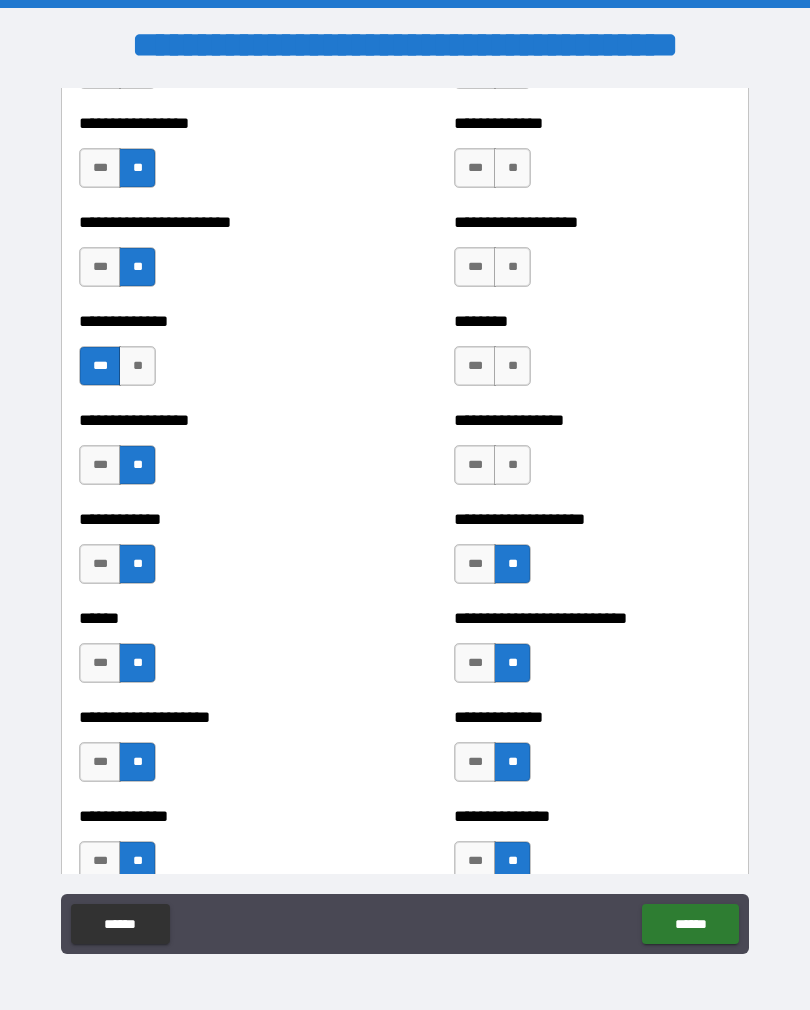 click on "**" at bounding box center [512, 465] 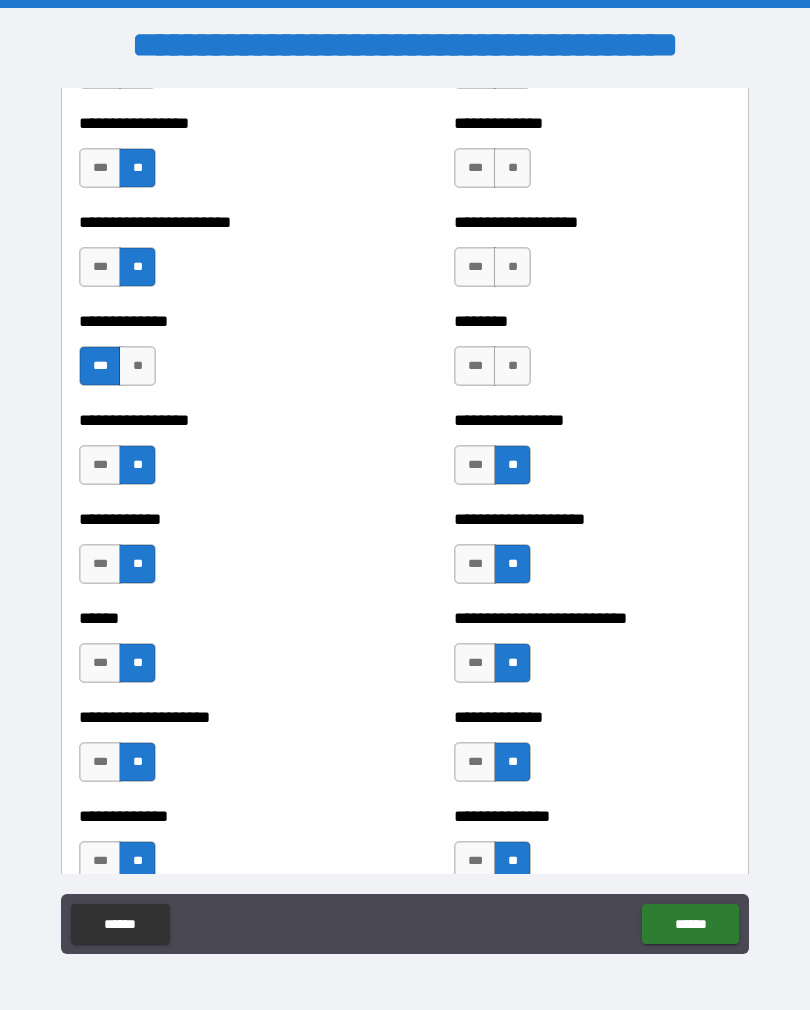 click on "**" at bounding box center (512, 366) 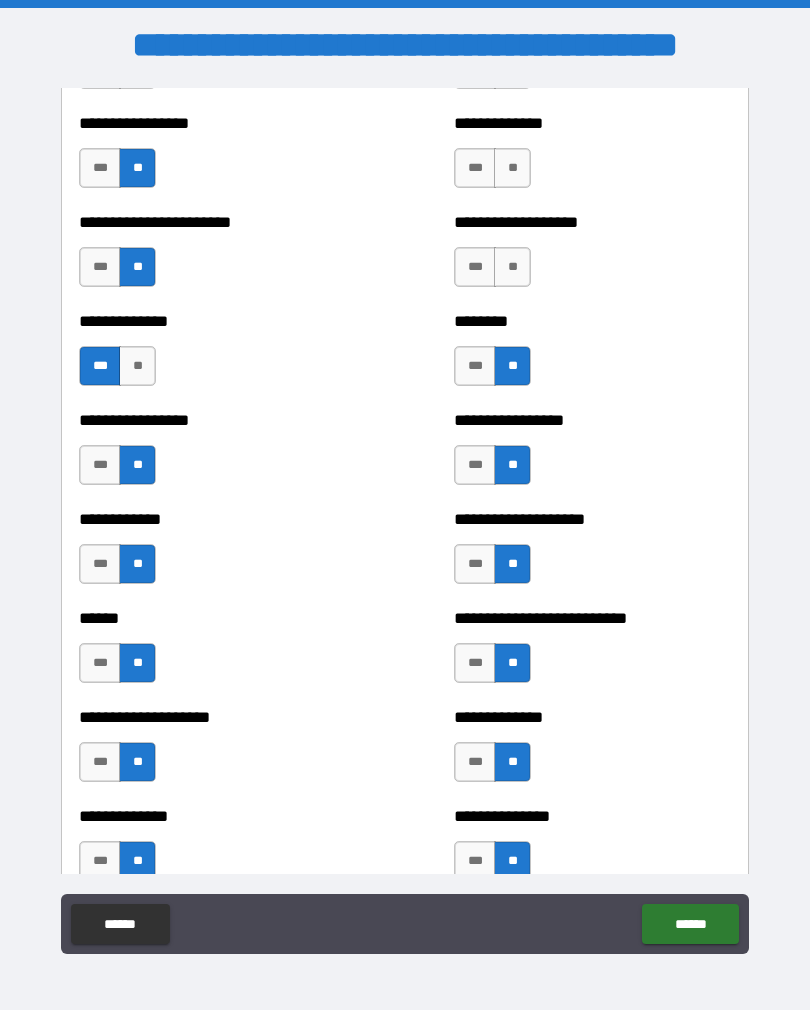 click on "**" at bounding box center [512, 267] 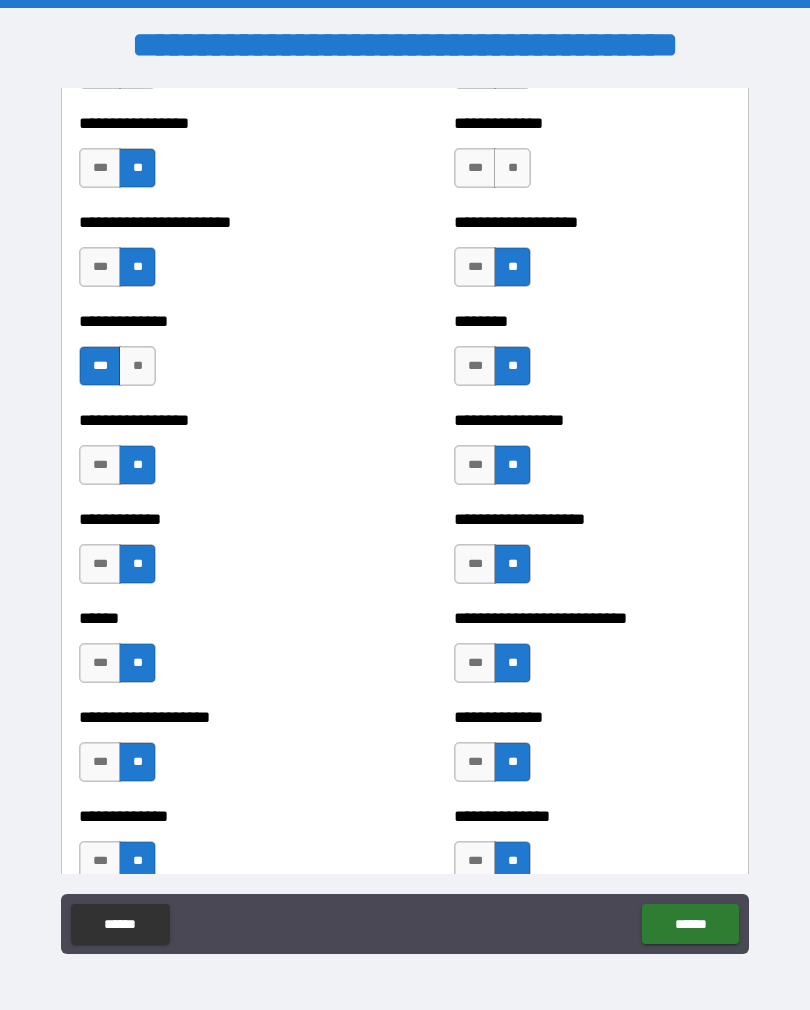 click on "**" at bounding box center [512, 168] 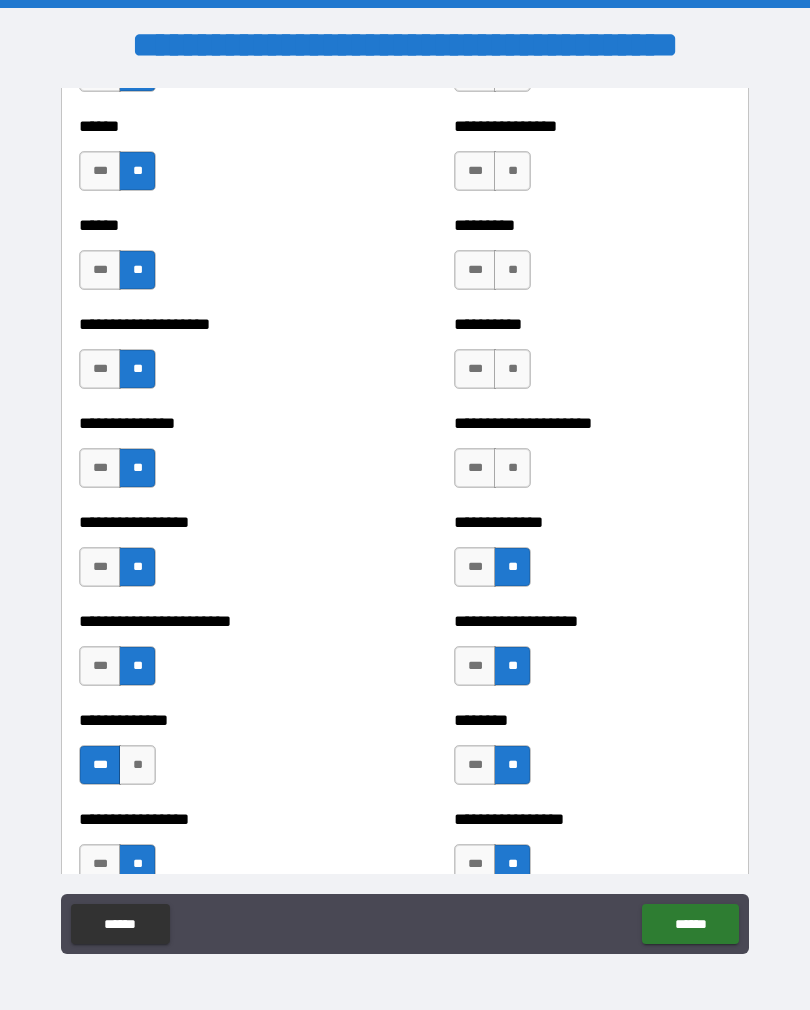 scroll, scrollTop: 3234, scrollLeft: 0, axis: vertical 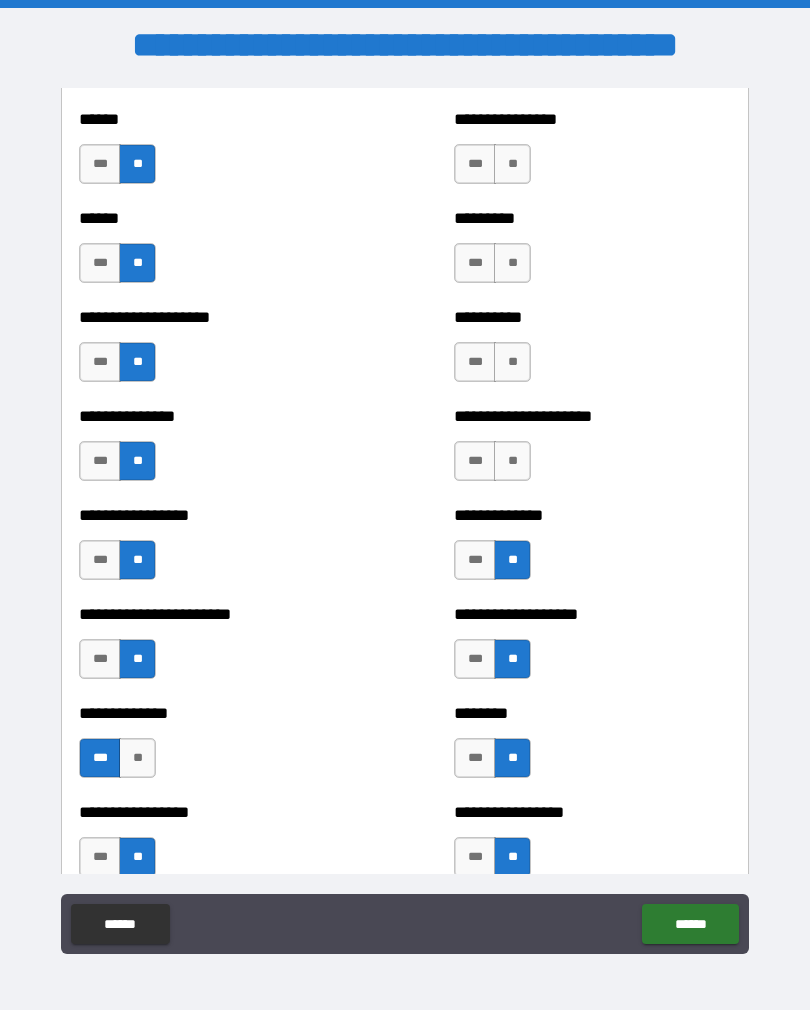 click on "**" at bounding box center [512, 362] 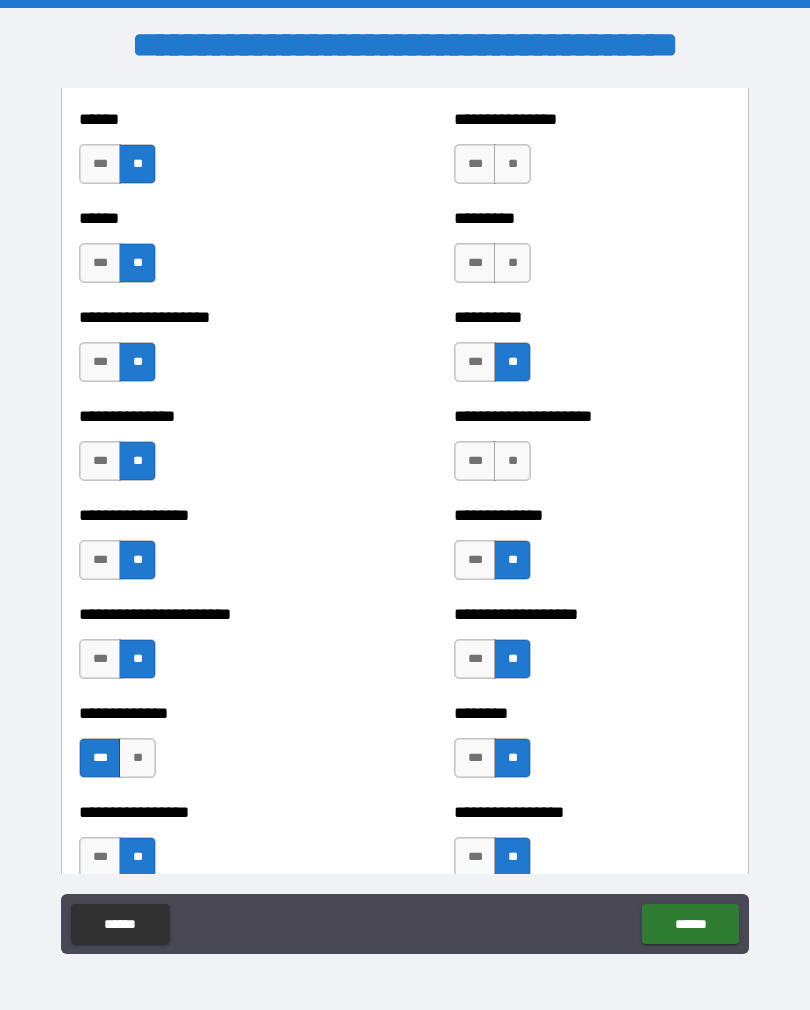 click on "**" at bounding box center (512, 461) 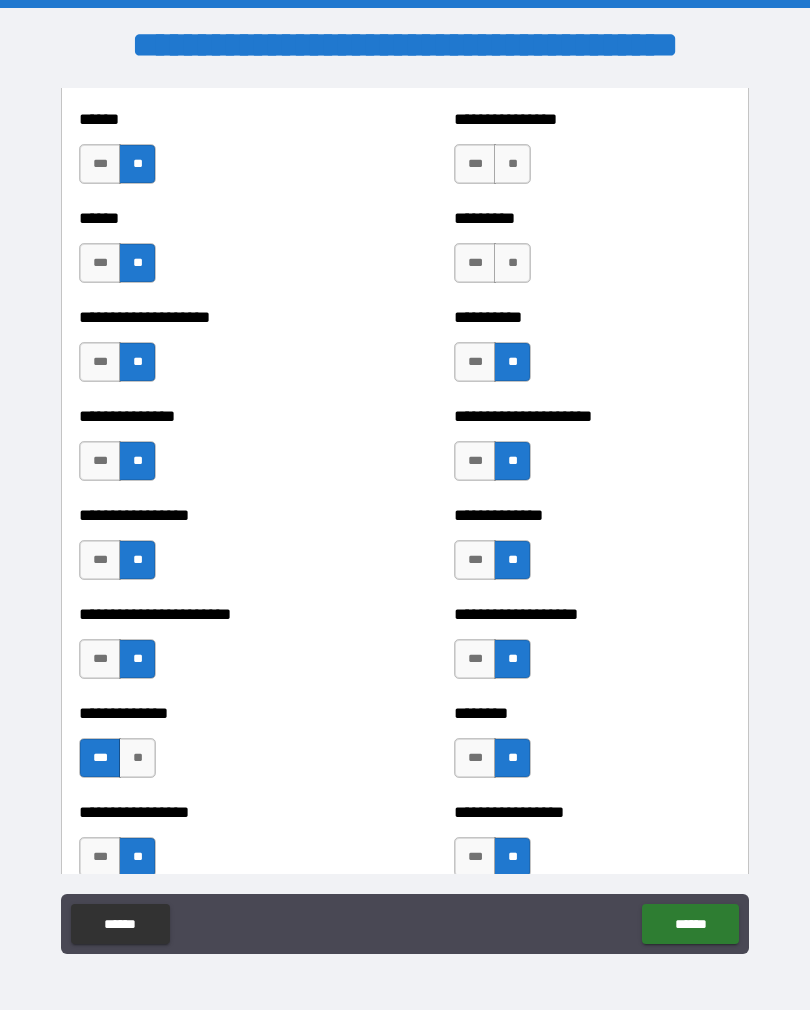 click on "**" at bounding box center [512, 263] 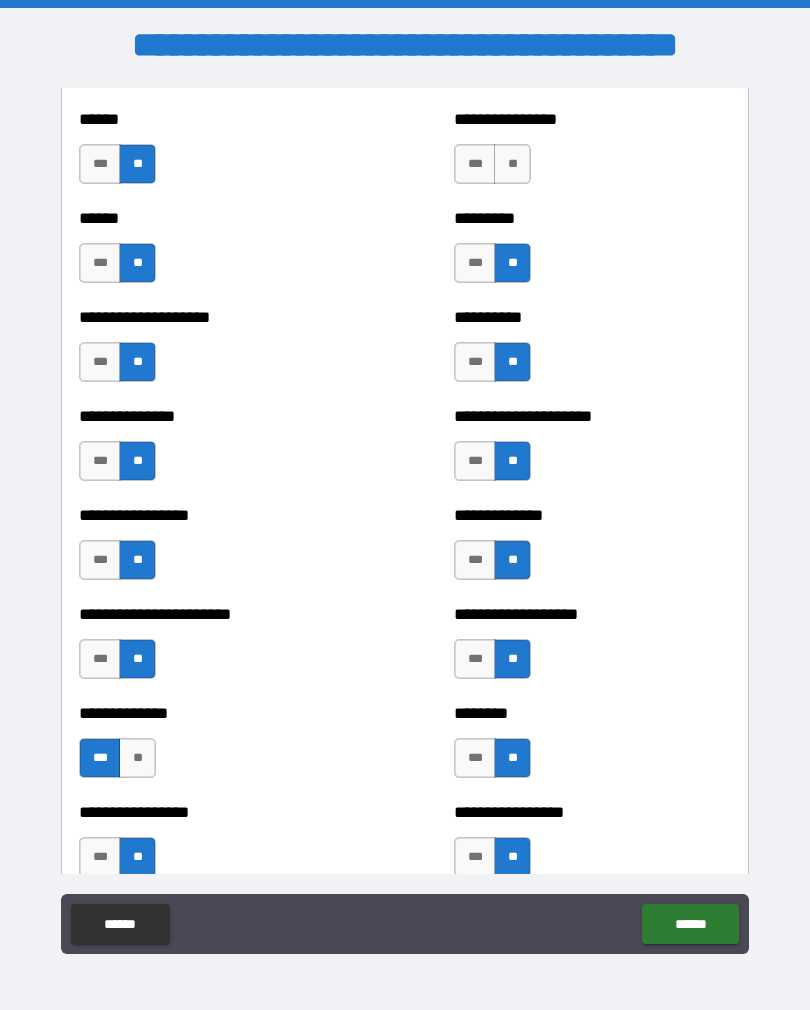 click on "**" at bounding box center (512, 164) 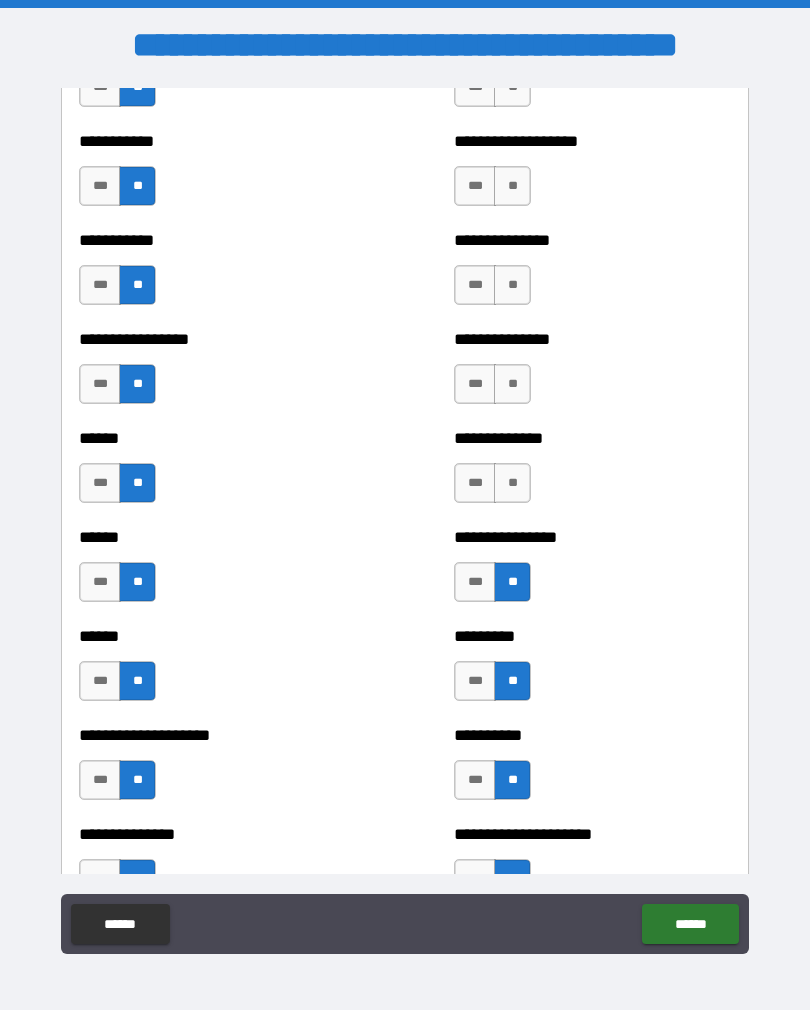 scroll, scrollTop: 2818, scrollLeft: 0, axis: vertical 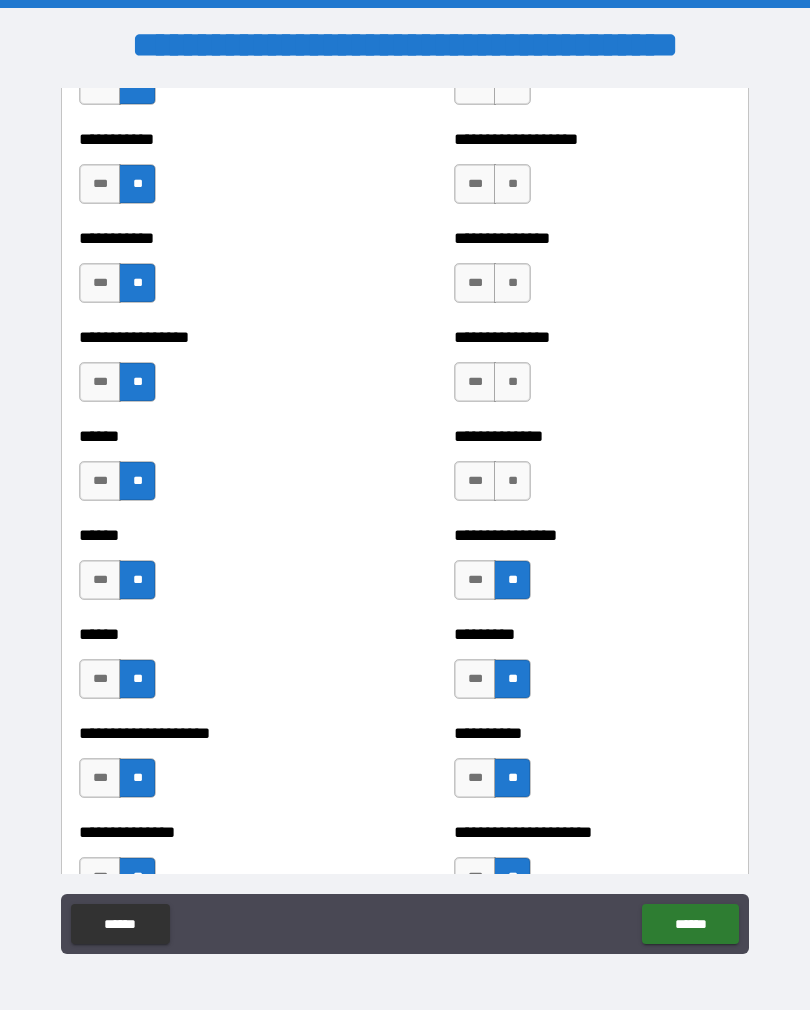 click on "**" at bounding box center [512, 481] 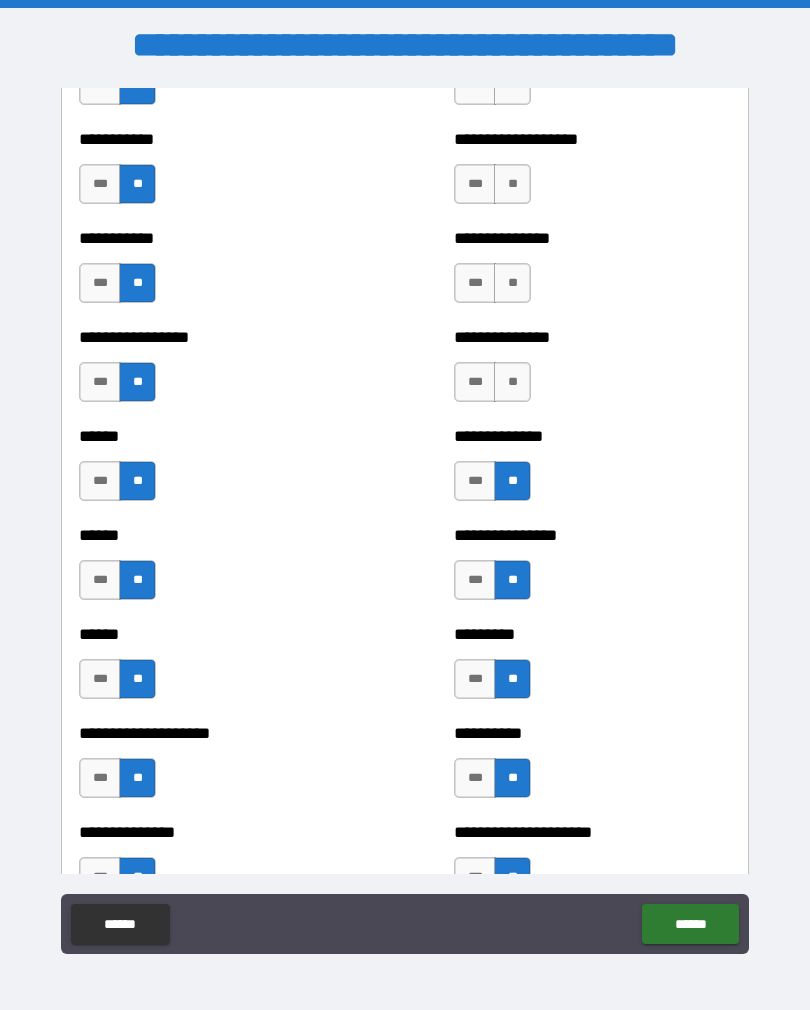 click on "**" at bounding box center (512, 382) 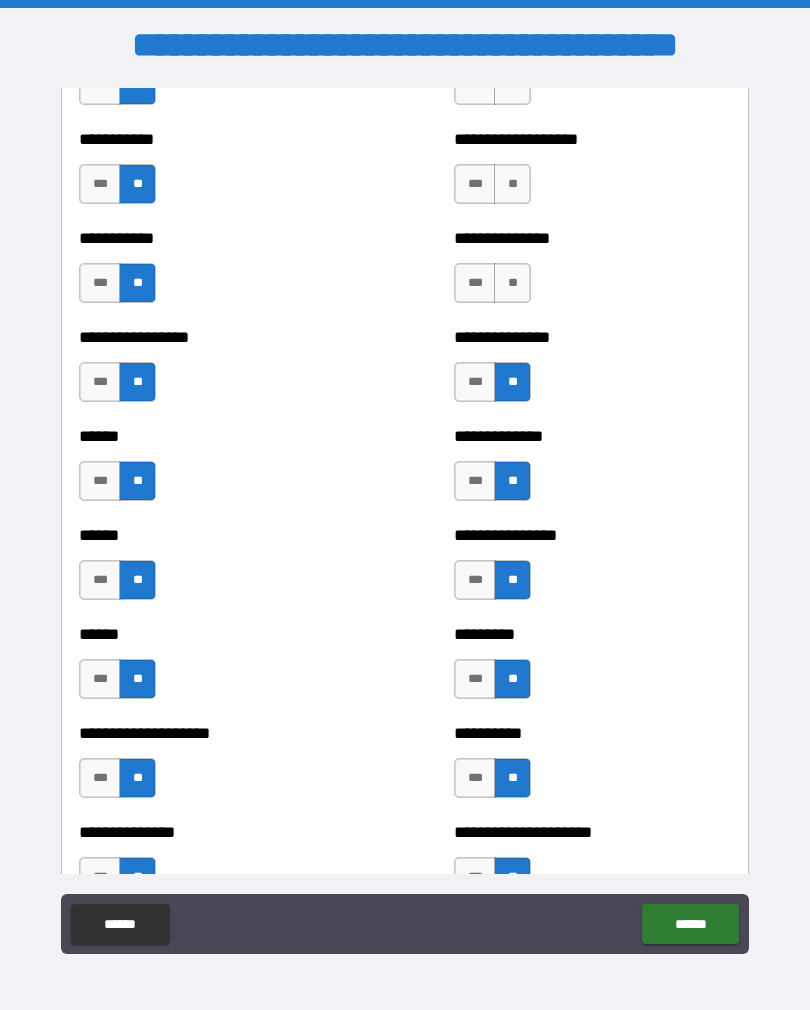 click on "**" at bounding box center (512, 283) 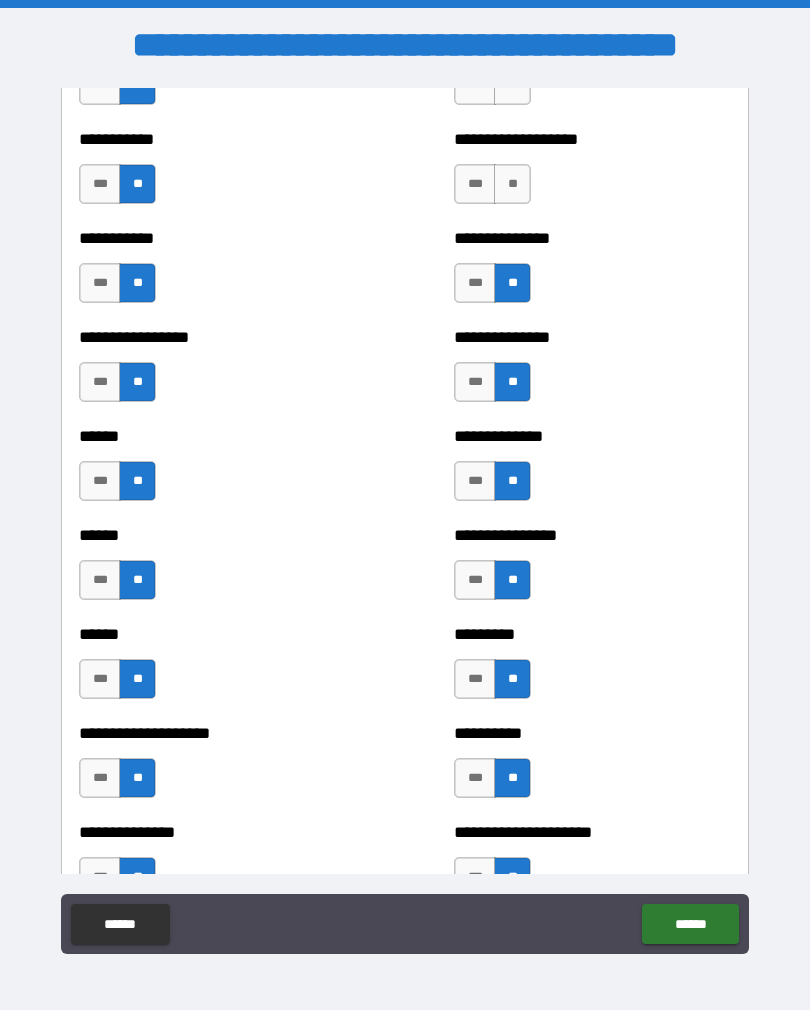 click on "**" at bounding box center (512, 184) 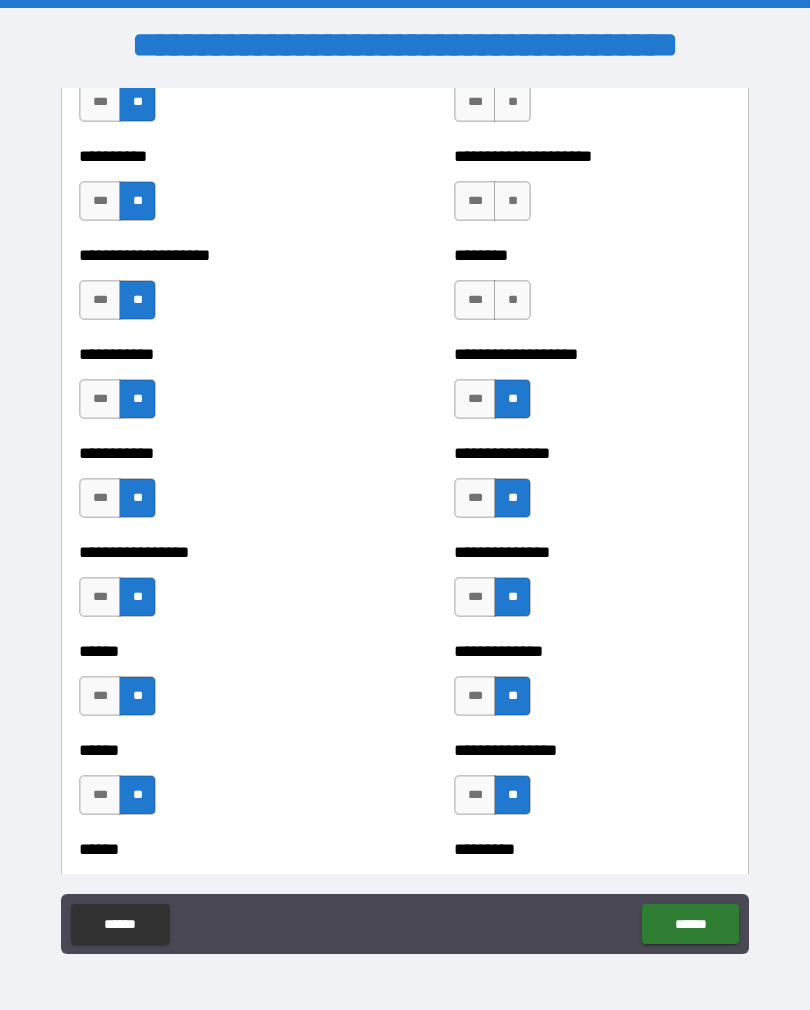 scroll, scrollTop: 2551, scrollLeft: 0, axis: vertical 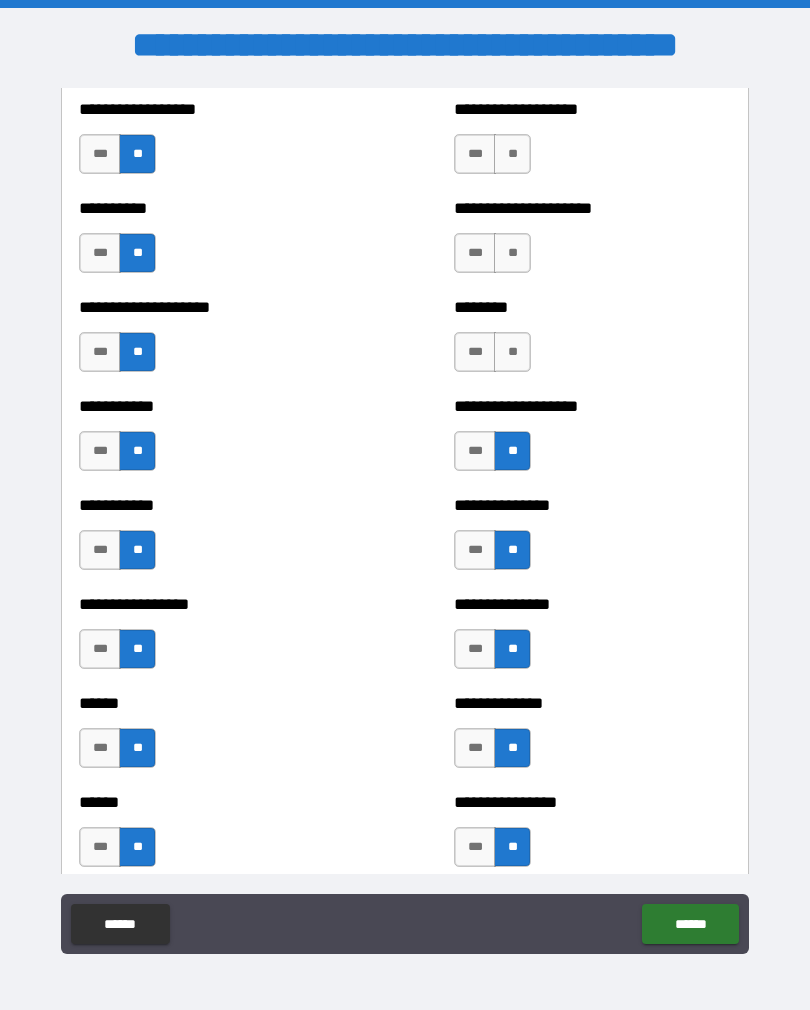 click on "**" at bounding box center (512, 352) 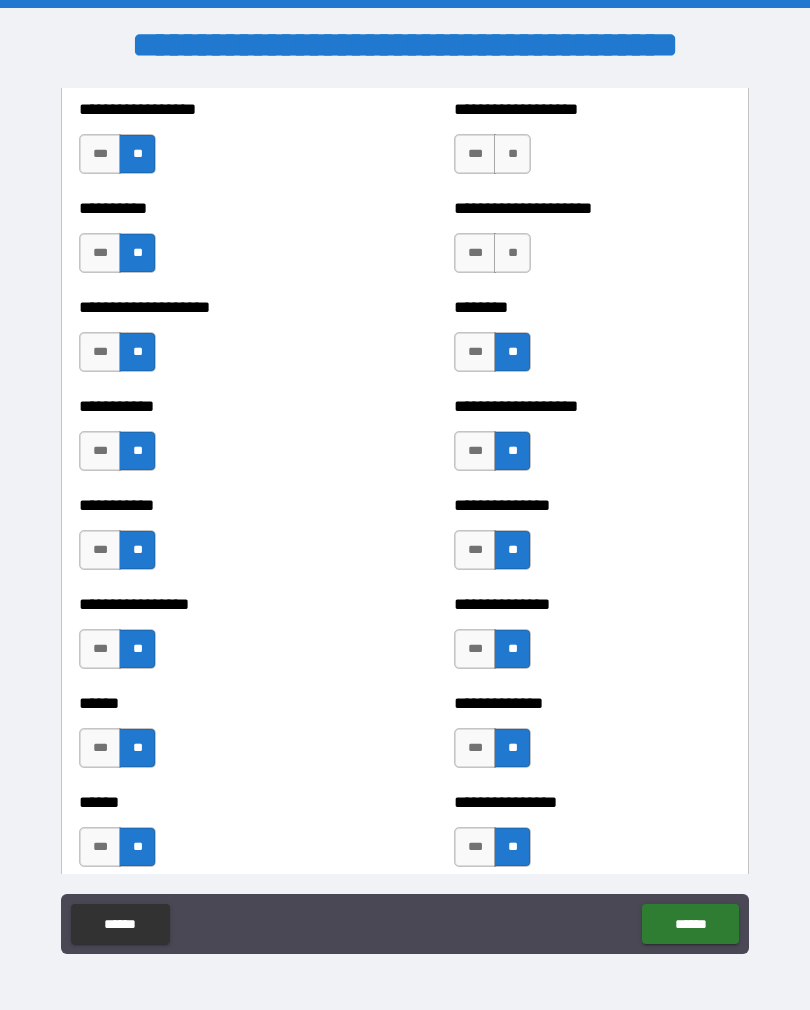 click on "**" at bounding box center [512, 253] 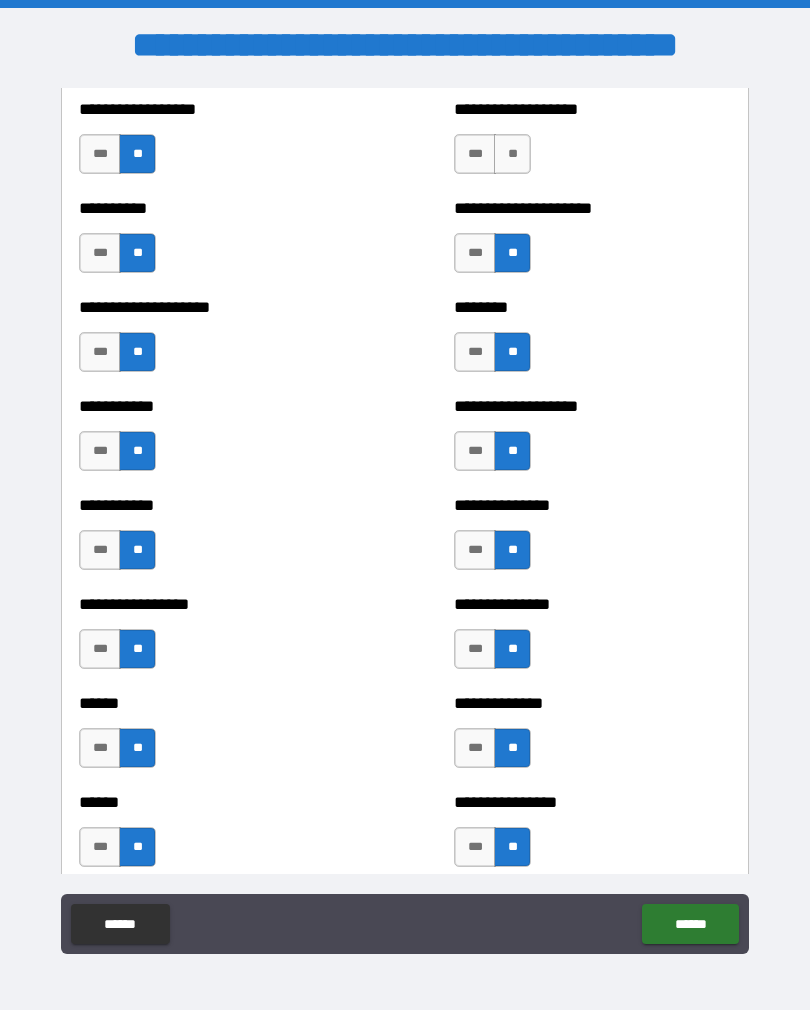 click on "**" at bounding box center [512, 154] 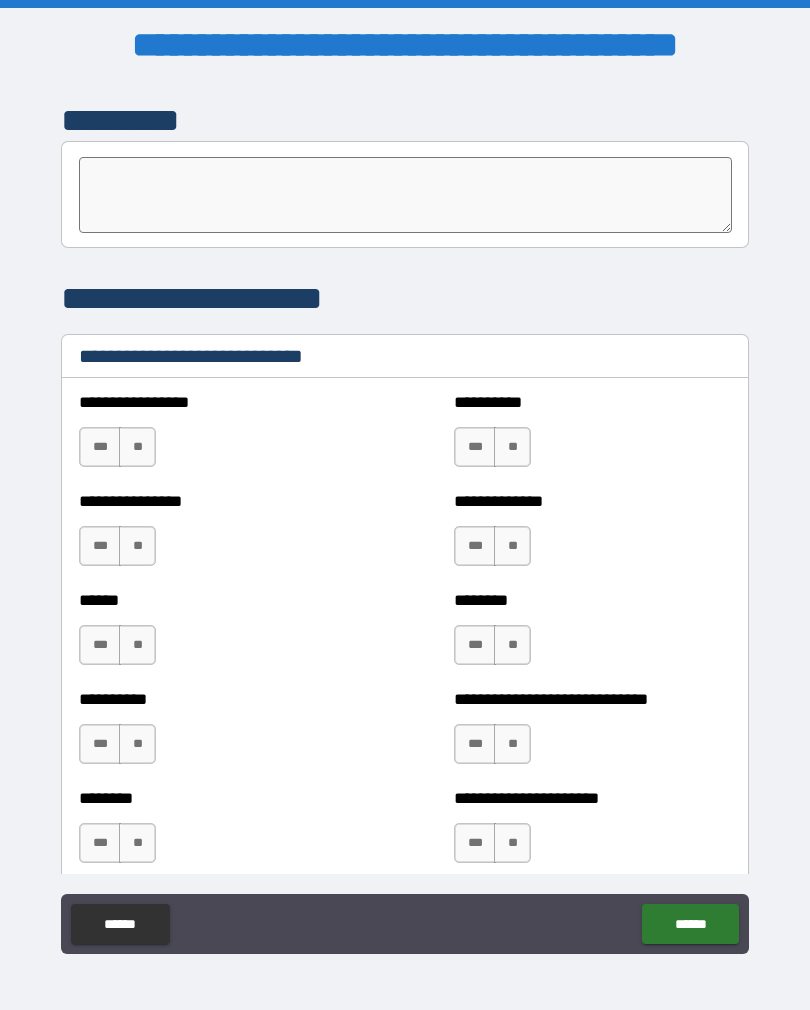 scroll, scrollTop: 6538, scrollLeft: 0, axis: vertical 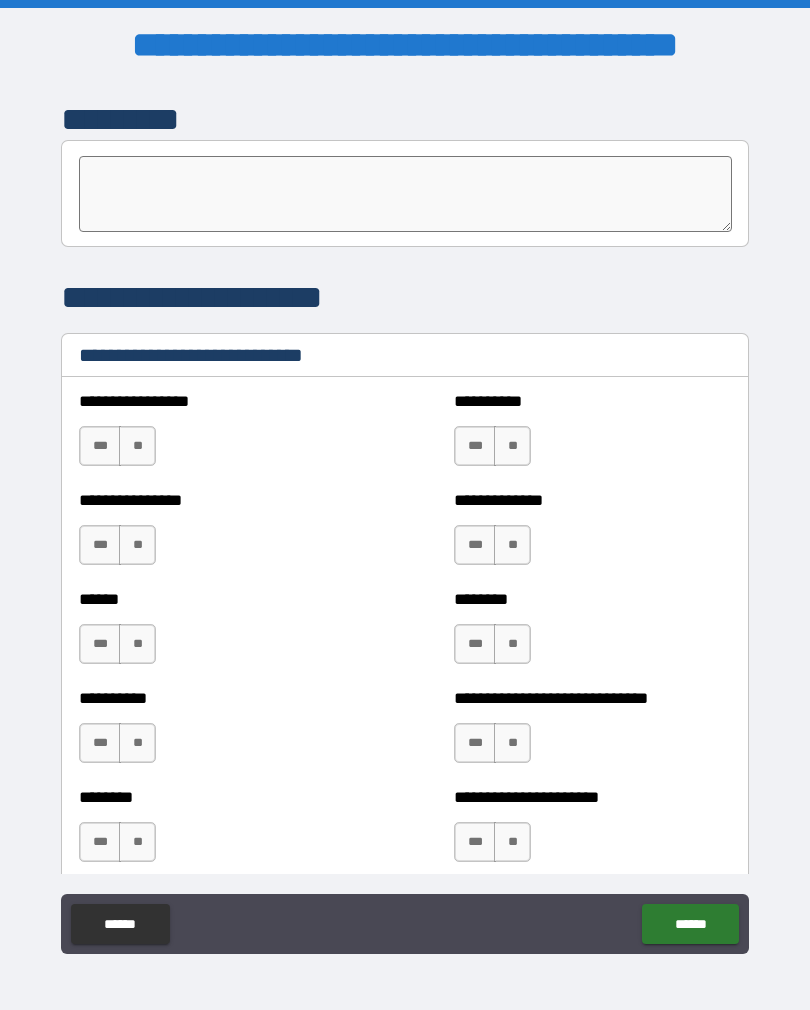 click on "***" at bounding box center (100, 545) 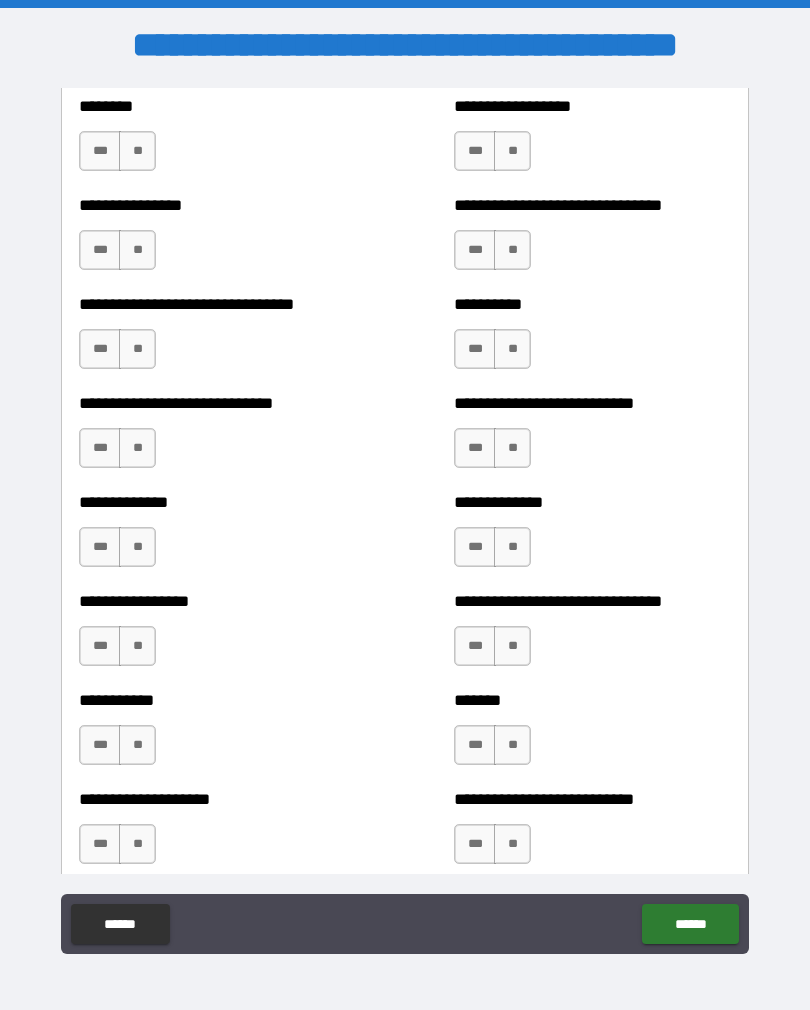 scroll, scrollTop: 7529, scrollLeft: 0, axis: vertical 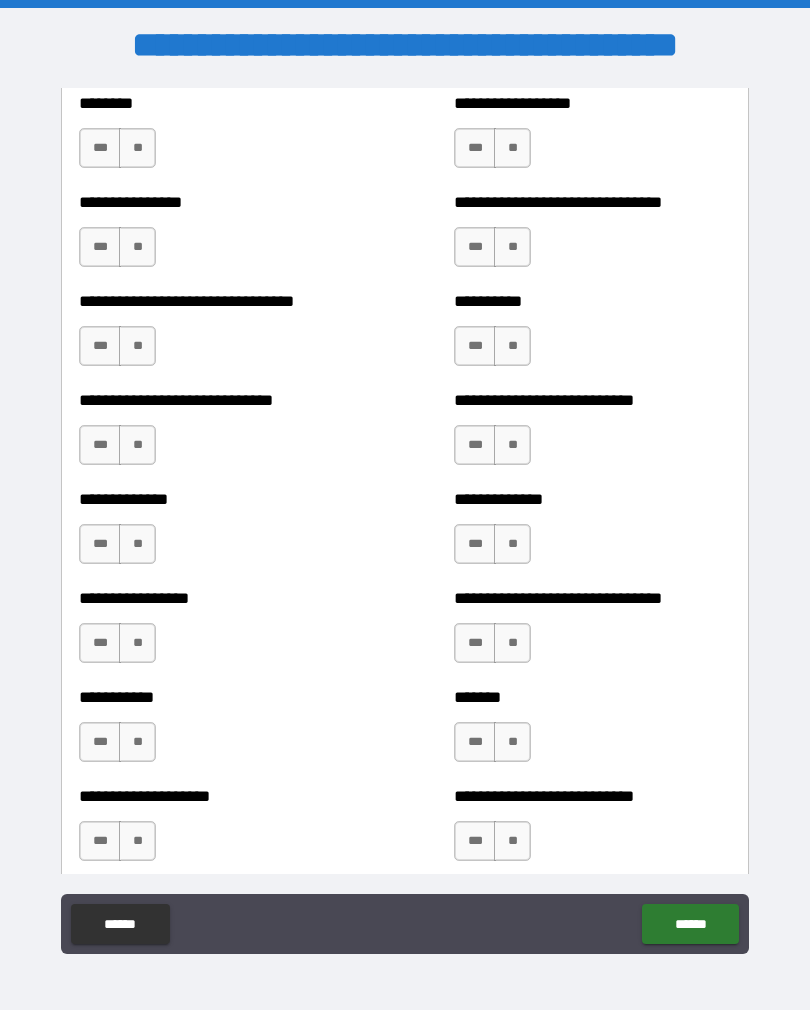click on "**" at bounding box center (137, 643) 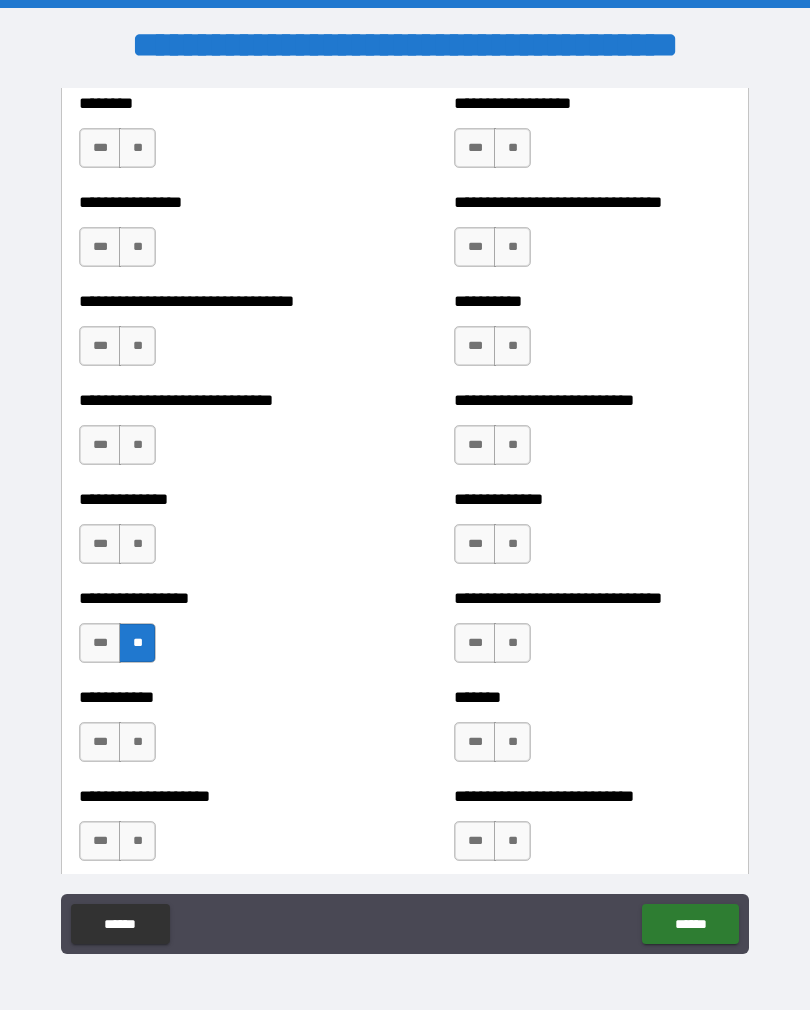 click on "**" at bounding box center [137, 742] 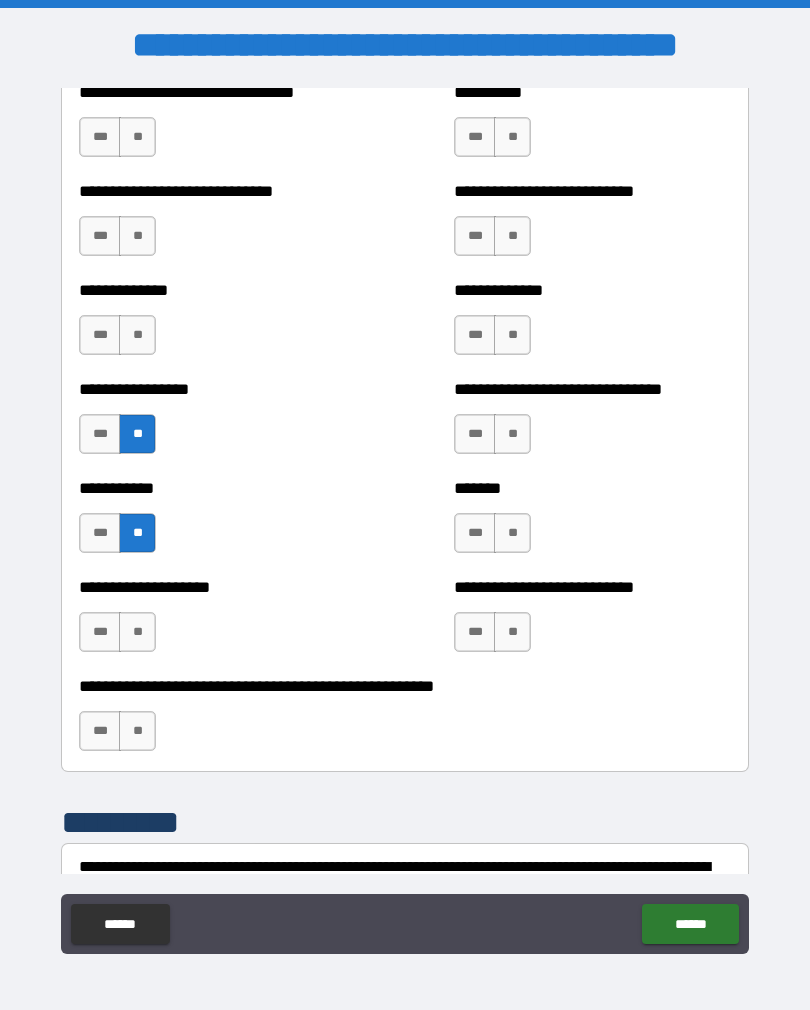 scroll, scrollTop: 7739, scrollLeft: 0, axis: vertical 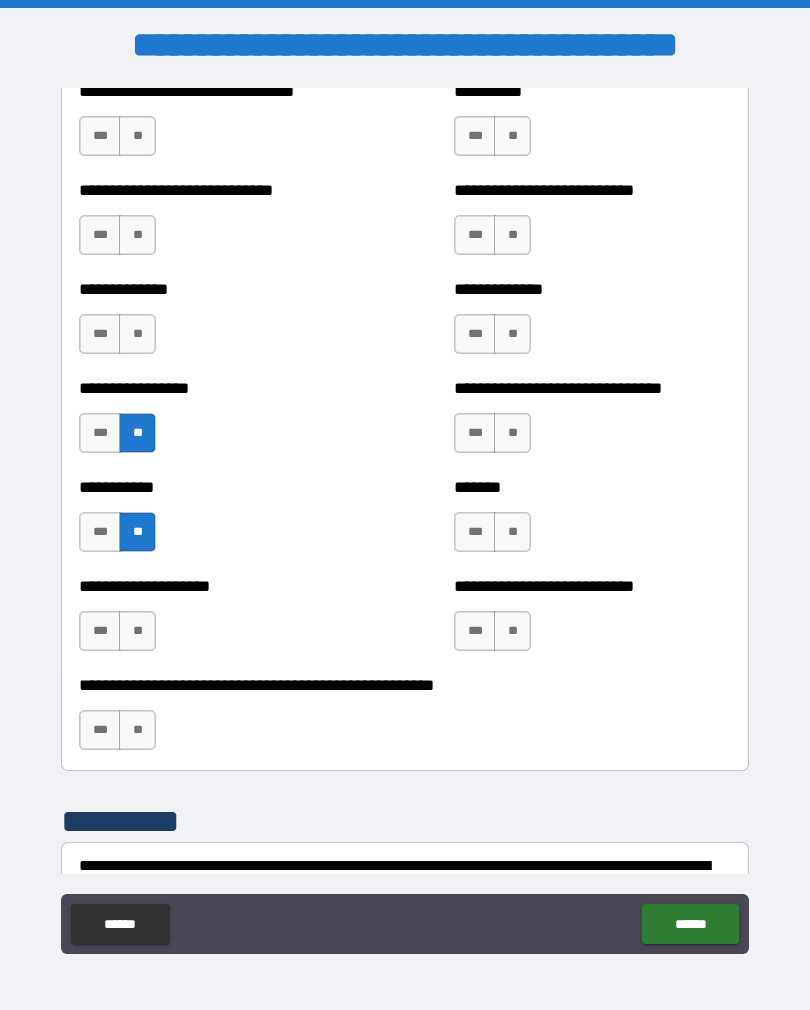click on "**" at bounding box center (137, 631) 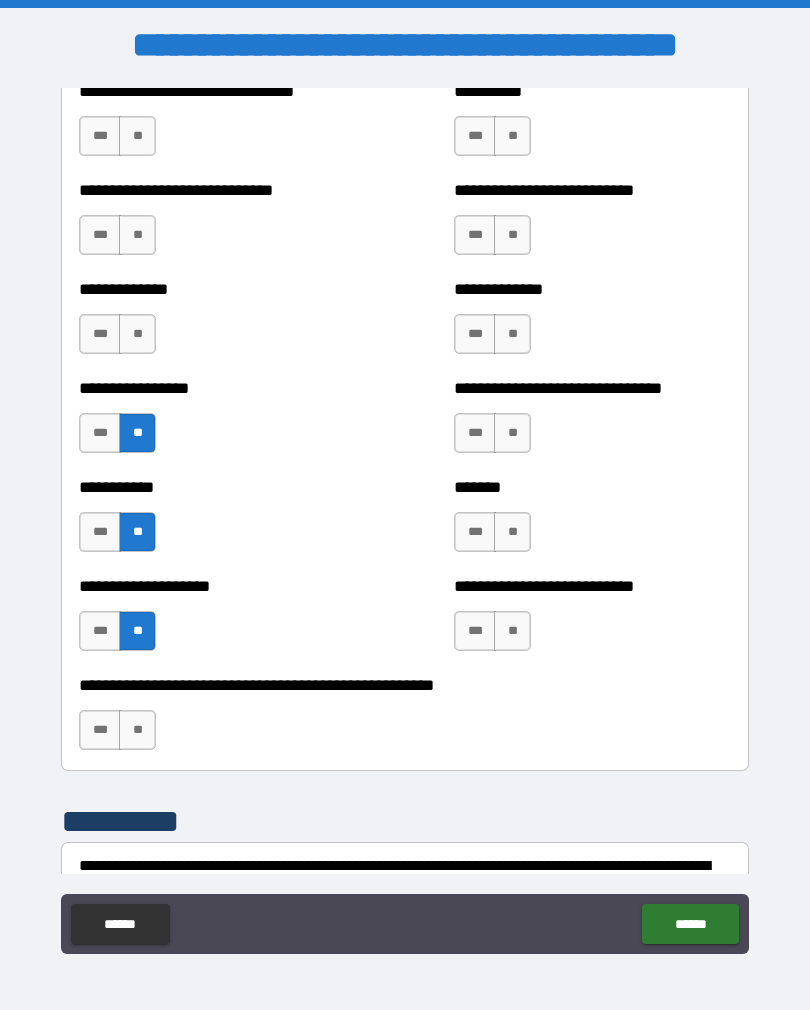 click on "**" at bounding box center (137, 730) 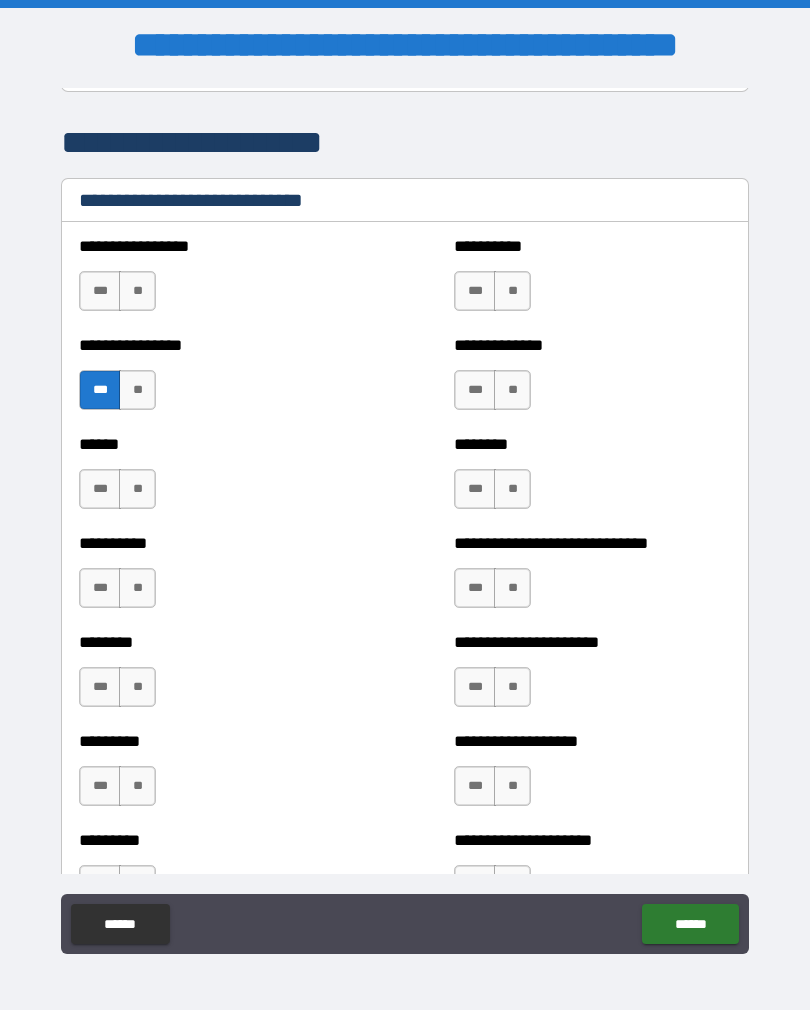 scroll, scrollTop: 6692, scrollLeft: 0, axis: vertical 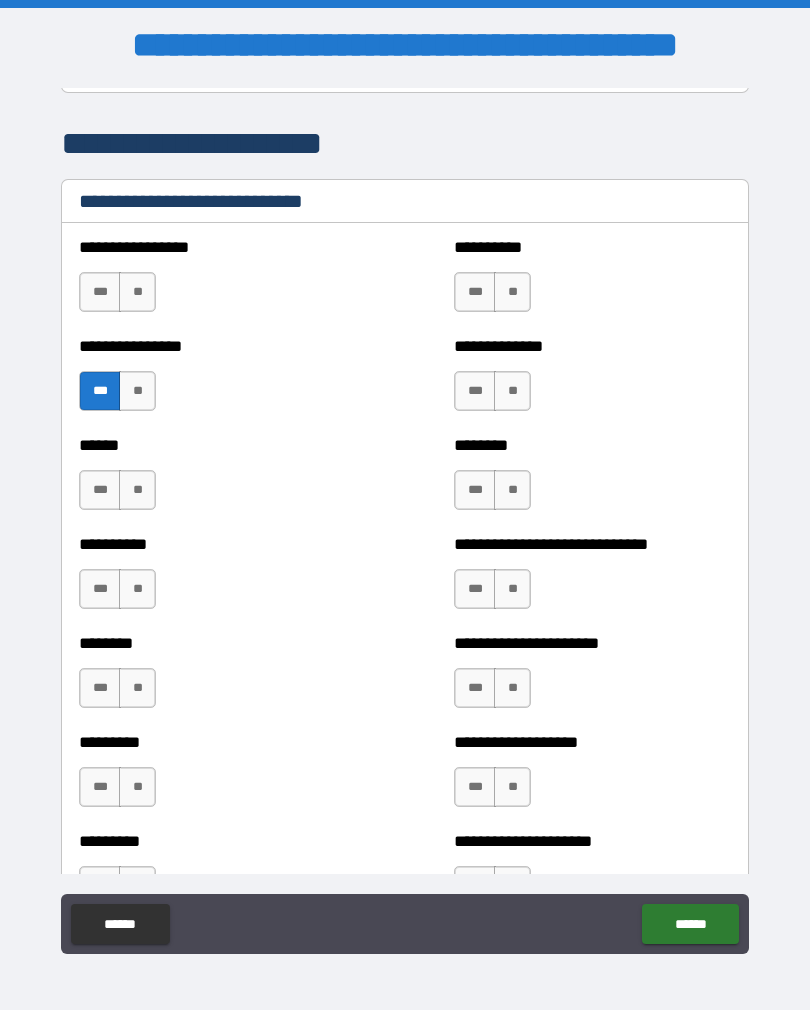 click on "**" at bounding box center (137, 292) 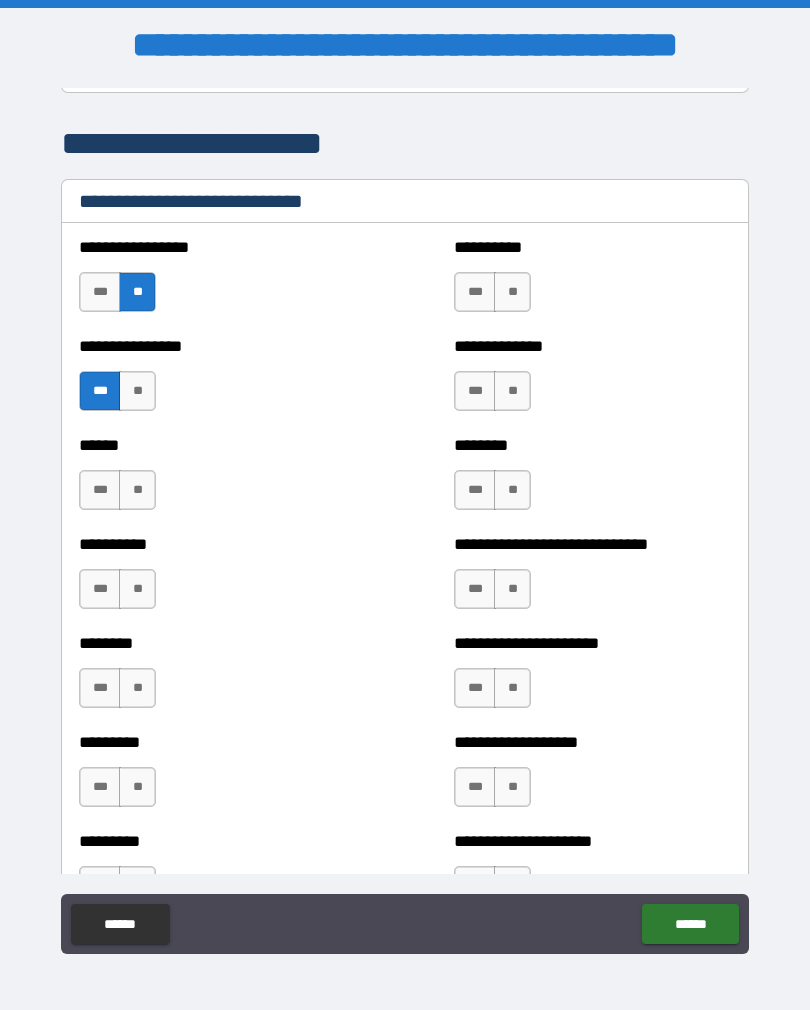 click on "**" at bounding box center (137, 490) 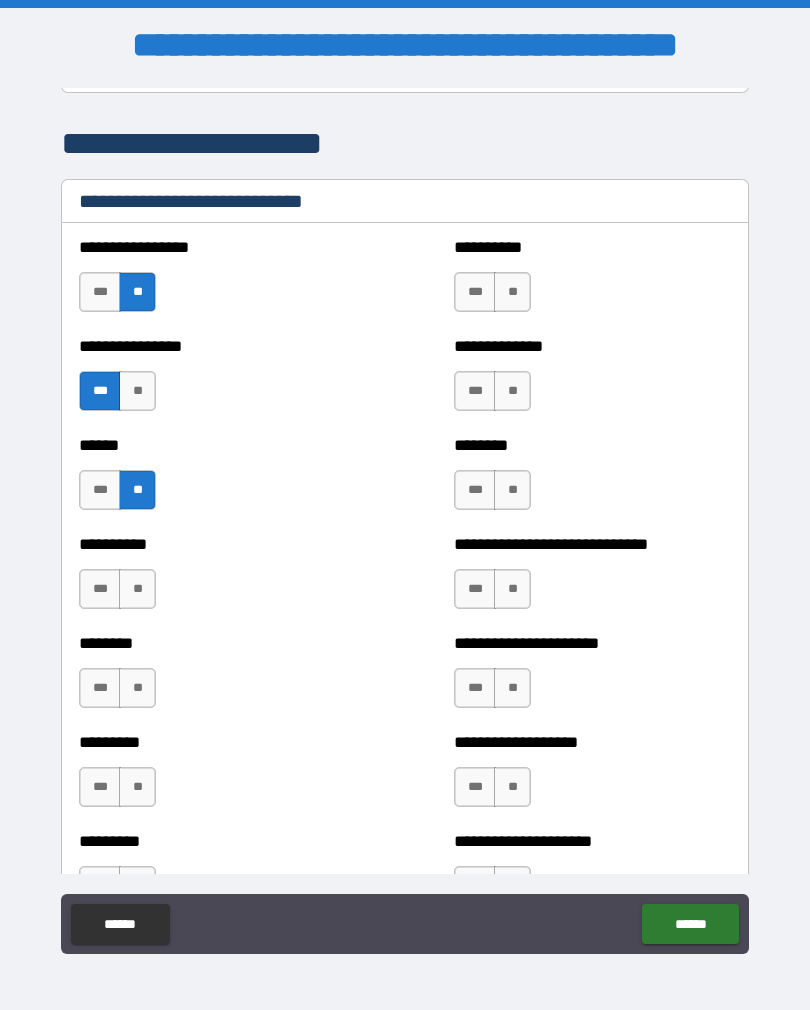 click on "**" at bounding box center [137, 589] 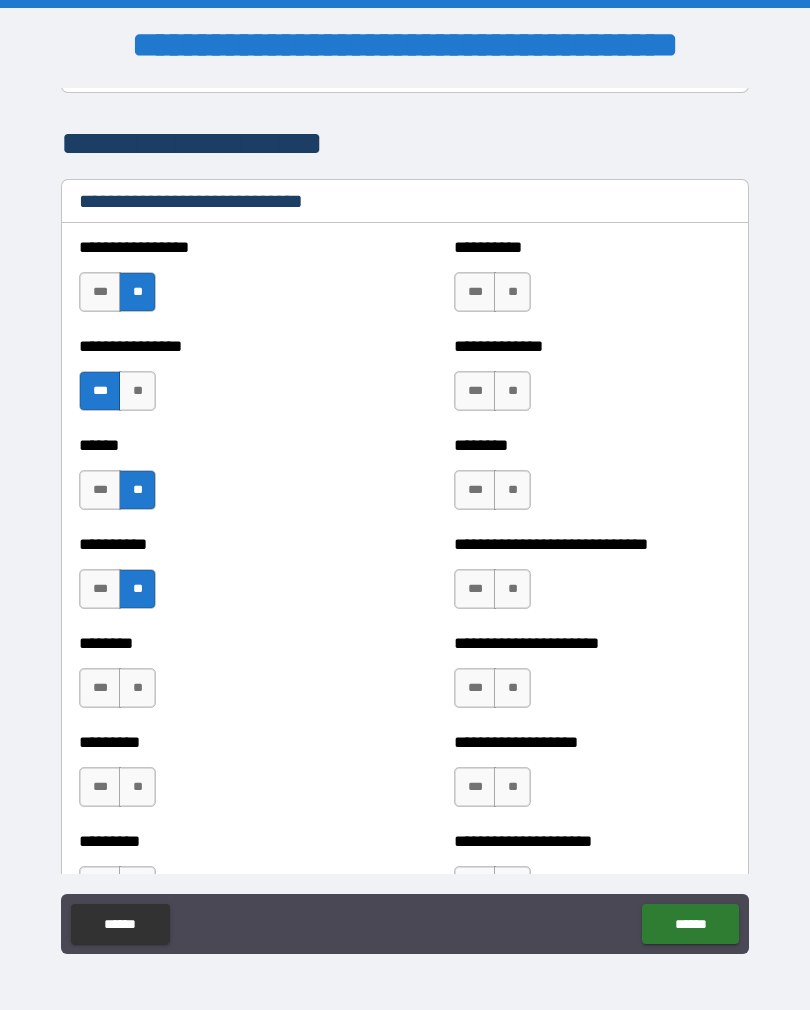 click on "**" at bounding box center [137, 688] 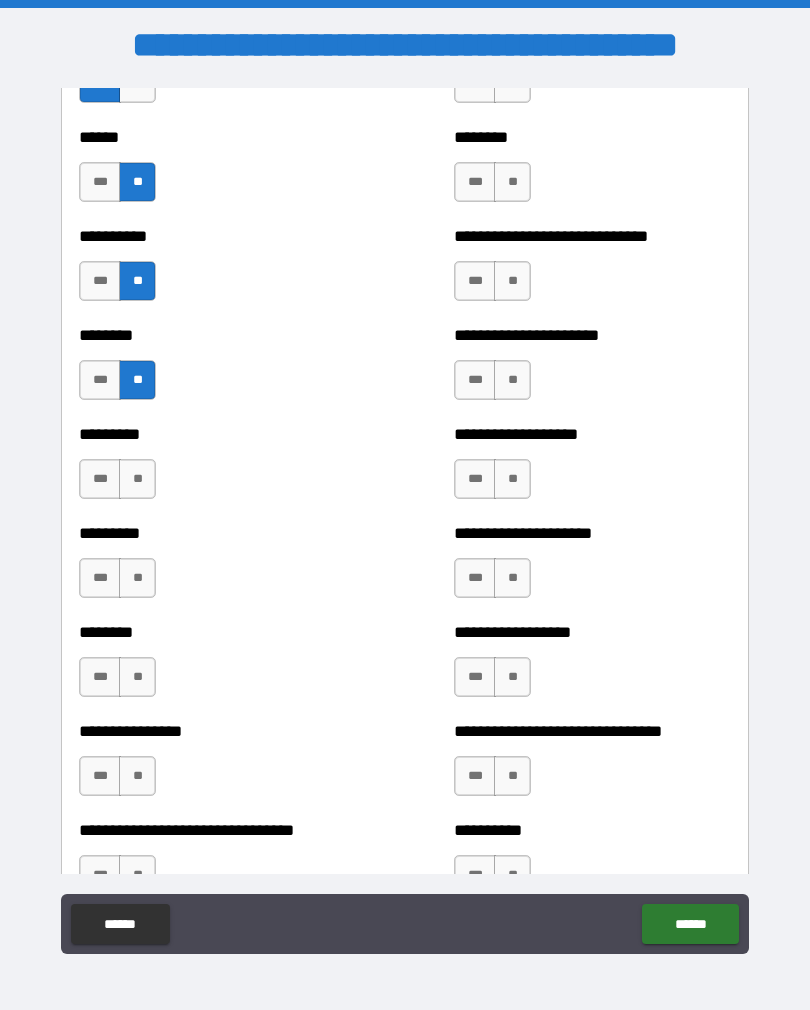 scroll, scrollTop: 7017, scrollLeft: 0, axis: vertical 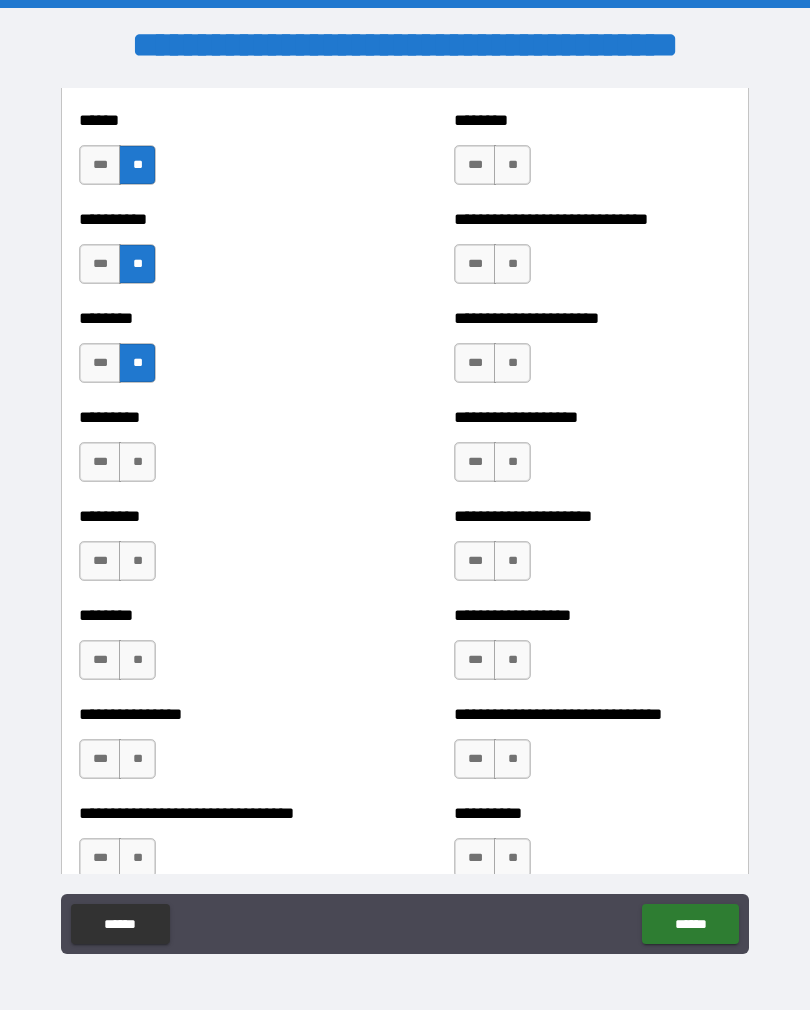 click on "**" at bounding box center [137, 462] 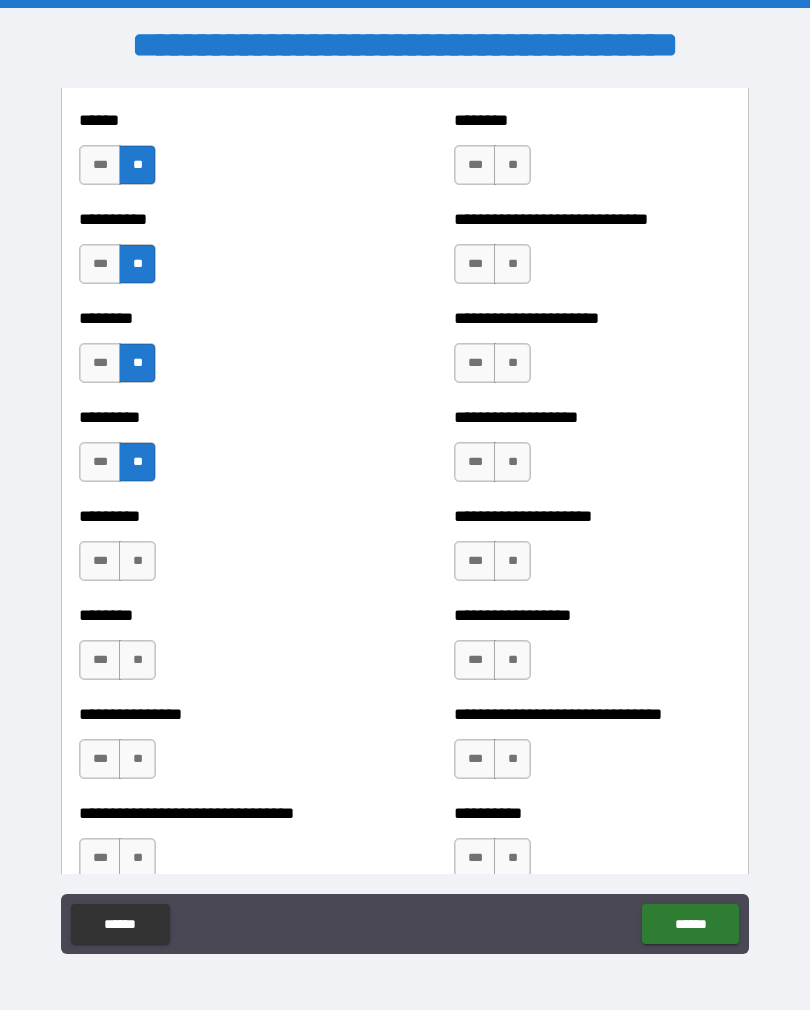 click on "**" at bounding box center (137, 561) 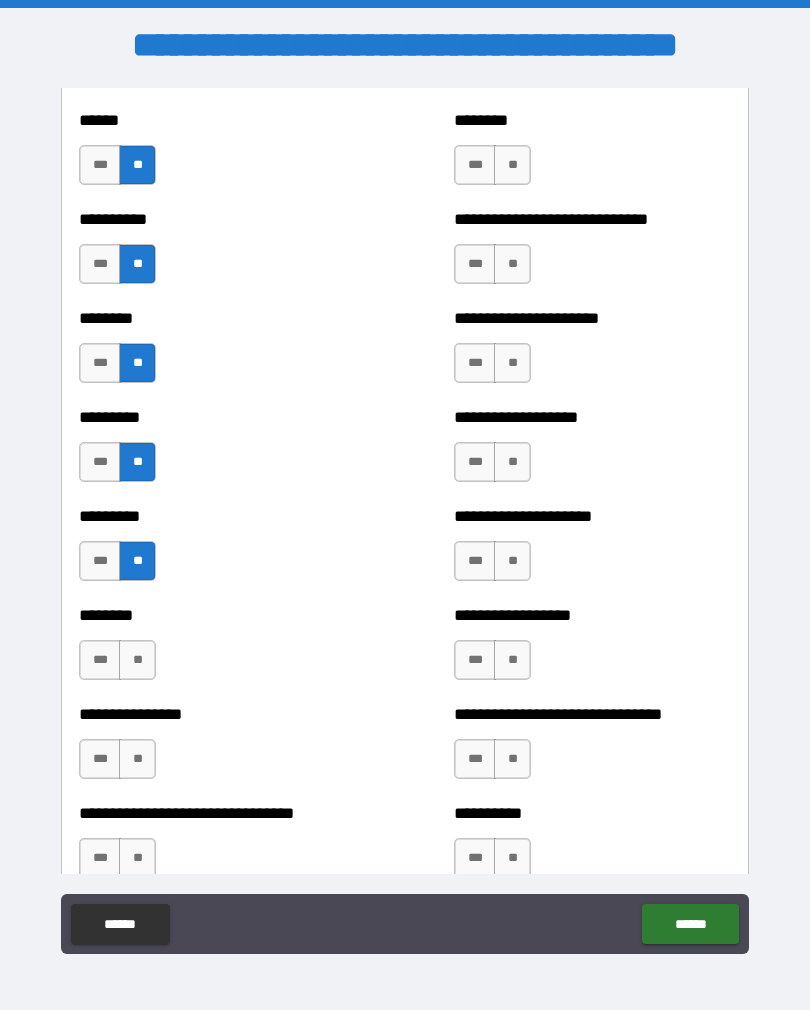 click on "**" at bounding box center [137, 660] 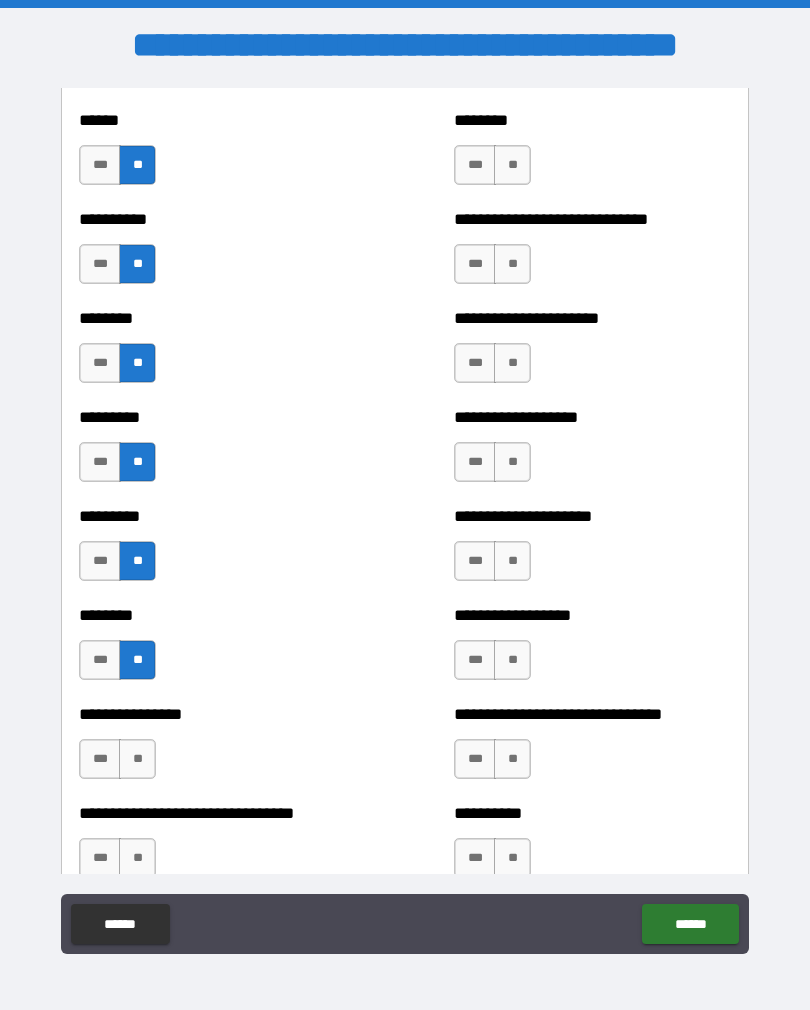 click on "**" at bounding box center [137, 759] 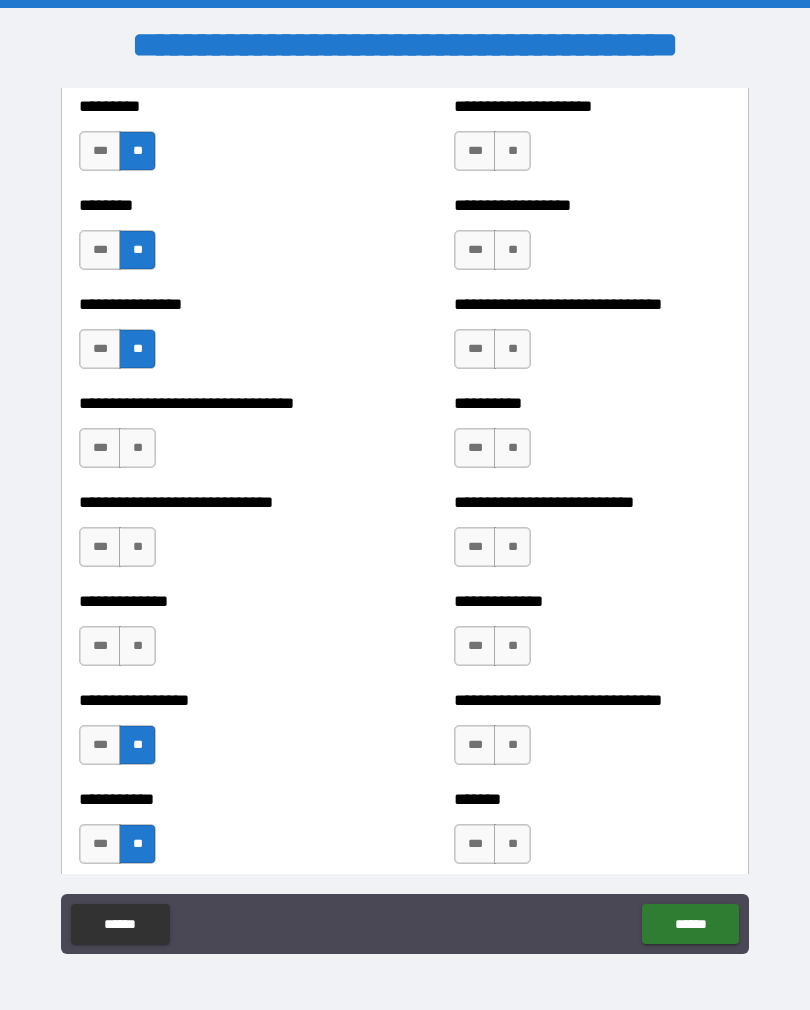 scroll, scrollTop: 7426, scrollLeft: 0, axis: vertical 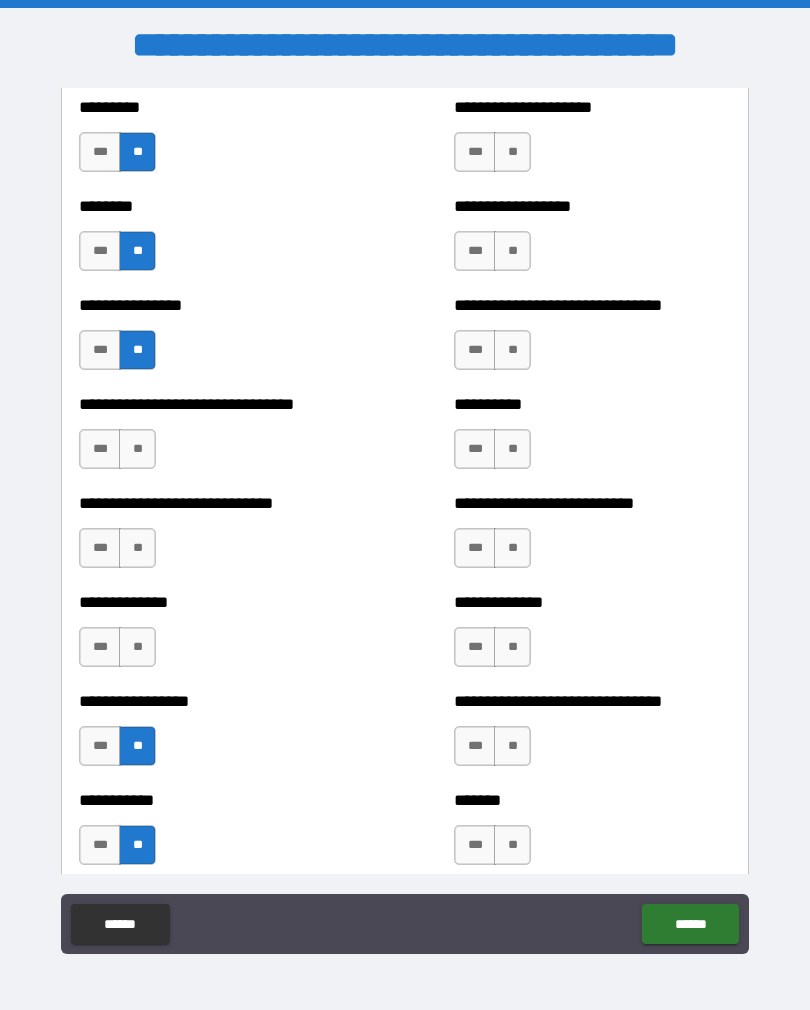 click on "**" at bounding box center [137, 449] 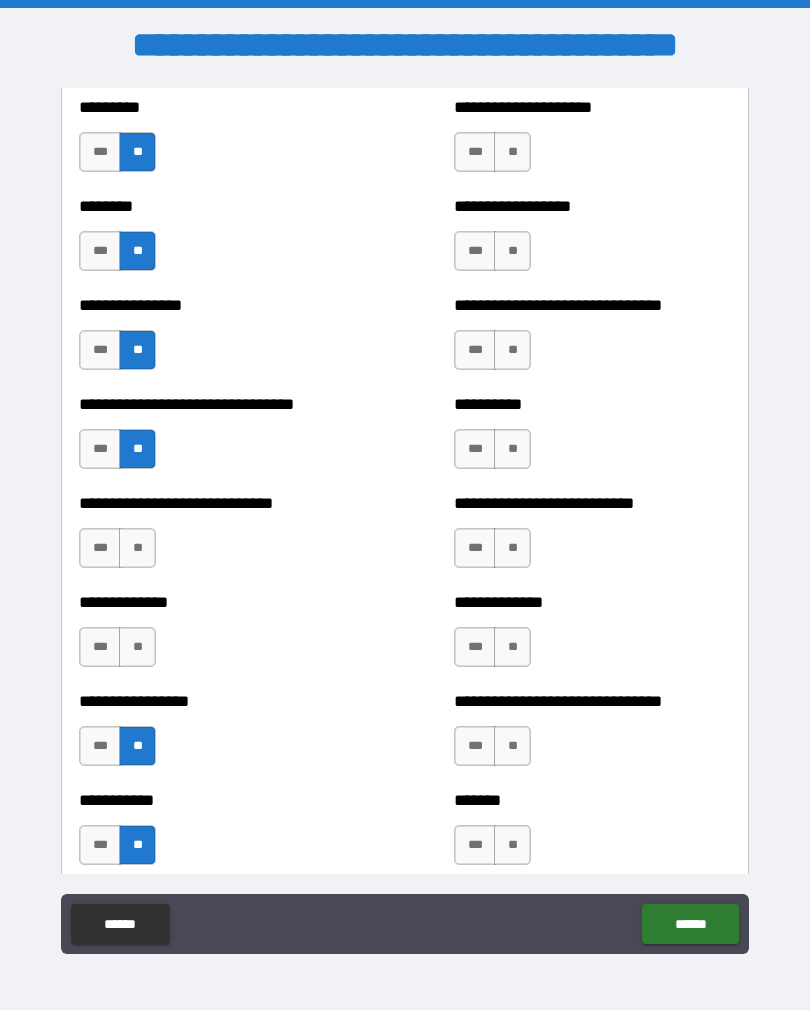click on "**" at bounding box center [137, 548] 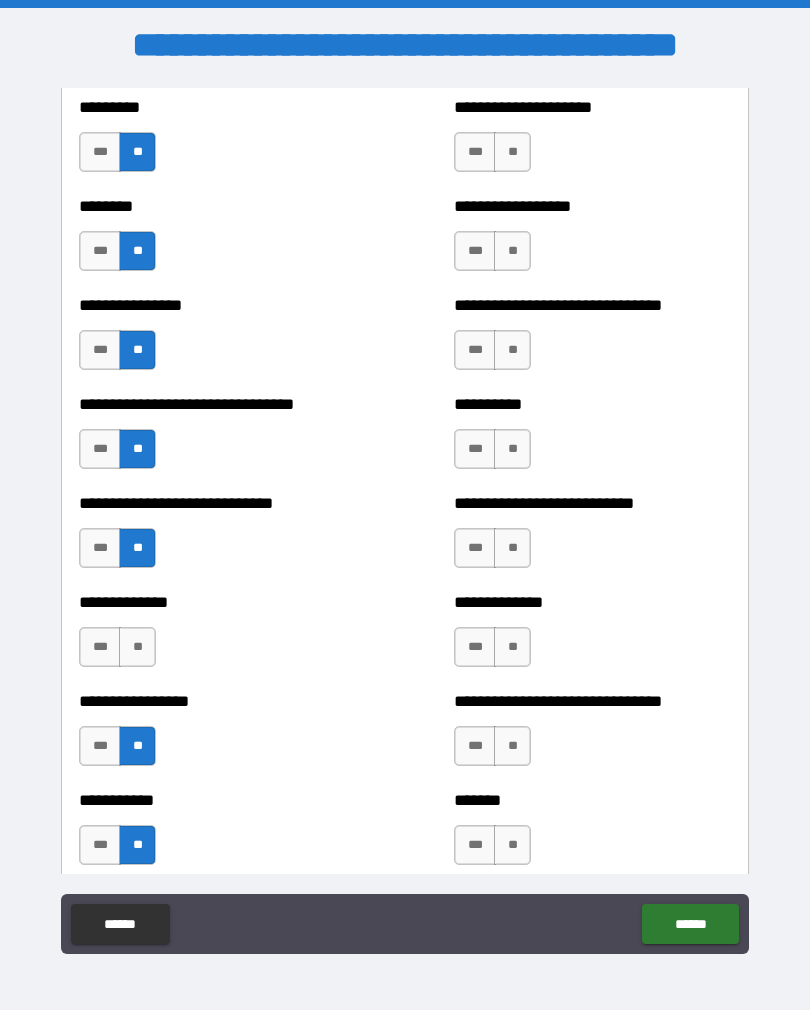 click on "**" at bounding box center [137, 647] 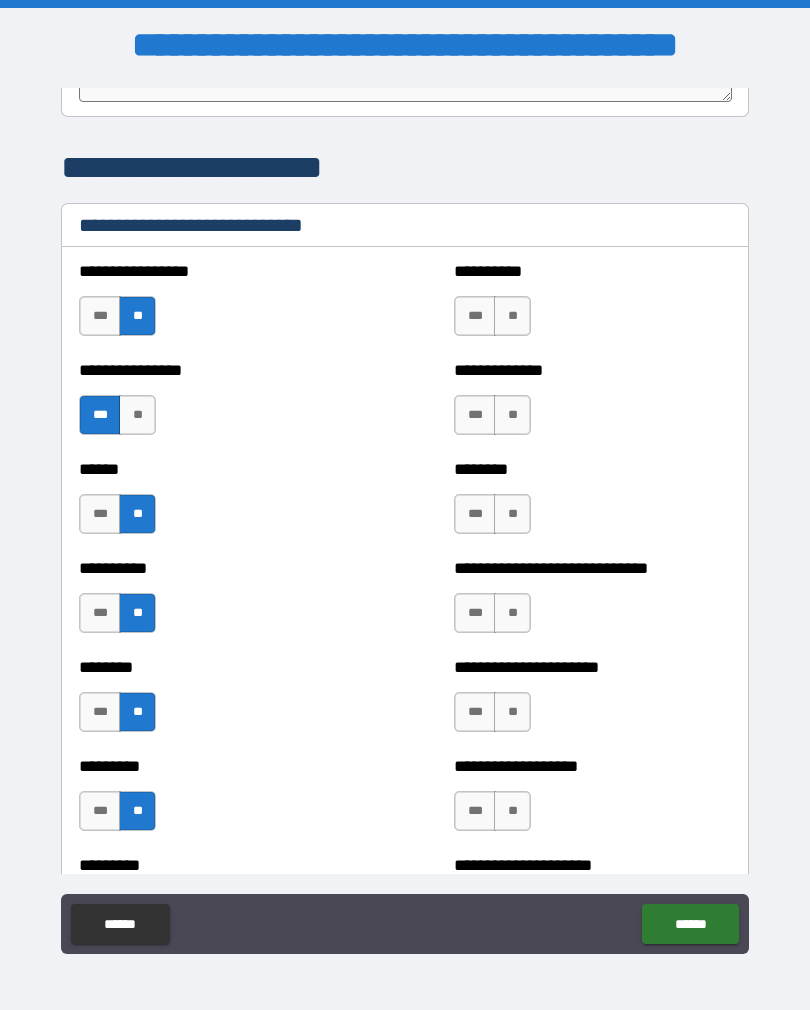 scroll, scrollTop: 6664, scrollLeft: 0, axis: vertical 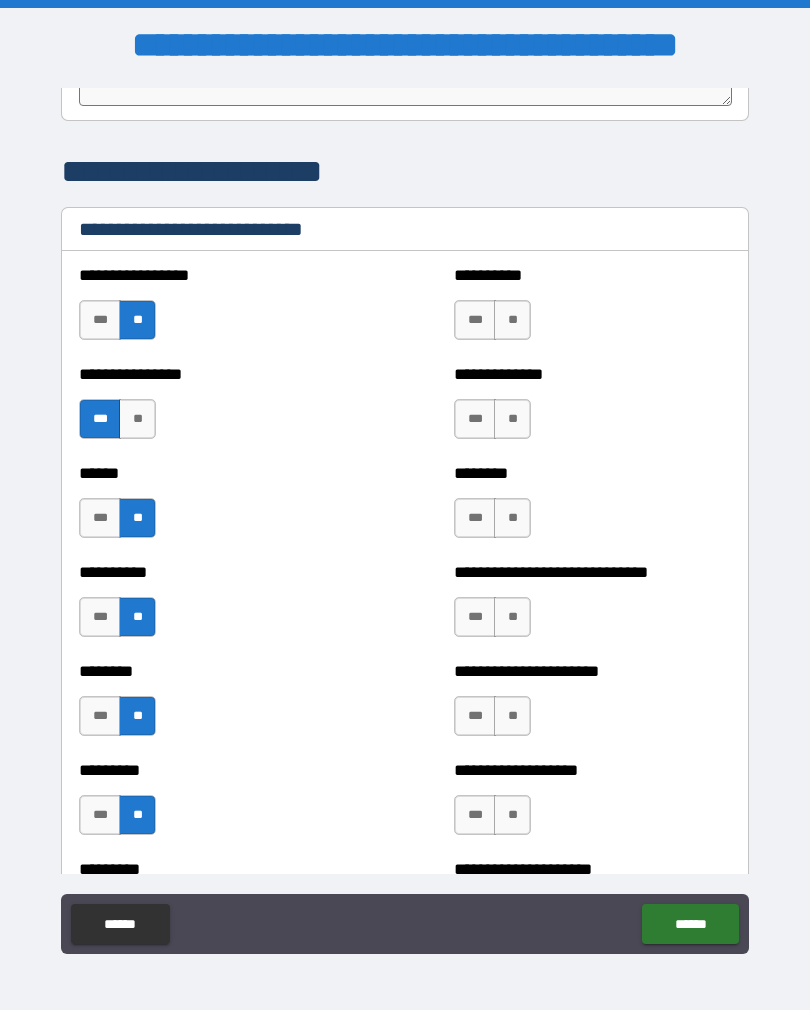 click on "**" at bounding box center [512, 320] 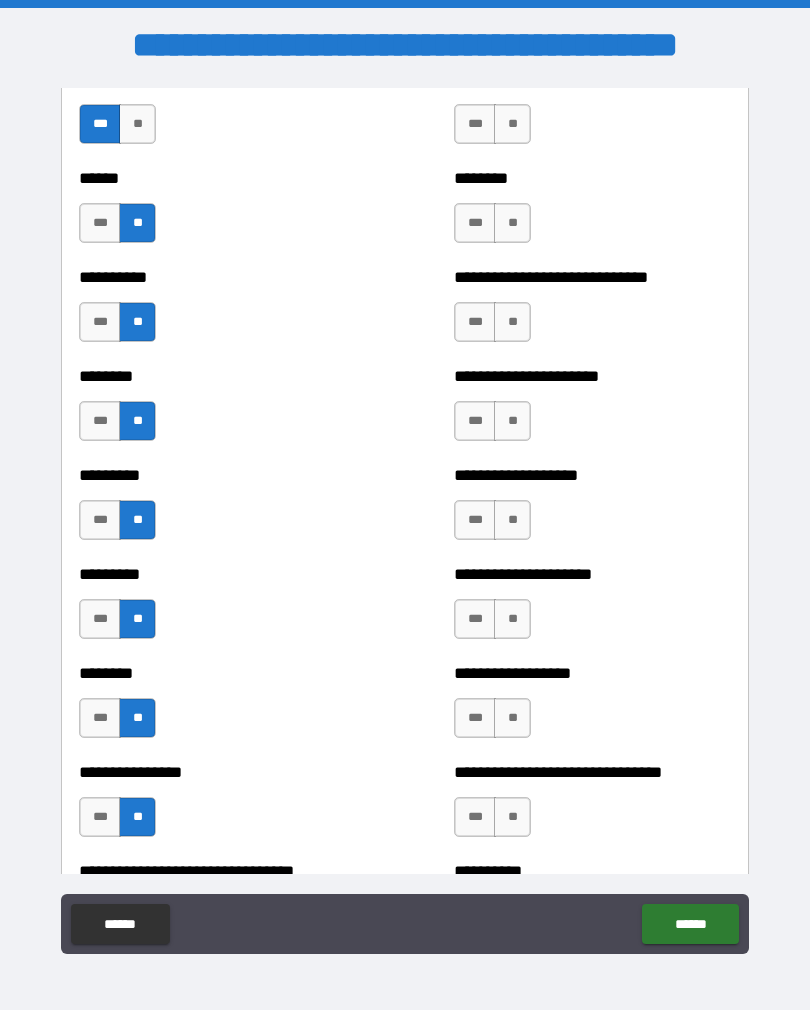 scroll, scrollTop: 6965, scrollLeft: 0, axis: vertical 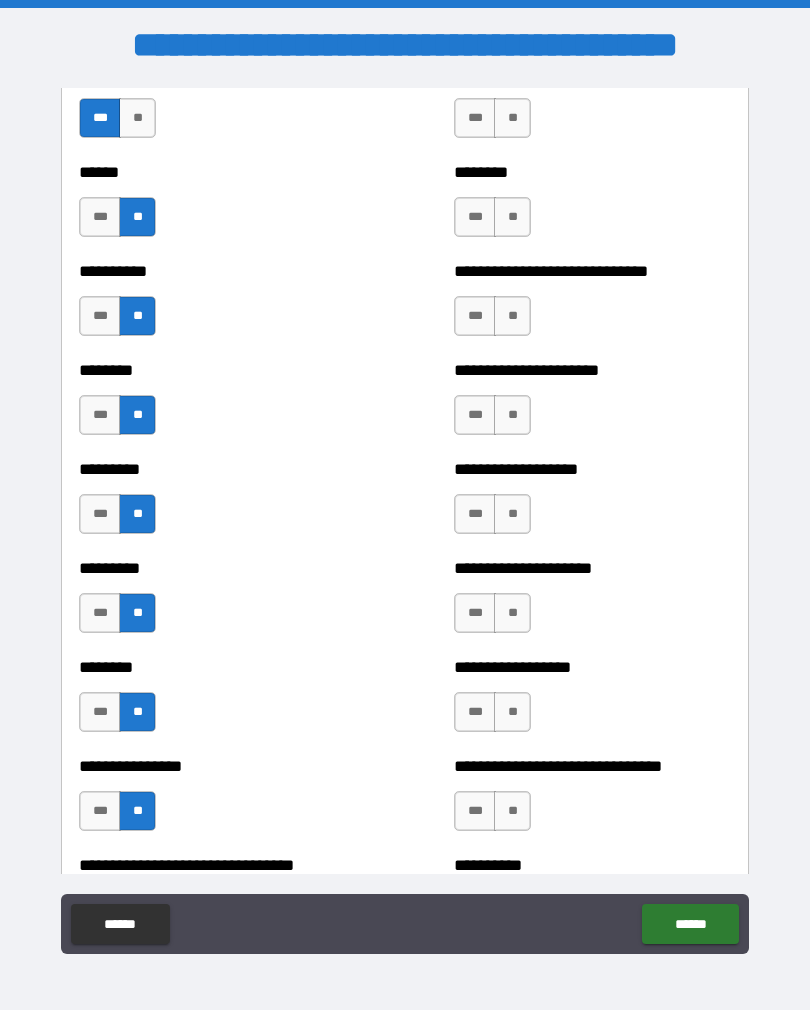 click on "**" at bounding box center (512, 118) 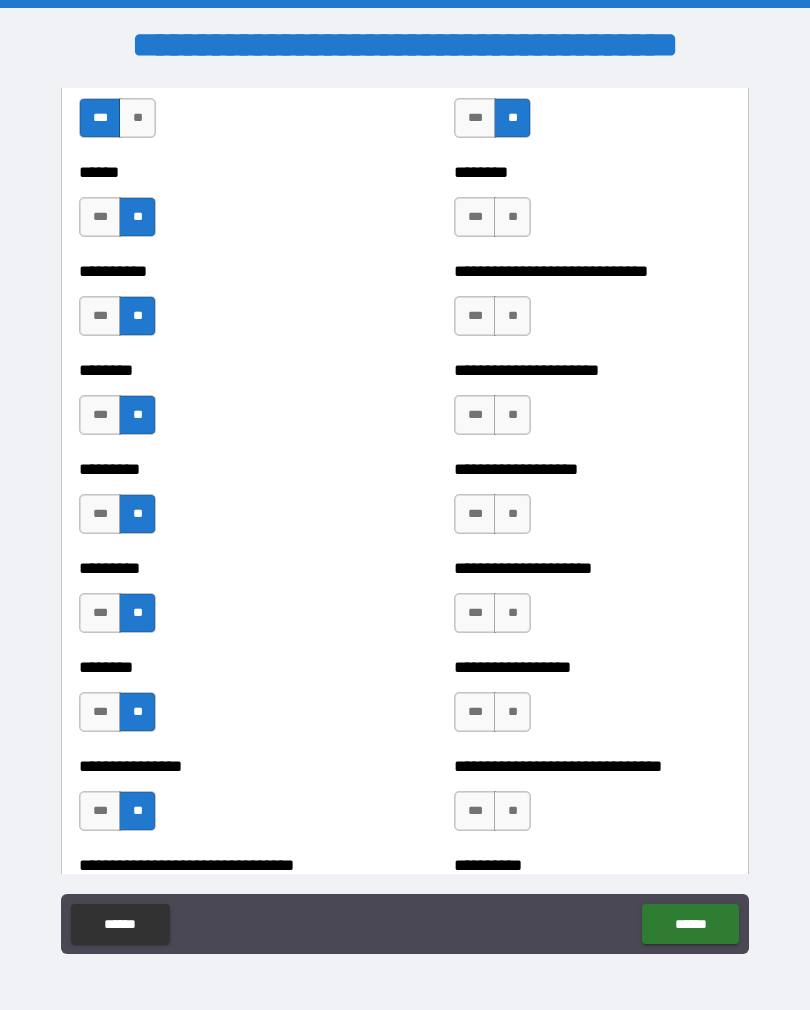 click on "**" at bounding box center (512, 217) 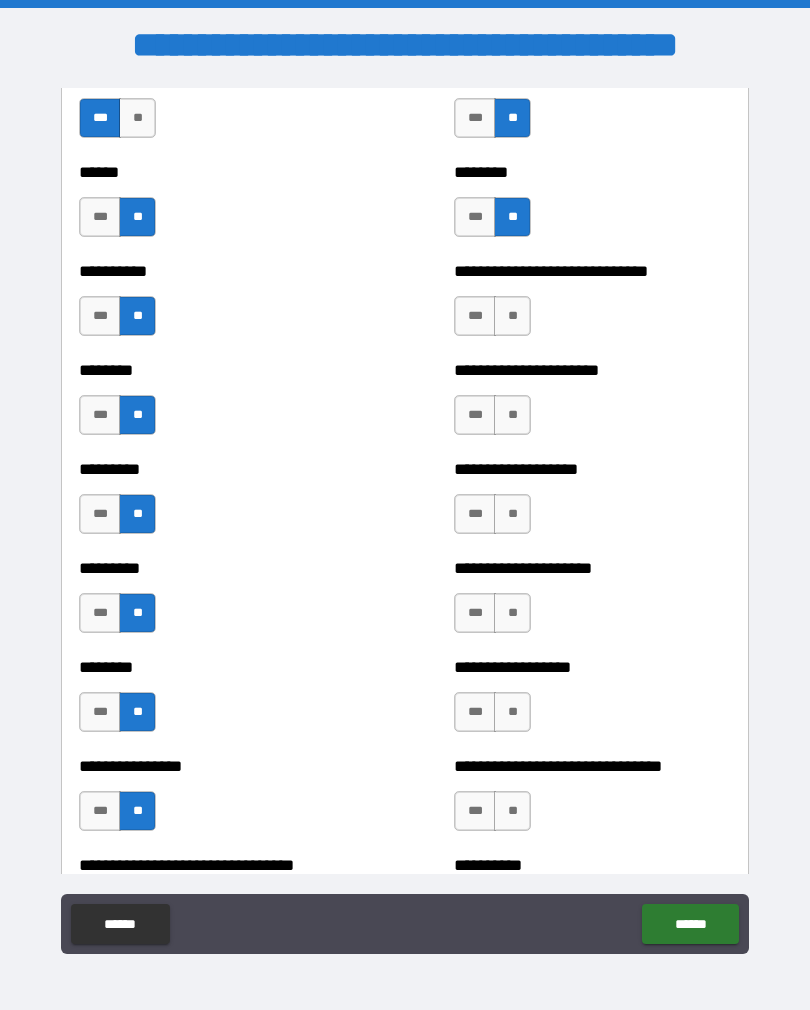 scroll, scrollTop: 7060, scrollLeft: 0, axis: vertical 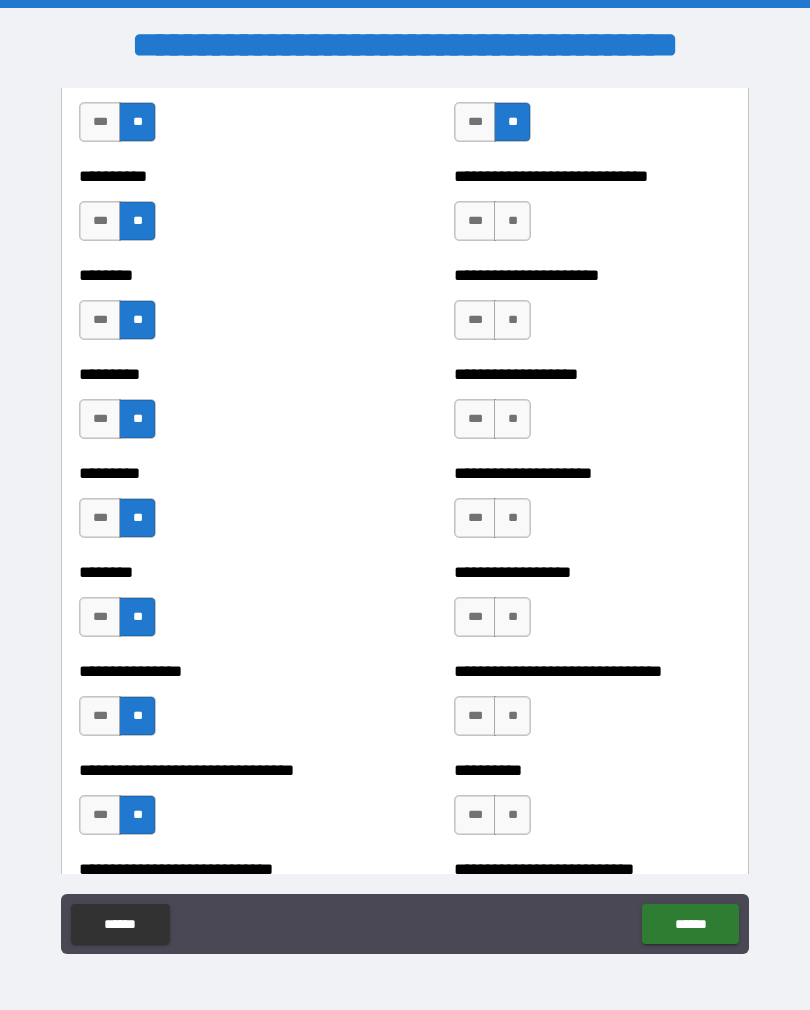 click on "***" at bounding box center (475, 221) 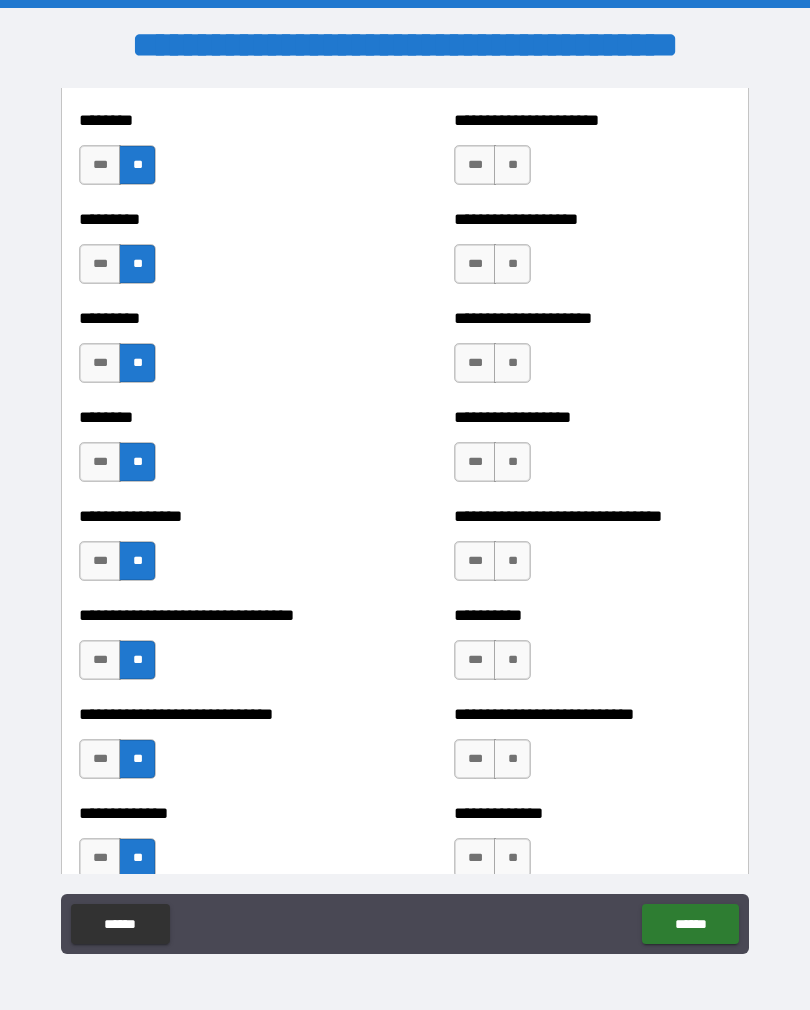scroll, scrollTop: 7205, scrollLeft: 0, axis: vertical 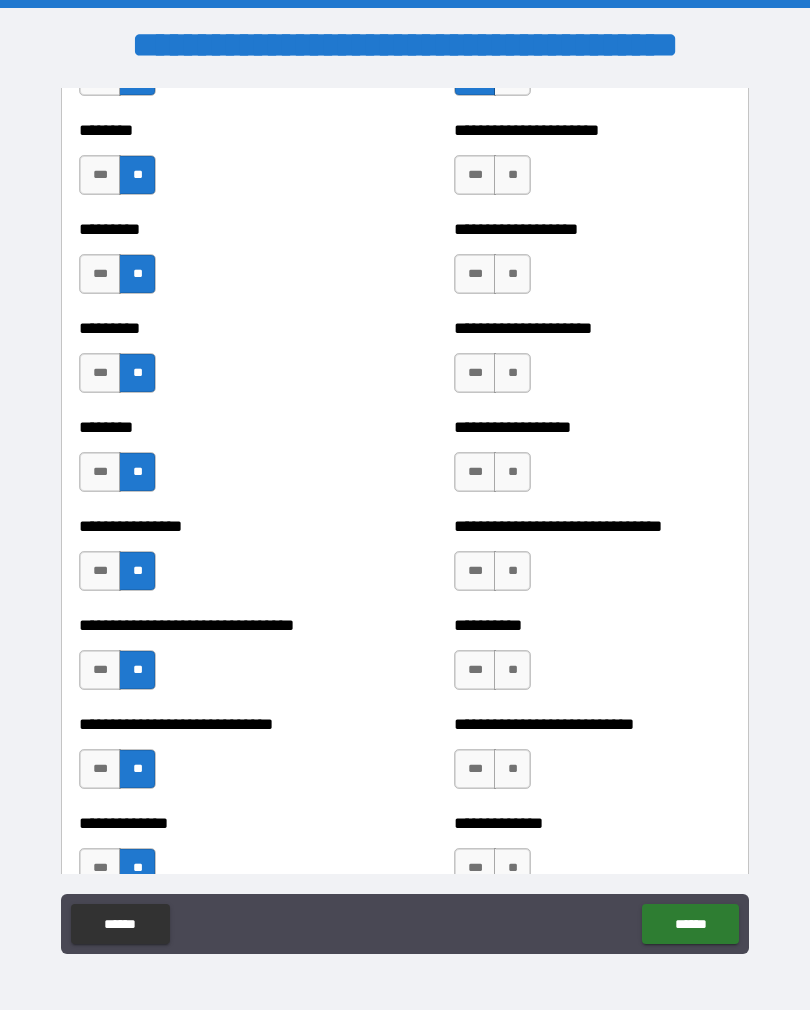 click on "***" at bounding box center [475, 175] 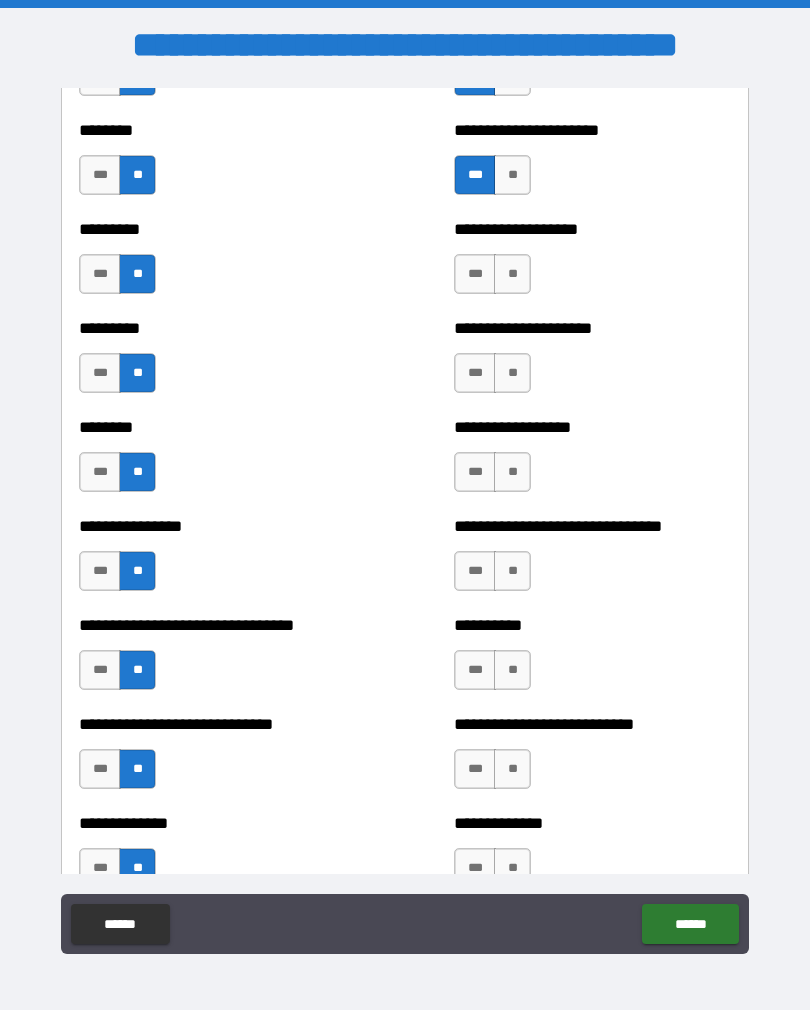click on "**" at bounding box center [512, 274] 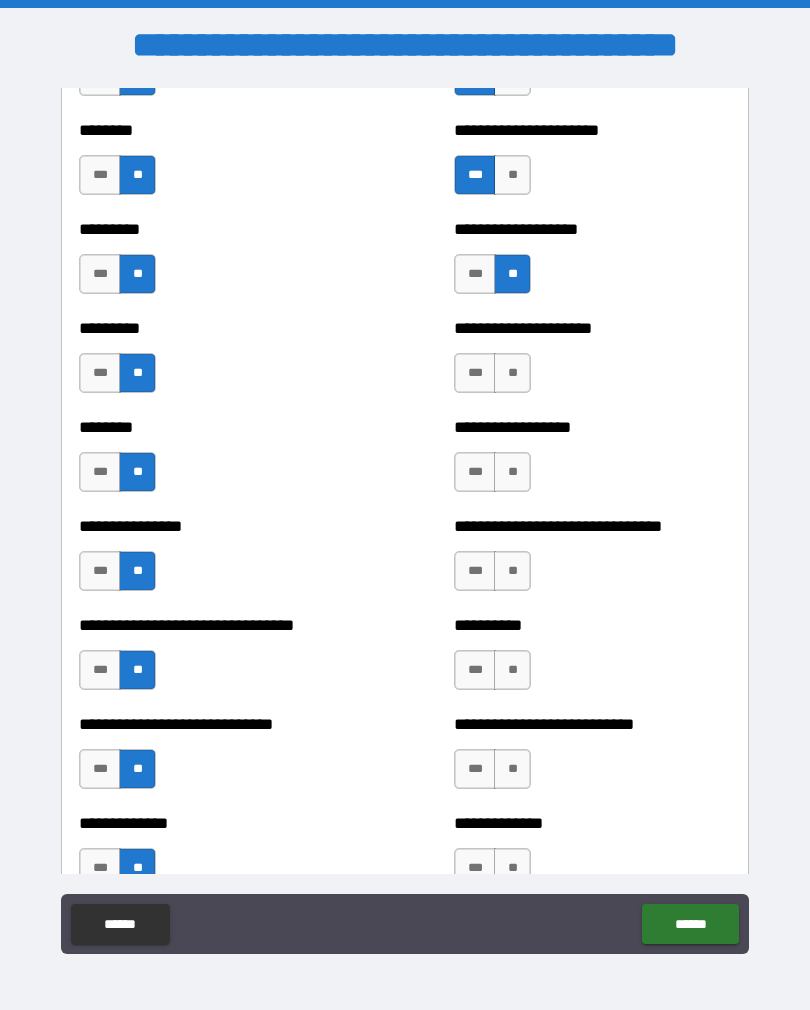 click on "**" at bounding box center (512, 373) 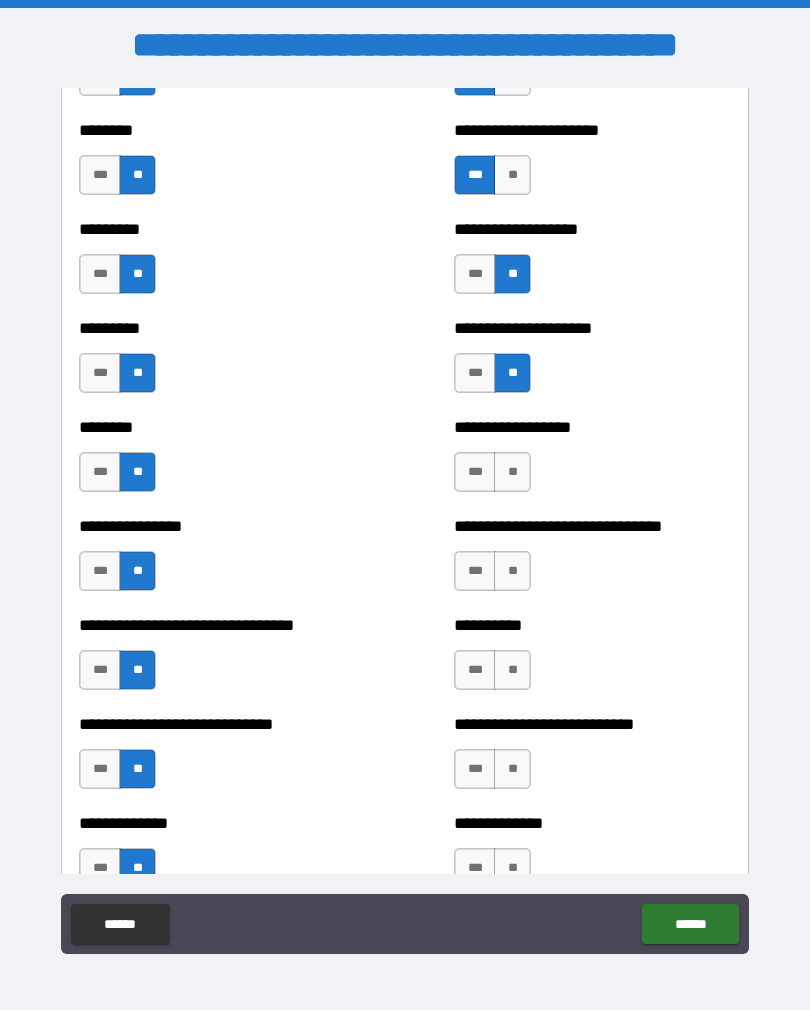 click on "**" at bounding box center (512, 472) 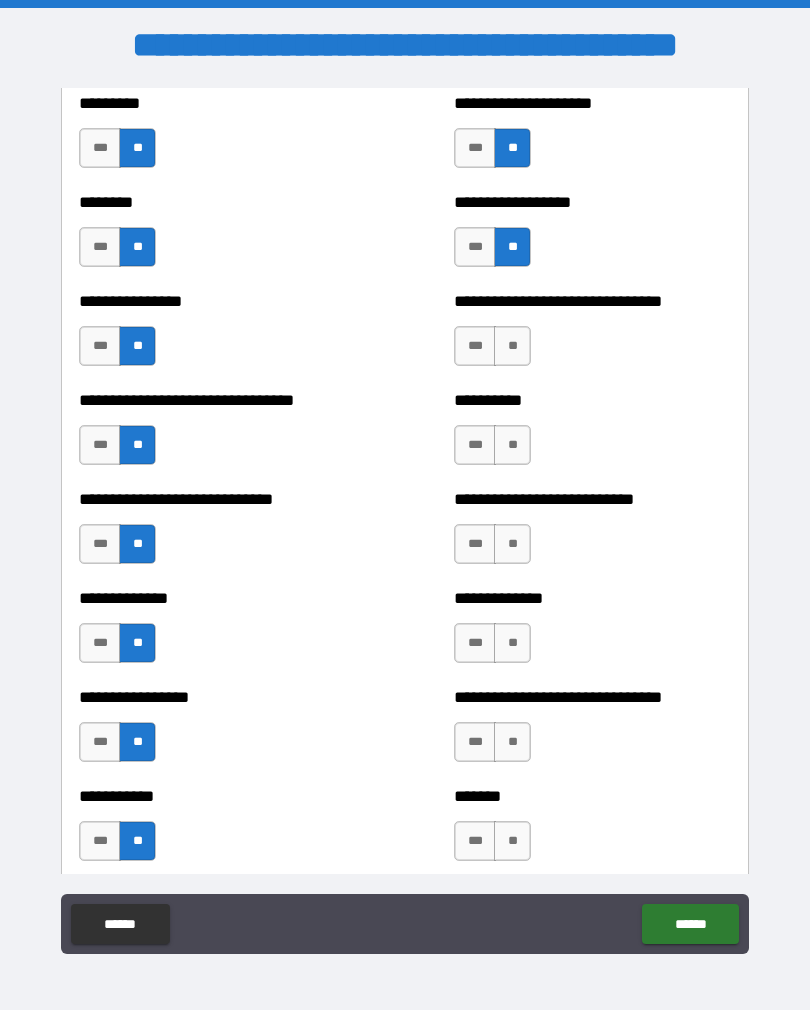 scroll, scrollTop: 7432, scrollLeft: 0, axis: vertical 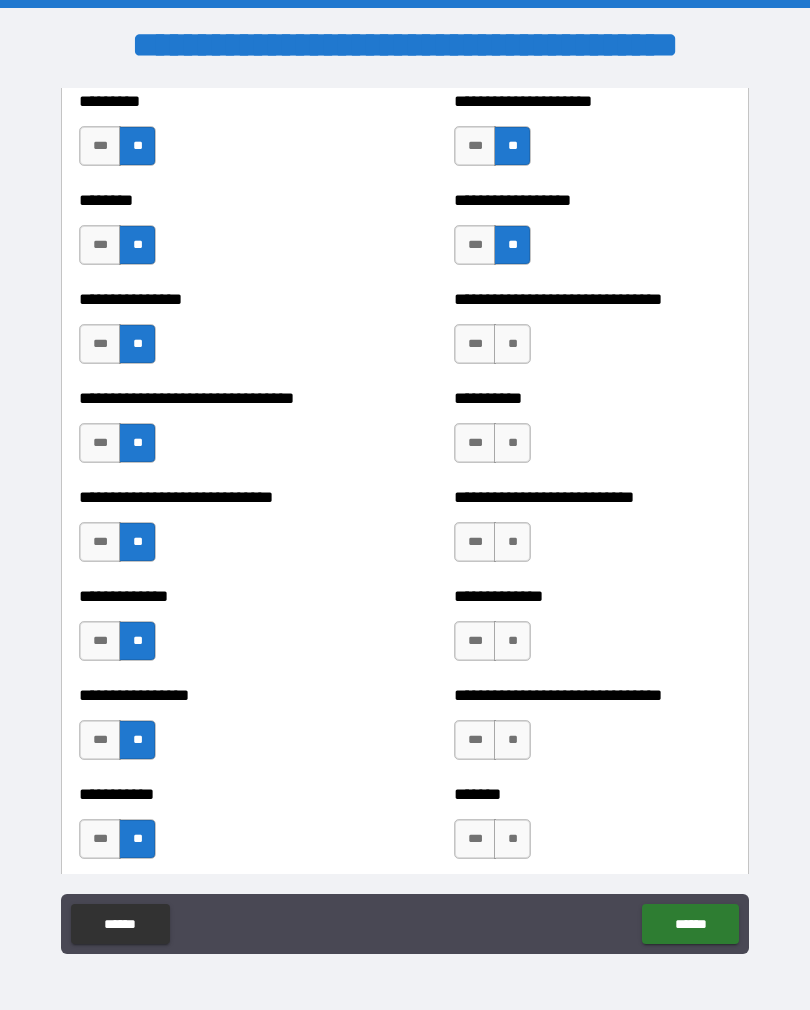 click on "**" at bounding box center [512, 344] 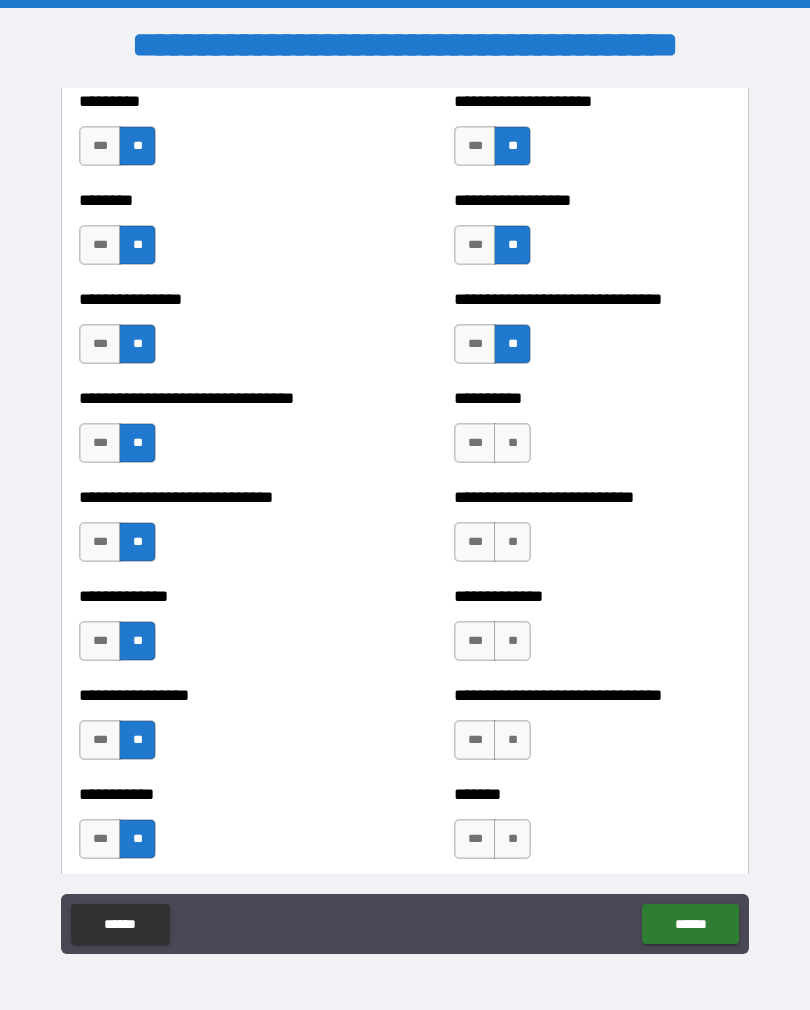 click on "**" at bounding box center [512, 443] 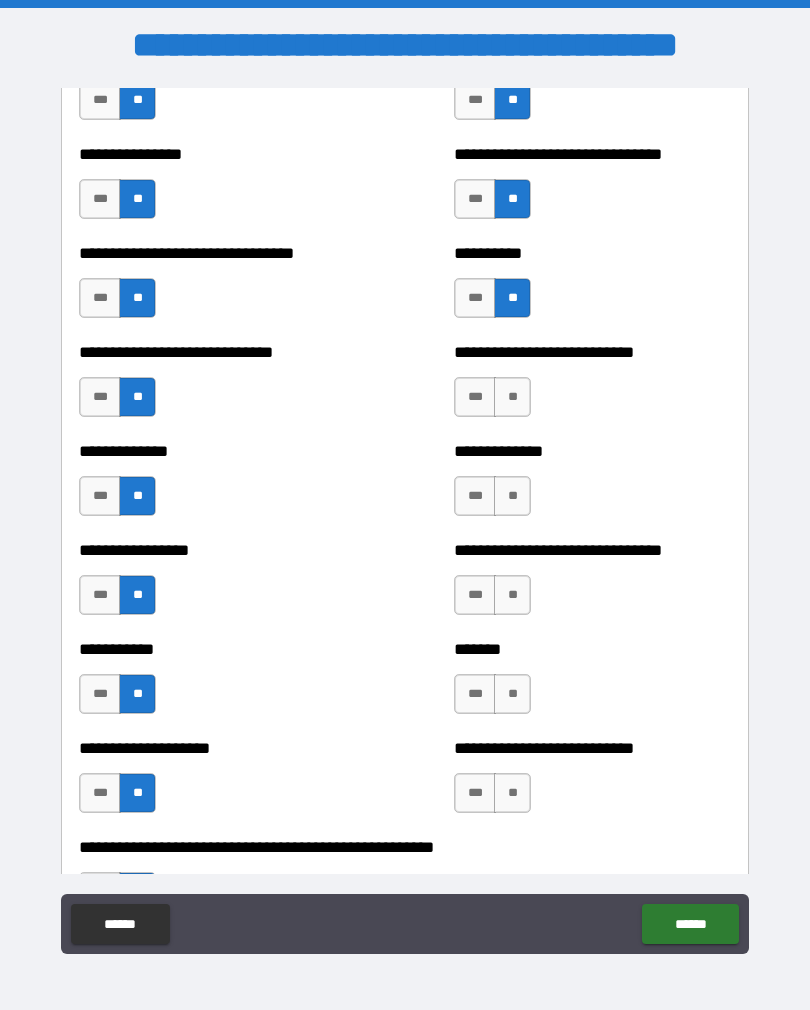 scroll, scrollTop: 7604, scrollLeft: 0, axis: vertical 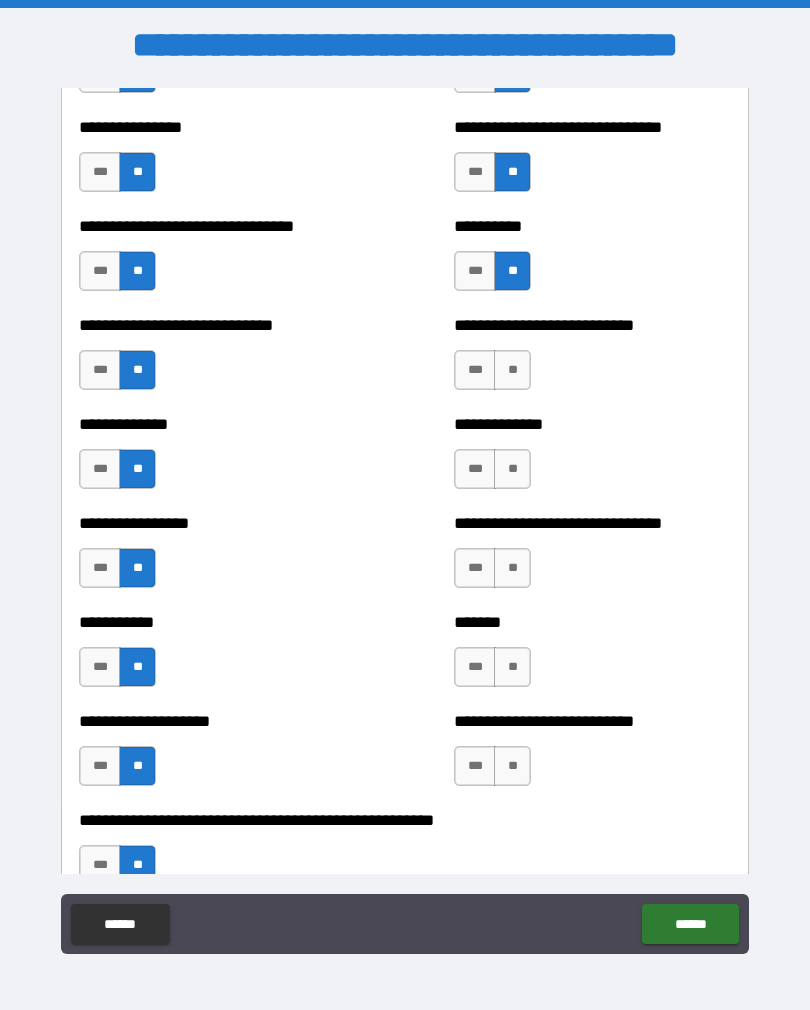 click on "**" at bounding box center (512, 370) 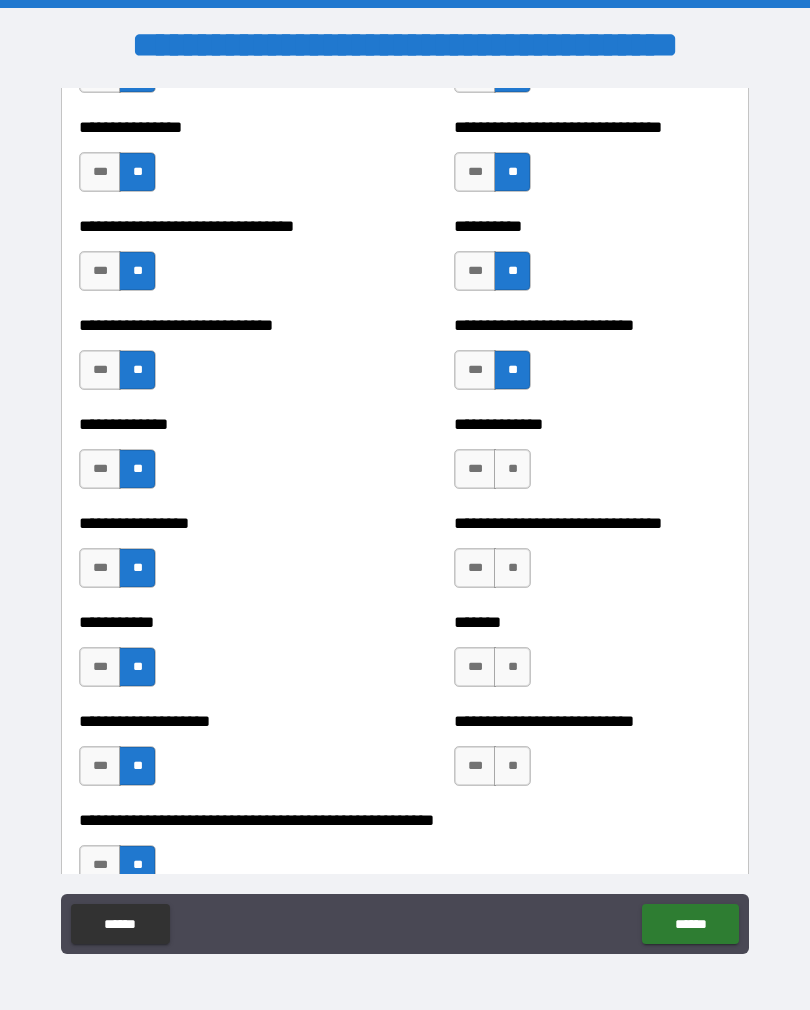 click on "**" at bounding box center (512, 469) 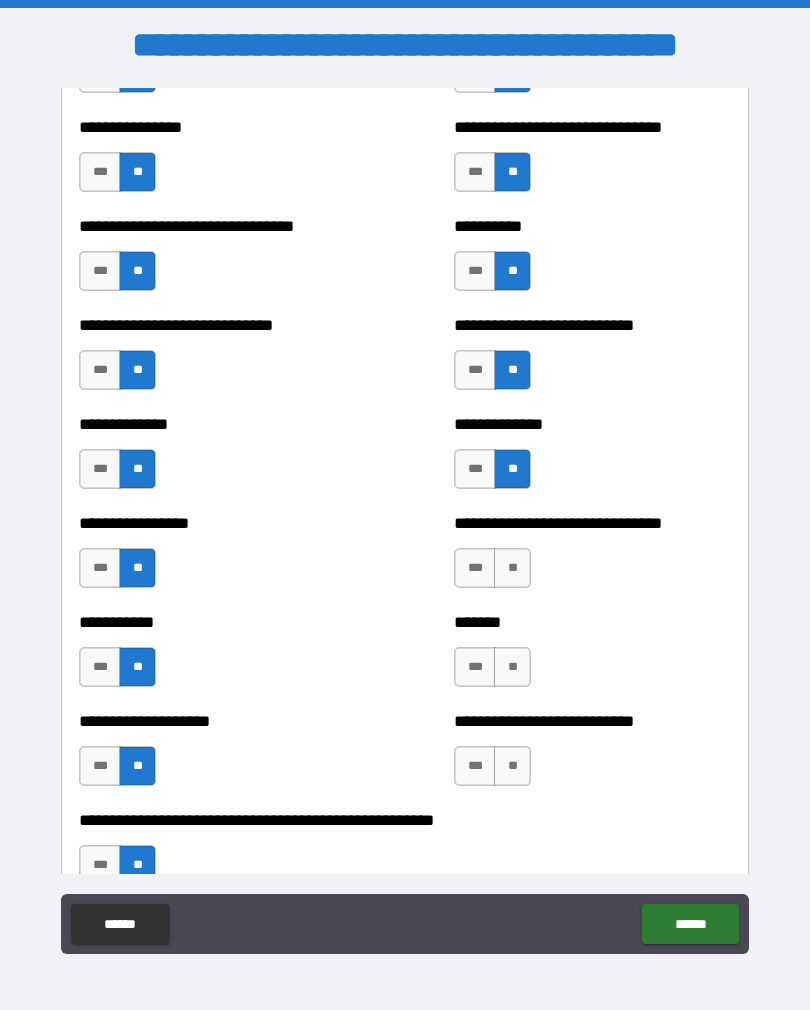click on "**" at bounding box center [512, 568] 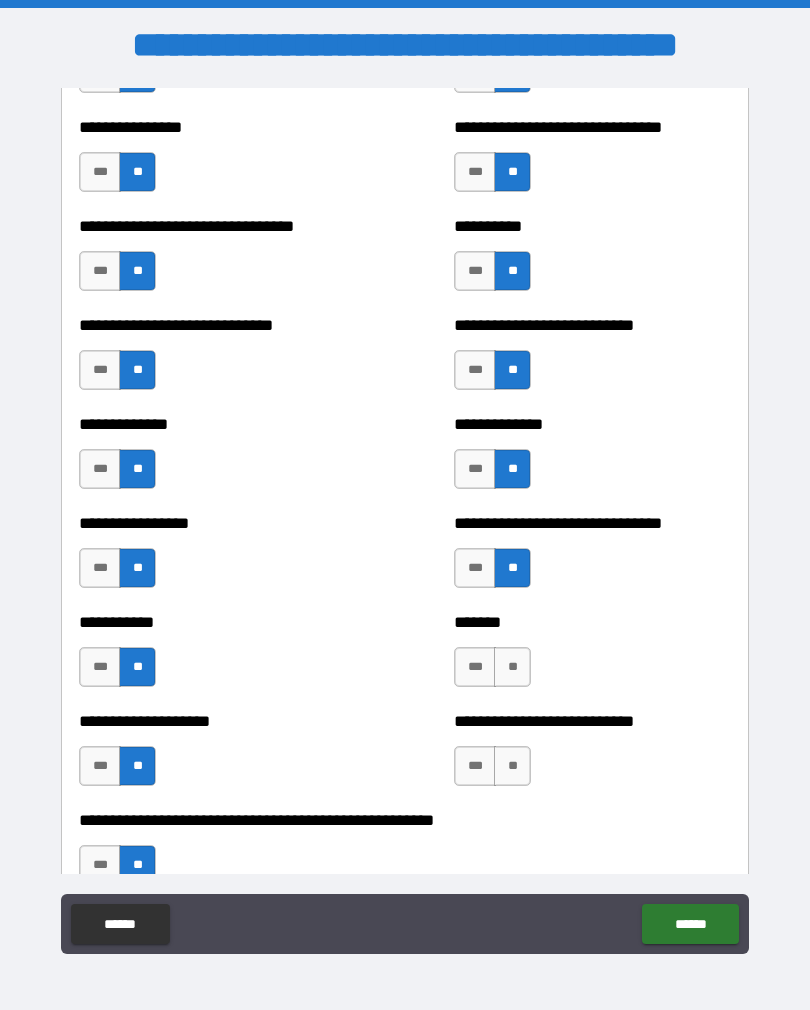 click on "**" at bounding box center (512, 667) 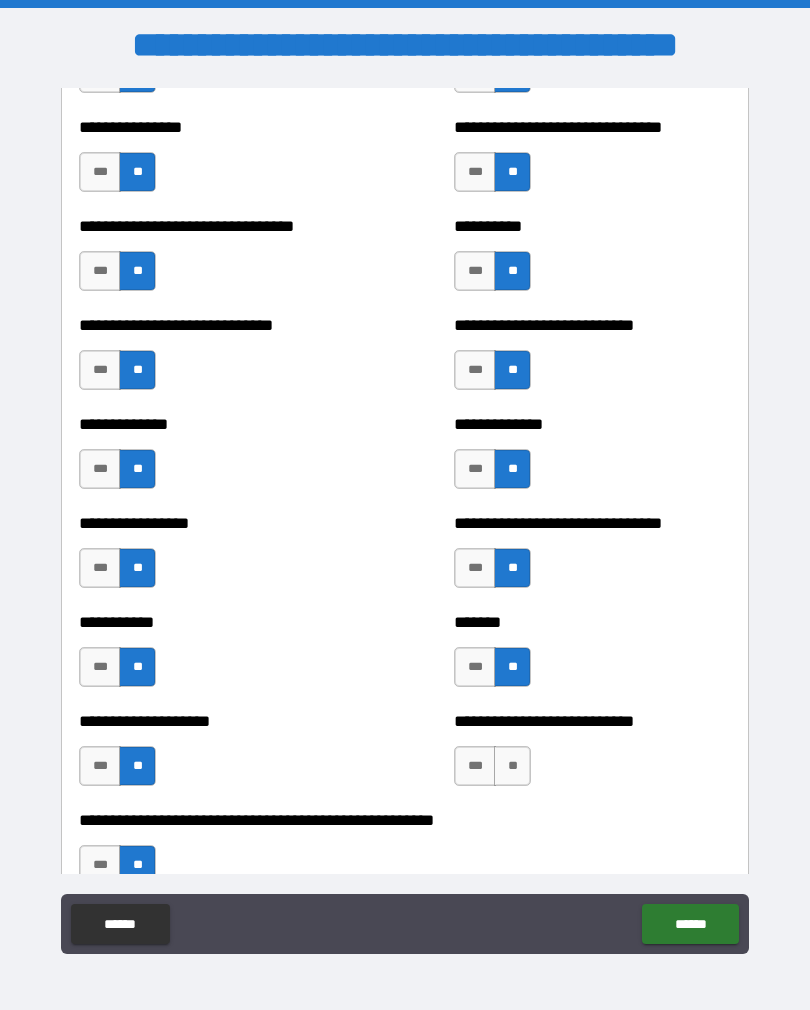click on "**" at bounding box center [512, 766] 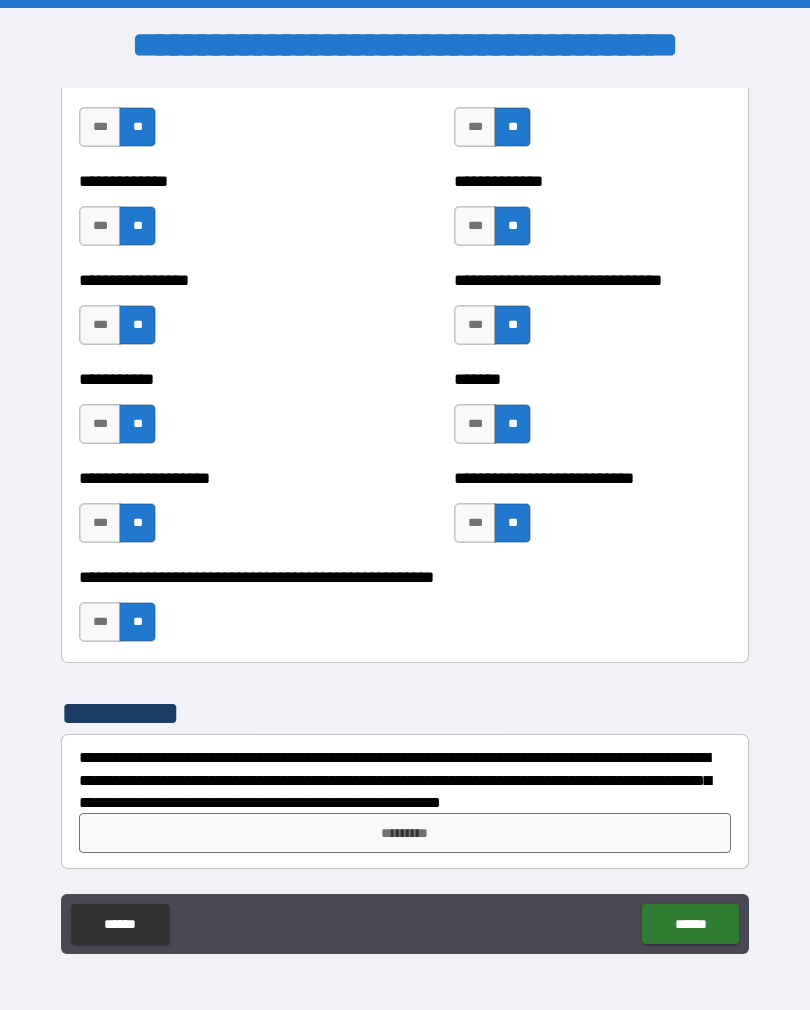scroll, scrollTop: 7847, scrollLeft: 0, axis: vertical 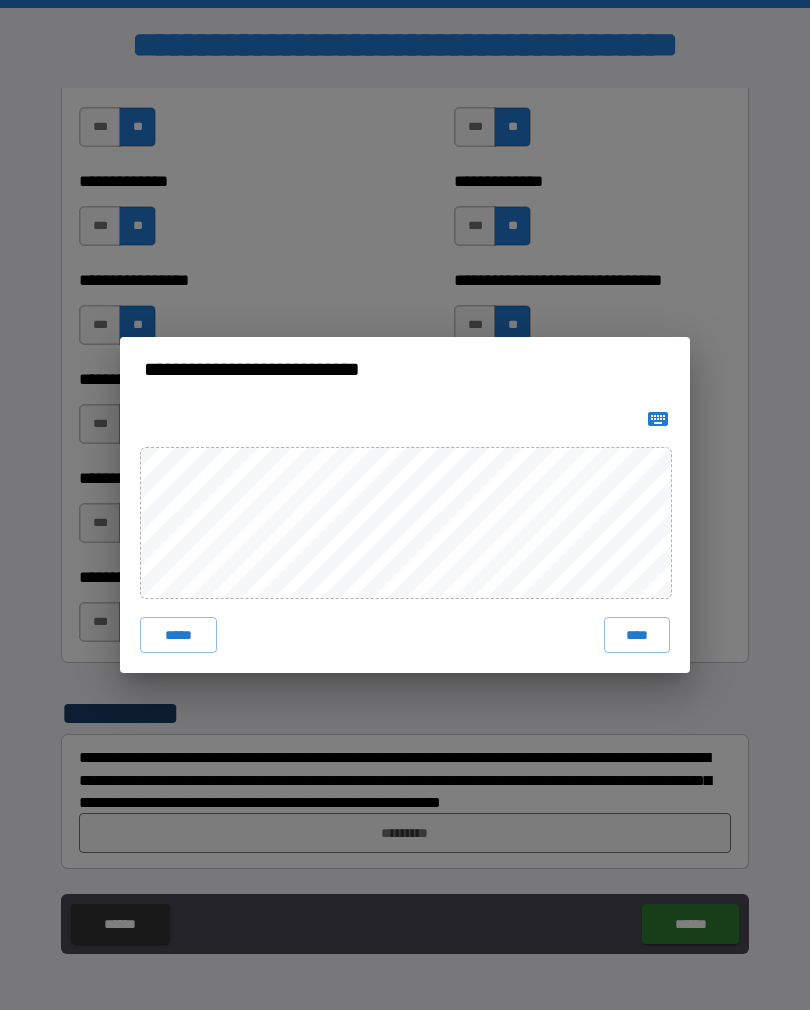 click on "****" at bounding box center (637, 635) 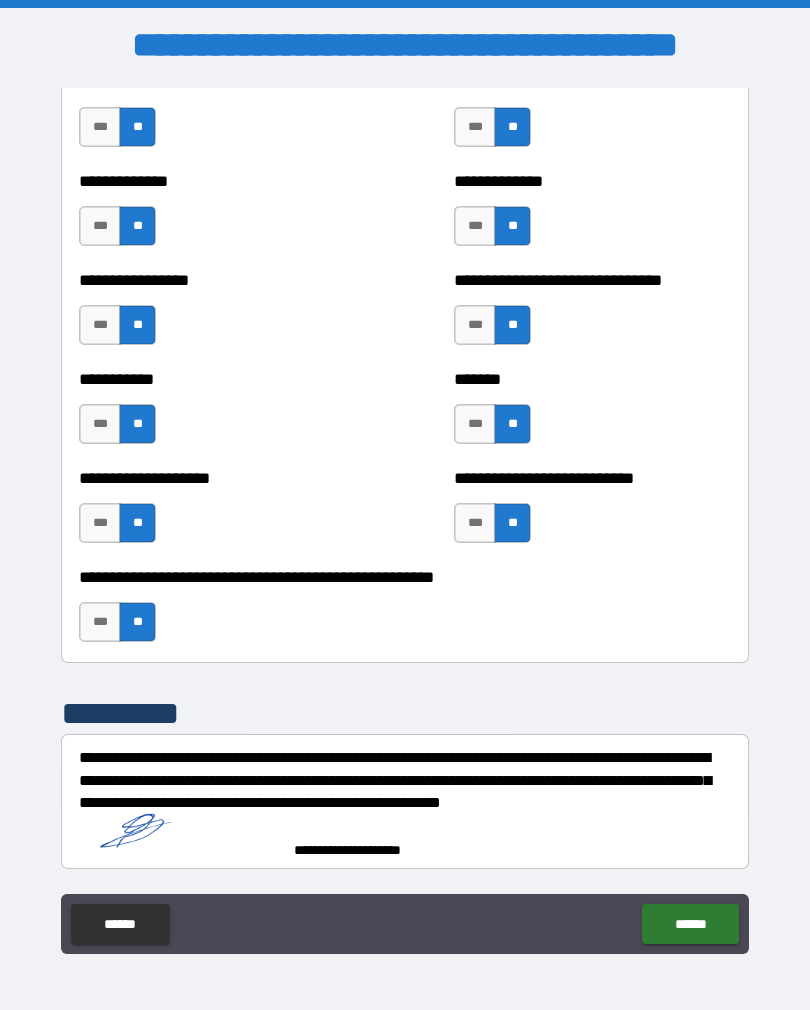 scroll, scrollTop: 7837, scrollLeft: 0, axis: vertical 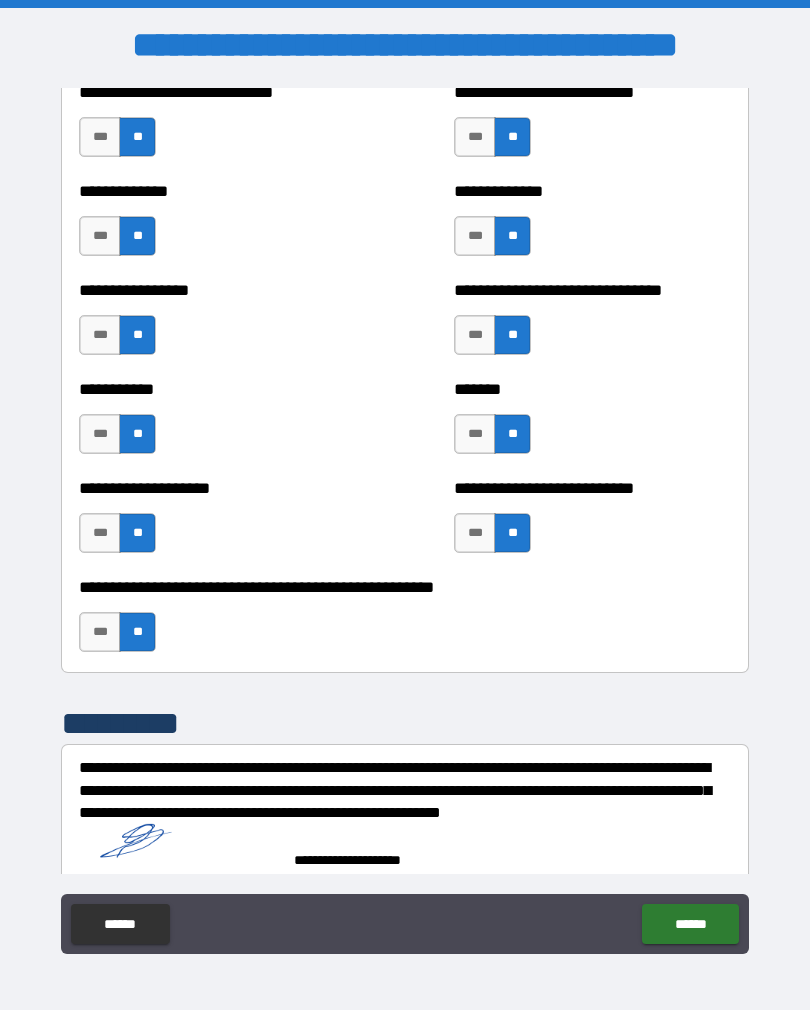 click on "******" at bounding box center (690, 924) 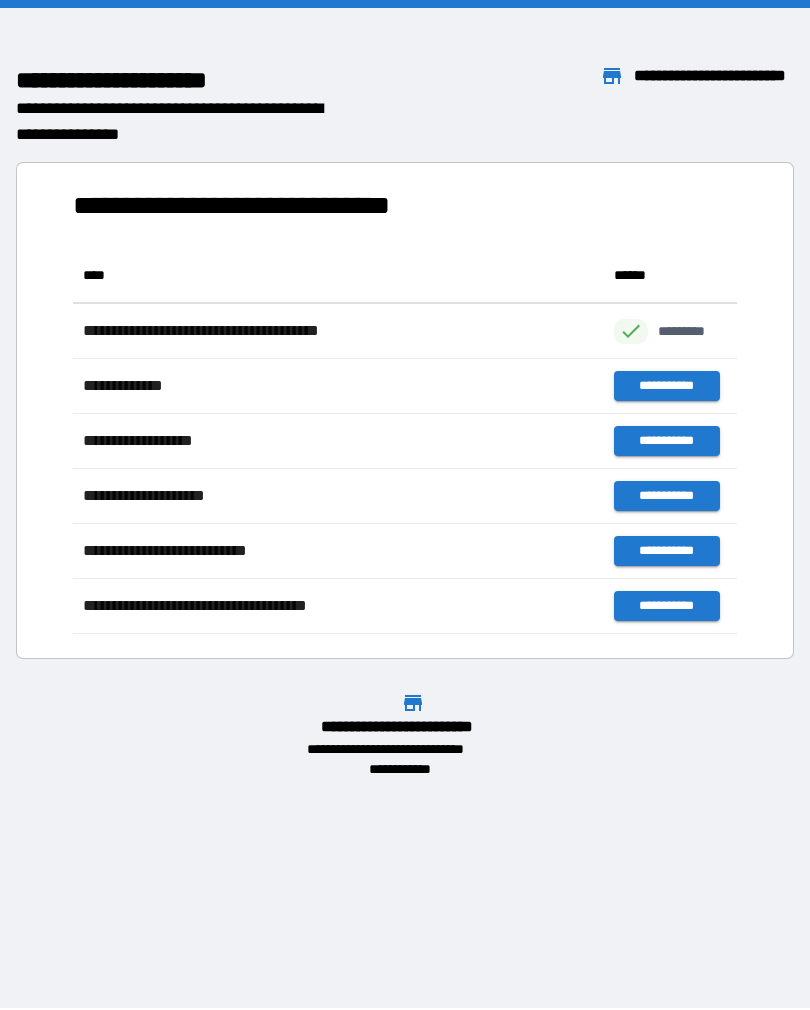 scroll, scrollTop: 1, scrollLeft: 1, axis: both 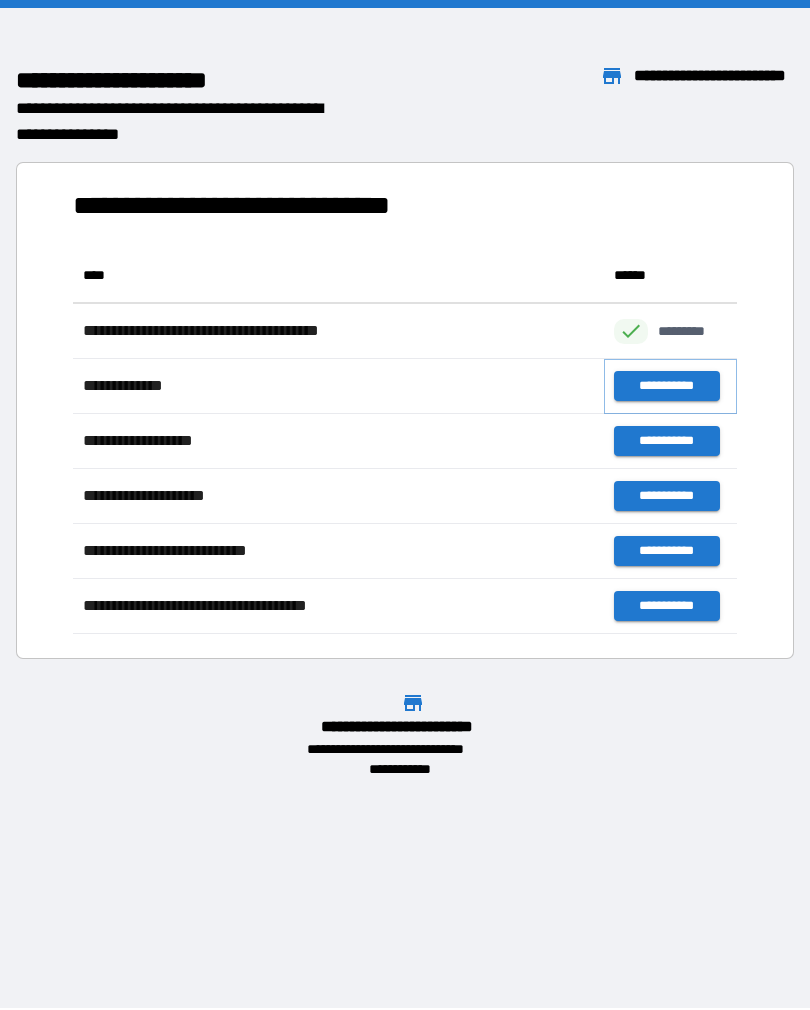 click on "**********" at bounding box center [666, 386] 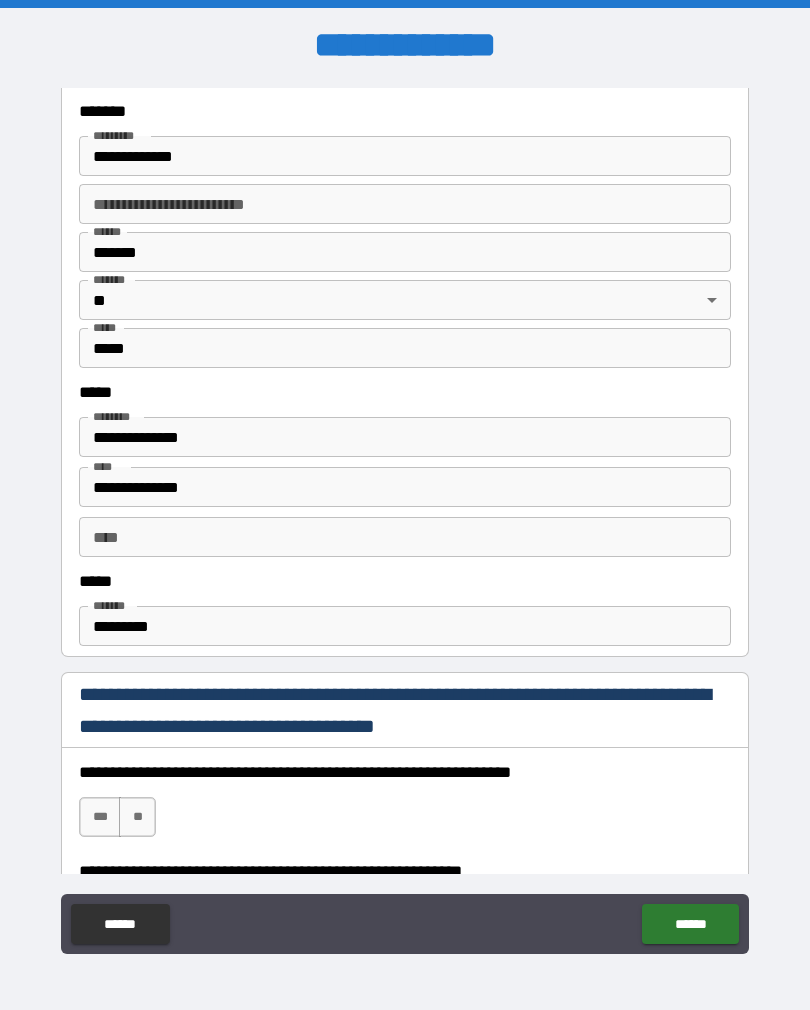 scroll, scrollTop: 774, scrollLeft: 0, axis: vertical 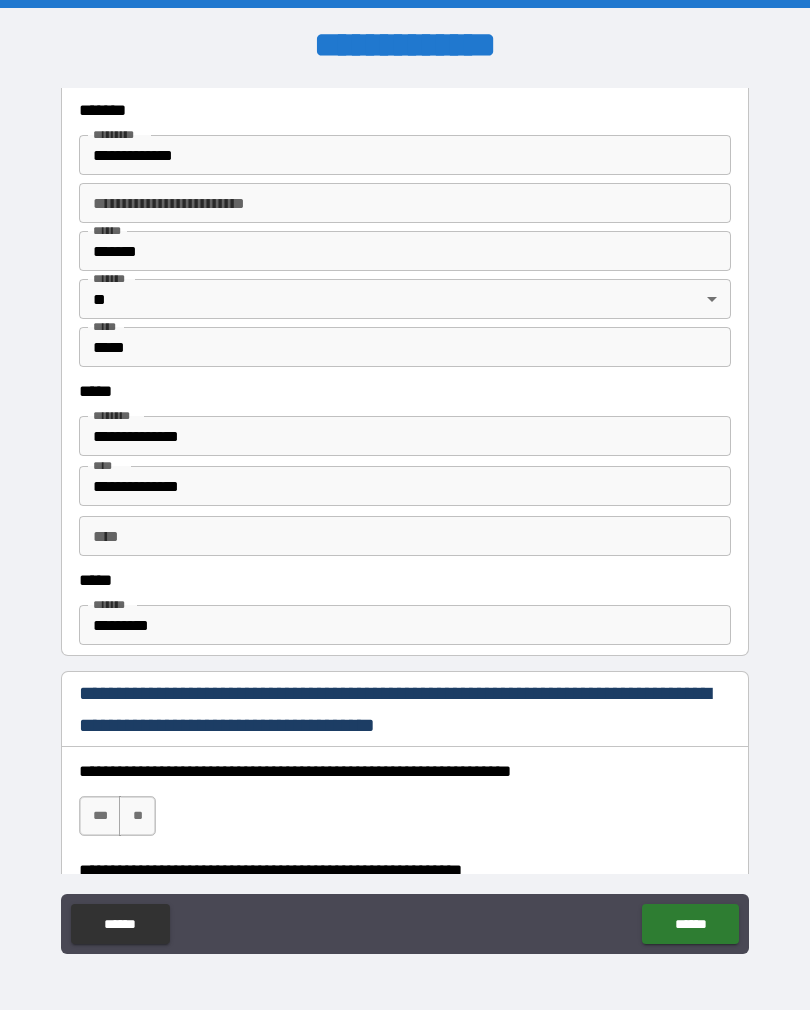 click on "**********" at bounding box center (405, 436) 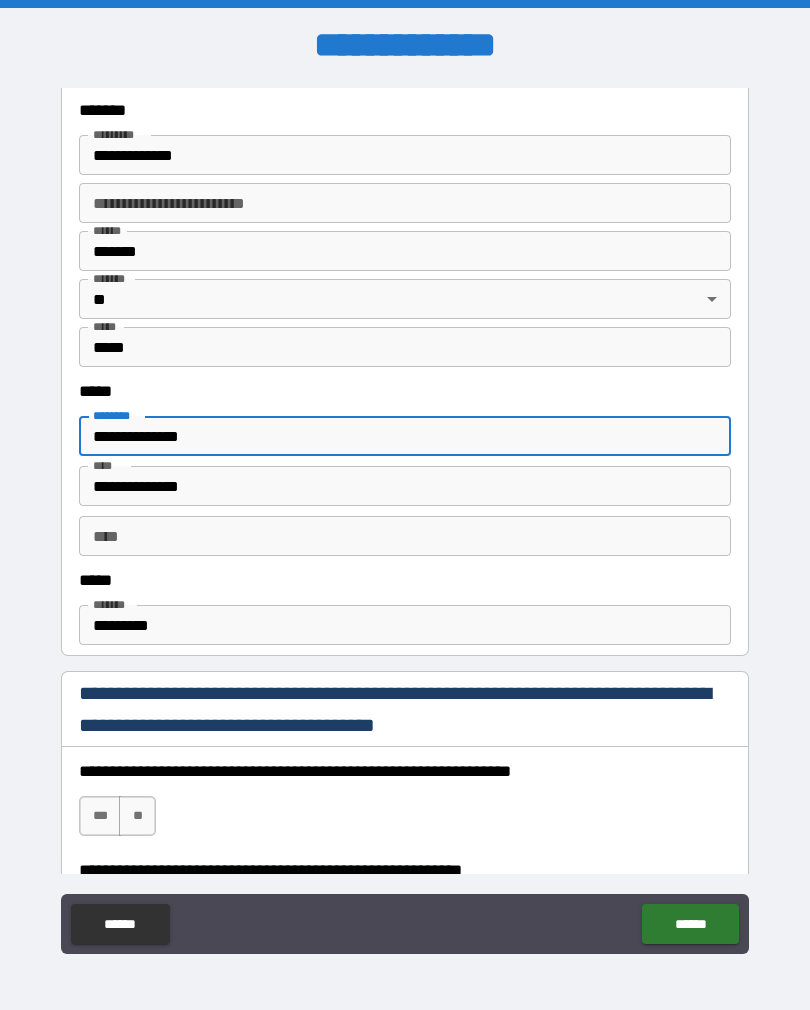 type on "**********" 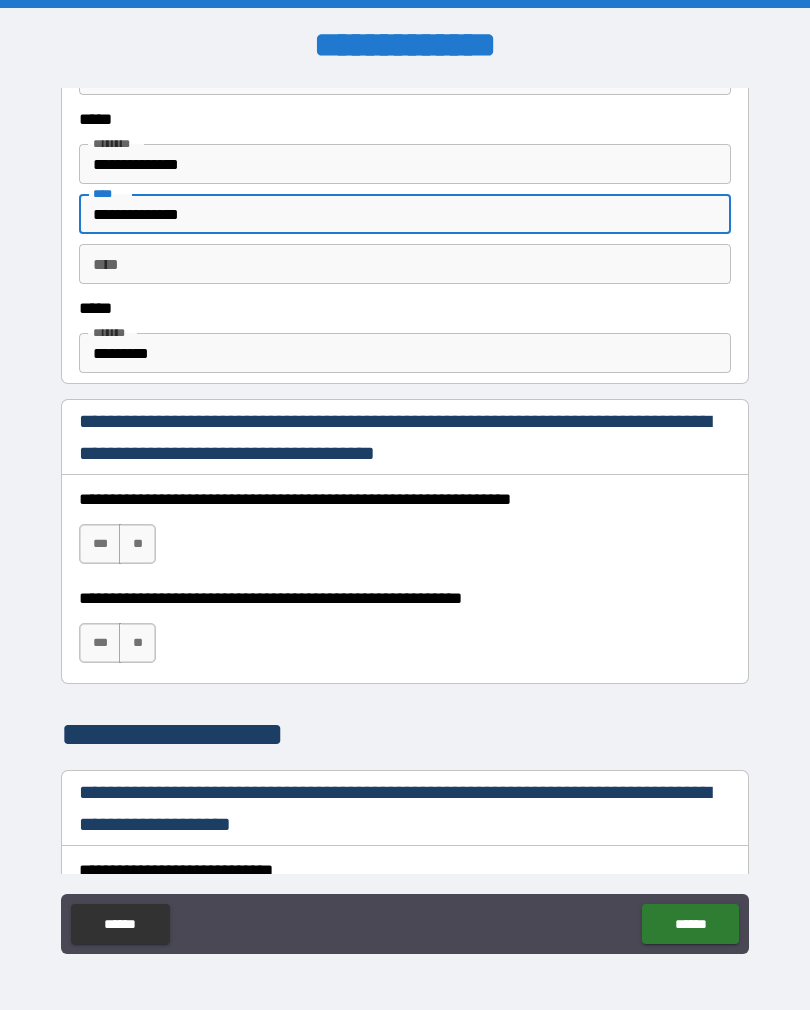 scroll, scrollTop: 1048, scrollLeft: 0, axis: vertical 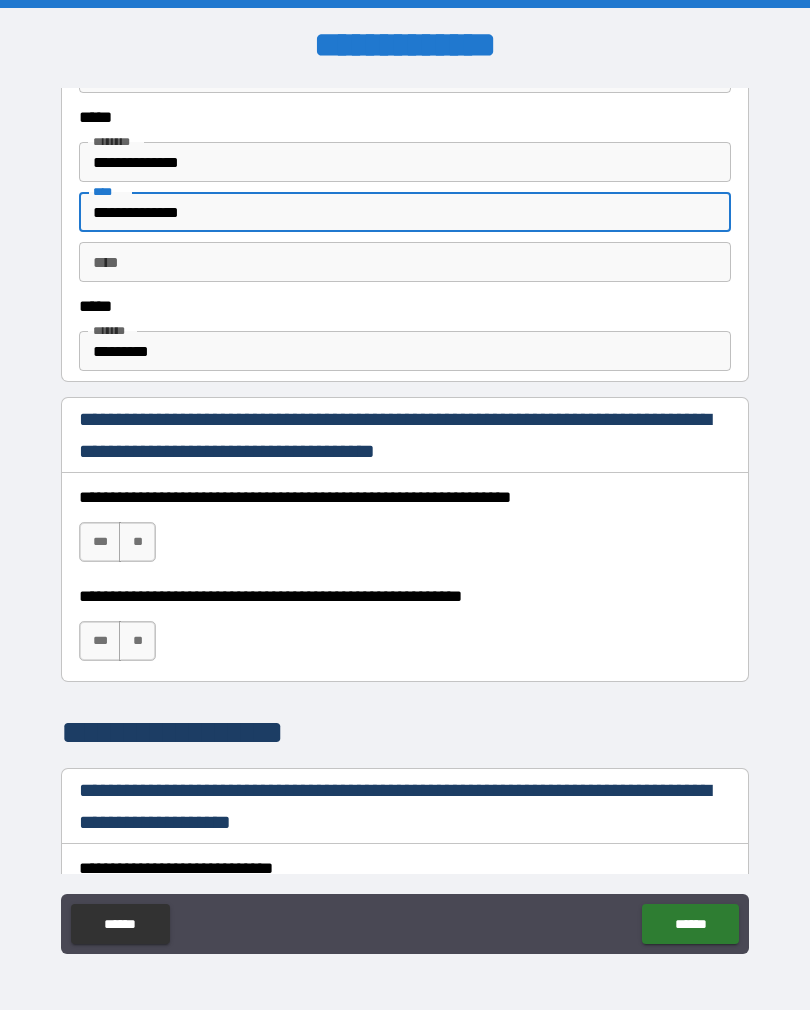 type on "**********" 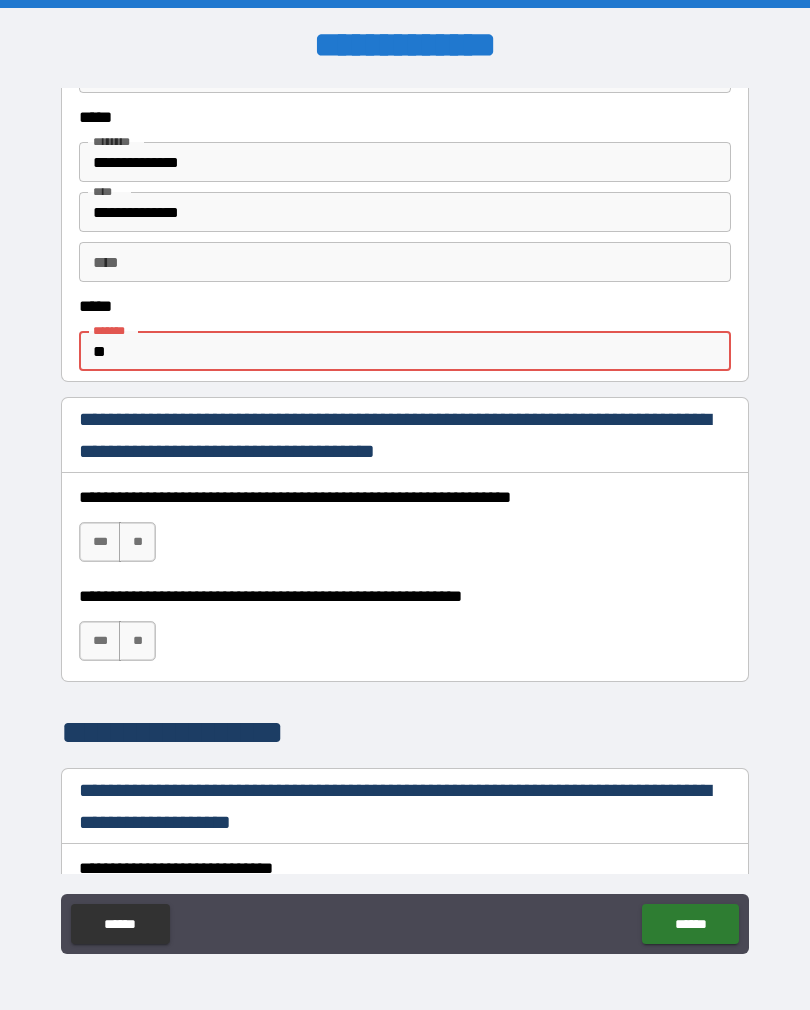 type on "*" 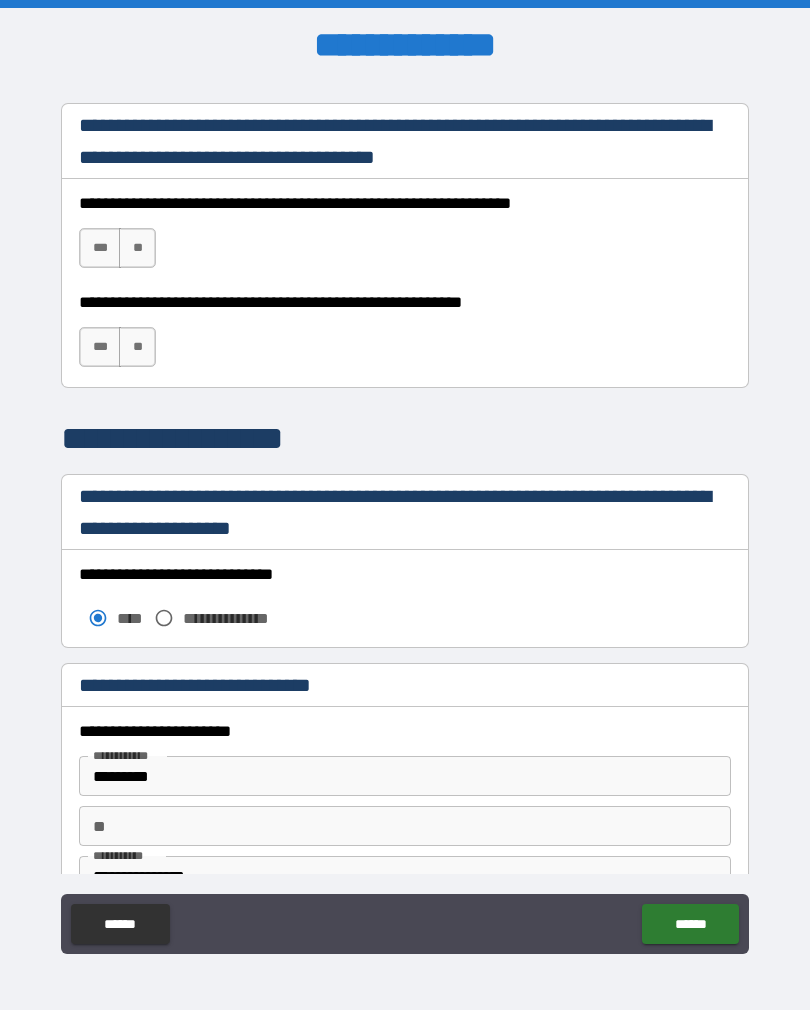scroll, scrollTop: 1343, scrollLeft: 0, axis: vertical 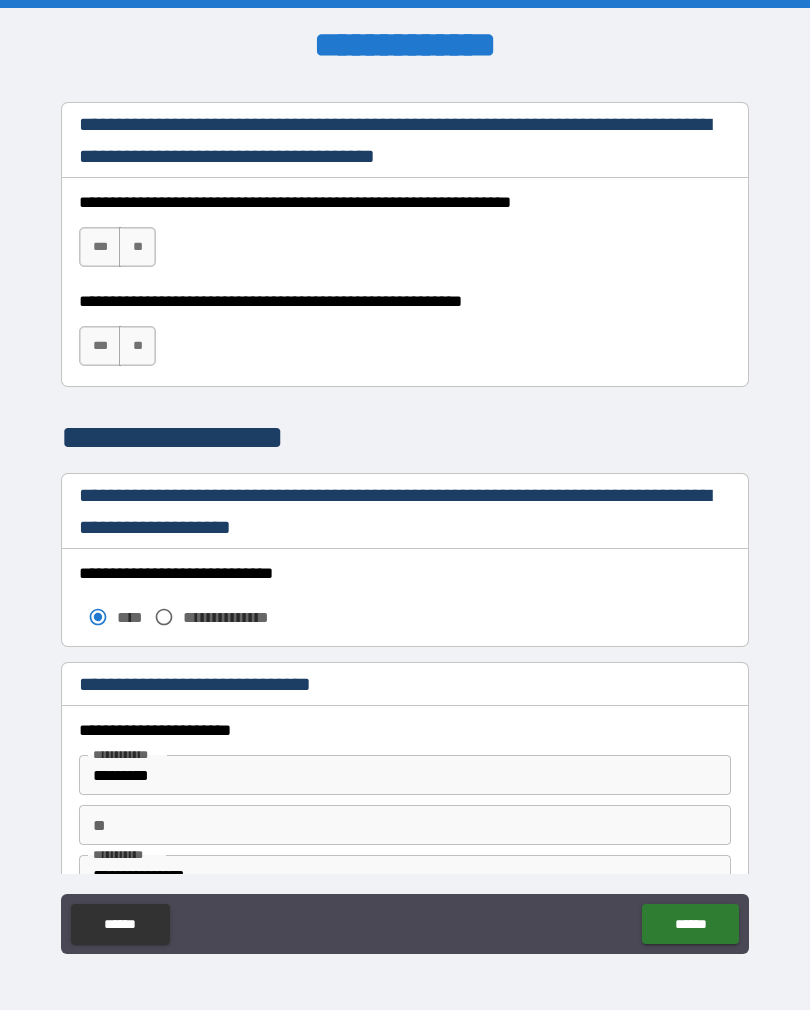 type on "**********" 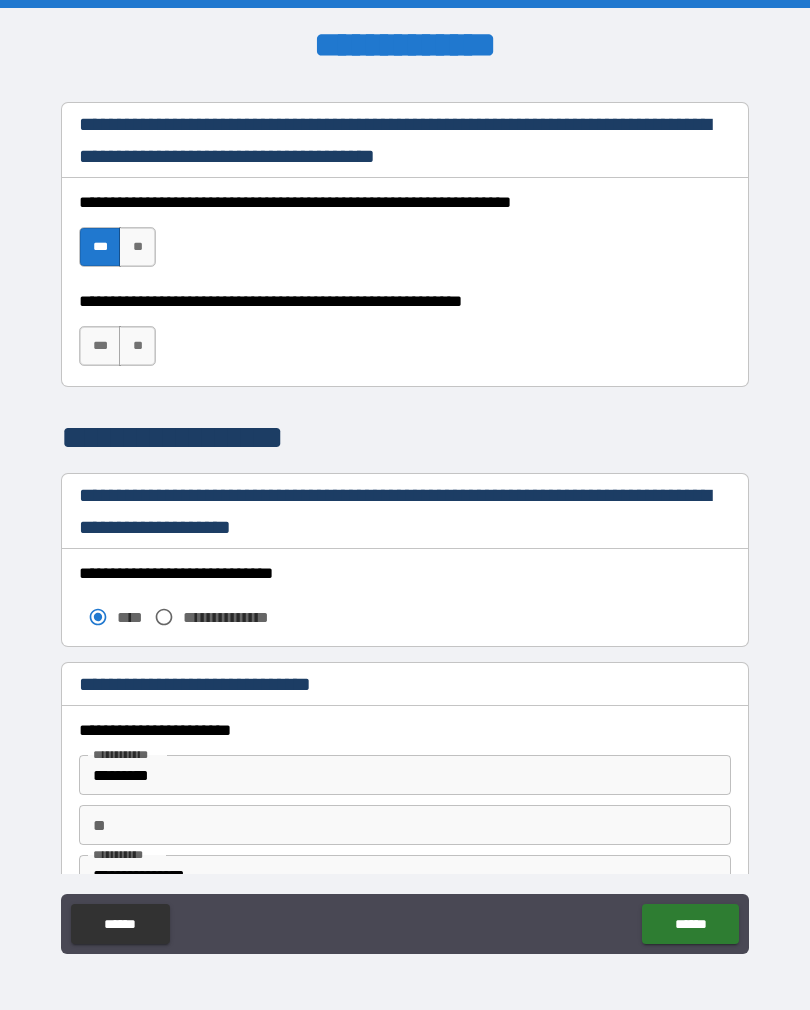 click on "***" at bounding box center (100, 346) 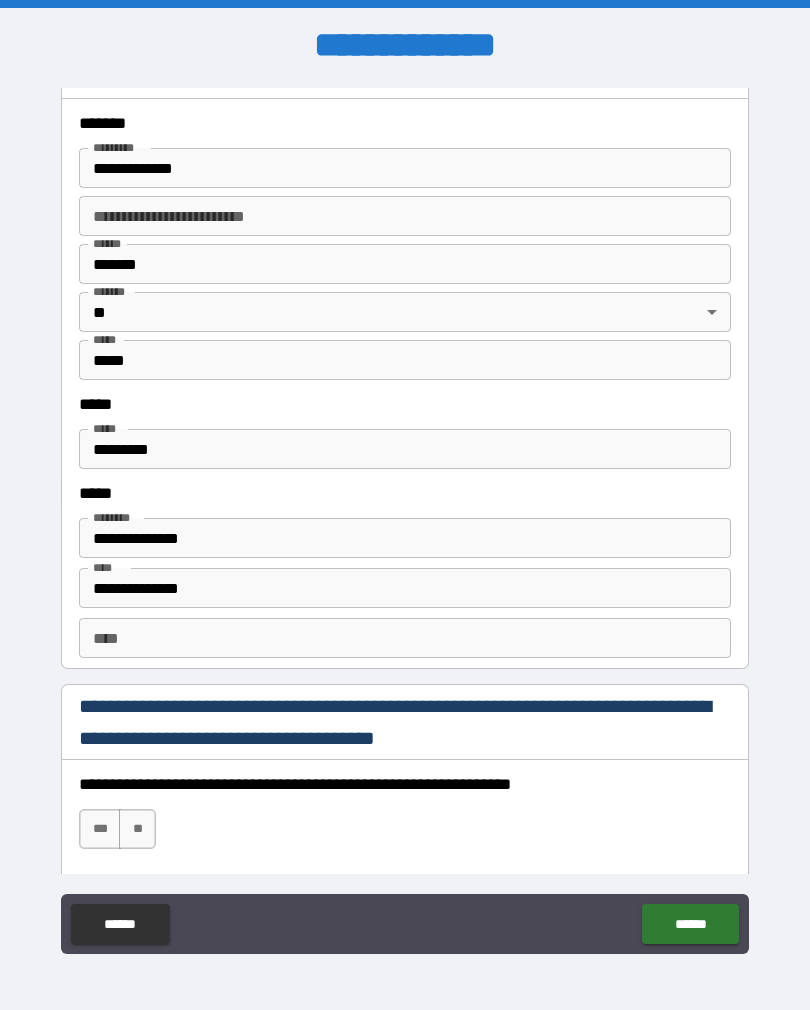 scroll, scrollTop: 2399, scrollLeft: 0, axis: vertical 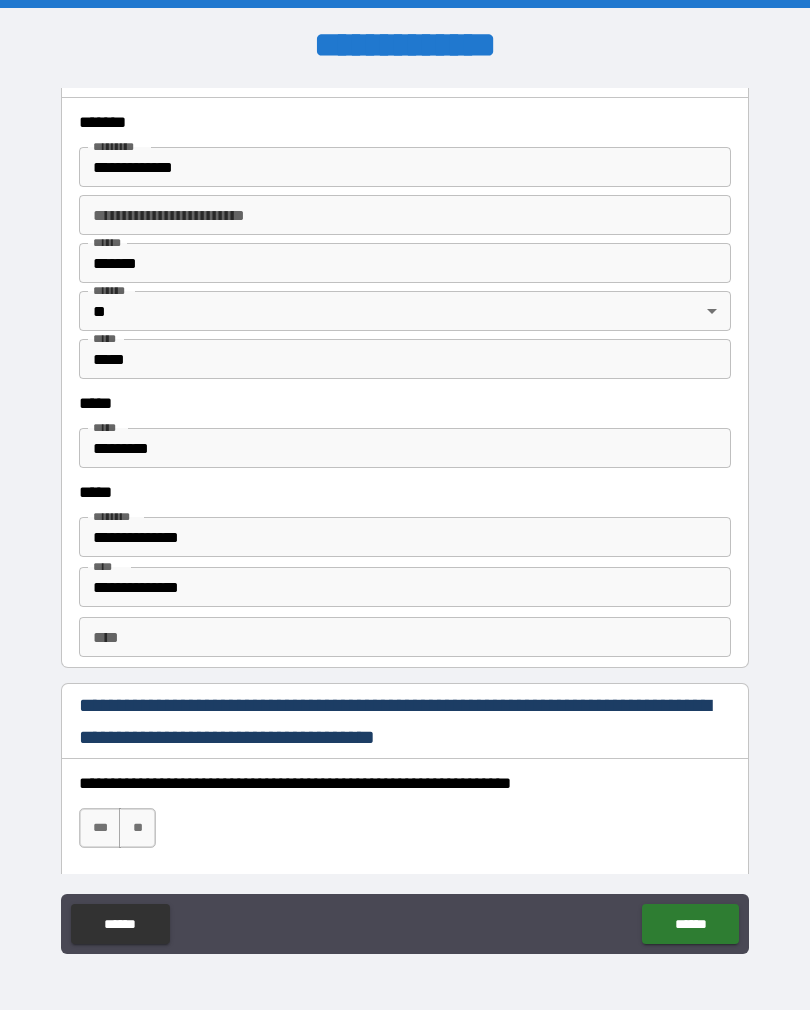 click on "*********" at bounding box center (405, 448) 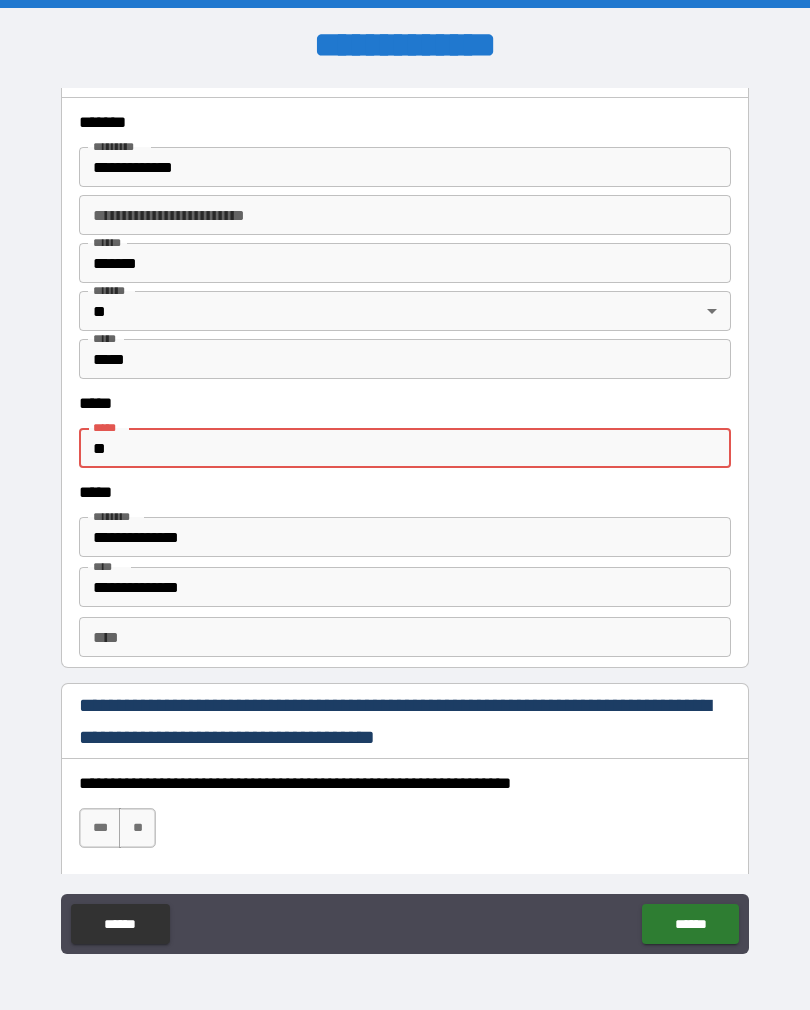 type on "*" 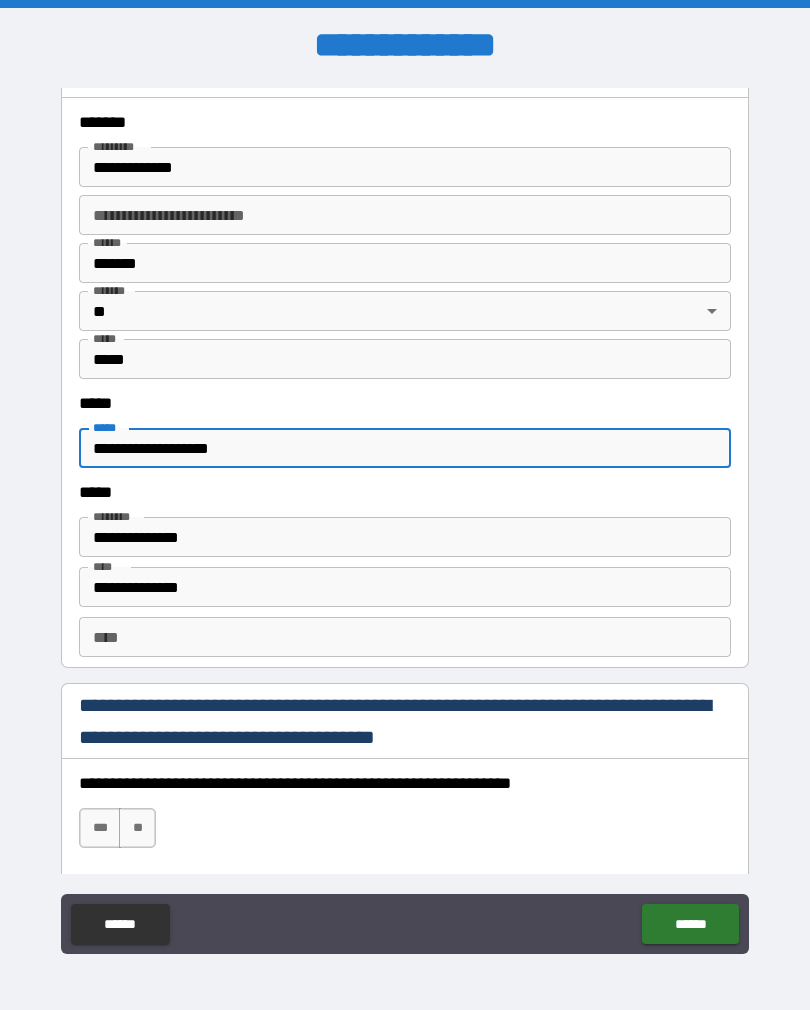 type on "**********" 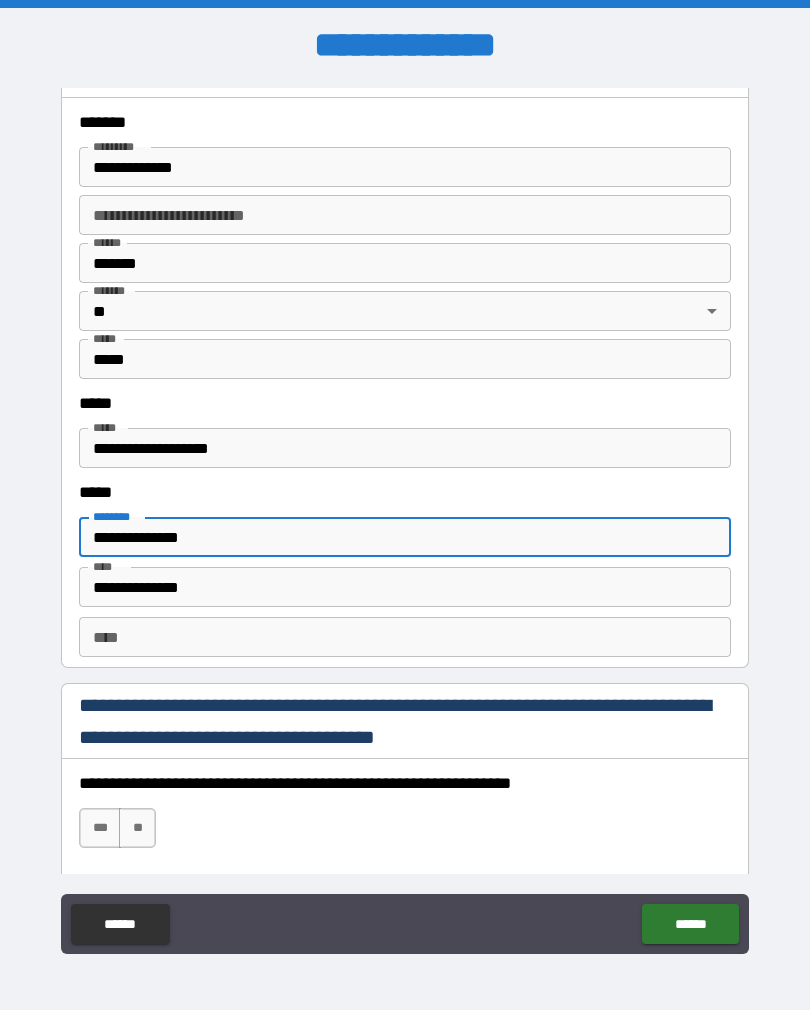 type on "**********" 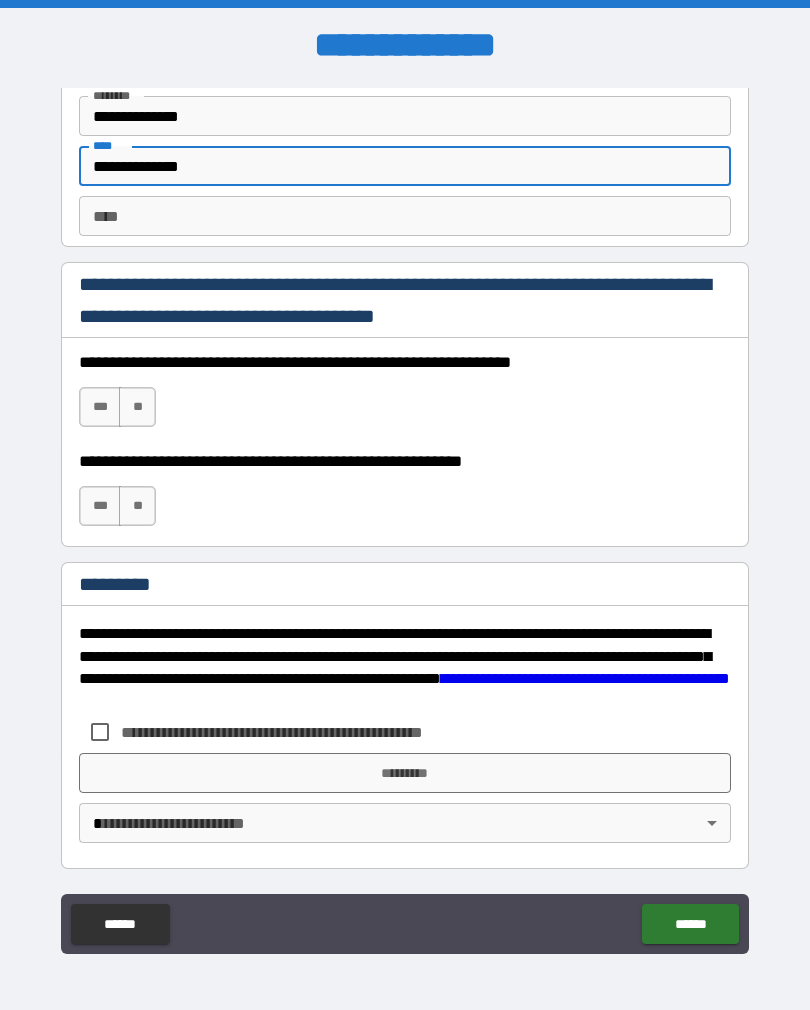 scroll, scrollTop: 2820, scrollLeft: 0, axis: vertical 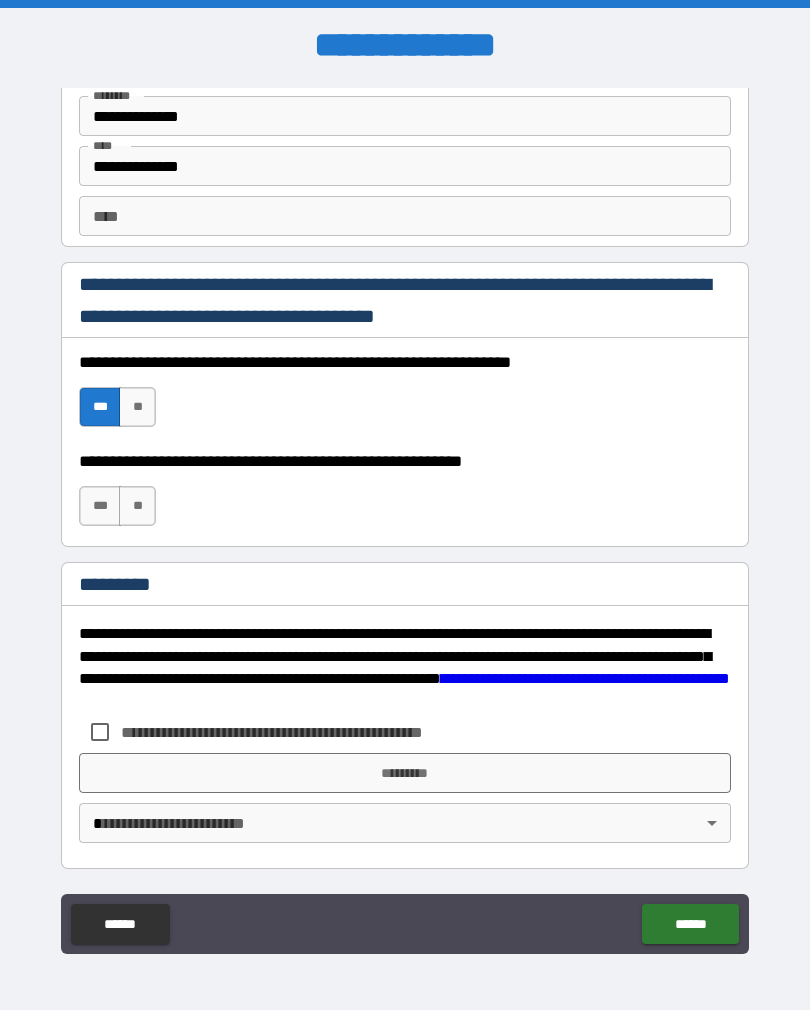 click on "***" at bounding box center (100, 506) 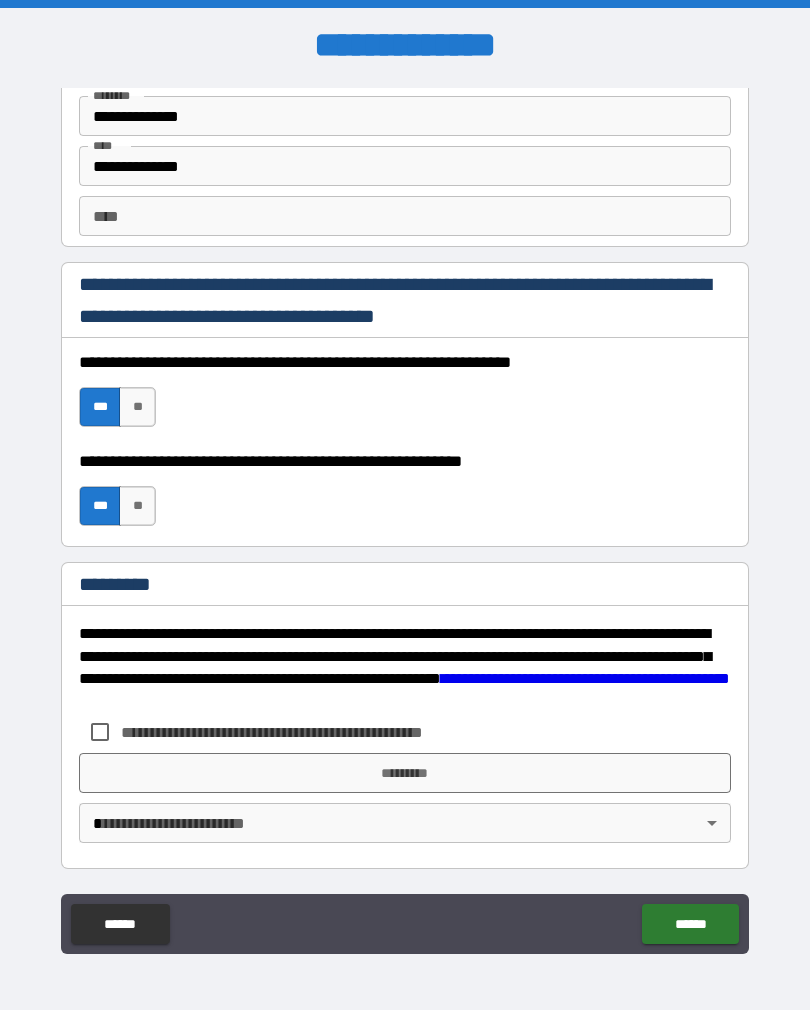 scroll, scrollTop: 2819, scrollLeft: 0, axis: vertical 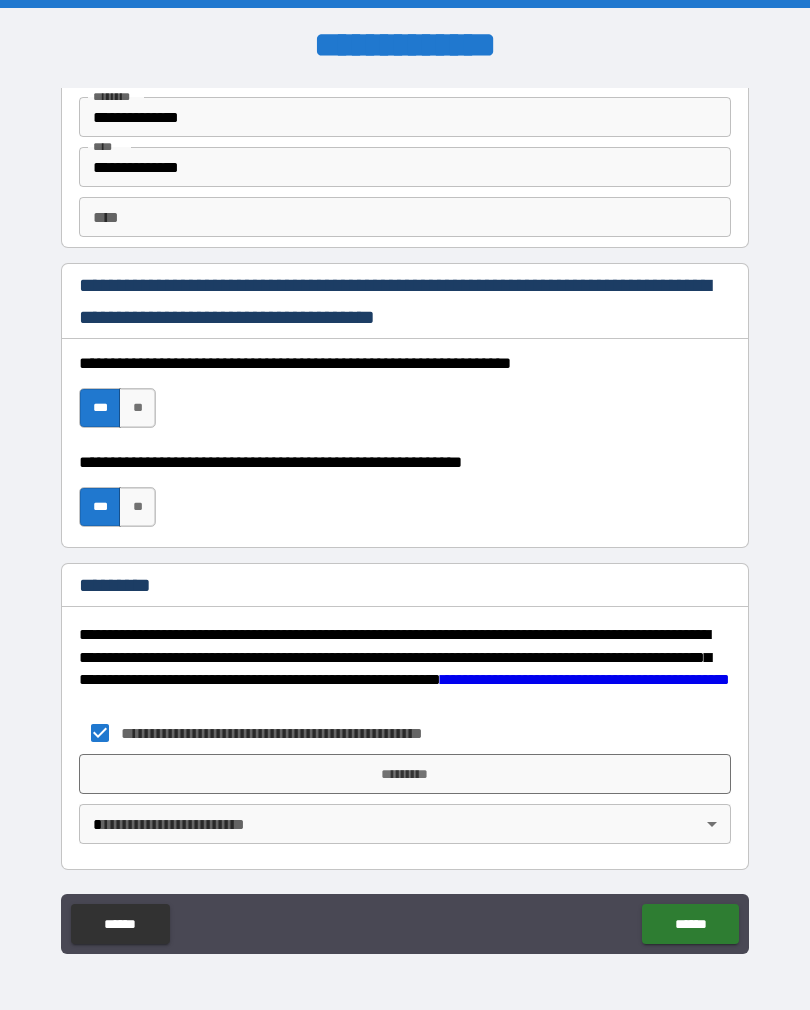 click on "*********" at bounding box center (405, 774) 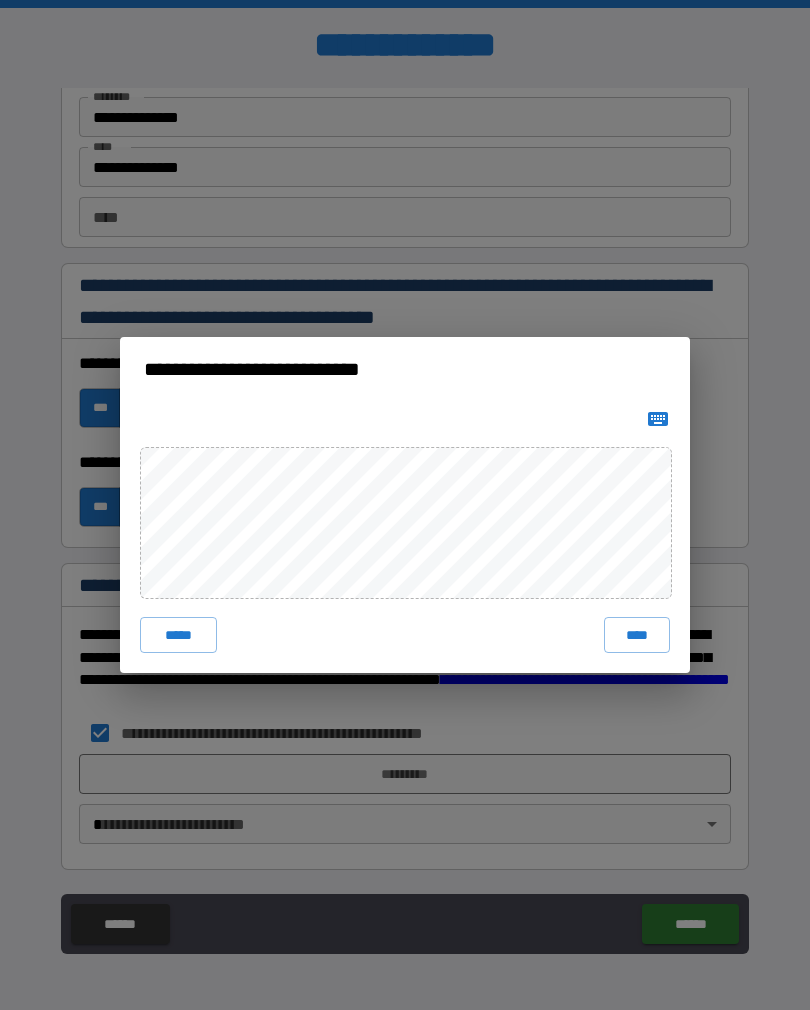 click on "****" at bounding box center [637, 635] 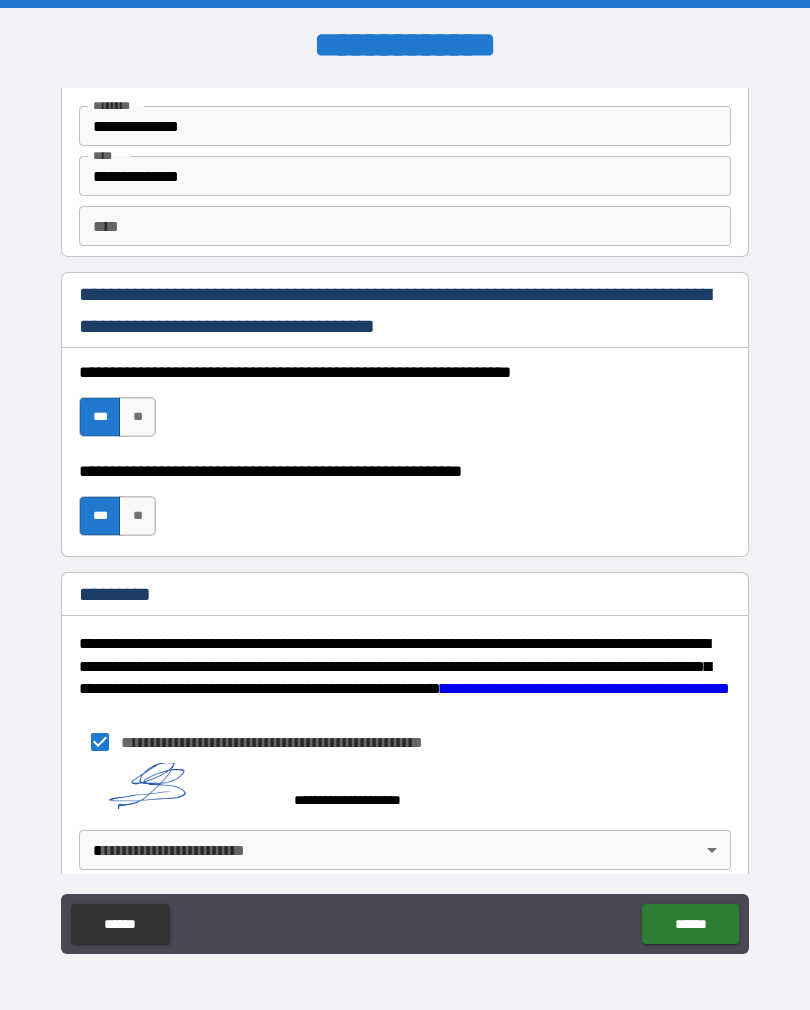 click on "******" at bounding box center [690, 924] 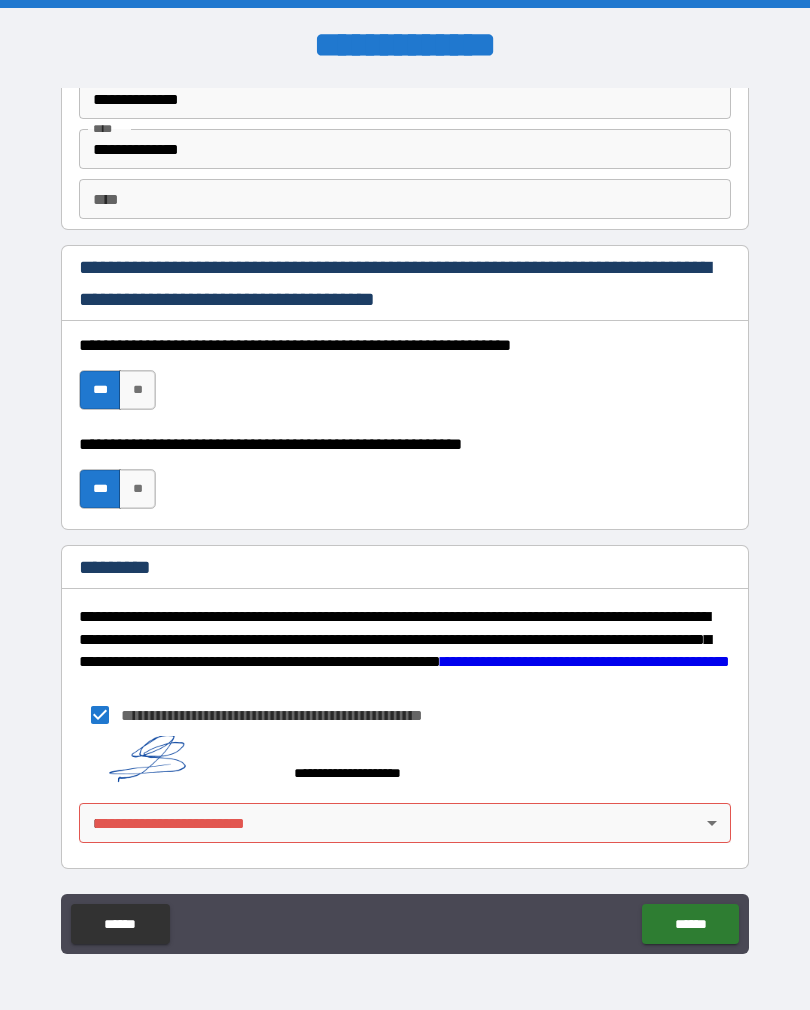 scroll, scrollTop: 2837, scrollLeft: 0, axis: vertical 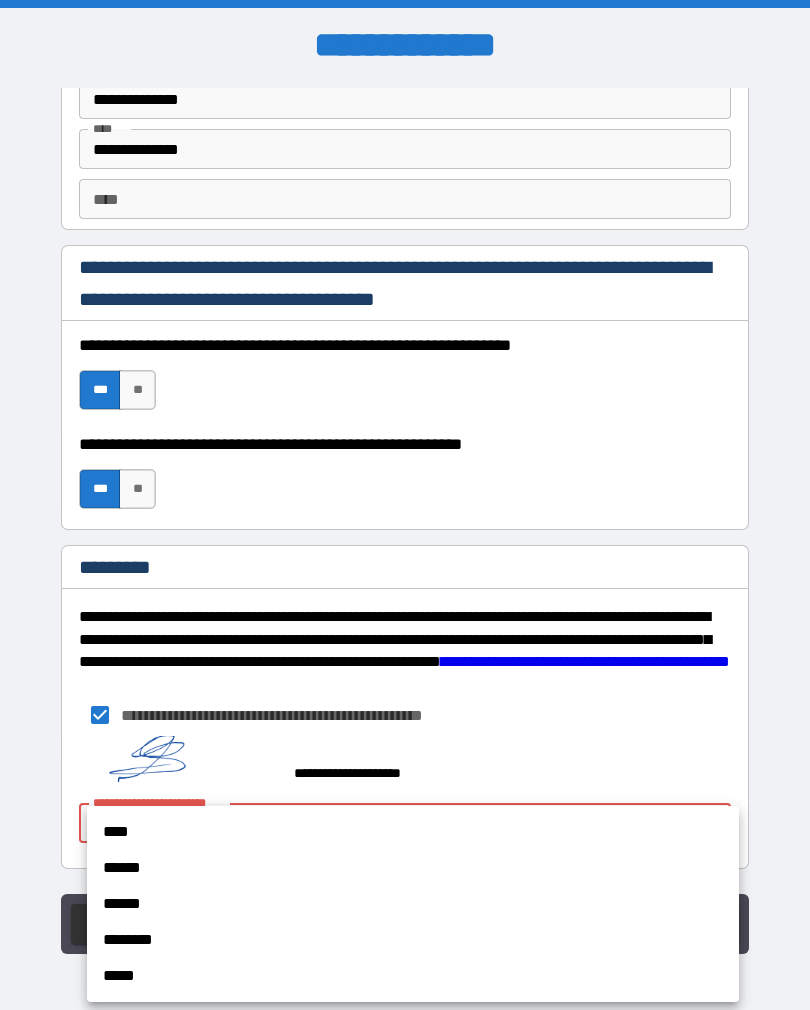click on "****" at bounding box center [413, 832] 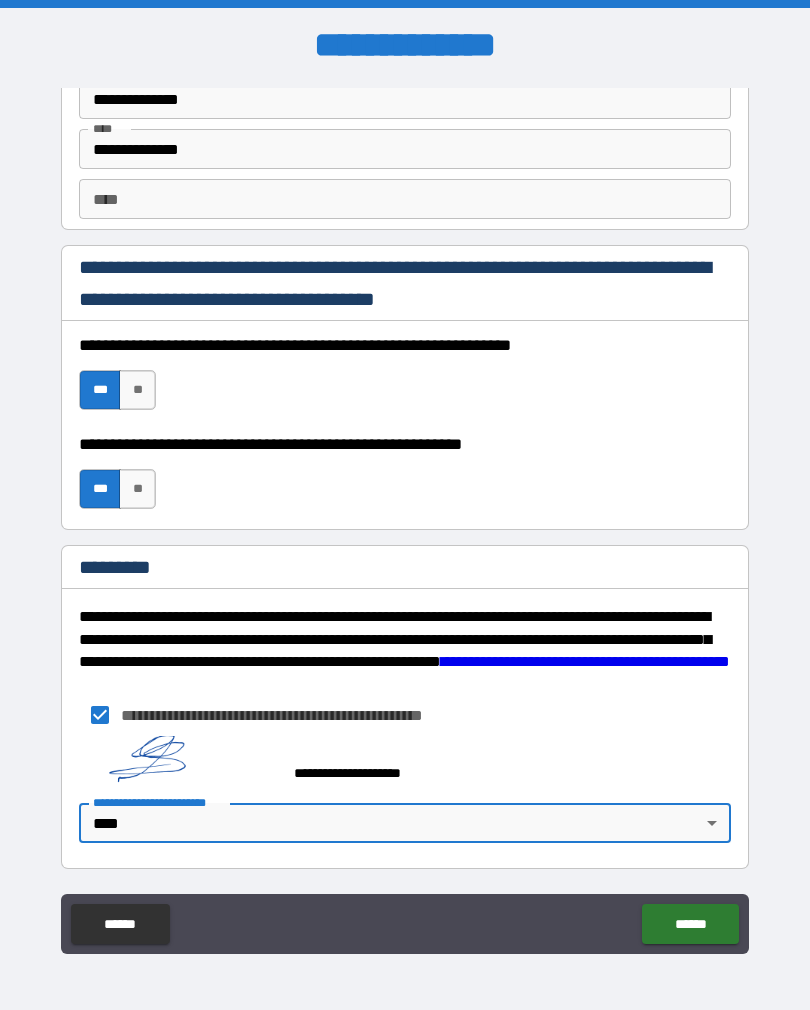 click on "******" at bounding box center (690, 924) 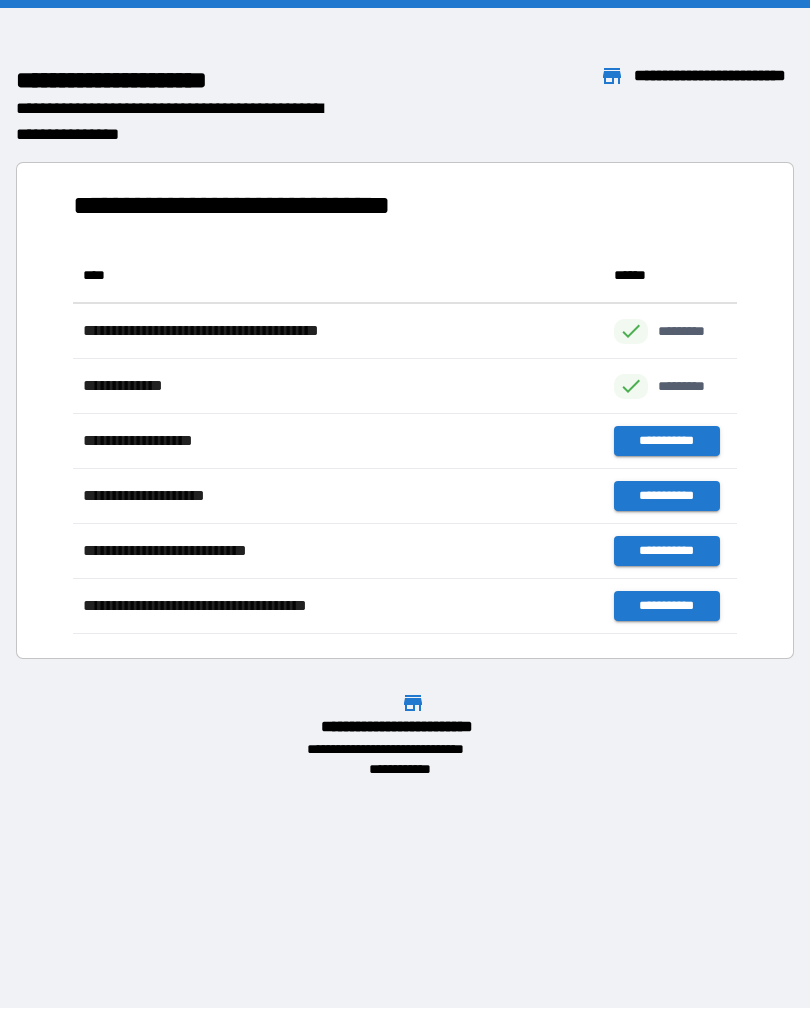 scroll, scrollTop: 386, scrollLeft: 664, axis: both 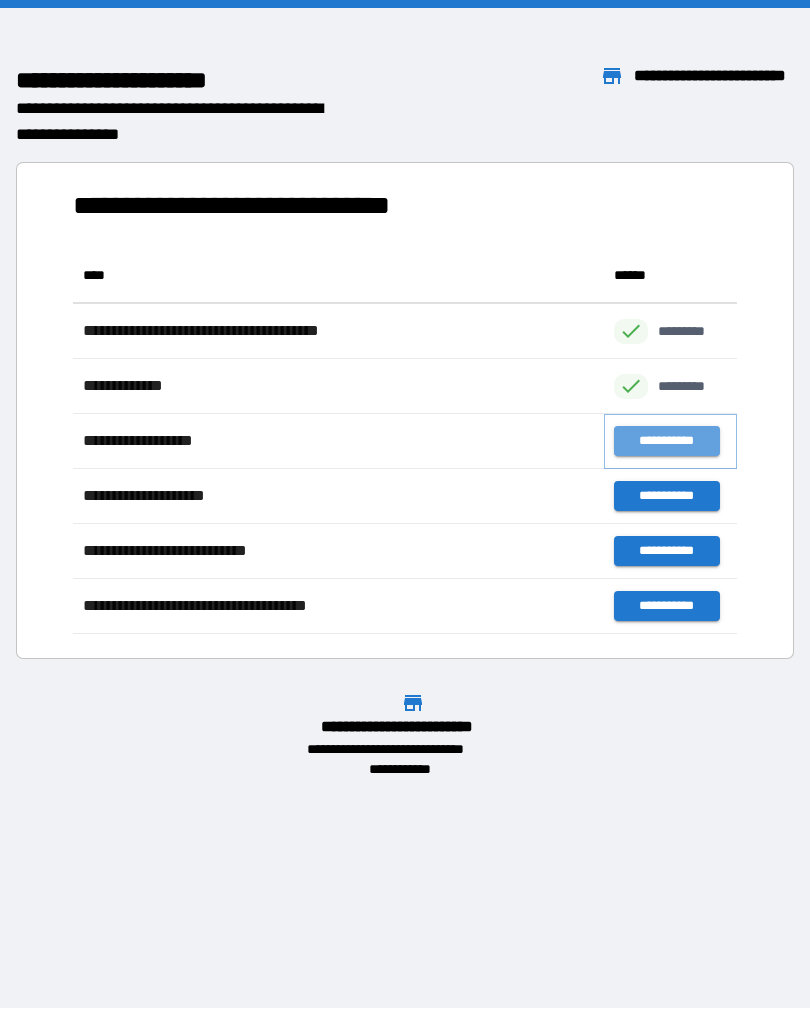 click on "**********" at bounding box center (666, 441) 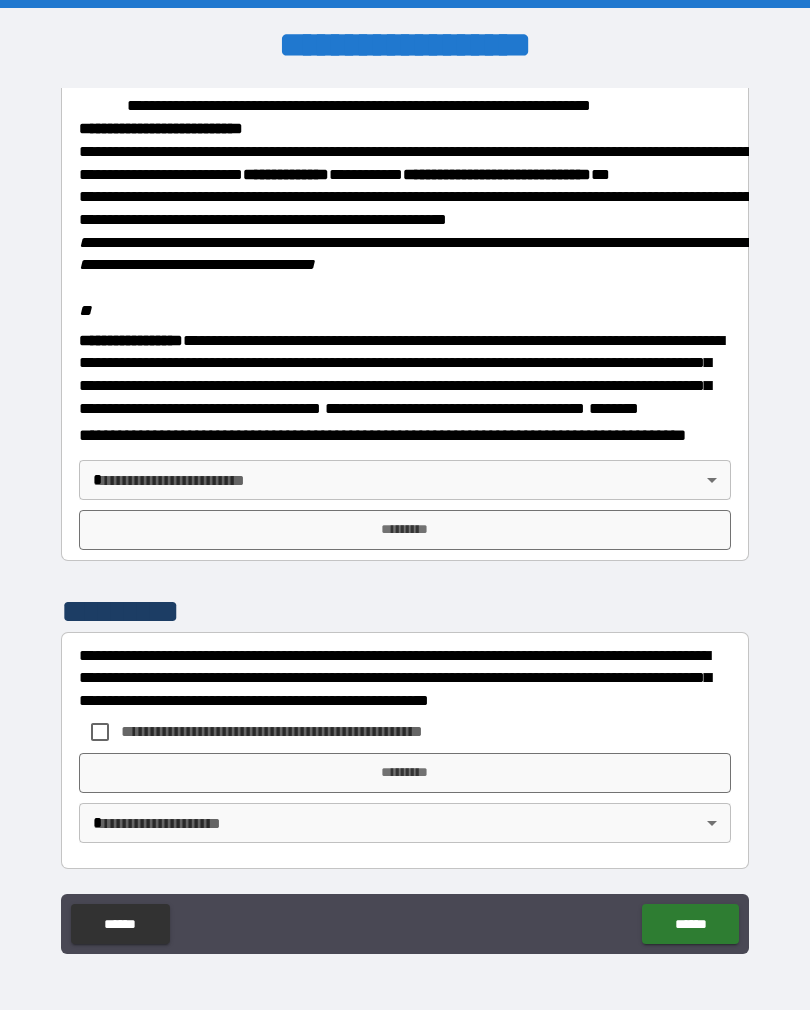 scroll, scrollTop: 2345, scrollLeft: 0, axis: vertical 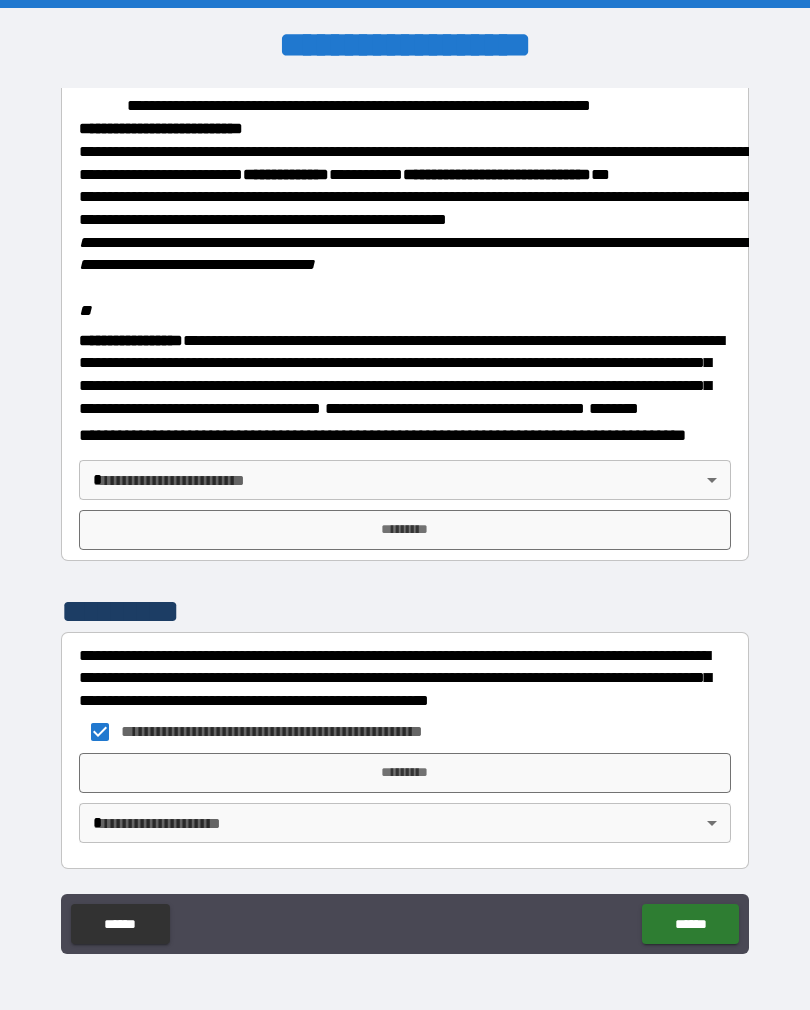 click on "*********" at bounding box center (405, 773) 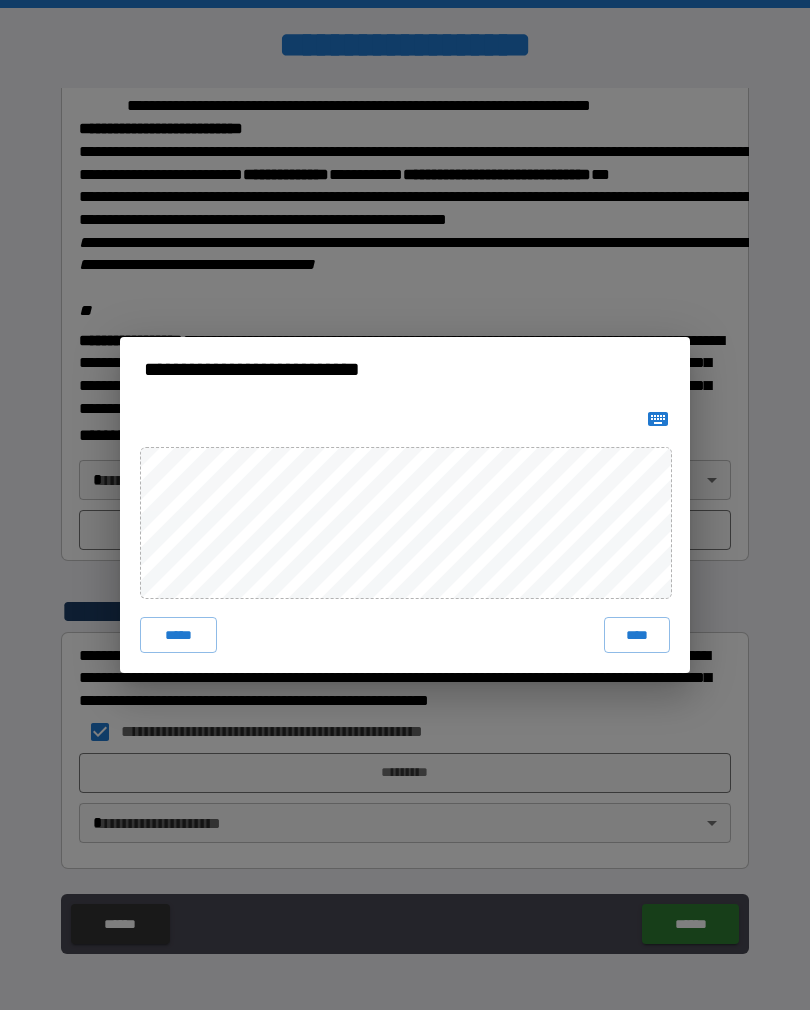 click on "****" at bounding box center [637, 635] 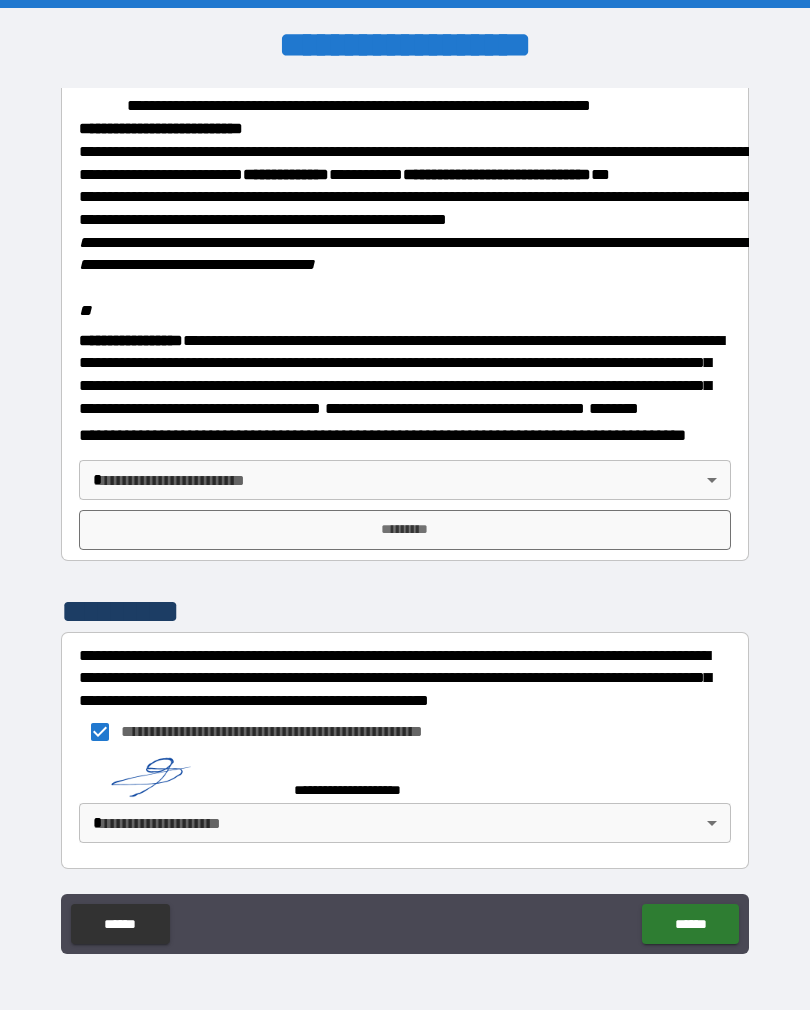 scroll, scrollTop: 2335, scrollLeft: 0, axis: vertical 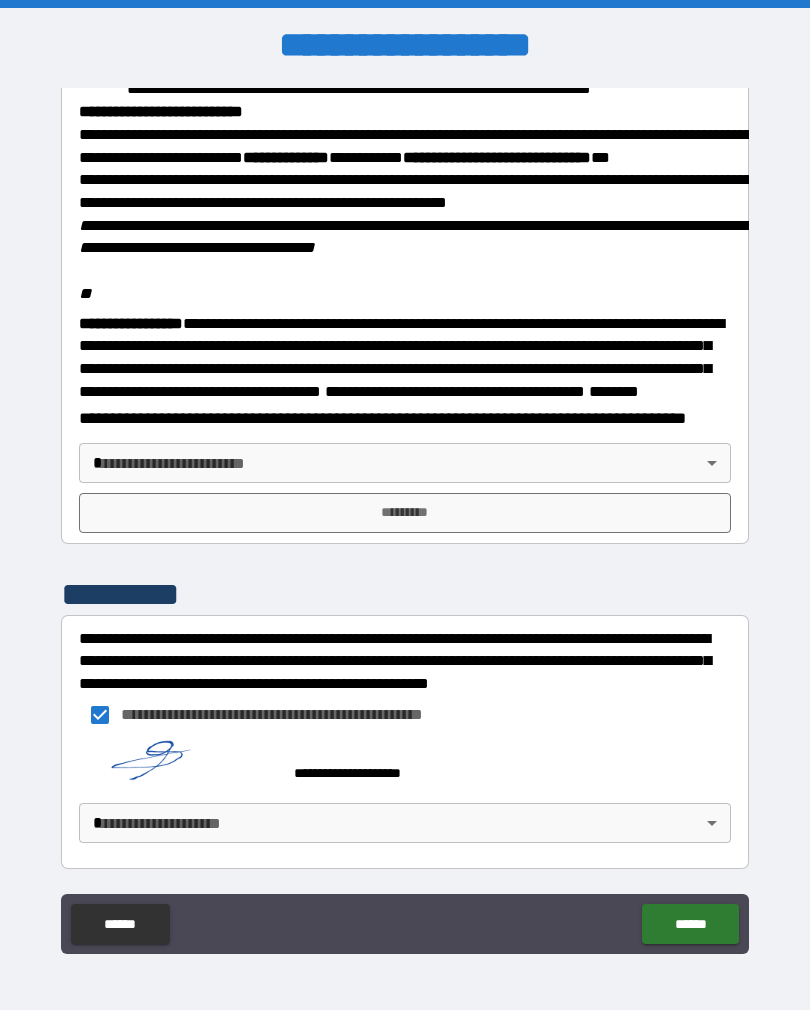 click on "**********" at bounding box center (405, 518) 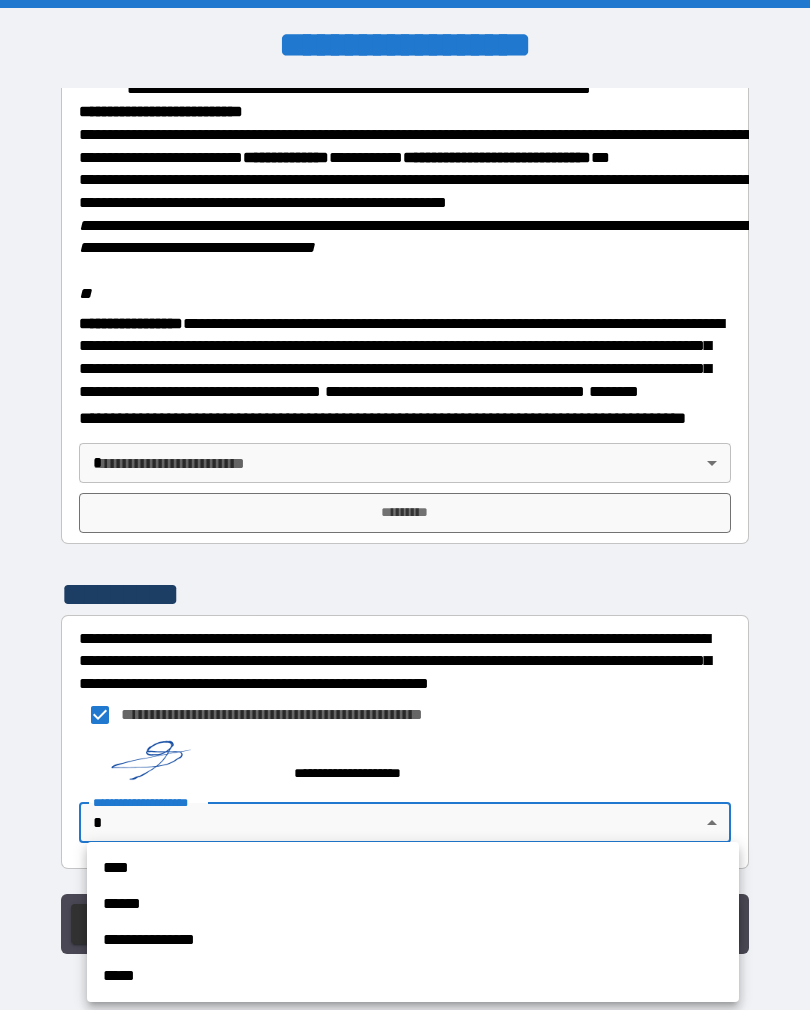 click on "****" at bounding box center [413, 868] 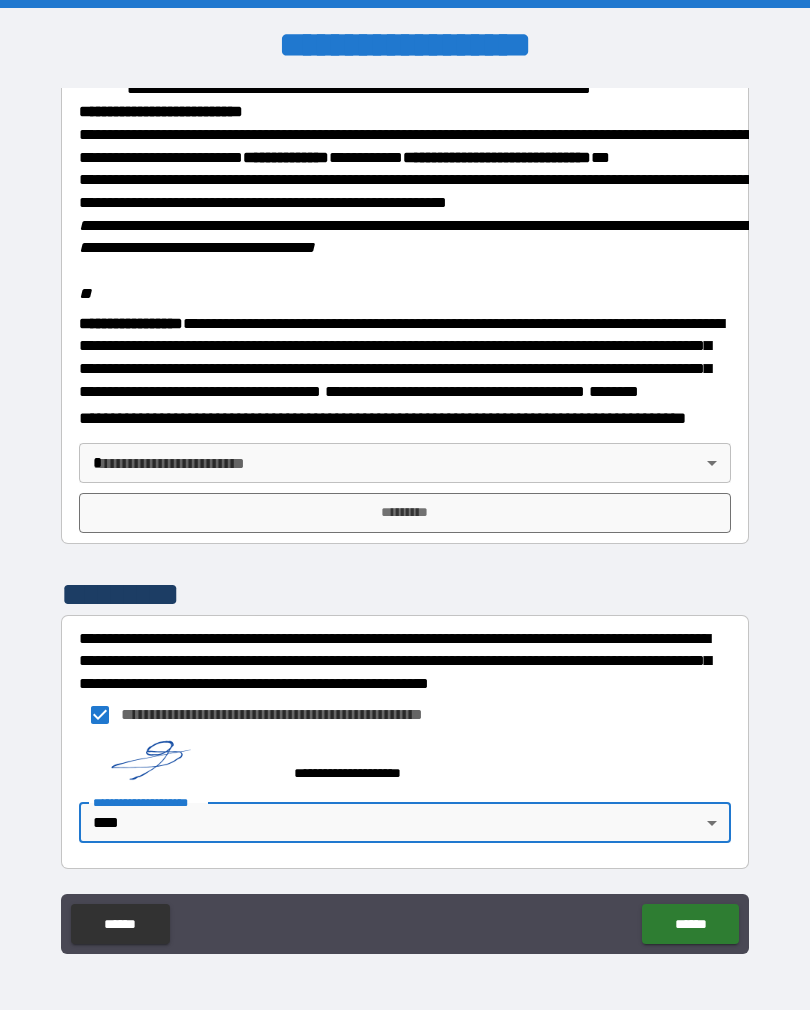 type on "****" 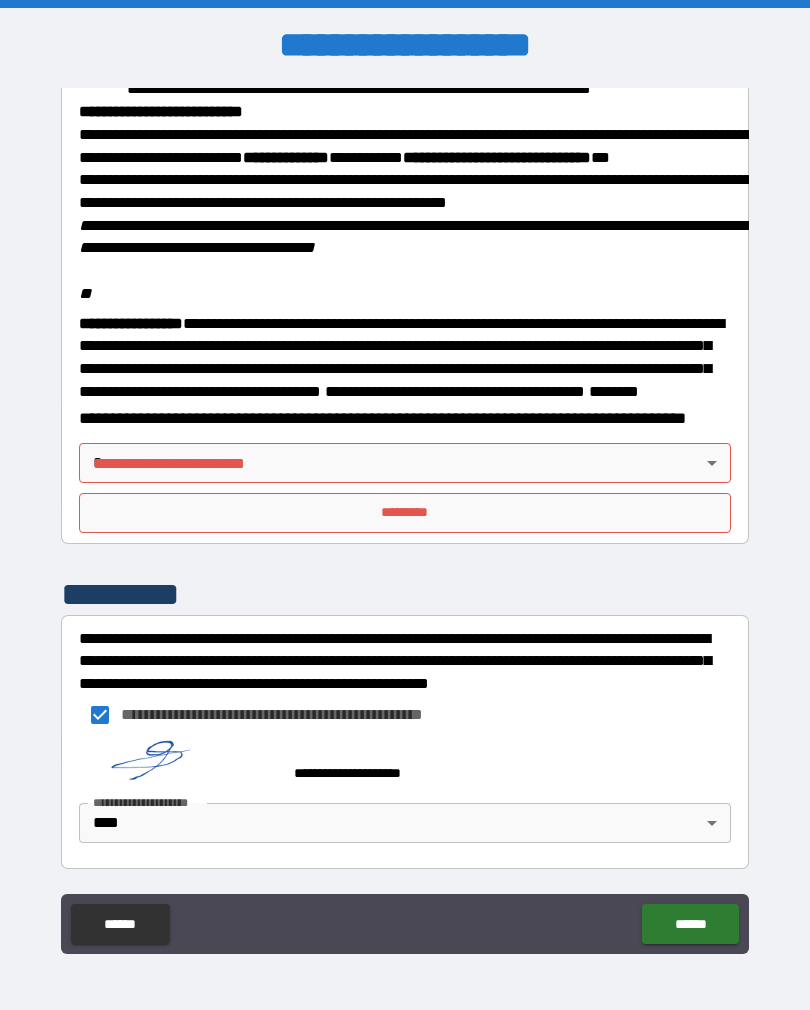 click on "**********" at bounding box center (405, 518) 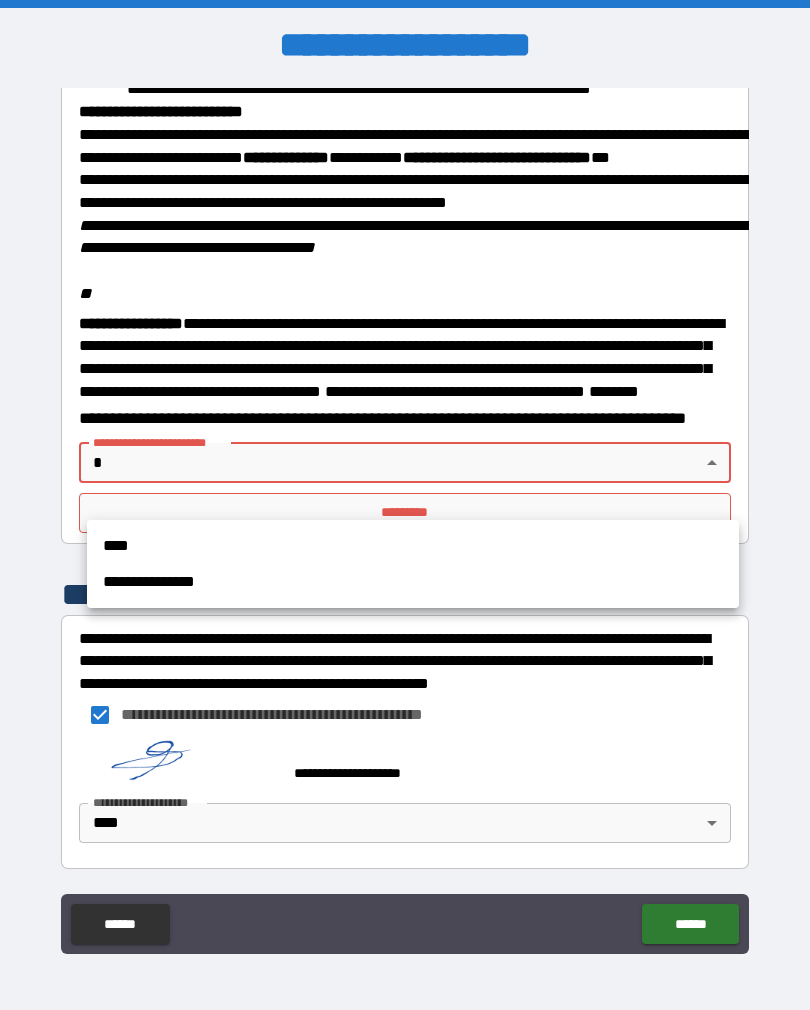click on "****" at bounding box center (413, 546) 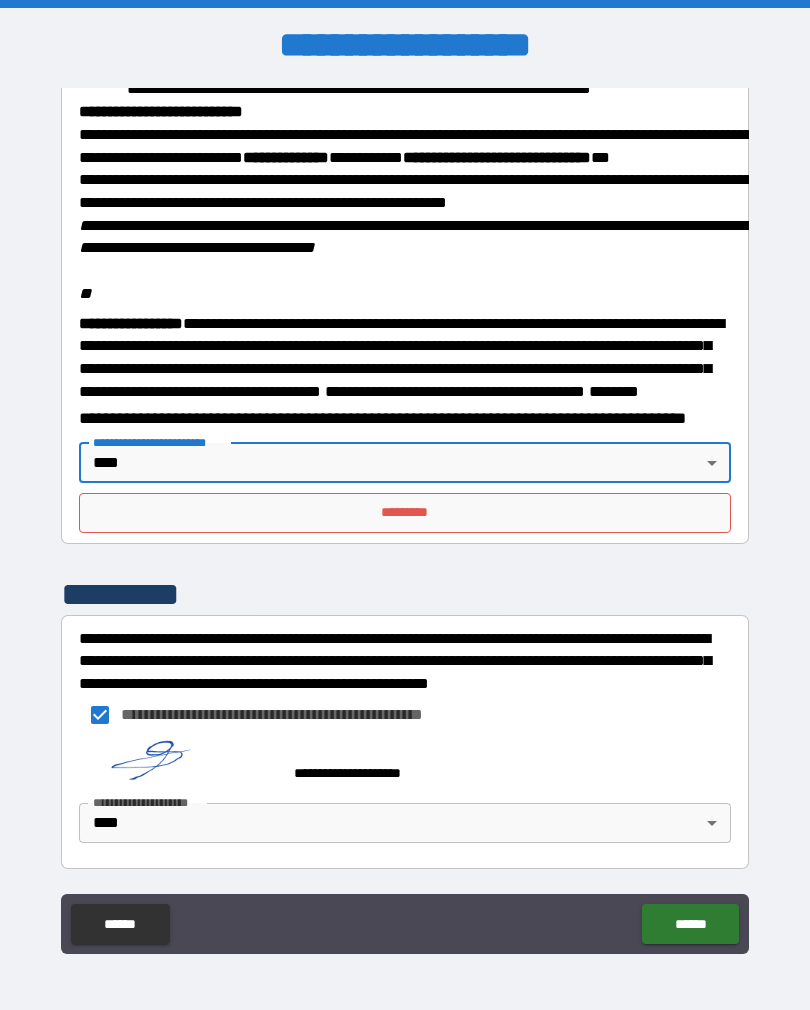 type on "****" 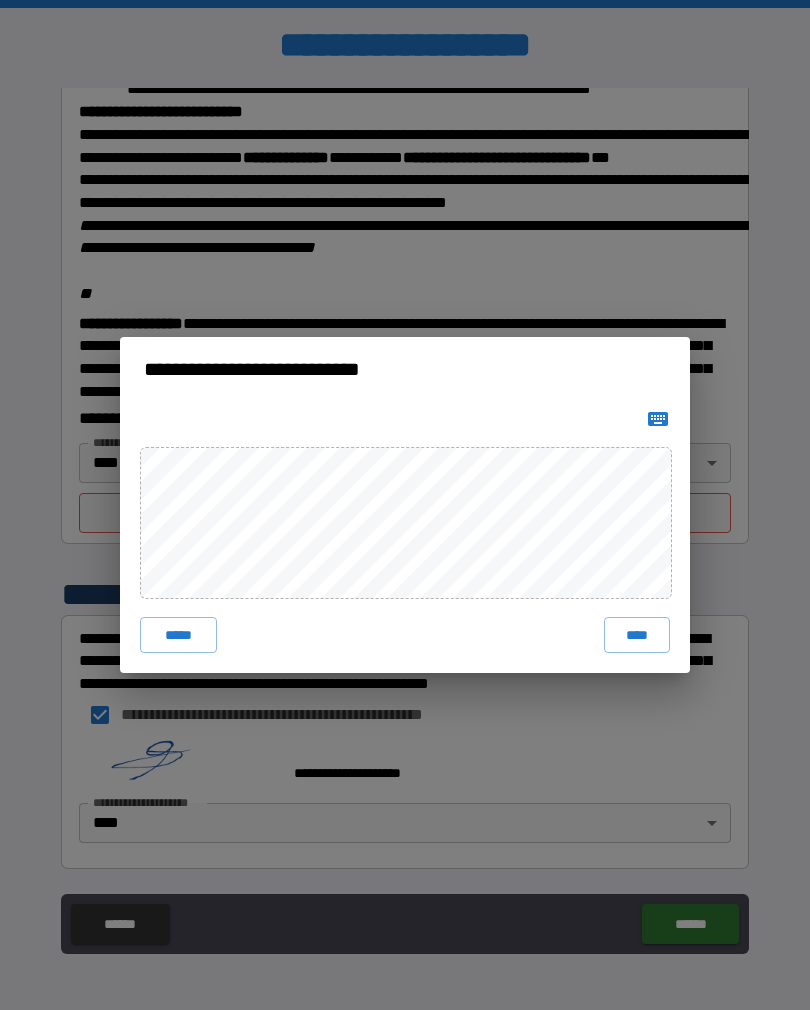 click on "****" at bounding box center (637, 635) 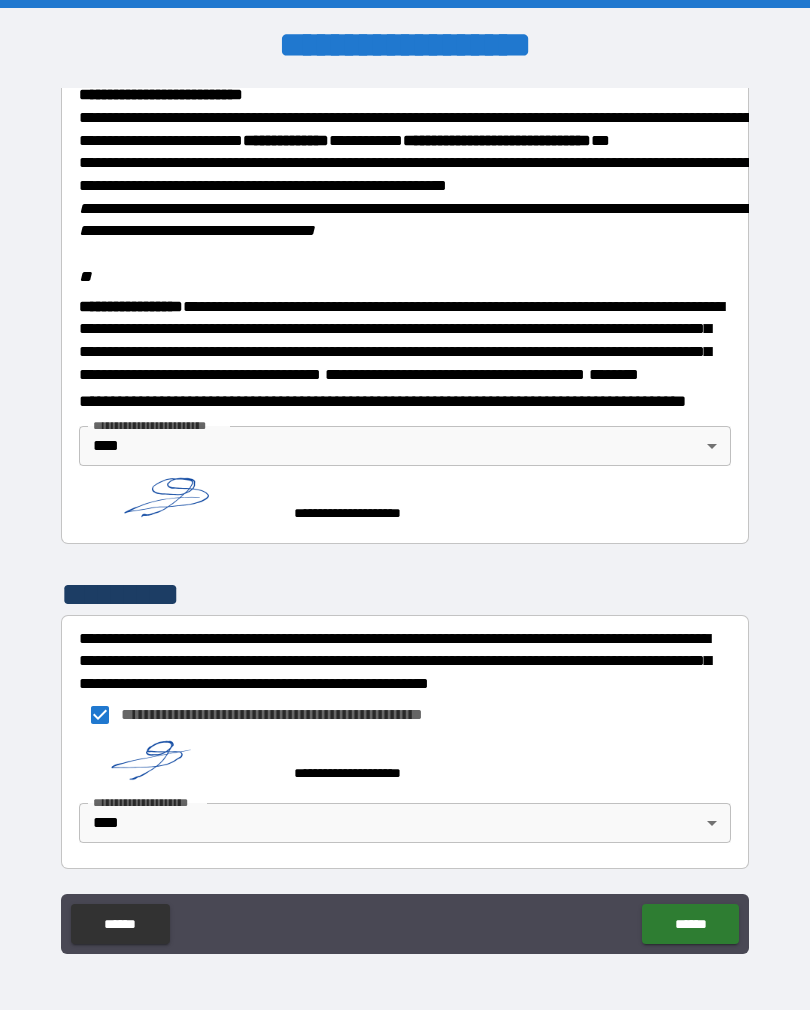 scroll, scrollTop: 2379, scrollLeft: 0, axis: vertical 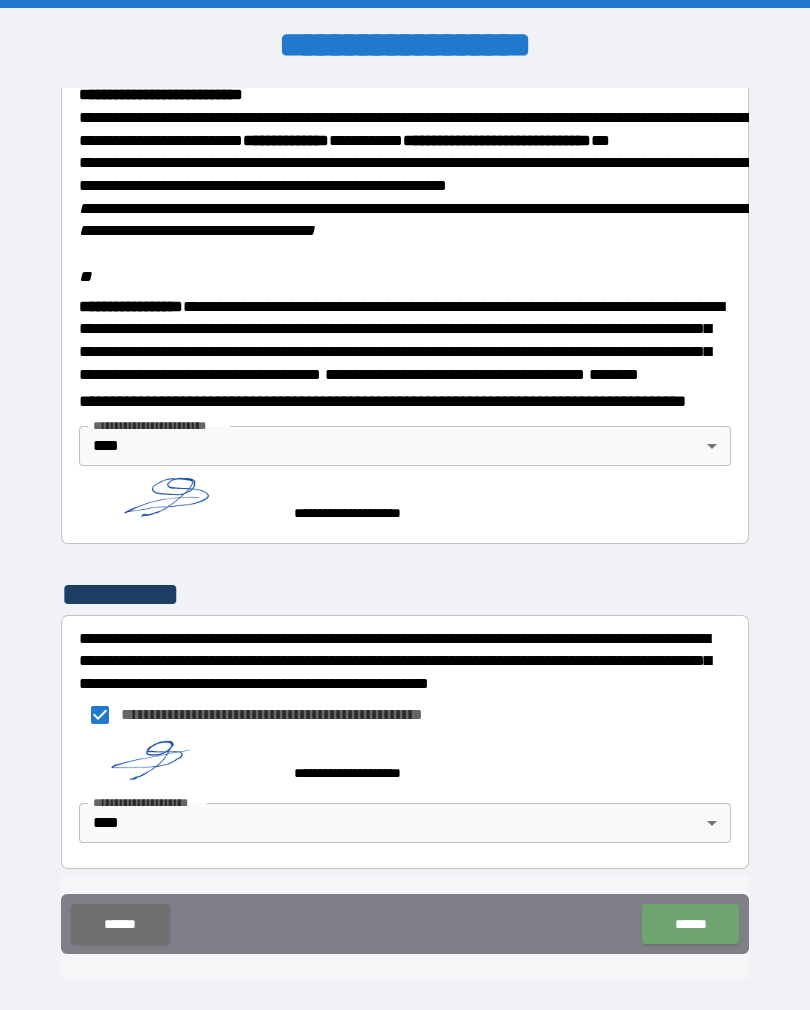 click on "******" at bounding box center [690, 924] 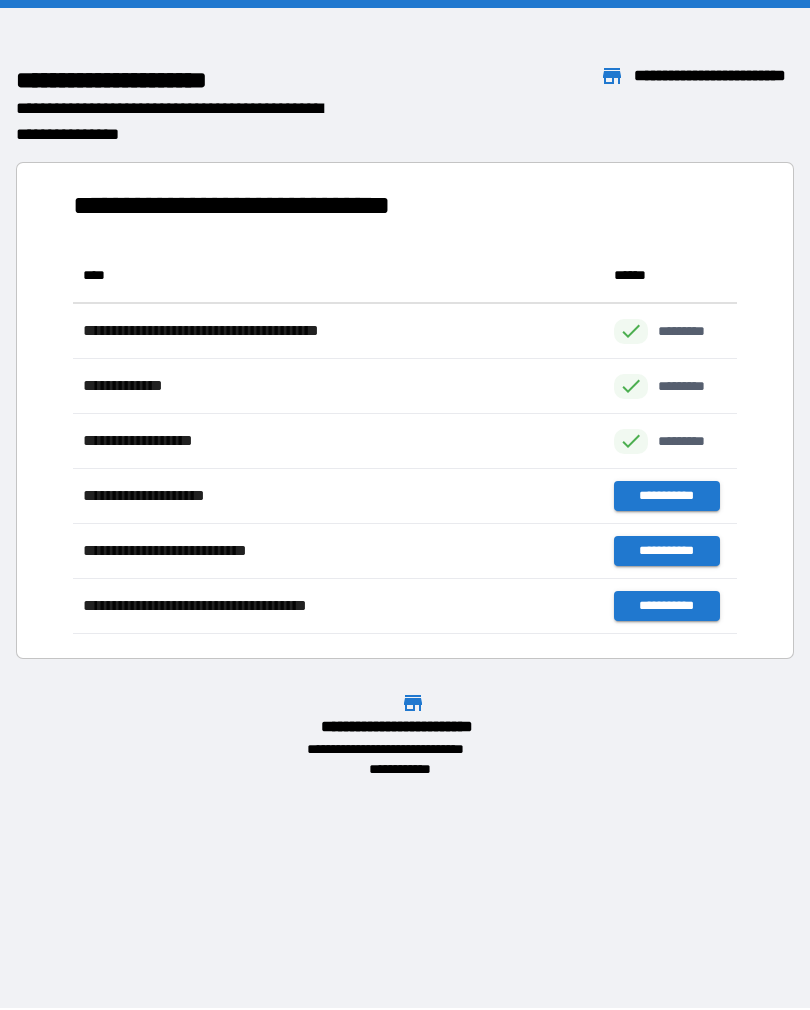 scroll, scrollTop: 1, scrollLeft: 1, axis: both 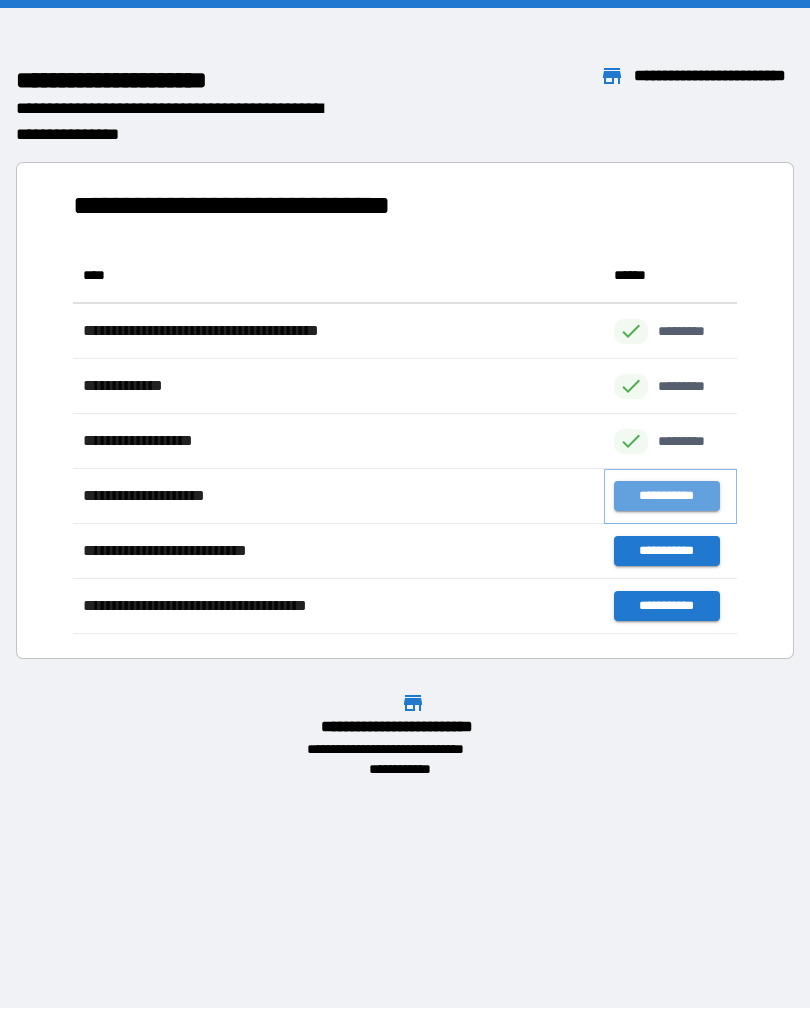 click on "**********" at bounding box center (666, 496) 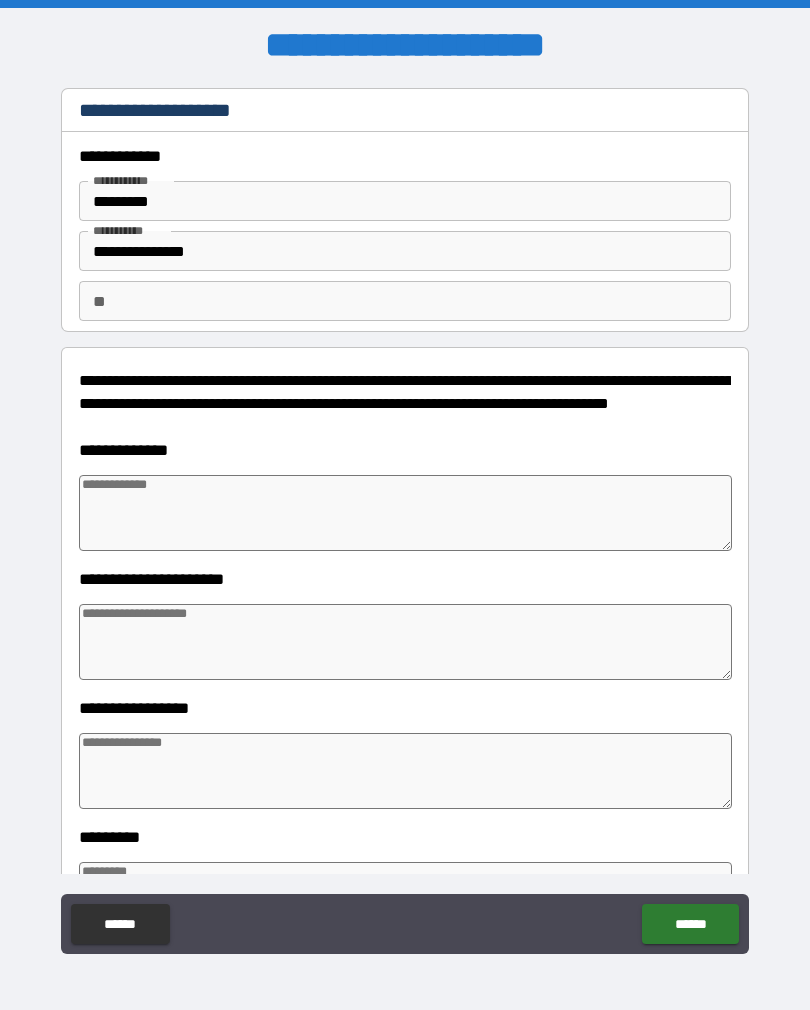 type on "*" 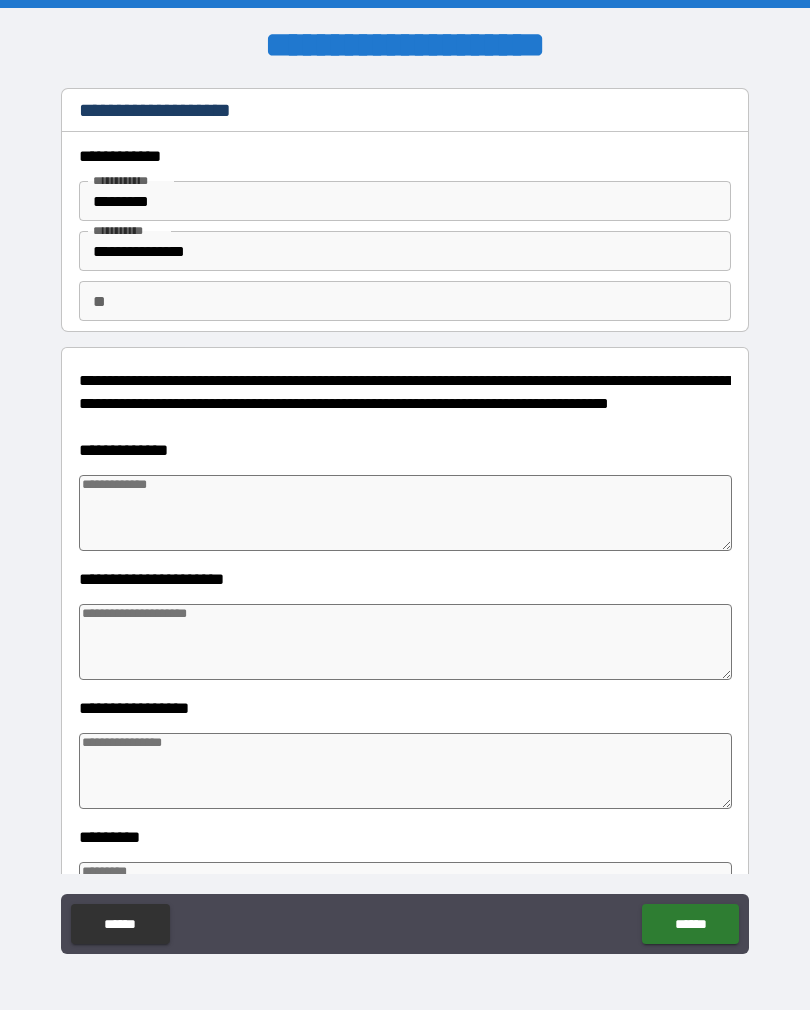 type on "*" 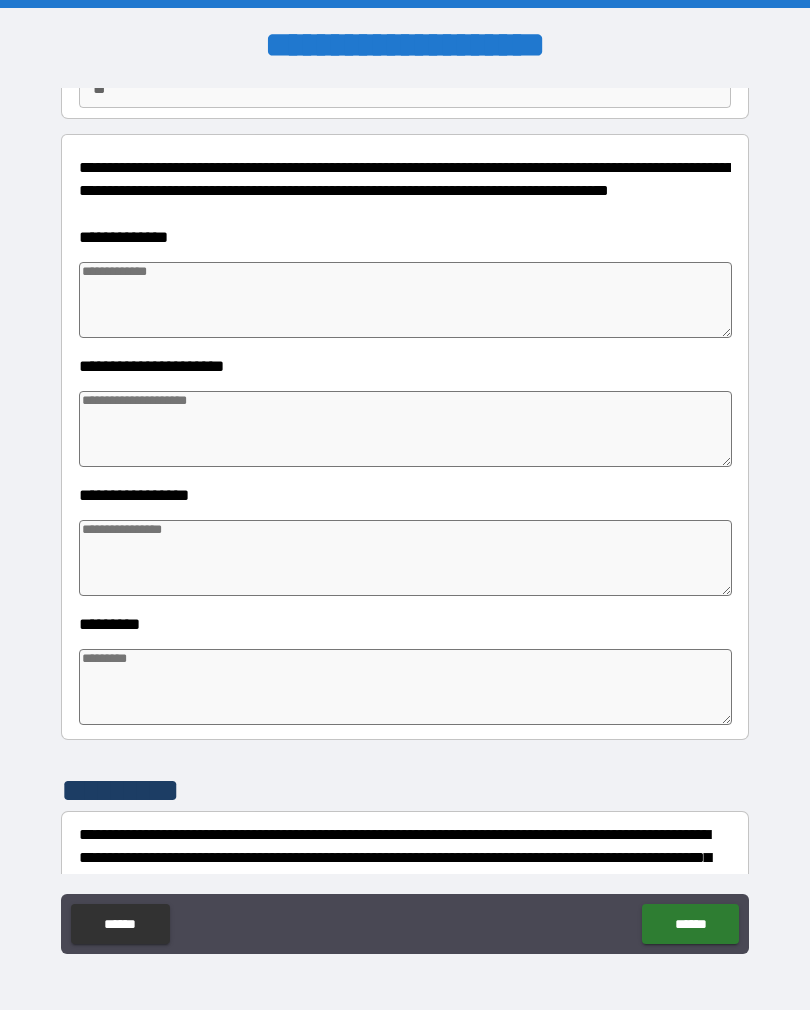 scroll, scrollTop: 229, scrollLeft: 0, axis: vertical 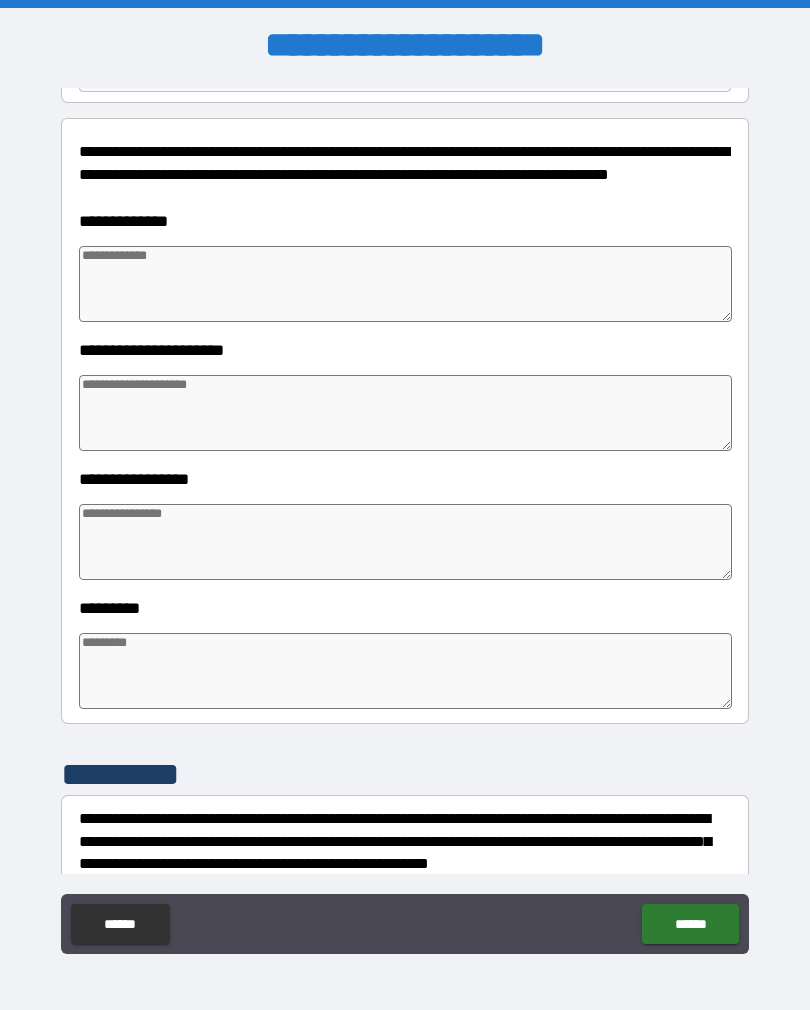 click at bounding box center [405, 284] 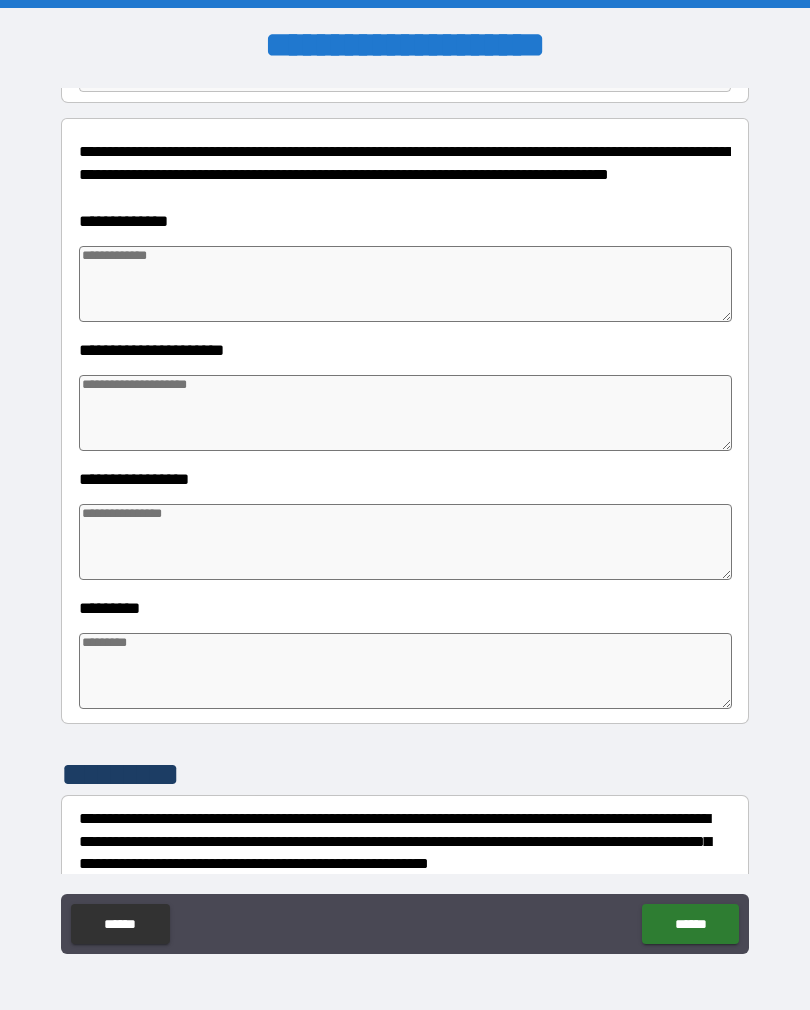 type on "*" 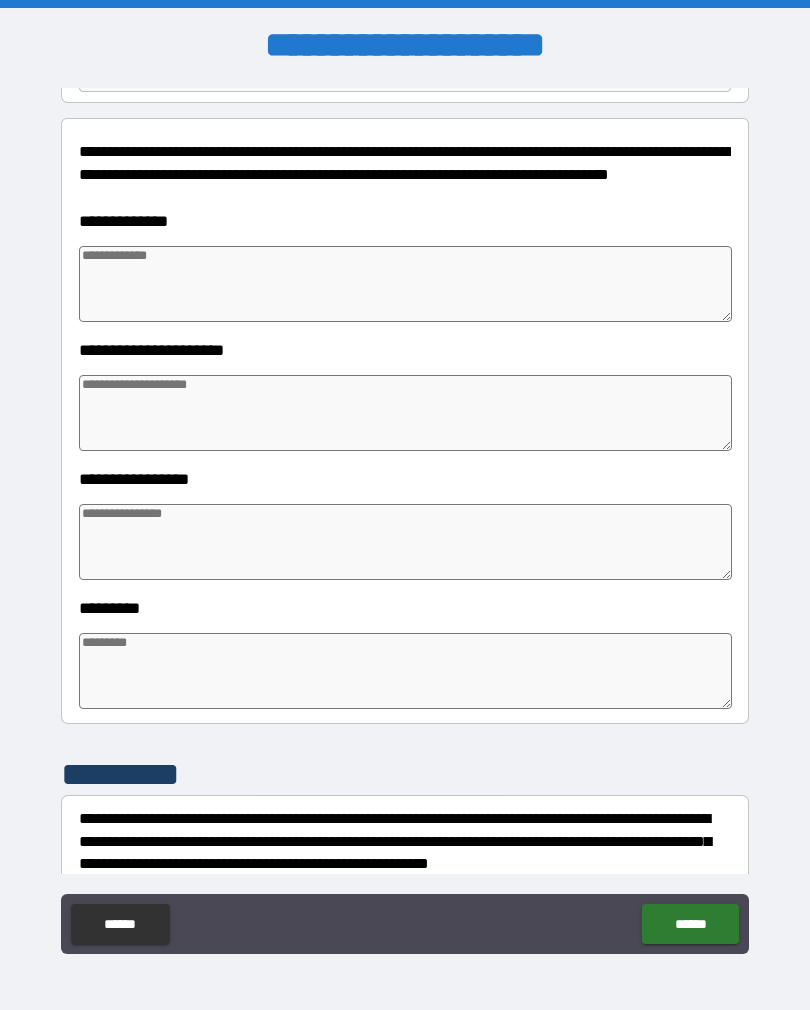 type on "*" 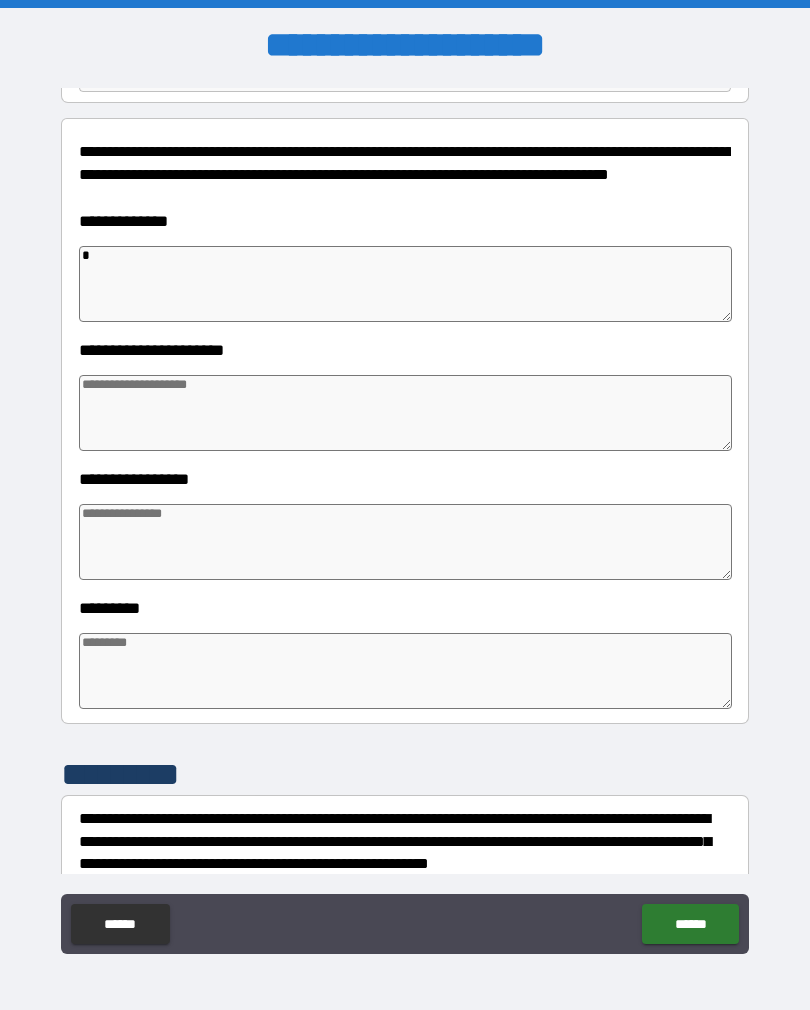 type on "**" 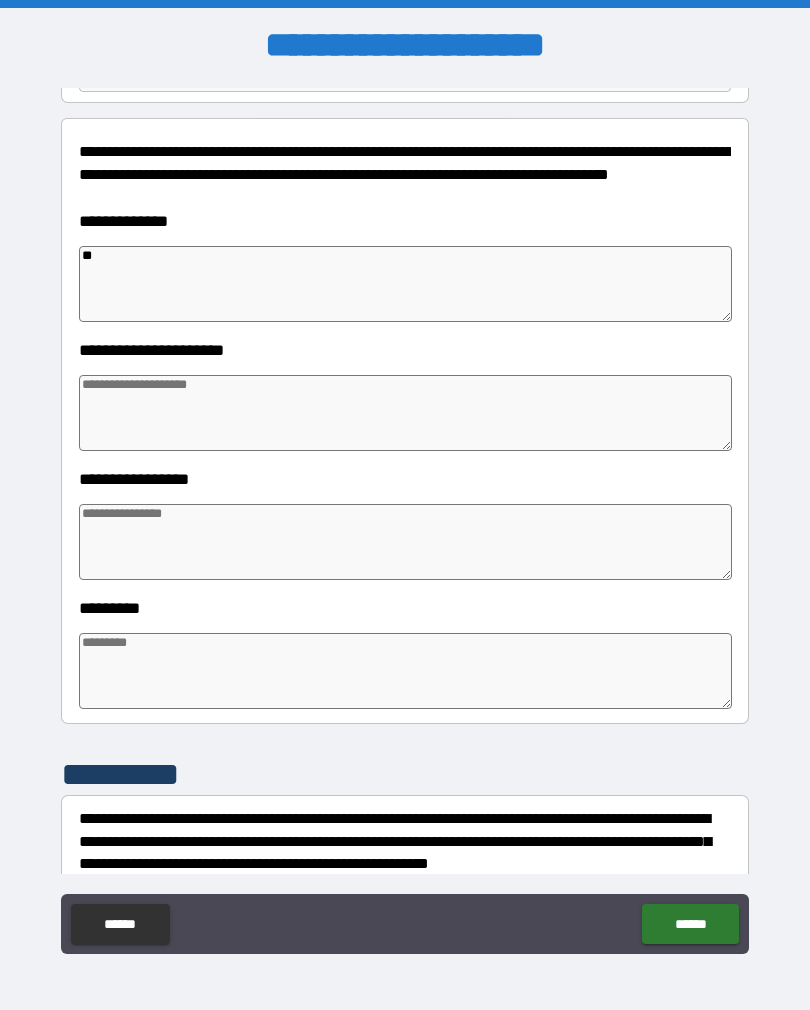 type on "*" 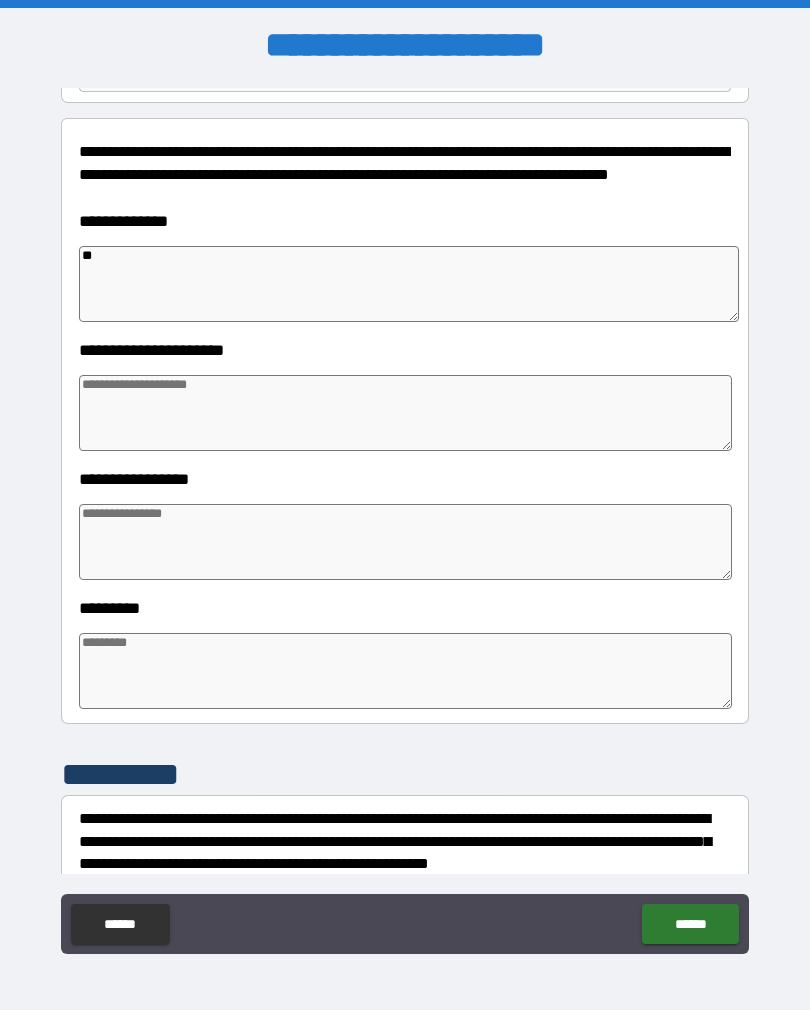 type on "*" 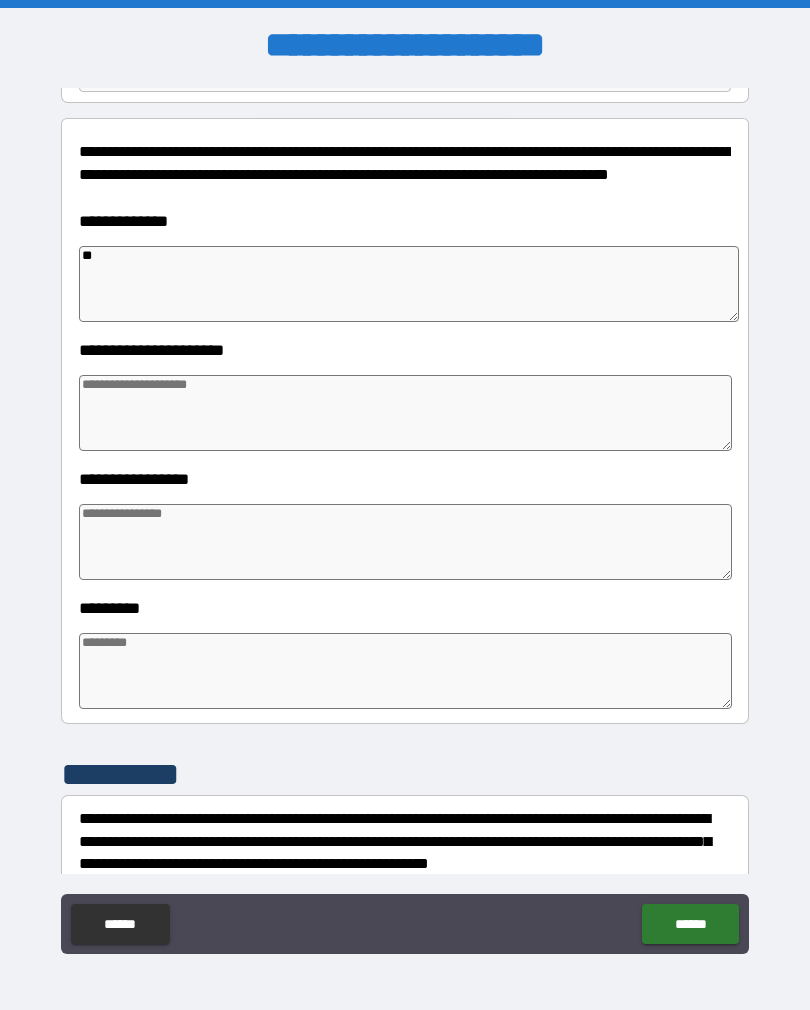 type on "*" 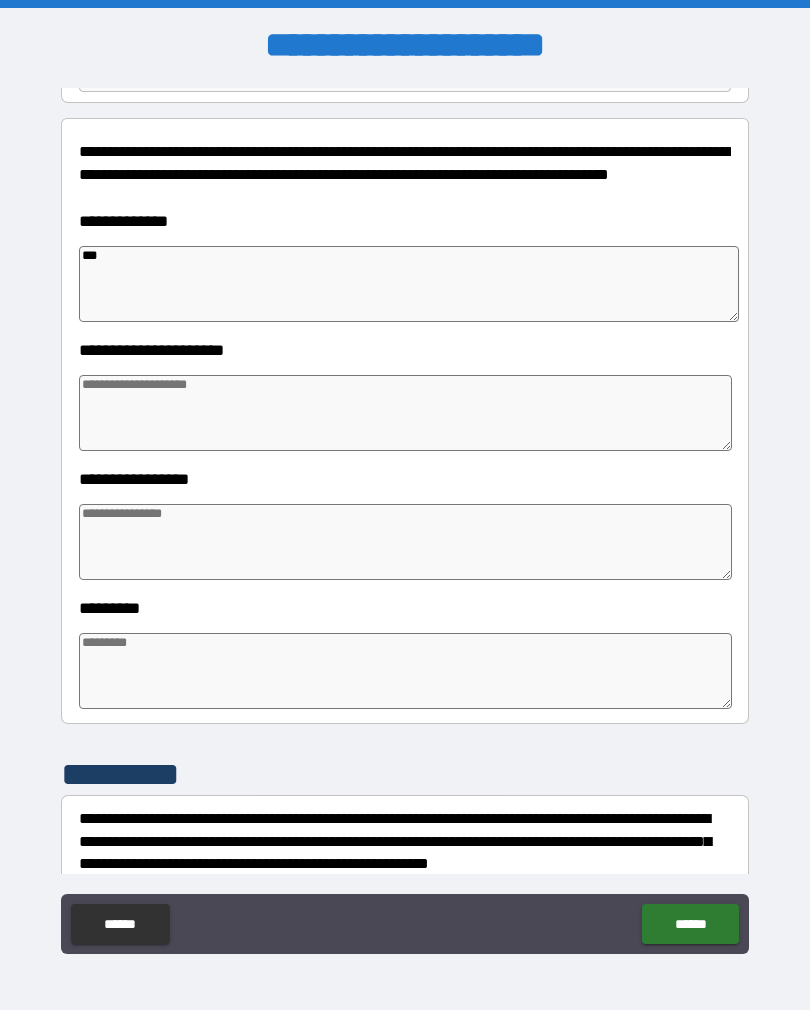 type on "*" 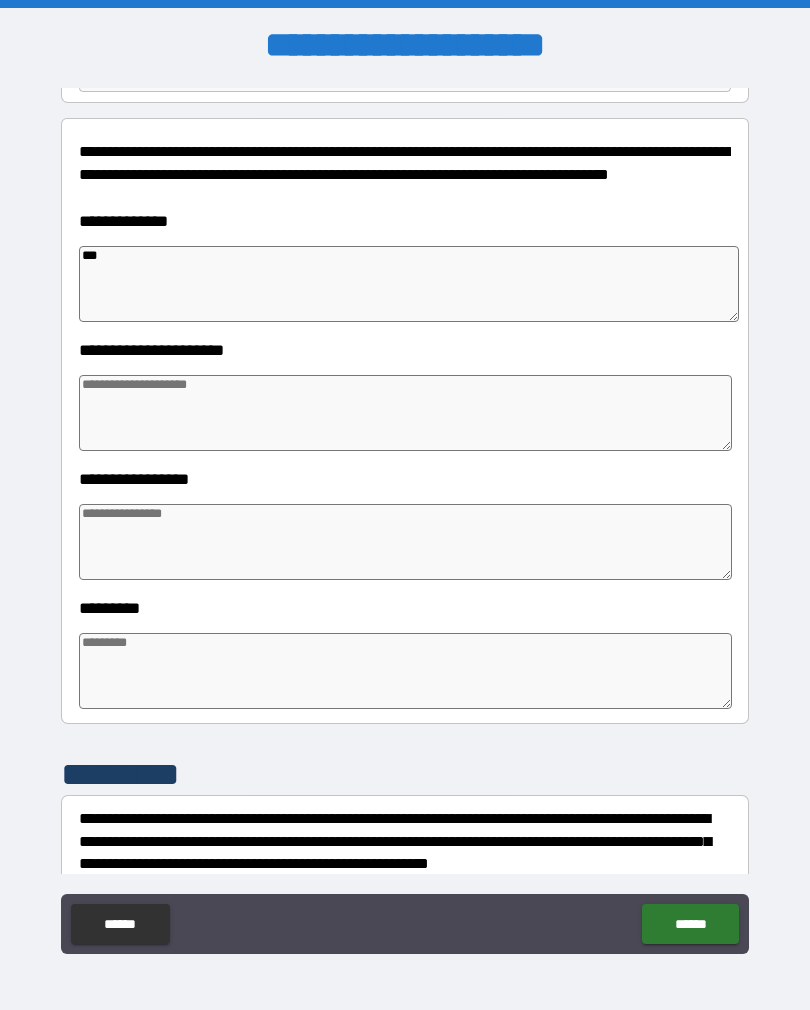 type on "*" 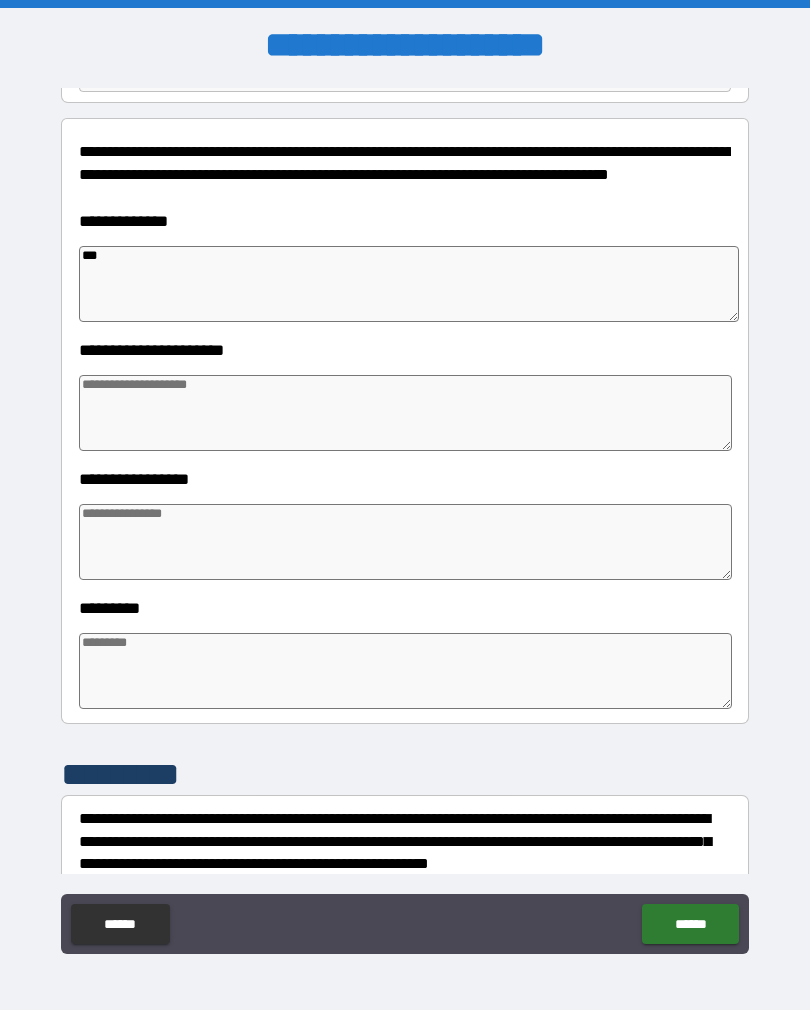 type on "*" 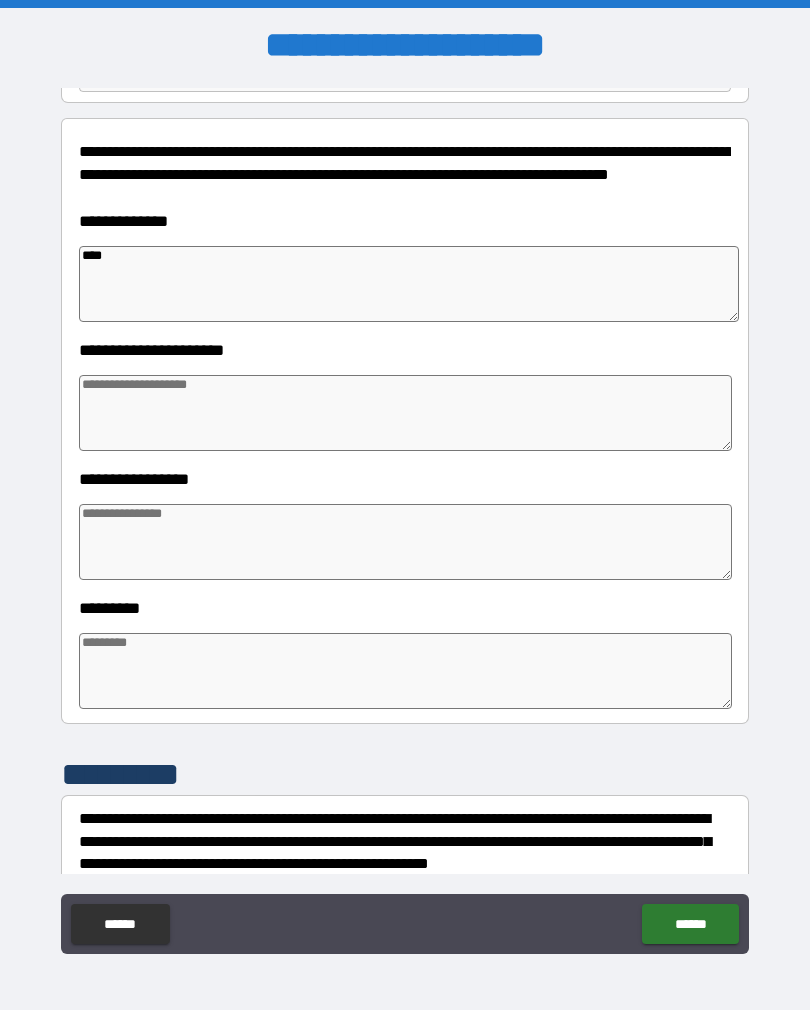 type on "*" 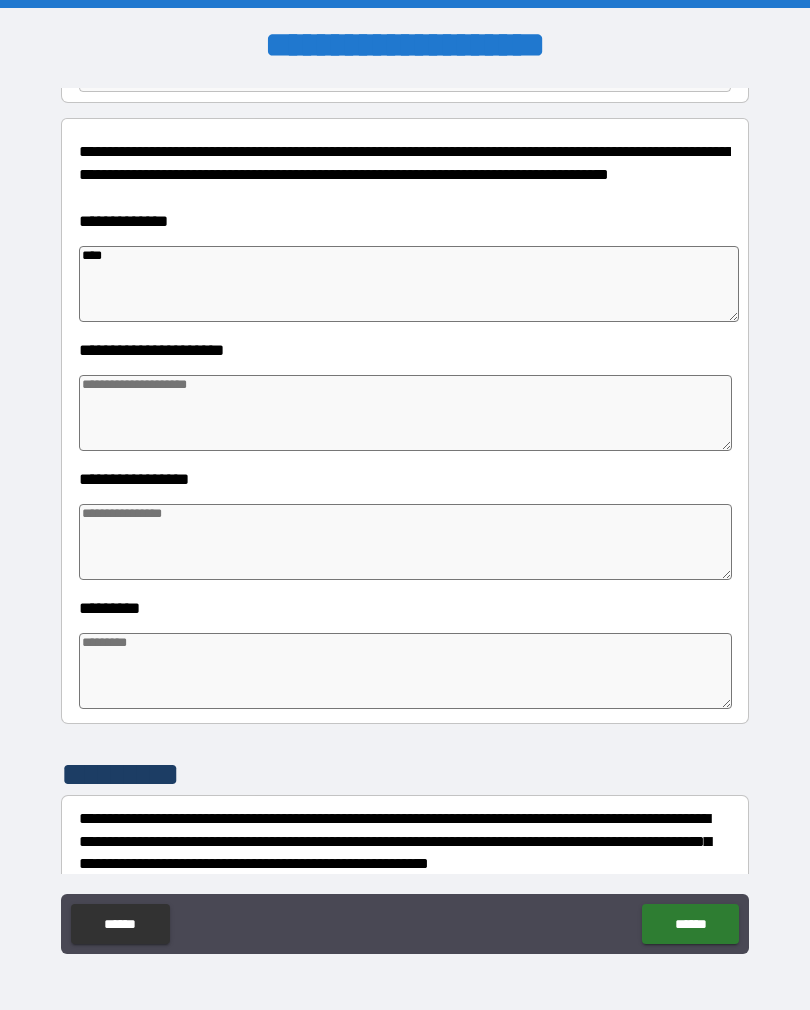 type on "*" 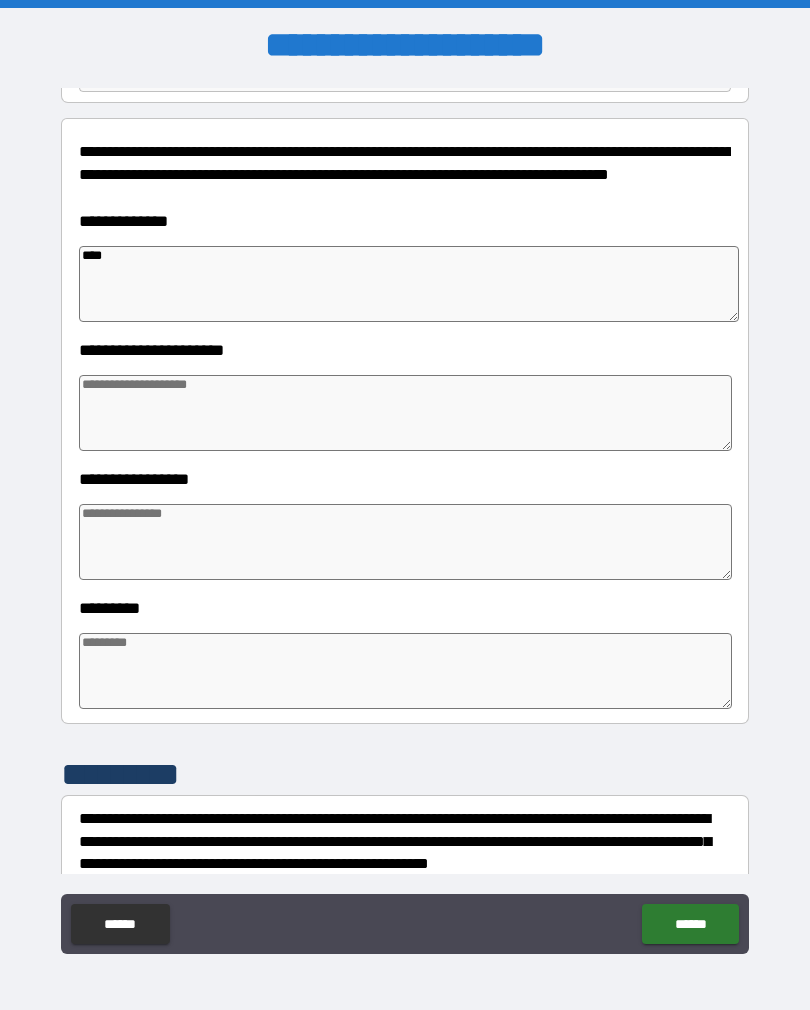 type on "*" 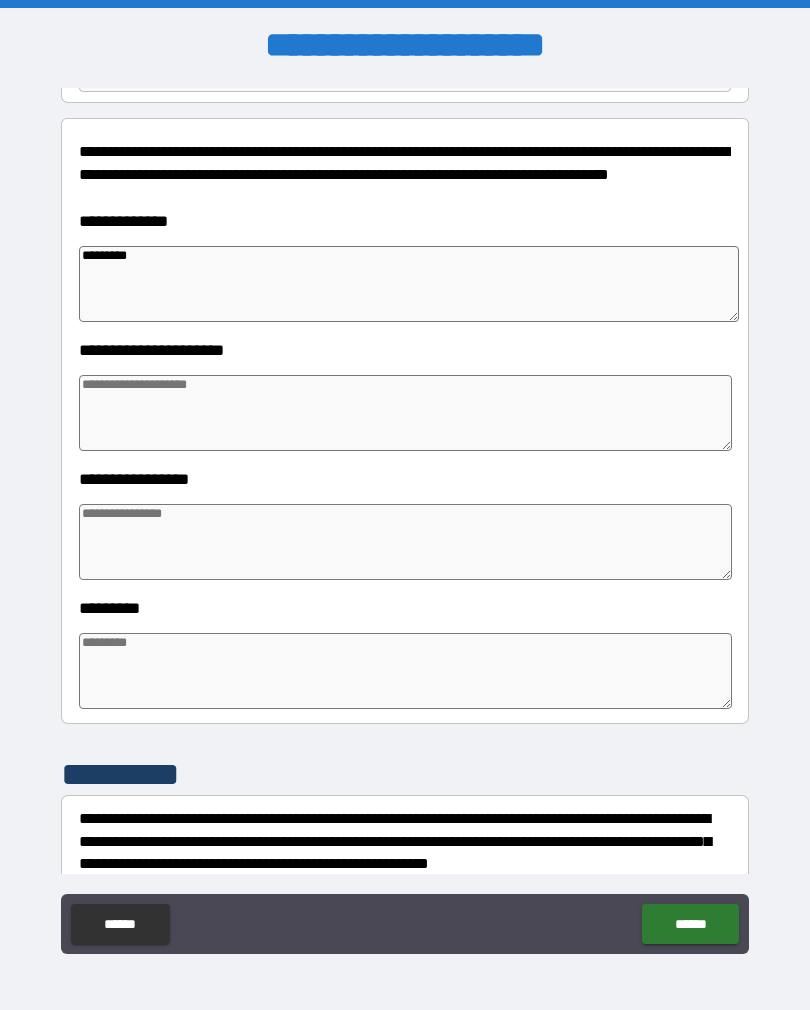 type on "*********" 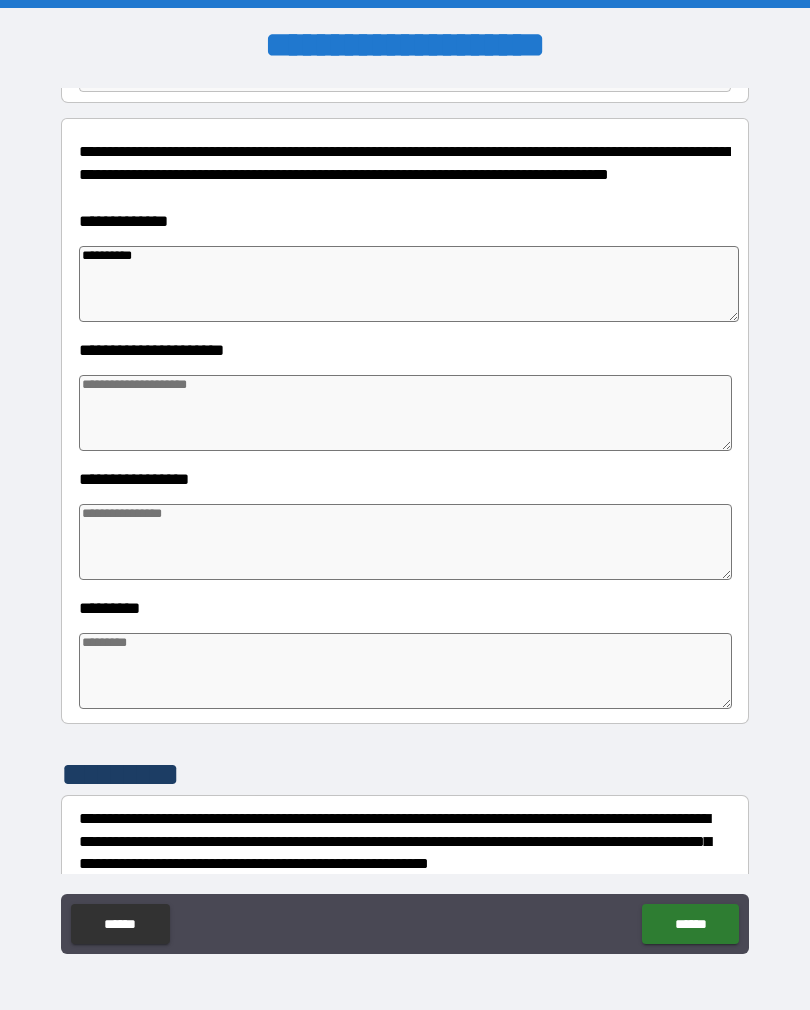 type on "*" 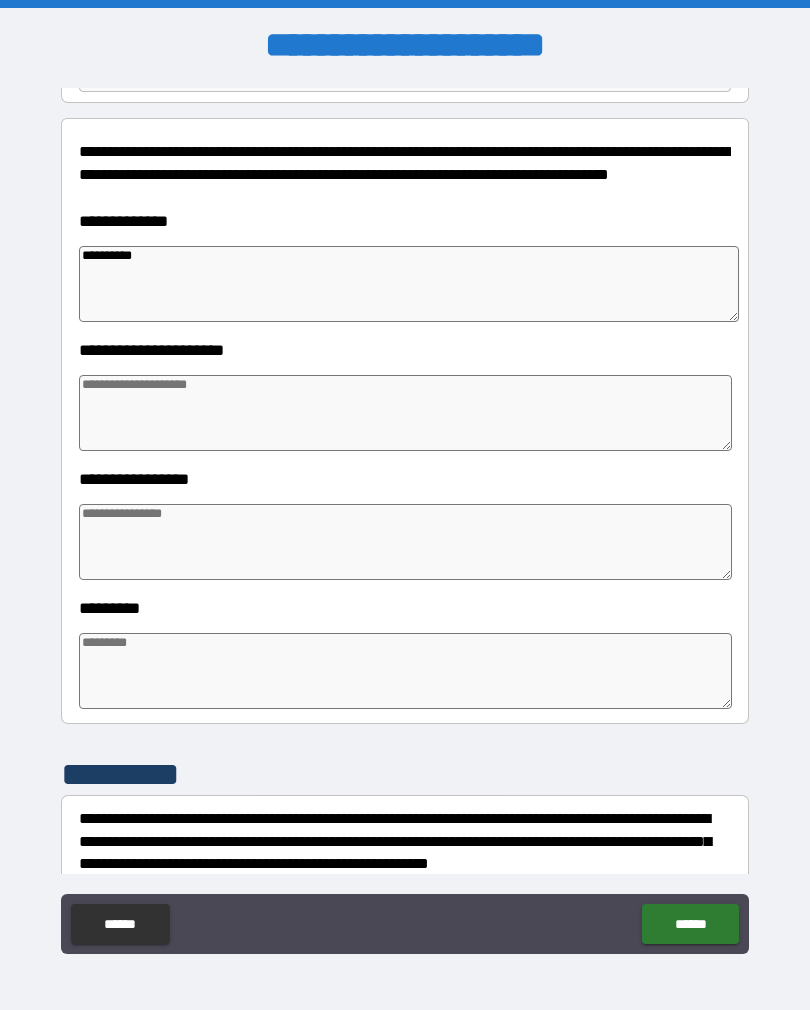 type on "*" 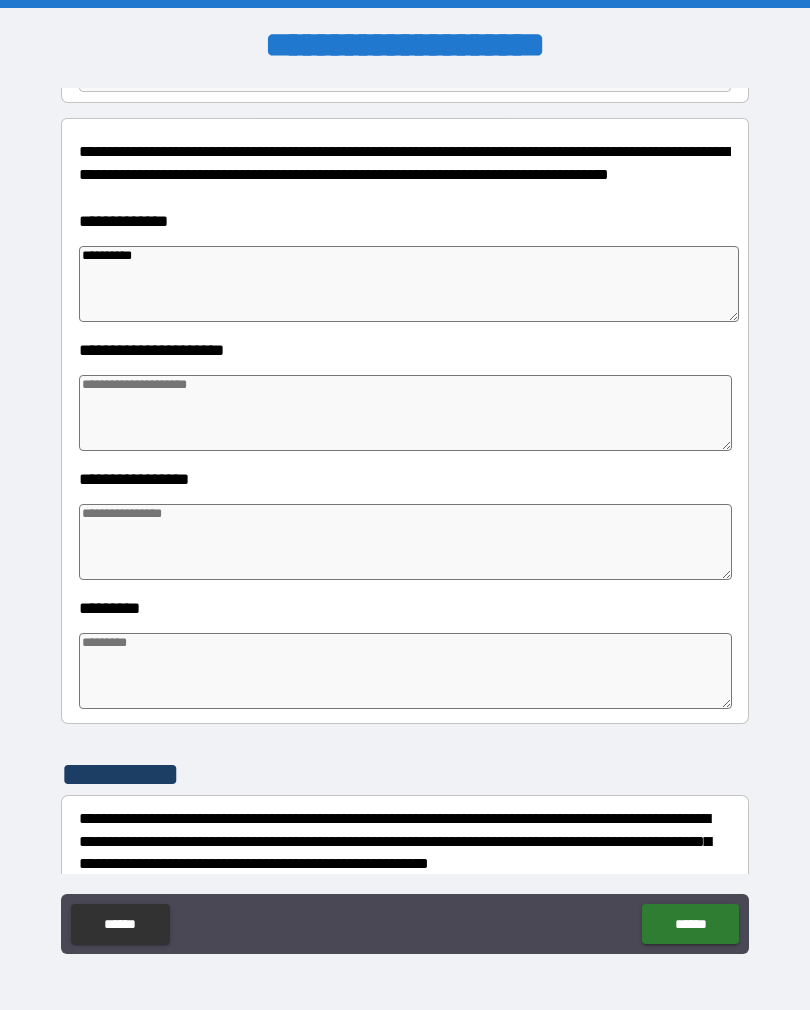 type on "*" 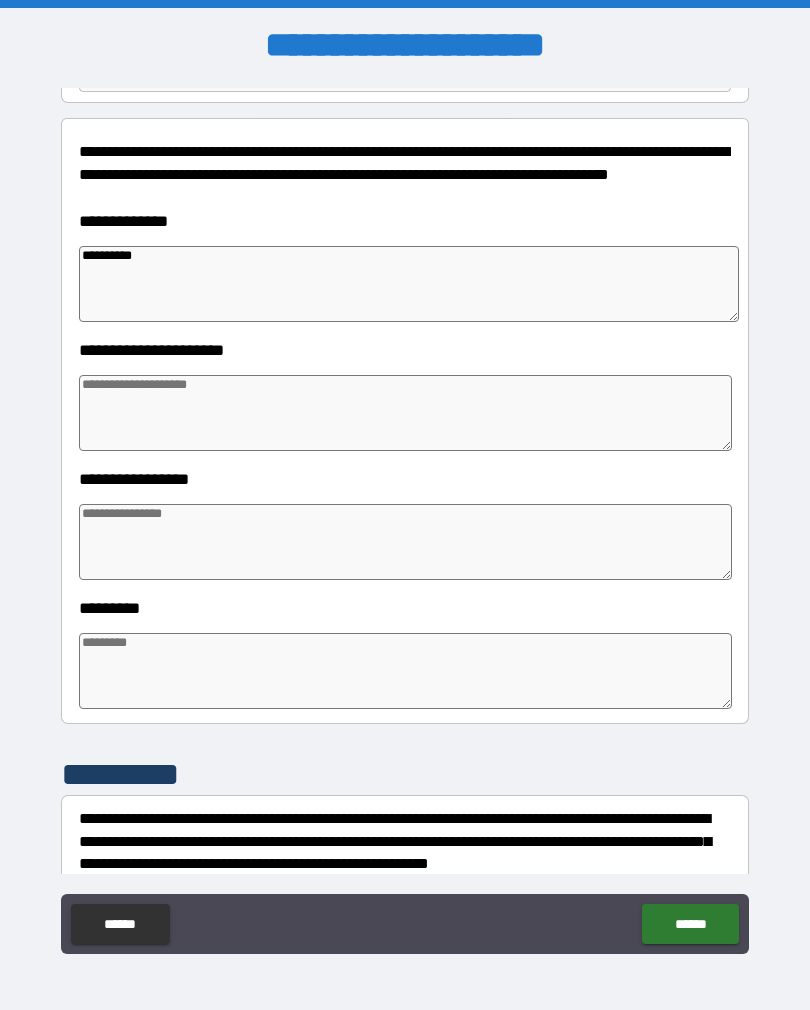 type on "*" 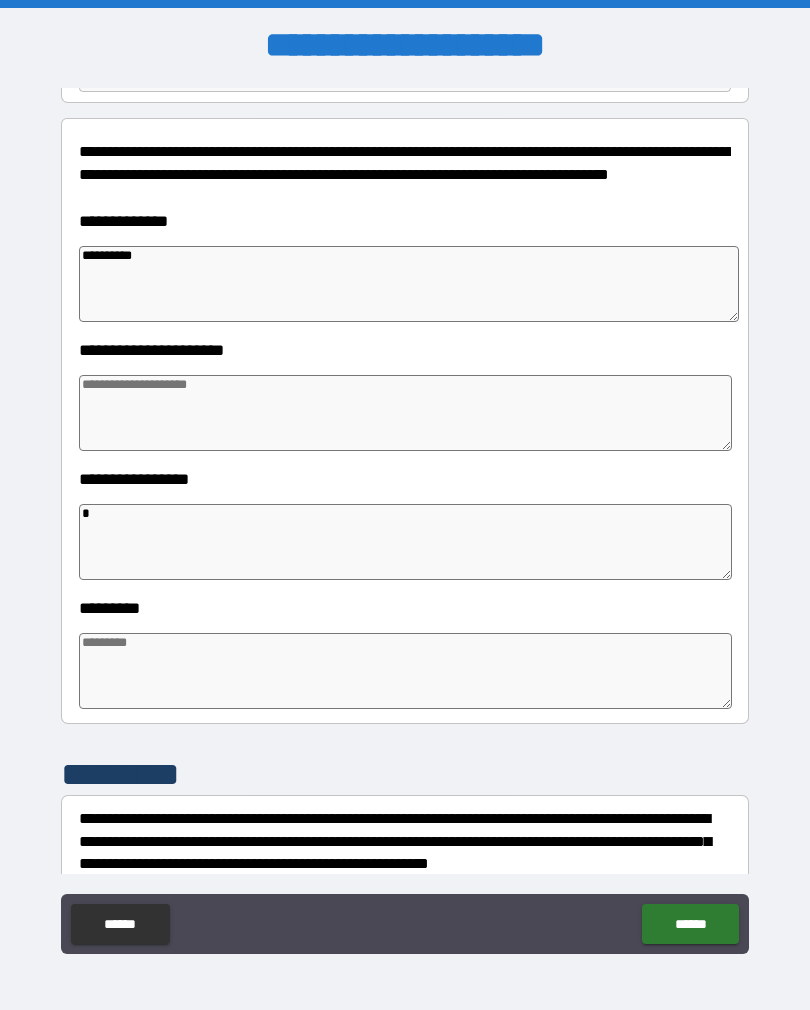type on "*" 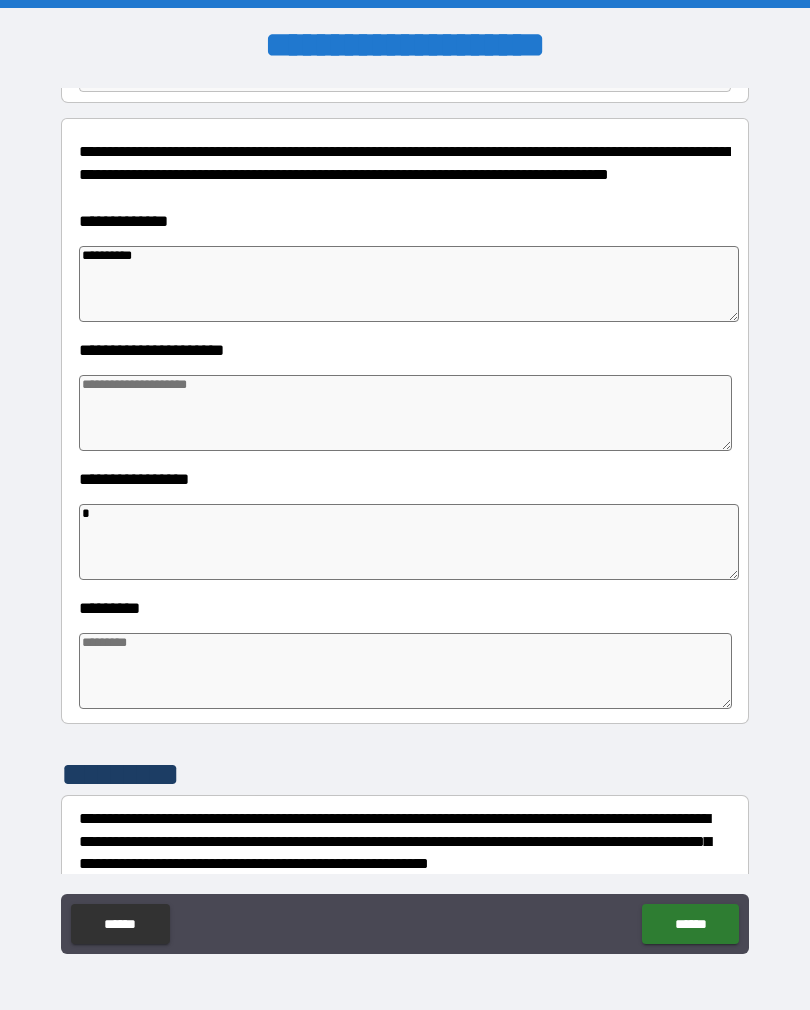 type on "**" 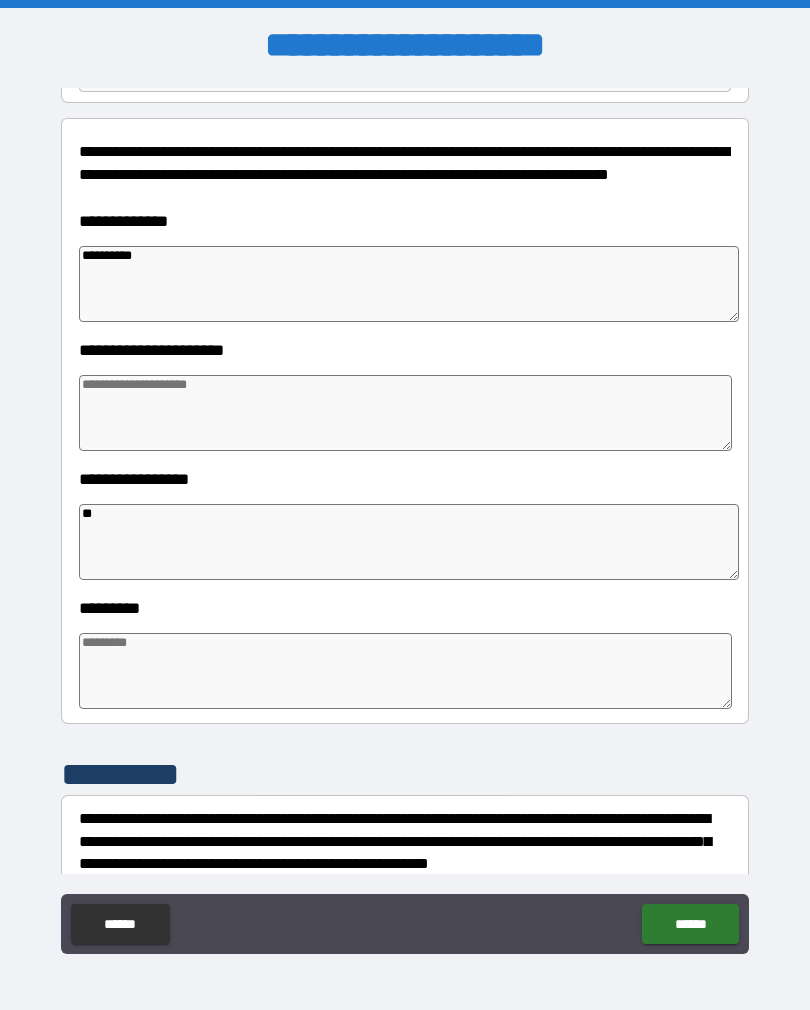 type on "*" 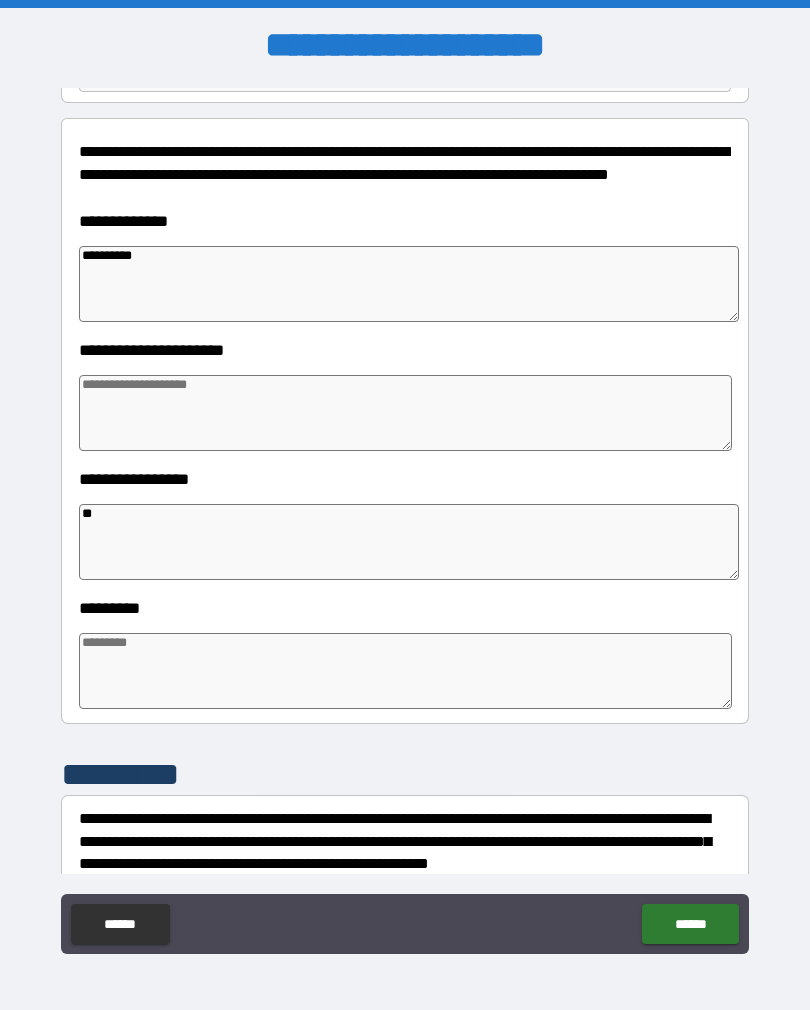type on "*" 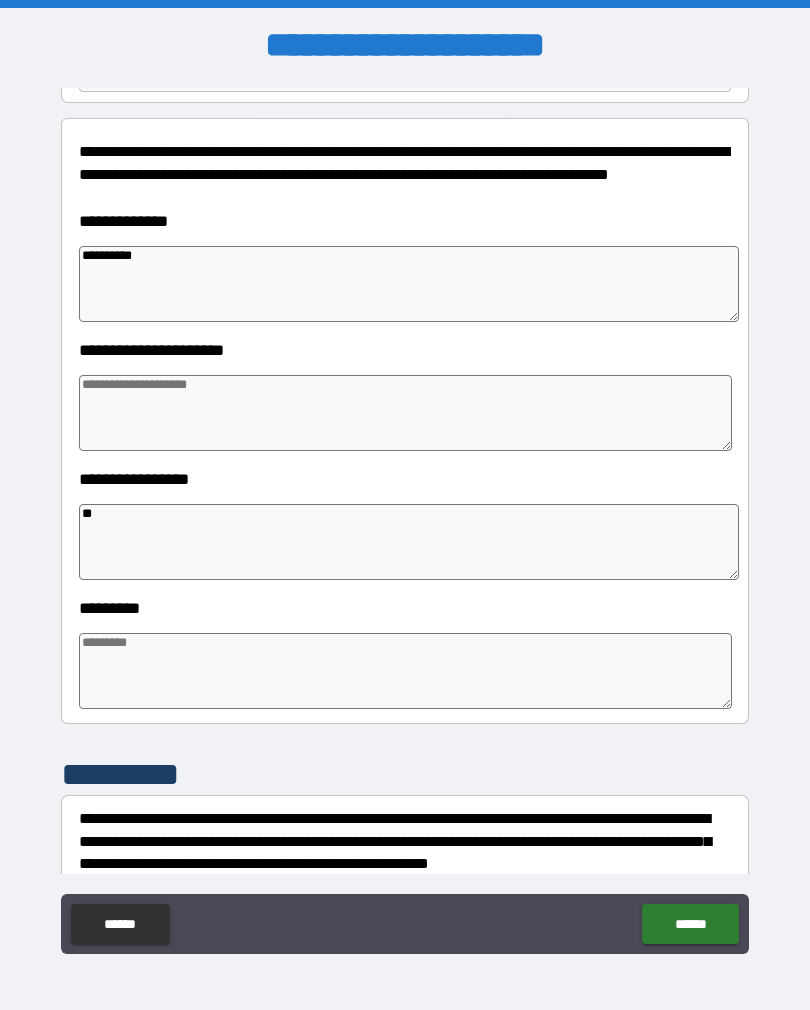 type on "*" 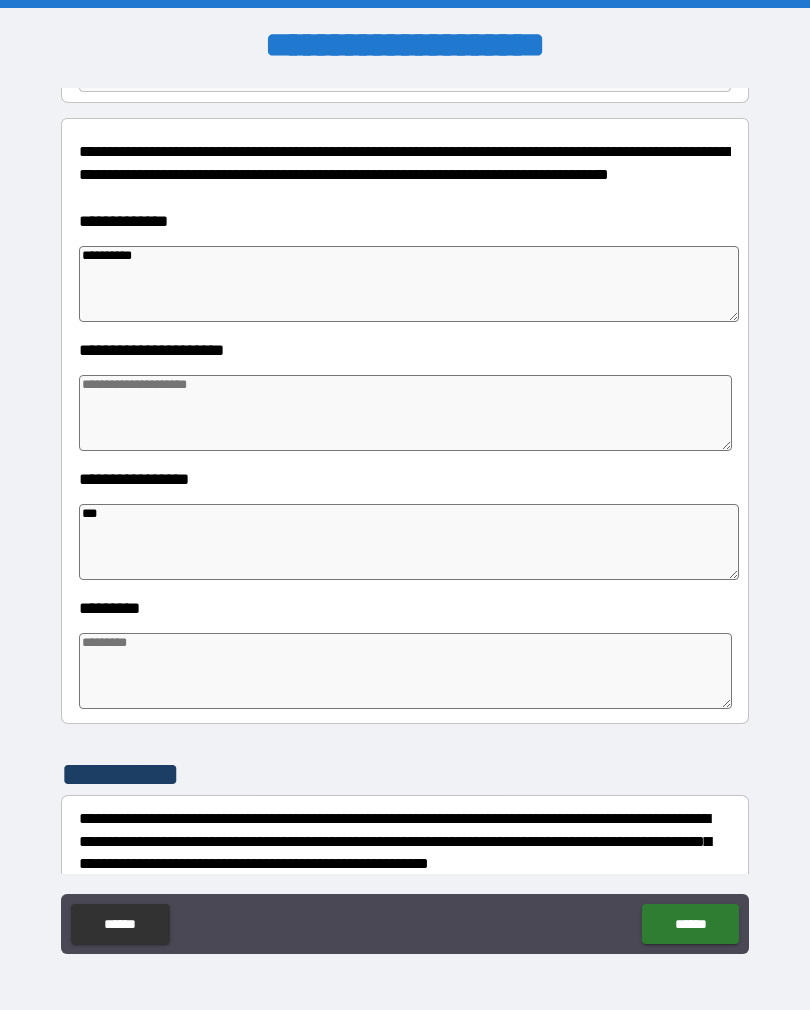 type on "*" 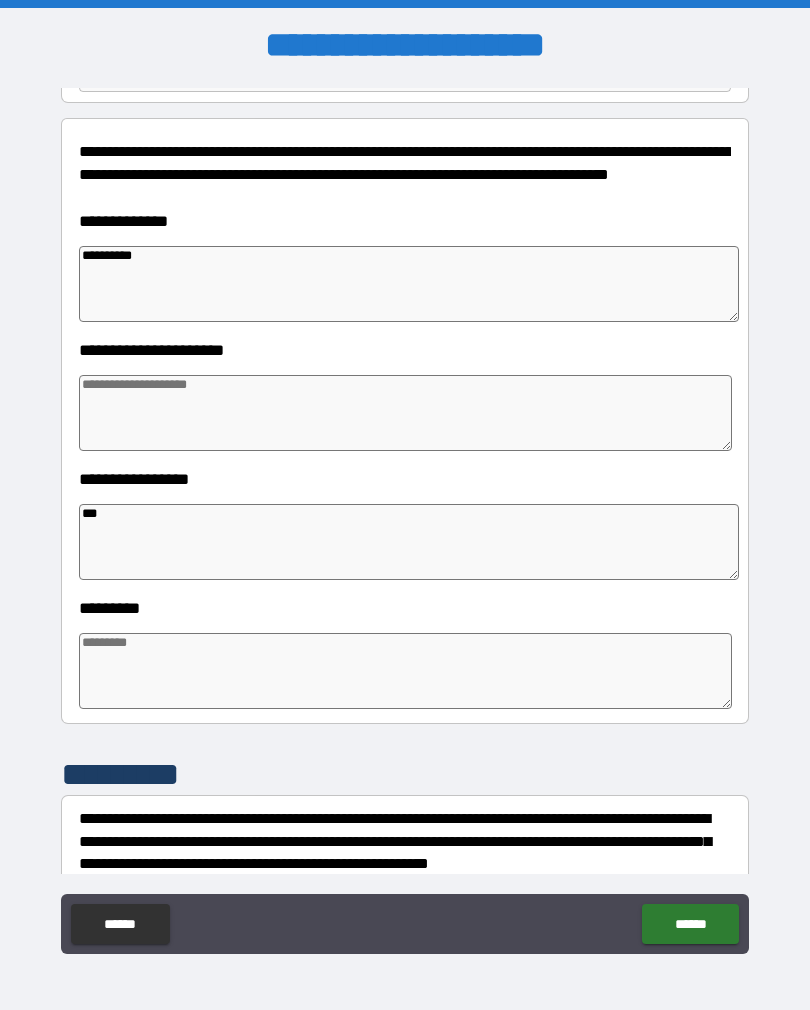 type on "*" 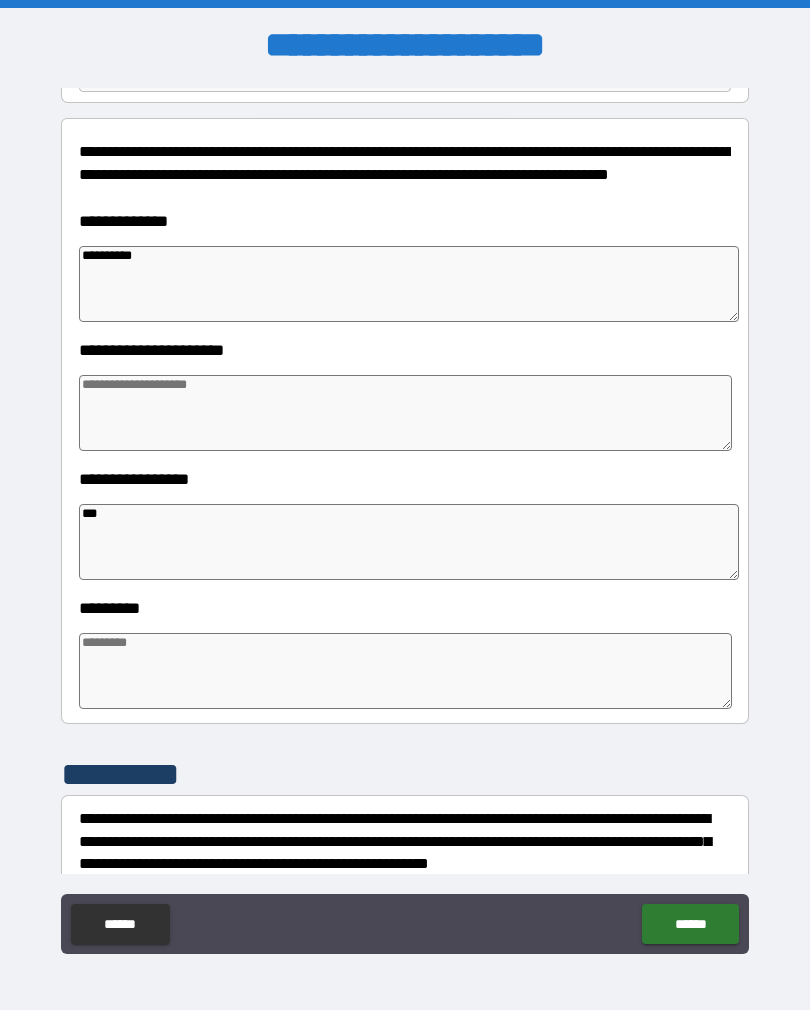 type on "*" 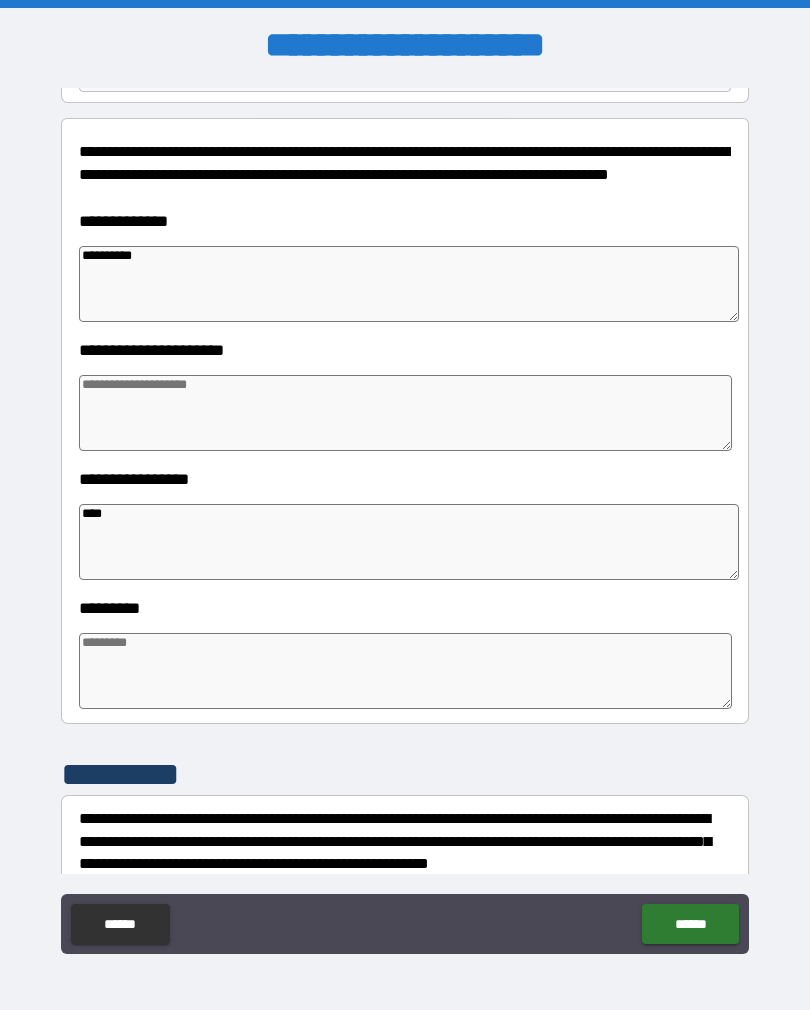 type on "*" 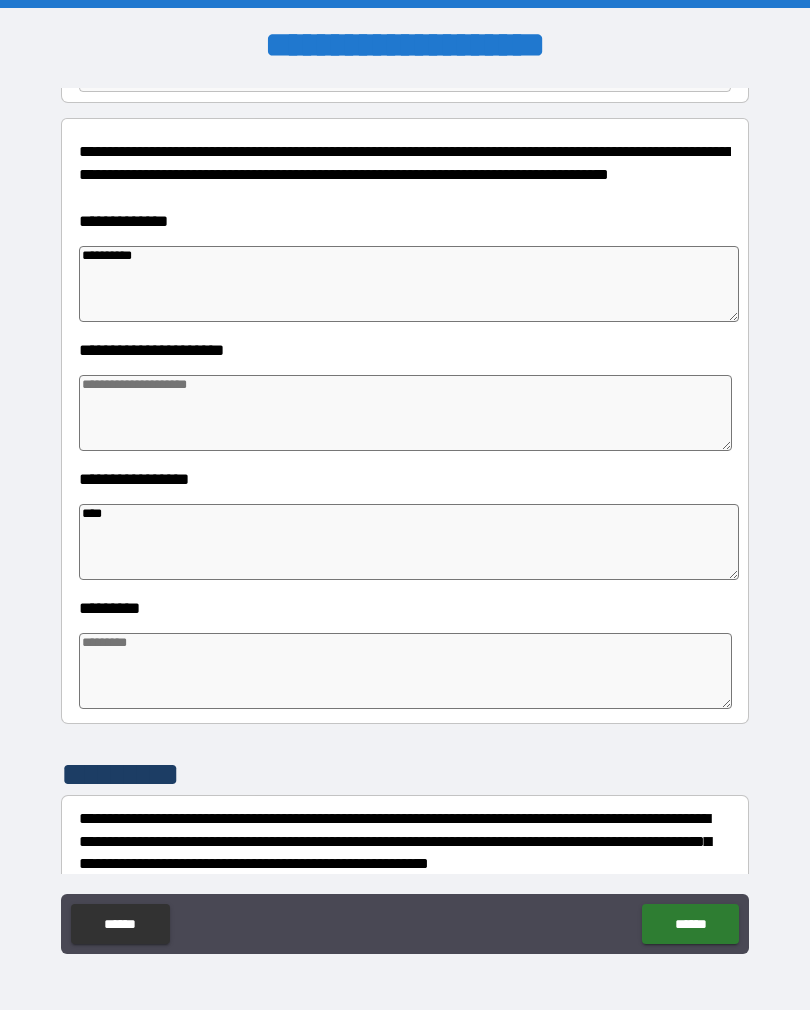 type on "*" 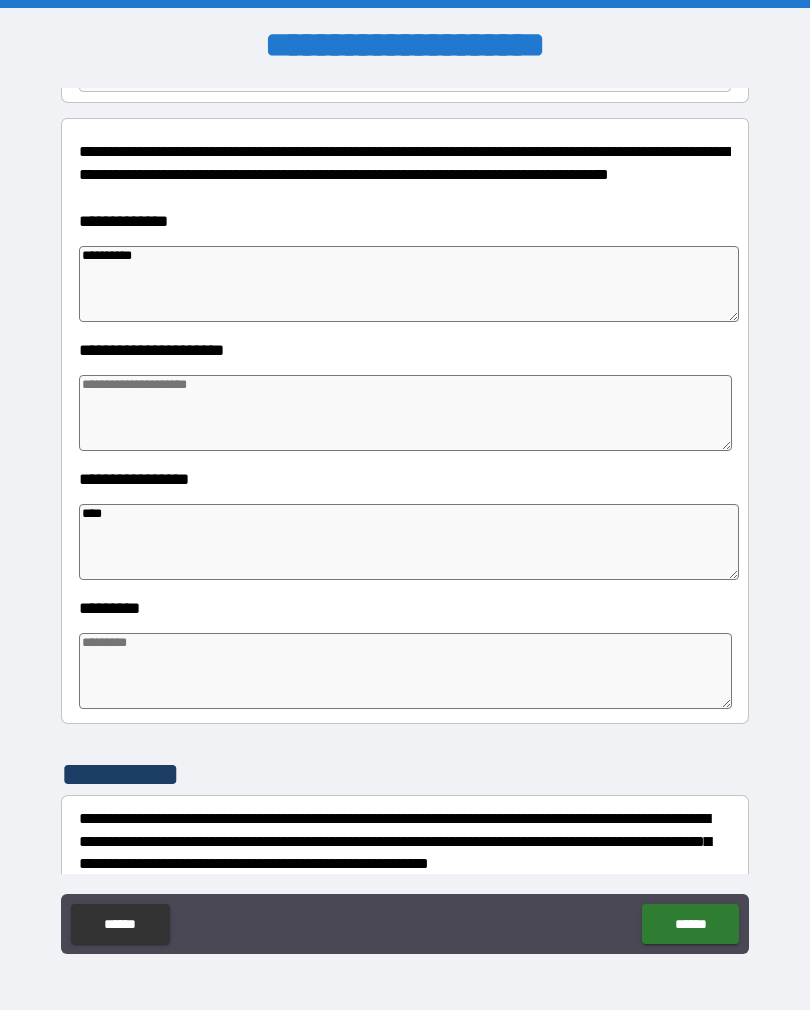 type on "*" 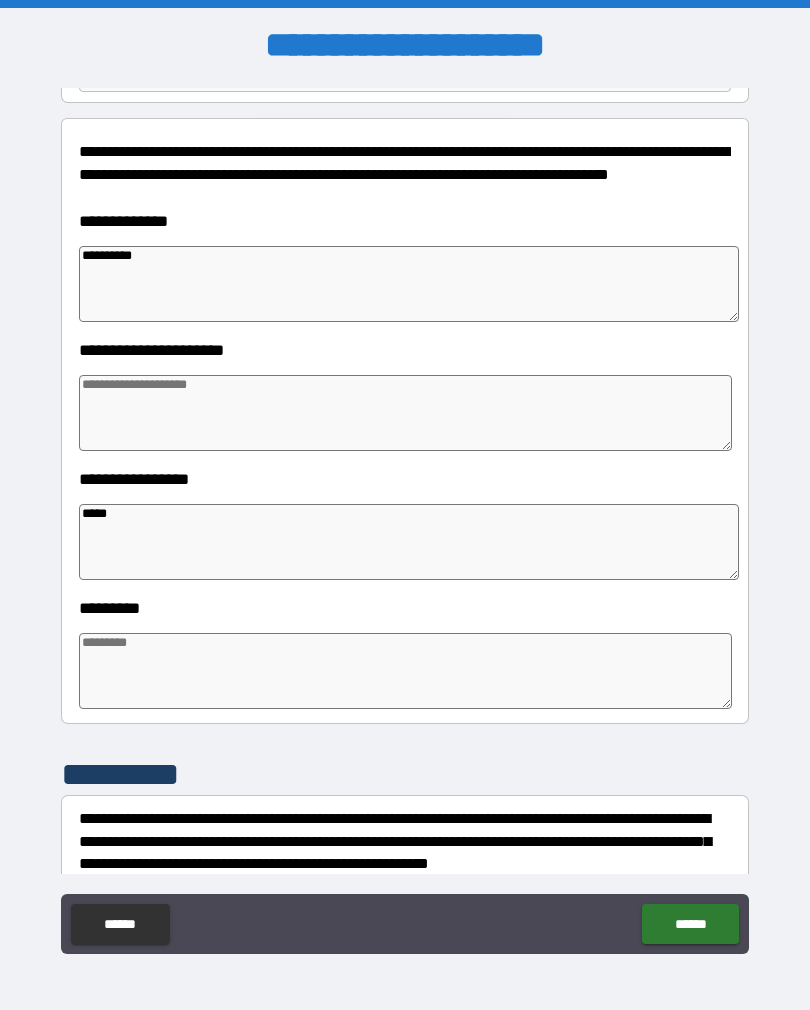type on "*" 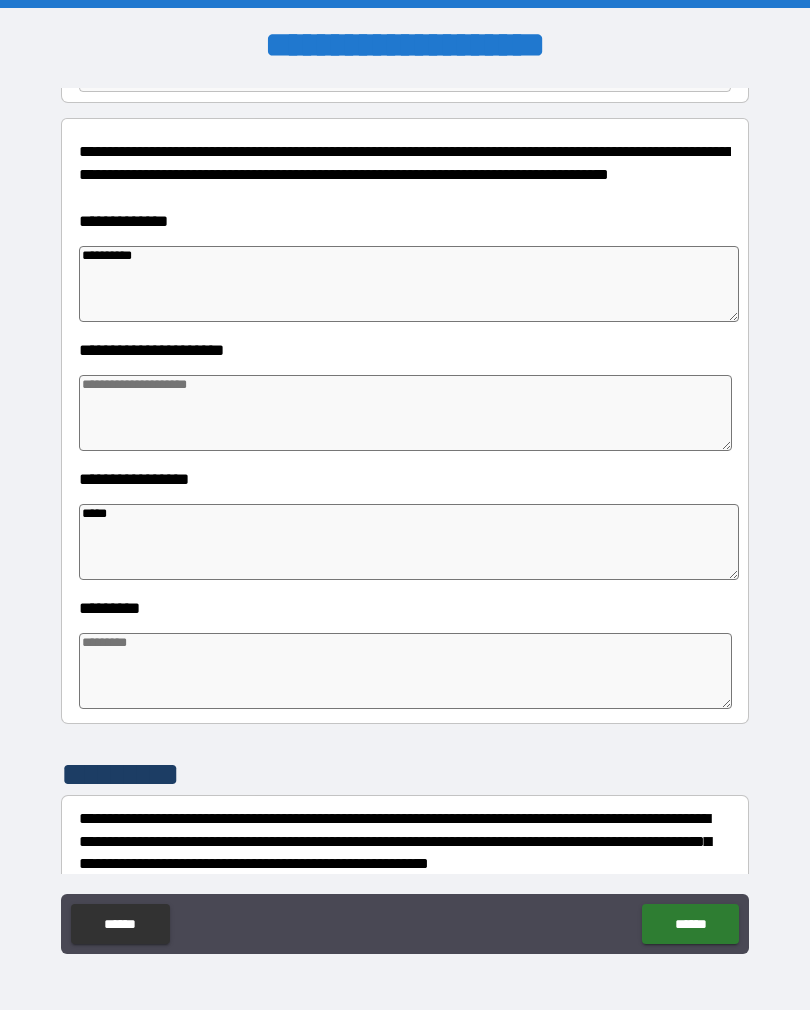 type on "*" 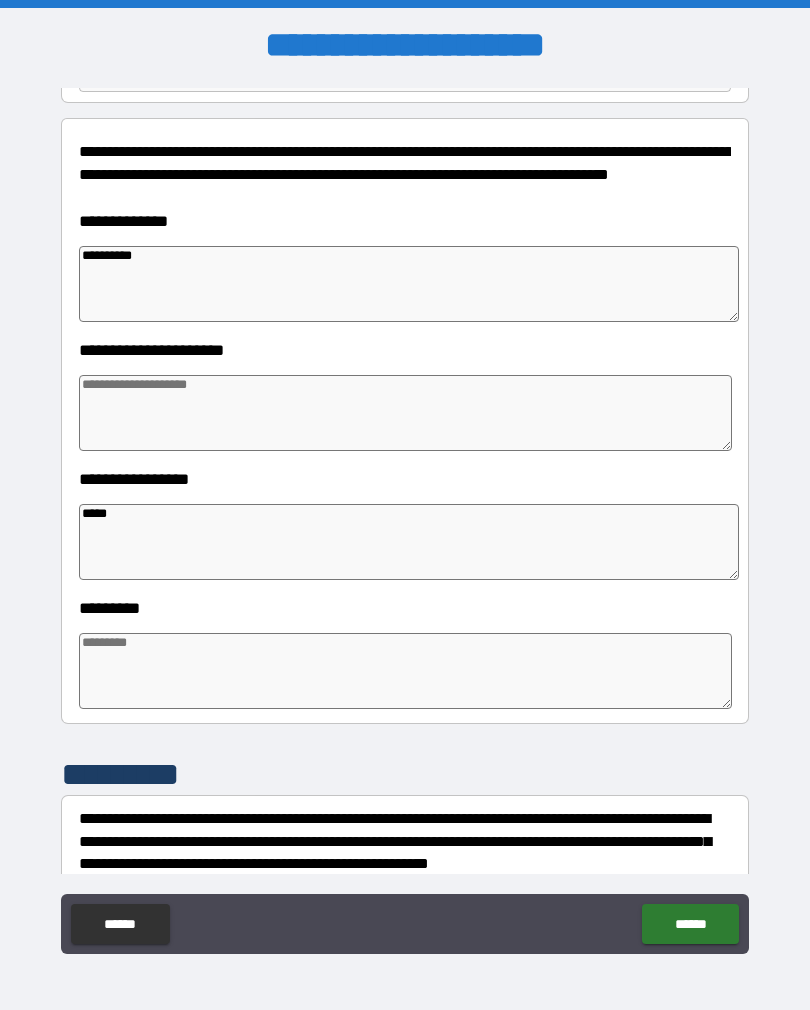 type on "*" 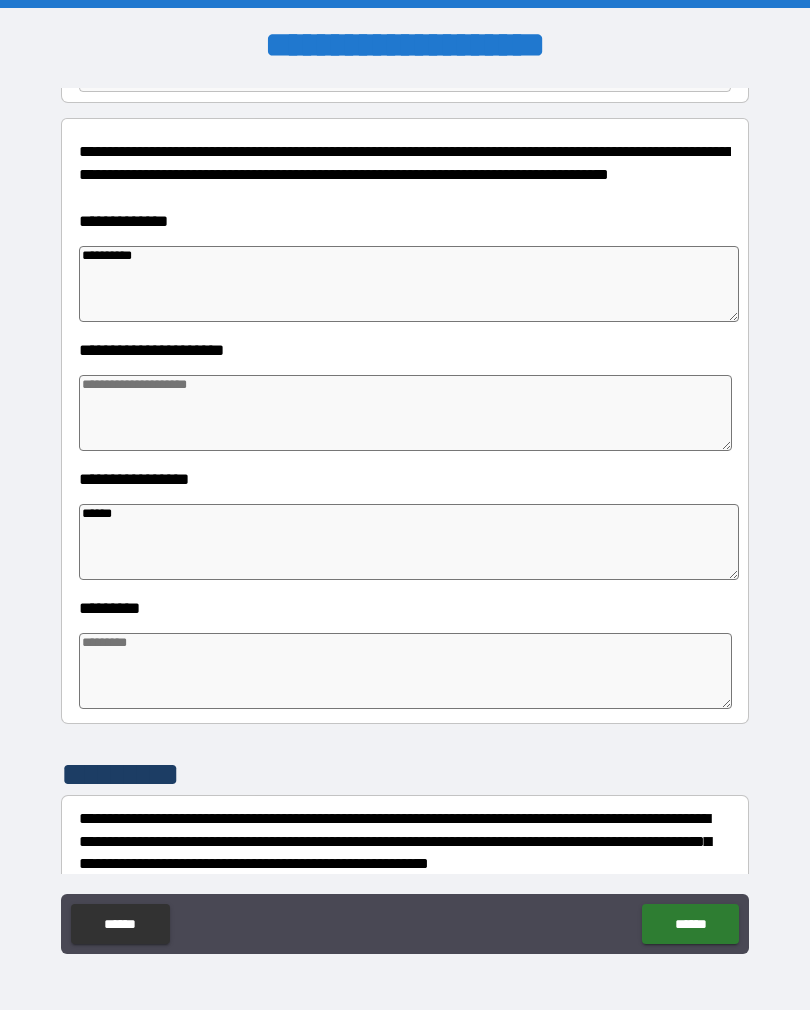 type on "*" 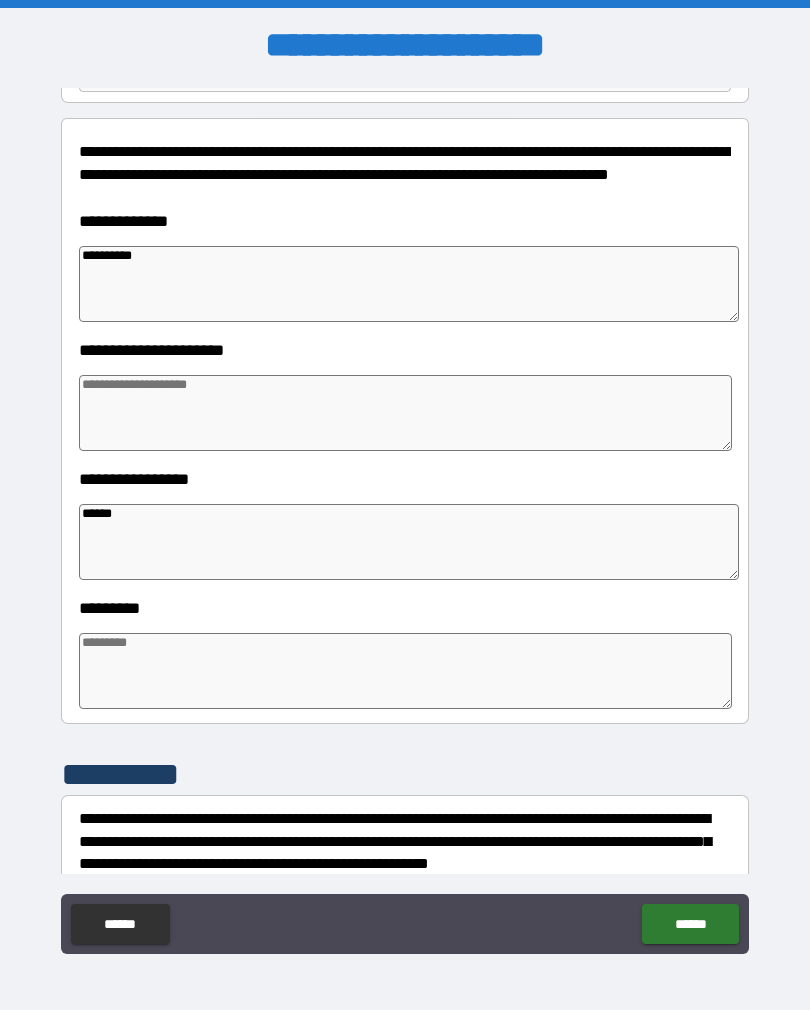 type on "*" 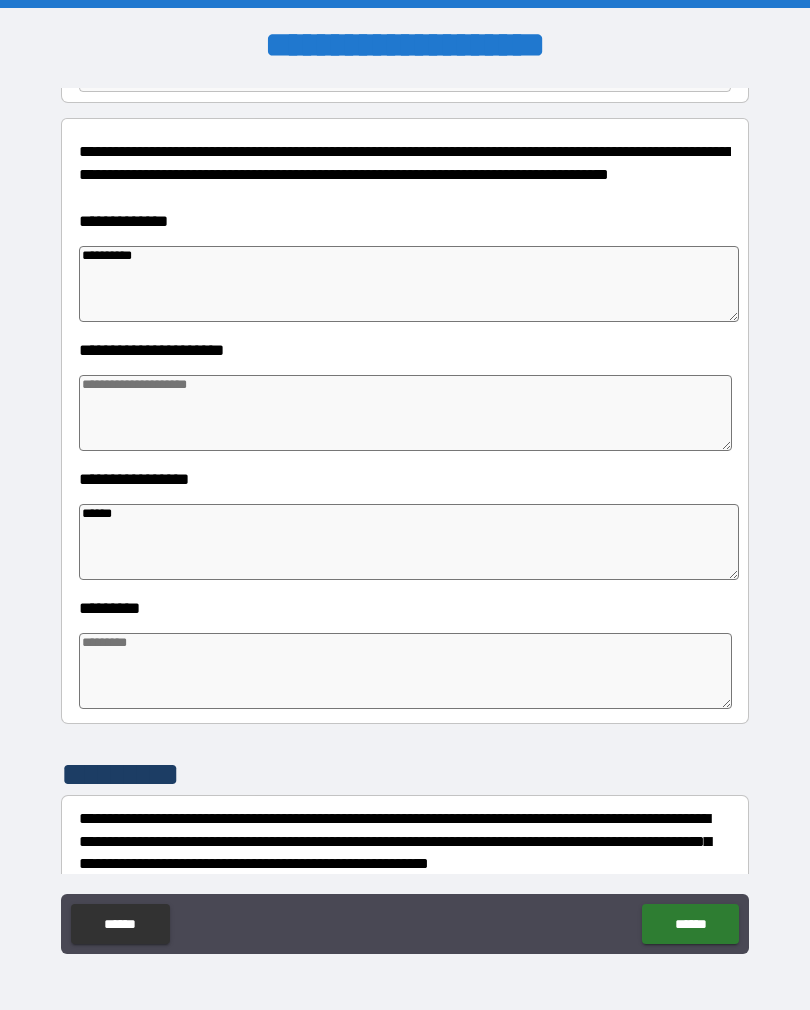 type on "*" 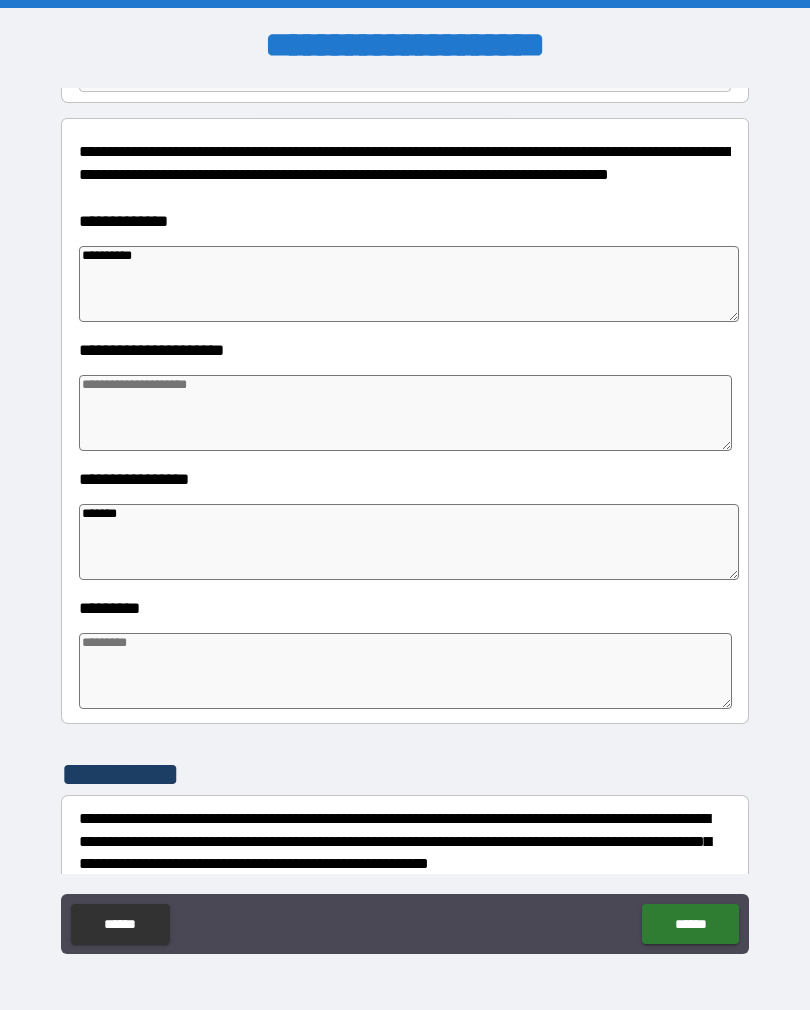type on "*" 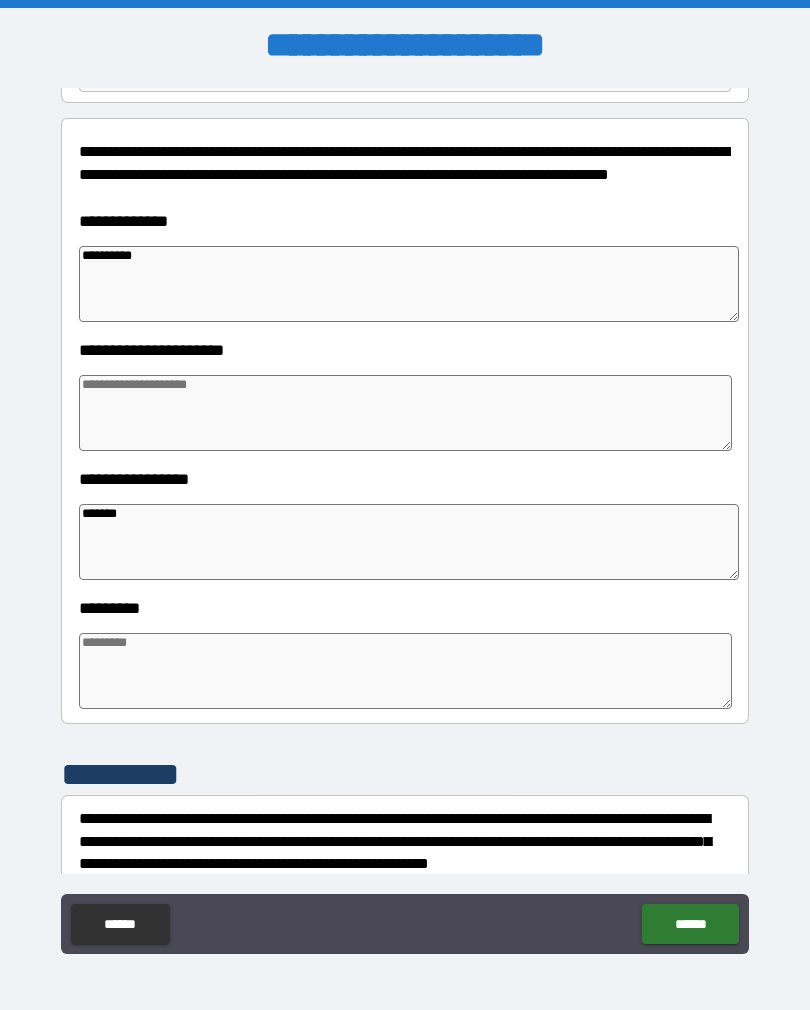 type on "*******" 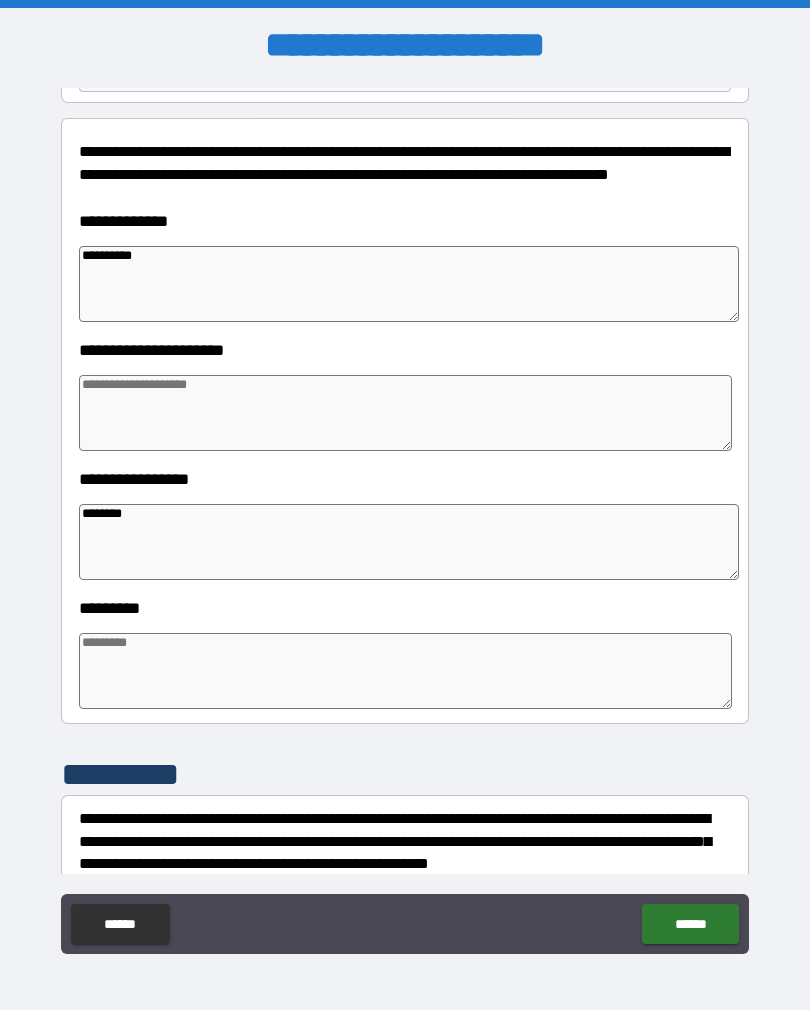 type on "*" 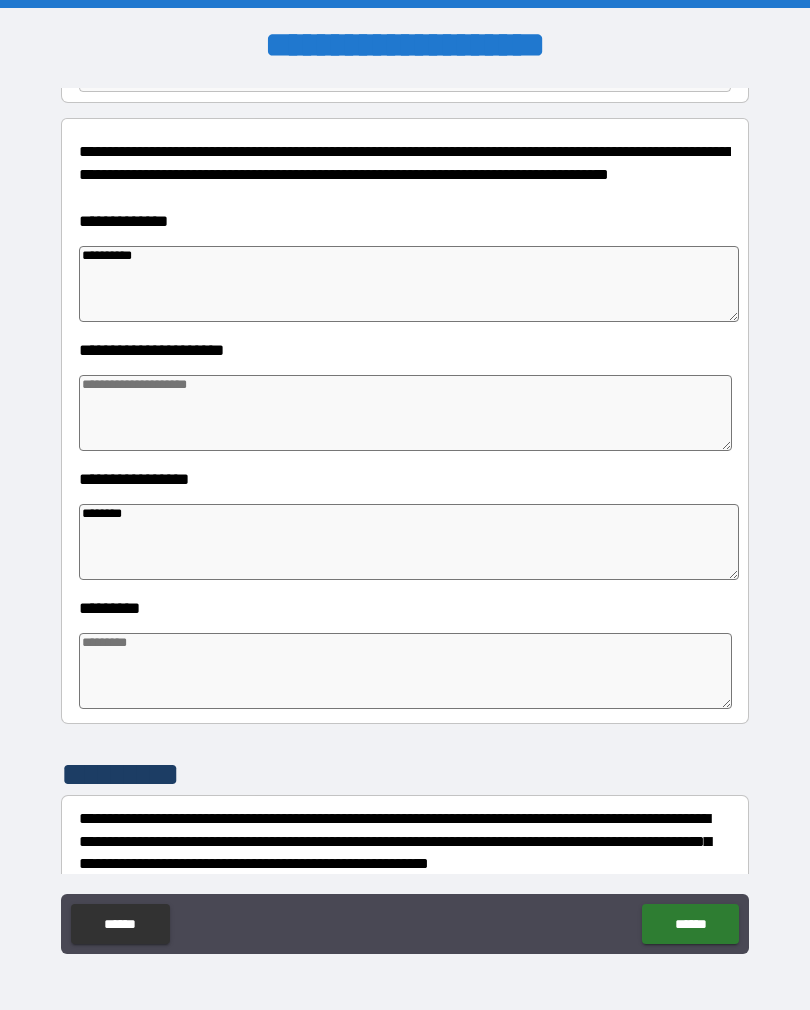 type on "*" 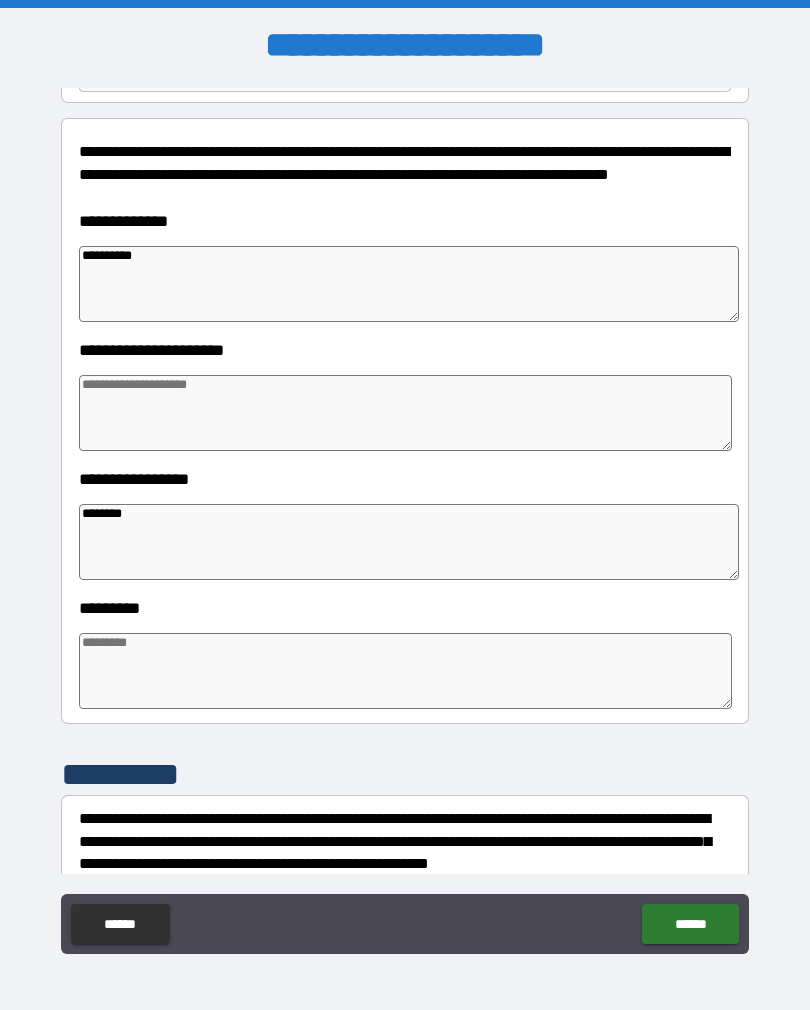 type on "*" 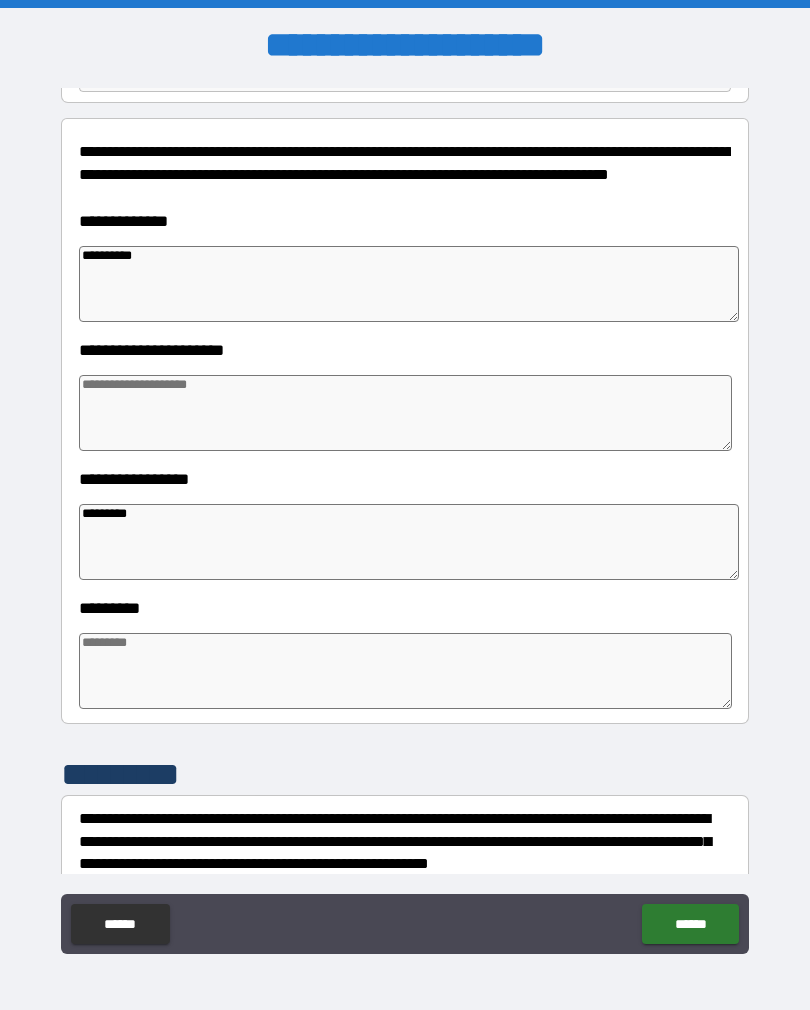 type on "*" 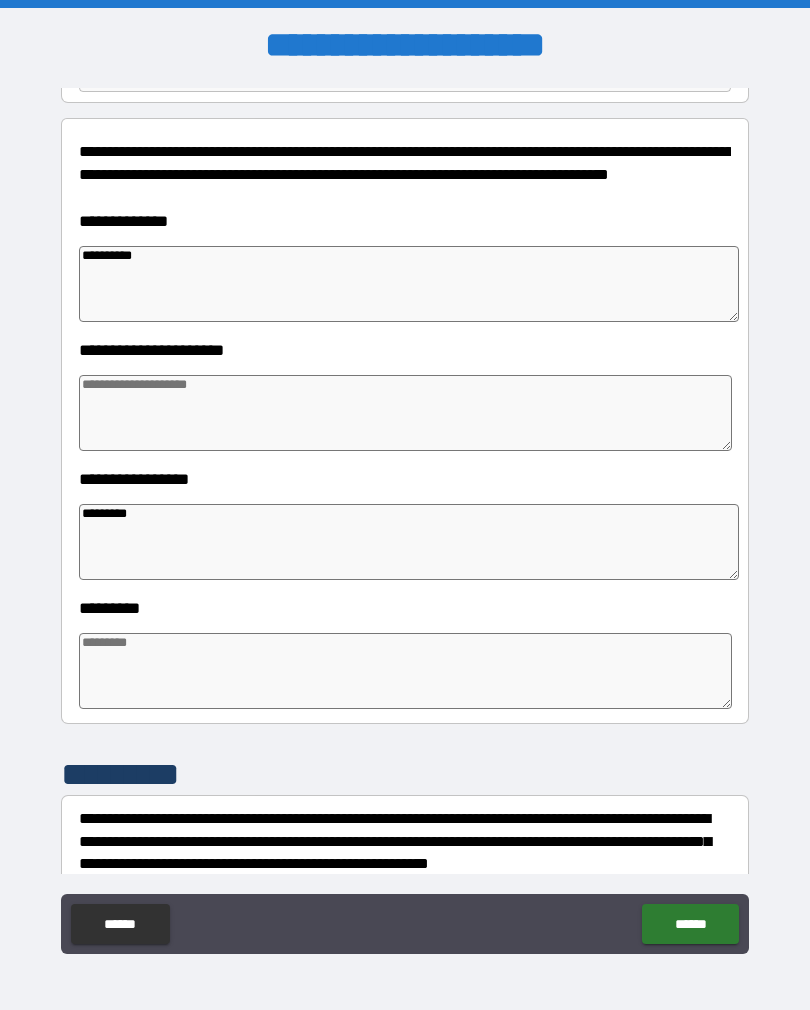 type on "**********" 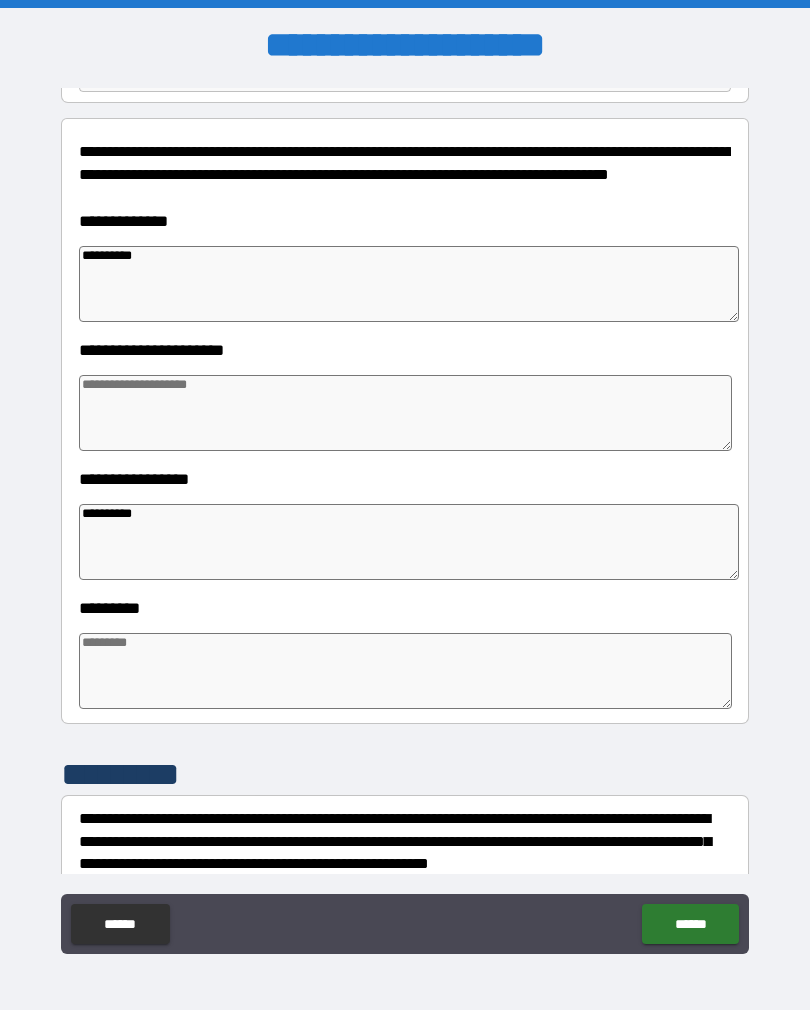 type on "*" 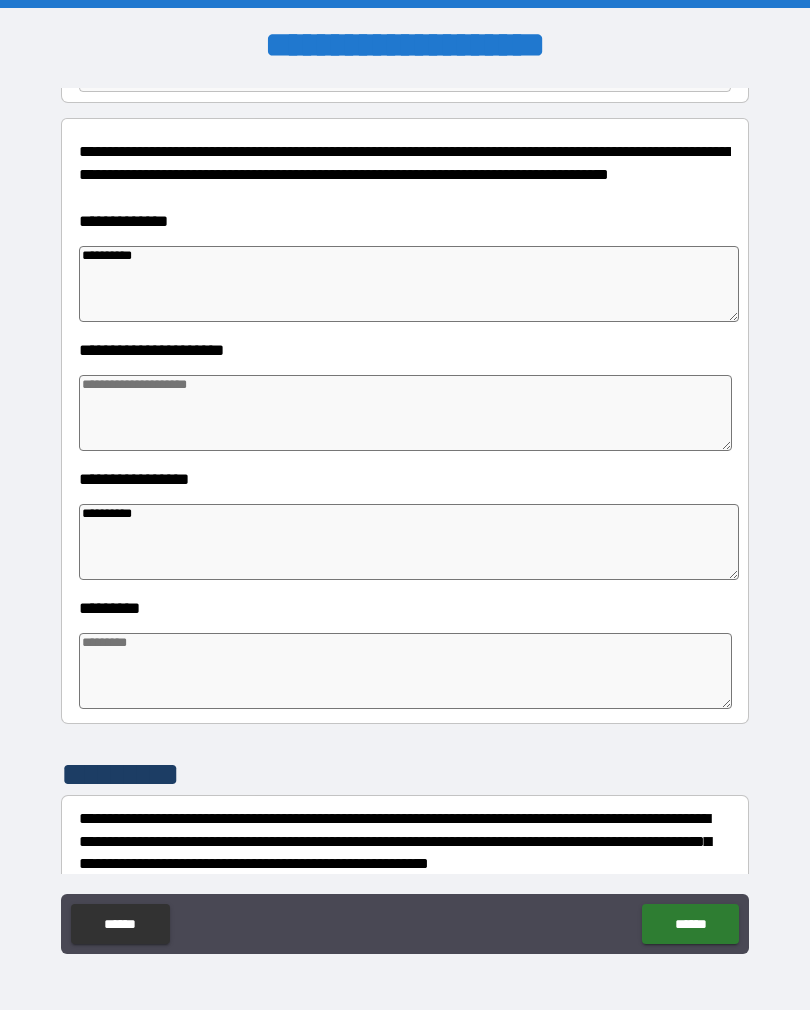 type on "*" 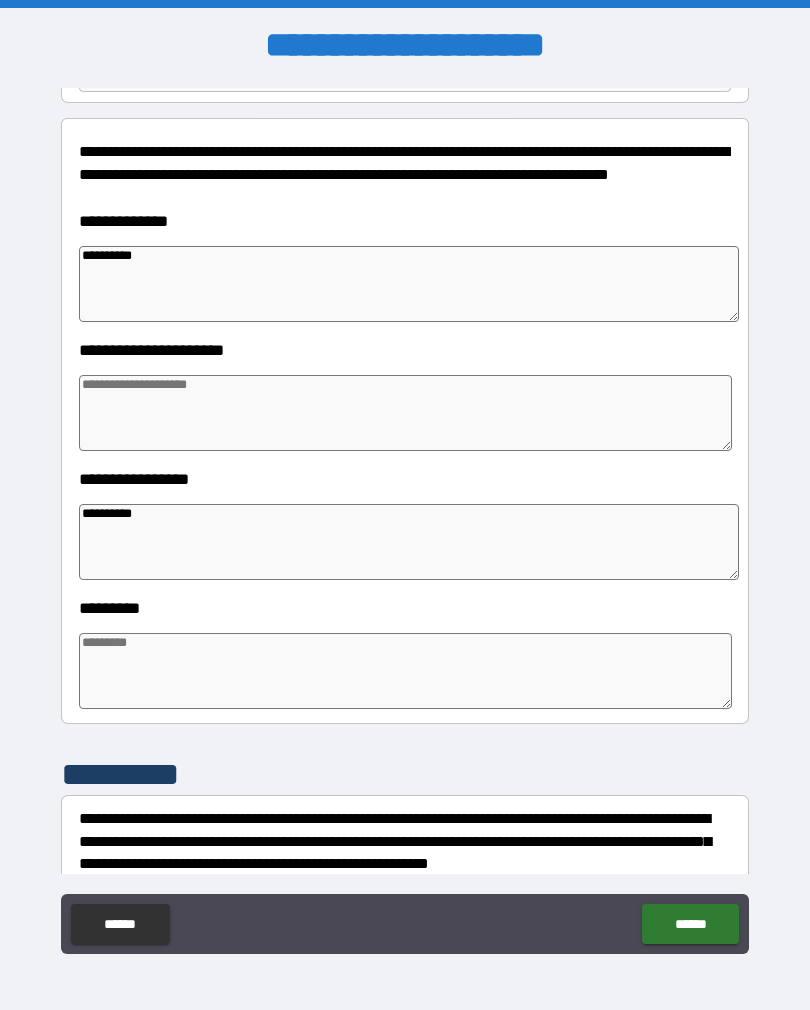 type on "*" 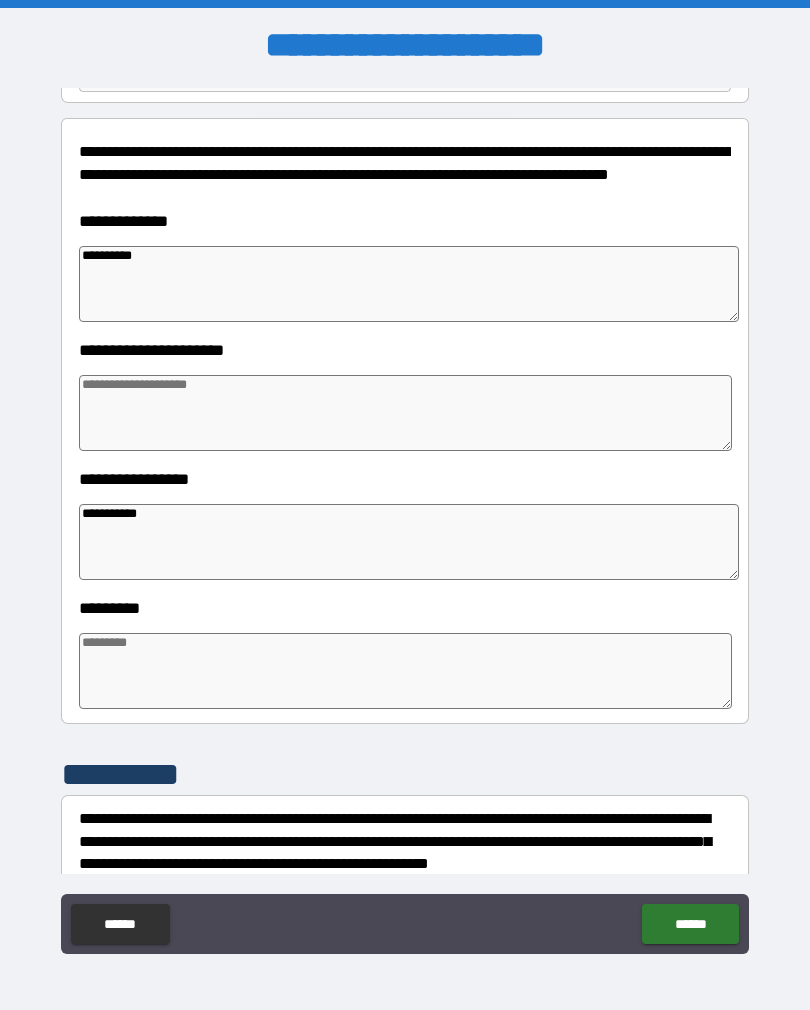 type on "*" 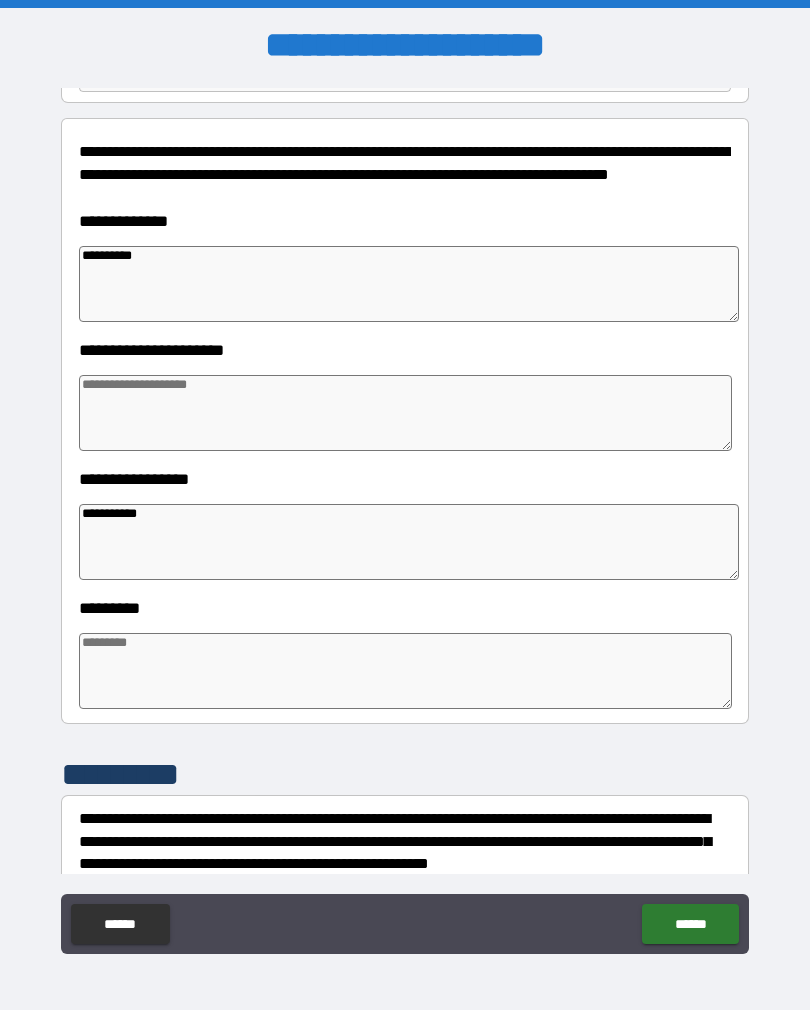 type on "**********" 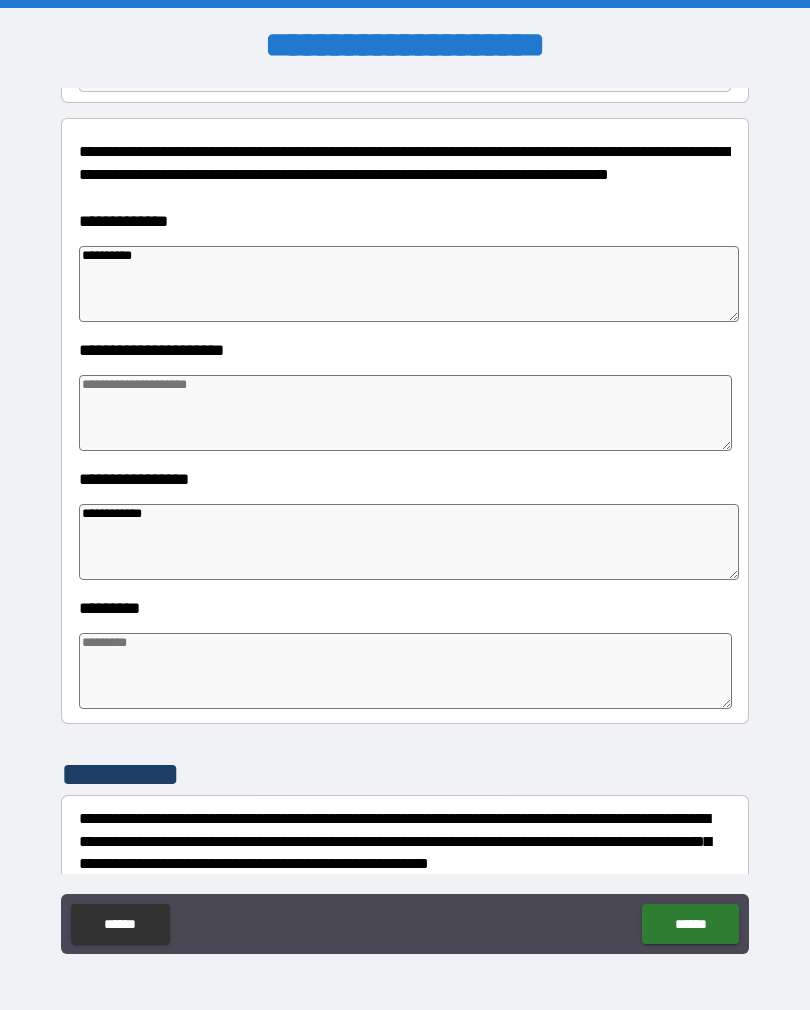 type on "*" 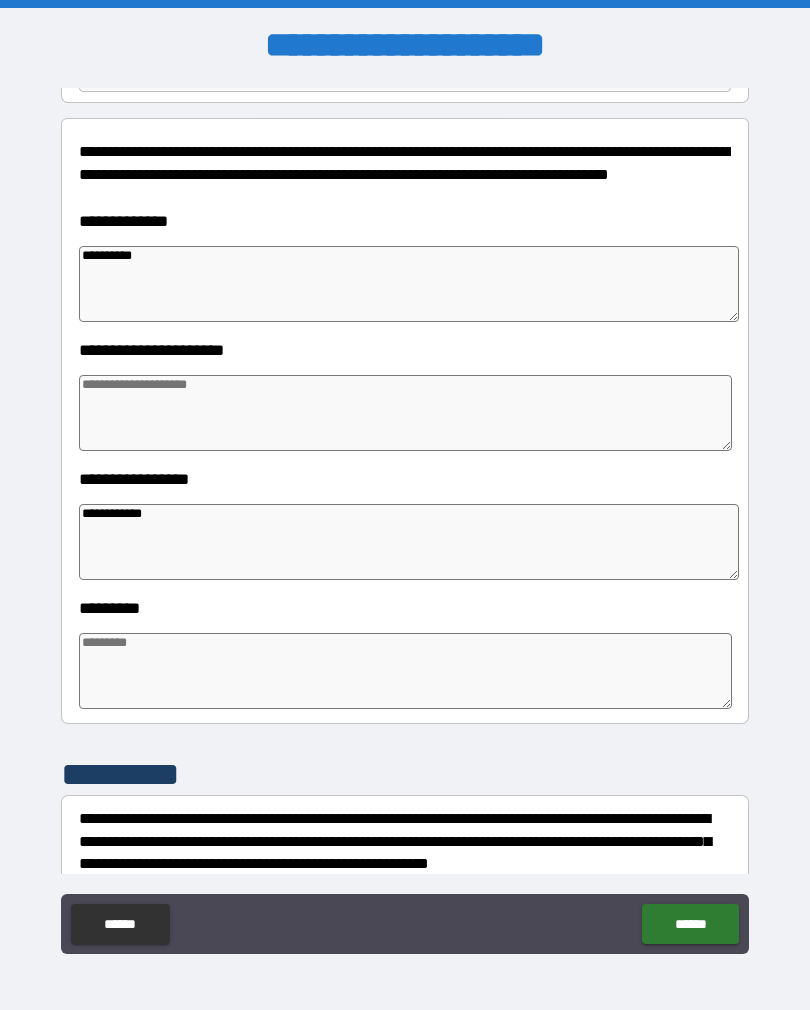 type on "*" 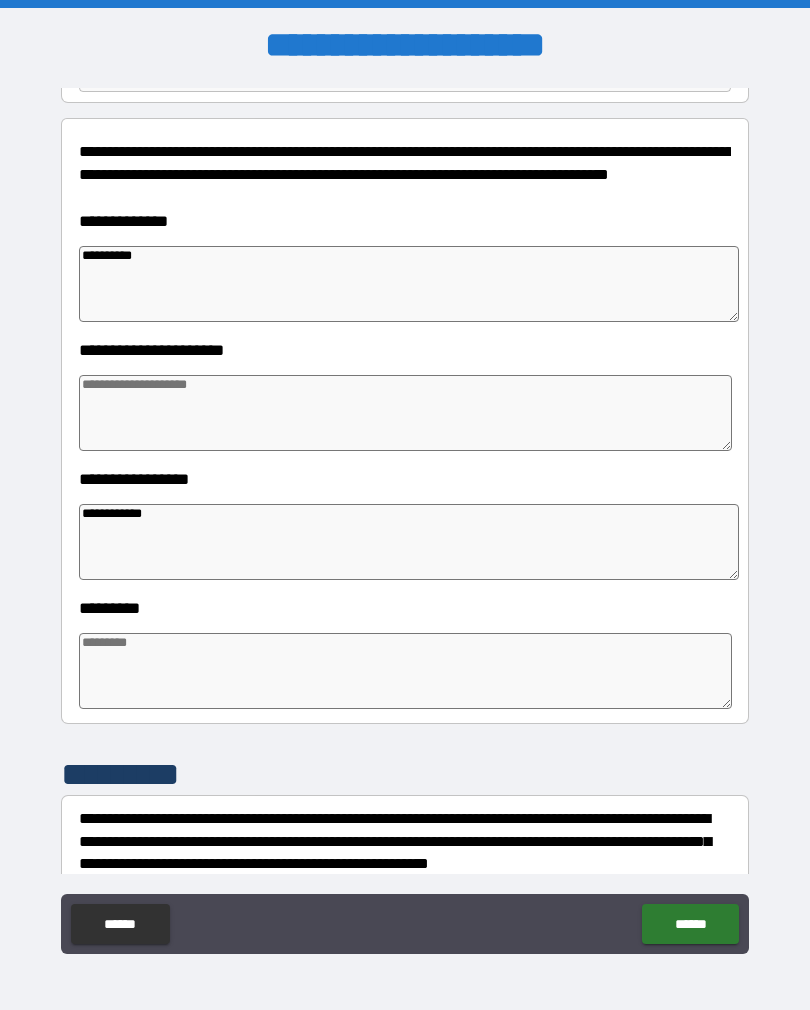 type on "*" 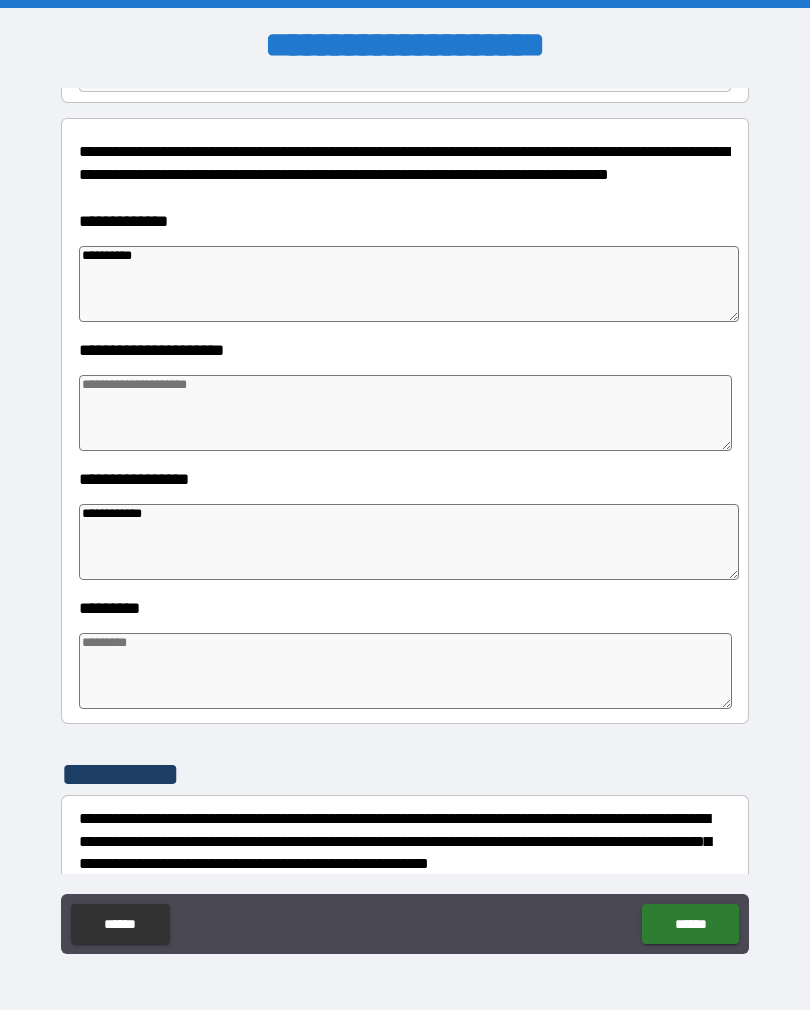 type on "**********" 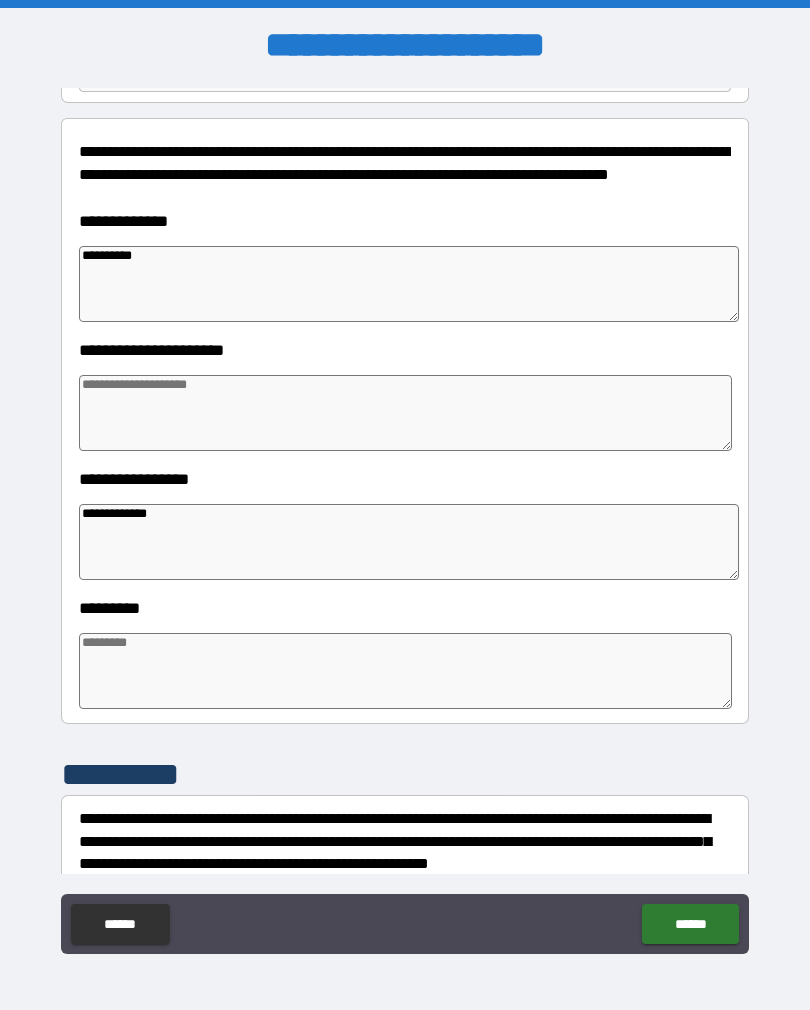 type on "*" 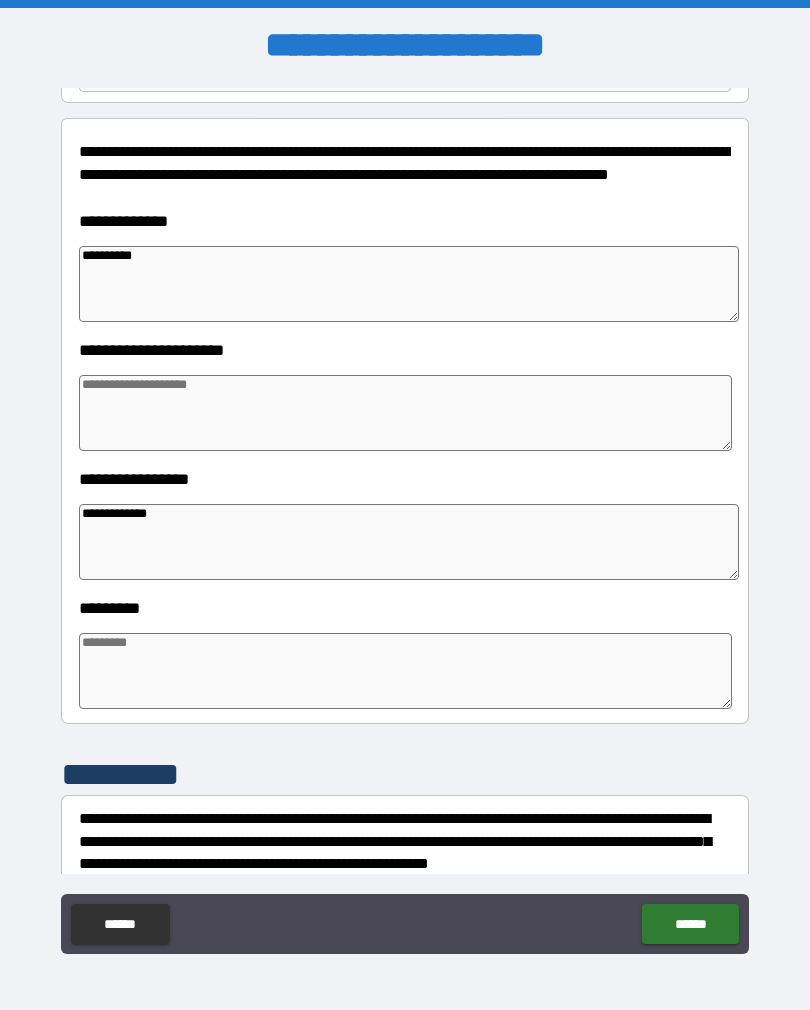 type on "*" 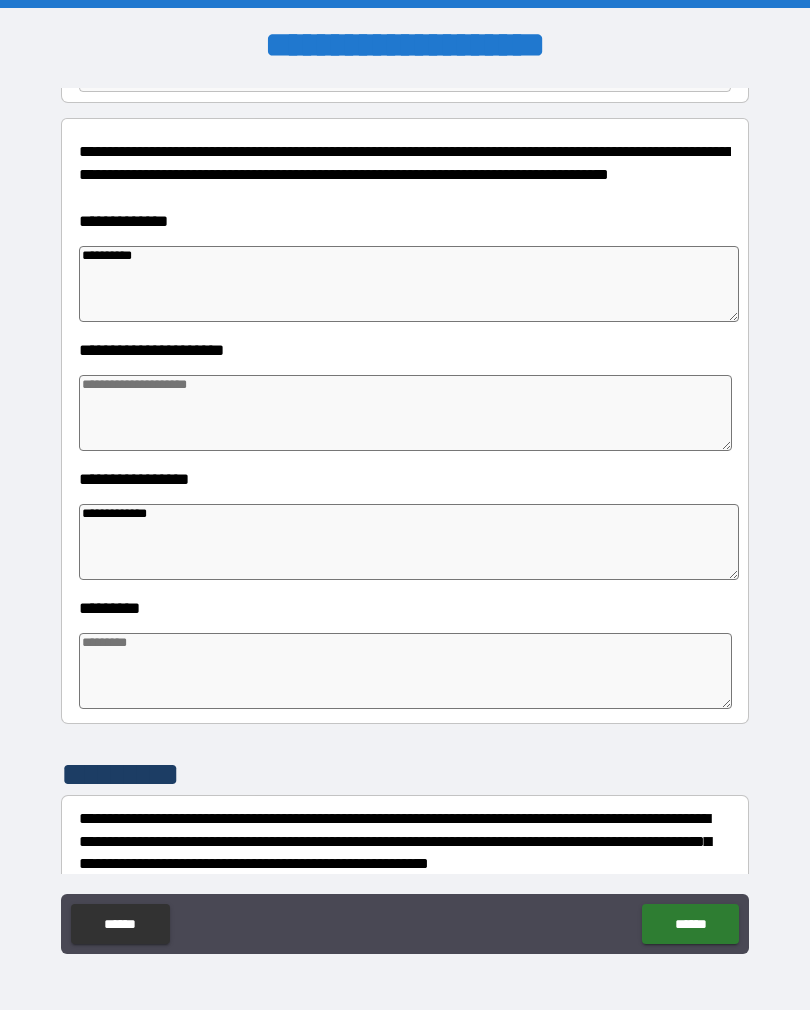 type on "*" 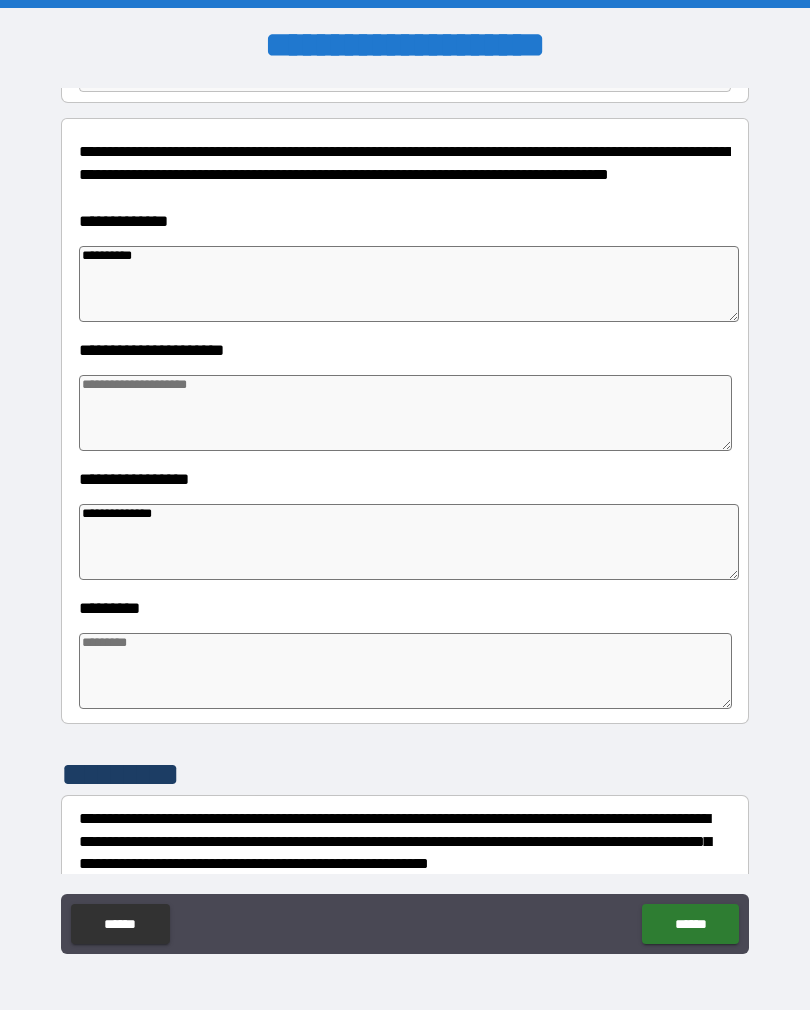 type on "*" 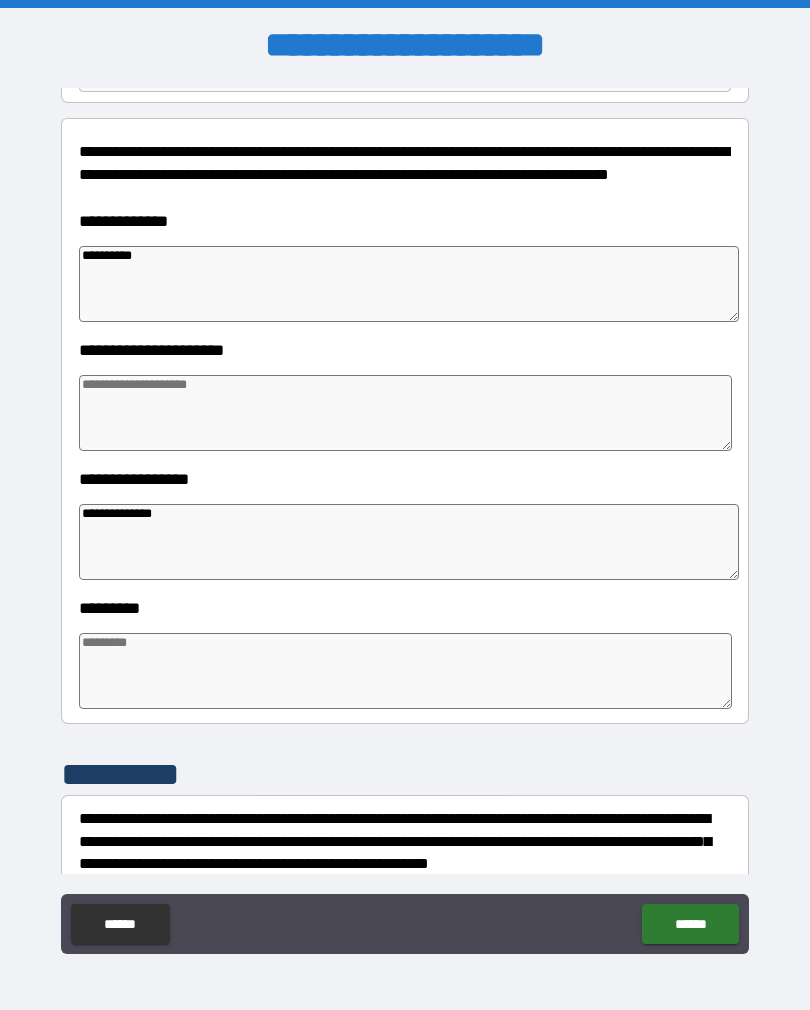 type on "*" 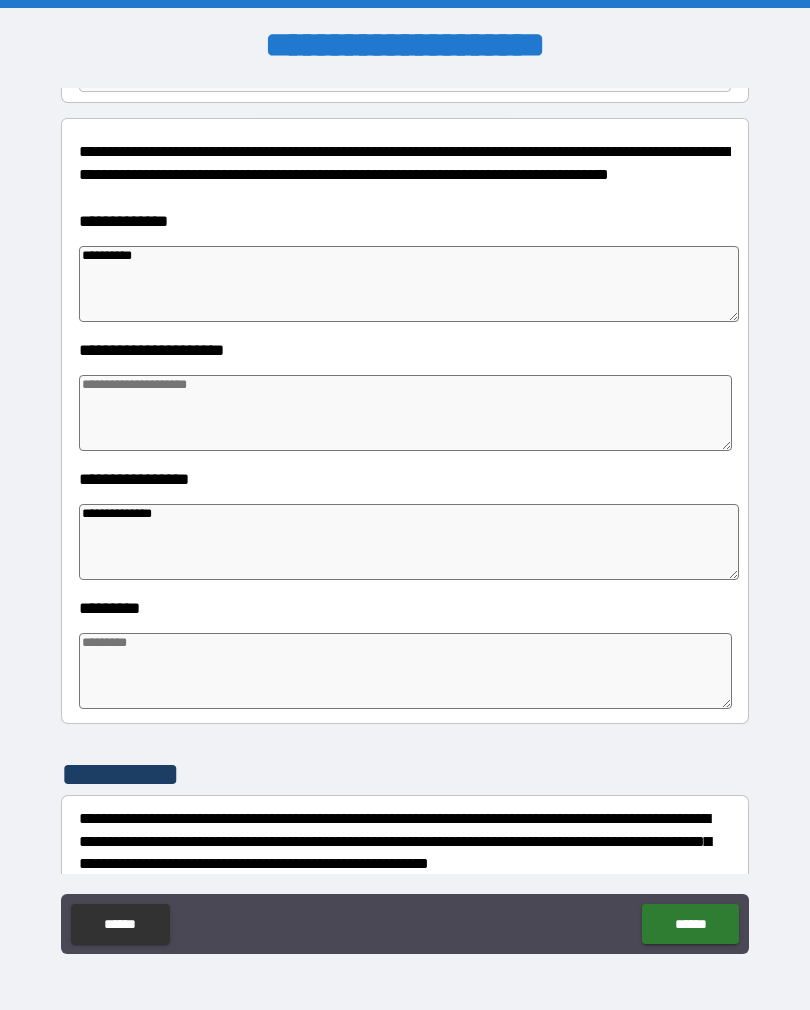 type on "*" 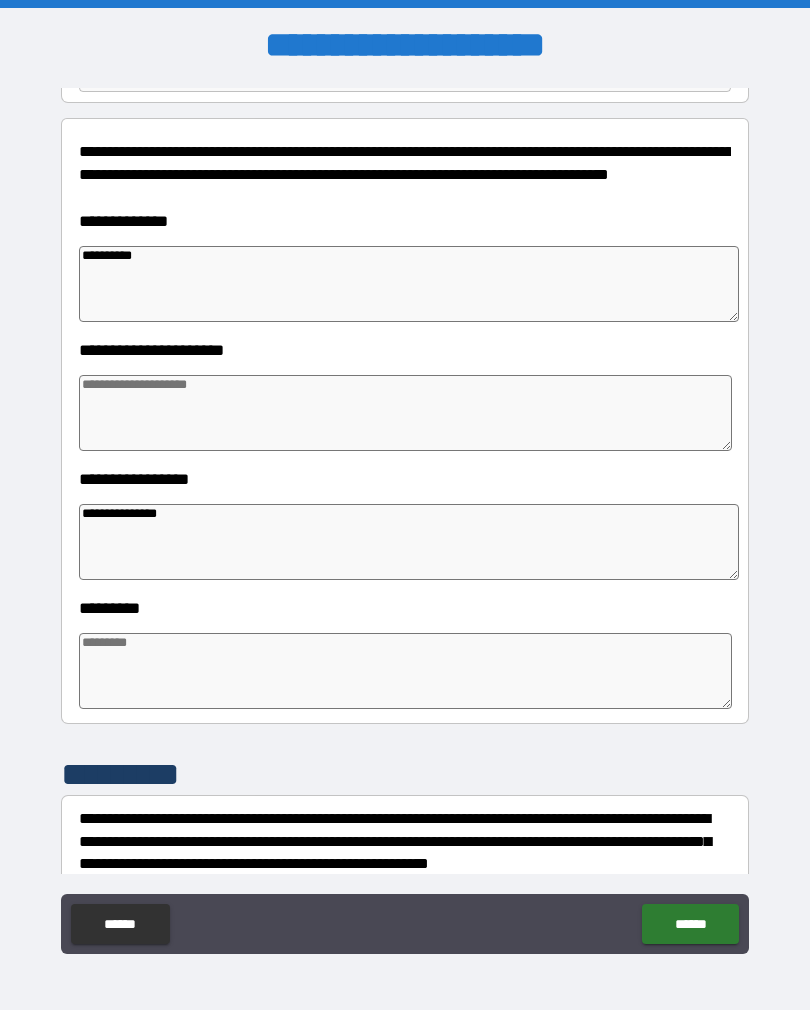 type on "*" 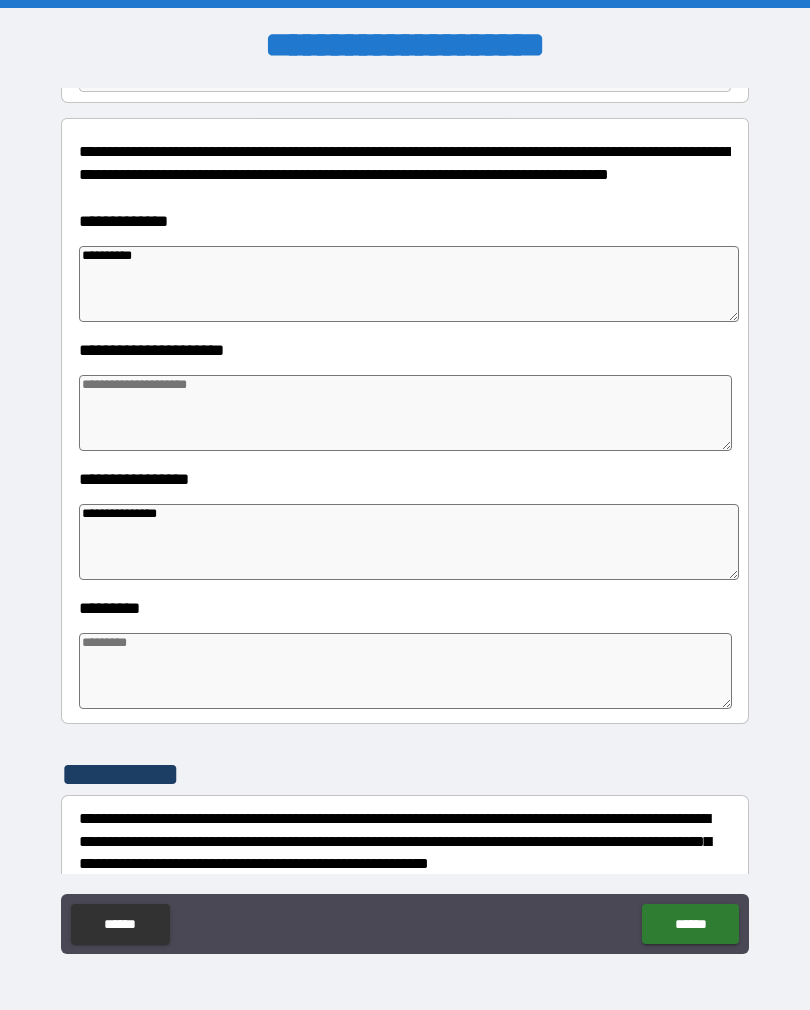 type on "*" 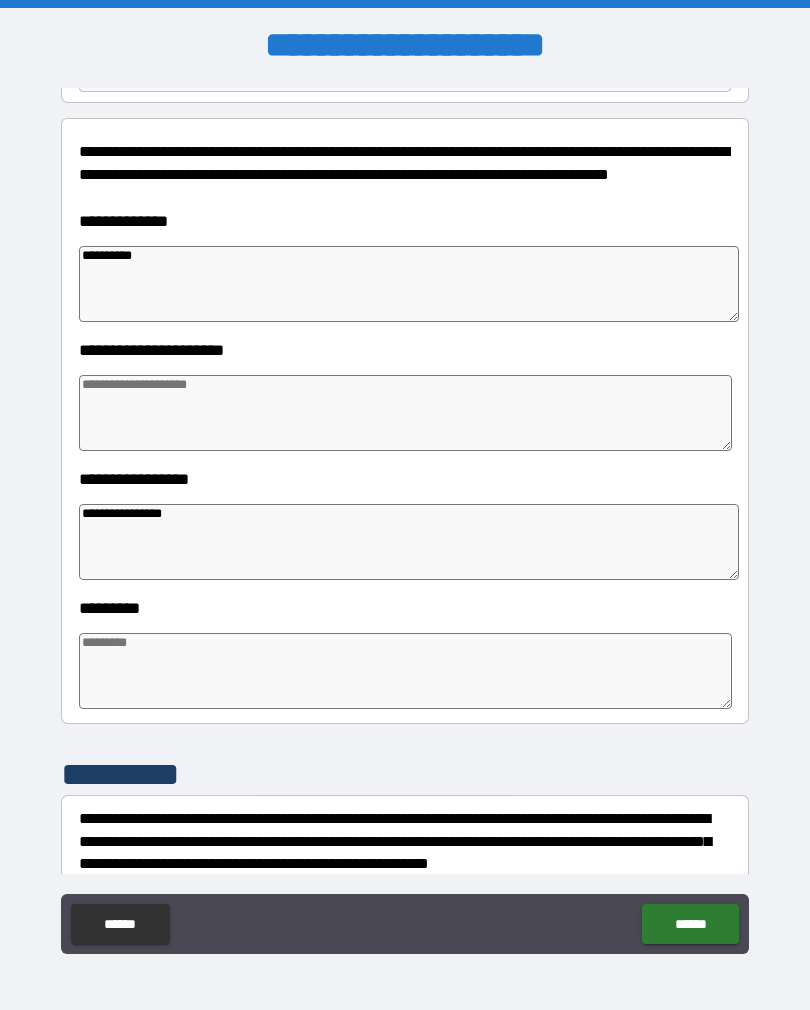 type on "*" 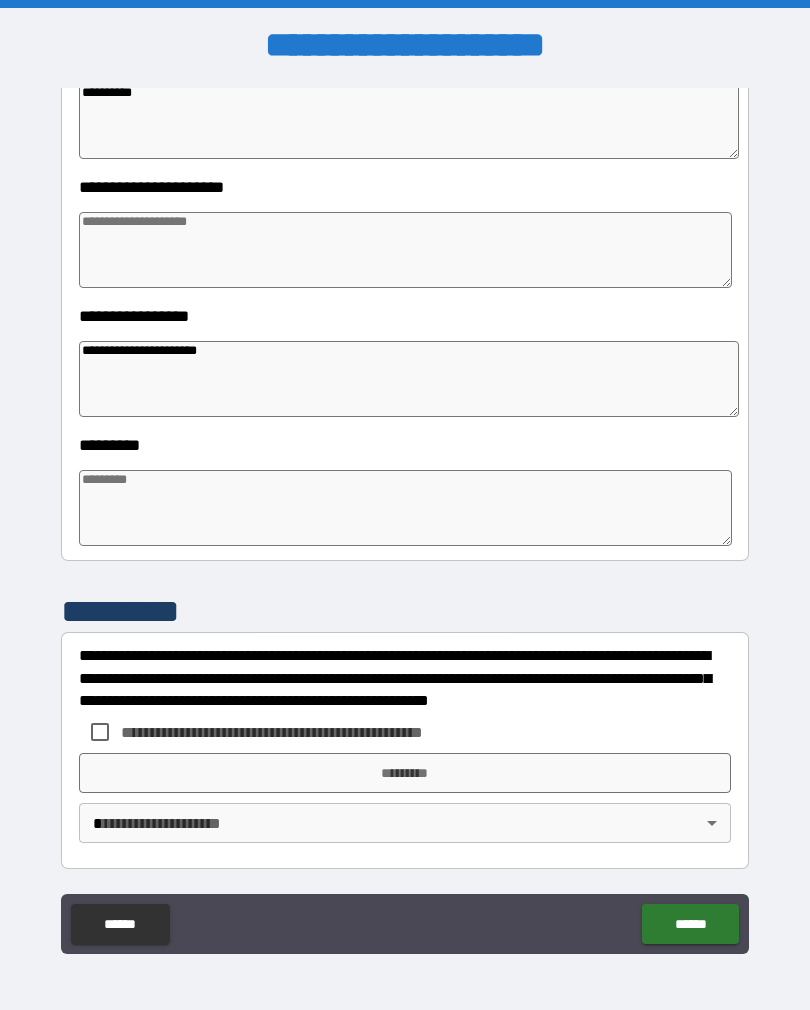 scroll, scrollTop: 392, scrollLeft: 0, axis: vertical 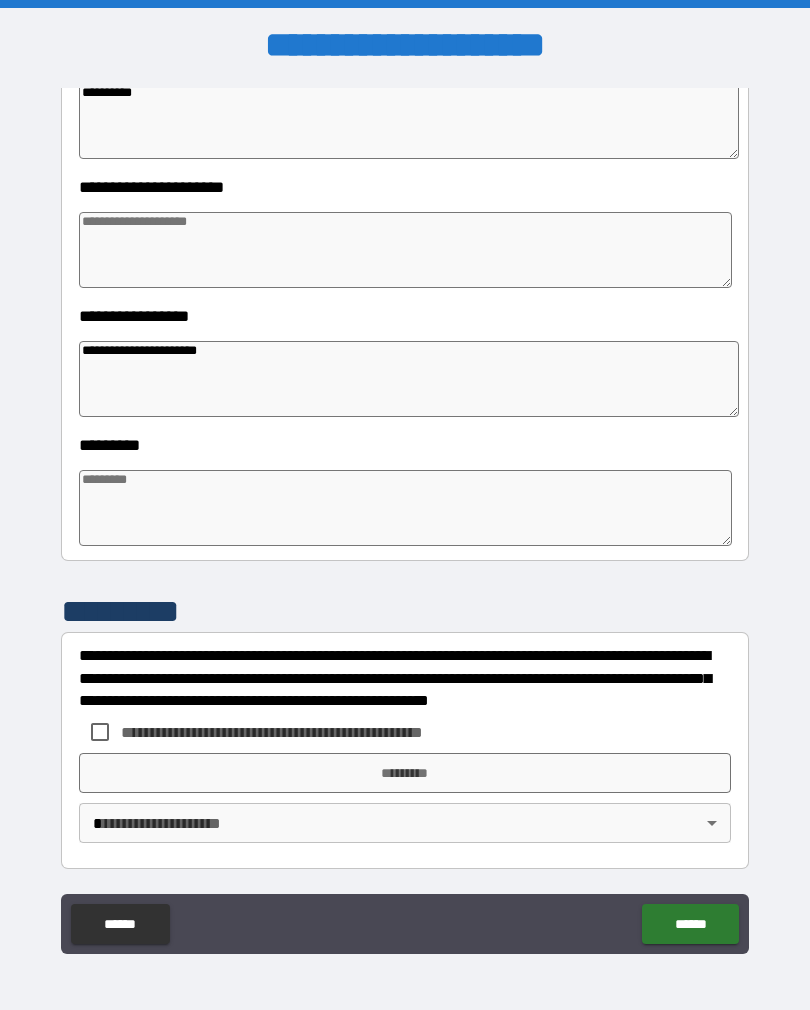 click at bounding box center [405, 508] 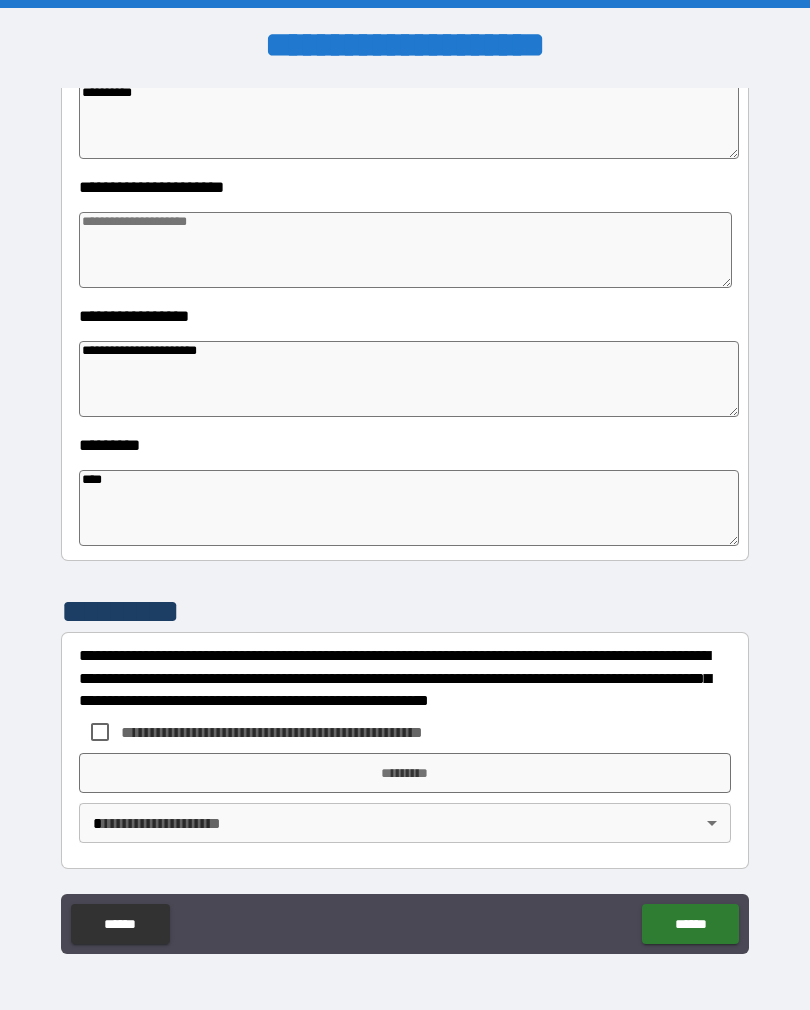 scroll, scrollTop: 392, scrollLeft: 0, axis: vertical 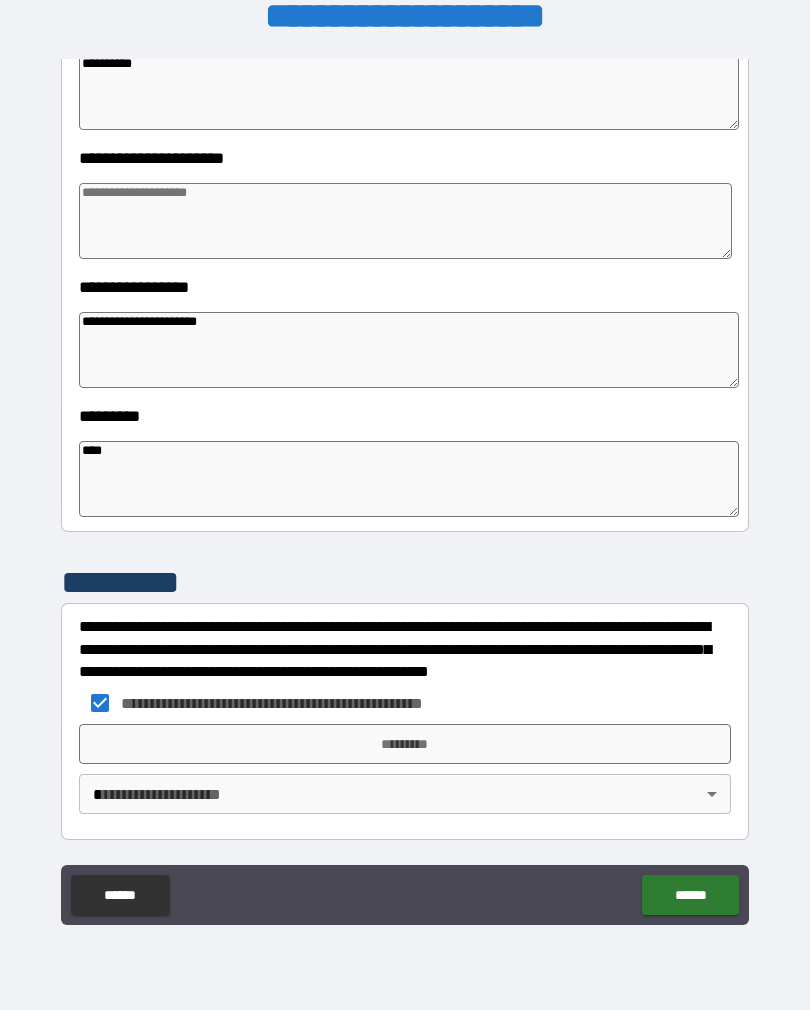 click on "*********" at bounding box center [405, 744] 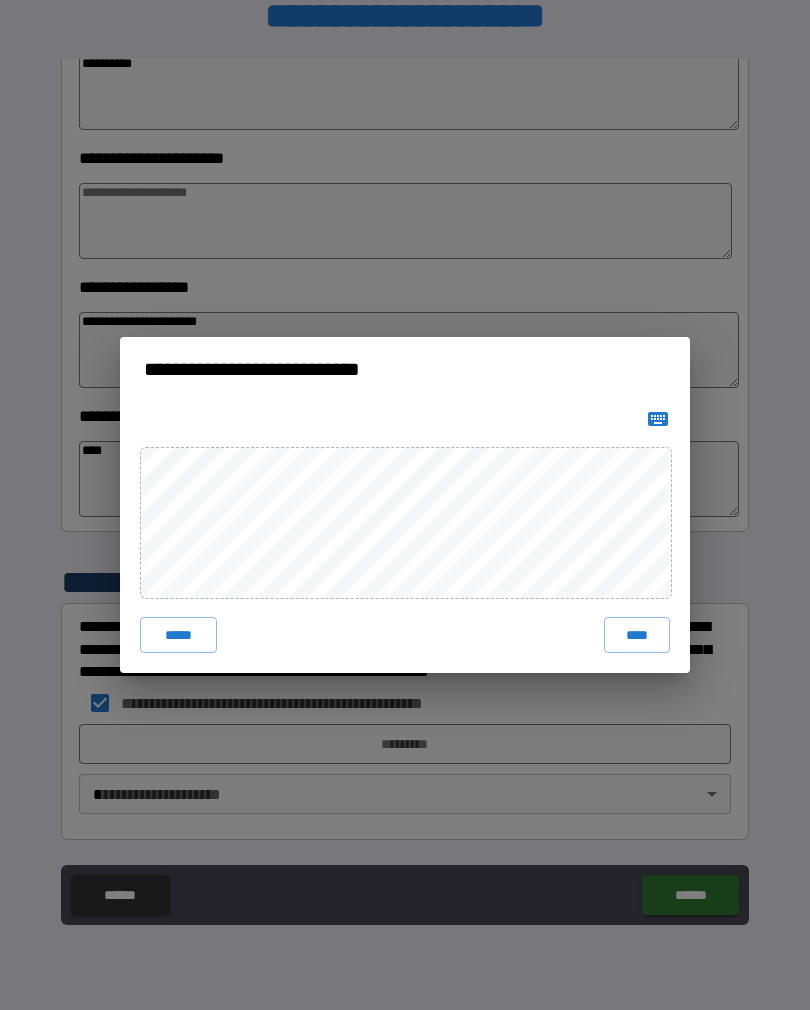 click on "****" at bounding box center (637, 635) 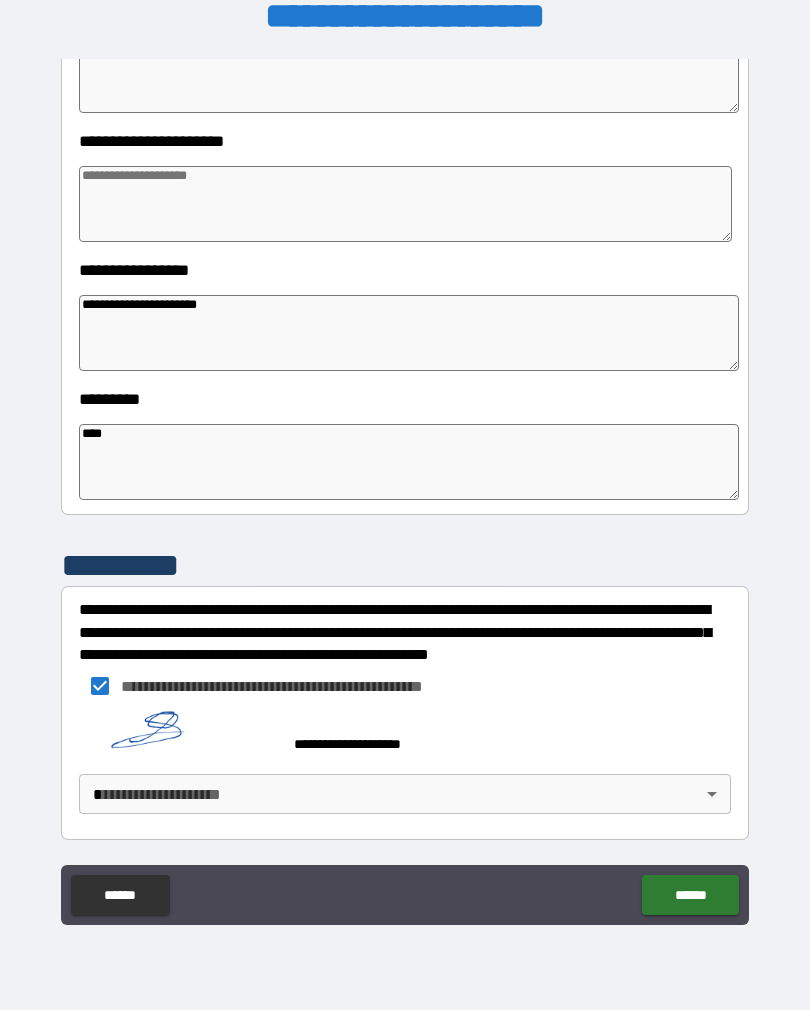 scroll, scrollTop: 409, scrollLeft: 0, axis: vertical 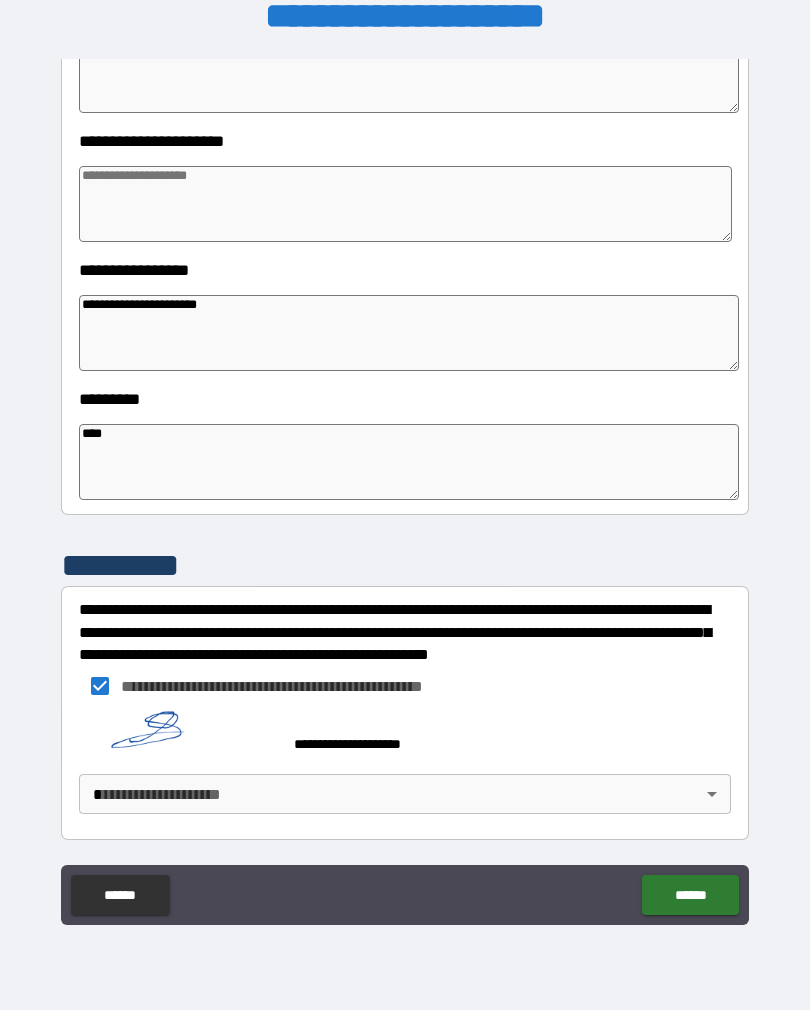 click on "**********" at bounding box center (405, 489) 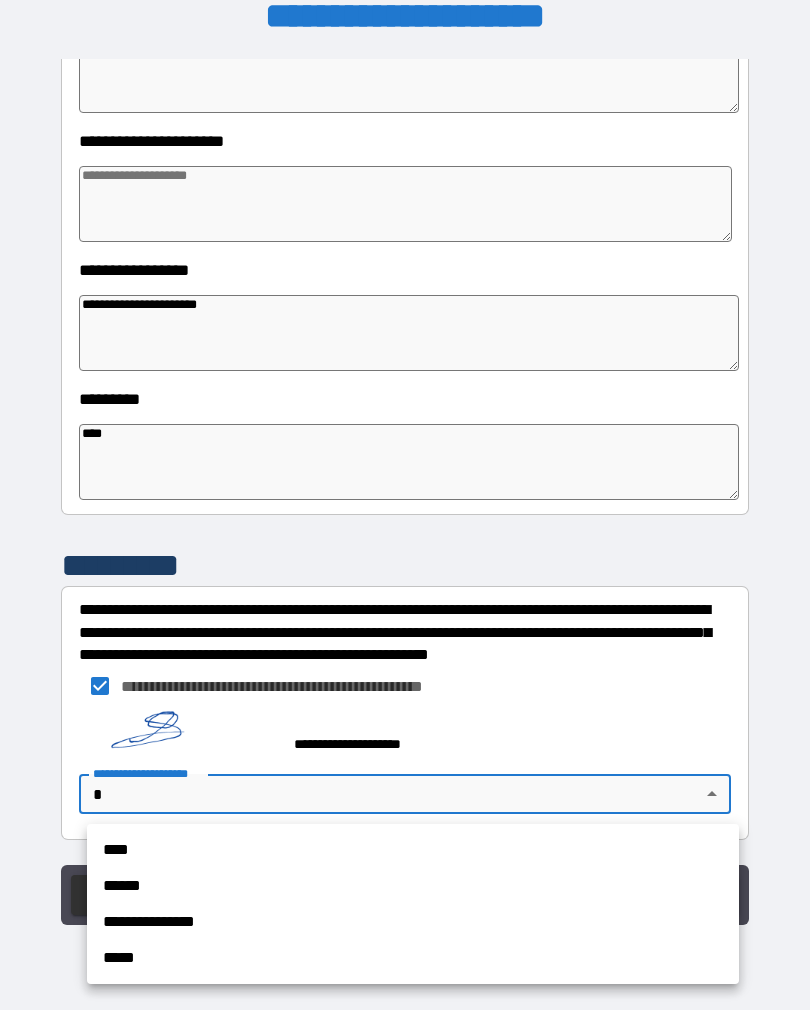 click on "****" at bounding box center (413, 850) 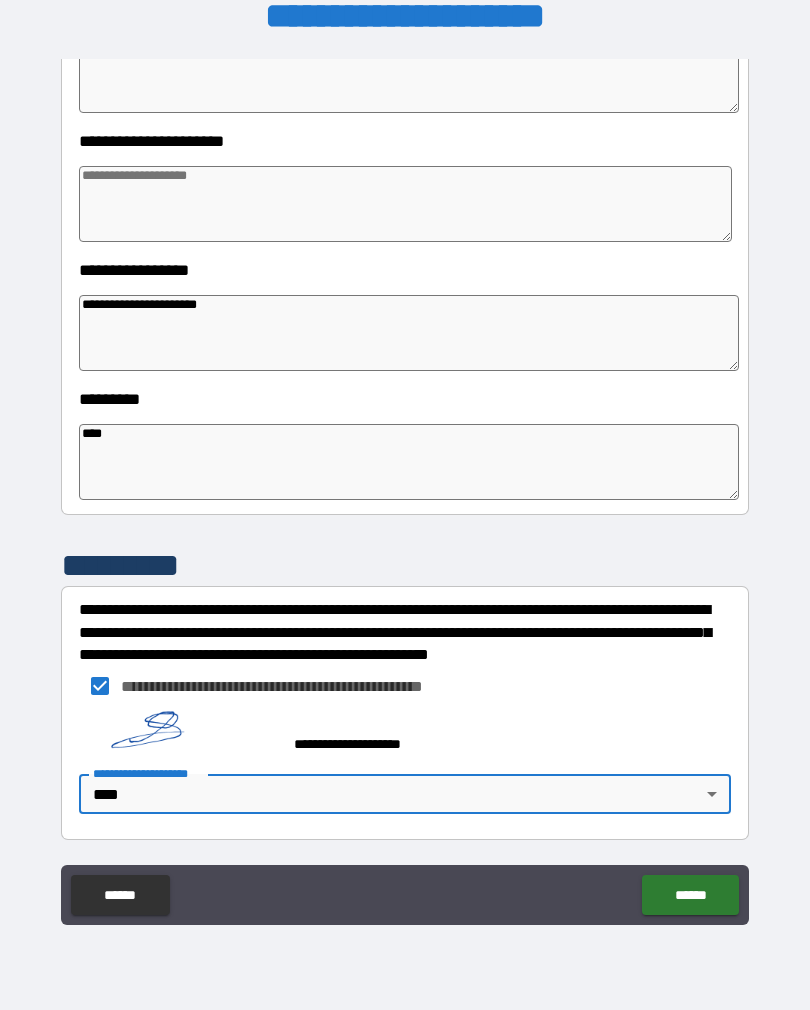 click on "******" at bounding box center (690, 895) 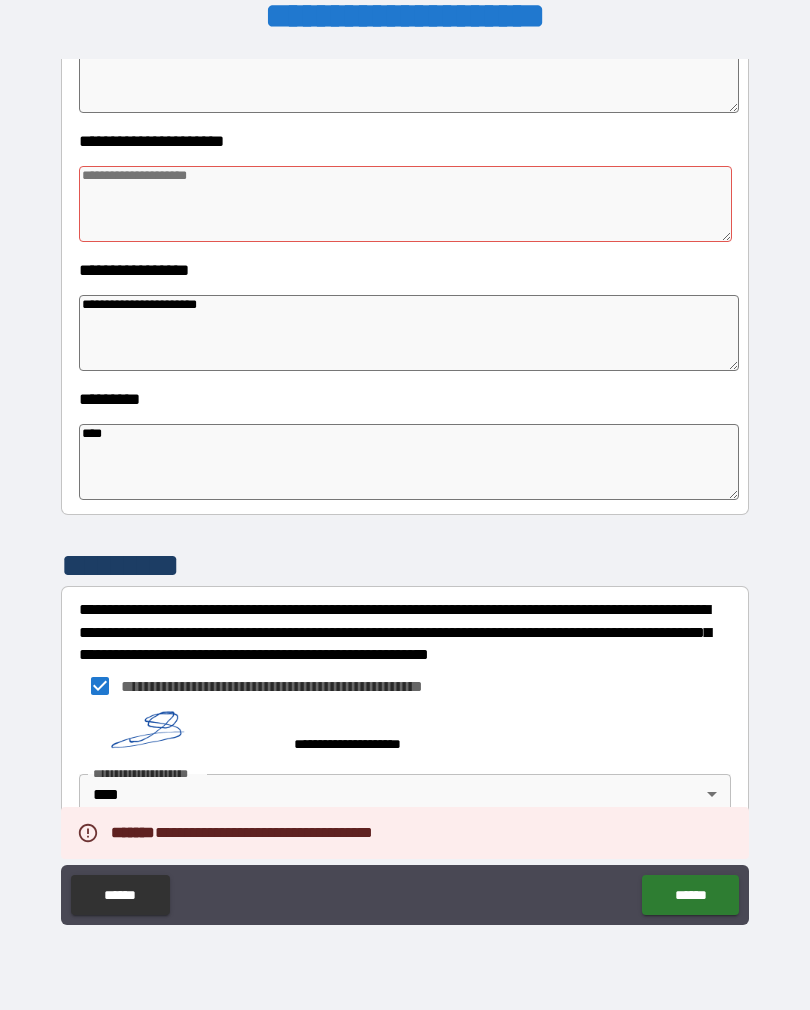 click at bounding box center [405, 204] 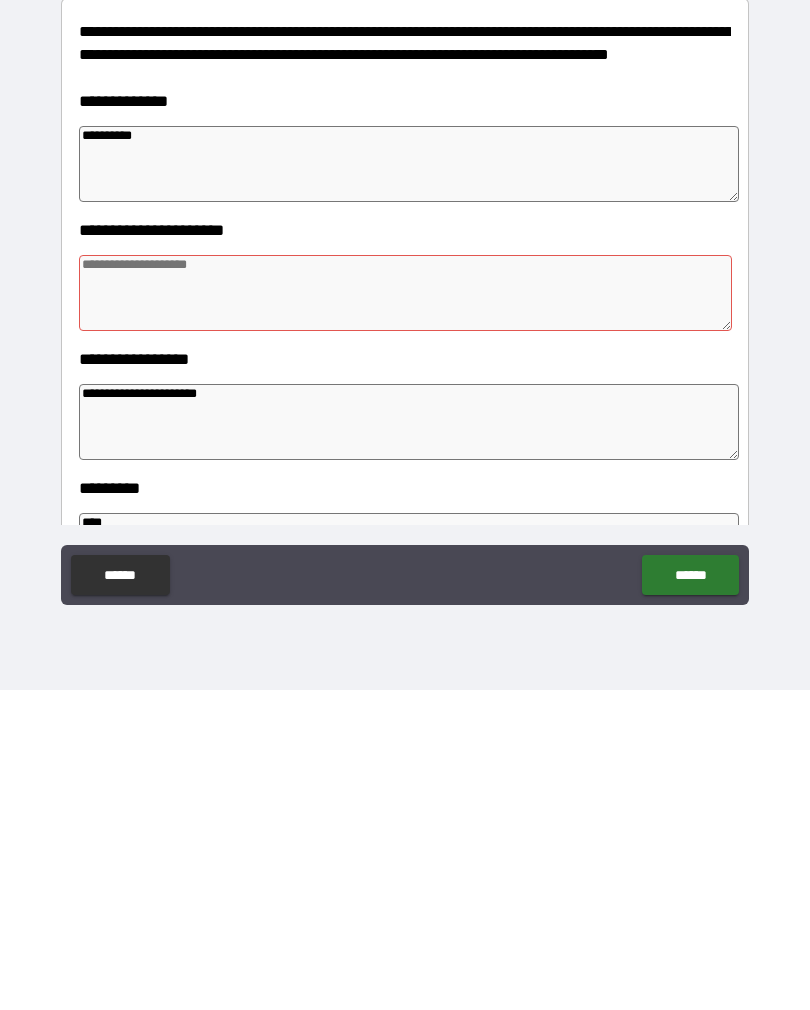 scroll, scrollTop: 0, scrollLeft: 0, axis: both 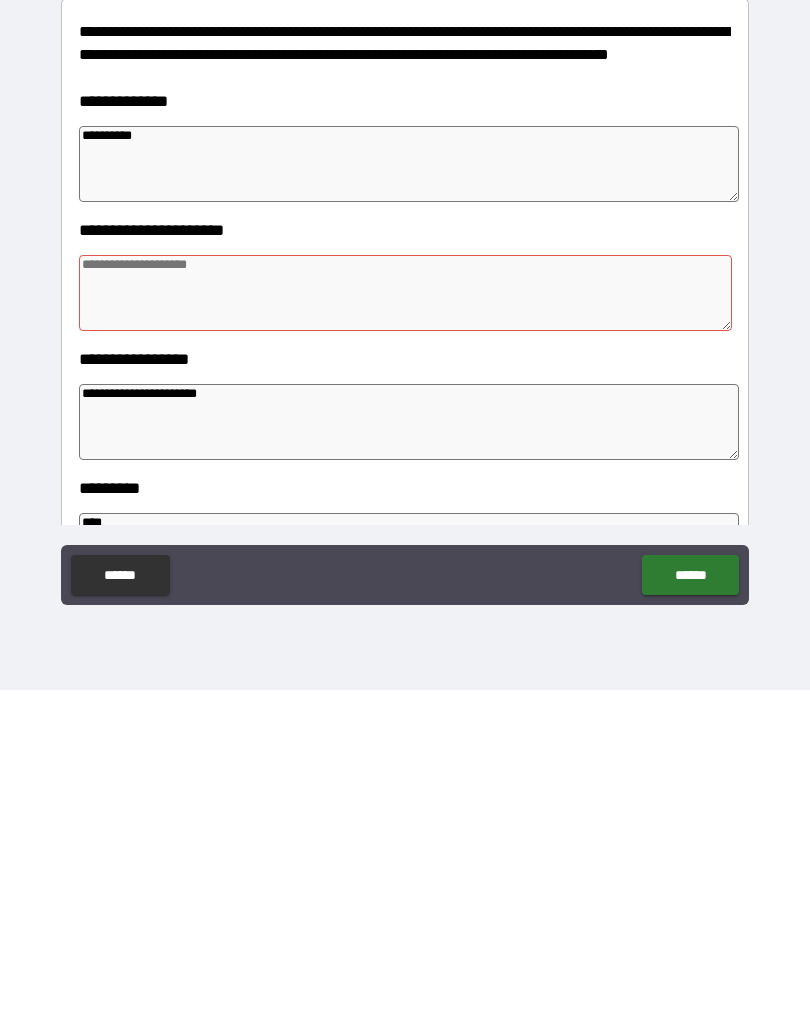 click on "******" at bounding box center [690, 895] 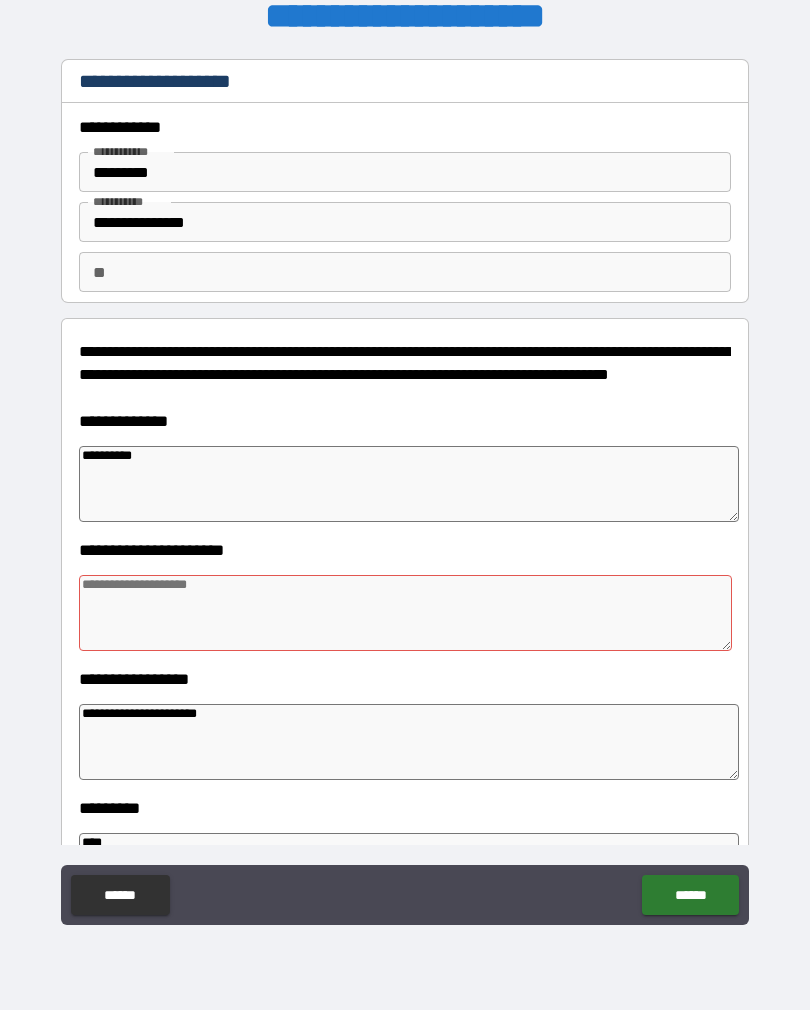 scroll, scrollTop: 0, scrollLeft: 0, axis: both 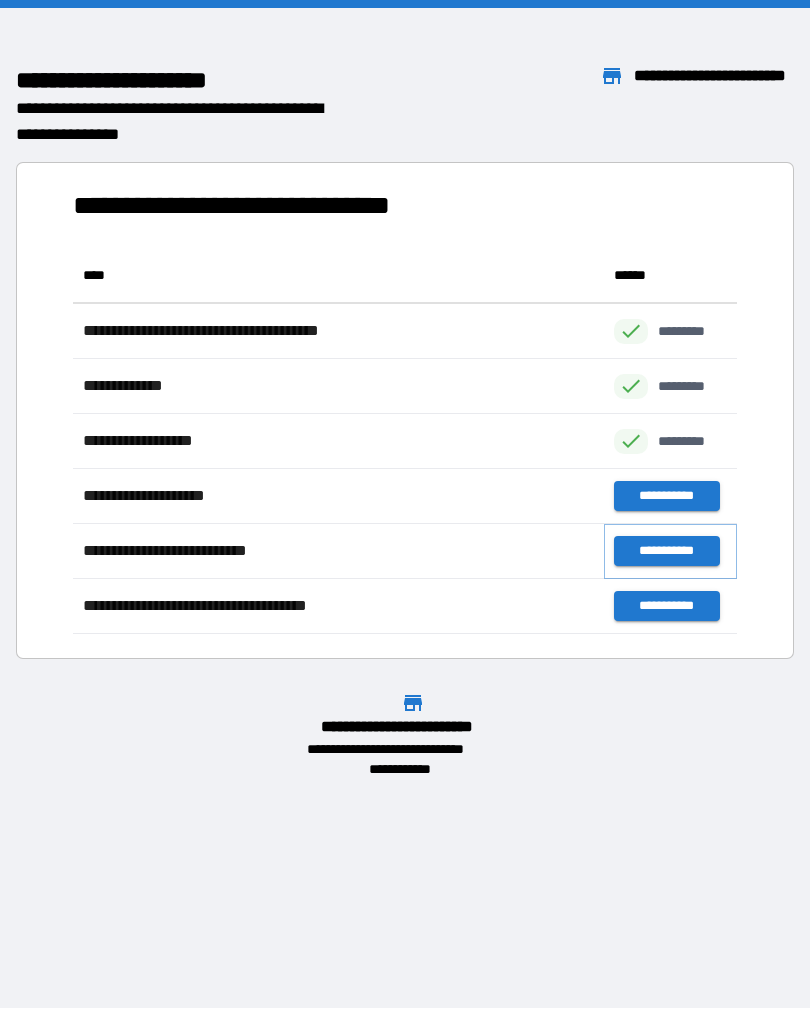 click on "**********" at bounding box center (666, 551) 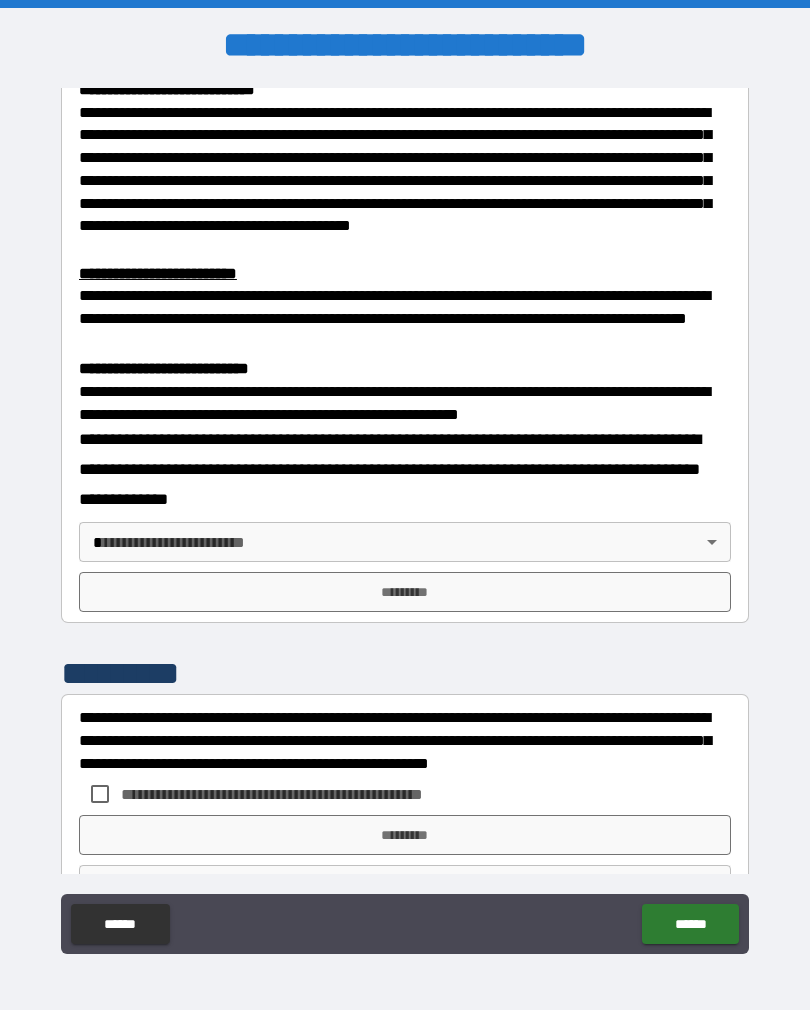 scroll, scrollTop: 535, scrollLeft: 0, axis: vertical 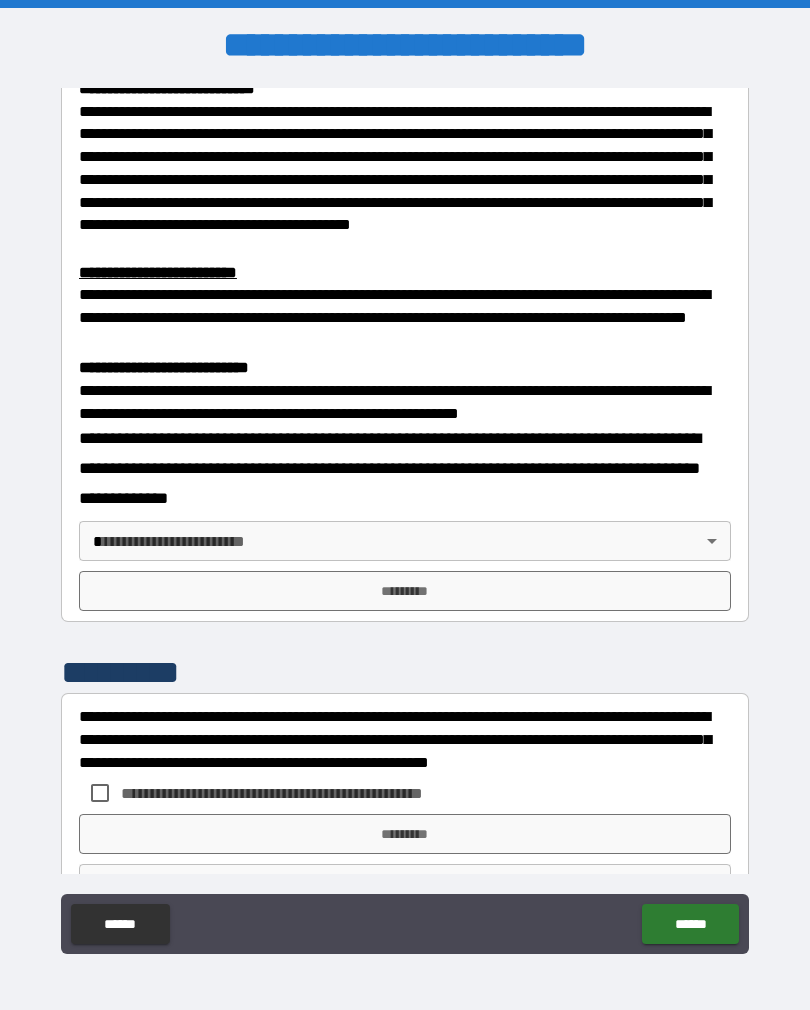 click on "**********" at bounding box center (405, 518) 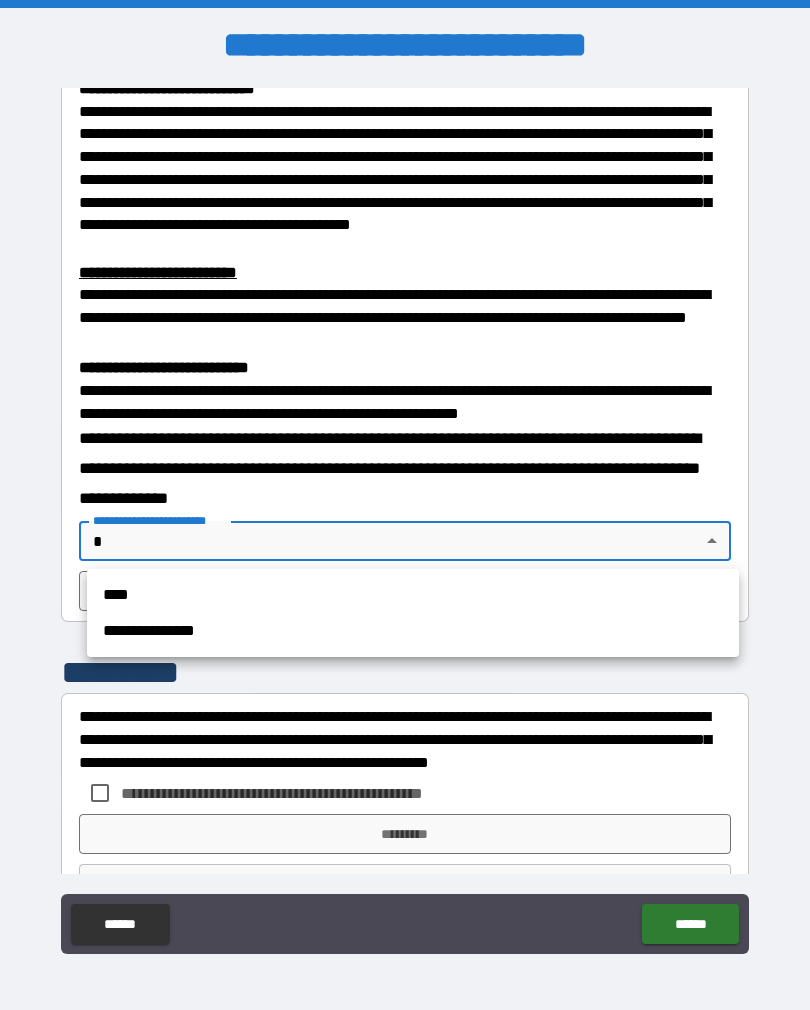 click on "****" at bounding box center (413, 595) 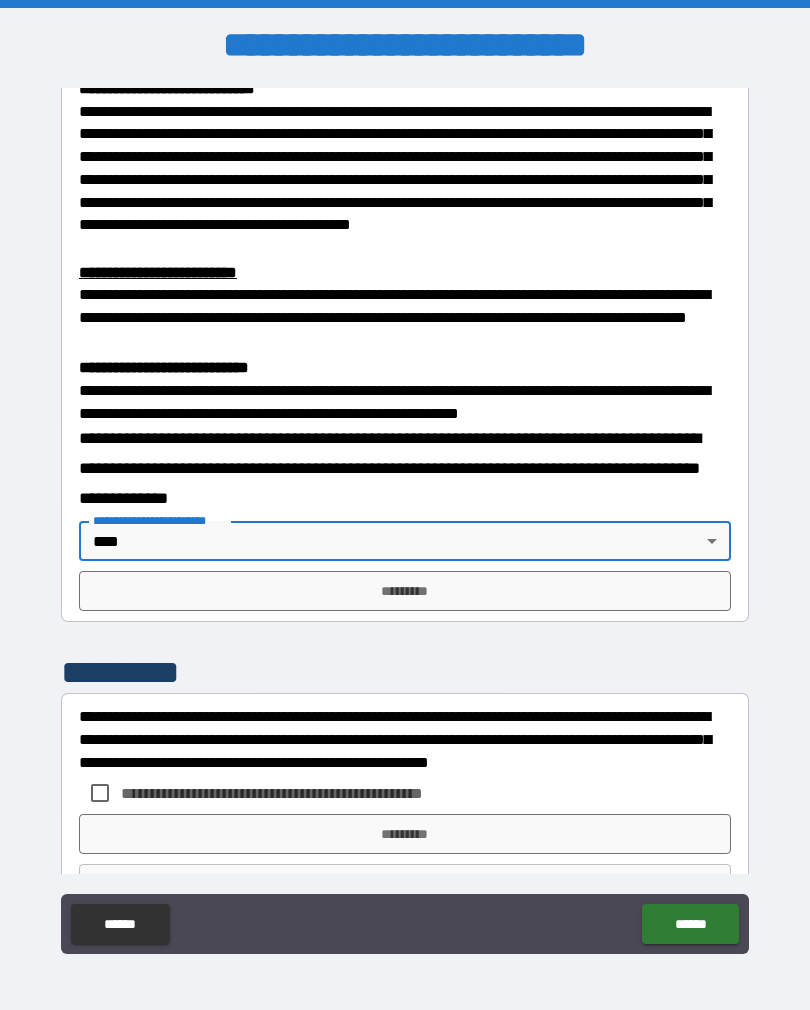 click on "*********" at bounding box center [405, 591] 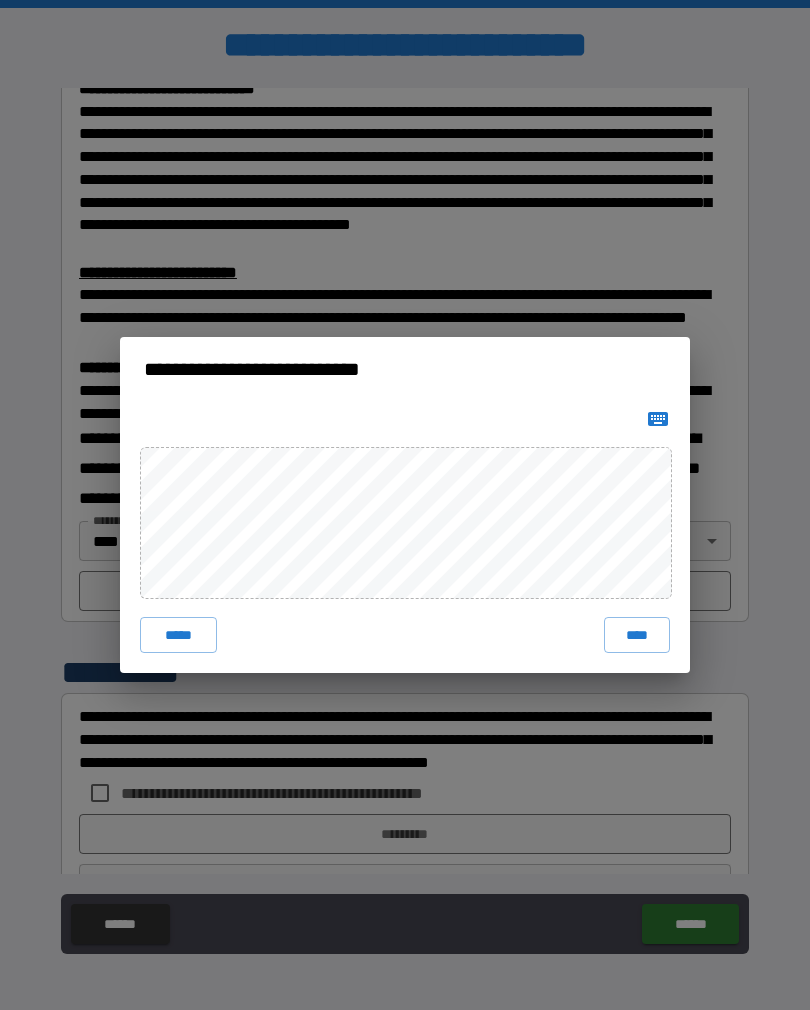 click on "****" at bounding box center (637, 635) 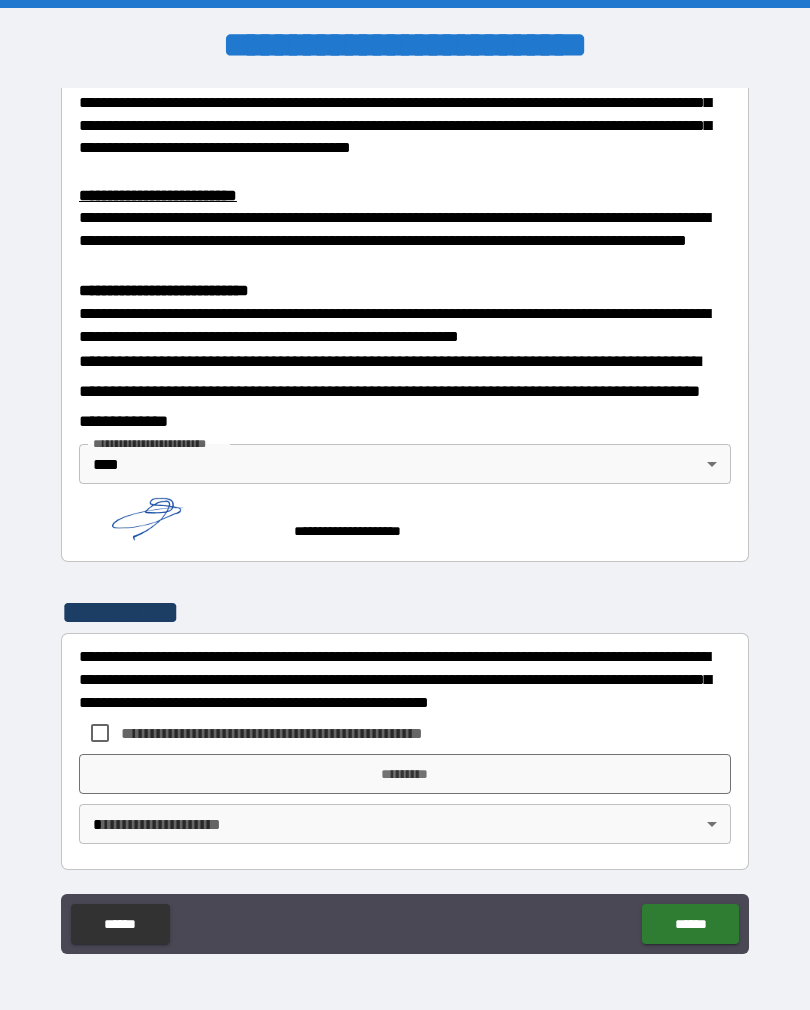 scroll, scrollTop: 611, scrollLeft: 0, axis: vertical 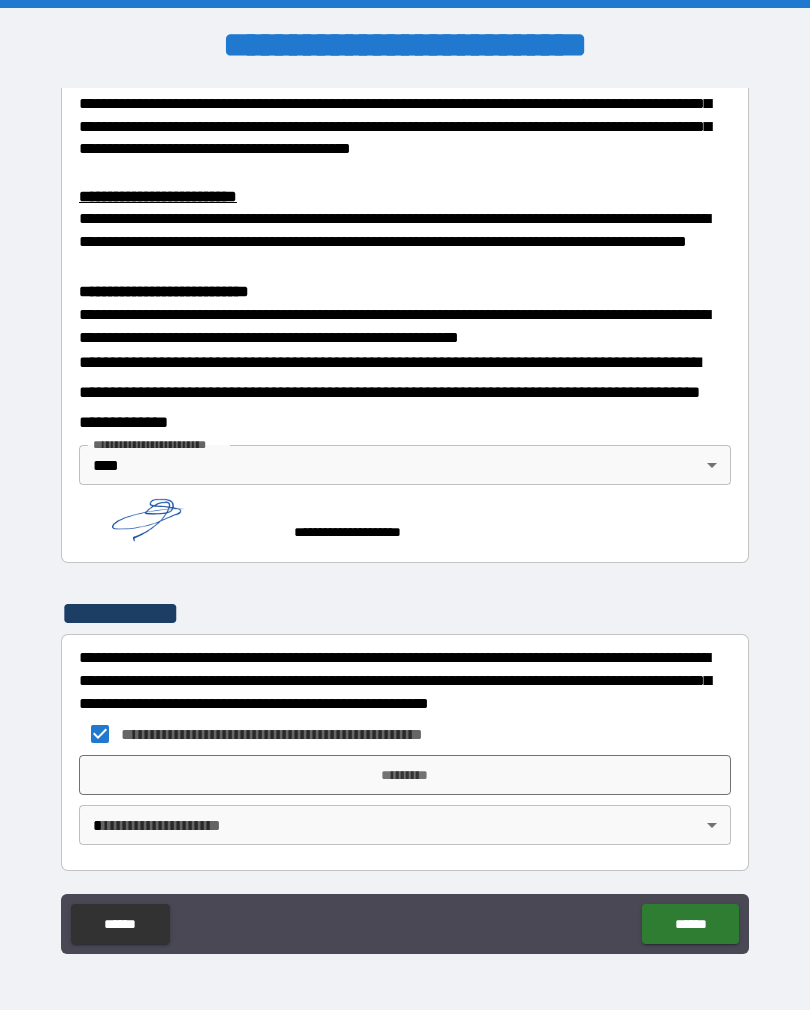 click on "*********" at bounding box center (405, 775) 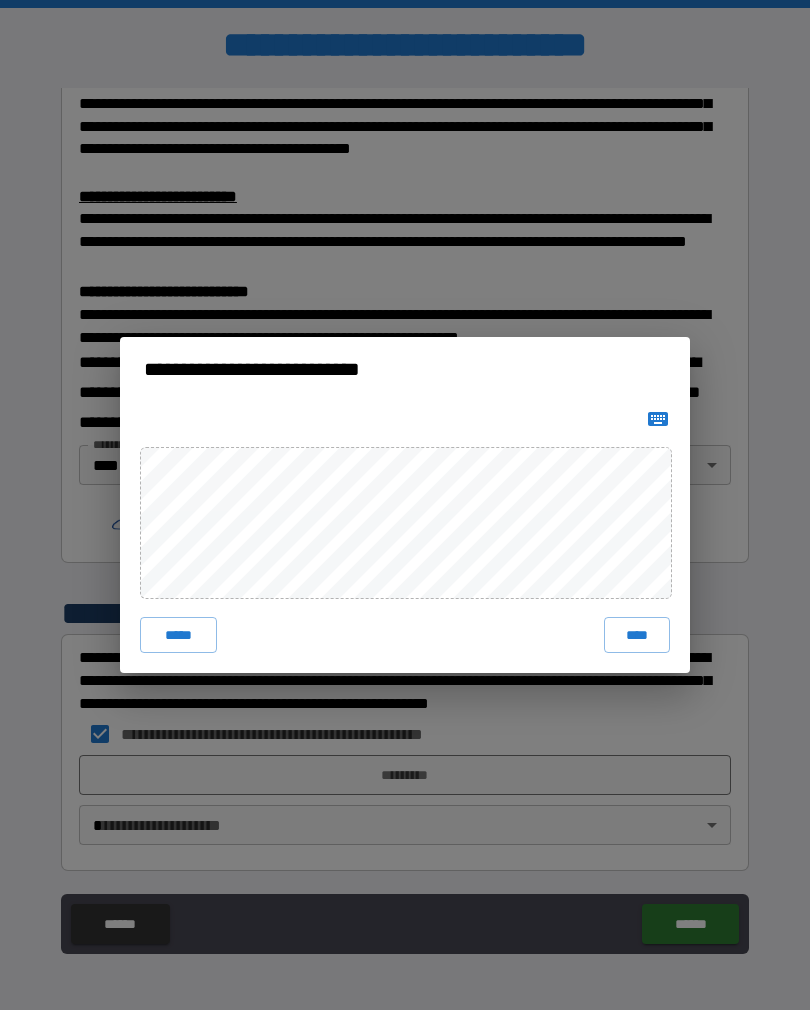 click on "****" at bounding box center (637, 635) 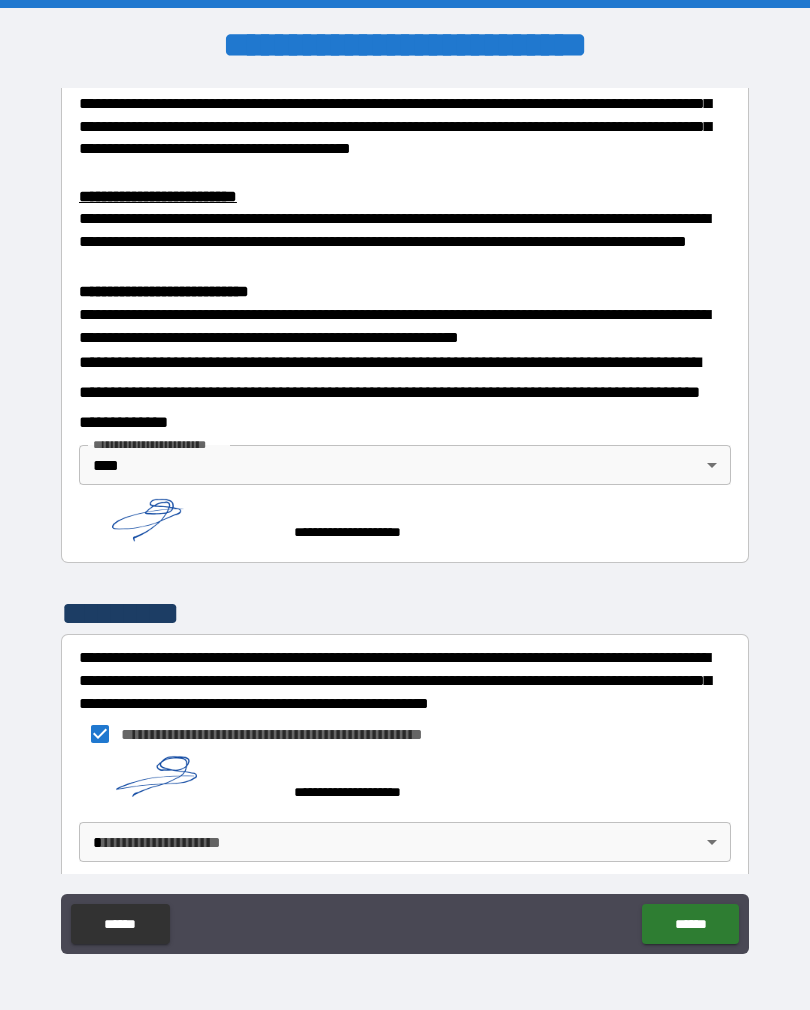 scroll, scrollTop: 601, scrollLeft: 0, axis: vertical 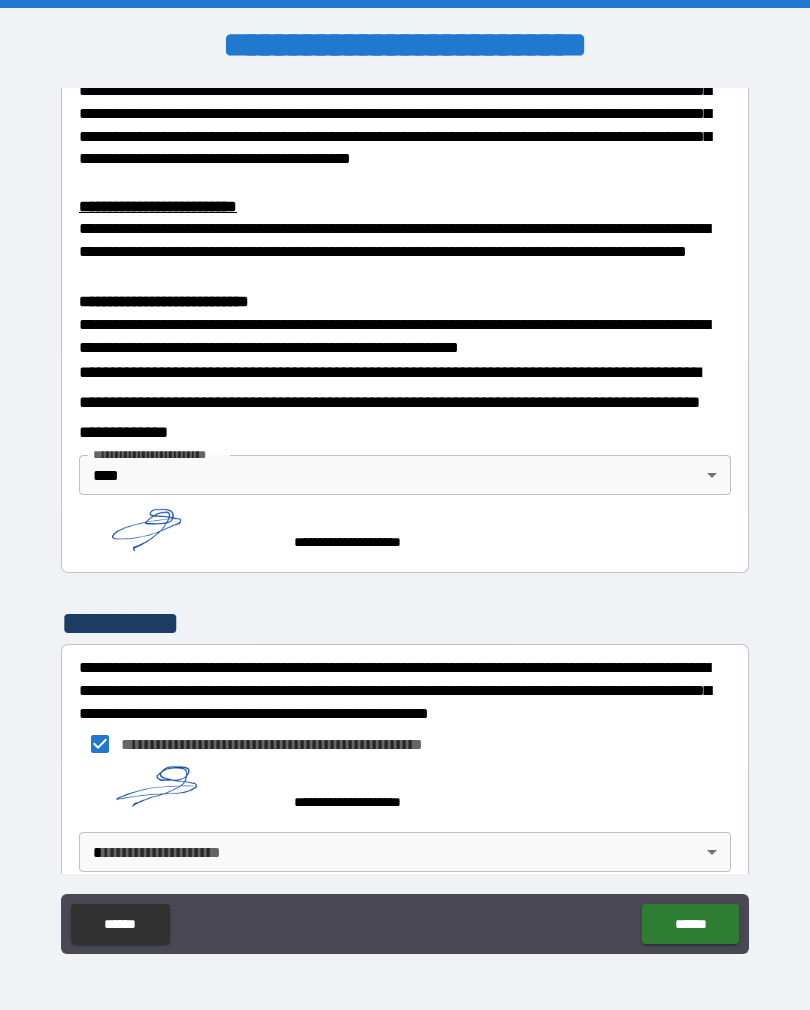 click on "**********" at bounding box center [405, 518] 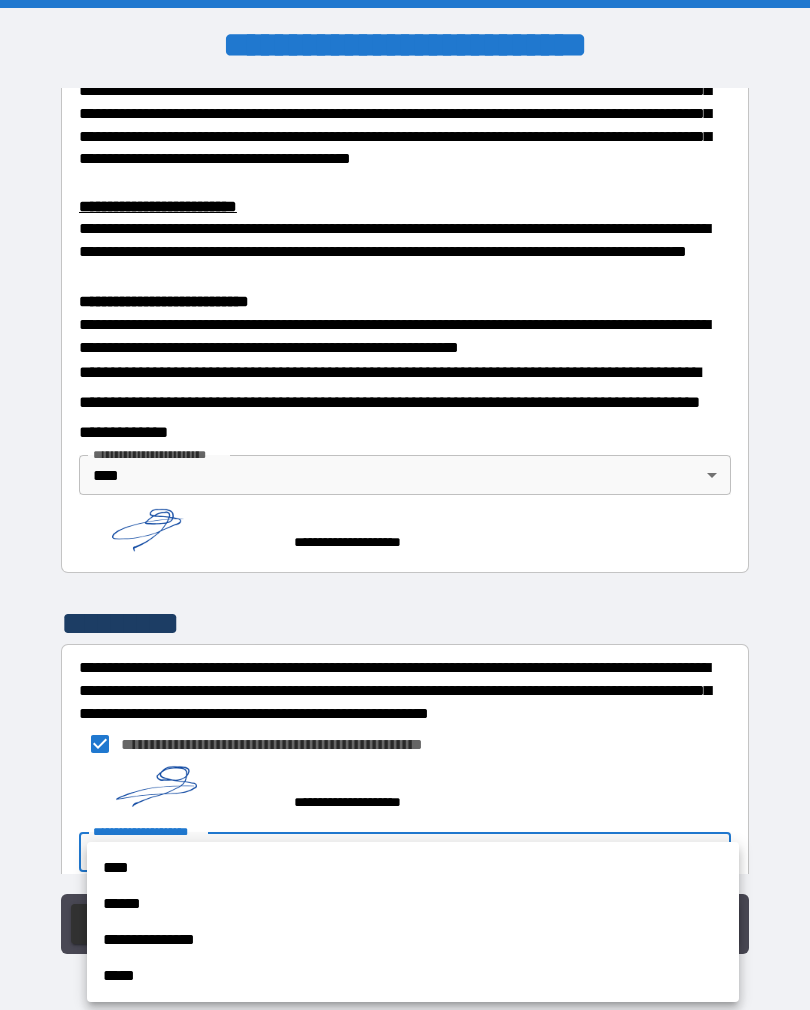 click on "****" at bounding box center (413, 868) 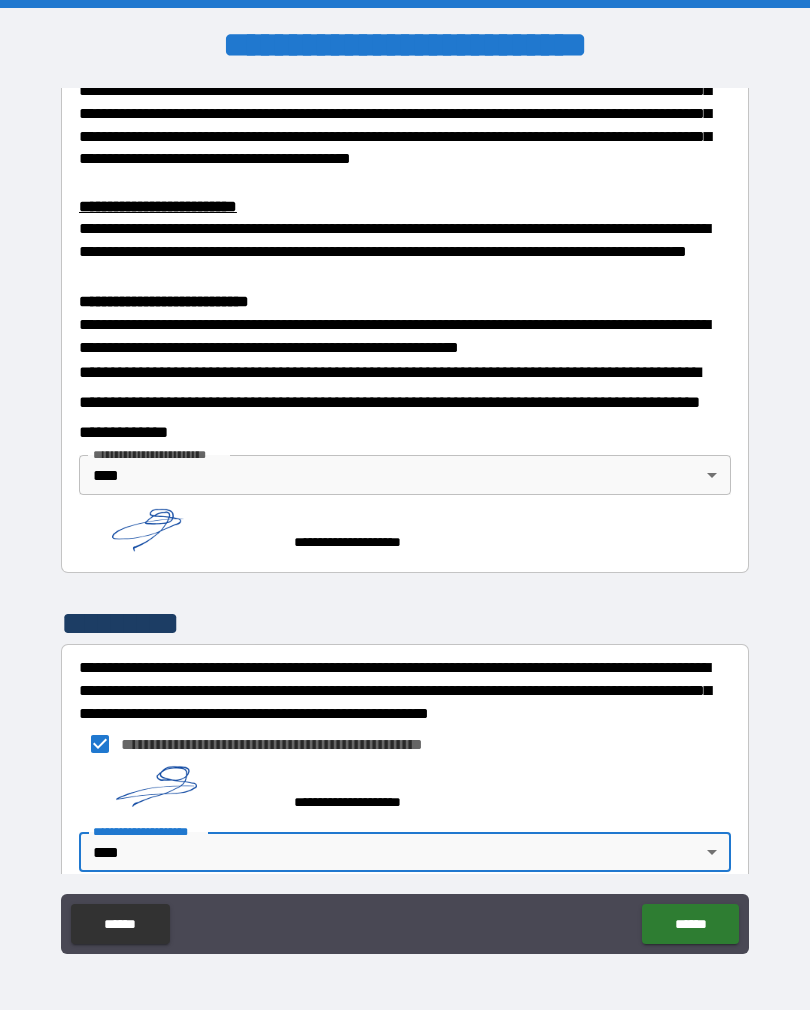 click on "******" at bounding box center [690, 924] 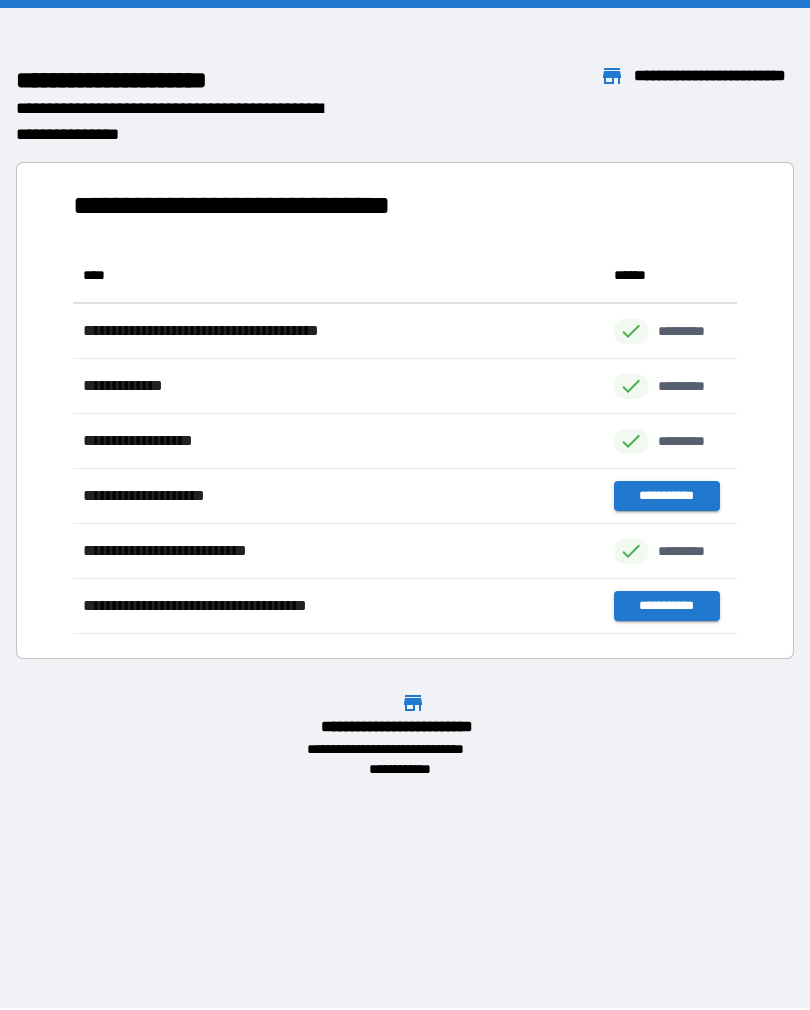 scroll, scrollTop: 1, scrollLeft: 1, axis: both 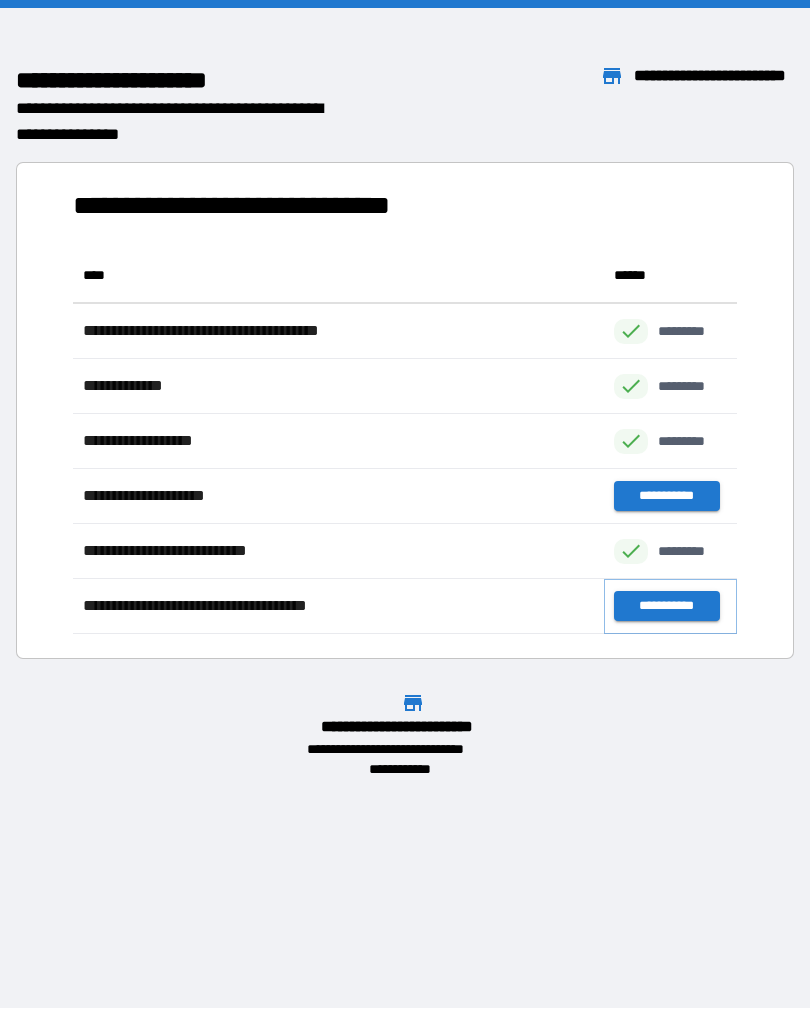click on "**********" at bounding box center [666, 606] 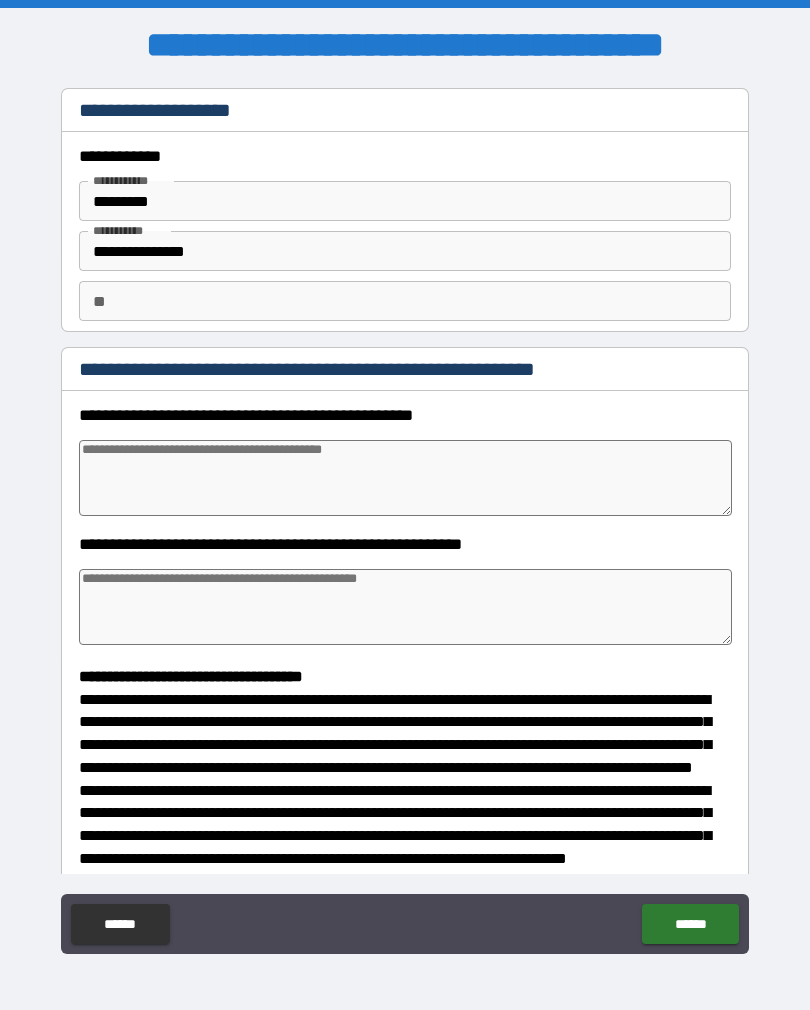 click at bounding box center [405, 478] 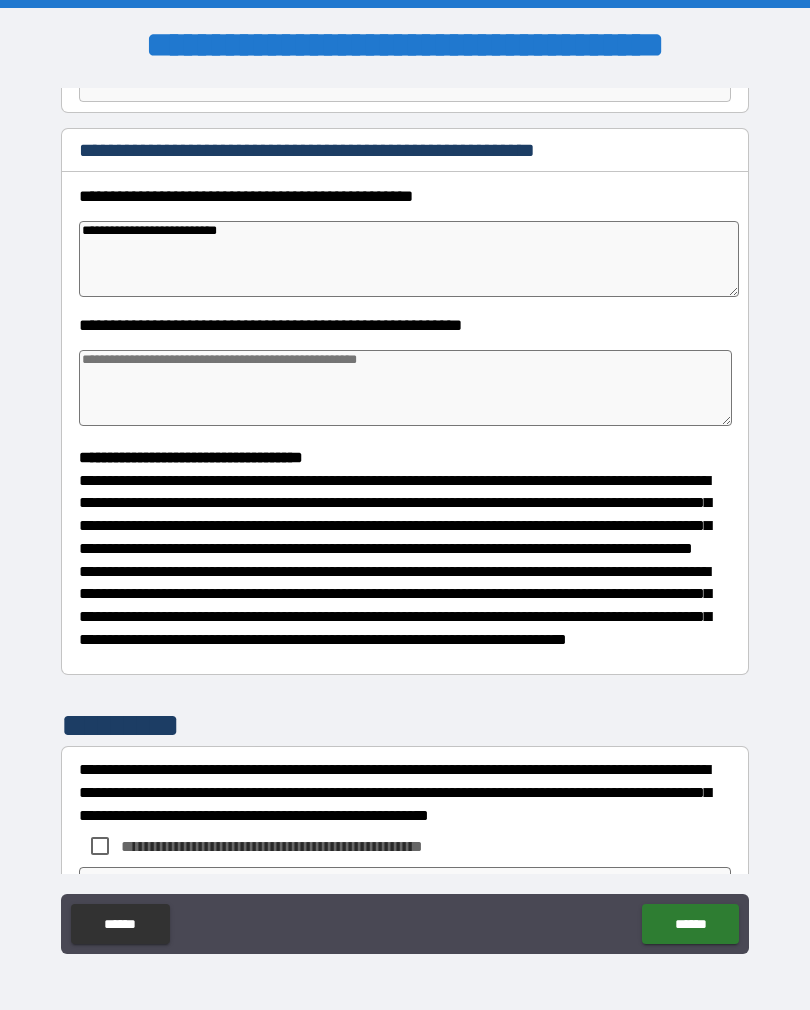 scroll, scrollTop: 225, scrollLeft: 0, axis: vertical 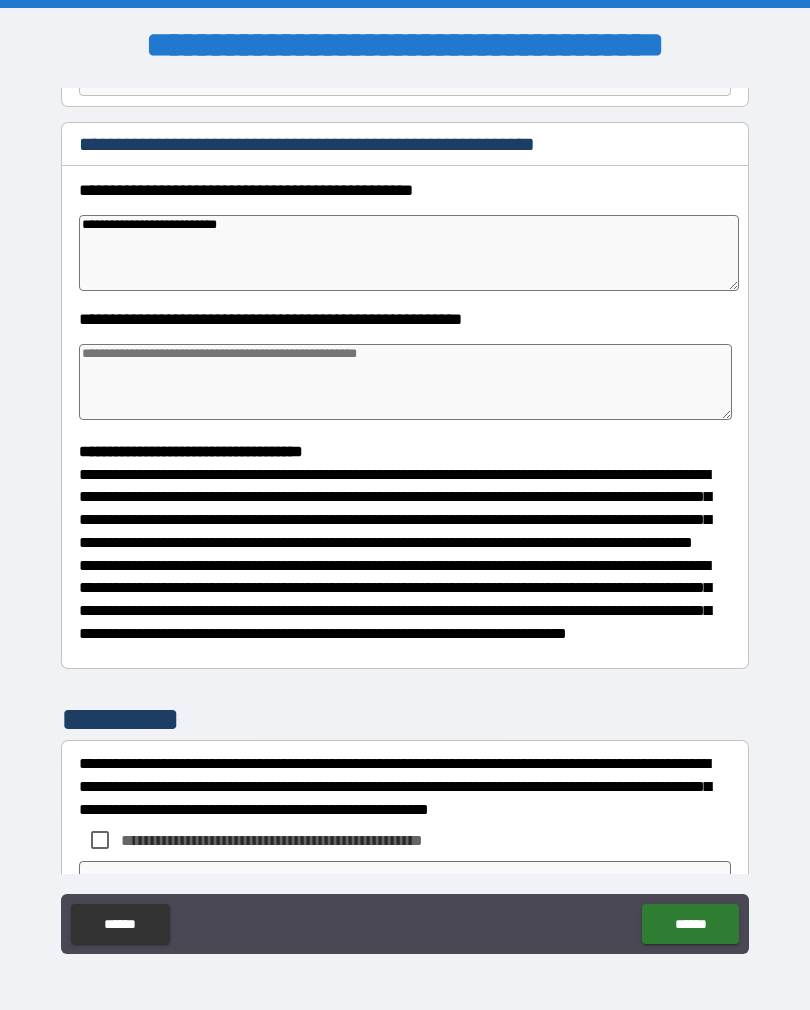 click at bounding box center (405, 382) 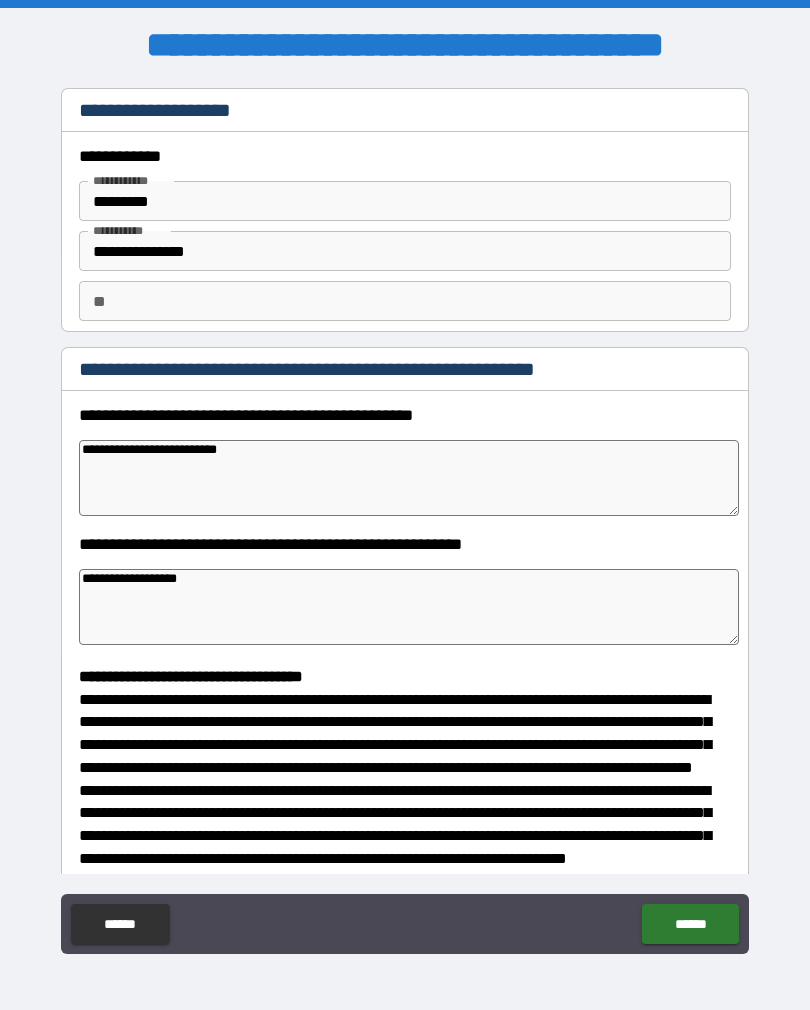 scroll, scrollTop: 0, scrollLeft: 0, axis: both 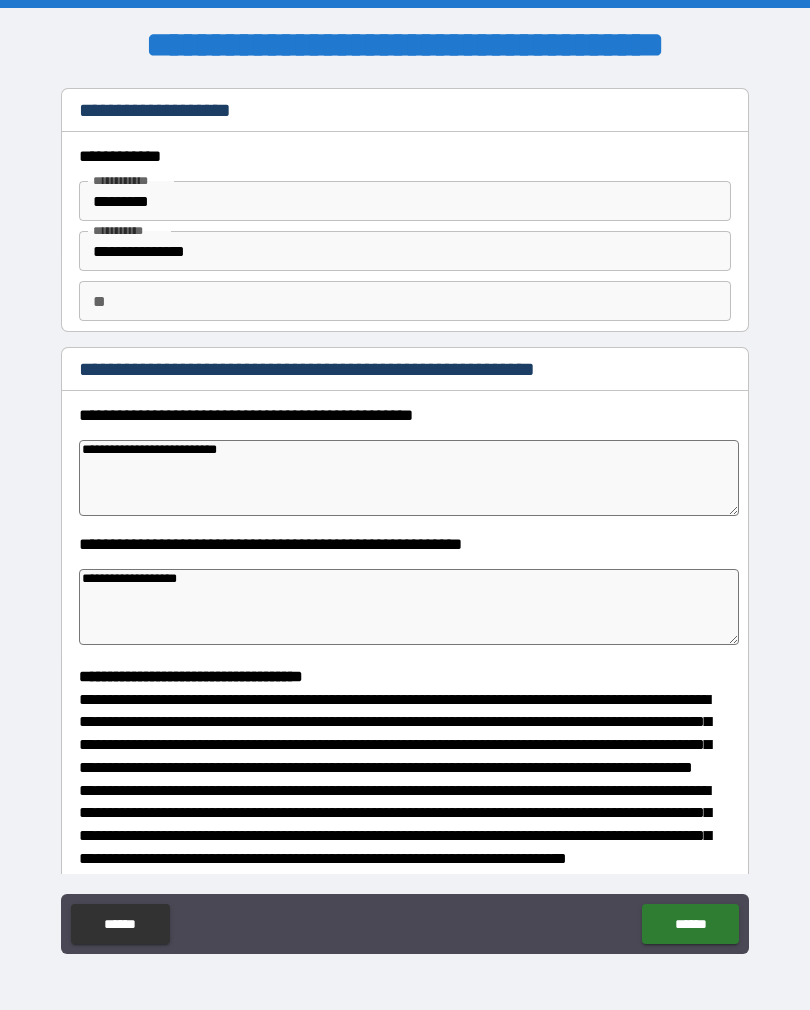 click on "**********" at bounding box center [409, 478] 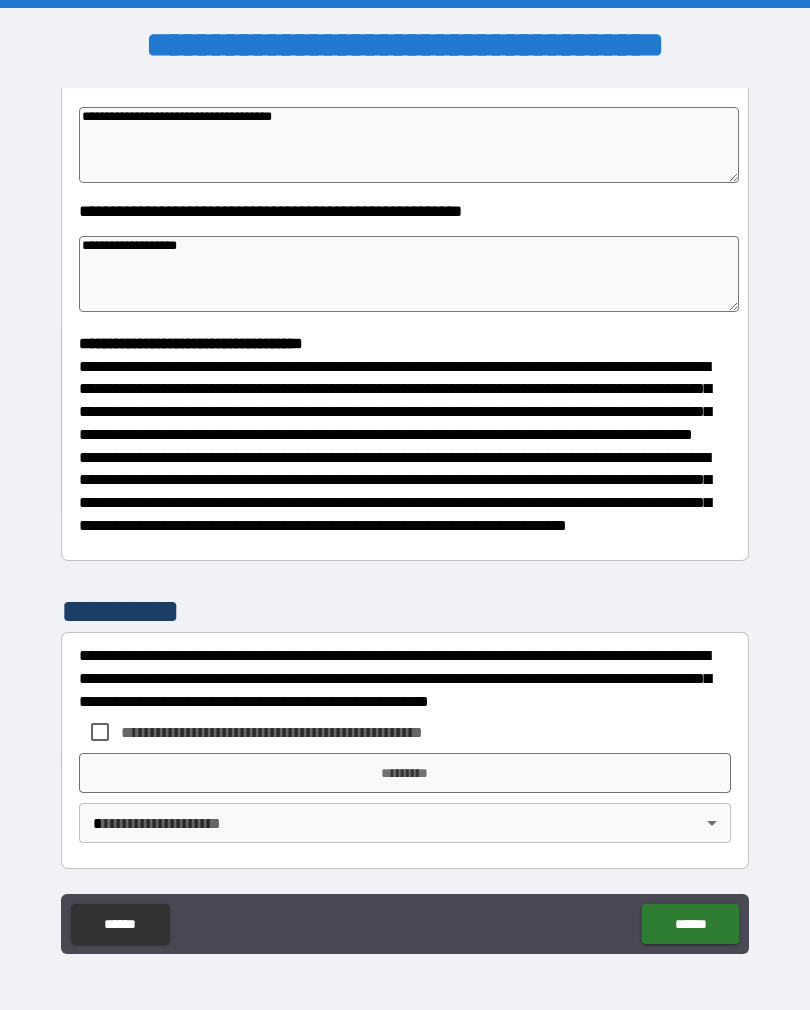 scroll, scrollTop: 370, scrollLeft: 0, axis: vertical 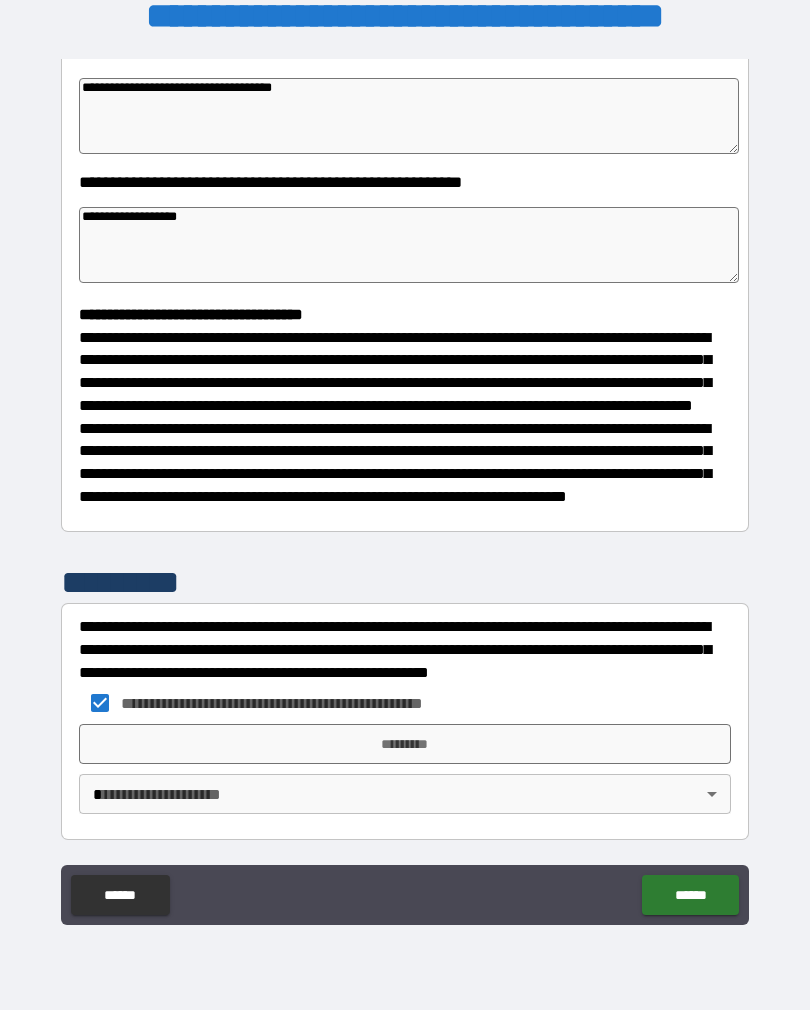 click on "*********" at bounding box center (405, 744) 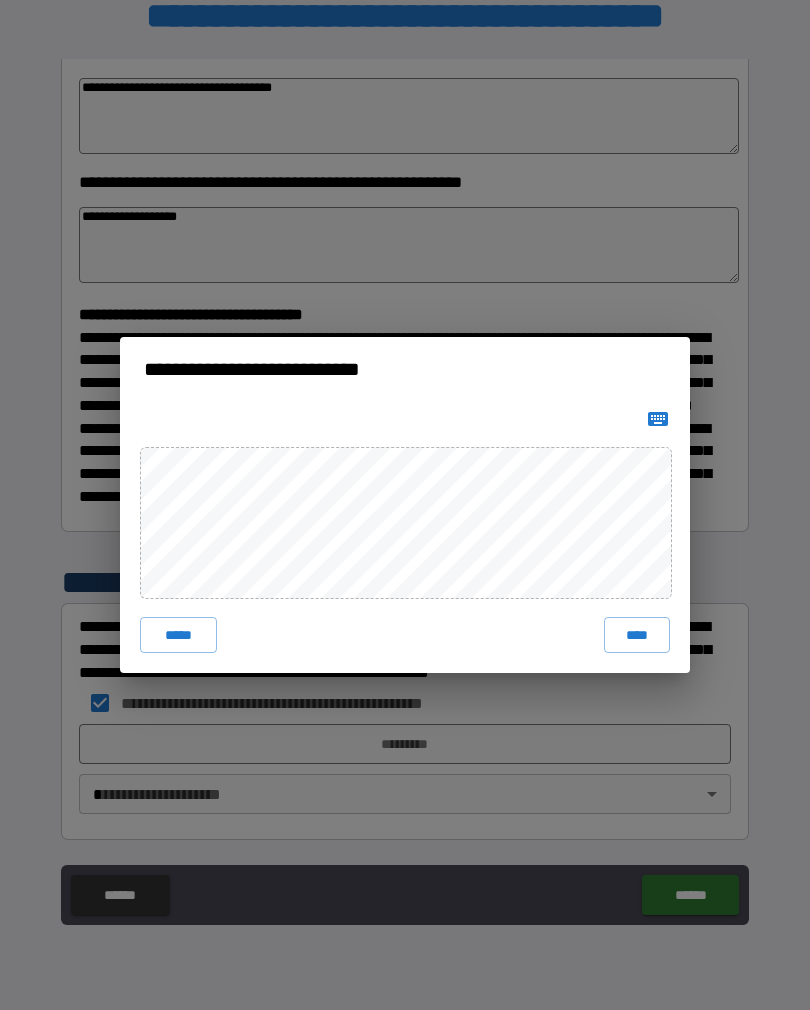 click on "****" at bounding box center (637, 635) 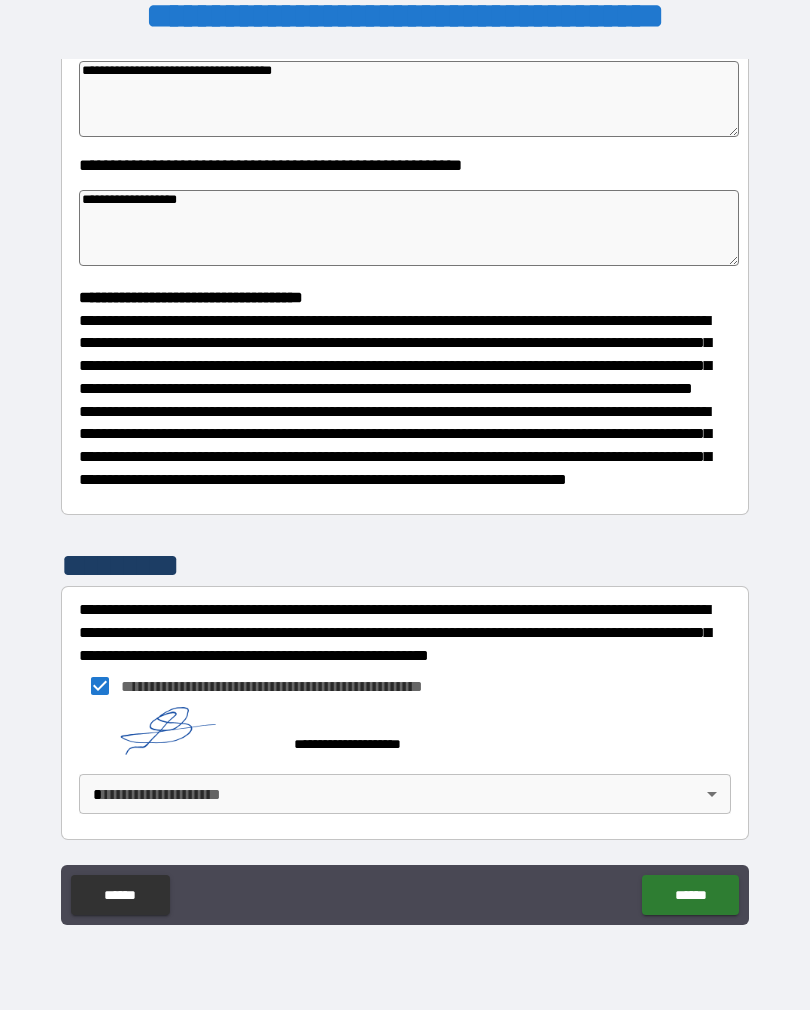 click on "**********" at bounding box center (405, 489) 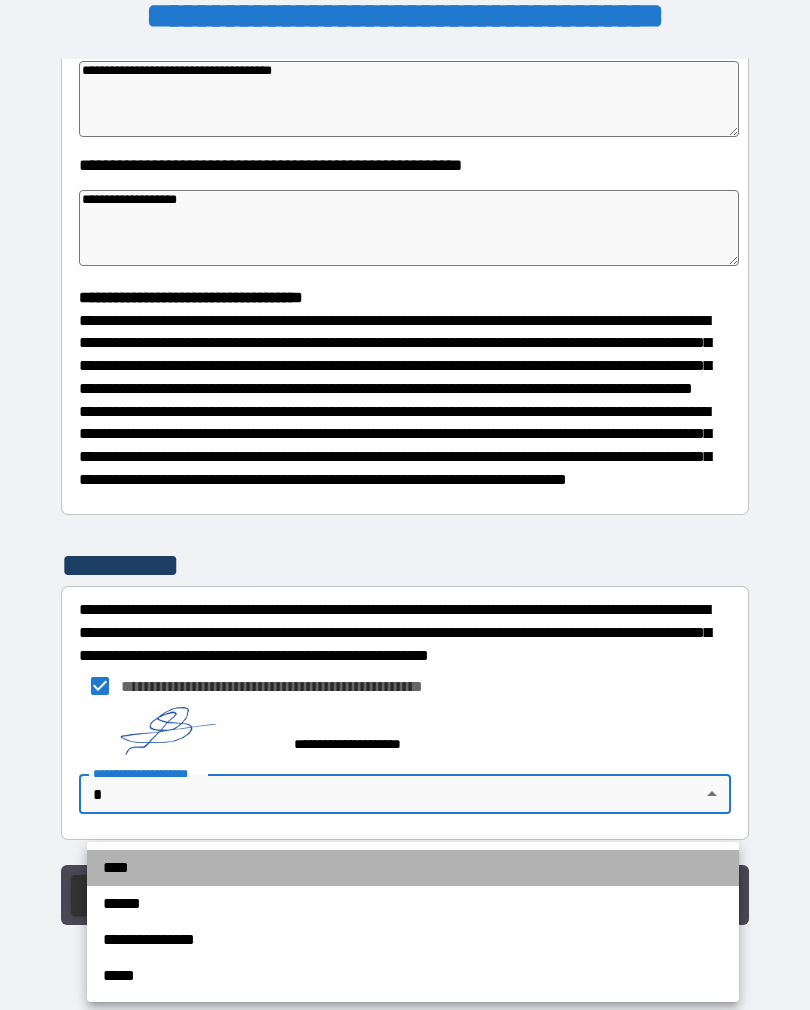 click on "****" at bounding box center (413, 868) 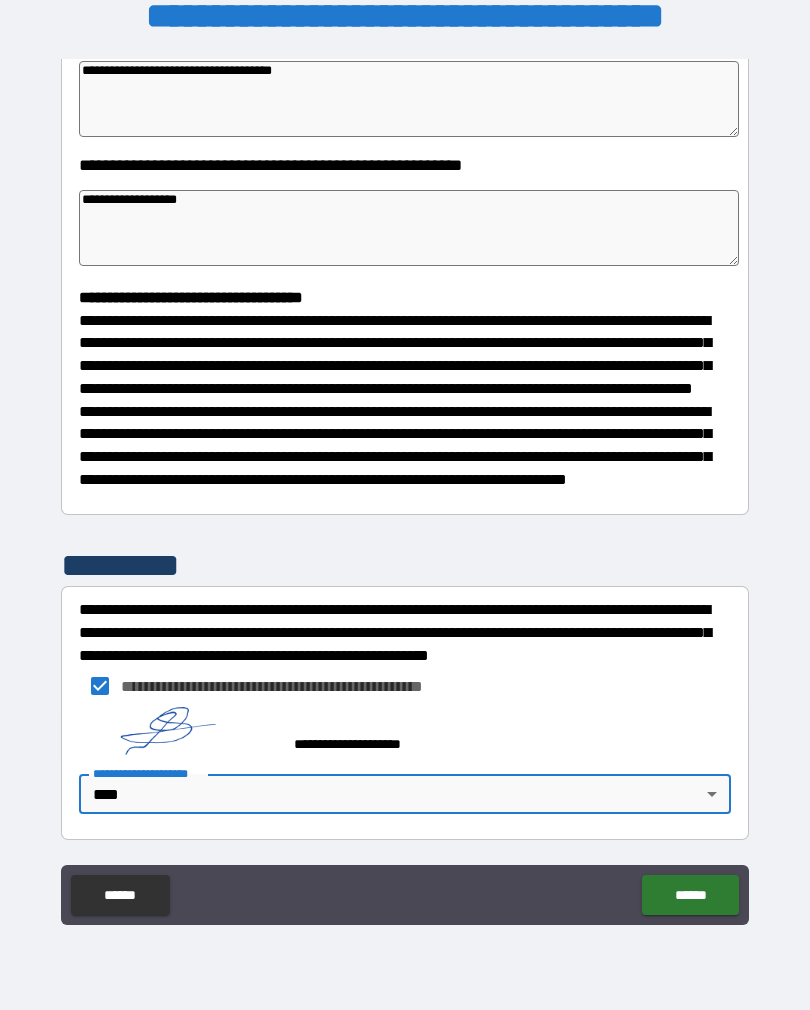 click on "******" at bounding box center [690, 895] 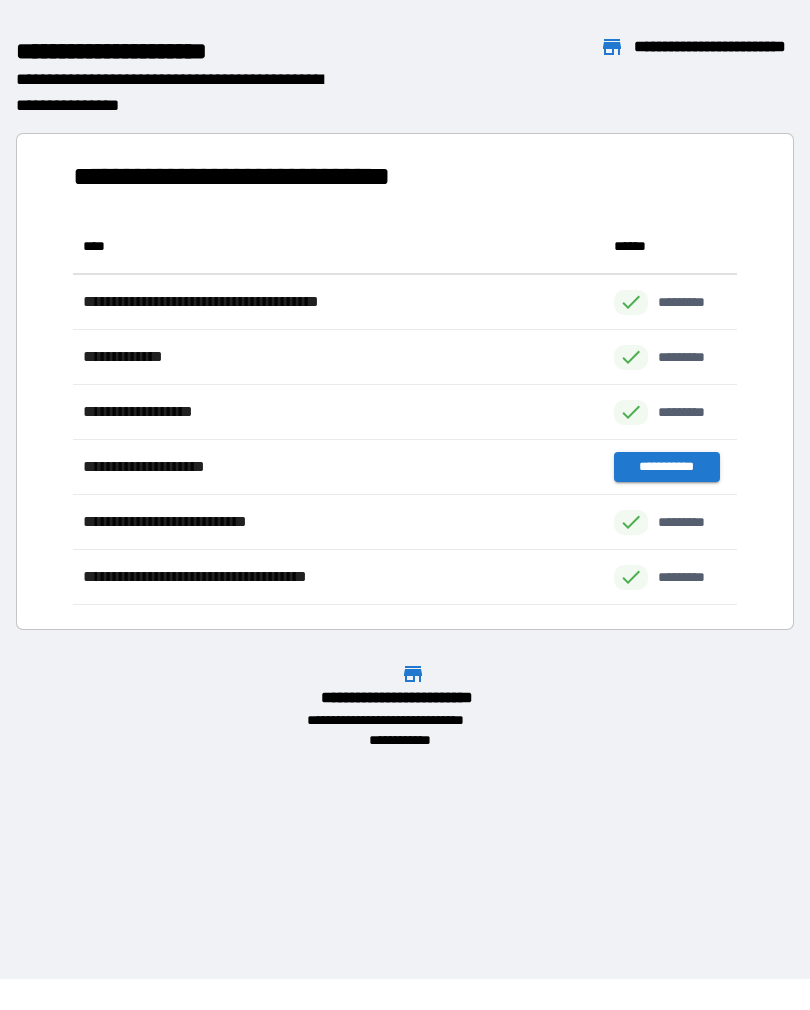 scroll, scrollTop: 1, scrollLeft: 1, axis: both 